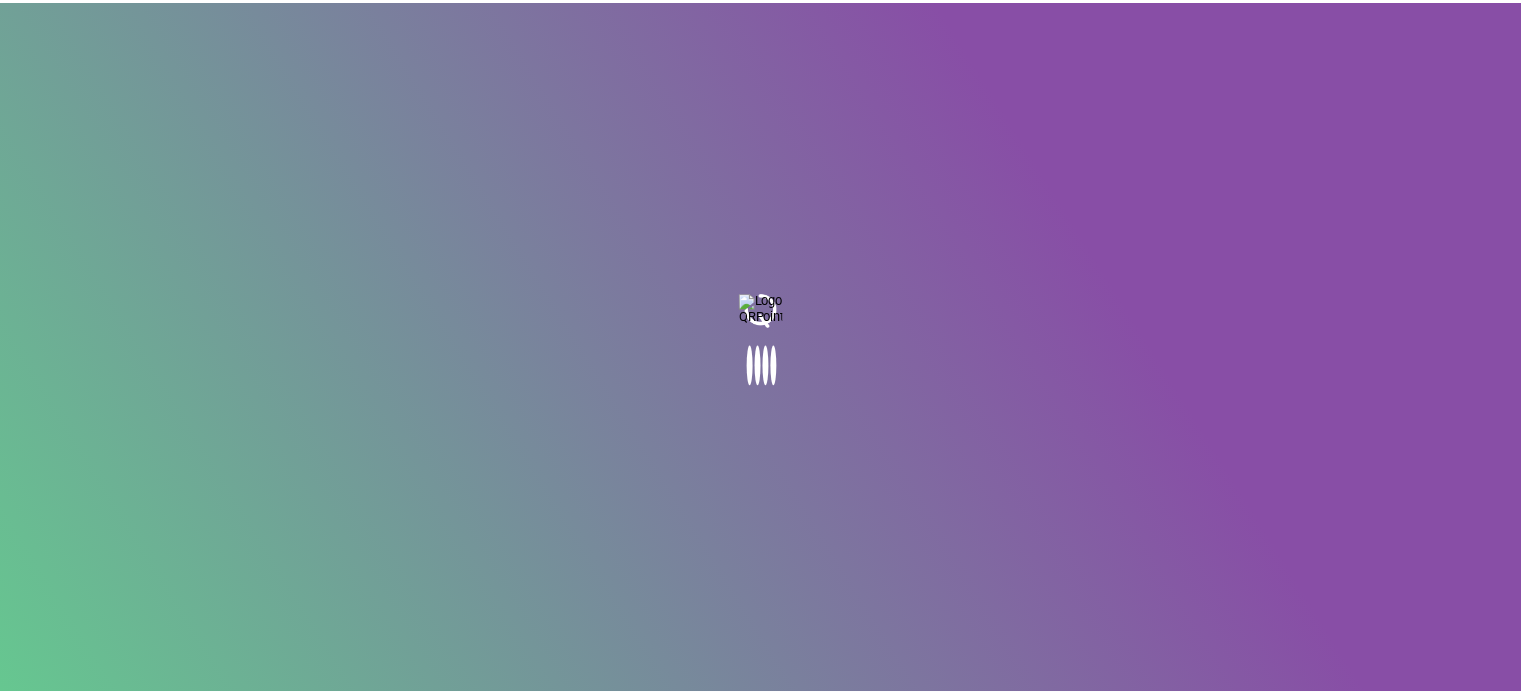 scroll, scrollTop: 0, scrollLeft: 0, axis: both 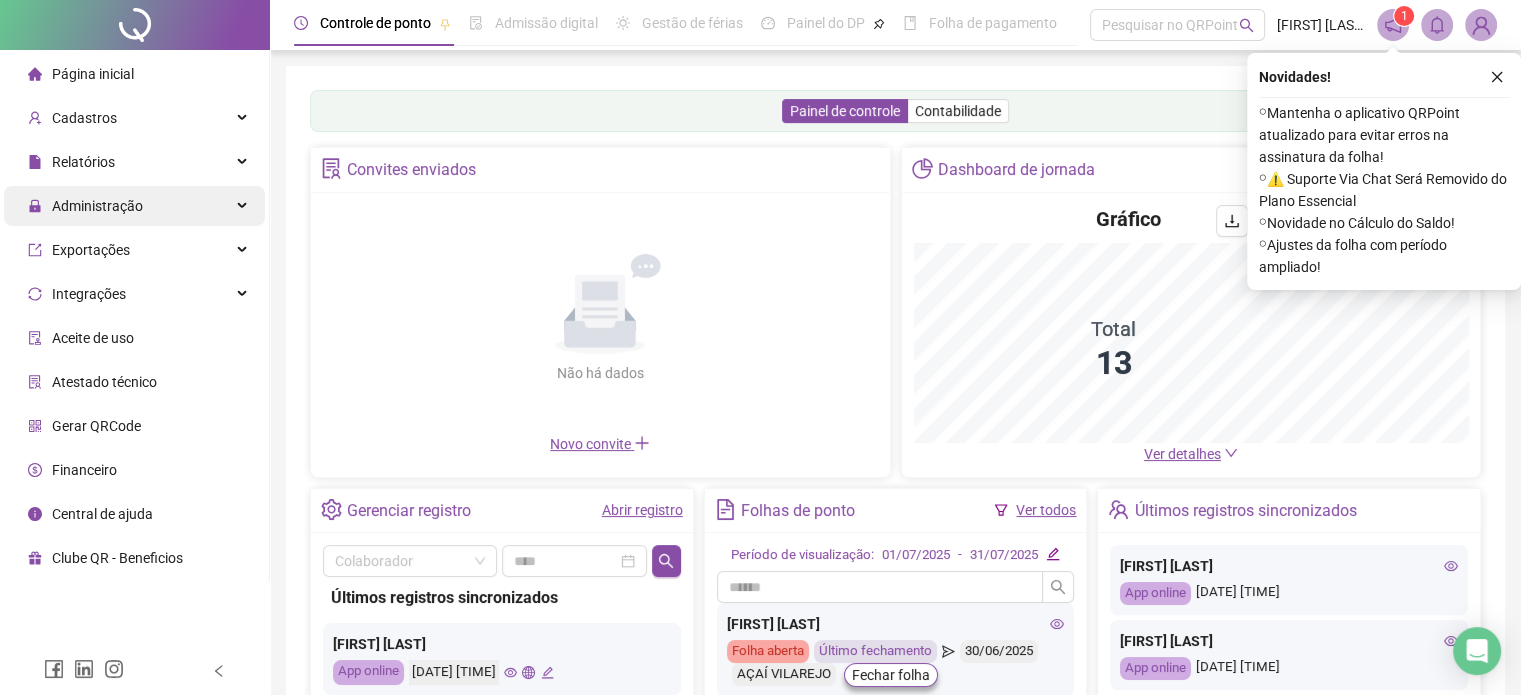 click on "Administração" at bounding box center [97, 206] 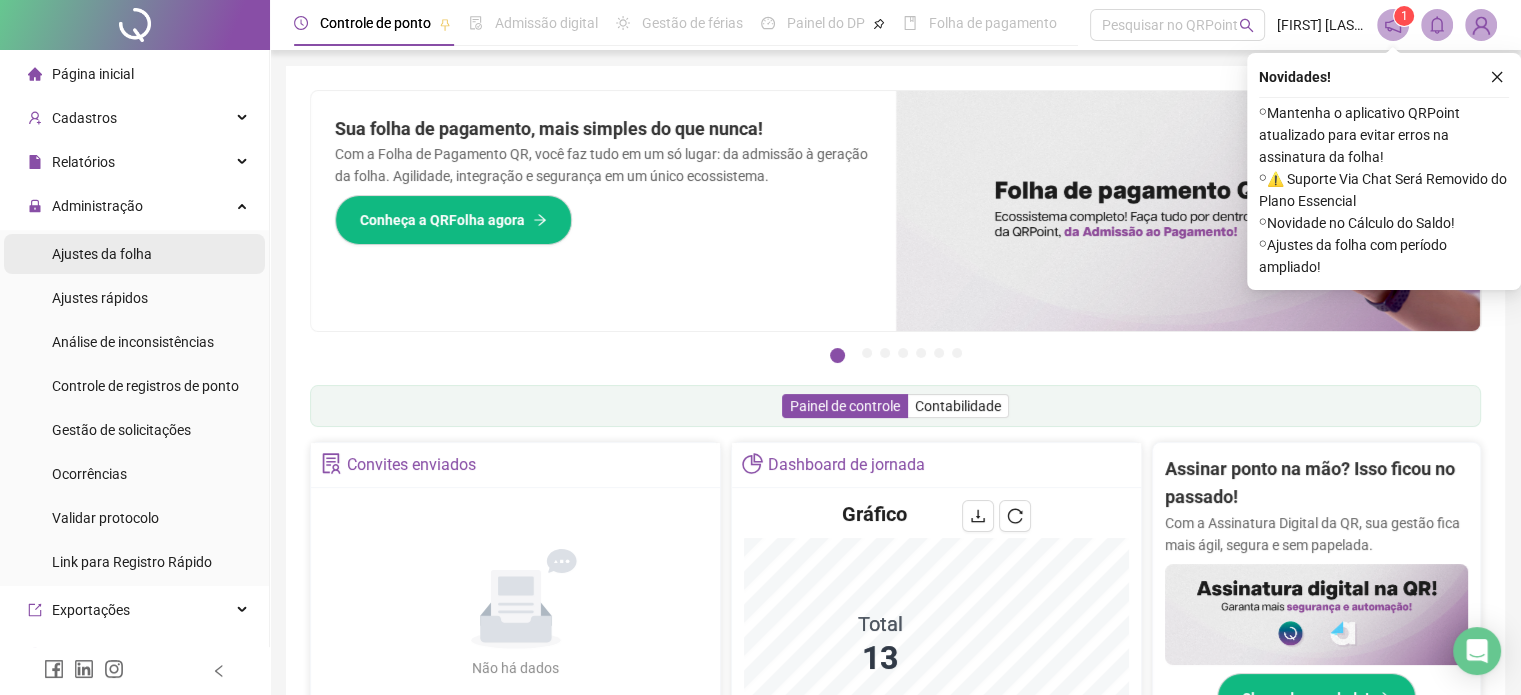 click on "Ajustes da folha" at bounding box center [102, 254] 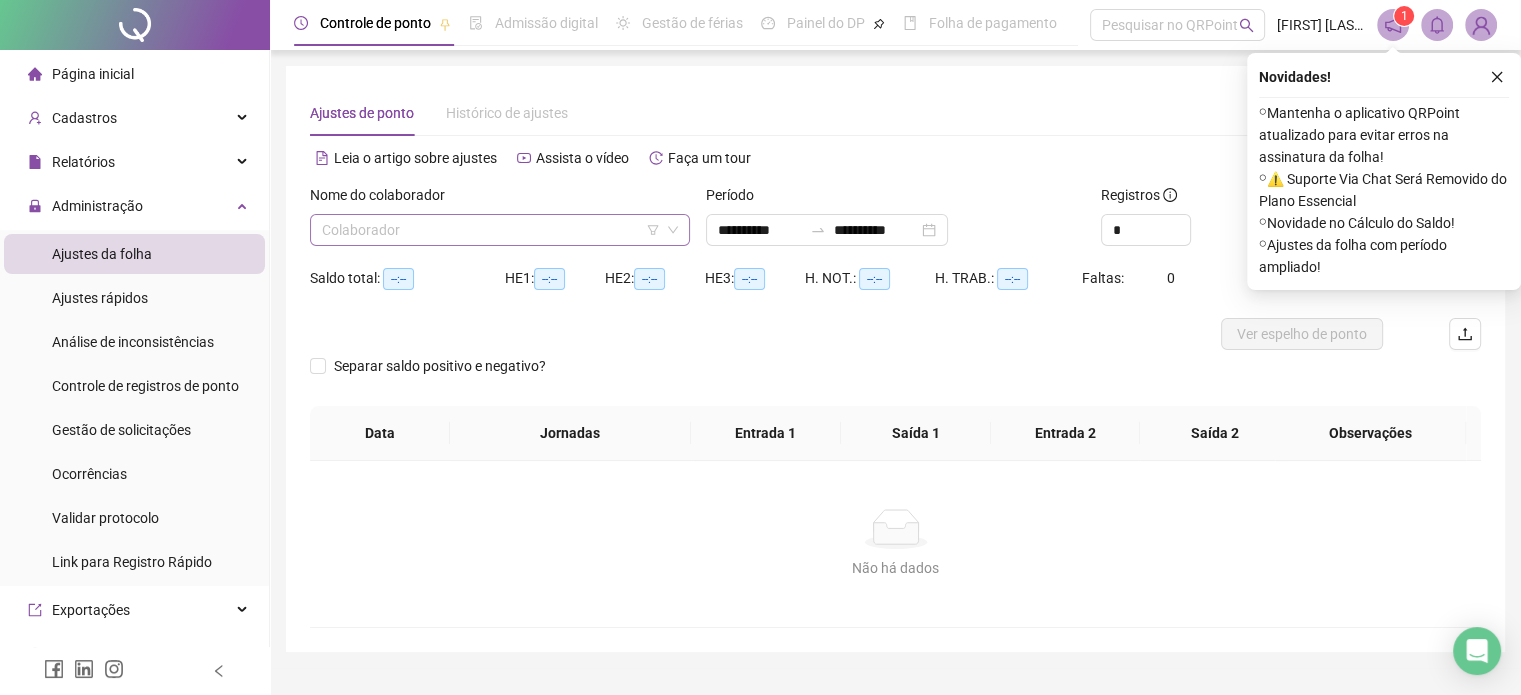 click at bounding box center (491, 230) 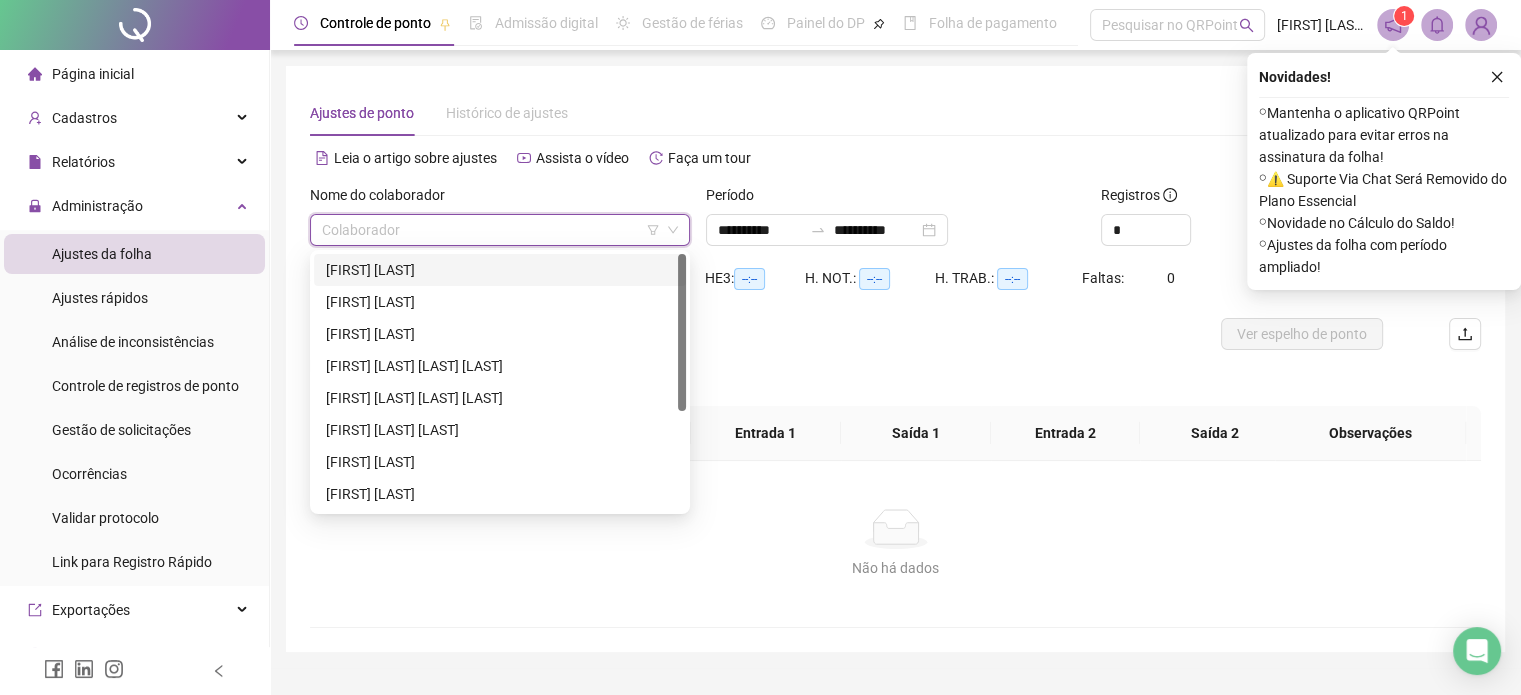 click on "[FIRST] [LAST]" at bounding box center [500, 270] 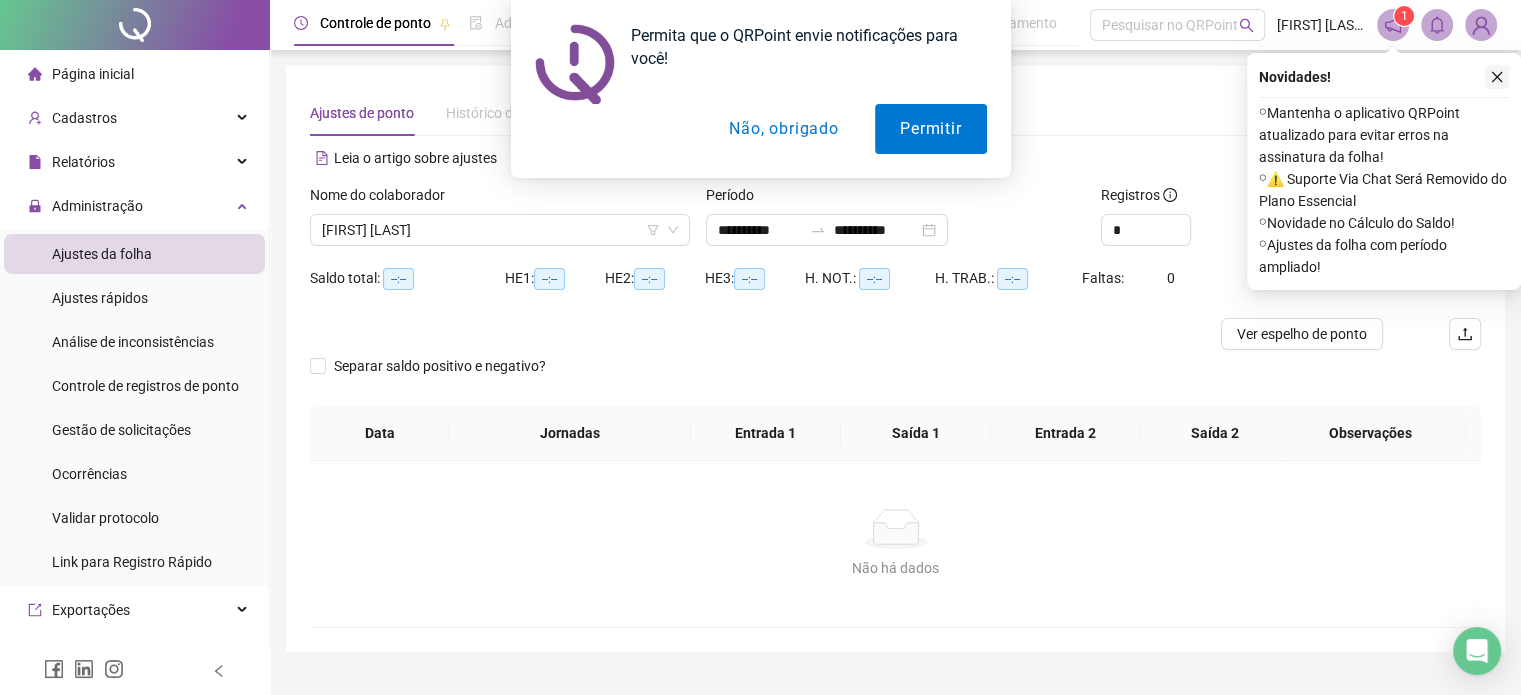 click on "**********" at bounding box center (760, 347) 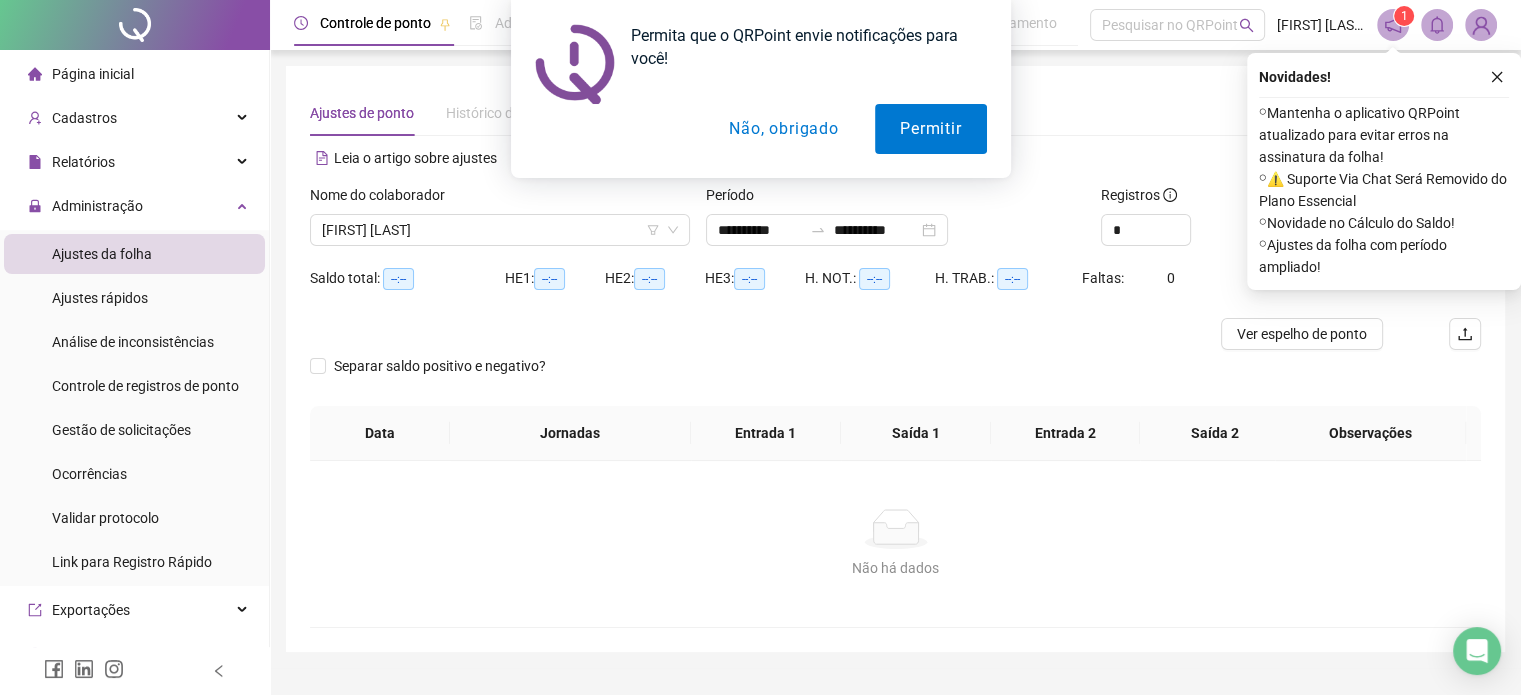click on "Não, obrigado" at bounding box center [783, 129] 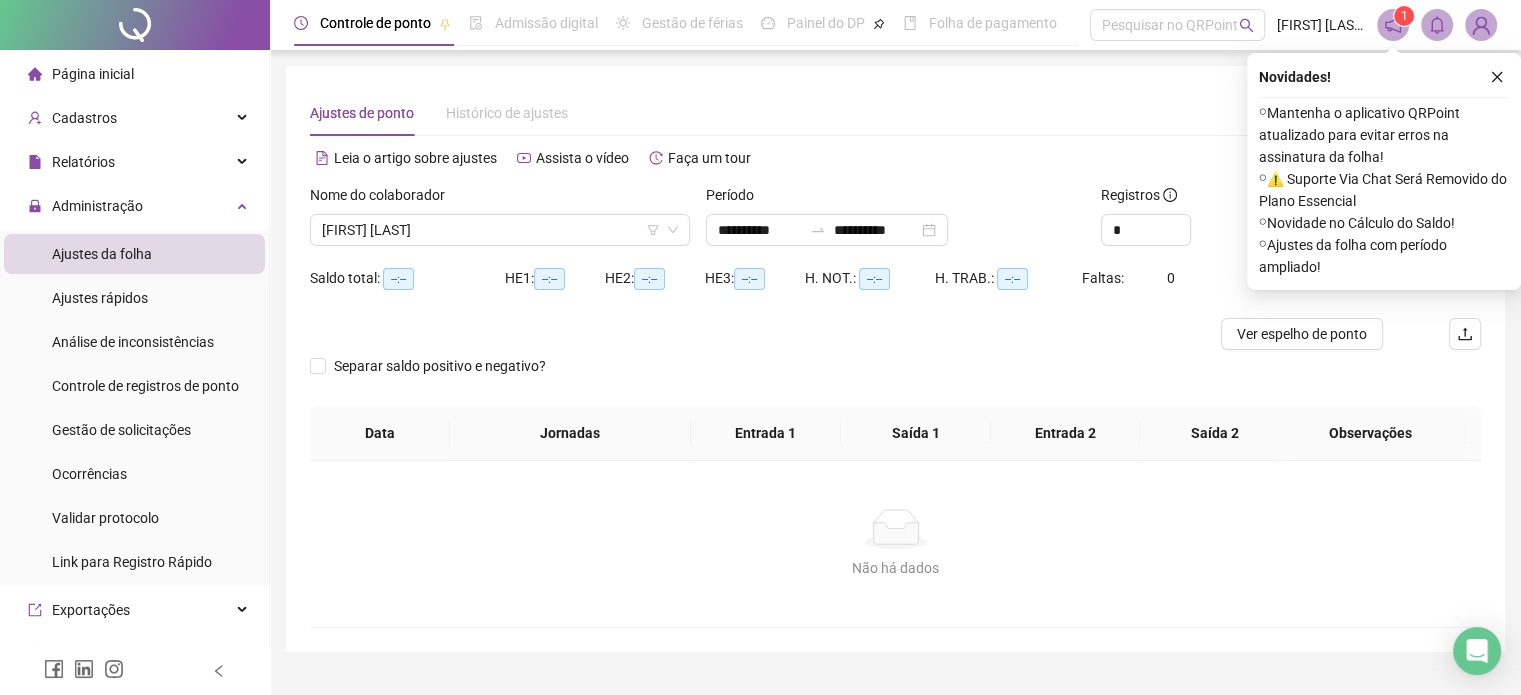 click 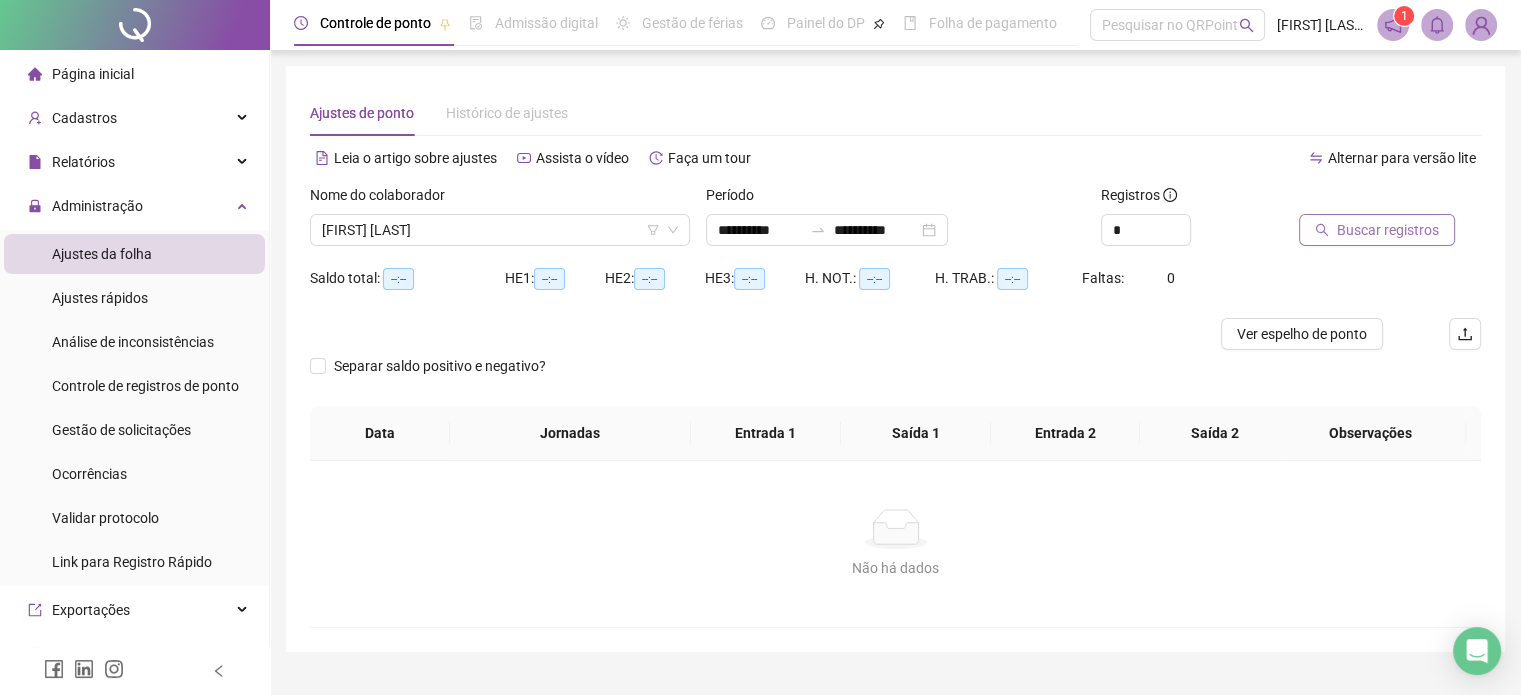 click on "Buscar registros" at bounding box center (1388, 230) 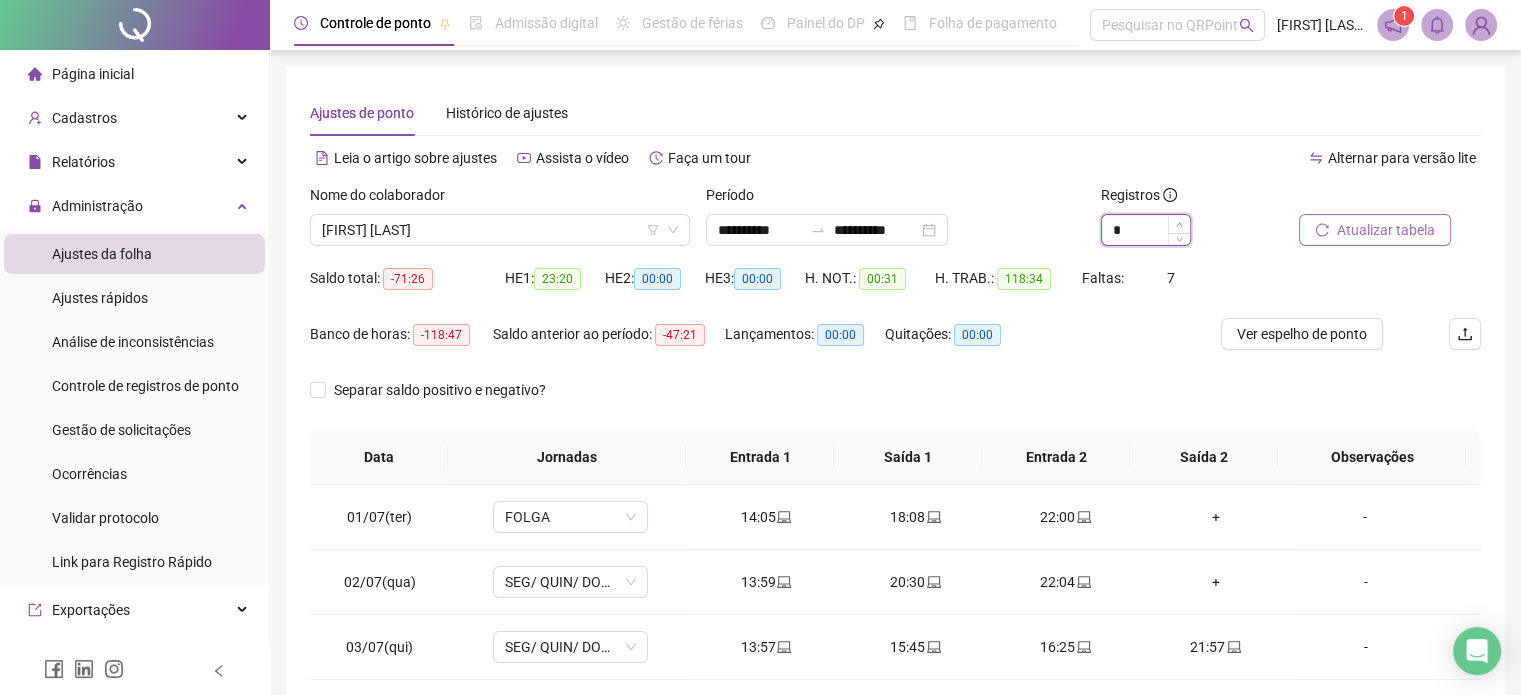 click 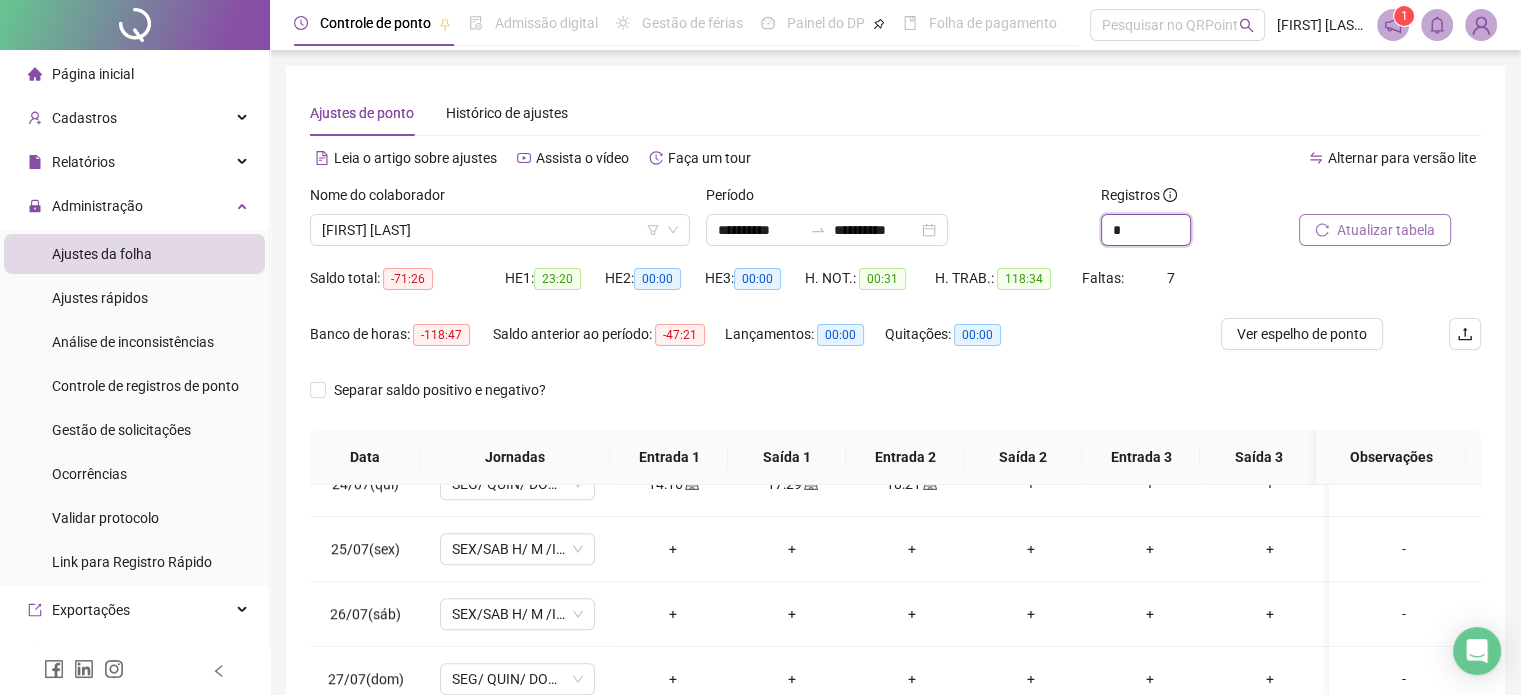 scroll, scrollTop: 1596, scrollLeft: 0, axis: vertical 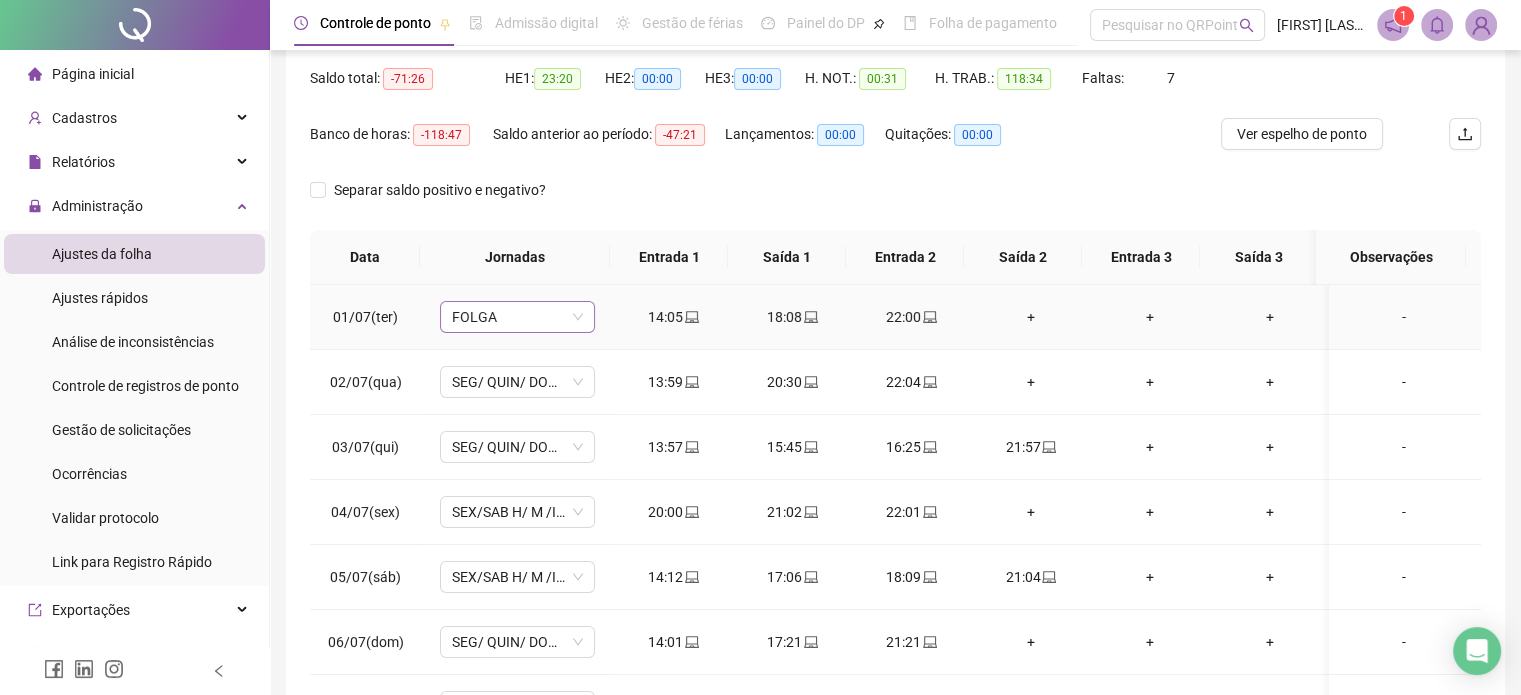 click on "FOLGA" at bounding box center (517, 317) 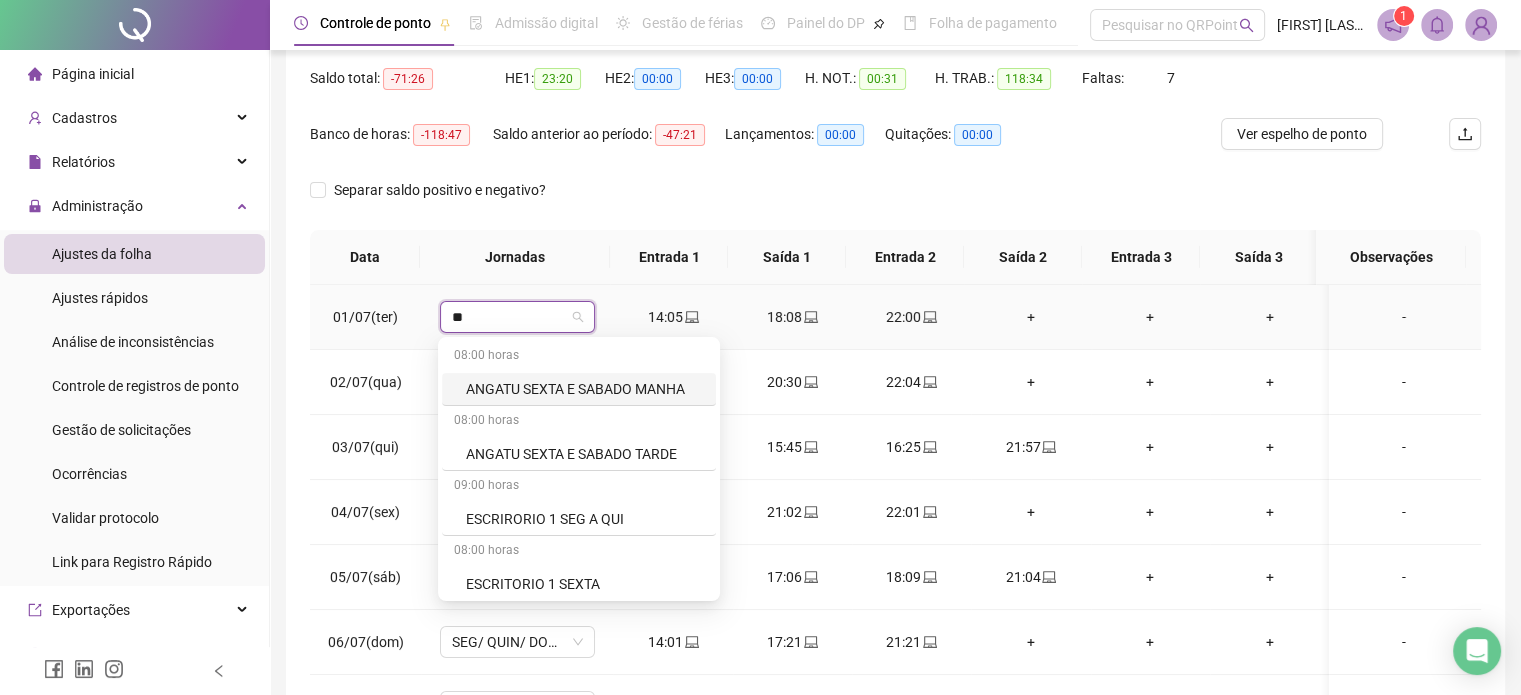 type on "***" 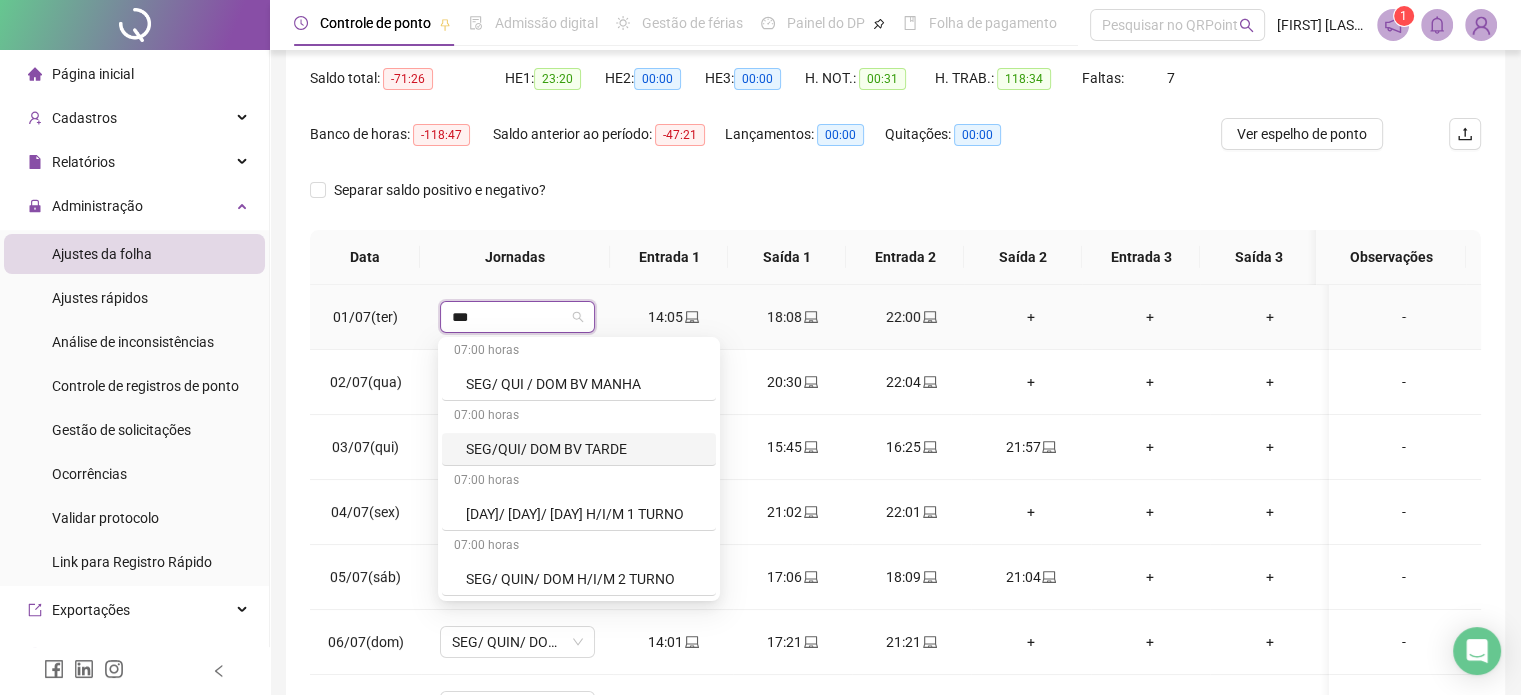 scroll, scrollTop: 262, scrollLeft: 0, axis: vertical 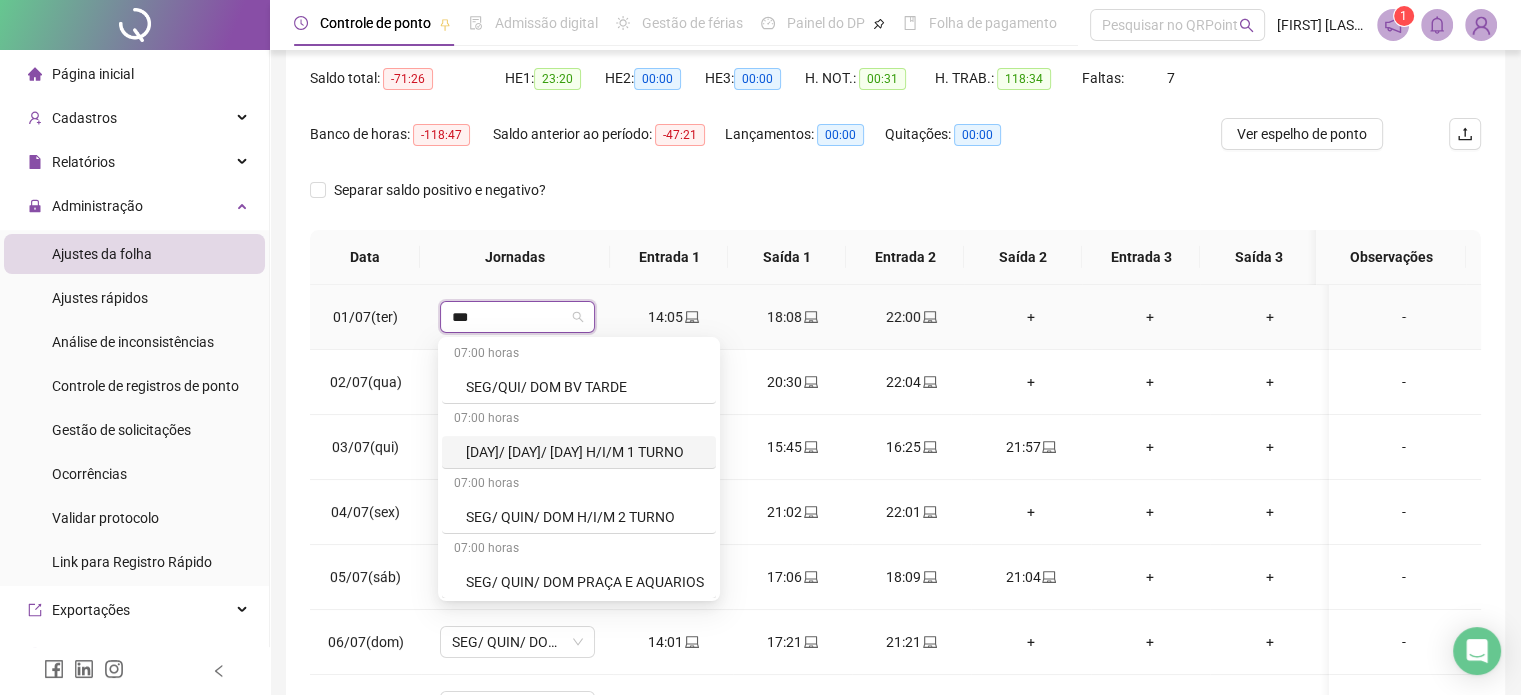 click on "[DAY]/ [DAY]/ [DAY]  H/I/M 1 TURNO" at bounding box center (585, 452) 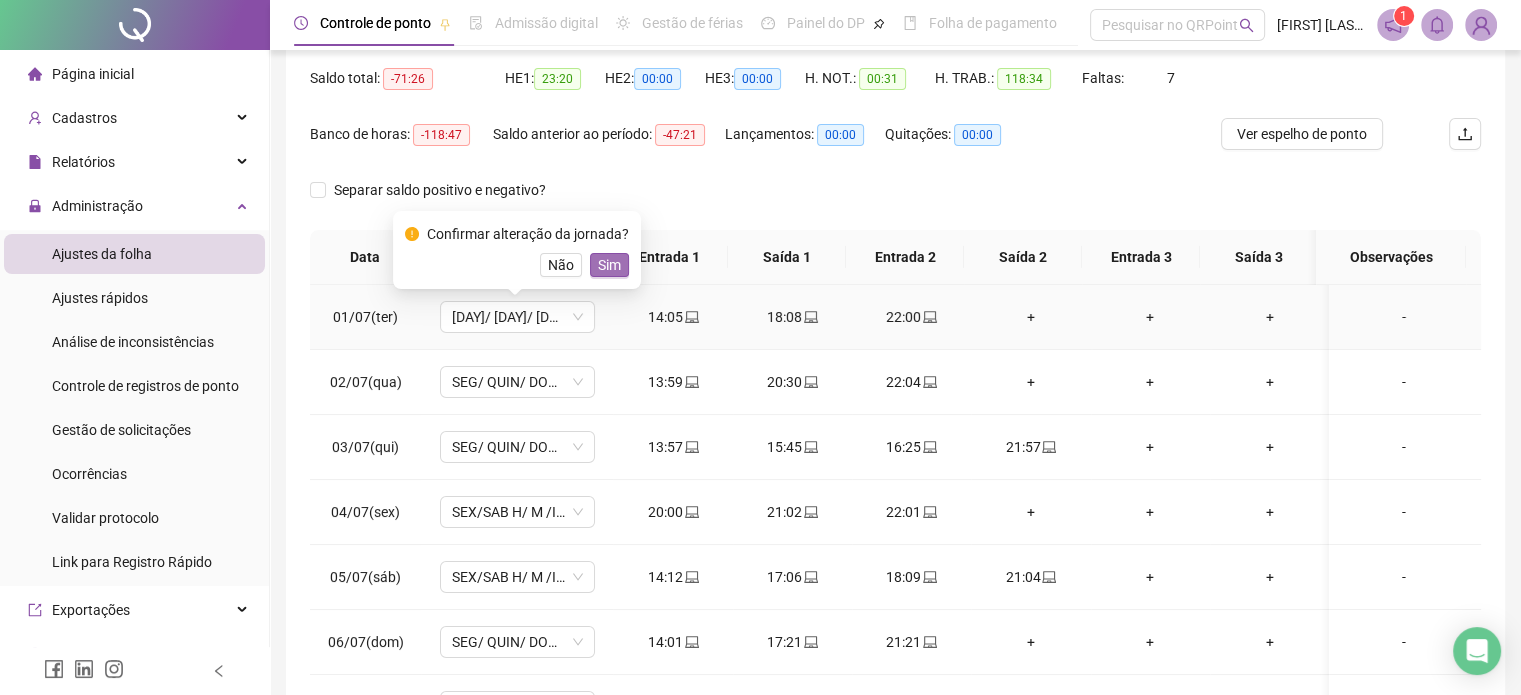 click on "Sim" at bounding box center (609, 265) 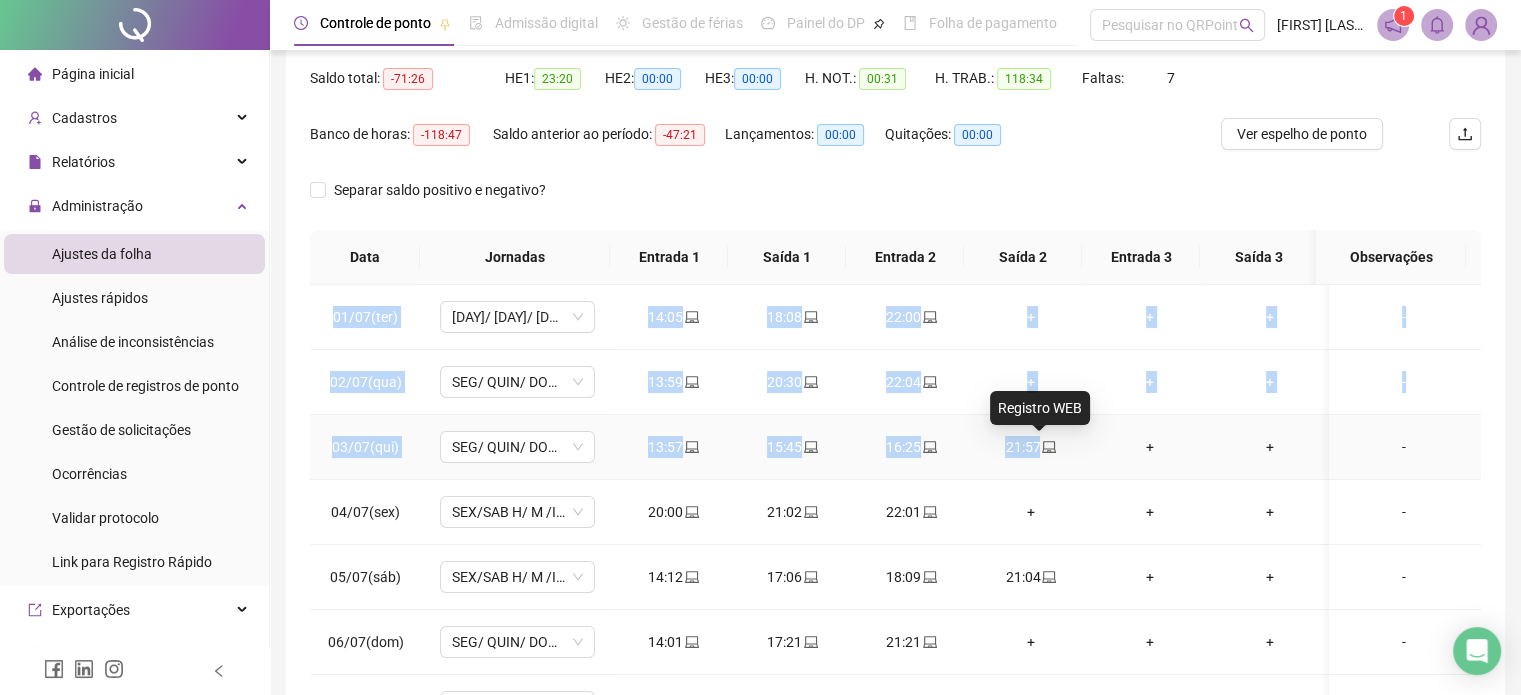 drag, startPoint x: 327, startPoint y: 308, endPoint x: 1047, endPoint y: 449, distance: 733.67633 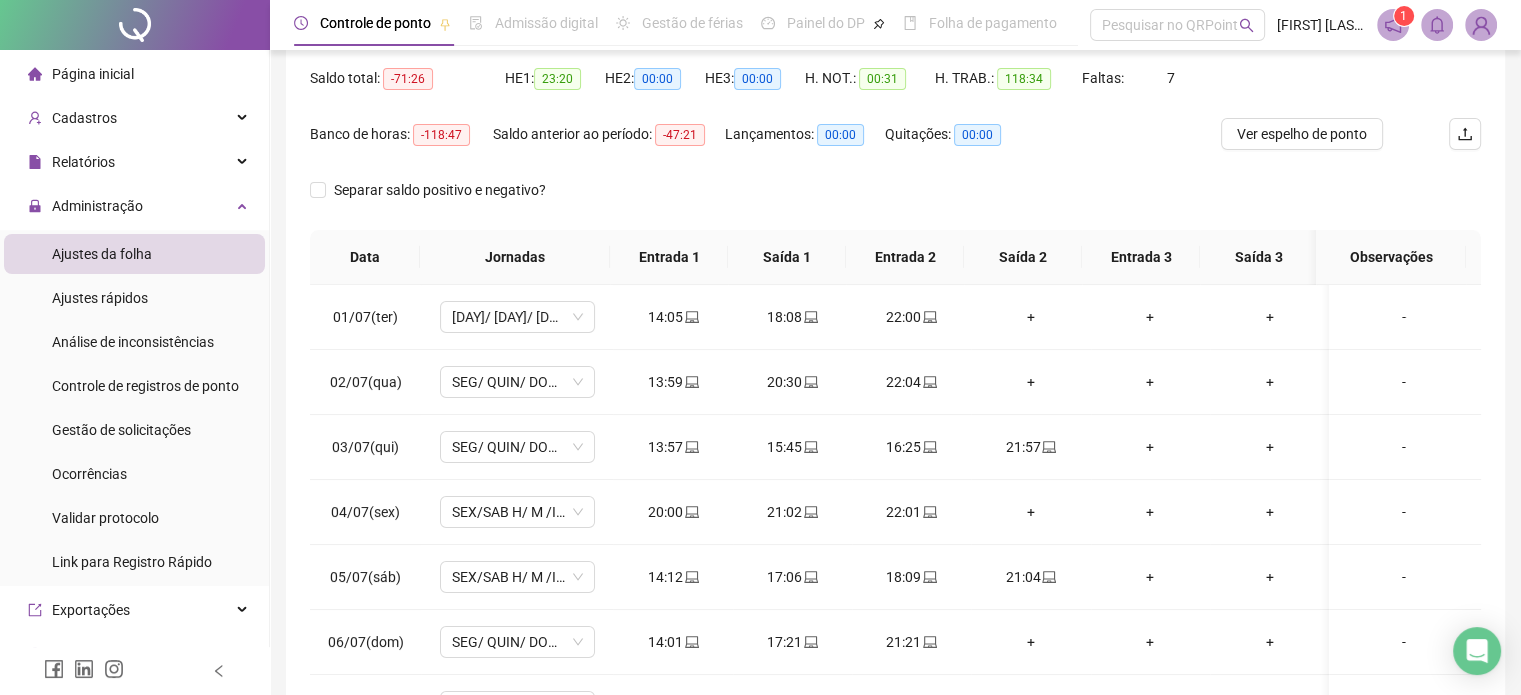 click on "Banco de horas:   -118:47 Saldo anterior ao período:   -47:21 Lançamentos:   00:00 Quitações:   00:00" at bounding box center (749, 146) 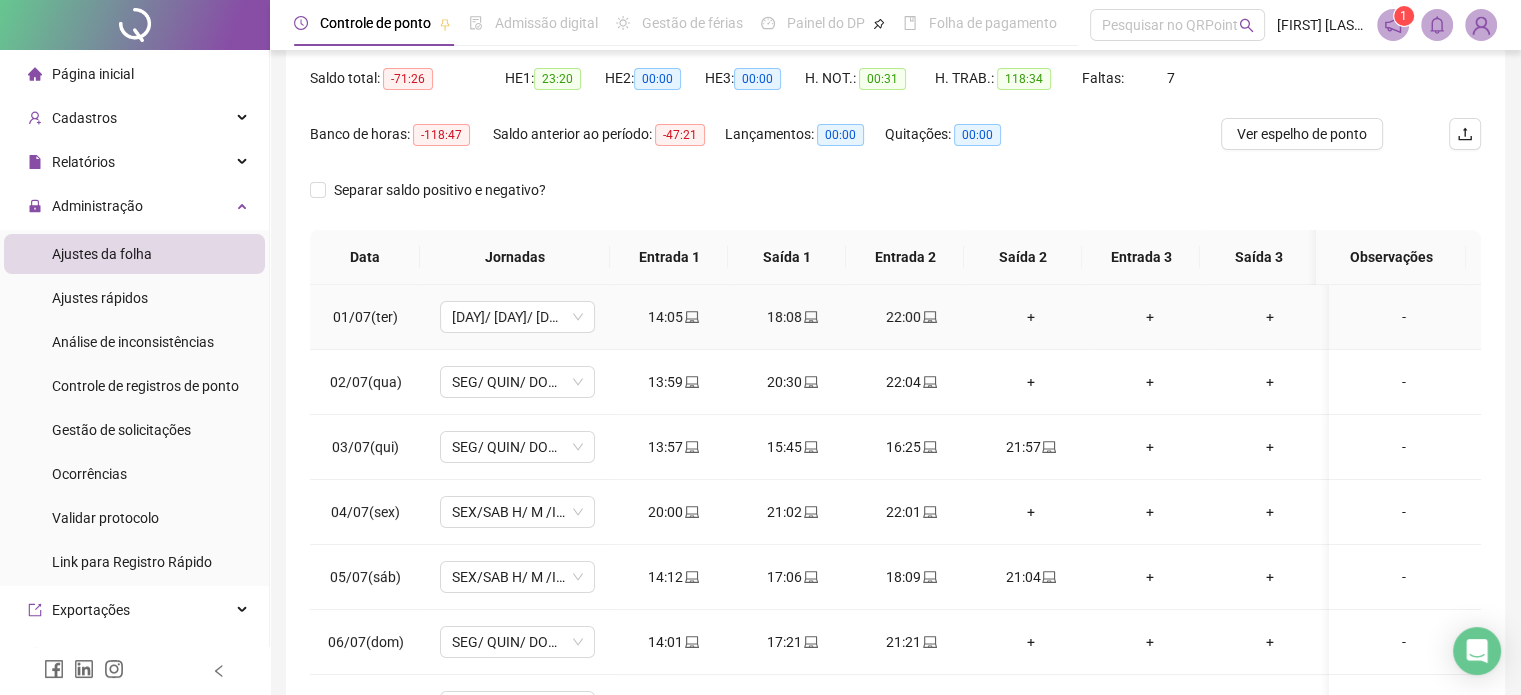 click on "+" at bounding box center [1030, 317] 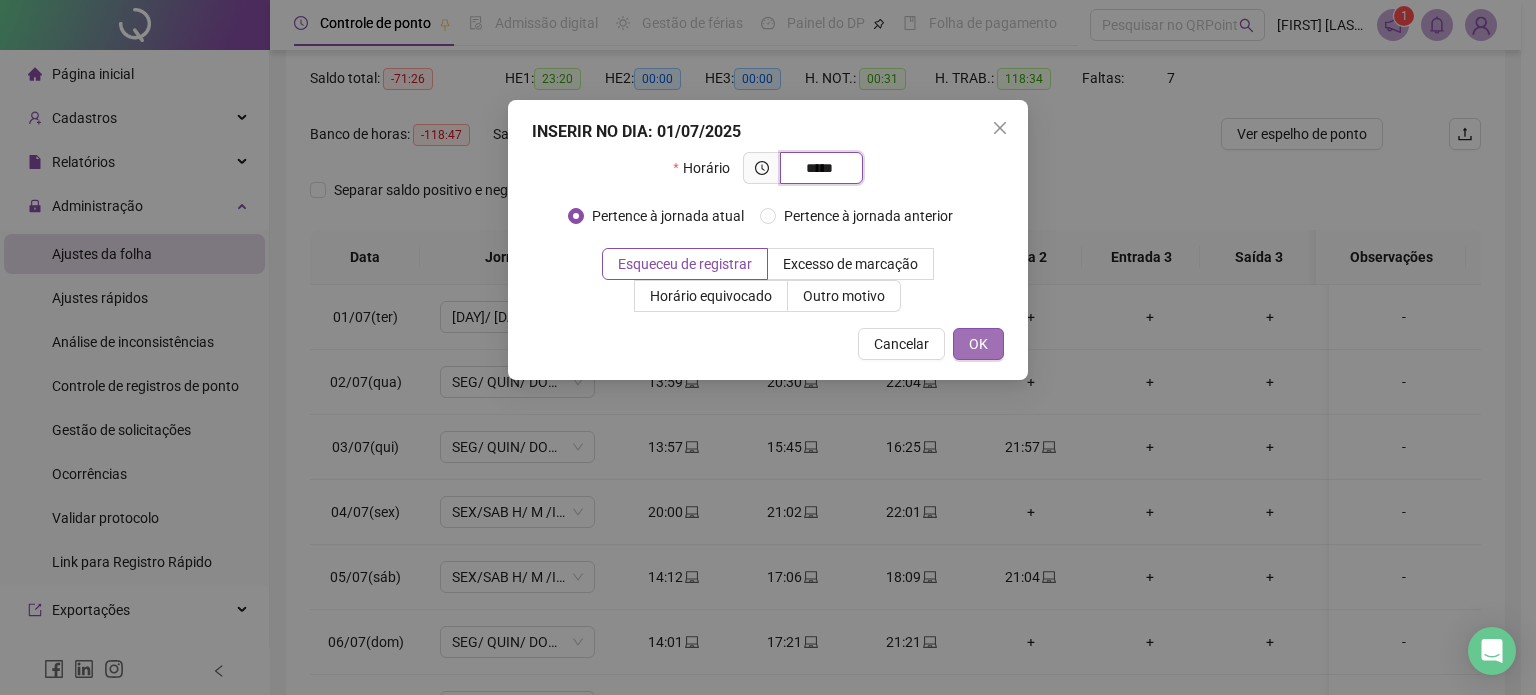 type on "*****" 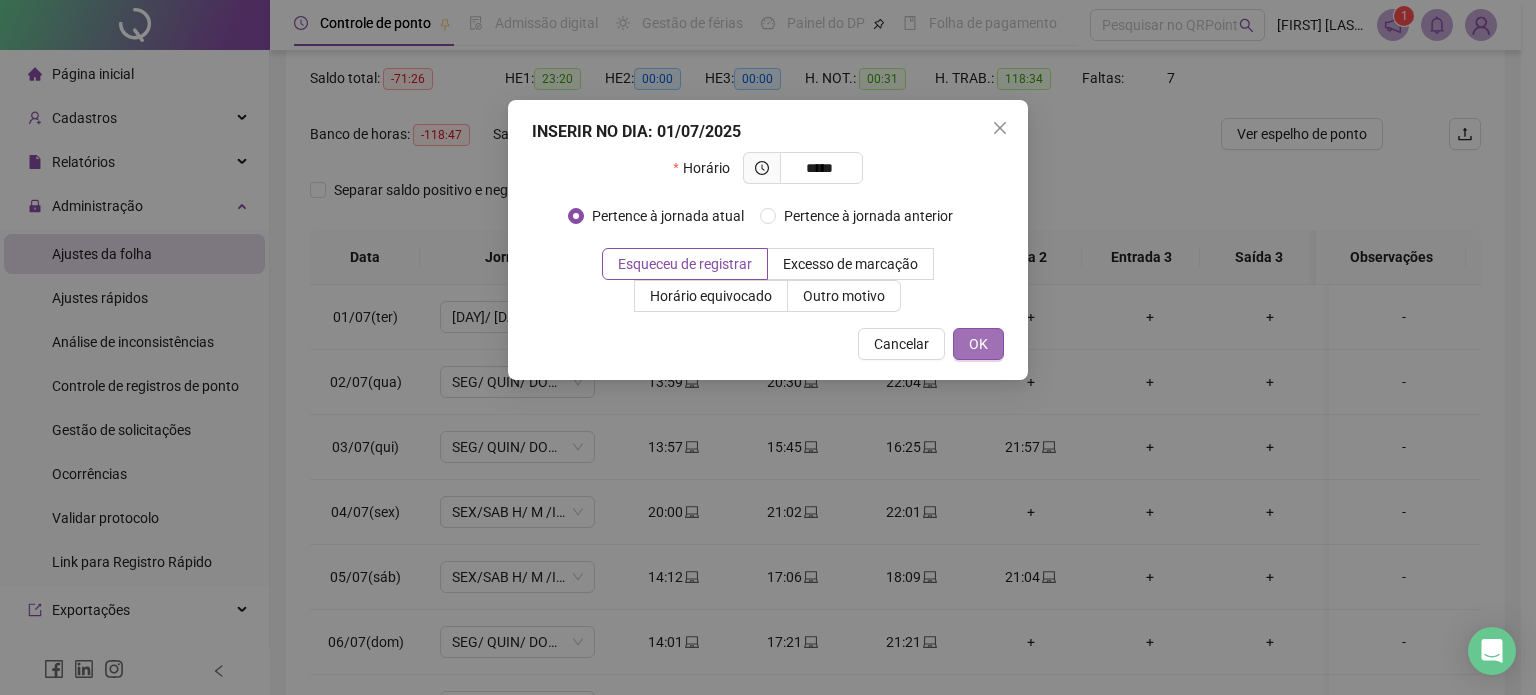 click on "OK" at bounding box center (978, 344) 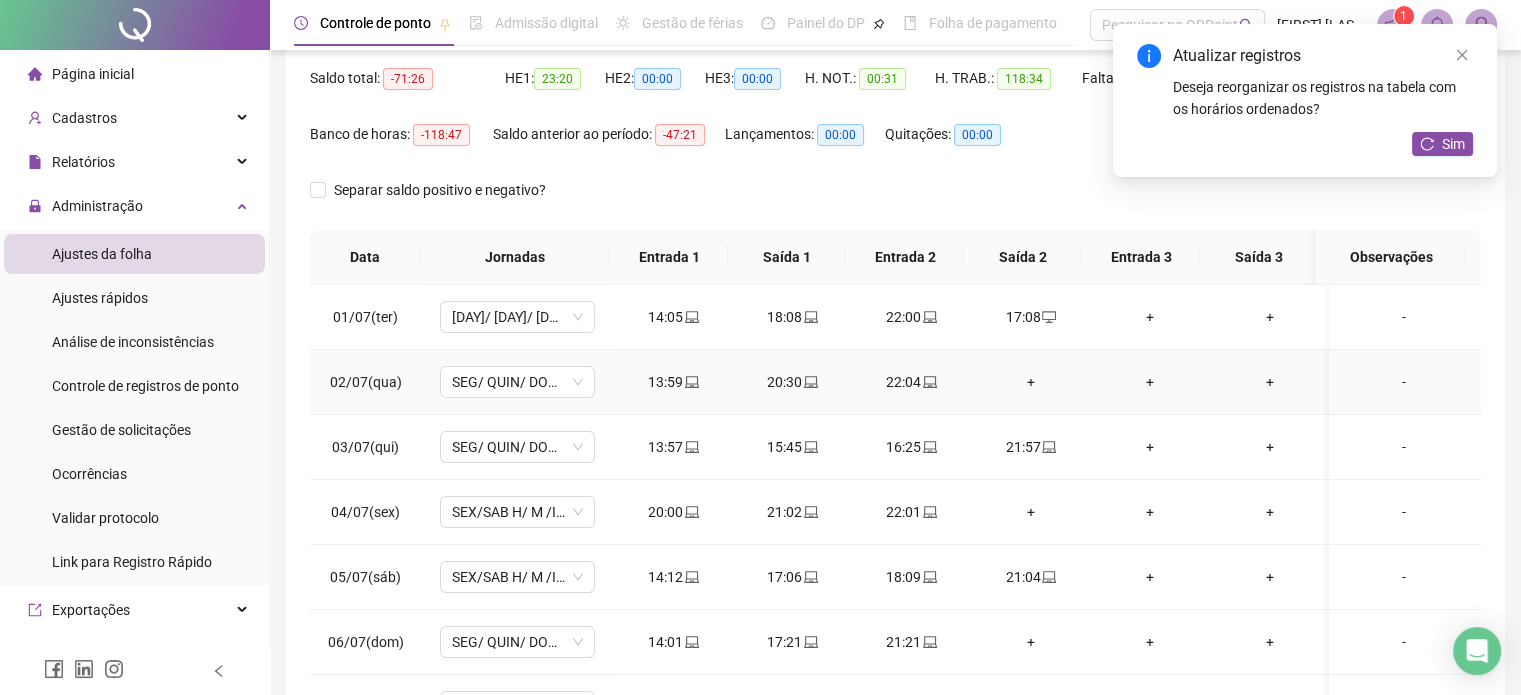 click on "+" at bounding box center (1030, 382) 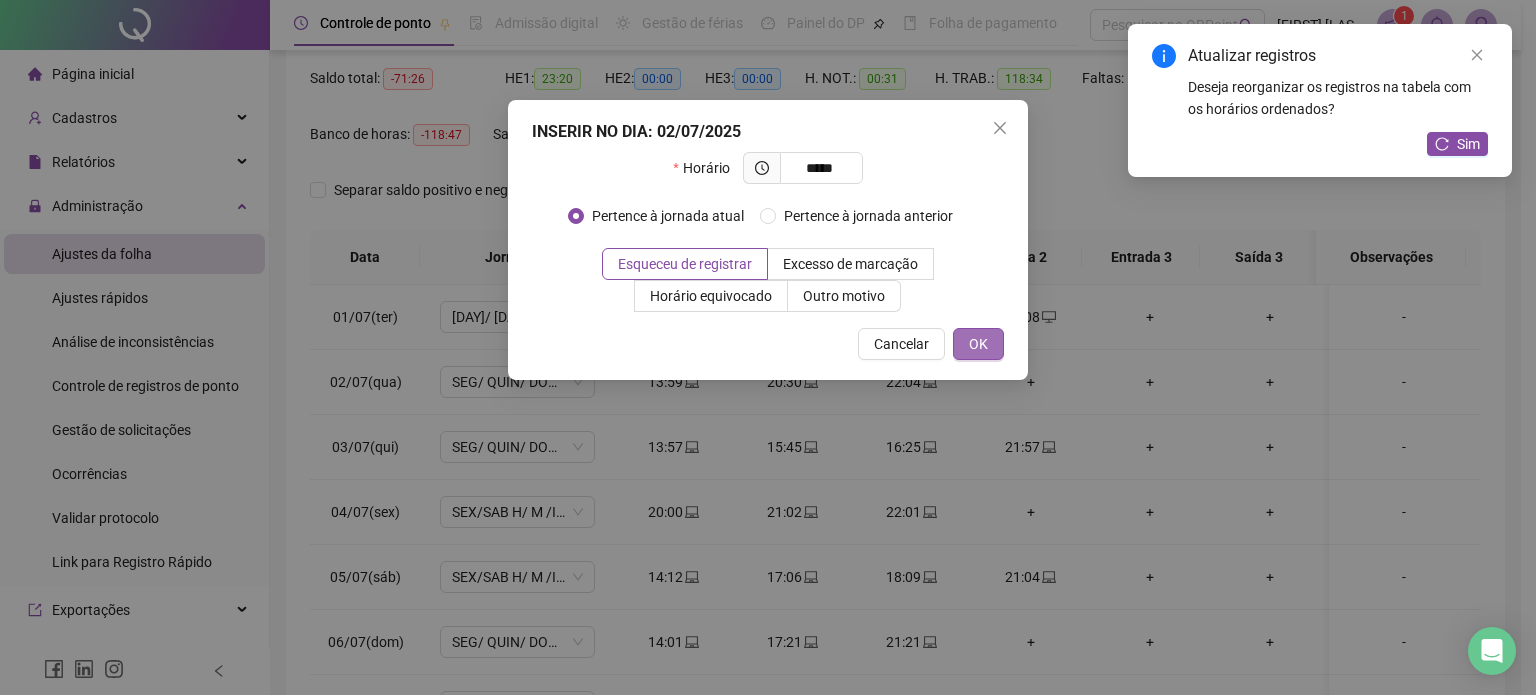 type on "*****" 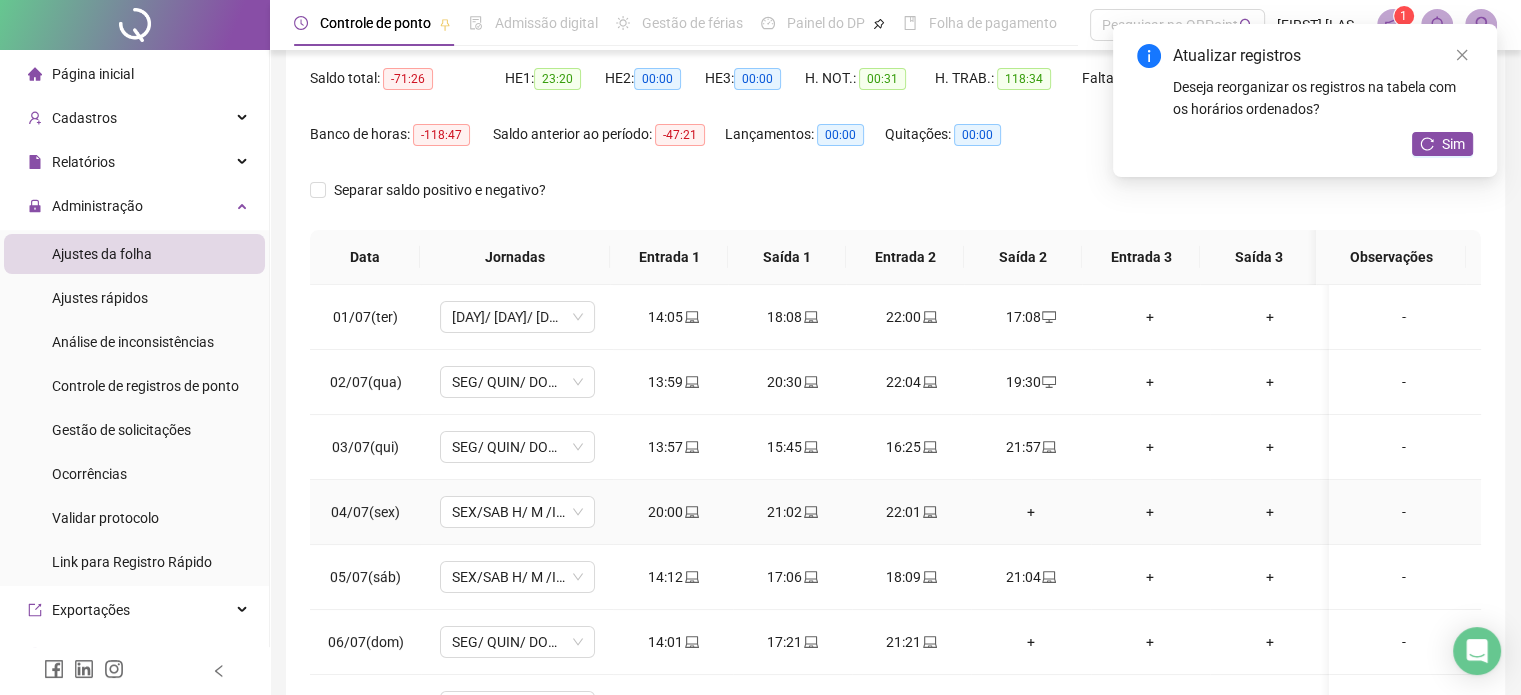 click on "+" at bounding box center (1030, 512) 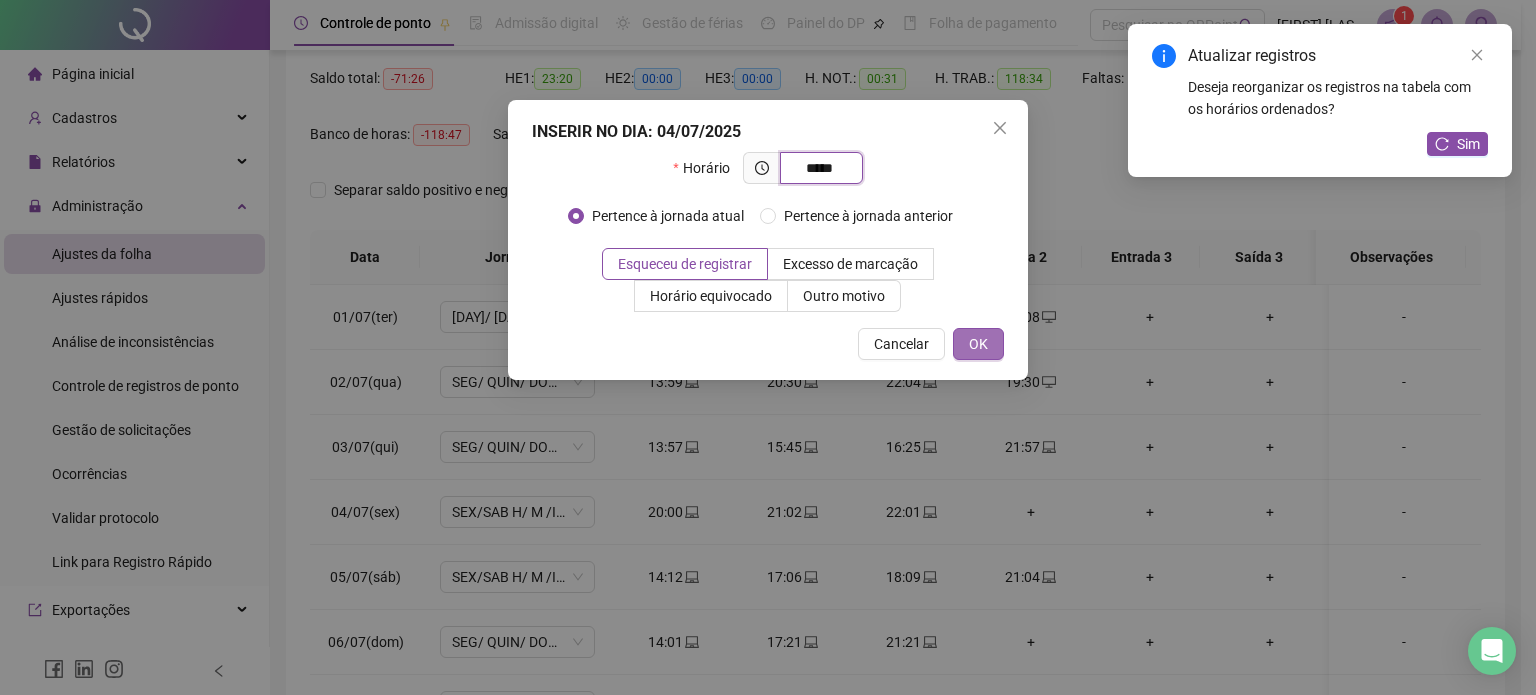 type on "*****" 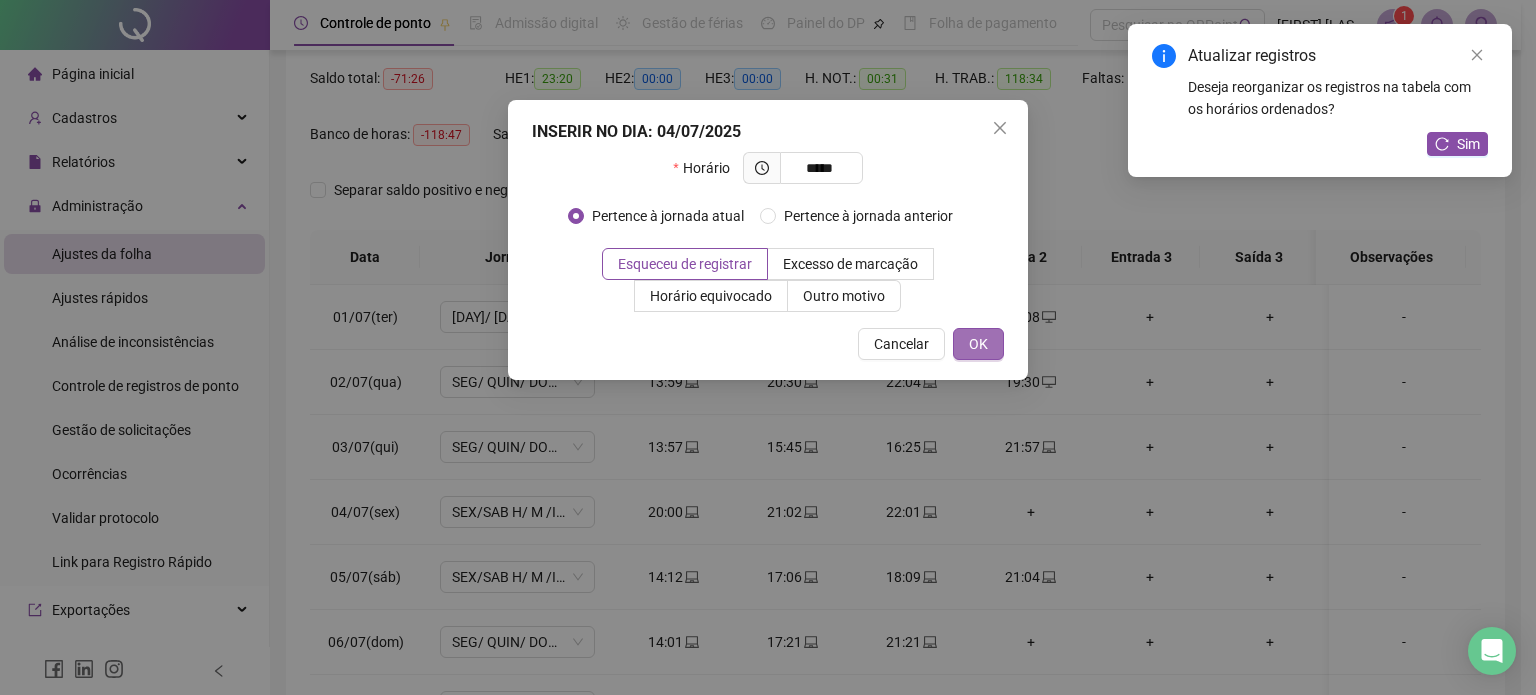 click on "OK" at bounding box center (978, 344) 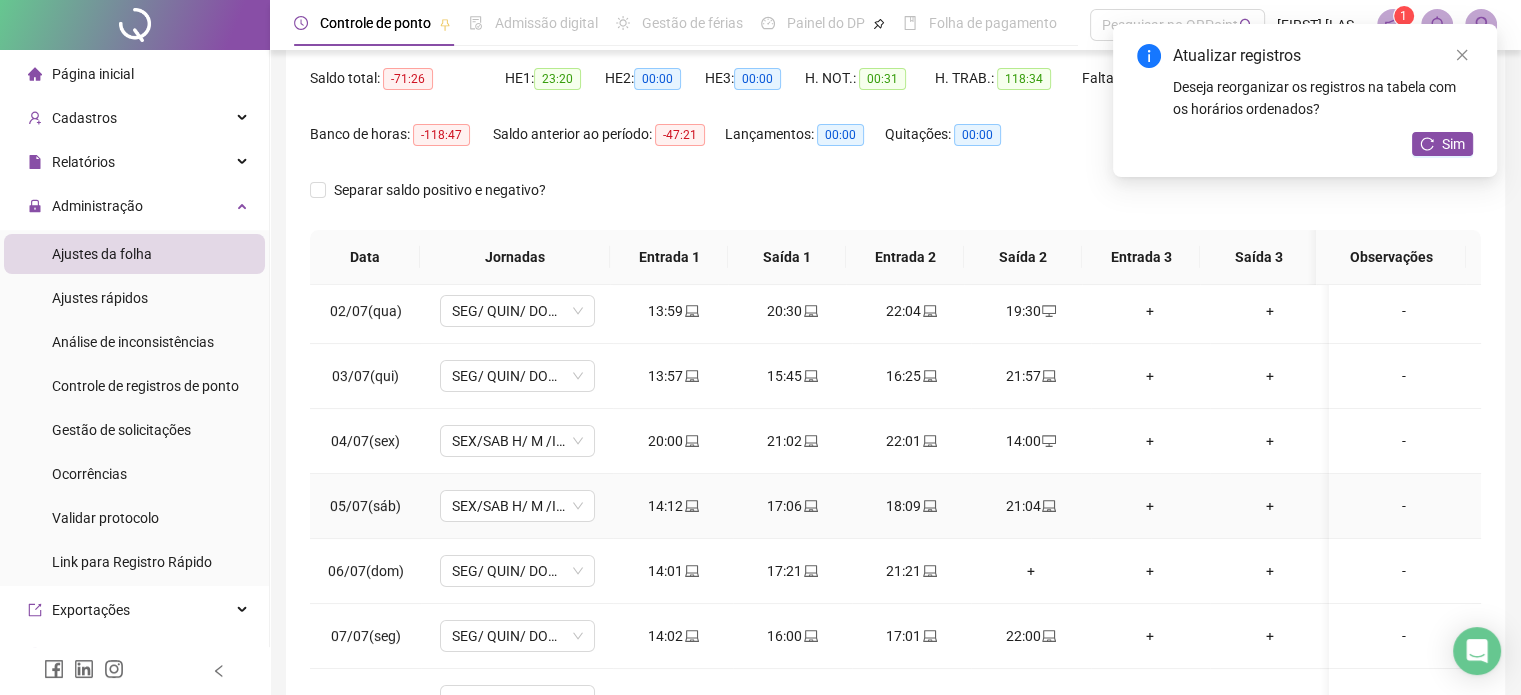 scroll, scrollTop: 100, scrollLeft: 0, axis: vertical 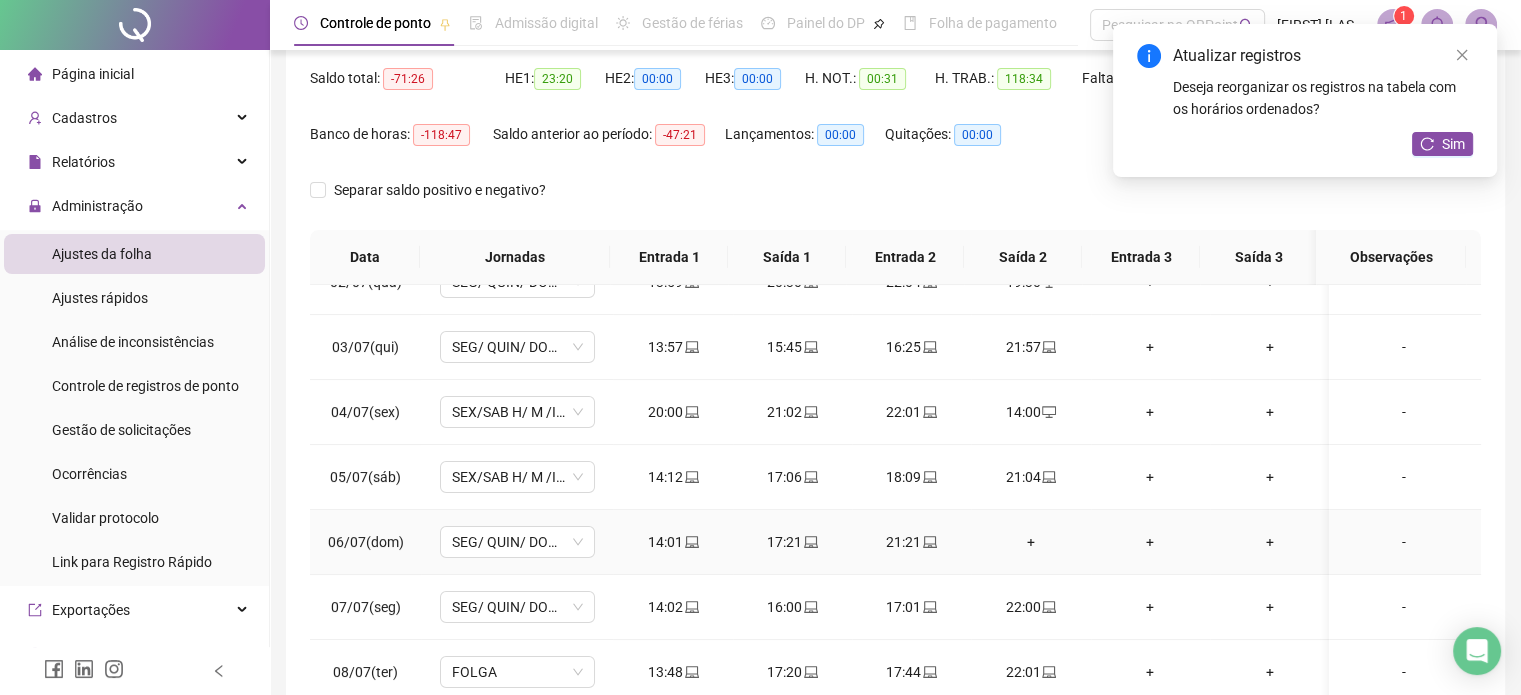 click on "+" at bounding box center [1030, 542] 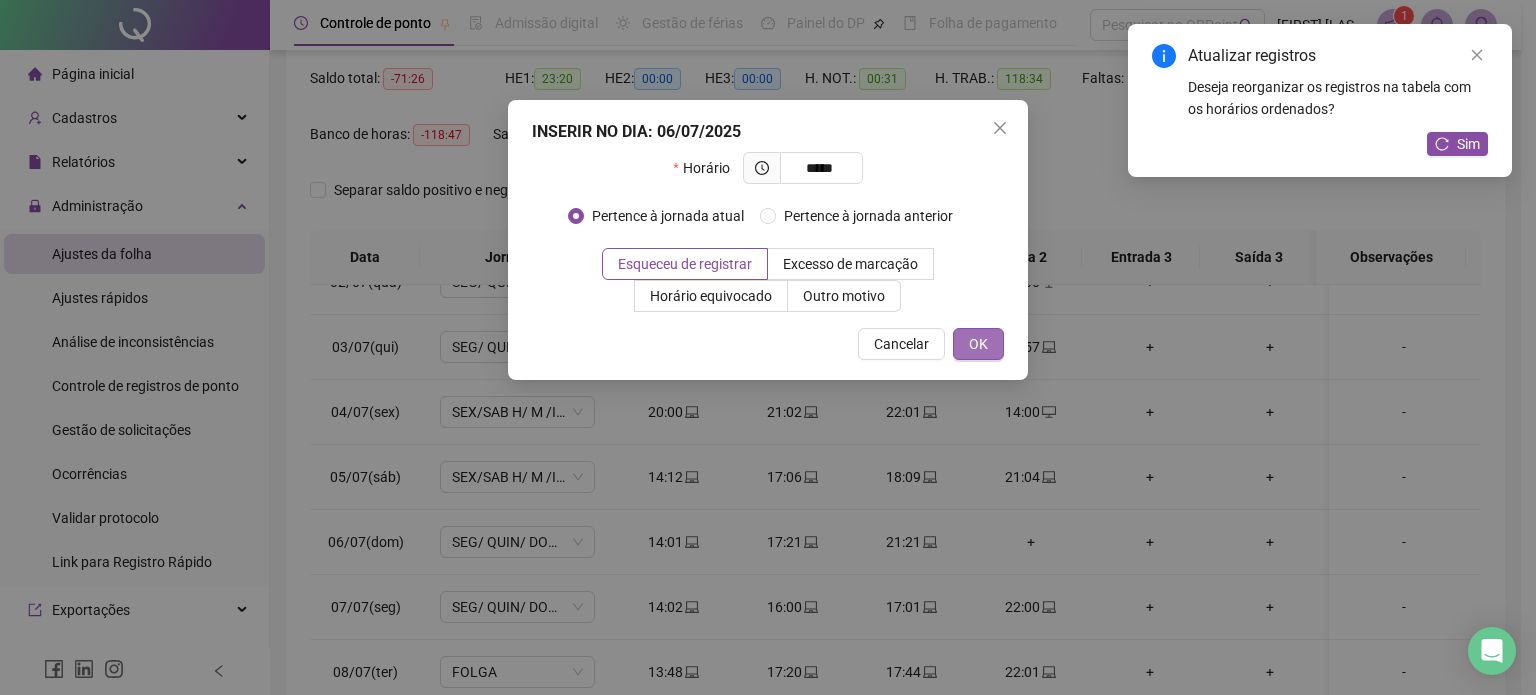 type on "*****" 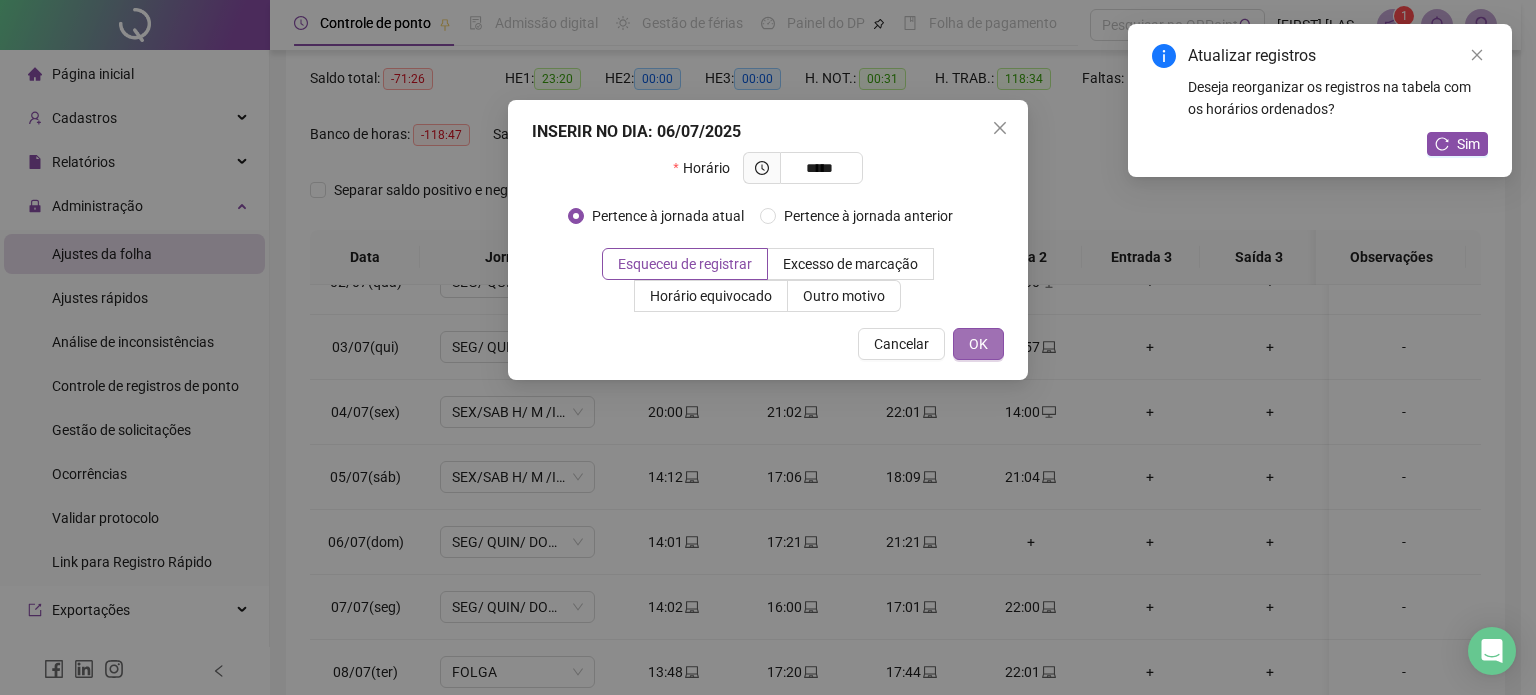 click on "OK" at bounding box center (978, 344) 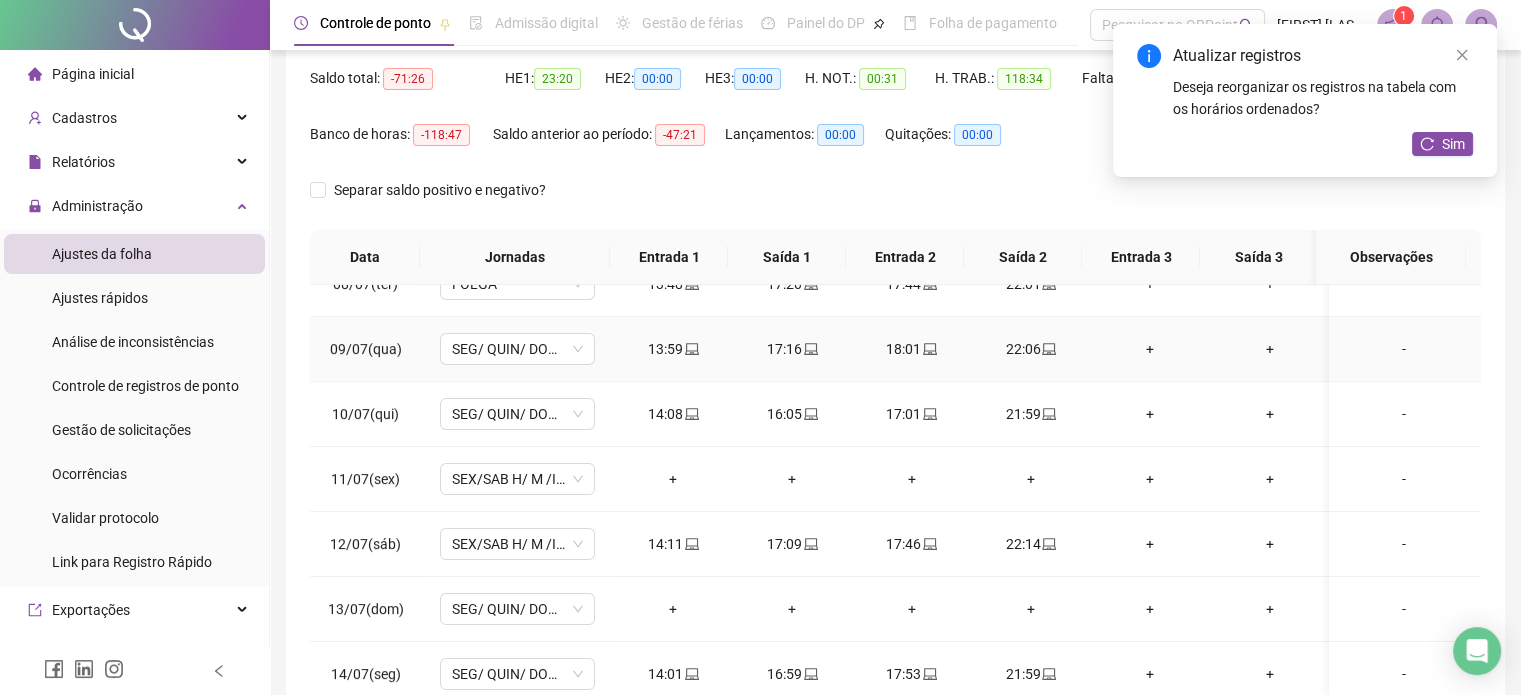 scroll, scrollTop: 500, scrollLeft: 0, axis: vertical 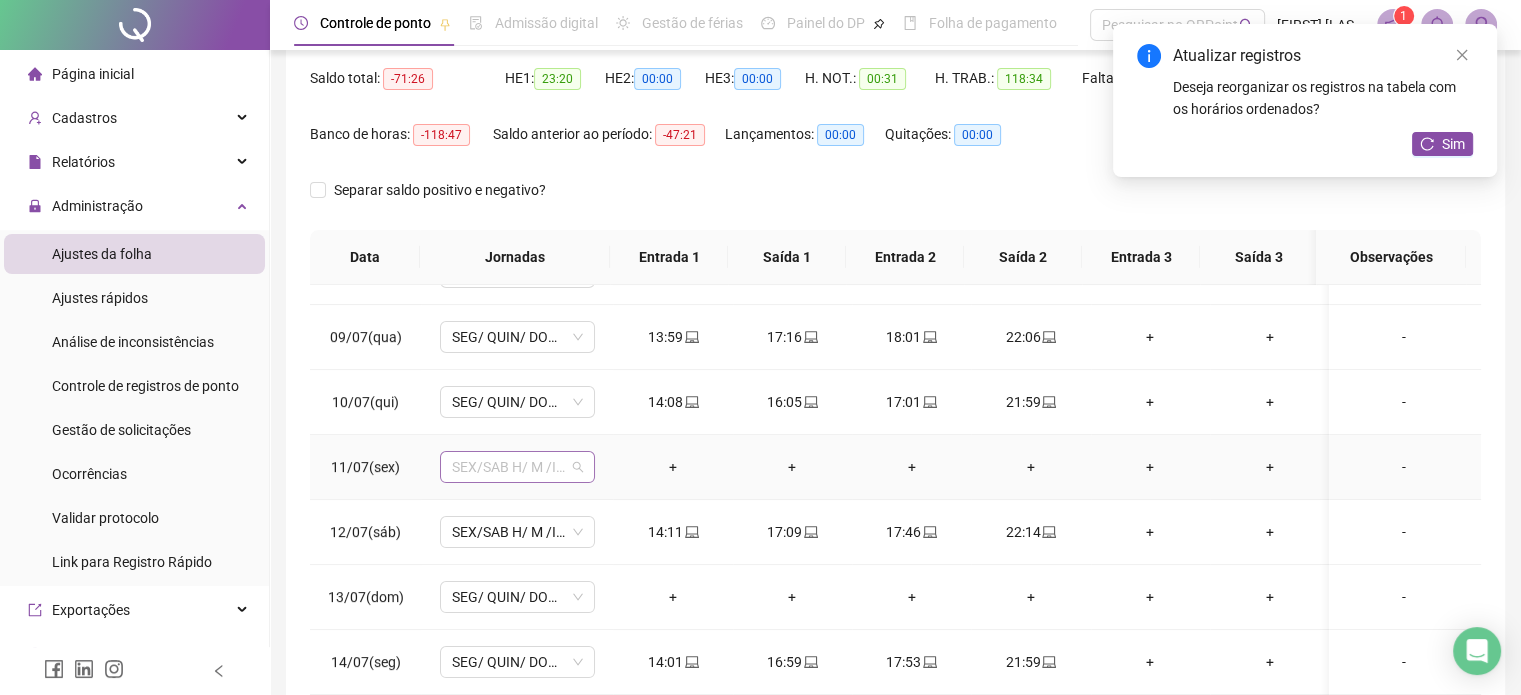 click on "SEX/SAB H/ M /I  2 TURNO" at bounding box center (517, 467) 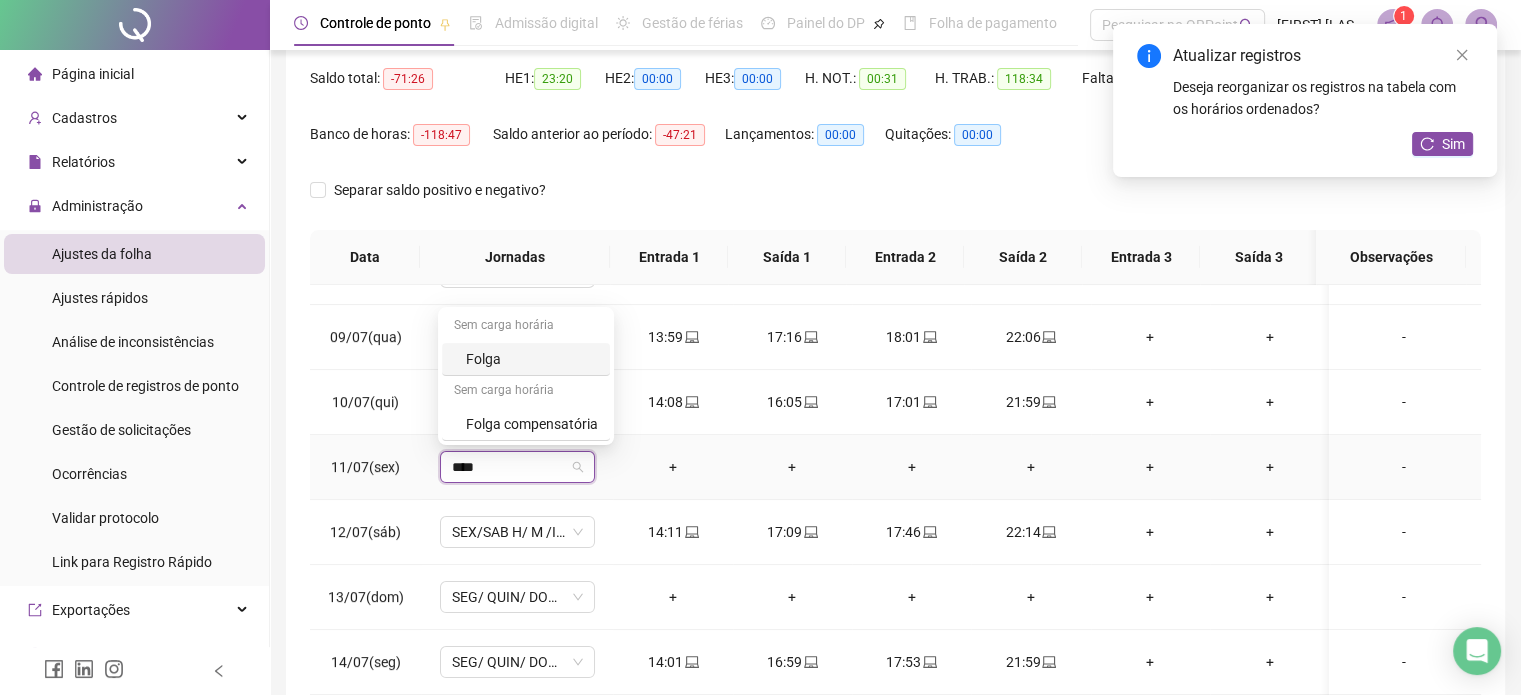 type on "*****" 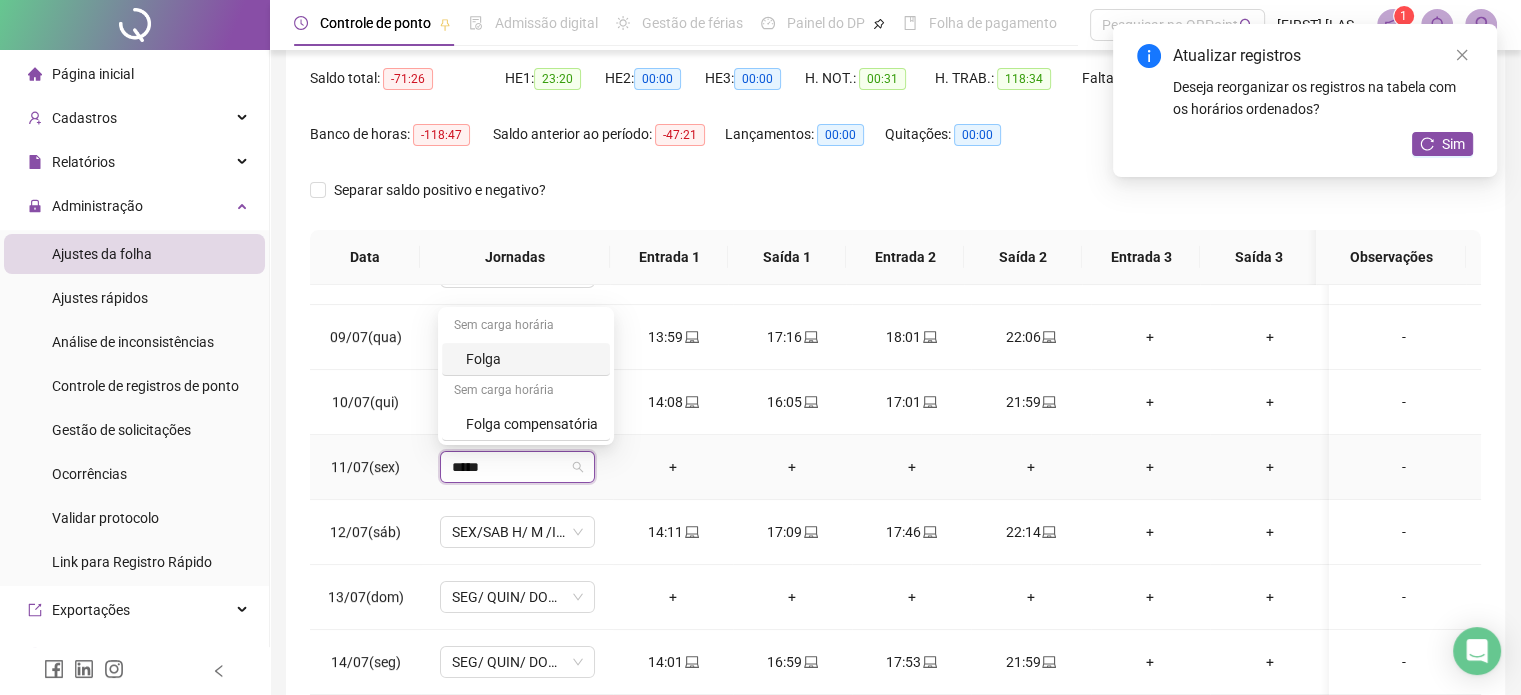 click on "Folga" at bounding box center (532, 359) 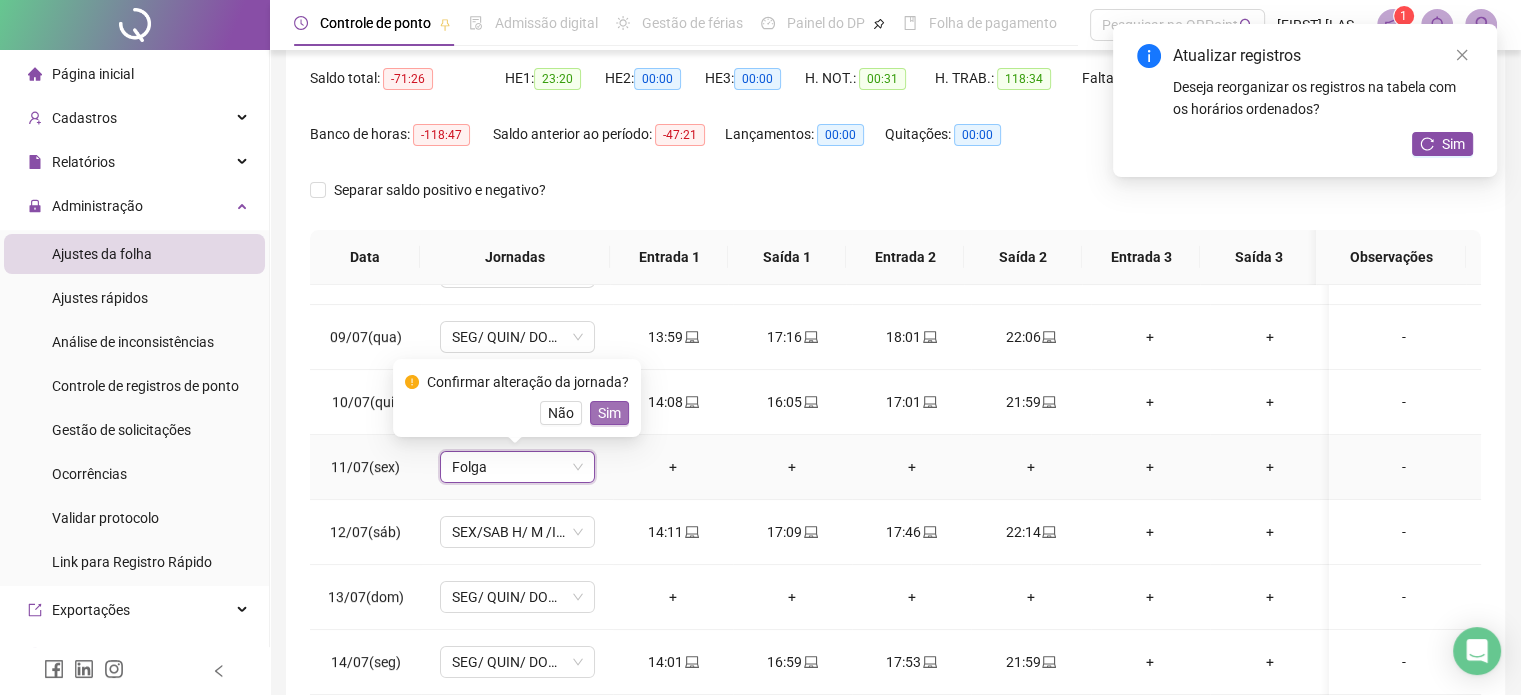 click on "Sim" at bounding box center (609, 413) 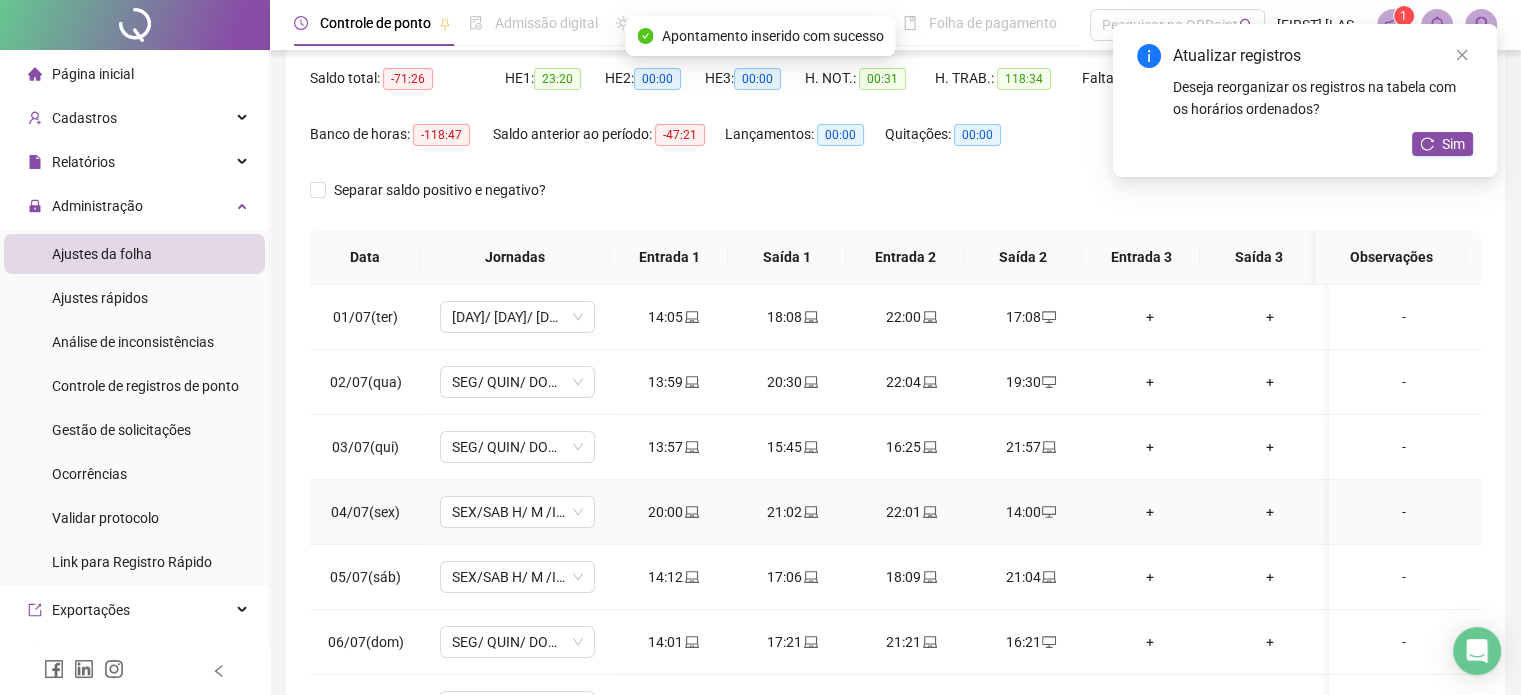 scroll, scrollTop: 300, scrollLeft: 0, axis: vertical 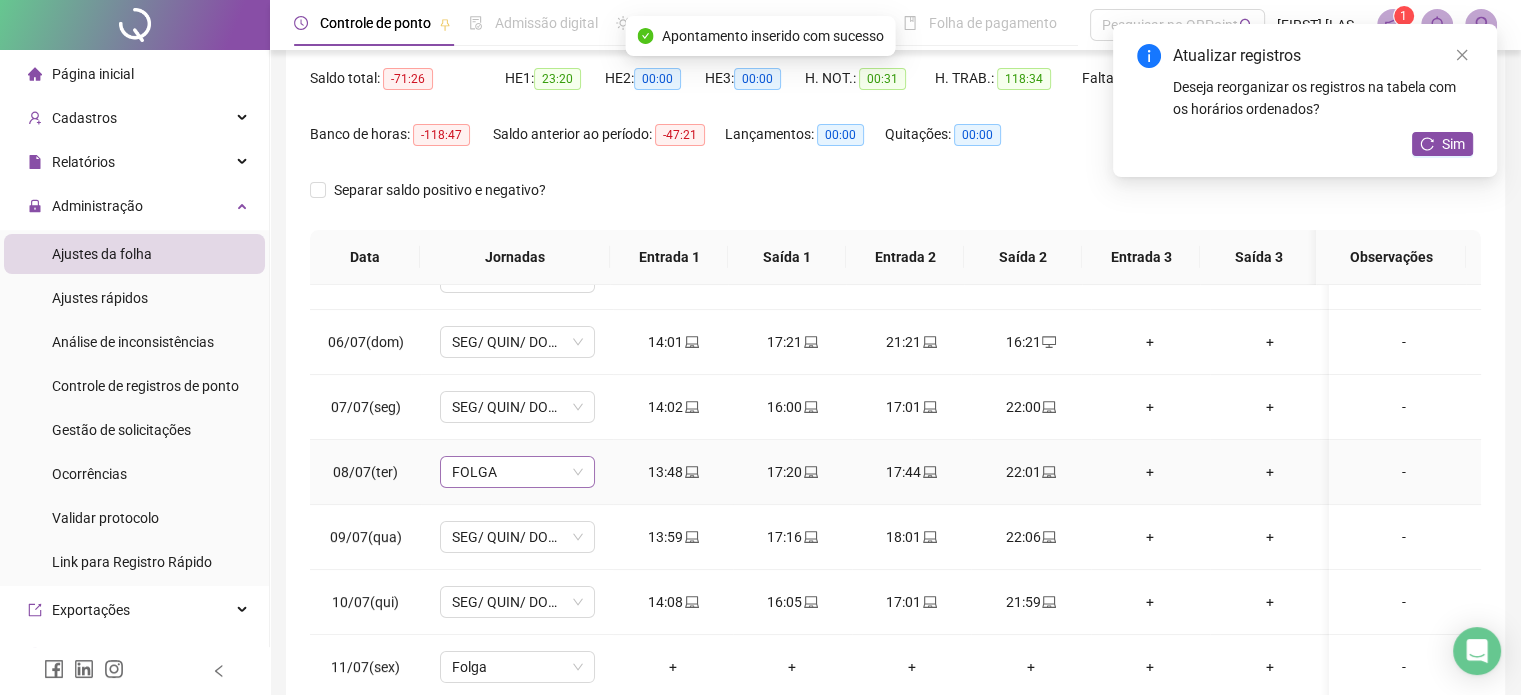 click on "FOLGA" at bounding box center (517, 472) 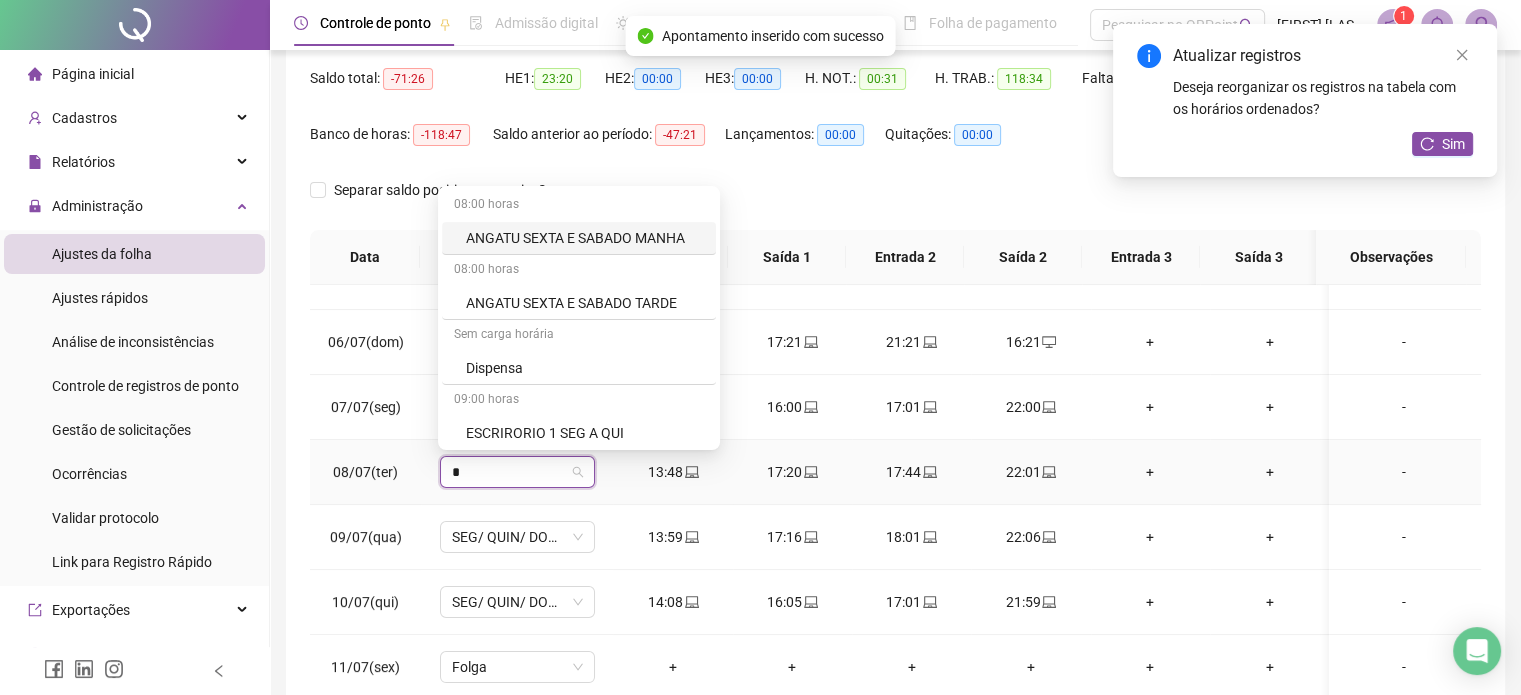 type on "**" 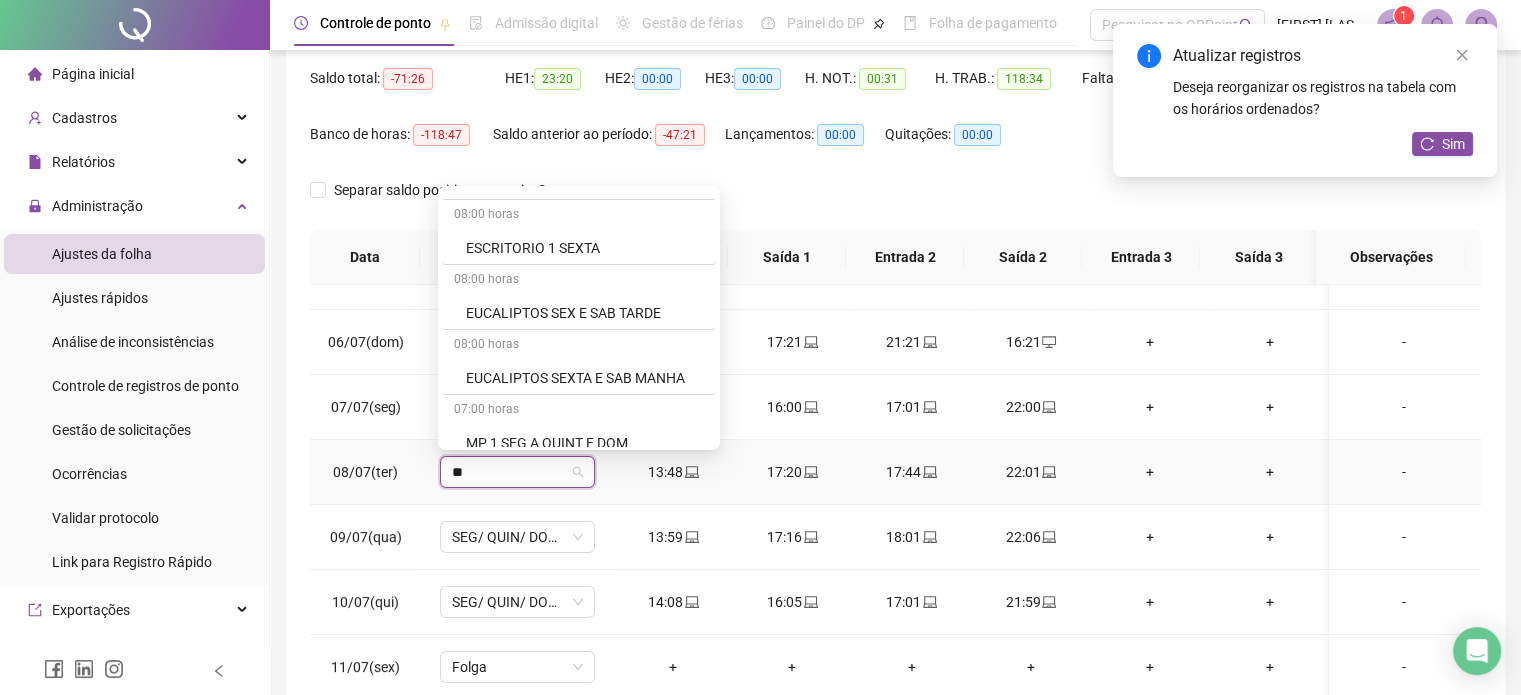 scroll, scrollTop: 0, scrollLeft: 0, axis: both 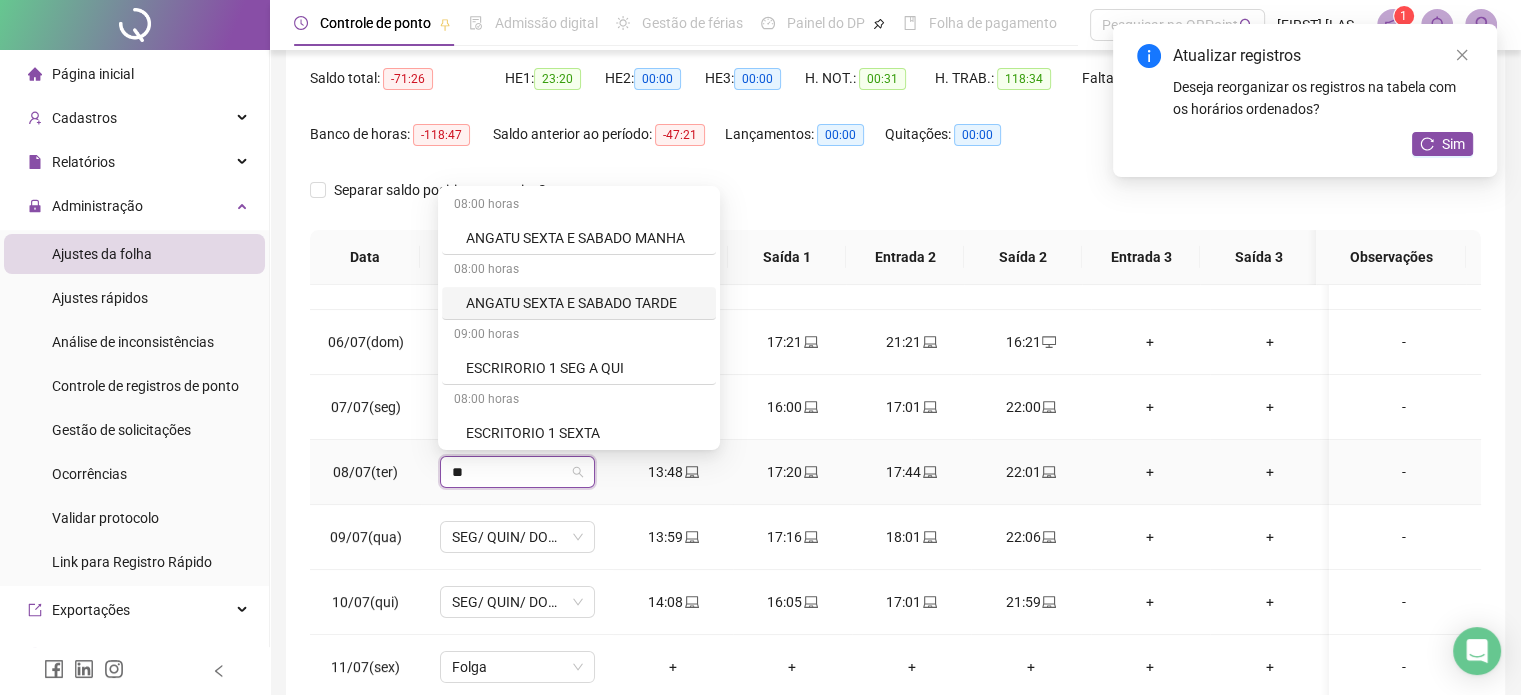 click on "ANGATU SEXTA E SABADO TARDE" at bounding box center (585, 303) 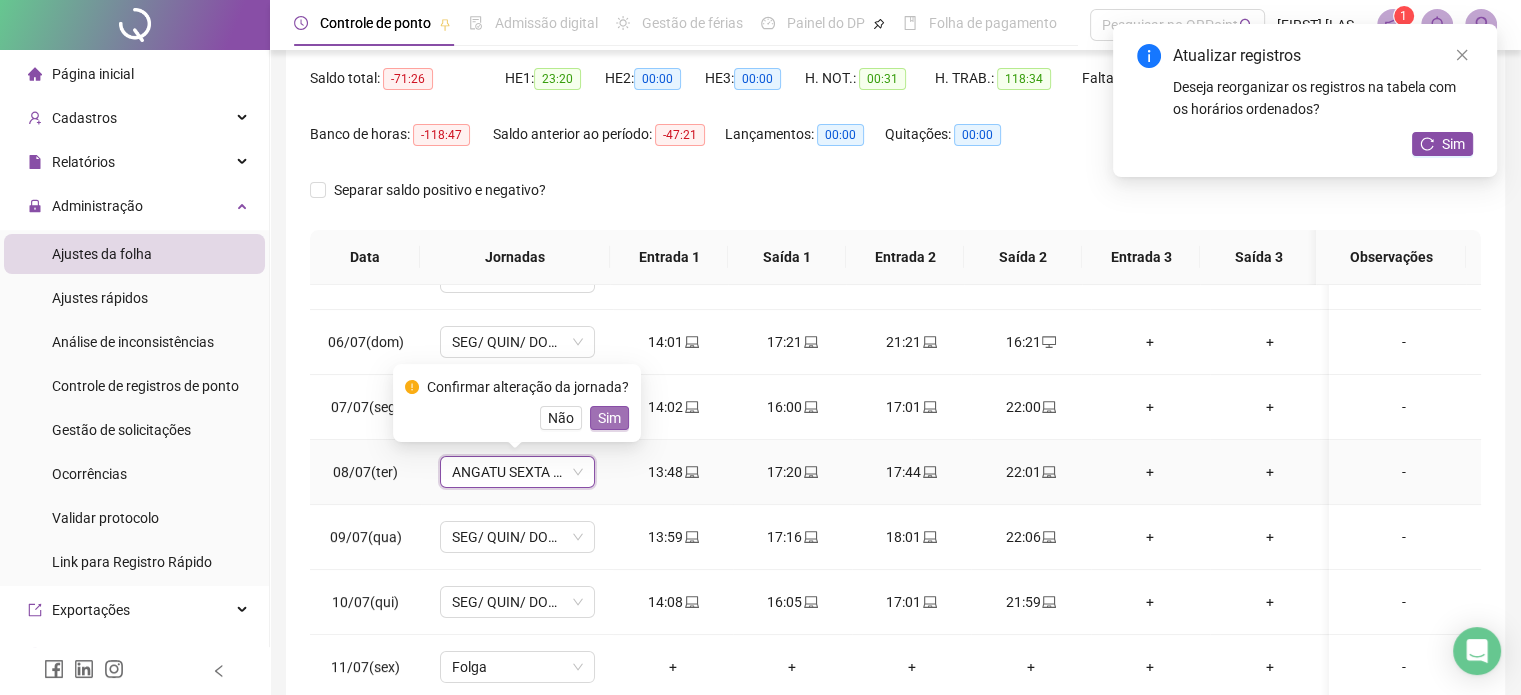 click on "Sim" at bounding box center (609, 418) 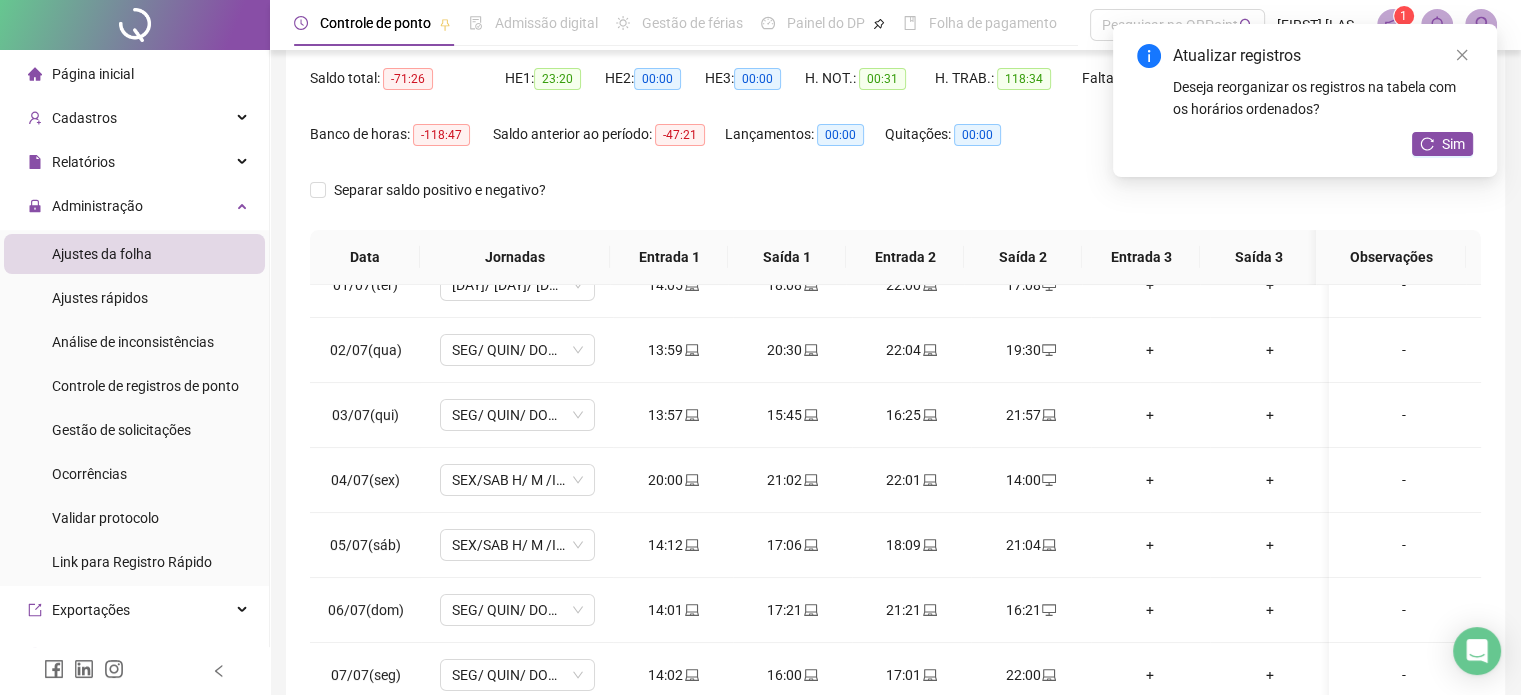 scroll, scrollTop: 0, scrollLeft: 0, axis: both 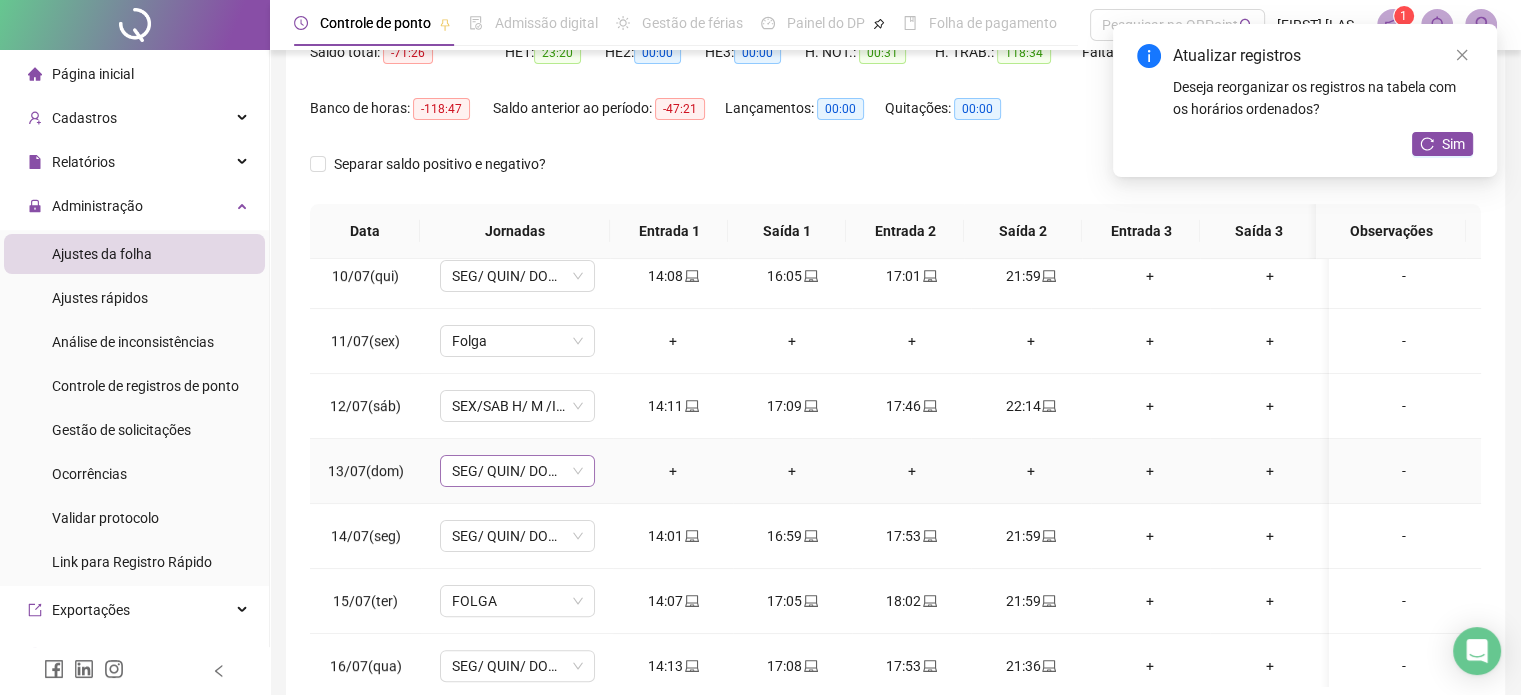 click on "SEG/ QUIN/ DOM H/I/M 2 TURNO" at bounding box center [517, 471] 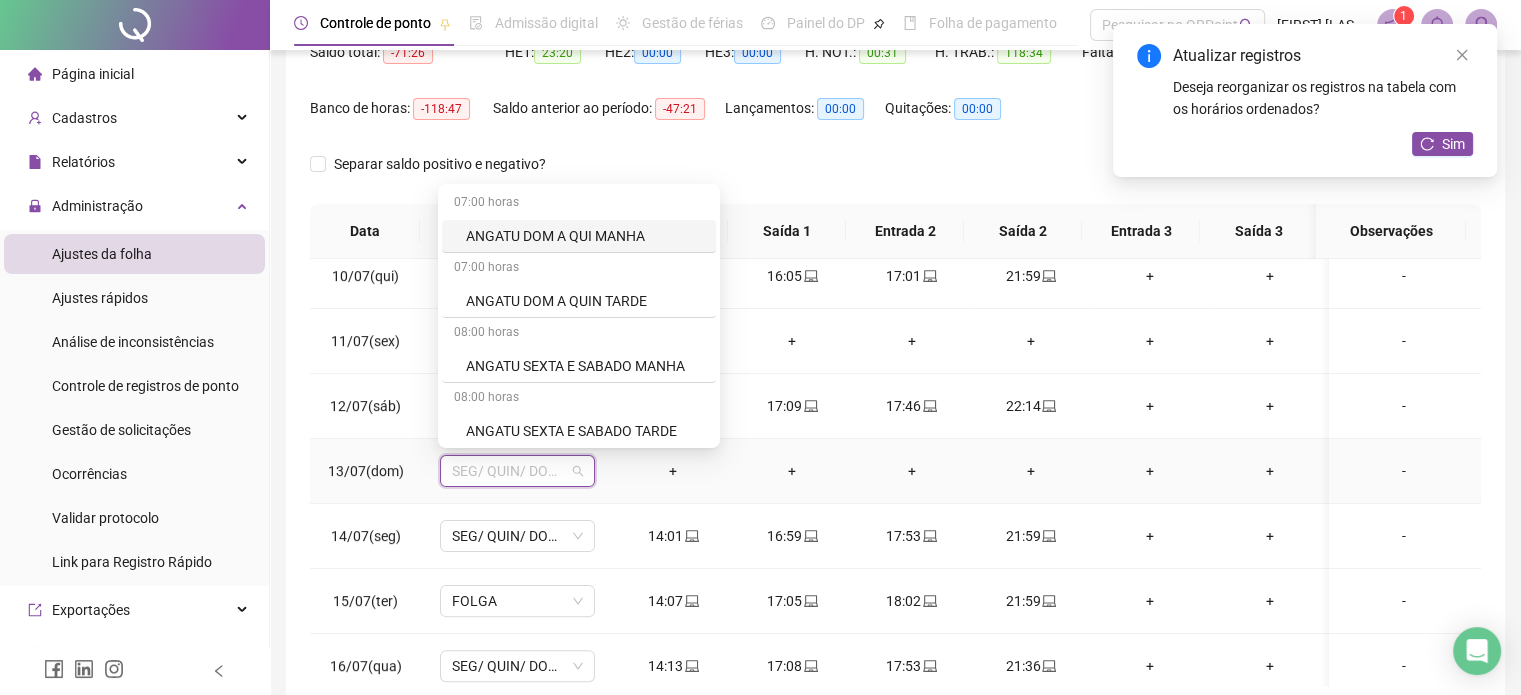 type on "*" 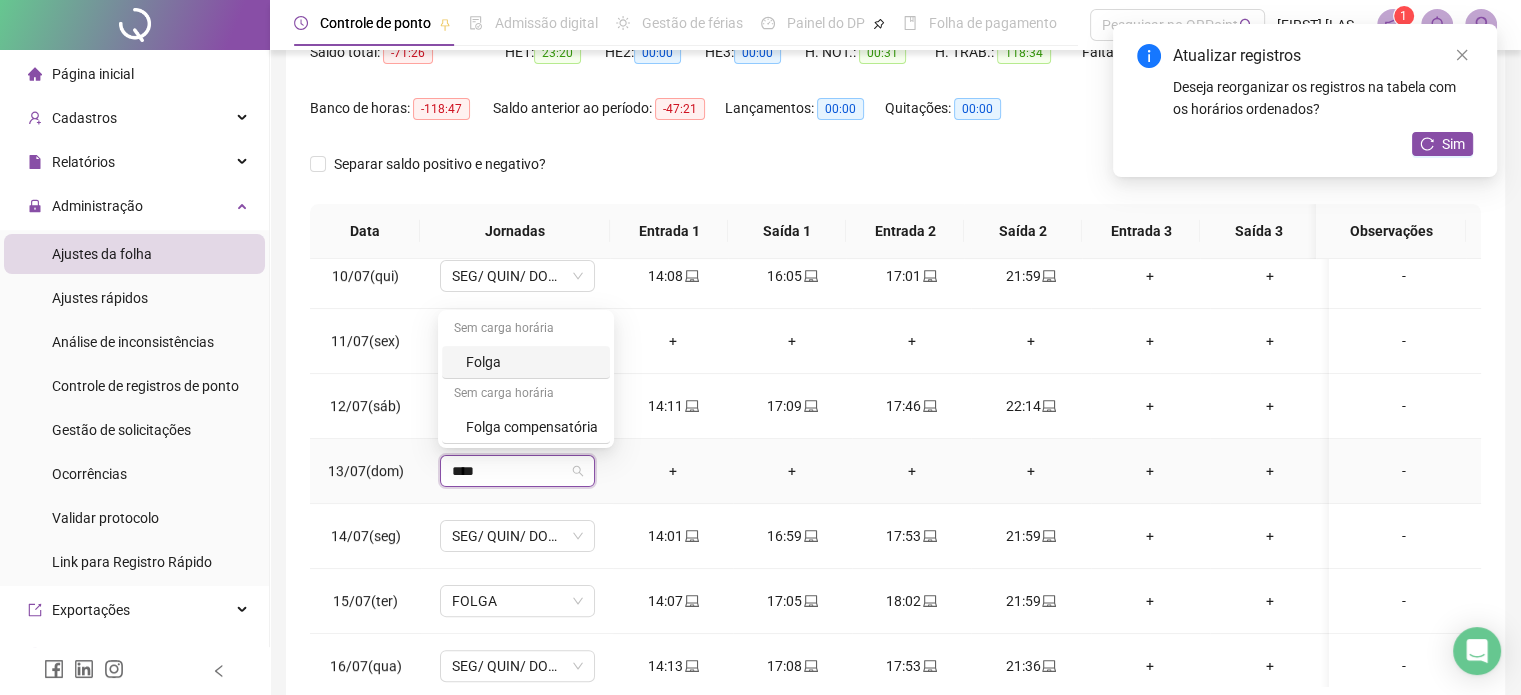 type on "*****" 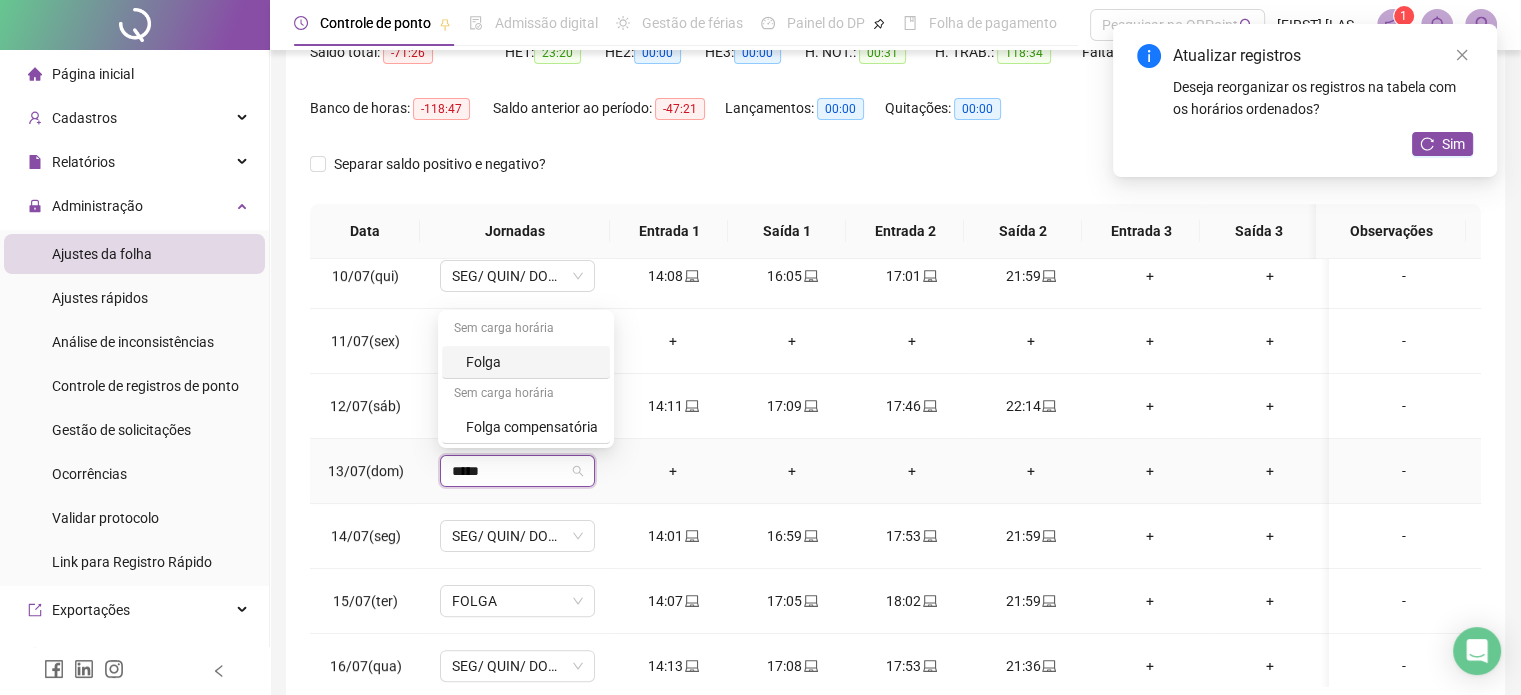 click on "Folga" at bounding box center [532, 362] 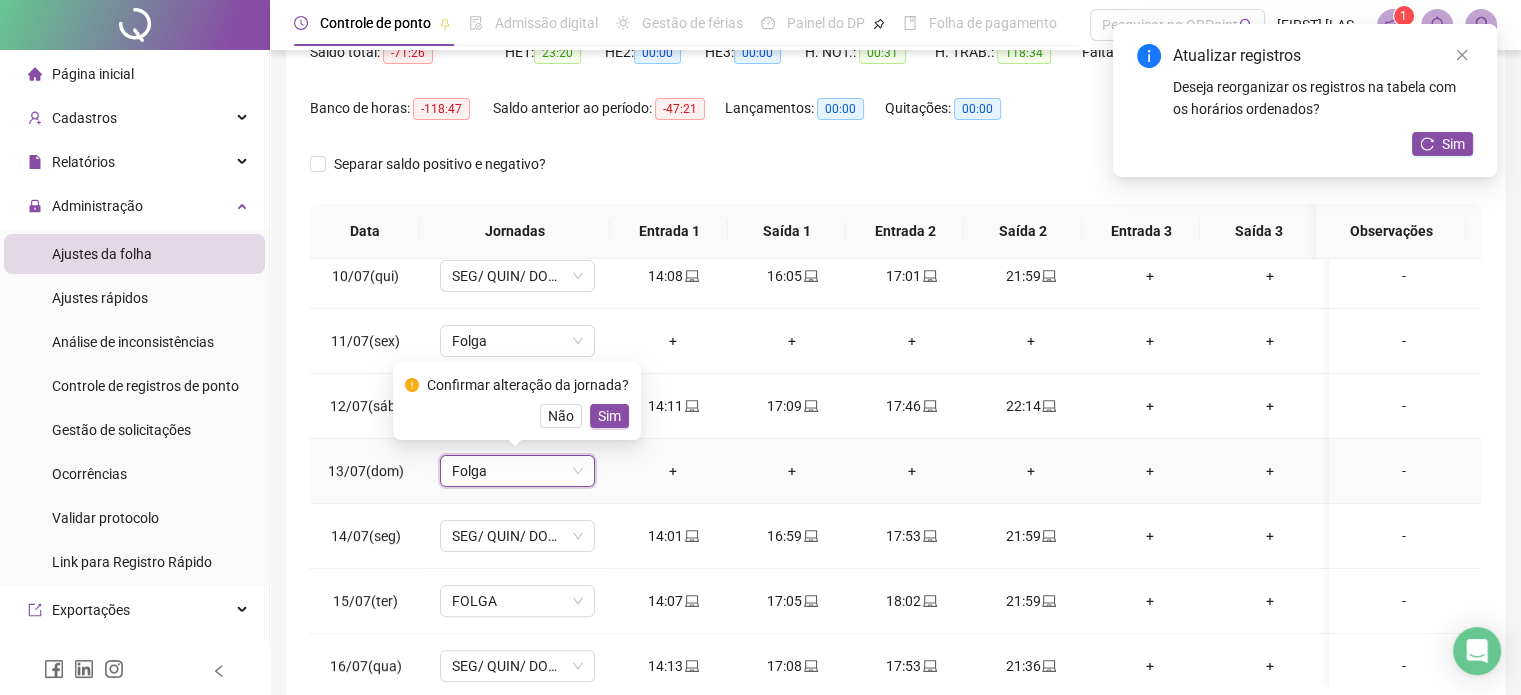 click on "Sim" at bounding box center [609, 416] 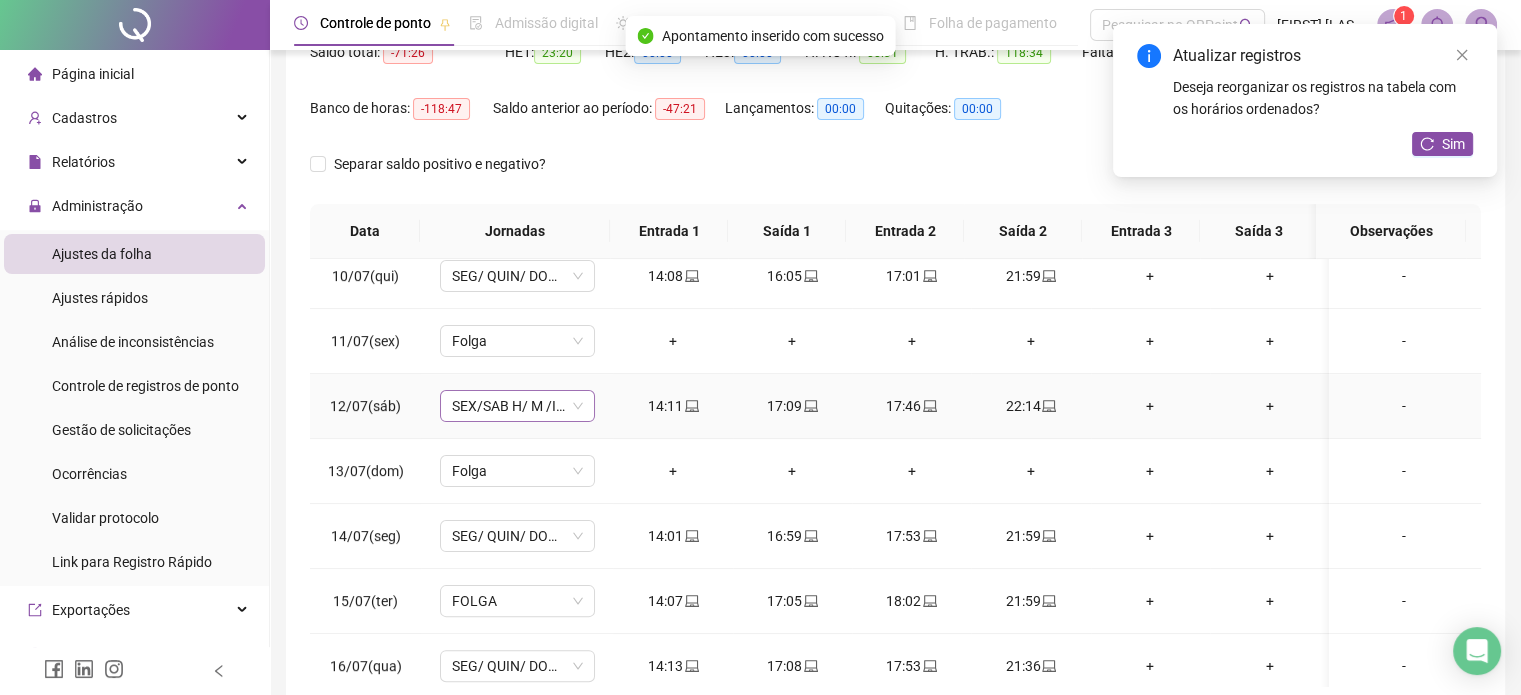 scroll, scrollTop: 700, scrollLeft: 0, axis: vertical 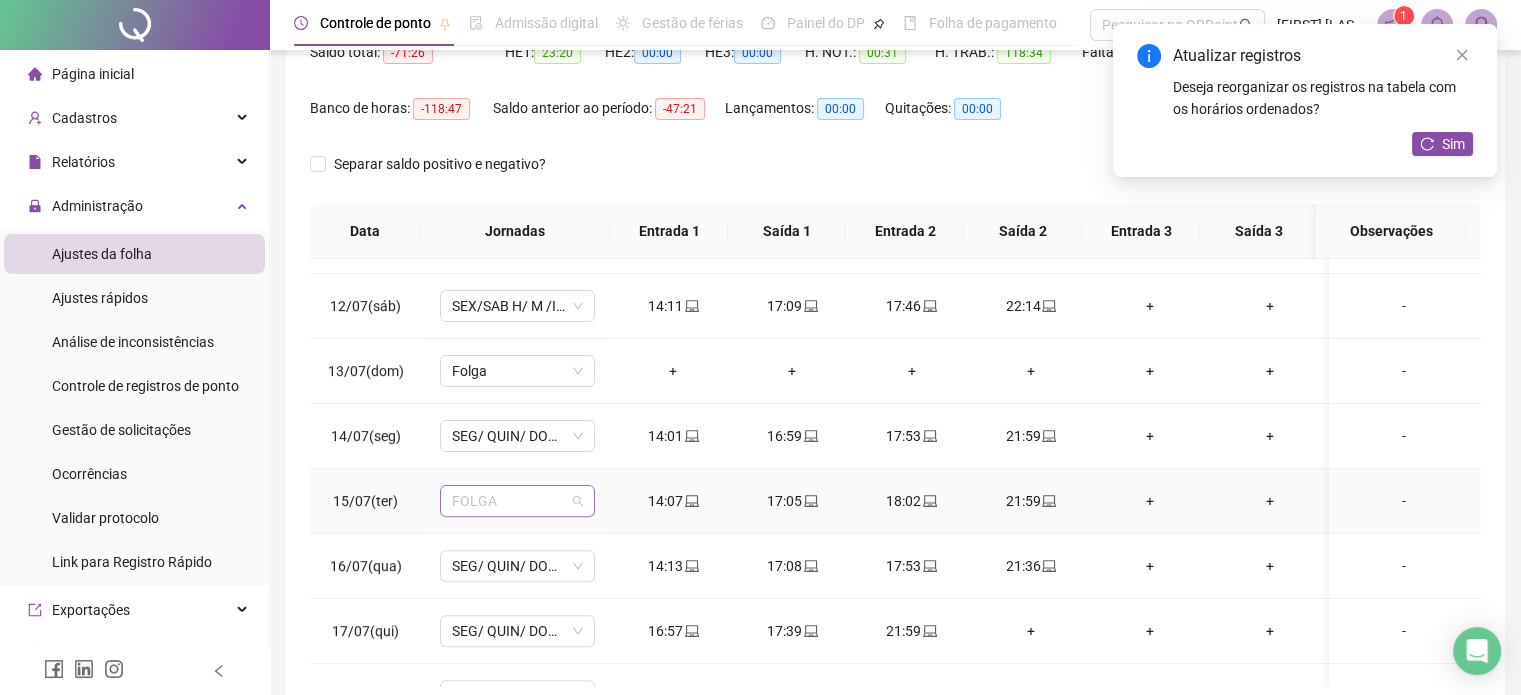 click on "FOLGA" at bounding box center [517, 501] 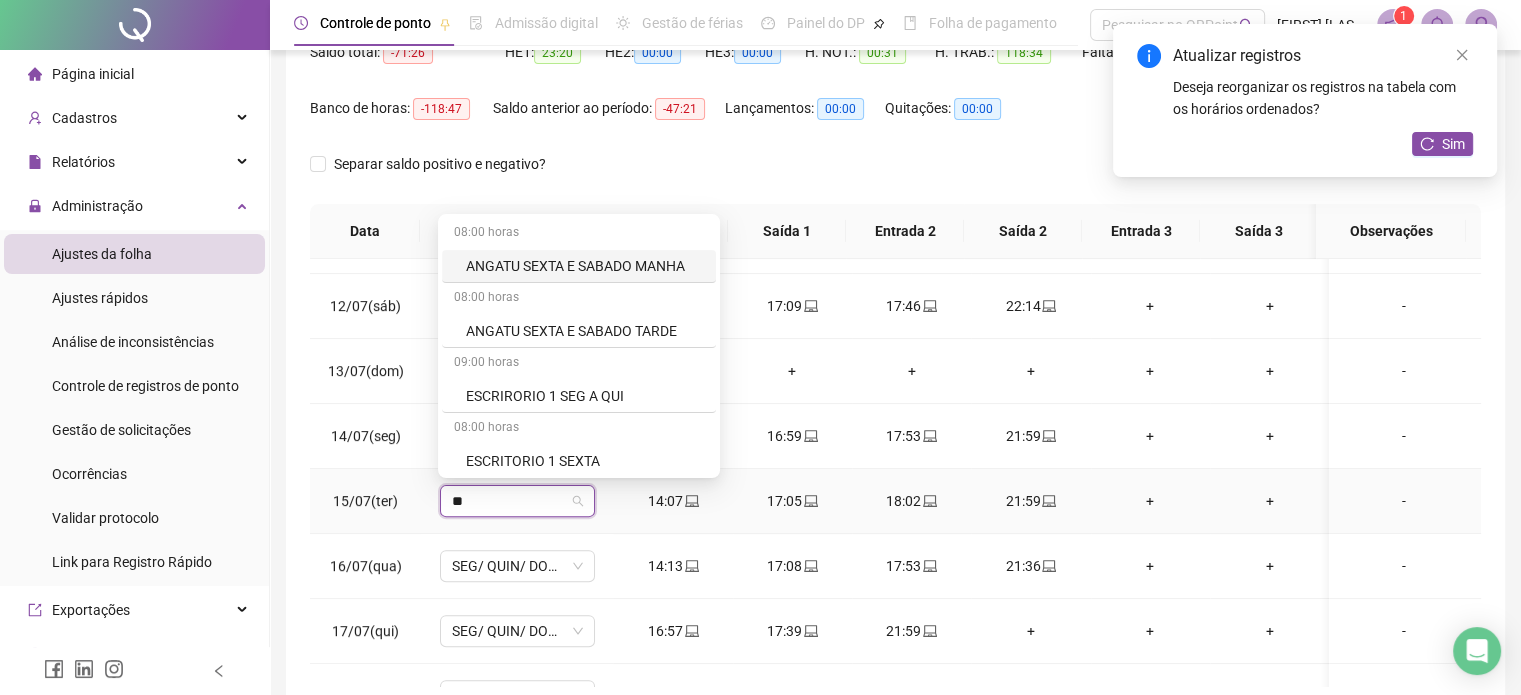 type on "***" 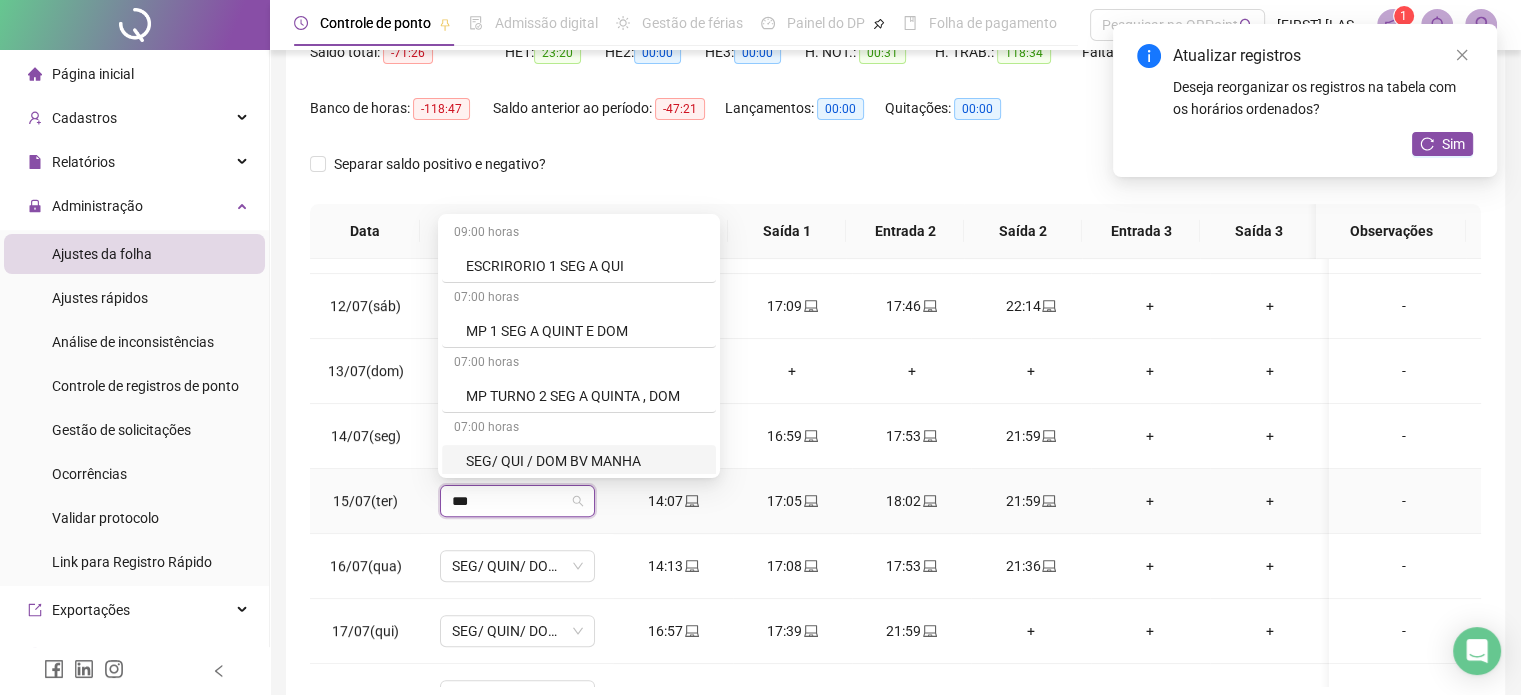 click on "SEG/ QUI / DOM BV MANHA" at bounding box center [585, 461] 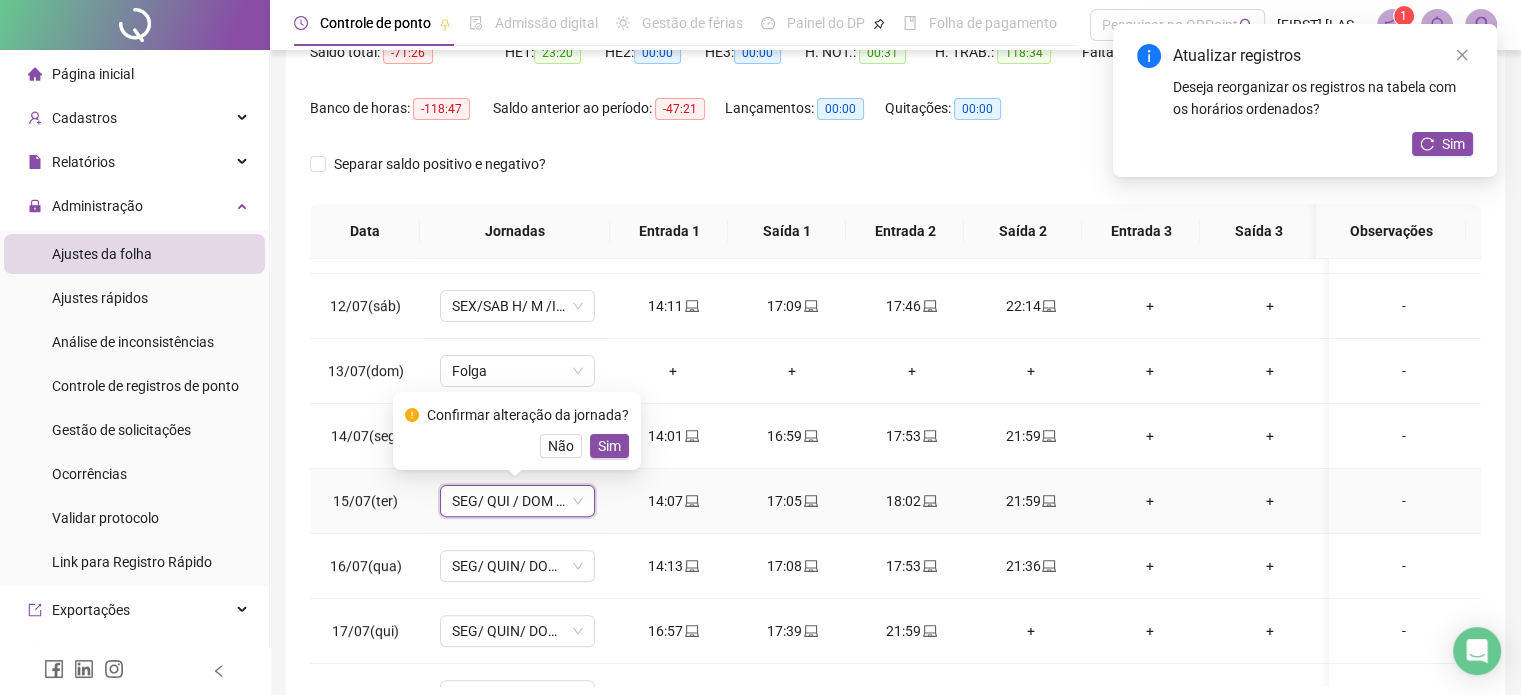click on "Sim" at bounding box center (609, 446) 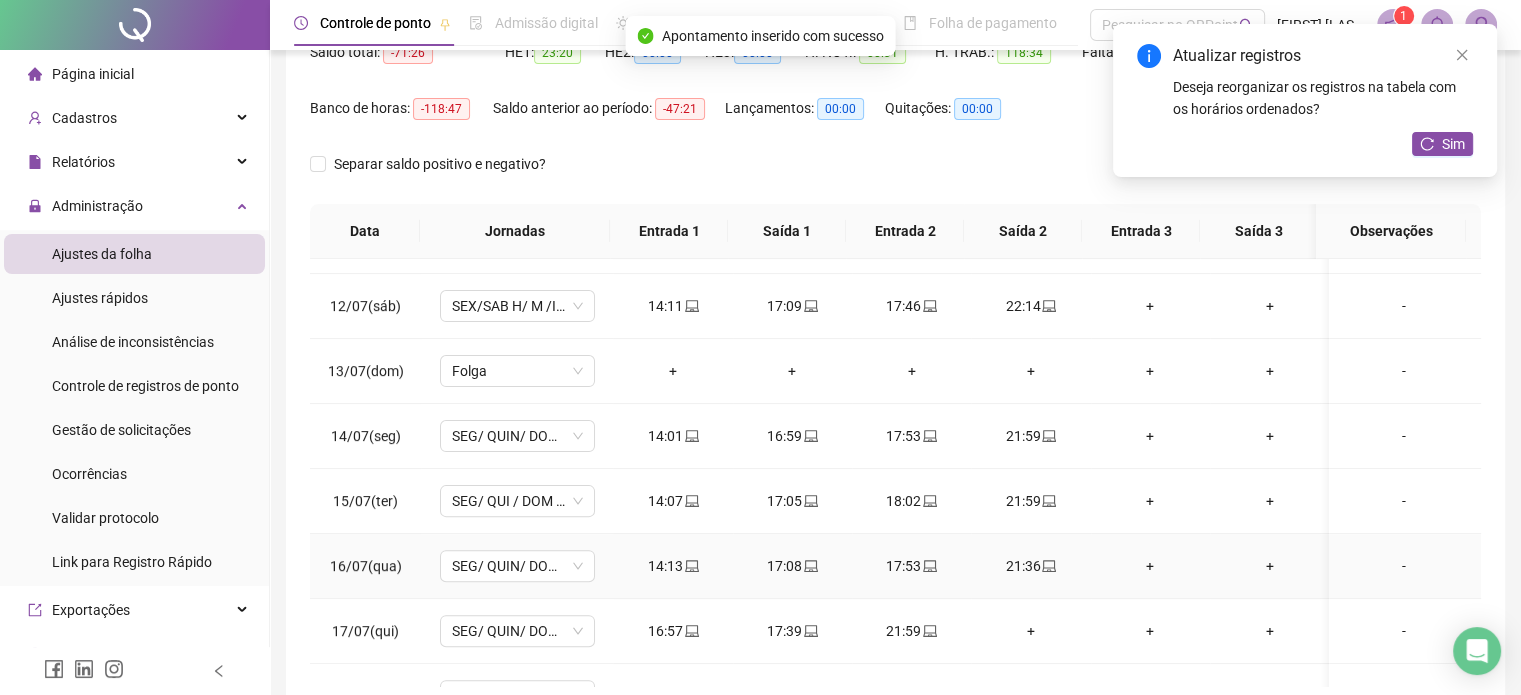 scroll, scrollTop: 800, scrollLeft: 0, axis: vertical 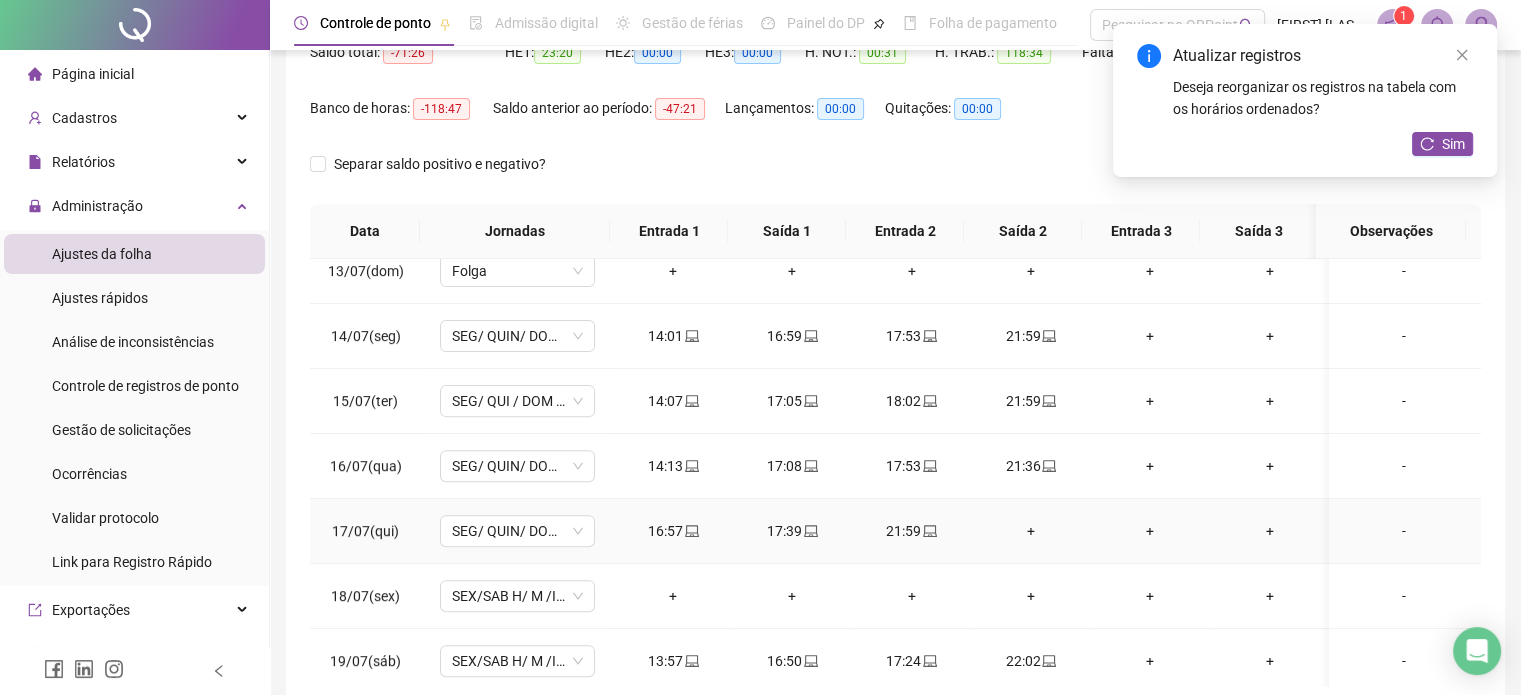 click on "+" at bounding box center (1030, 531) 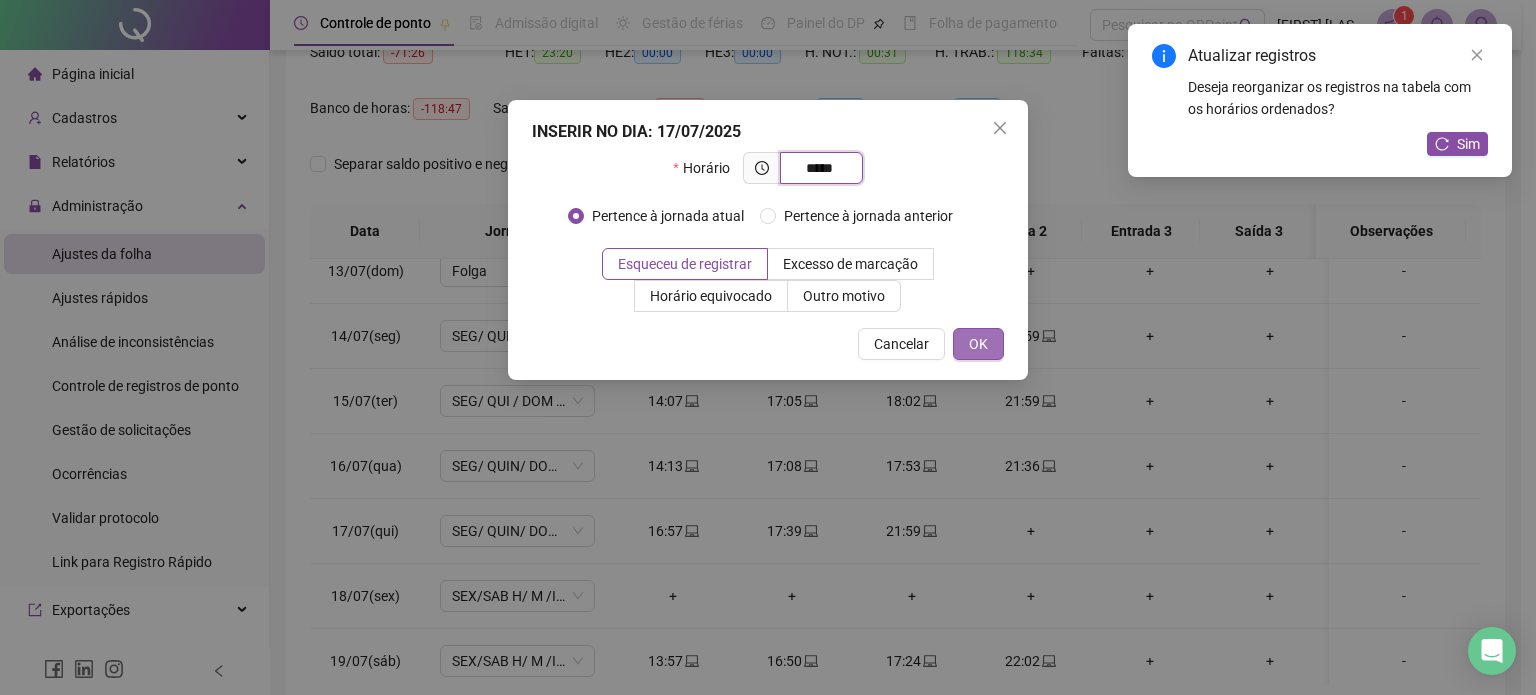 type on "*****" 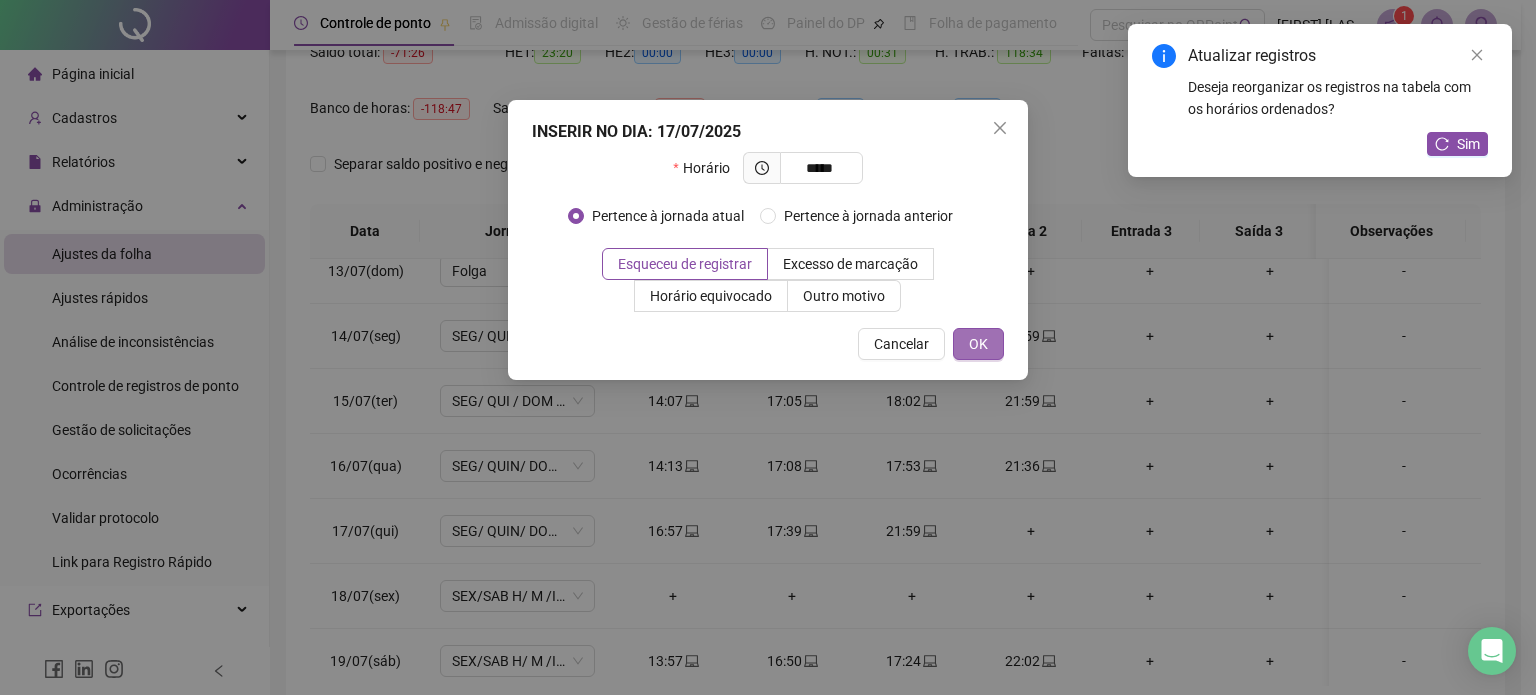 click on "OK" at bounding box center (978, 344) 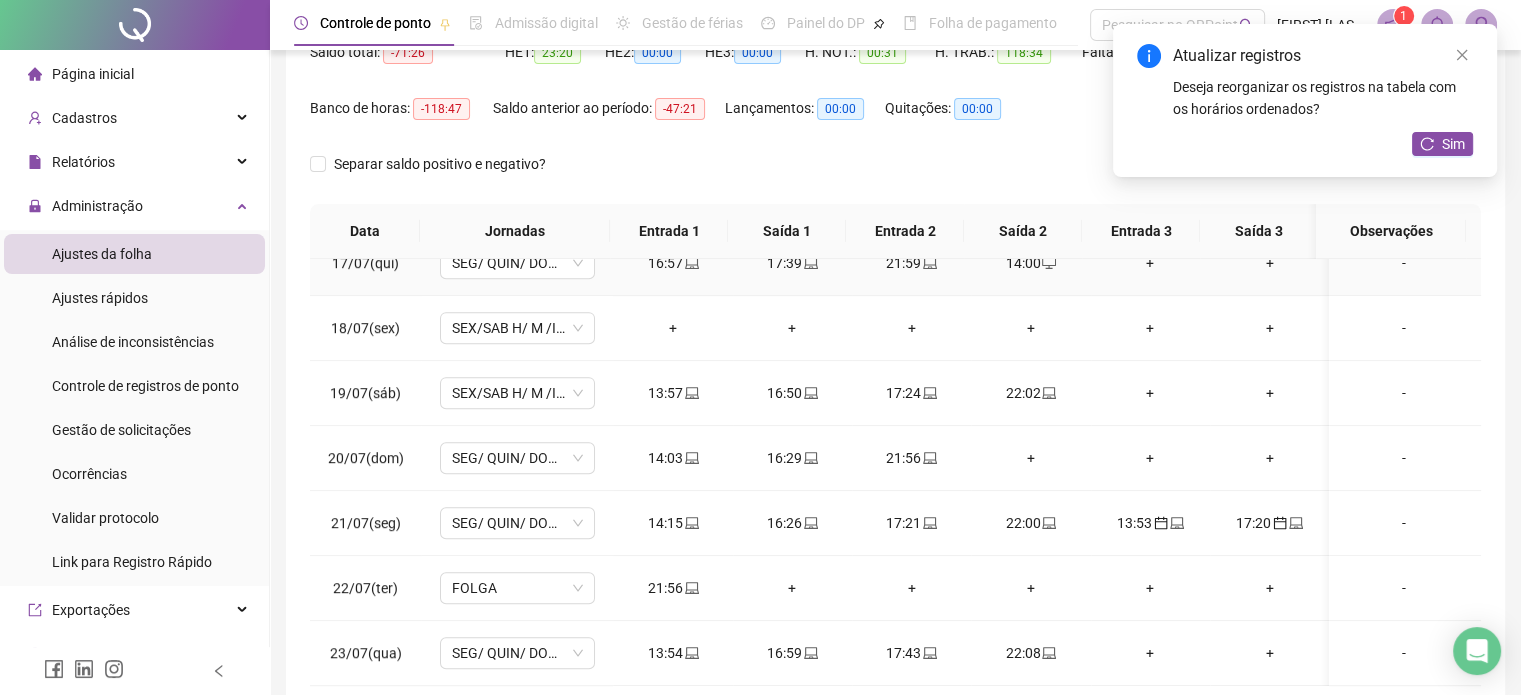 scroll, scrollTop: 1100, scrollLeft: 0, axis: vertical 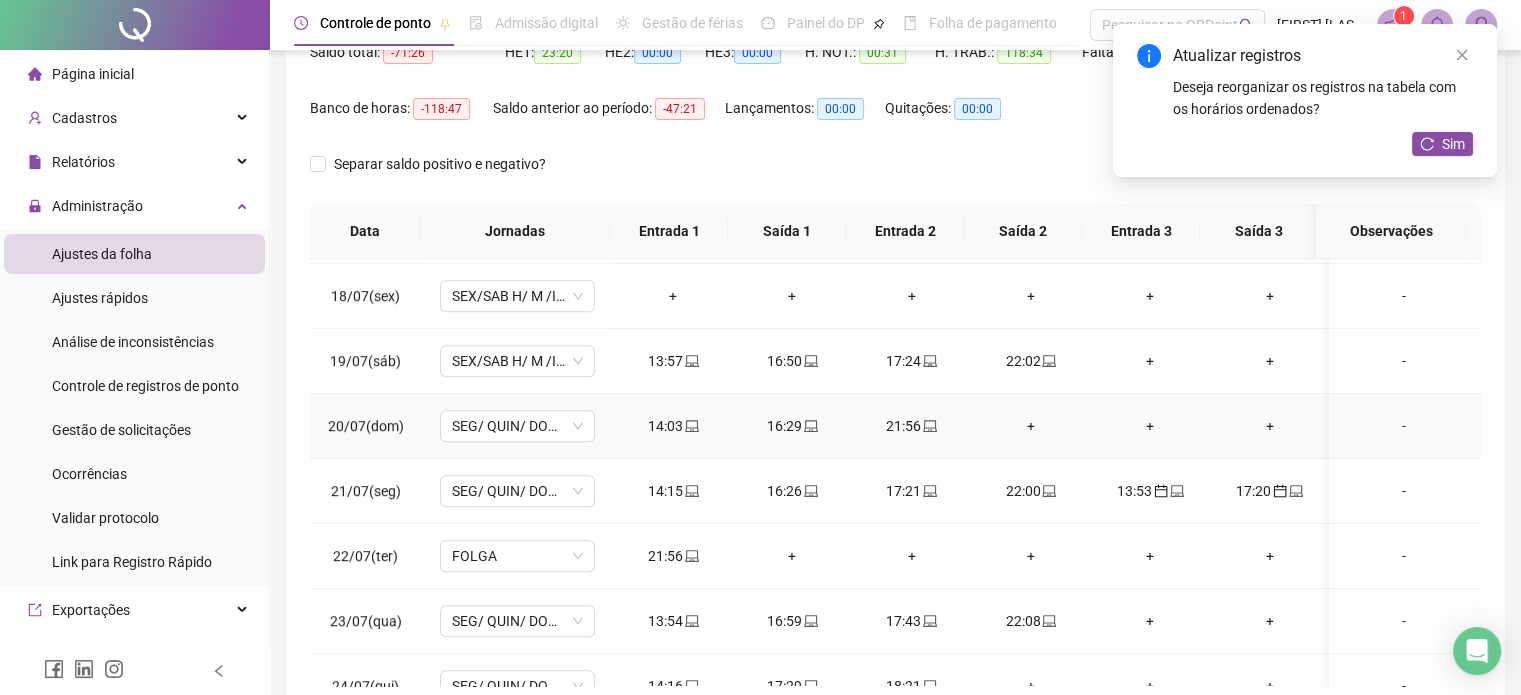 click on "+" at bounding box center [1030, 426] 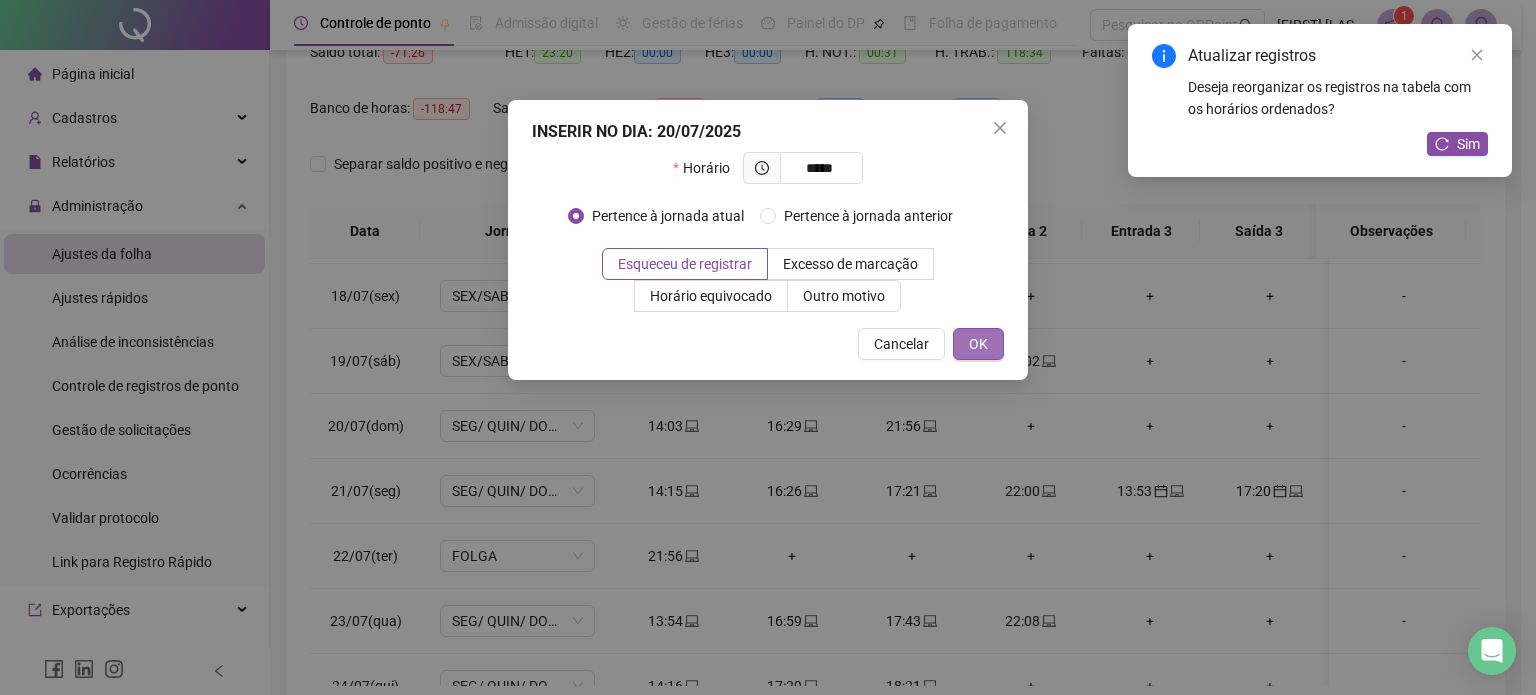 type on "*****" 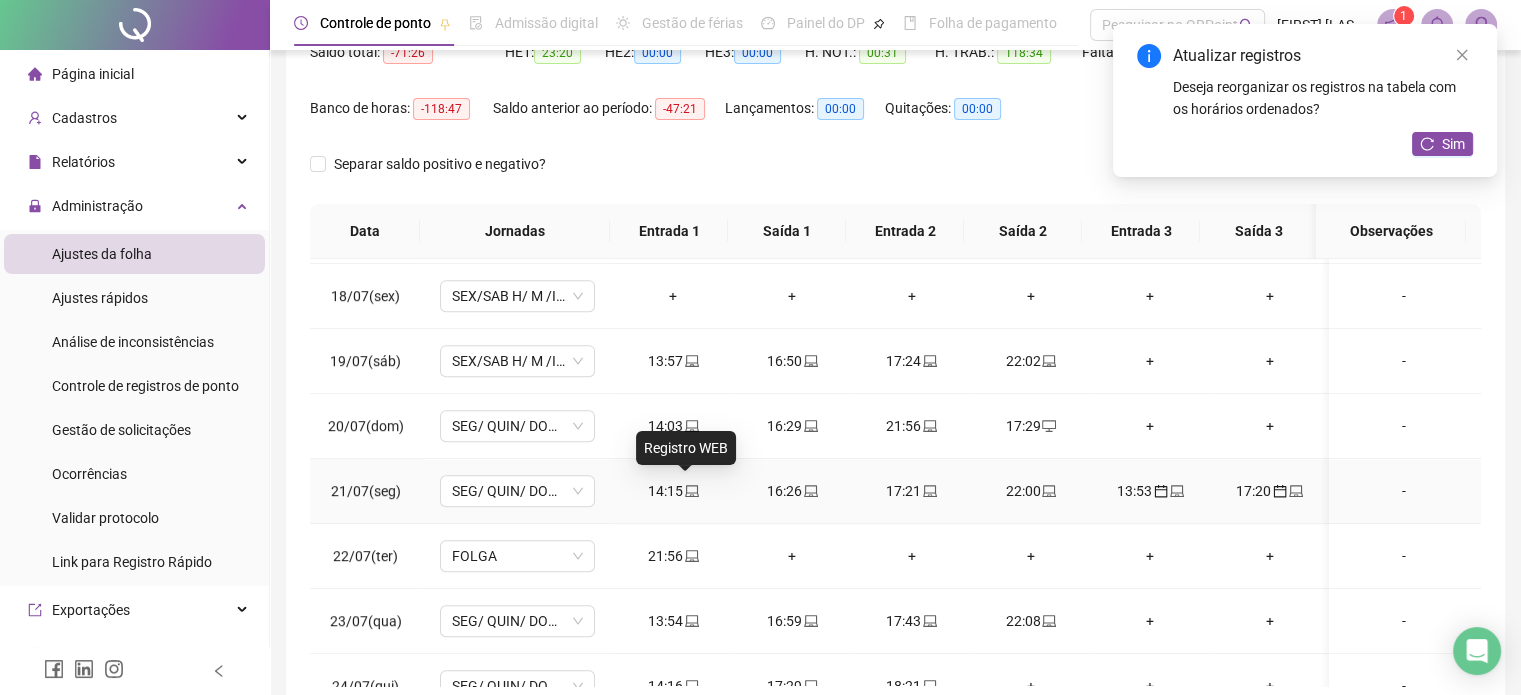 click at bounding box center (691, 491) 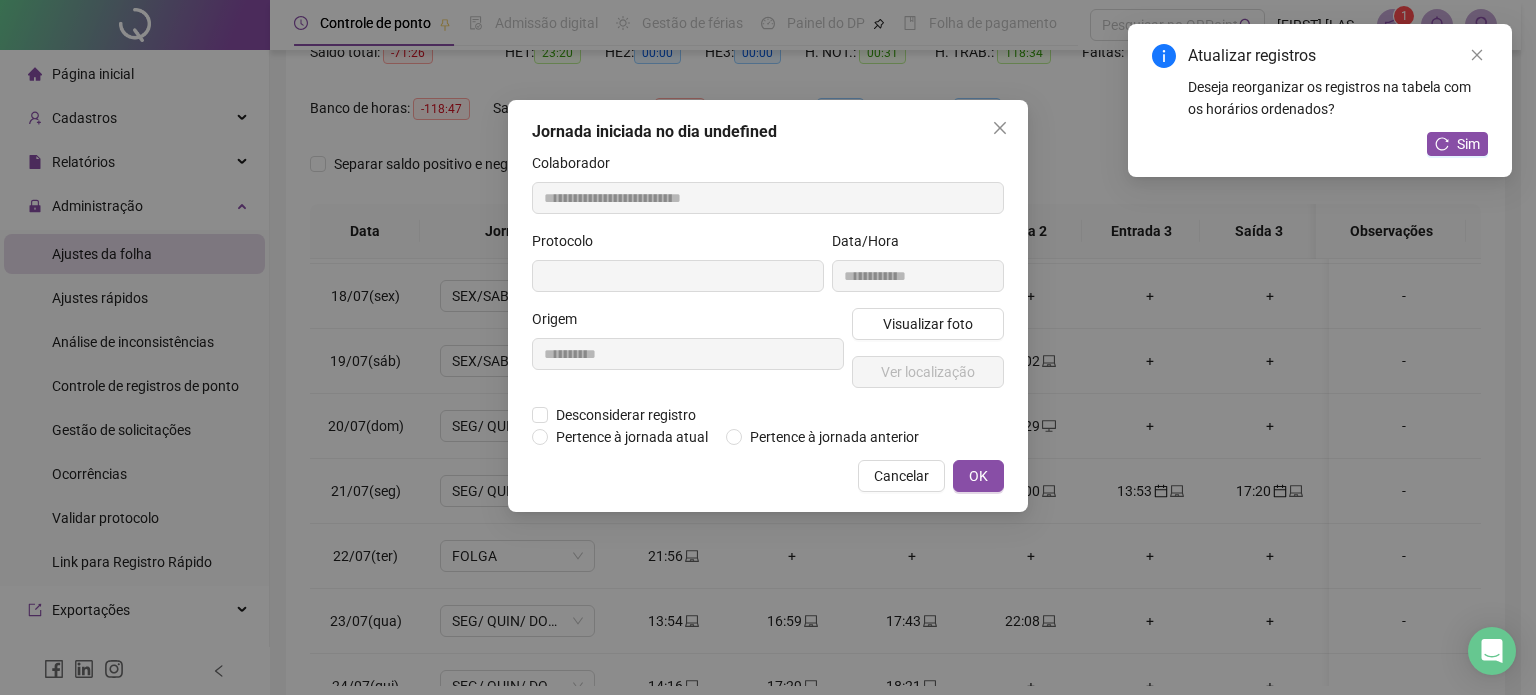 type on "**********" 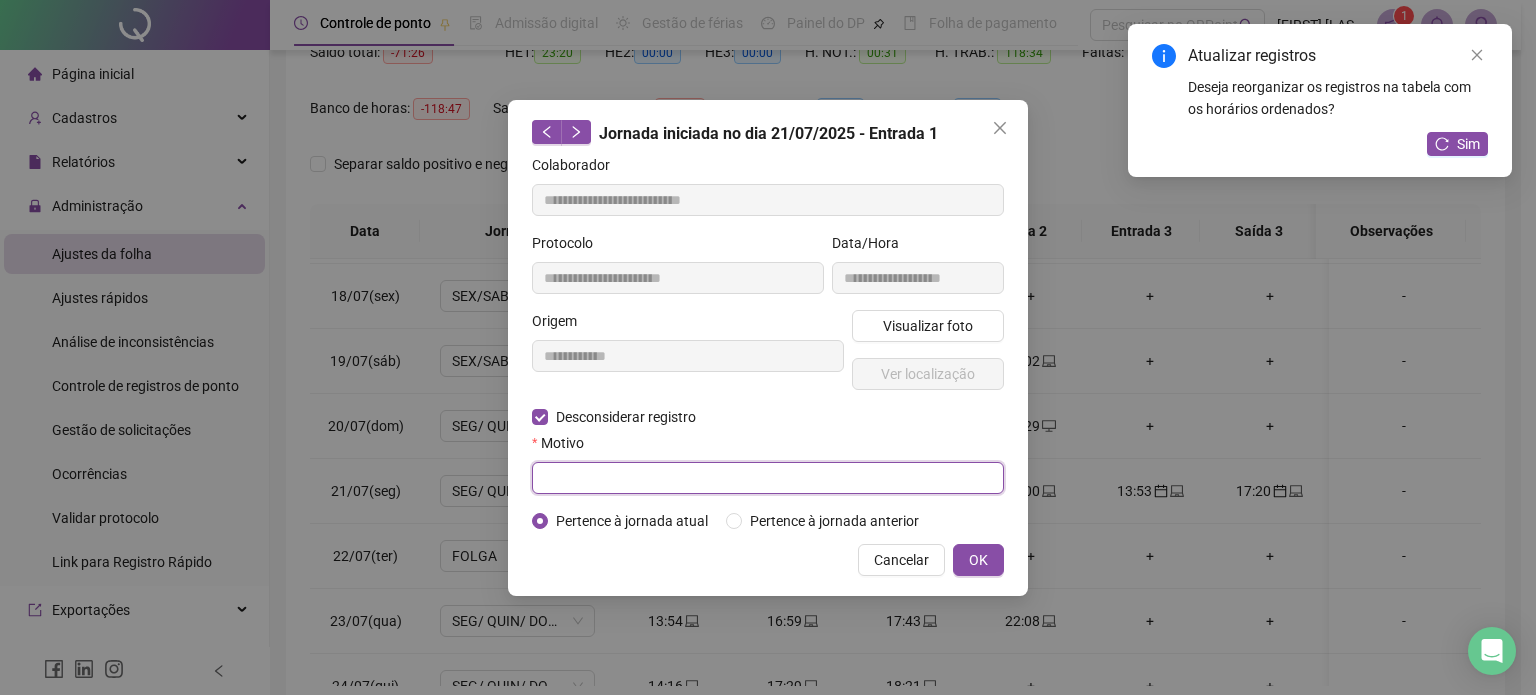 click at bounding box center (768, 478) 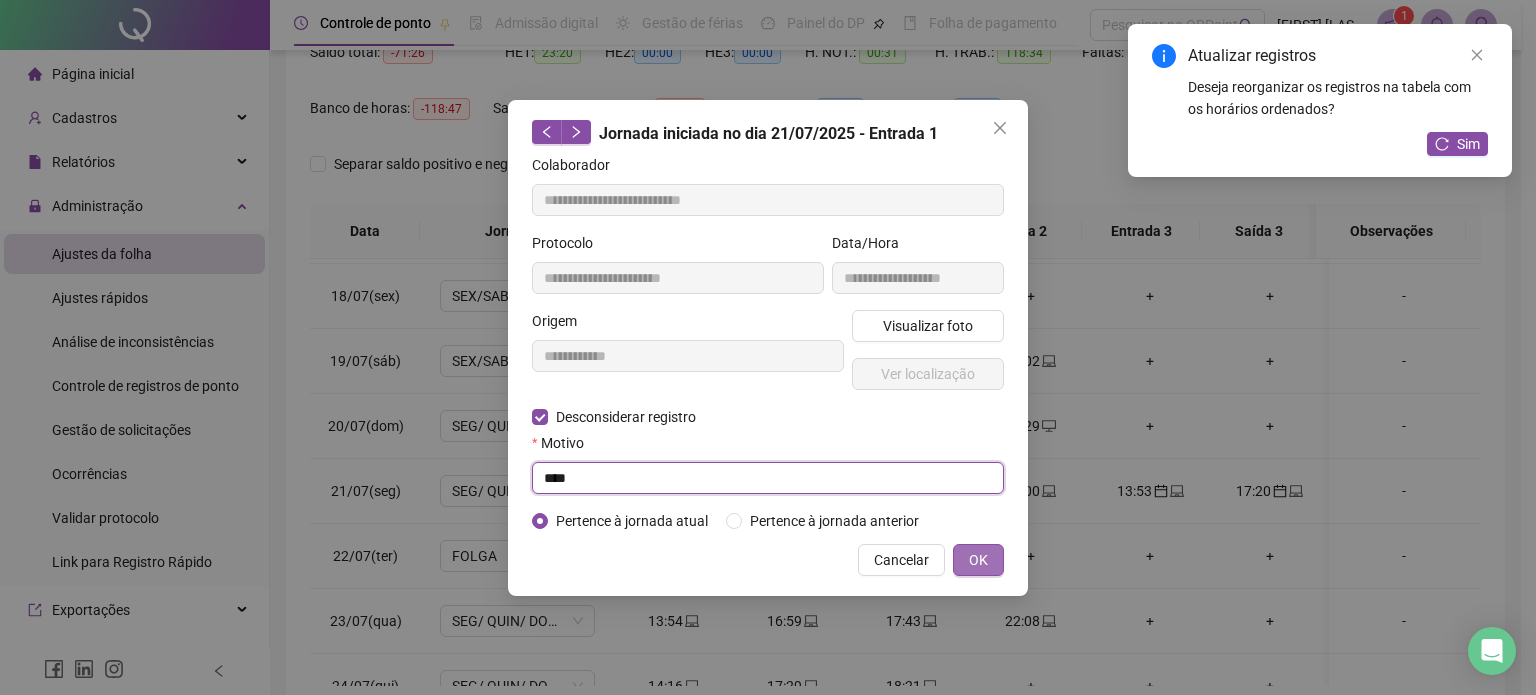 type on "****" 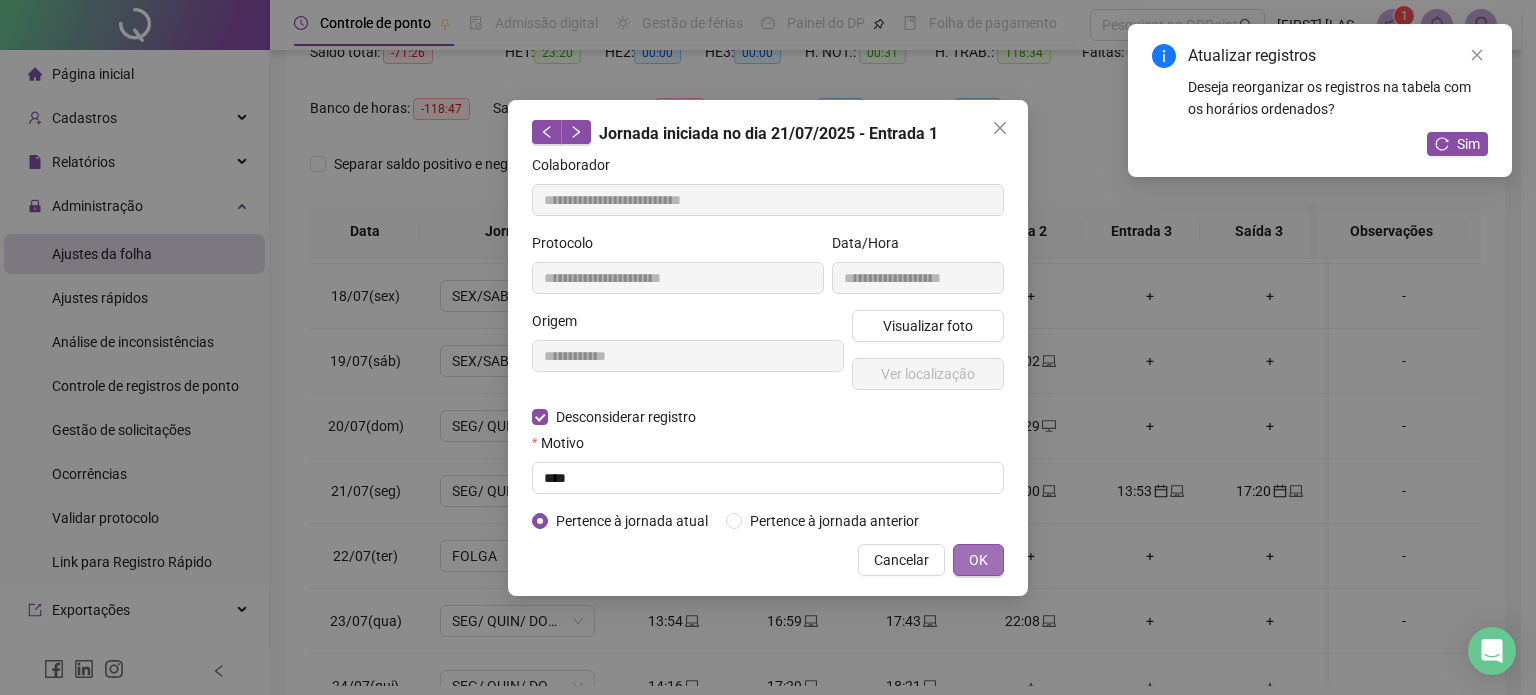 click on "OK" at bounding box center (978, 560) 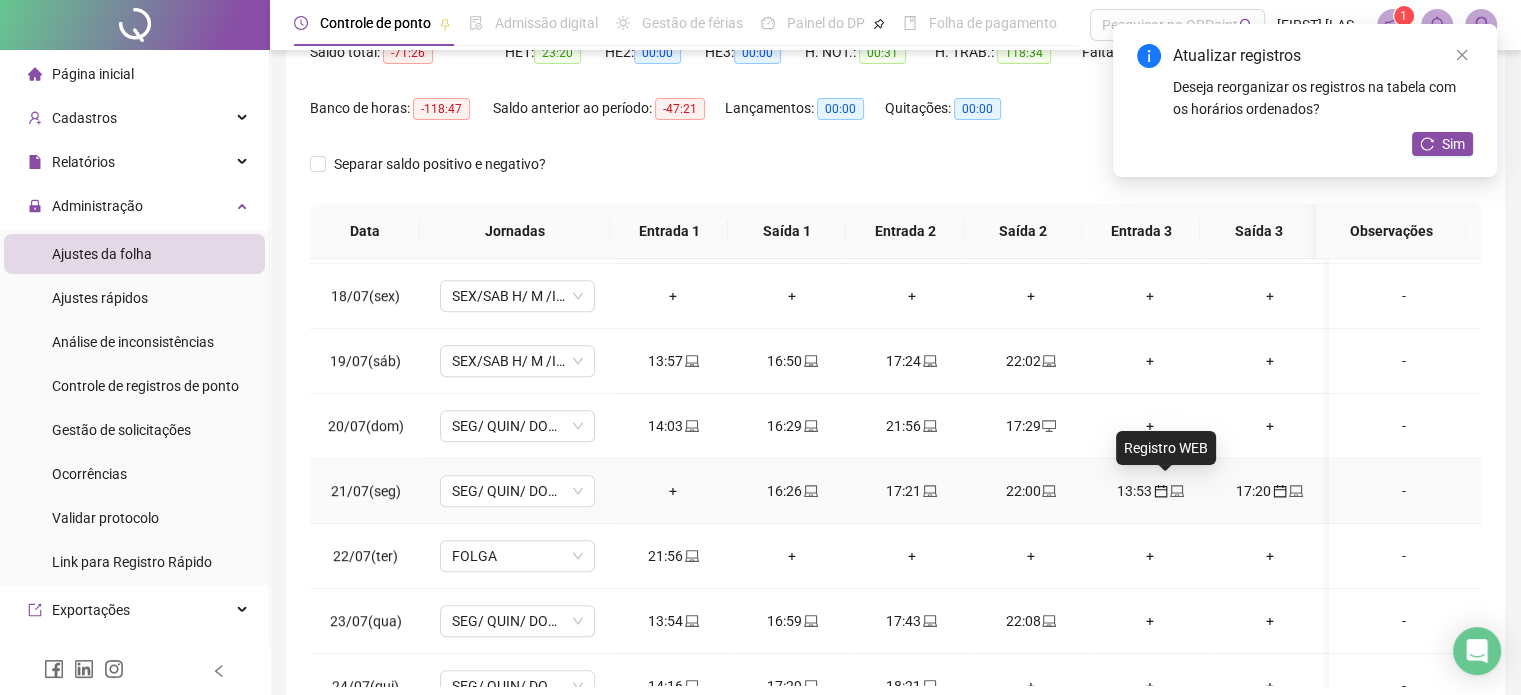 click 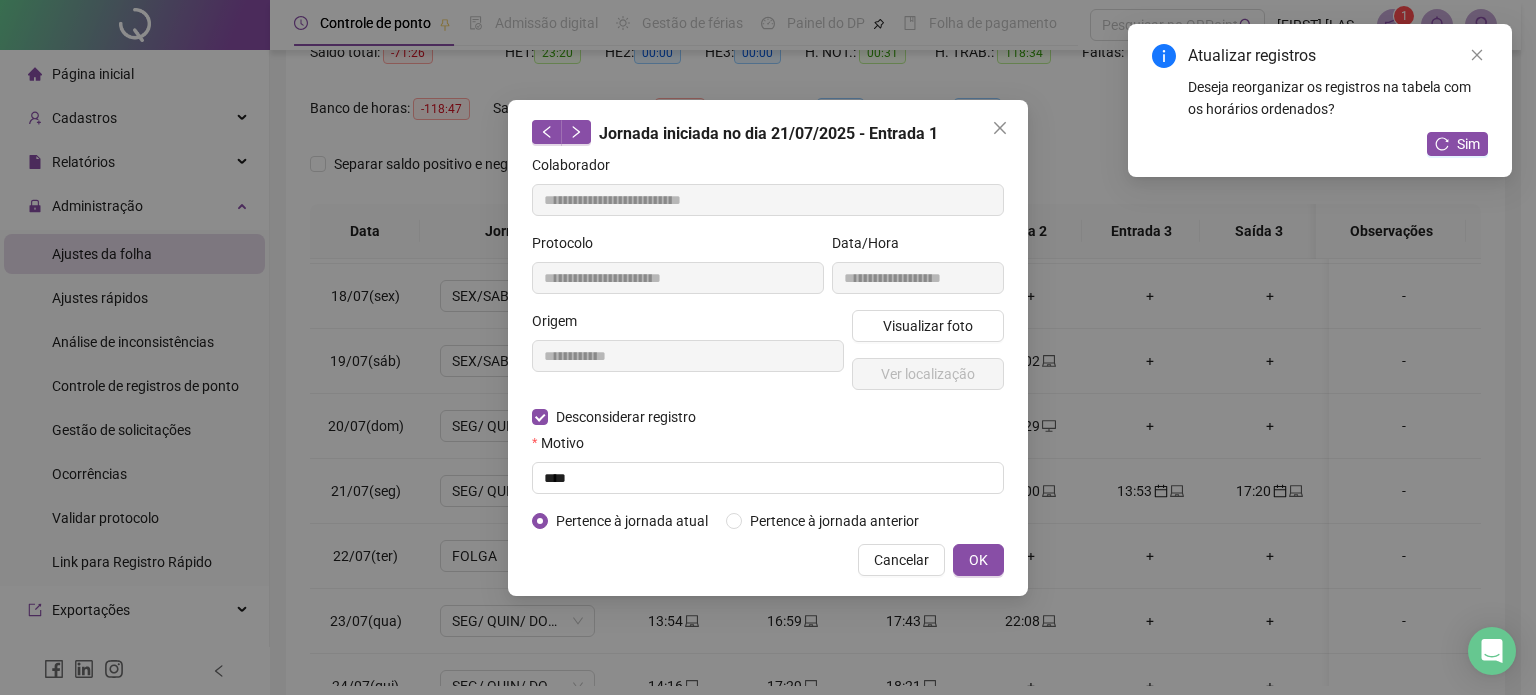 type on "**********" 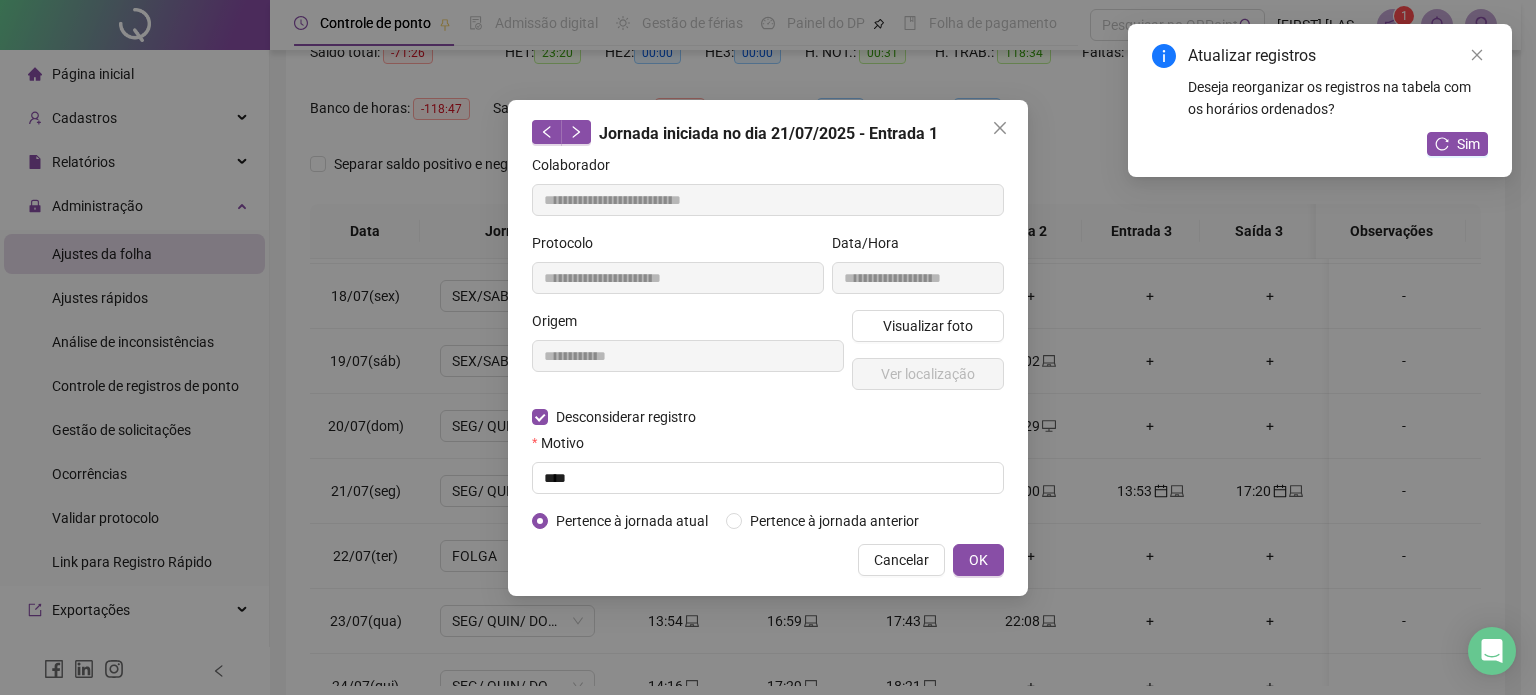 type on "**********" 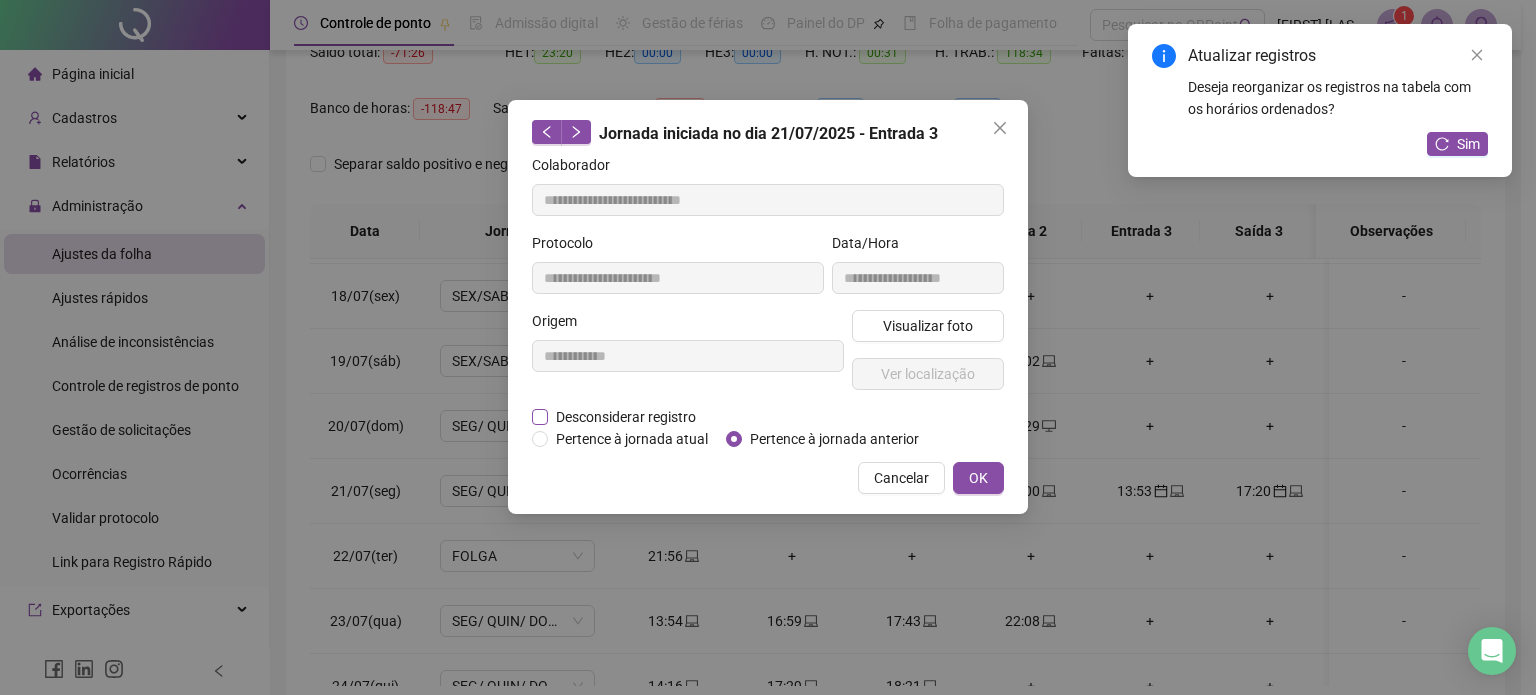 click on "Desconsiderar registro" at bounding box center [626, 417] 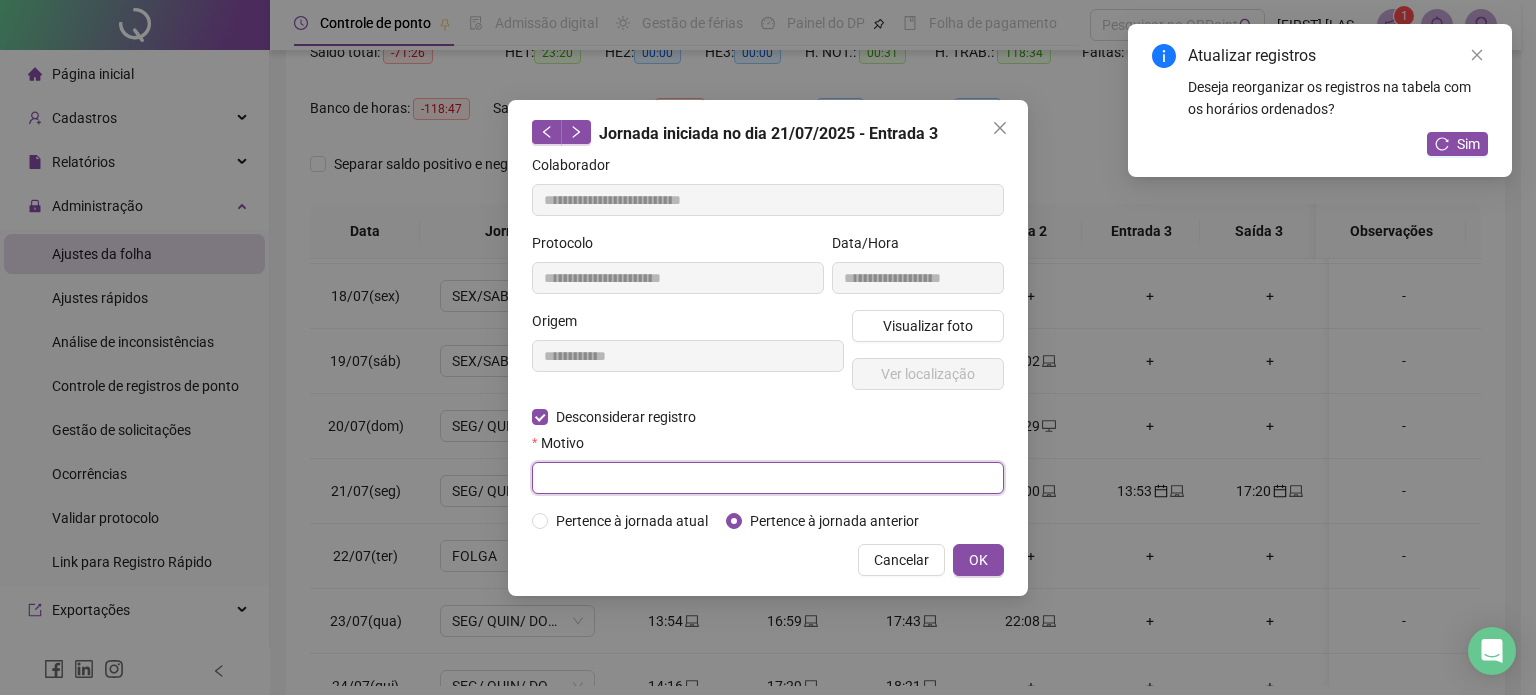 click at bounding box center (768, 478) 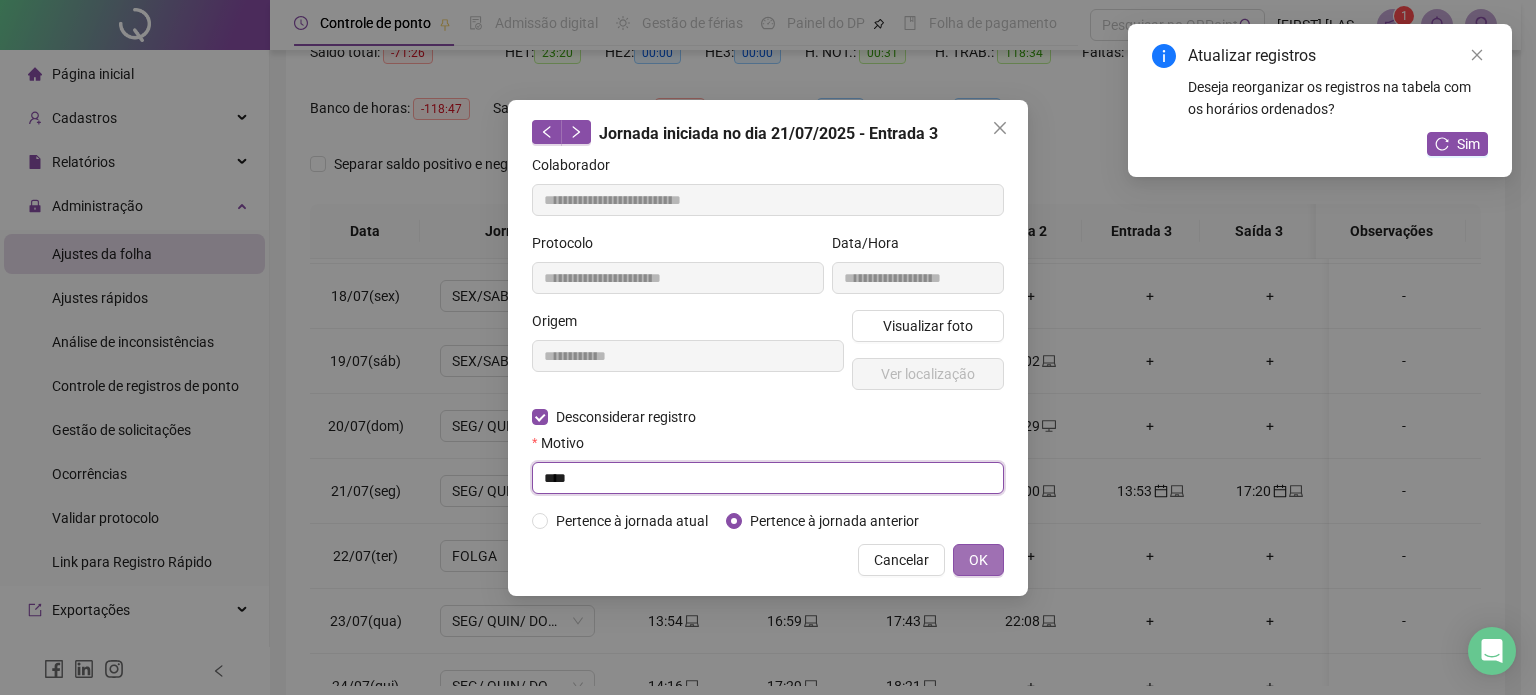 type on "****" 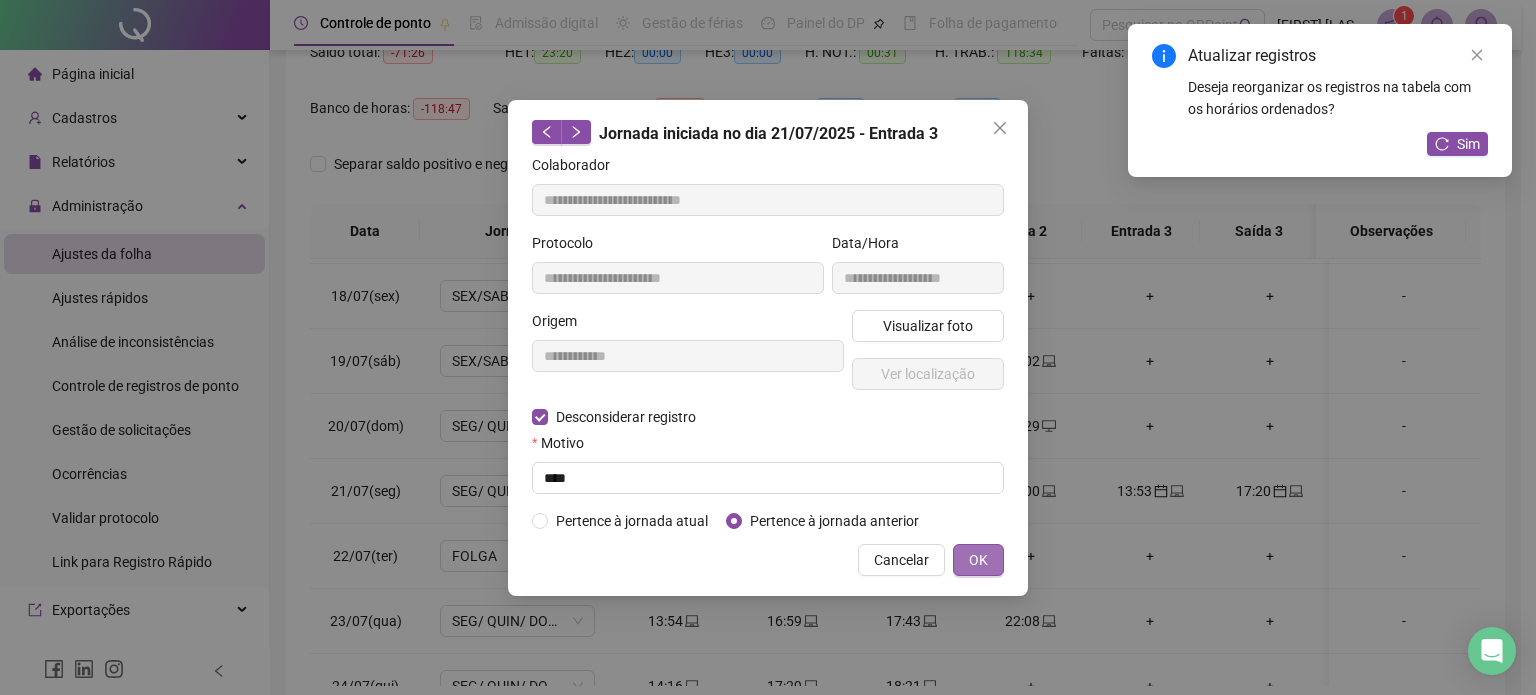 click on "OK" at bounding box center (978, 560) 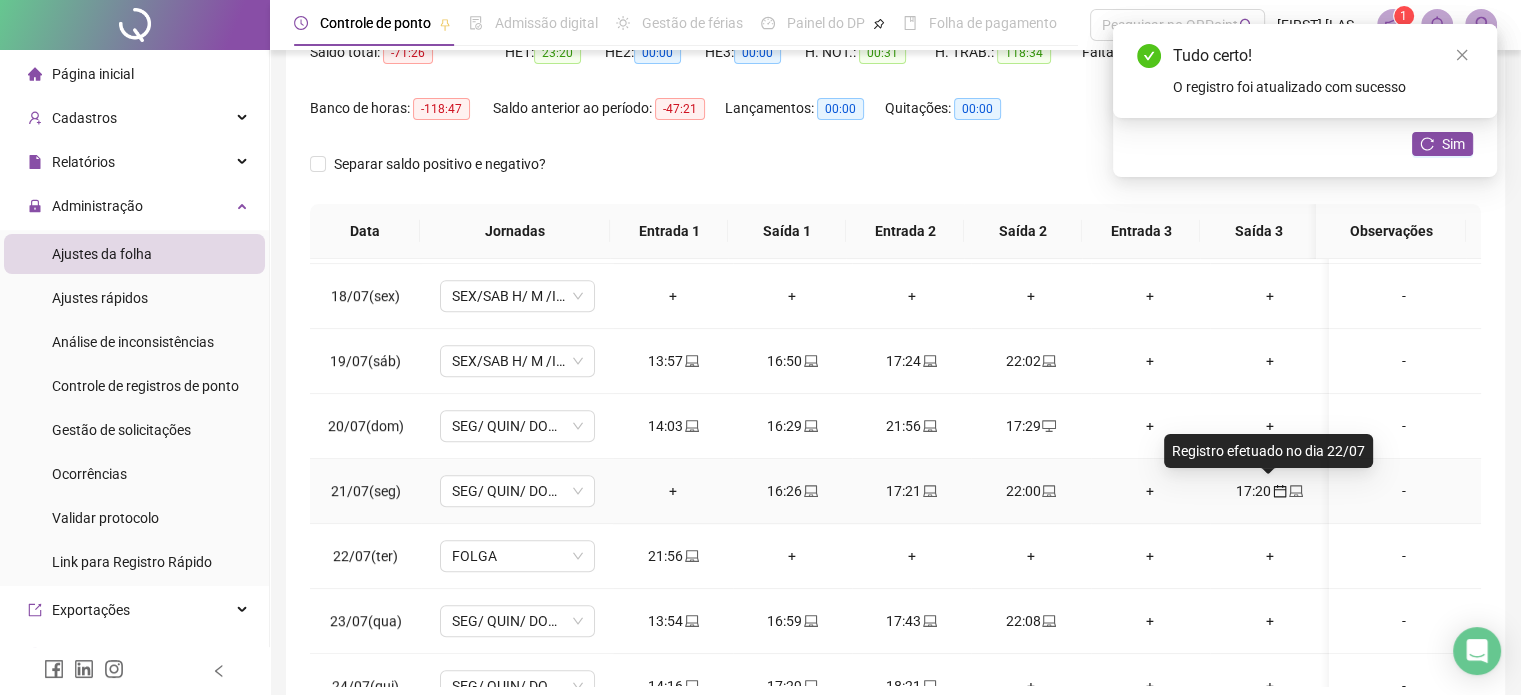 click on "17:20" at bounding box center [1269, 491] 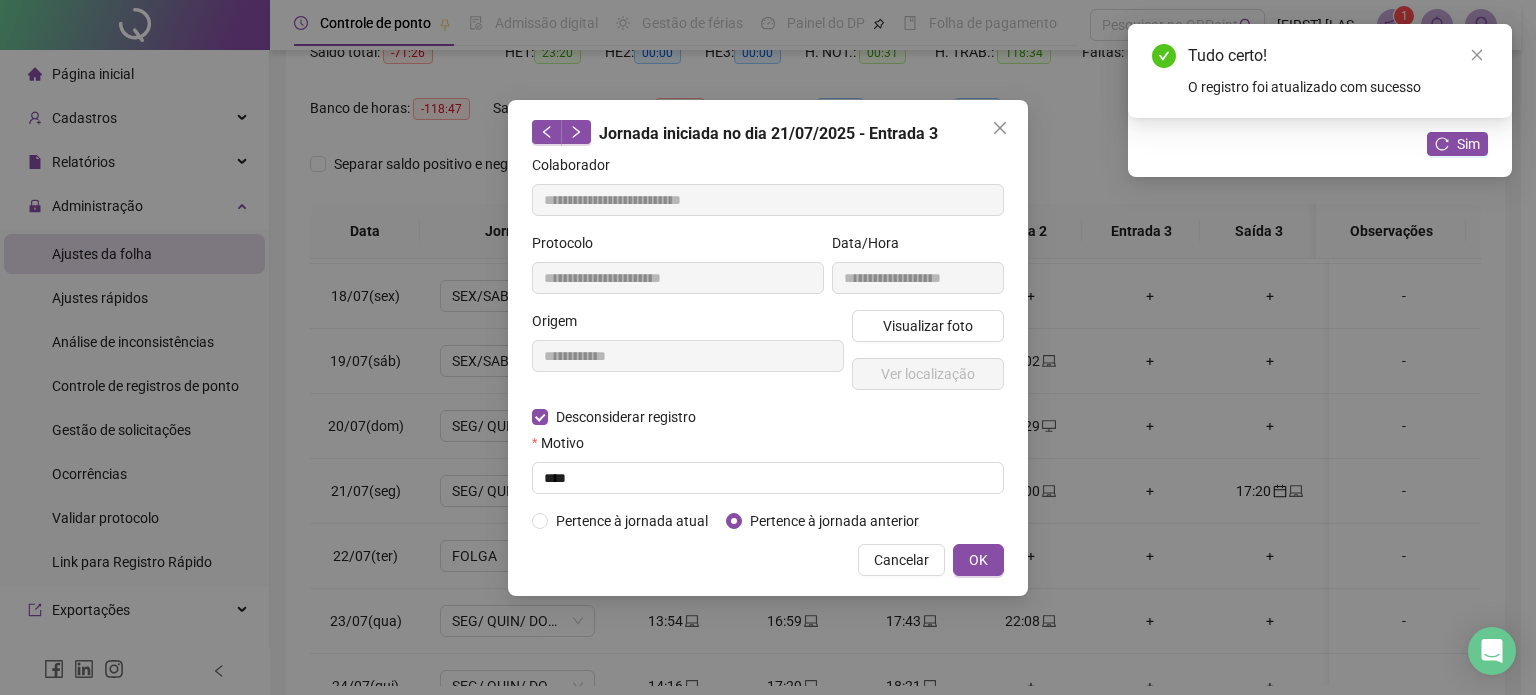 type on "**********" 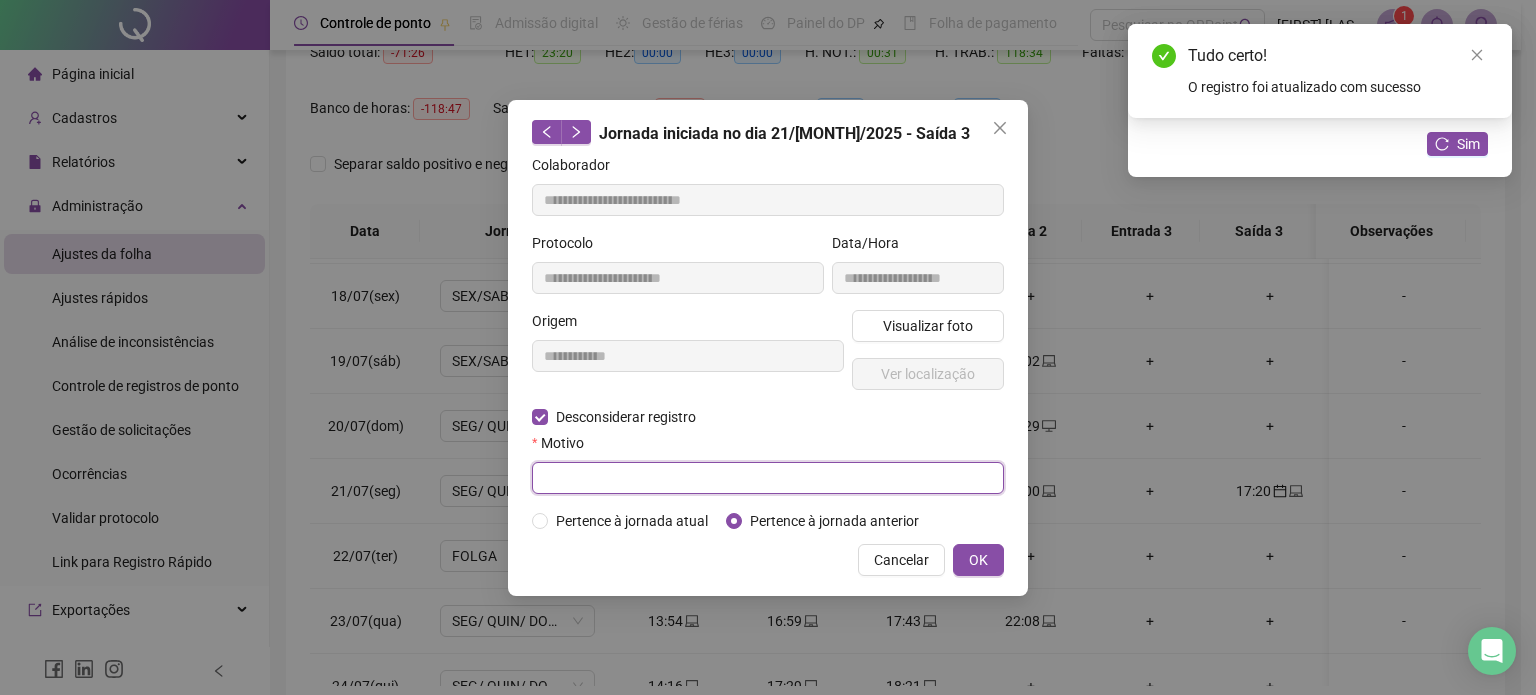 click at bounding box center (768, 478) 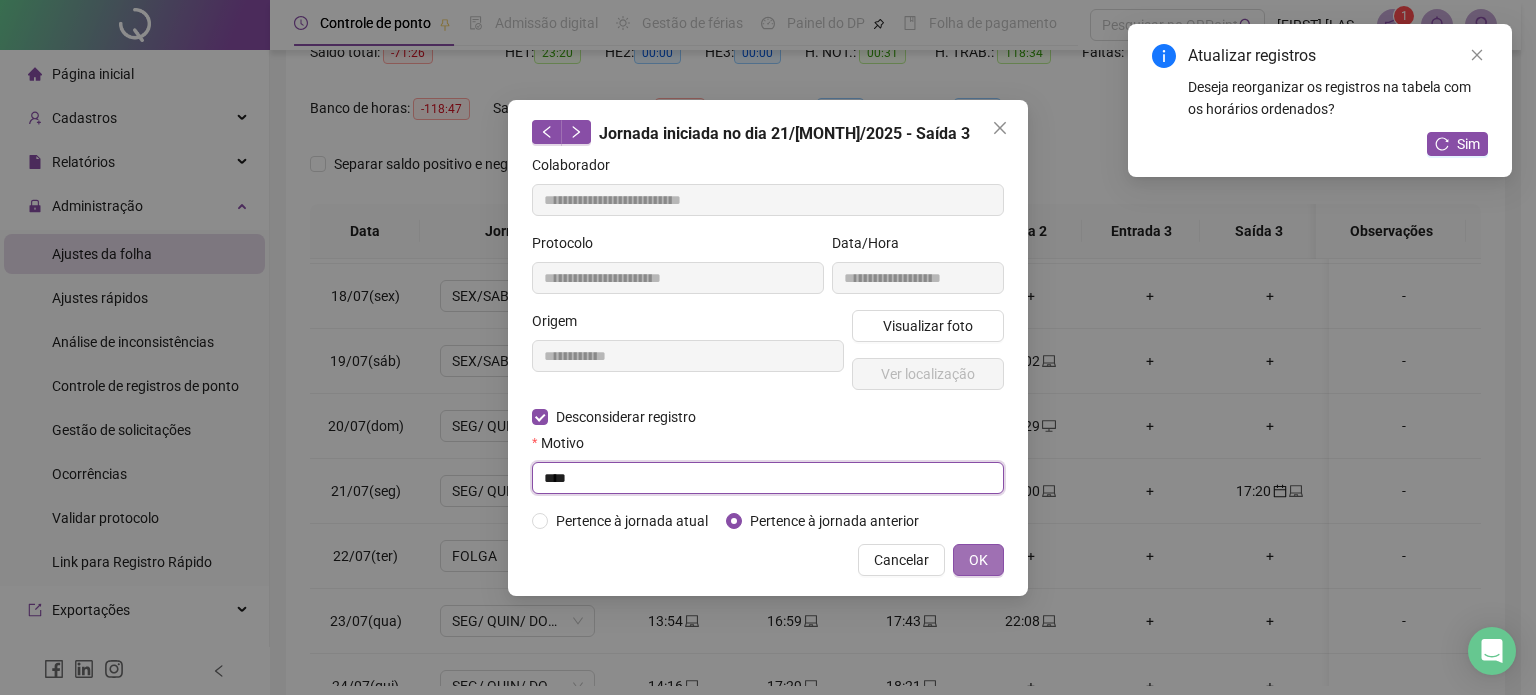 type on "****" 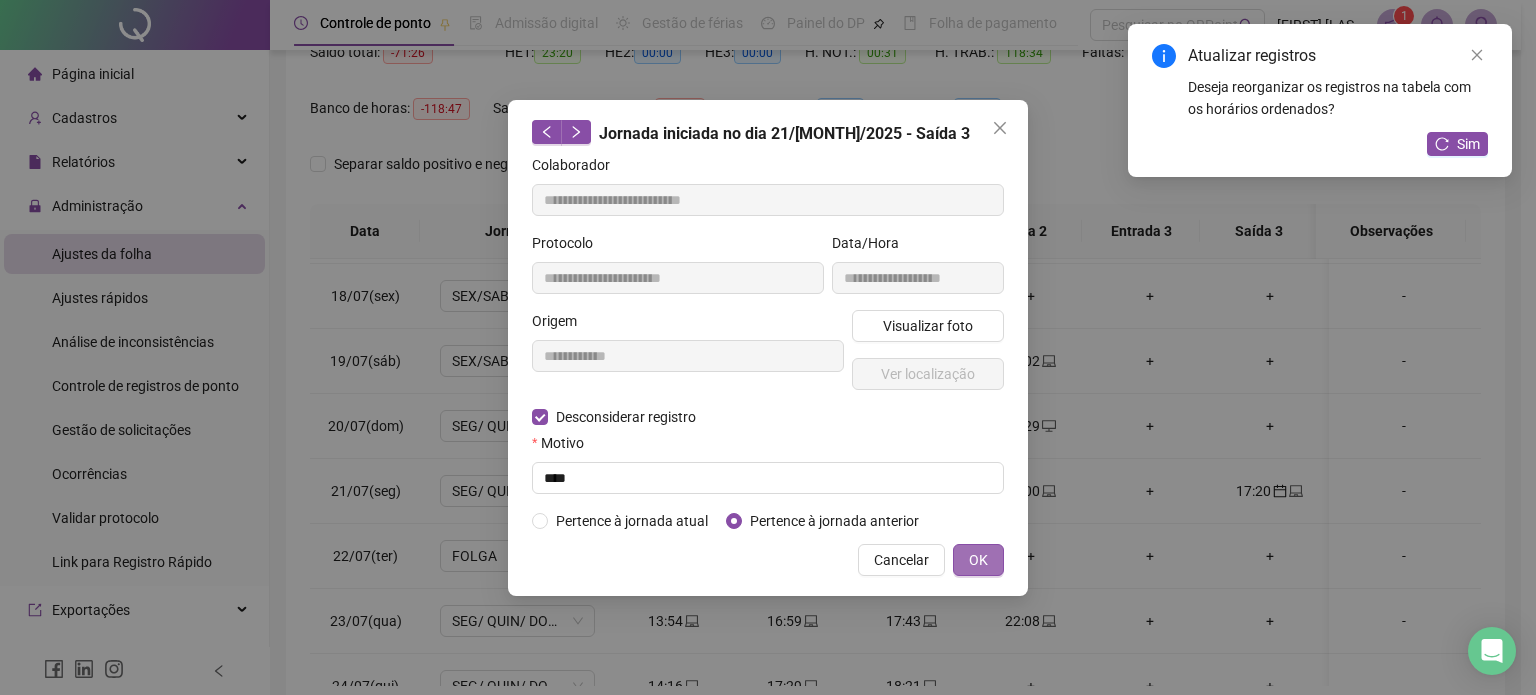 click on "OK" at bounding box center [978, 560] 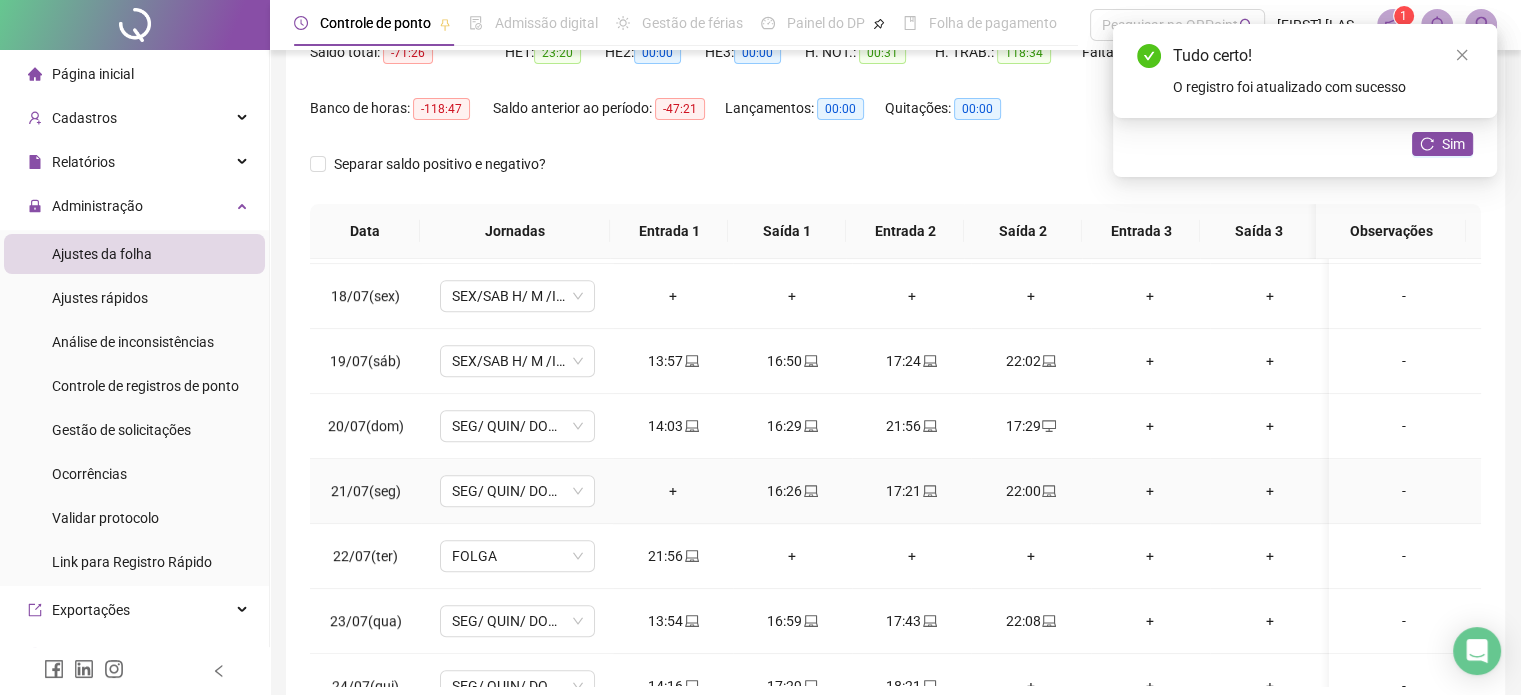 click on "+" at bounding box center [672, 491] 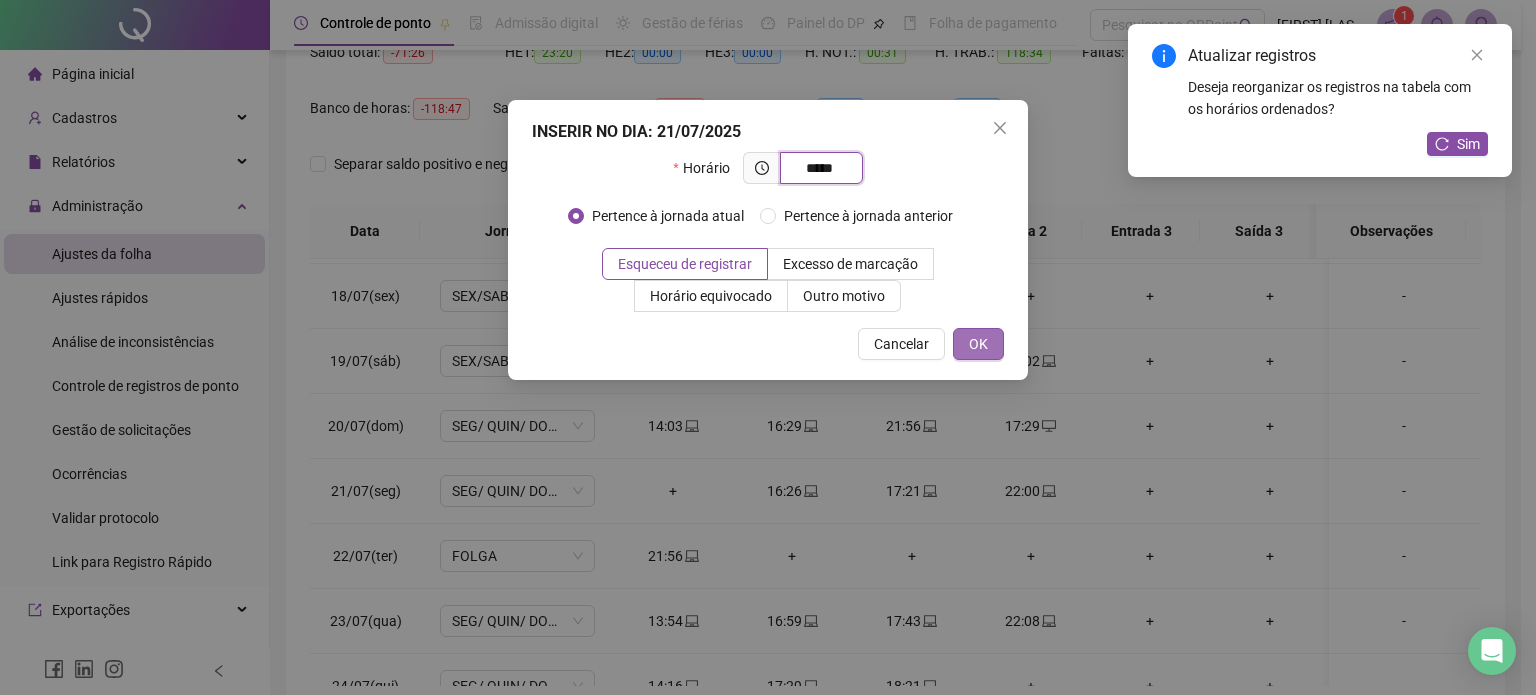 type on "*****" 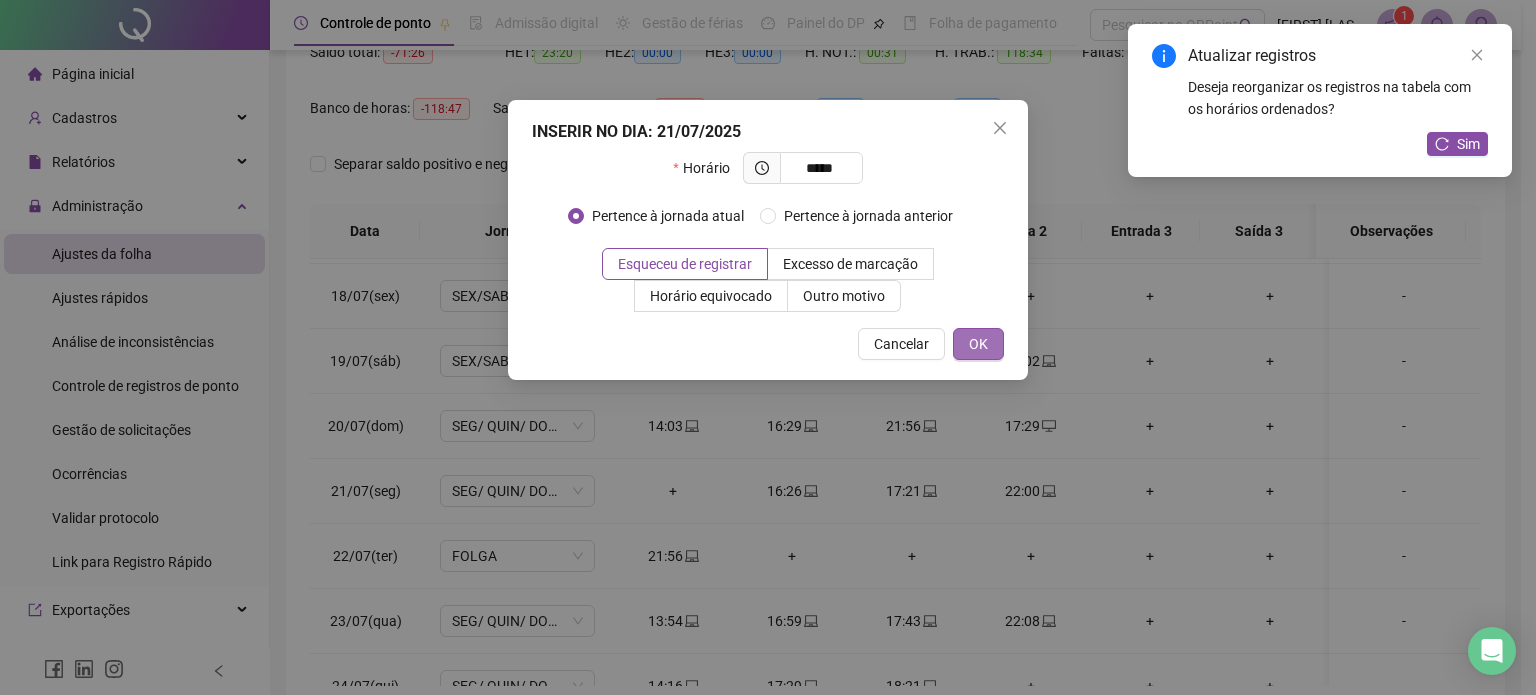 click on "OK" at bounding box center [978, 344] 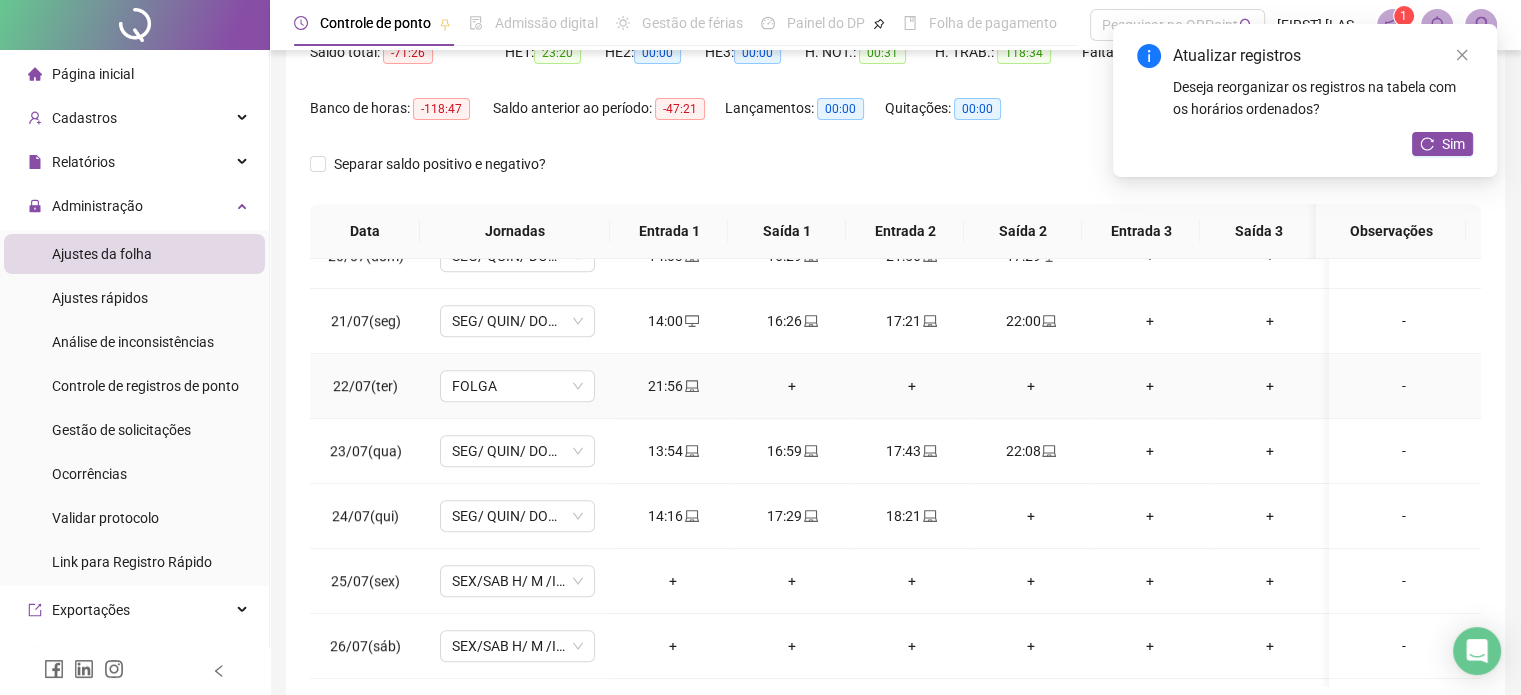 scroll, scrollTop: 1300, scrollLeft: 0, axis: vertical 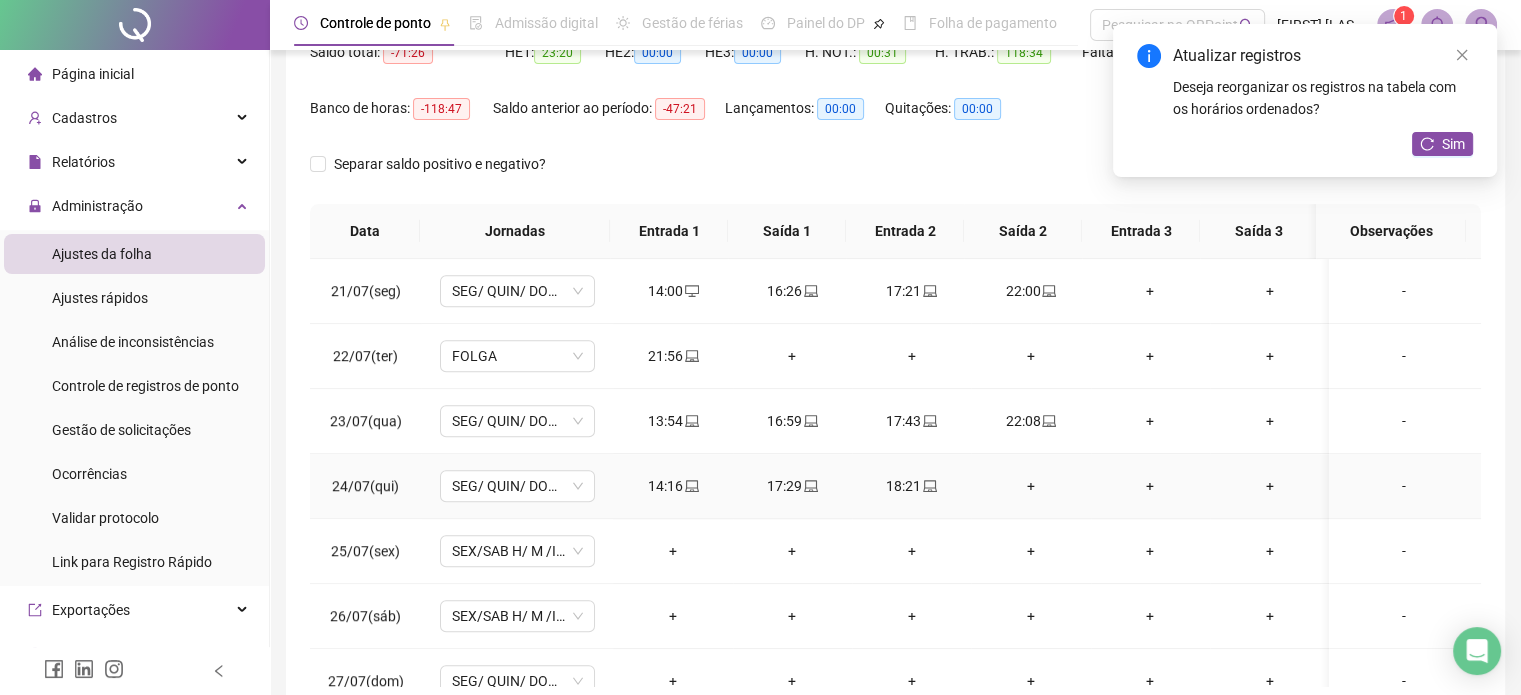 click on "+" at bounding box center [1030, 486] 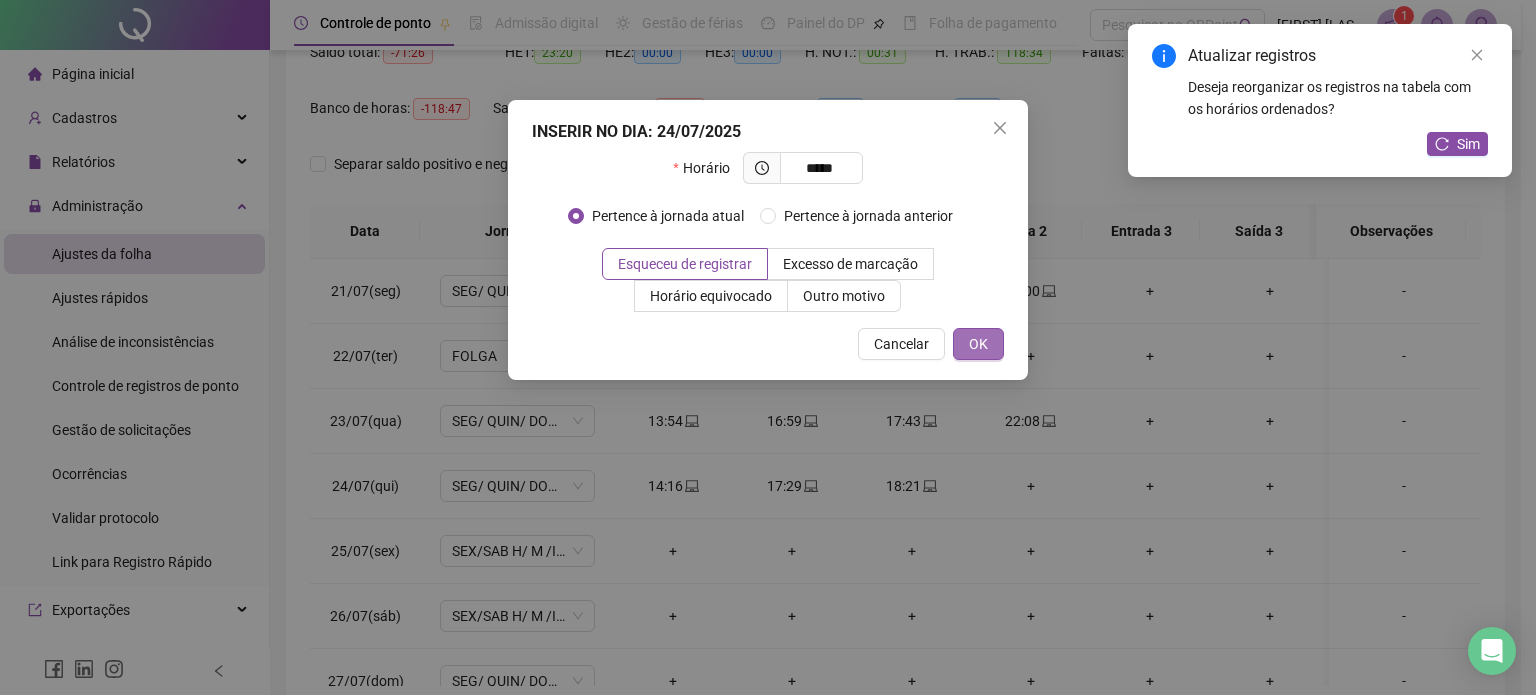 type on "*****" 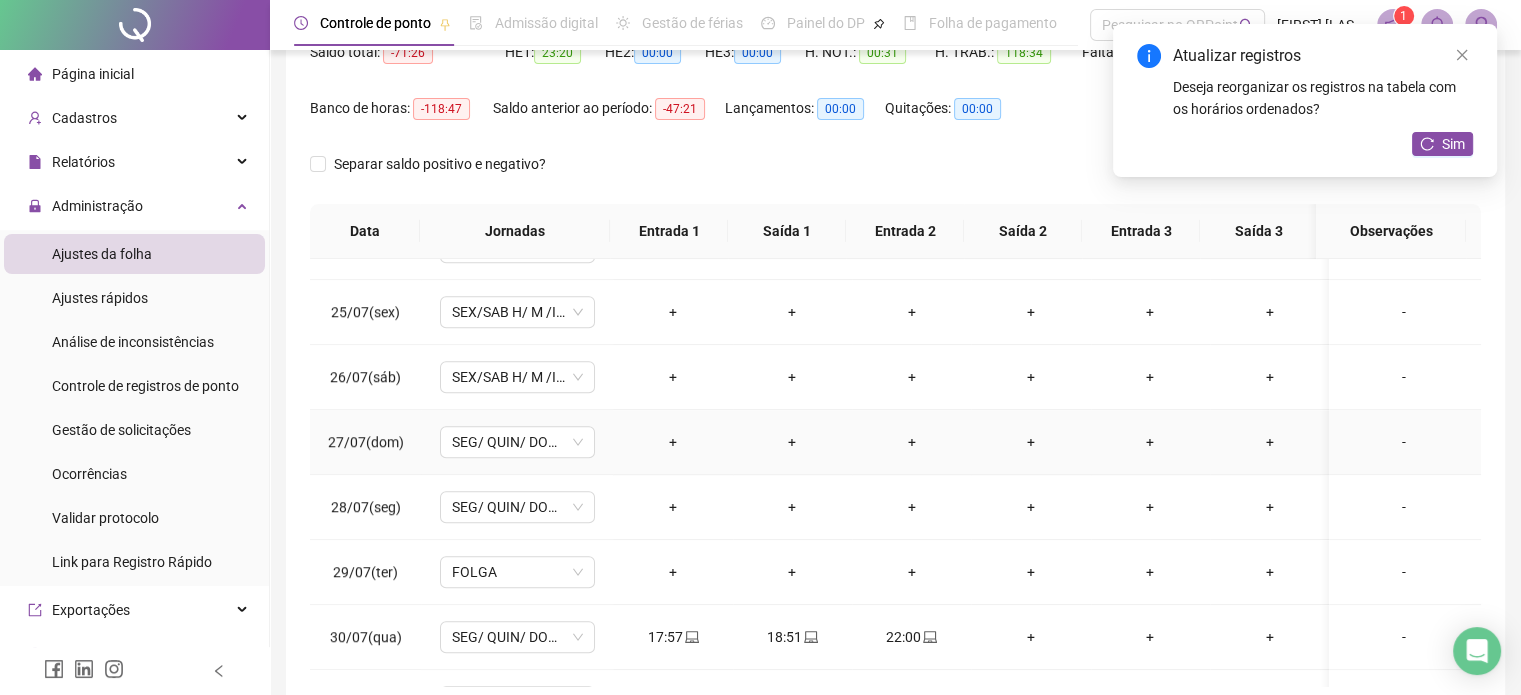 scroll, scrollTop: 1581, scrollLeft: 0, axis: vertical 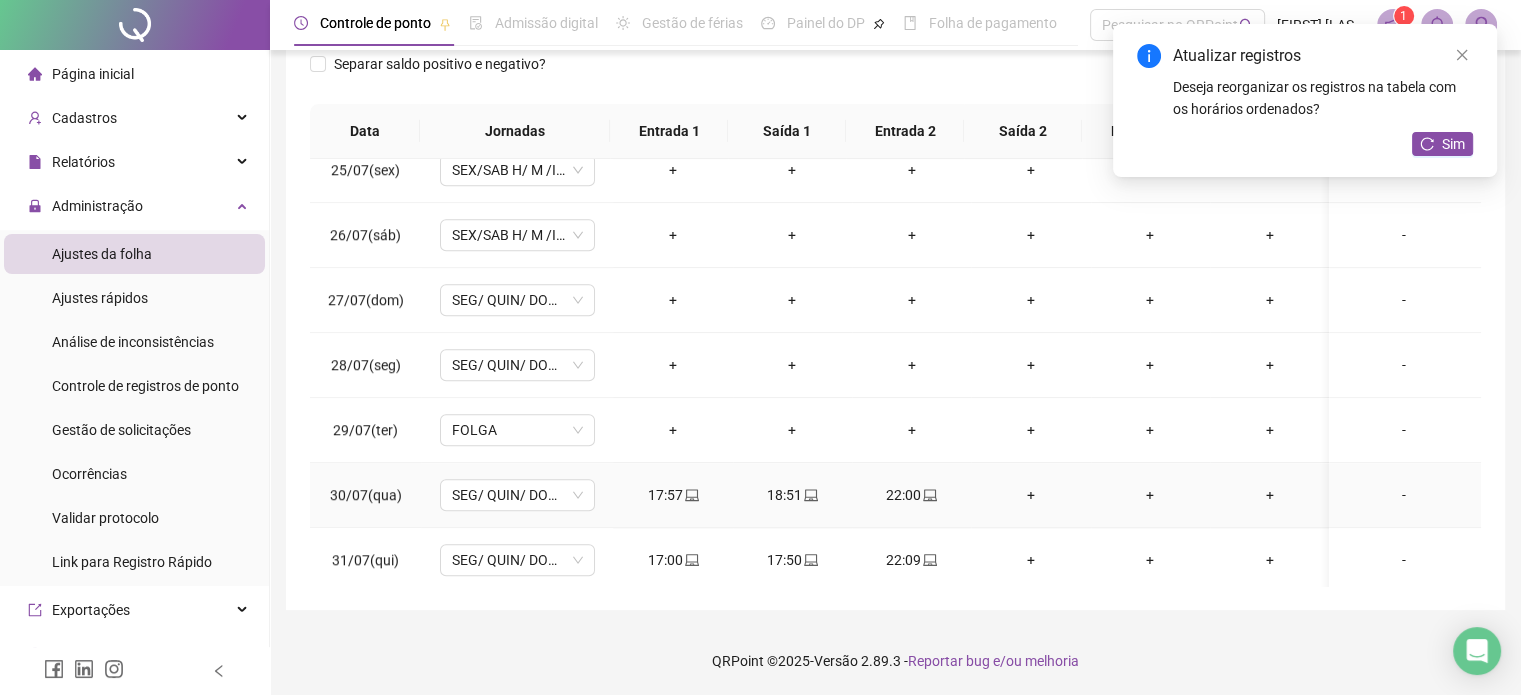 click on "+" at bounding box center [1030, 495] 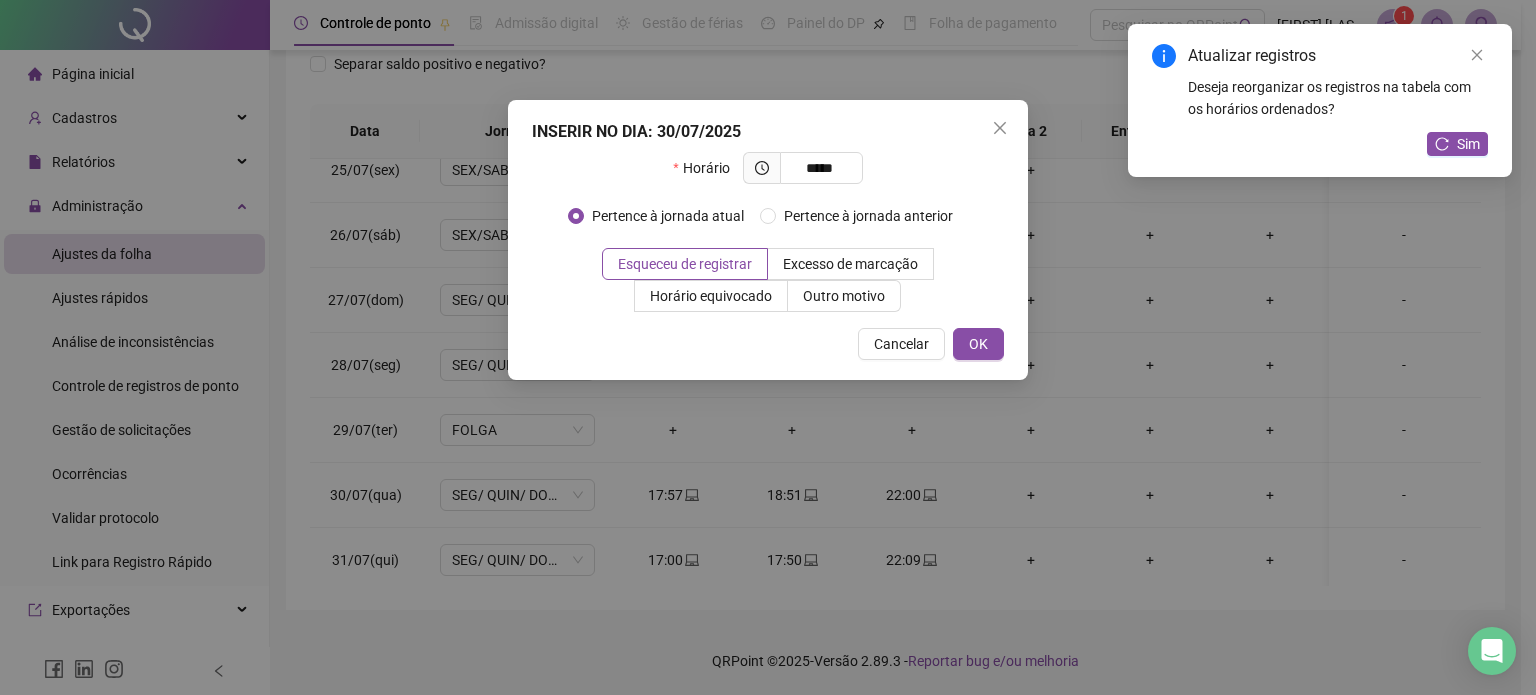 drag, startPoint x: 835, startPoint y: 168, endPoint x: 736, endPoint y: 167, distance: 99.00505 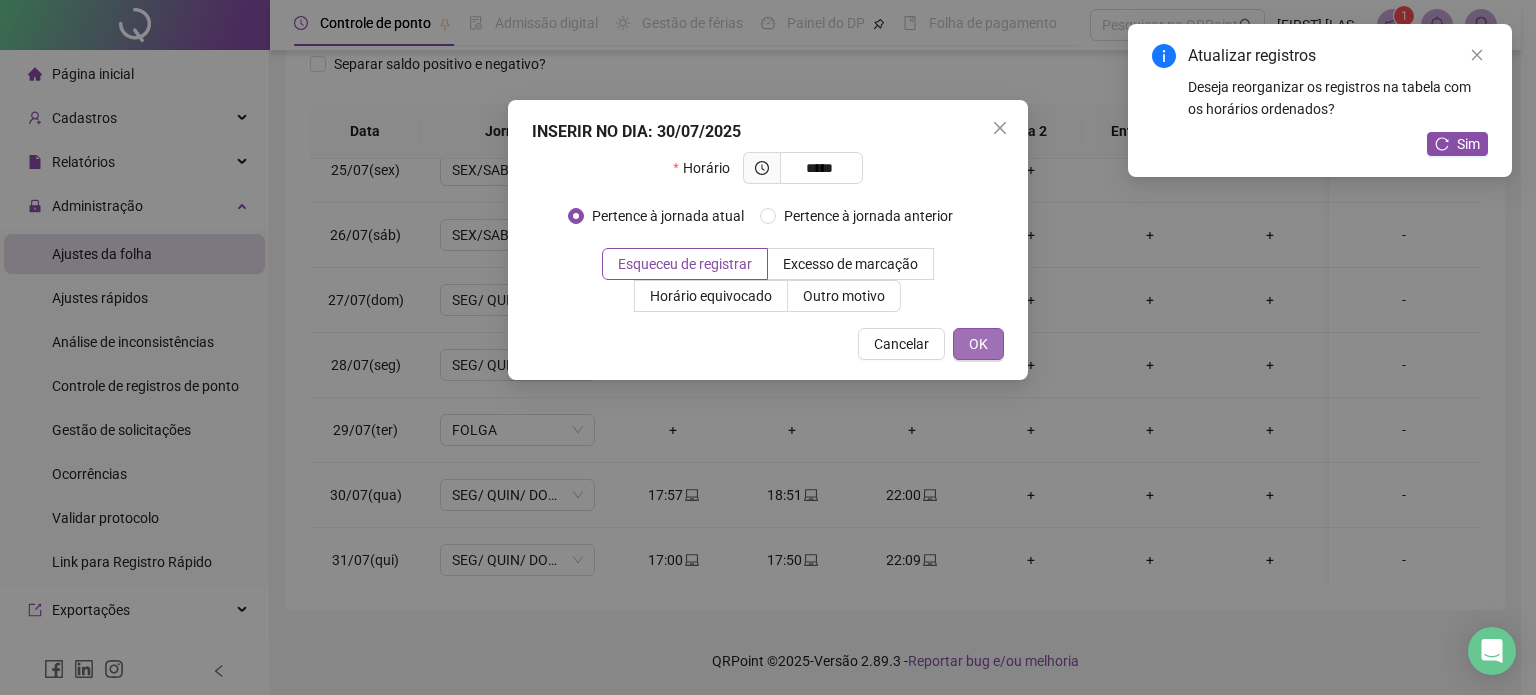 type on "*****" 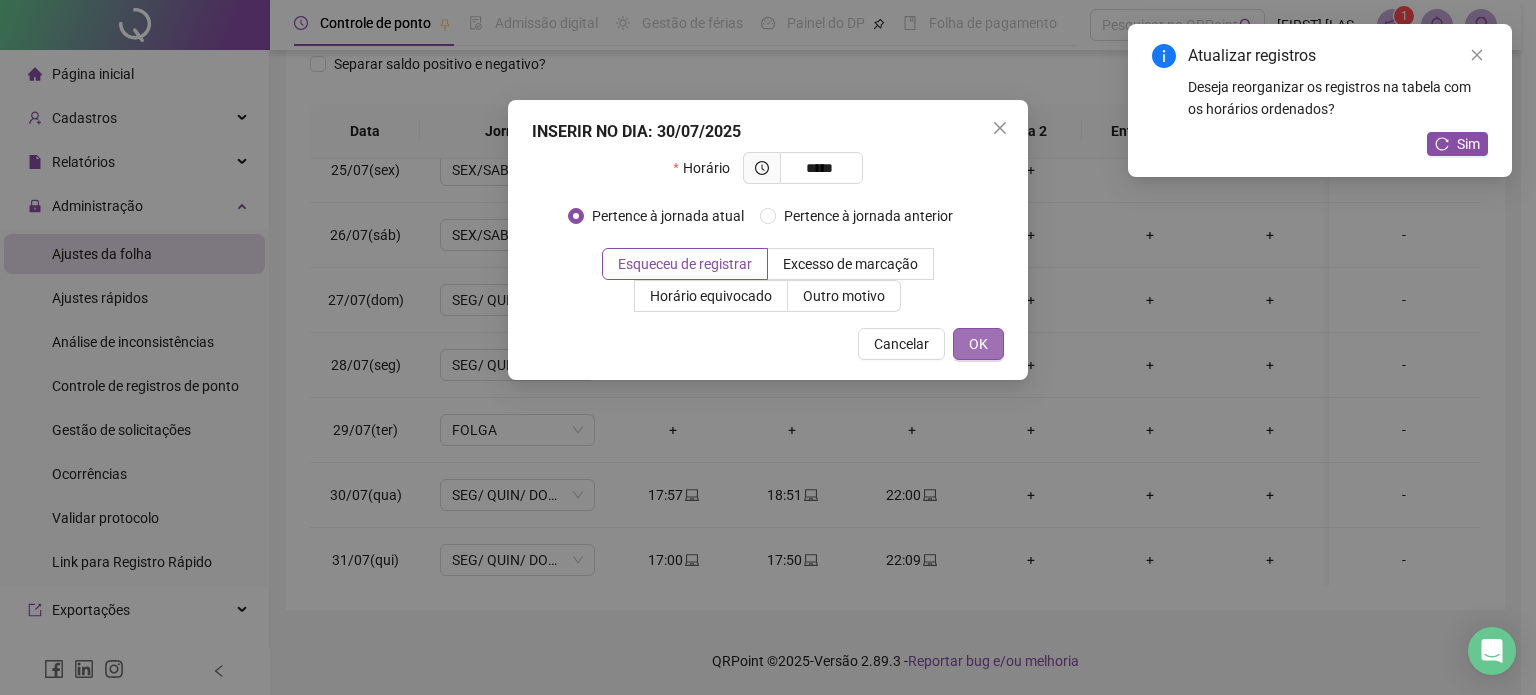 click on "OK" at bounding box center [978, 344] 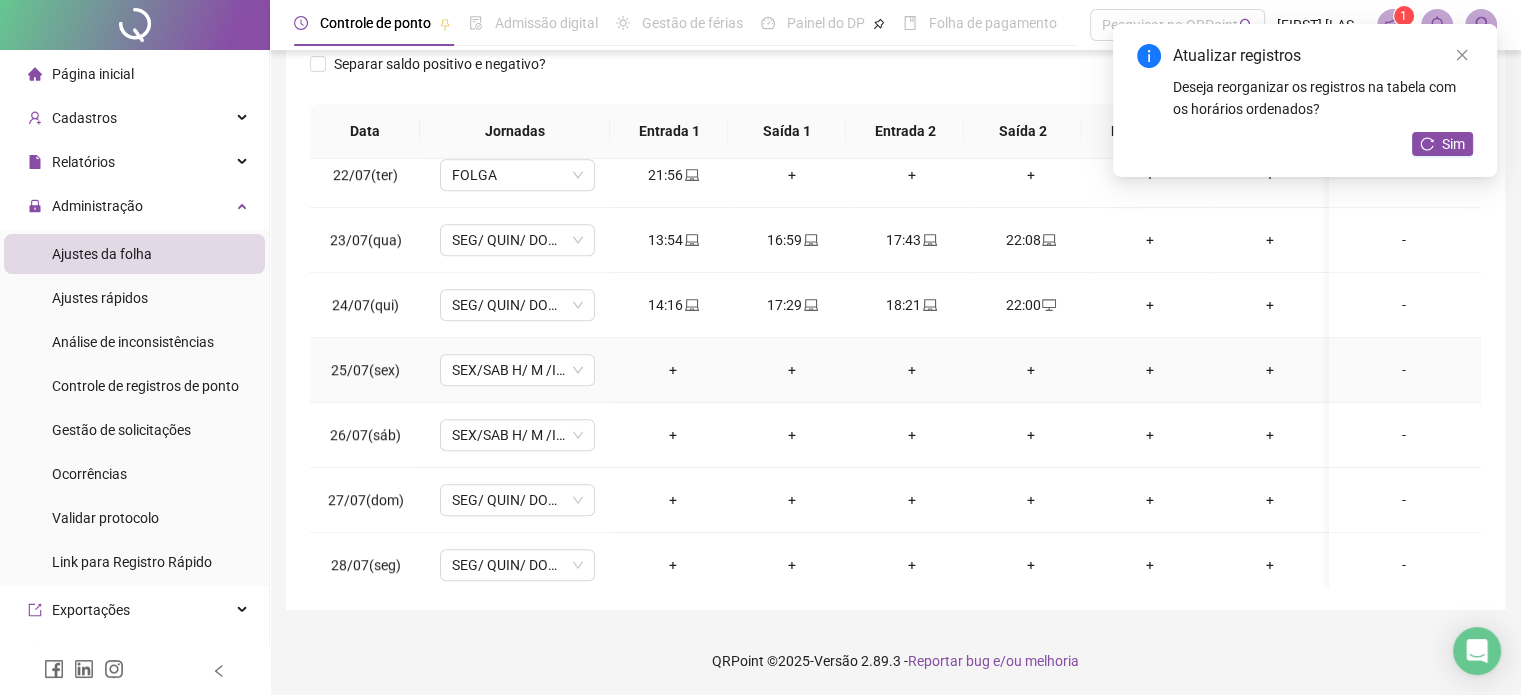 scroll, scrollTop: 1581, scrollLeft: 0, axis: vertical 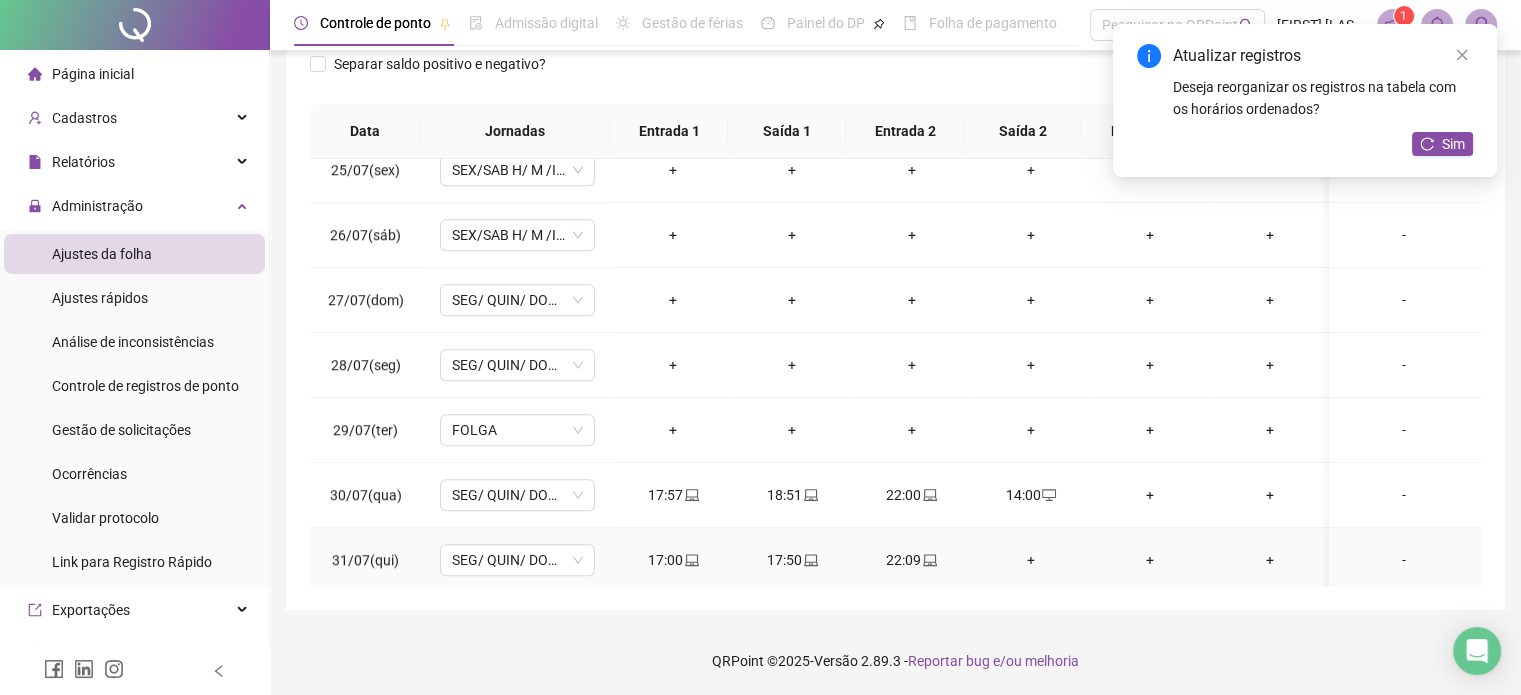 click on "+" at bounding box center [1030, 560] 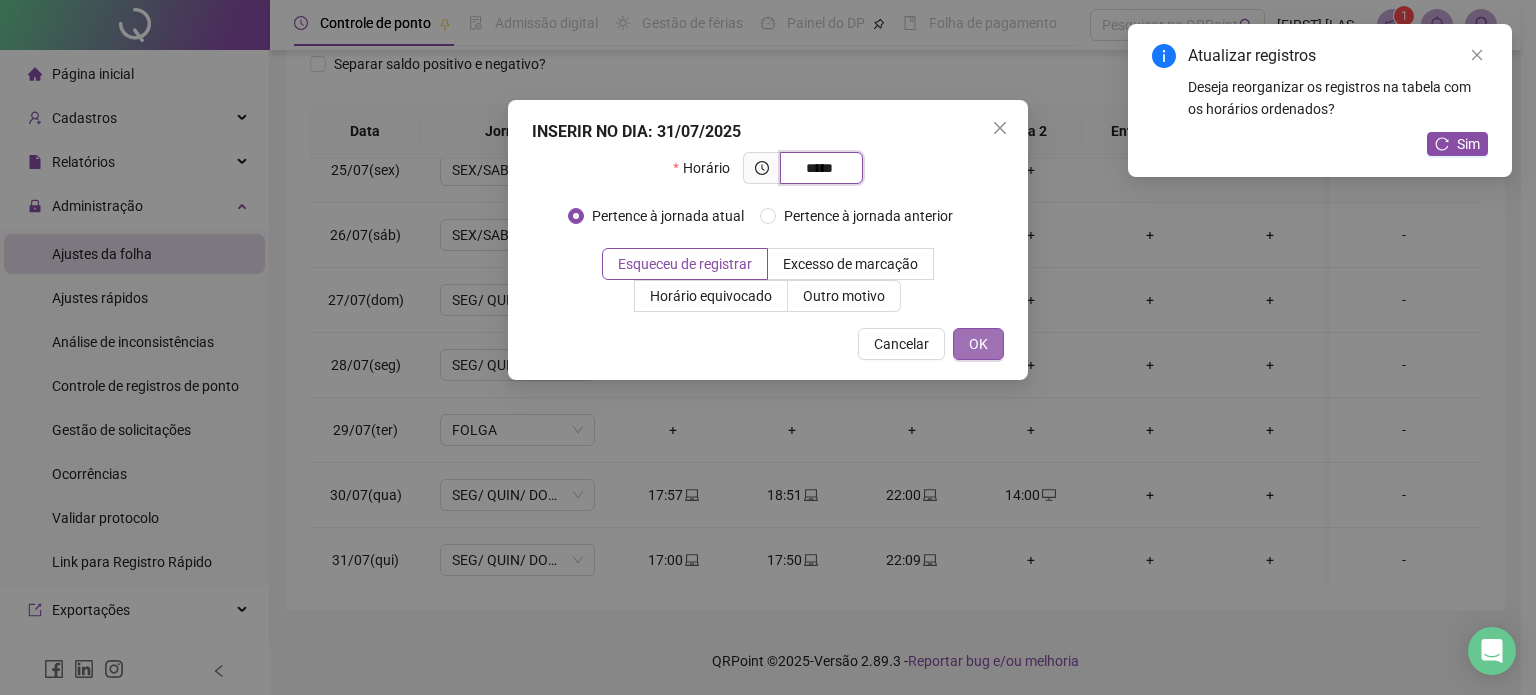 type on "*****" 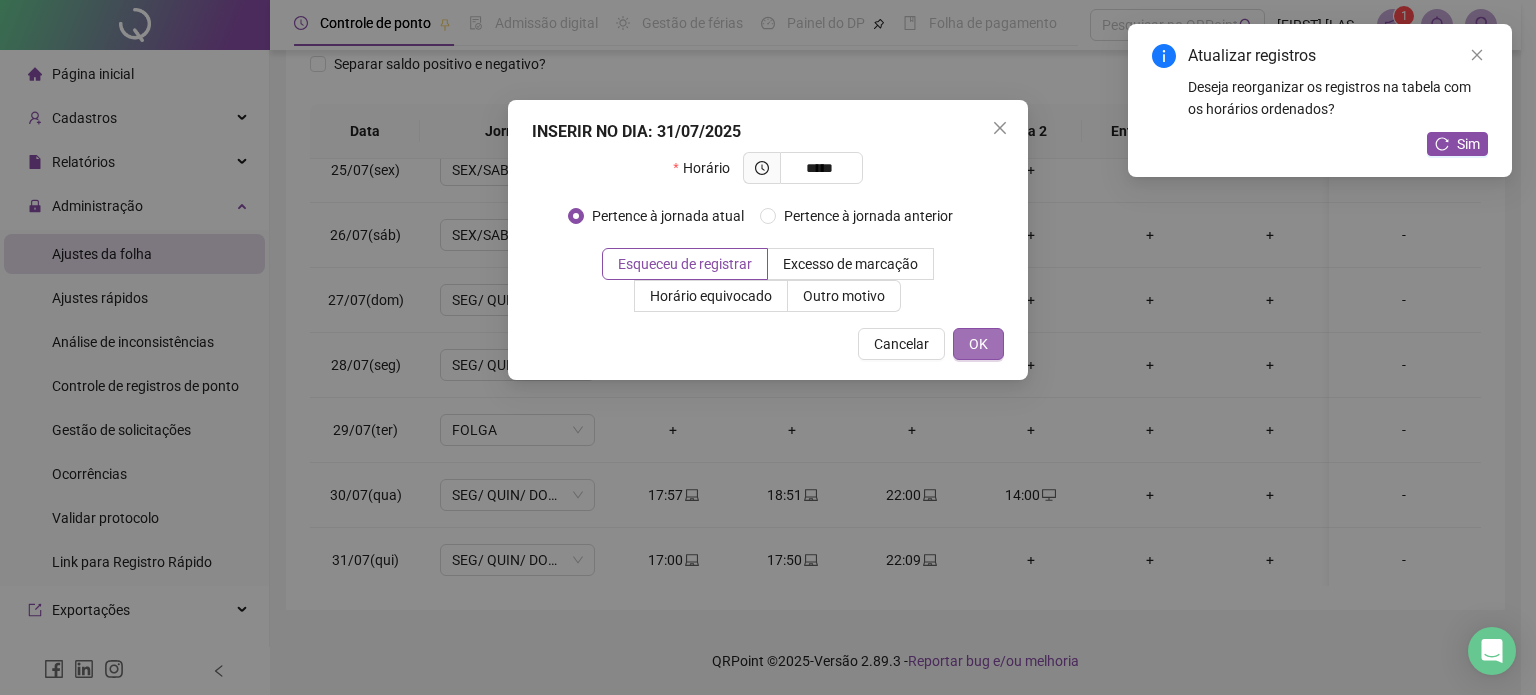 click on "OK" at bounding box center (978, 344) 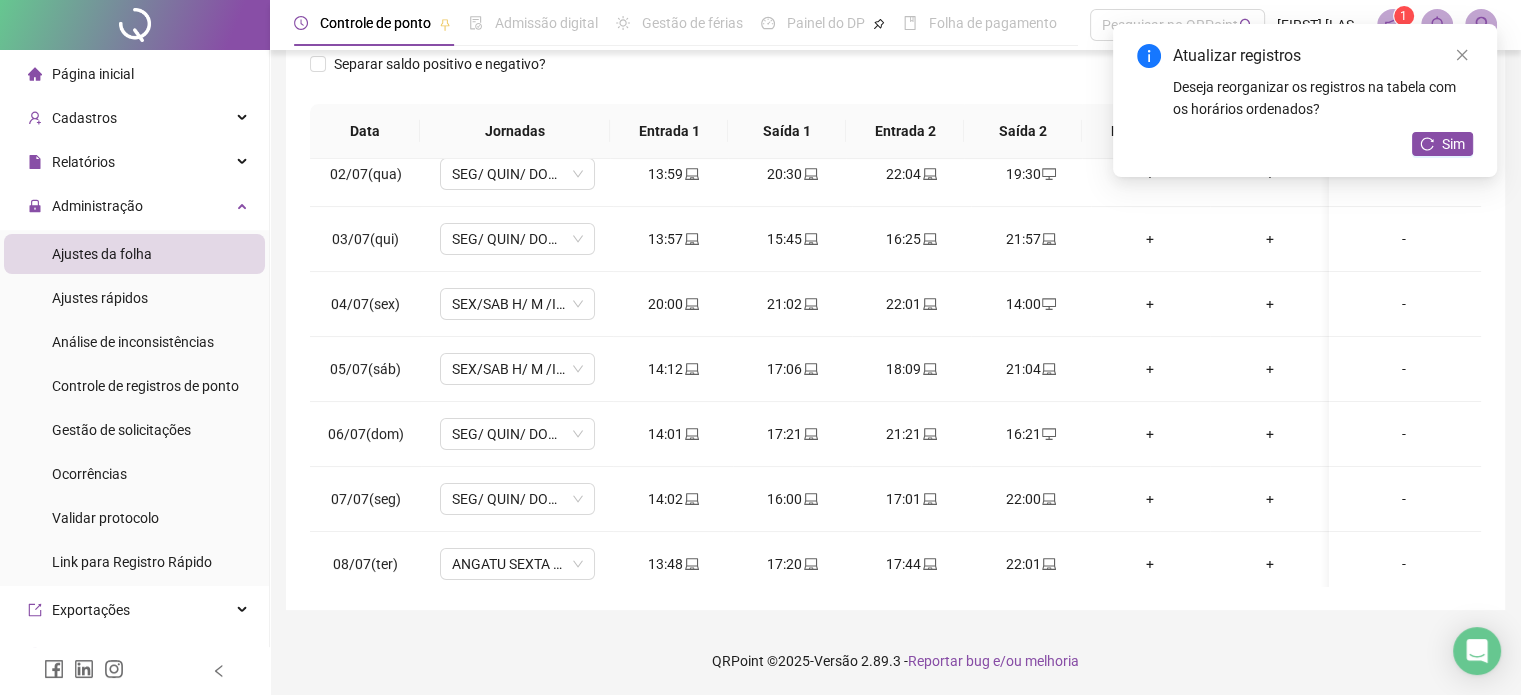 scroll, scrollTop: 0, scrollLeft: 0, axis: both 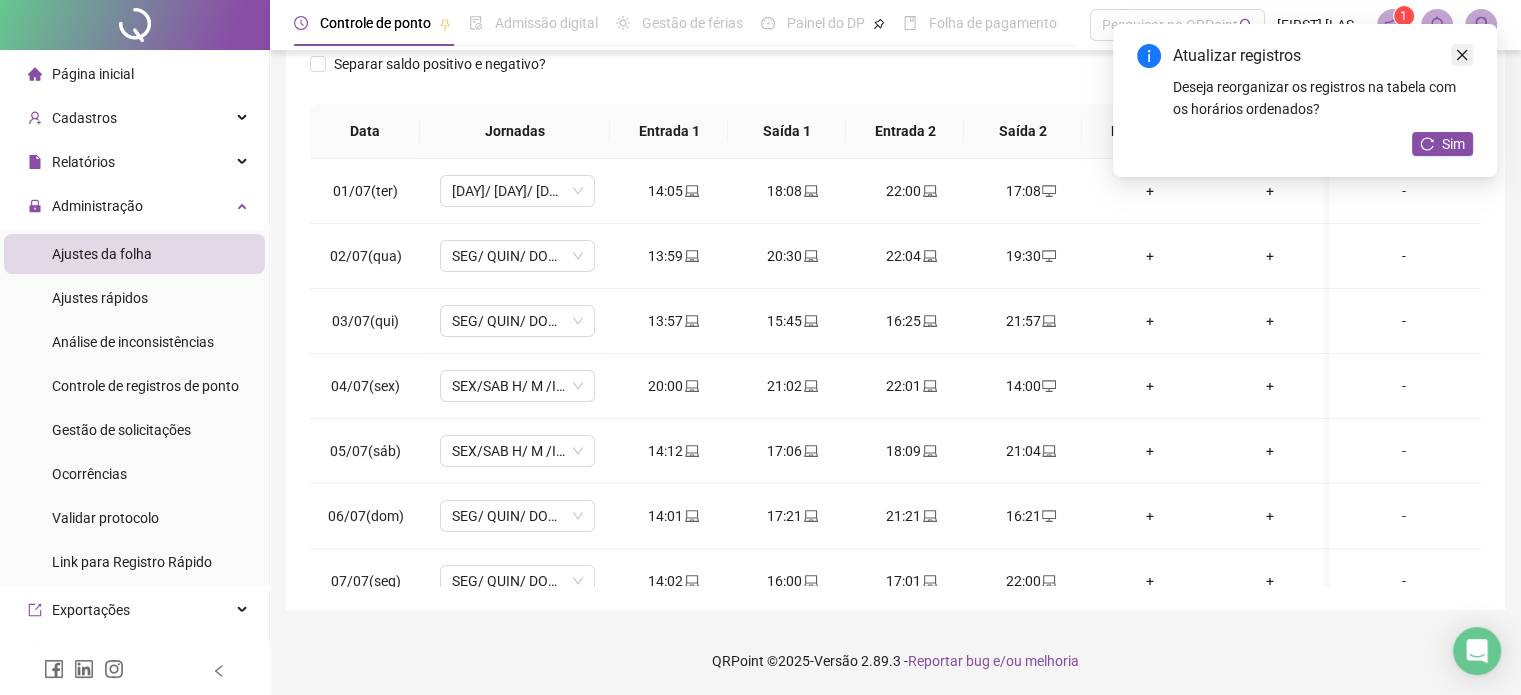 click 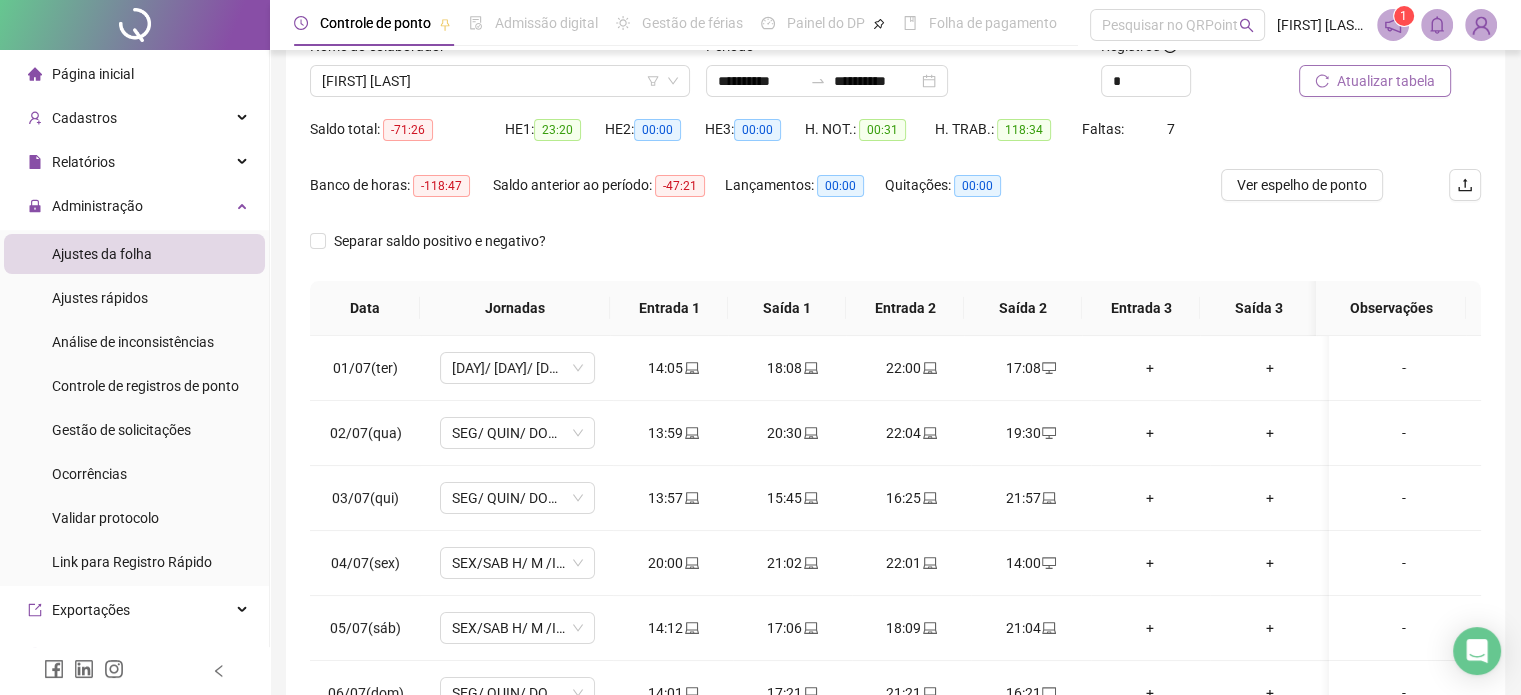 scroll, scrollTop: 300, scrollLeft: 0, axis: vertical 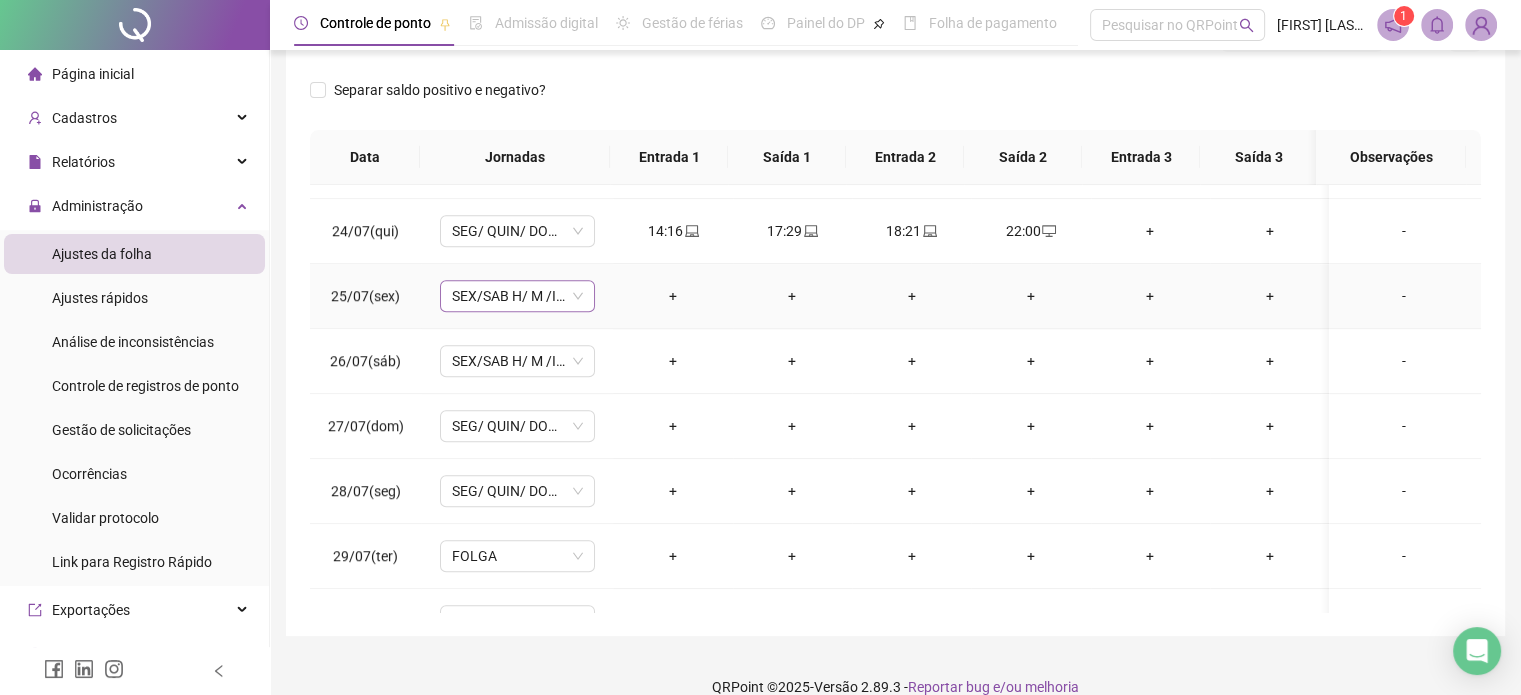 click on "SEX/SAB H/ M /I  2 TURNO" at bounding box center (517, 296) 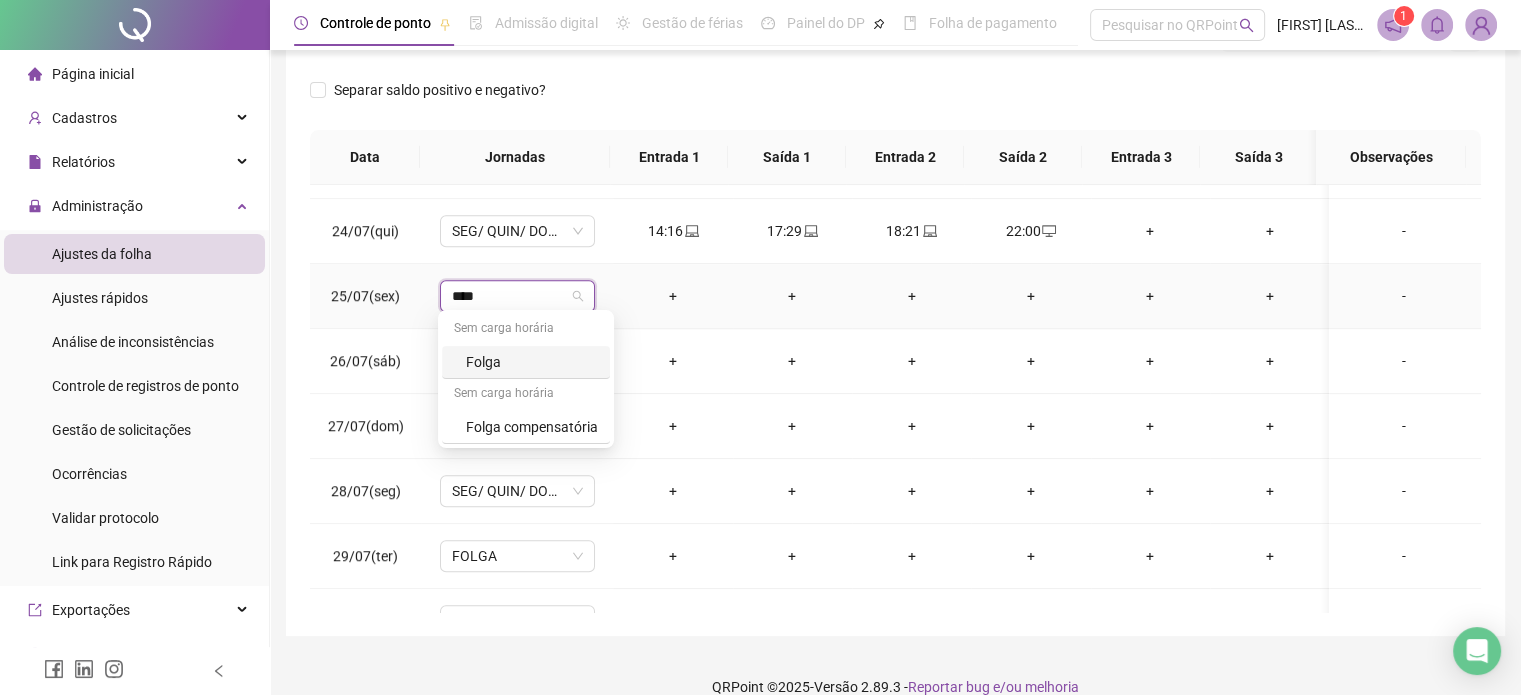 type on "*****" 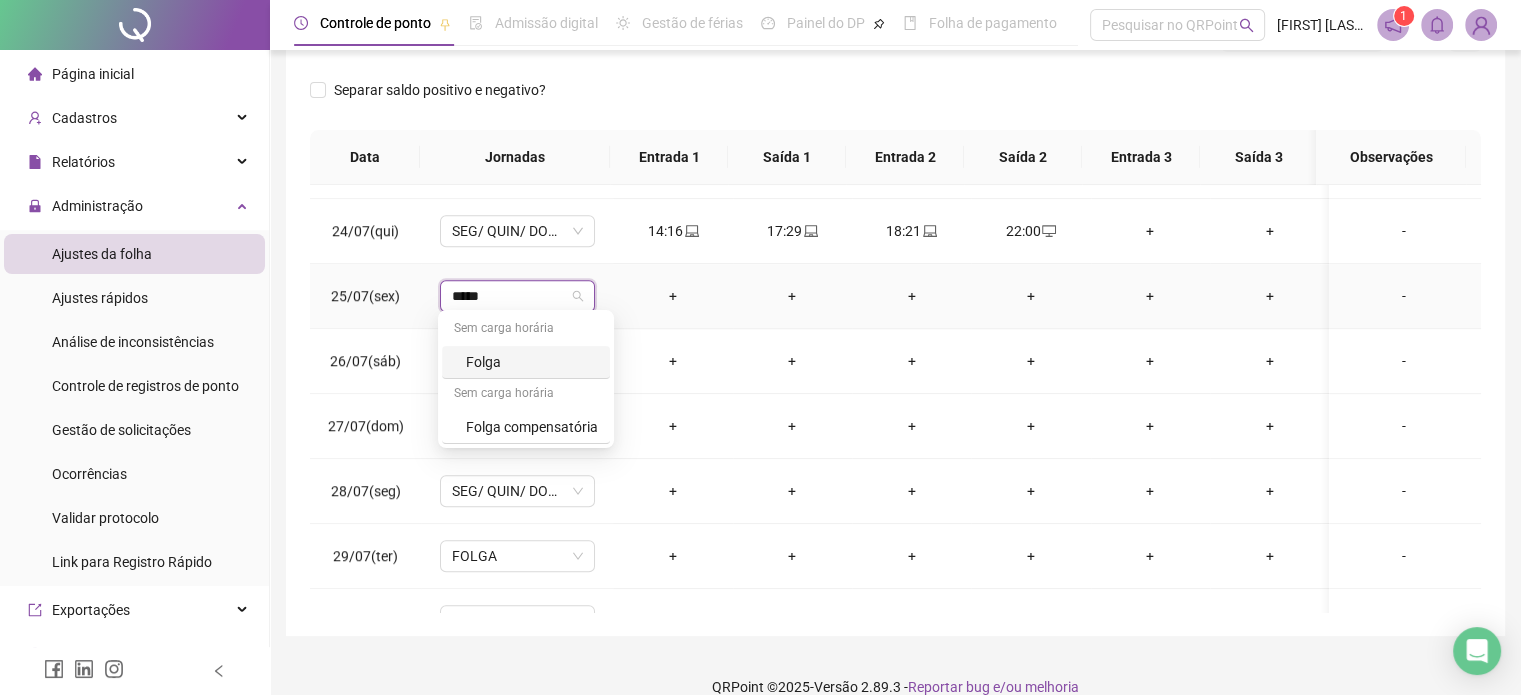 click on "Folga" at bounding box center [526, 362] 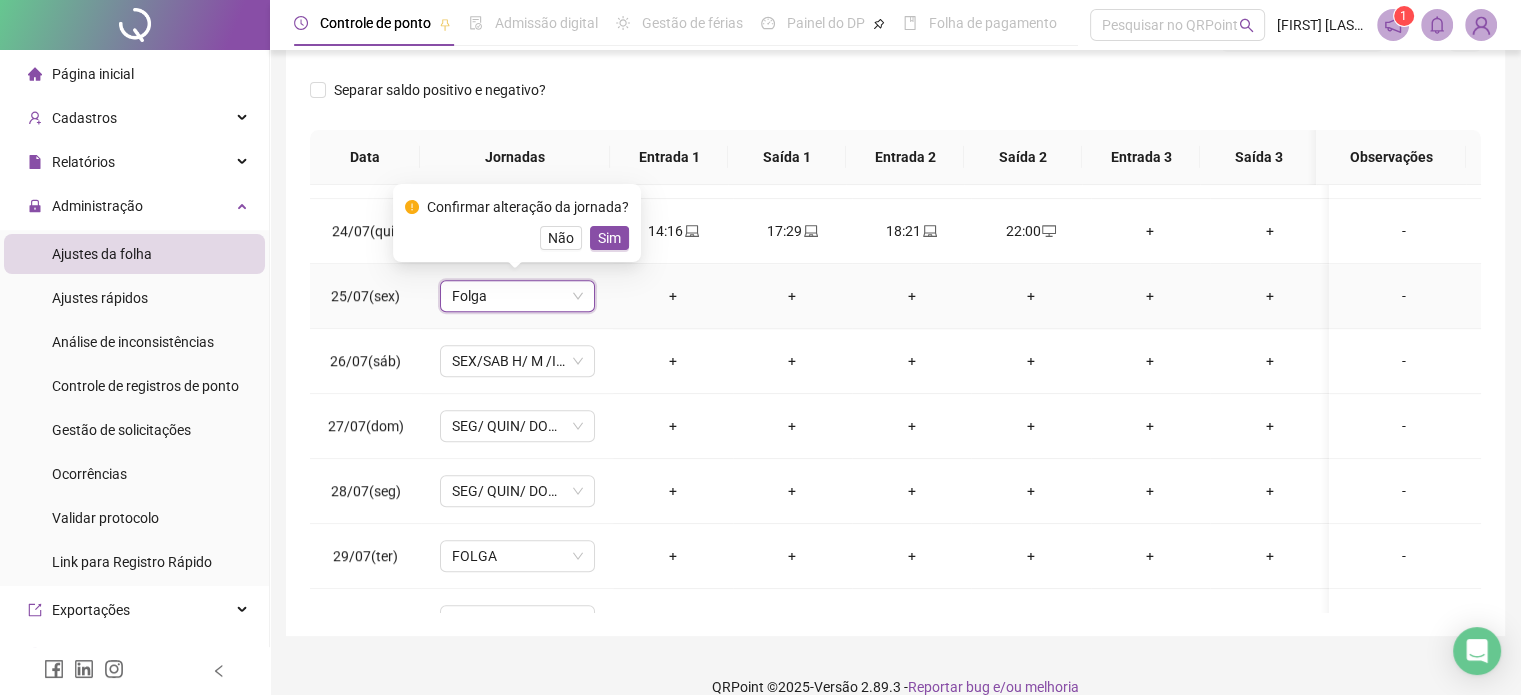 click on "Confirmar alteração da jornada? Não Sim" at bounding box center [517, 223] 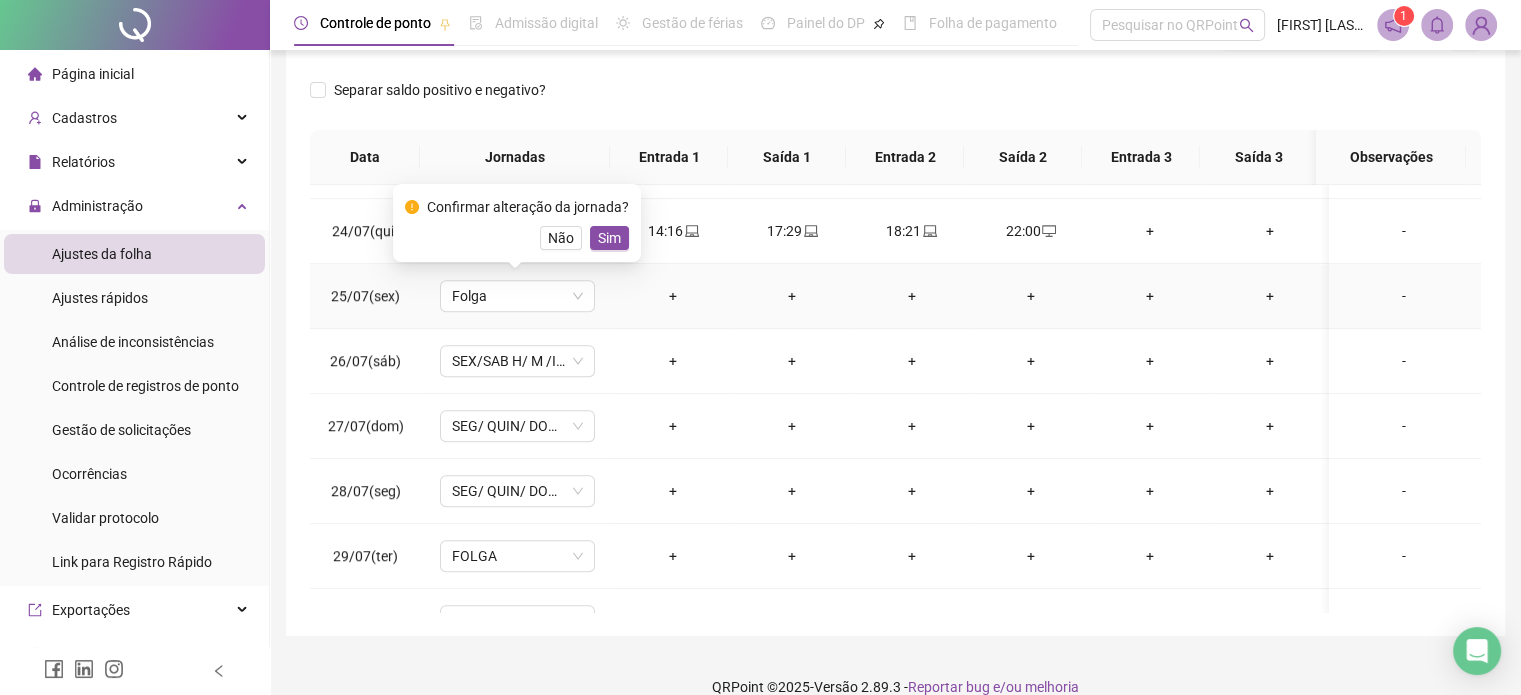 click on "Sim" at bounding box center [609, 238] 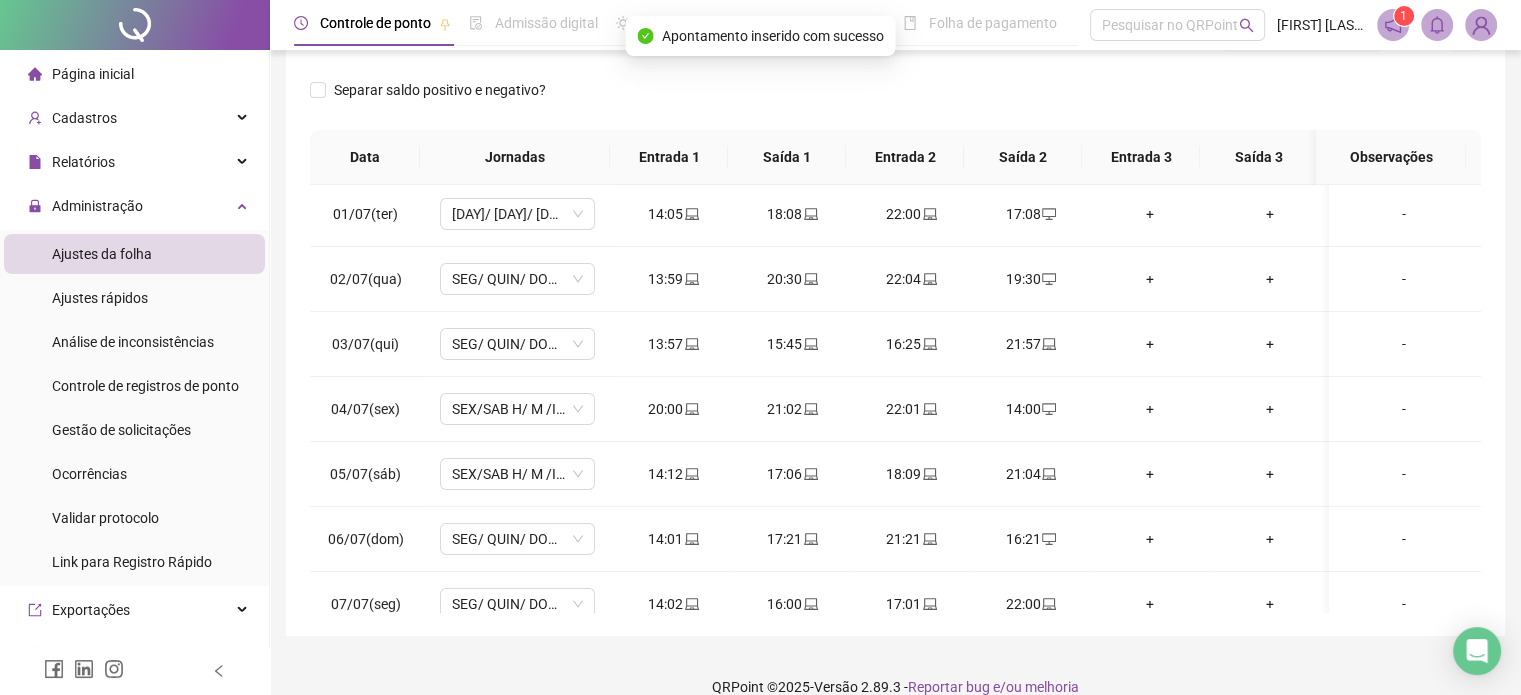 scroll, scrollTop: 0, scrollLeft: 0, axis: both 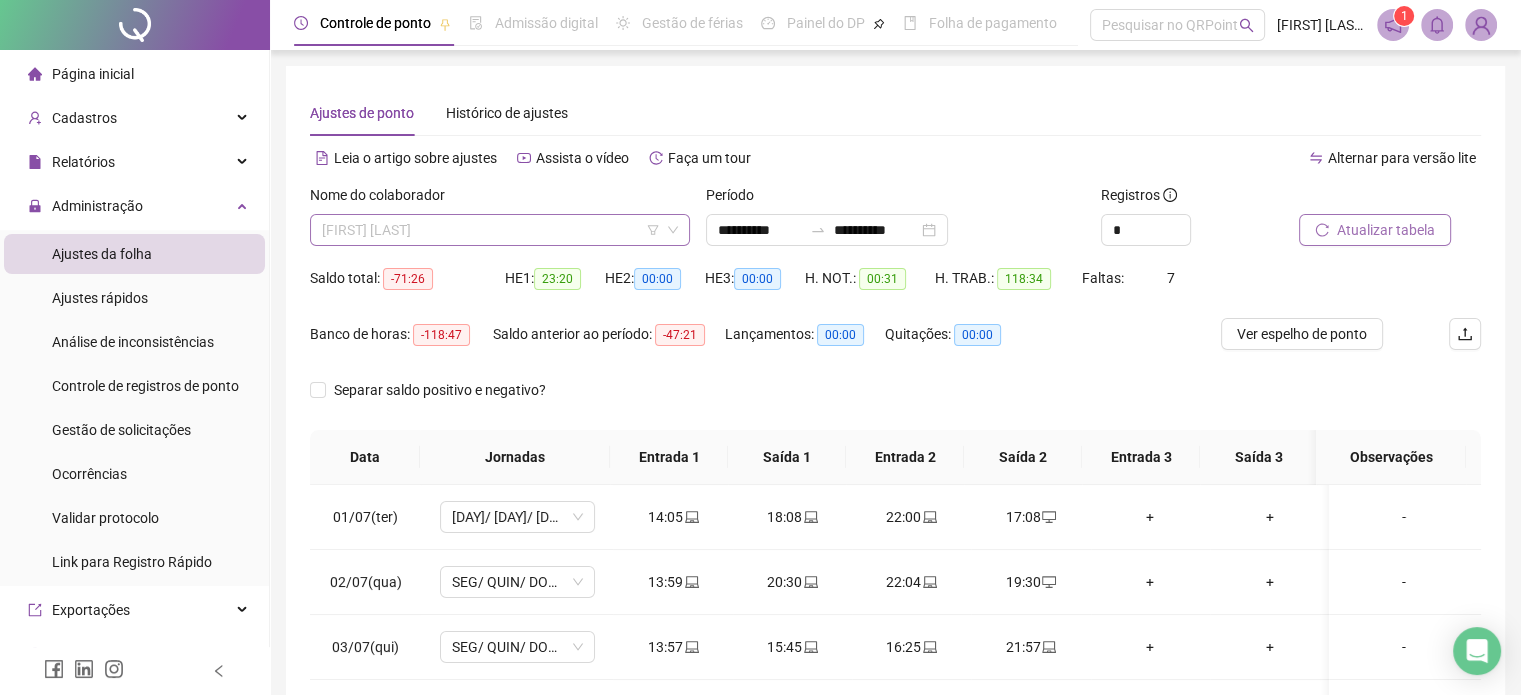 click on "[FIRST] [LAST]" at bounding box center (500, 230) 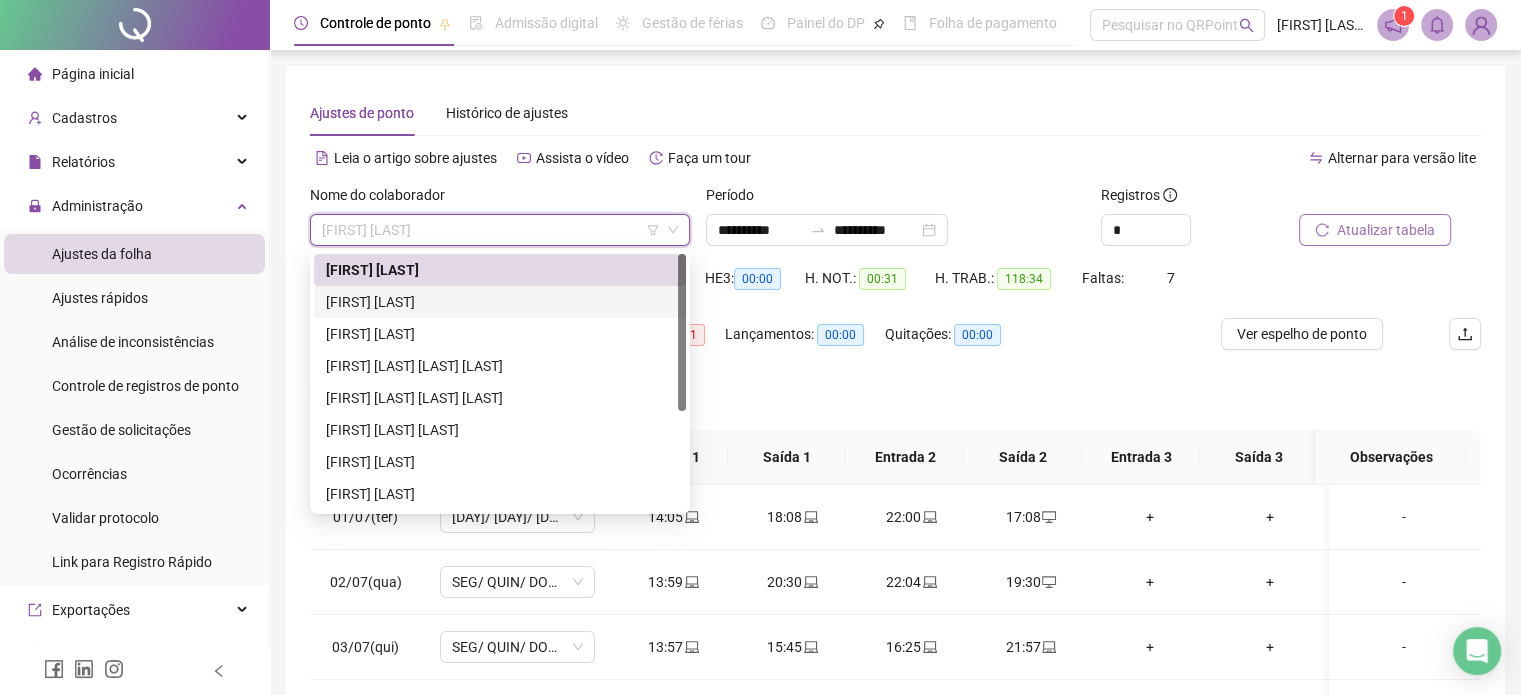 click on "[FIRST] [LAST]" at bounding box center (500, 302) 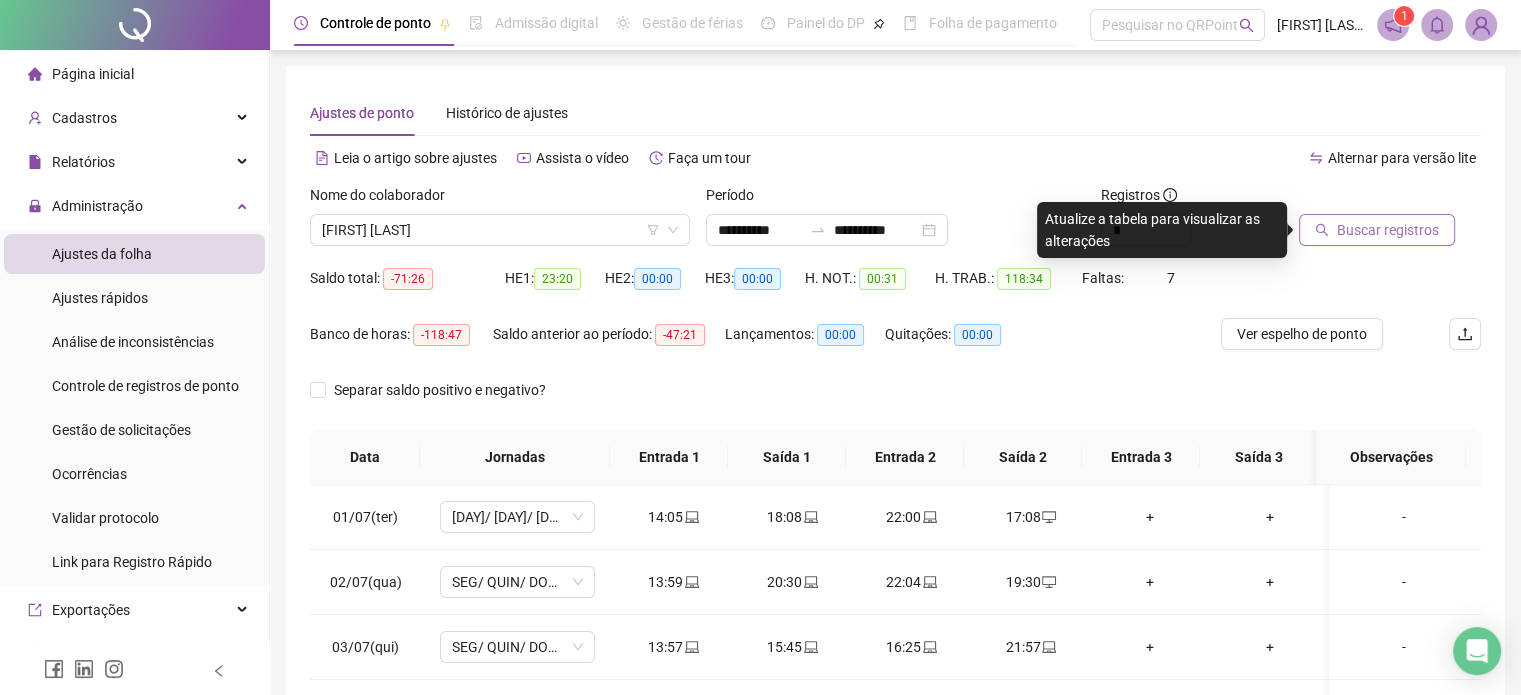 click on "Buscar registros" at bounding box center (1388, 230) 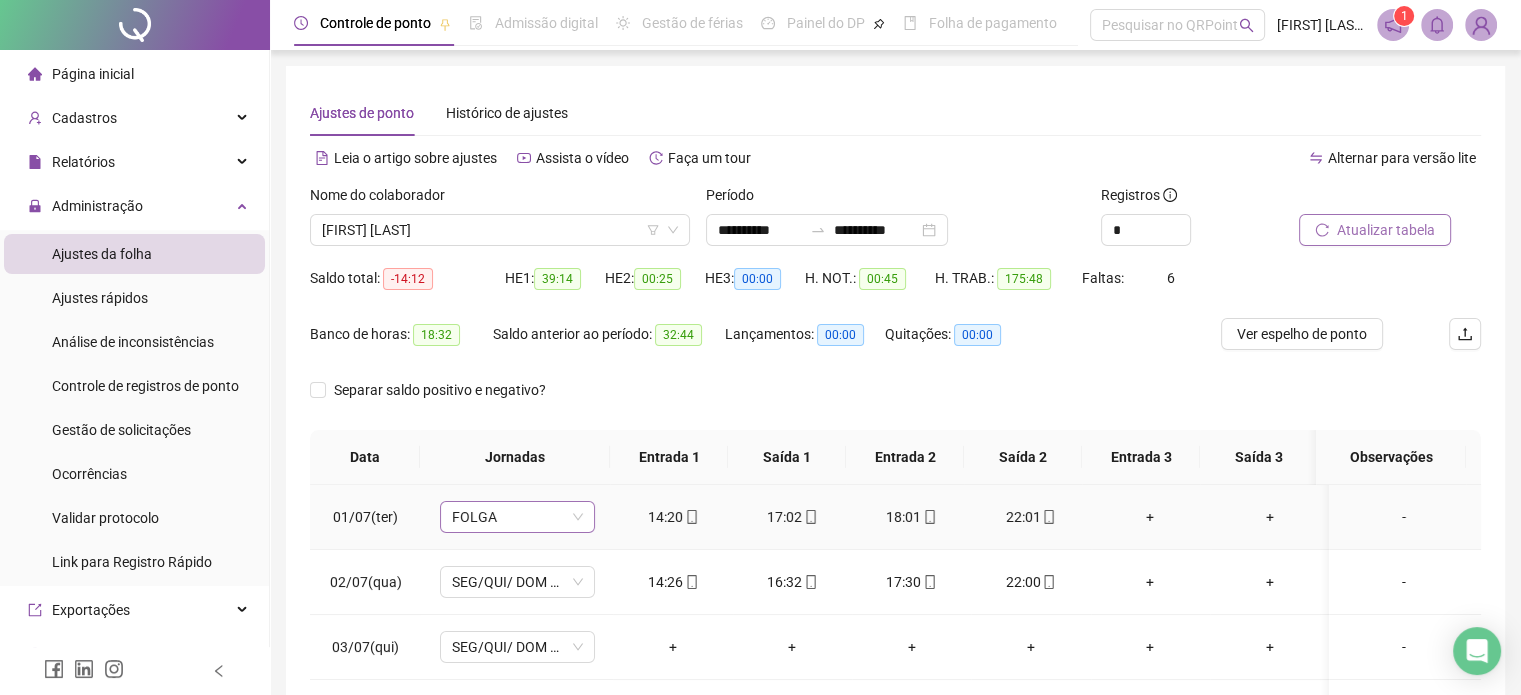 click on "FOLGA" at bounding box center (517, 517) 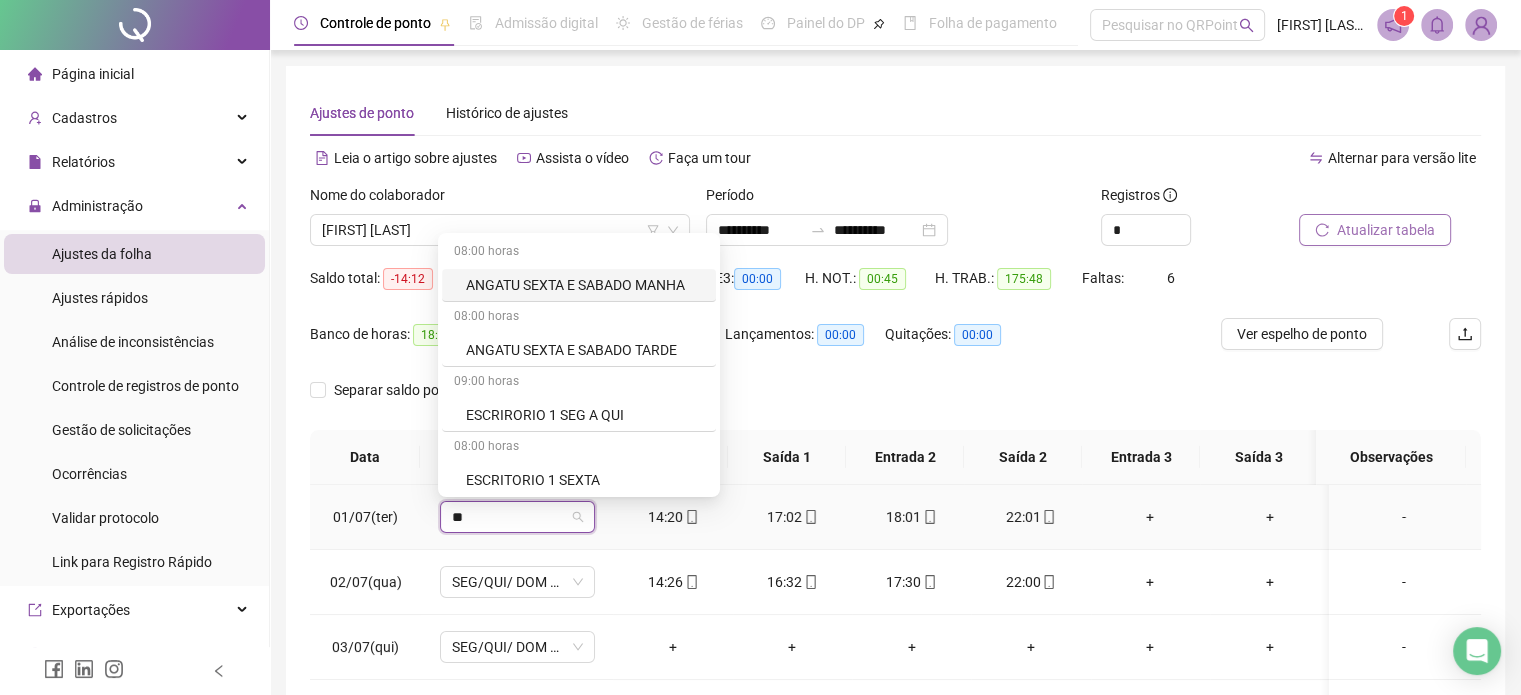 type on "***" 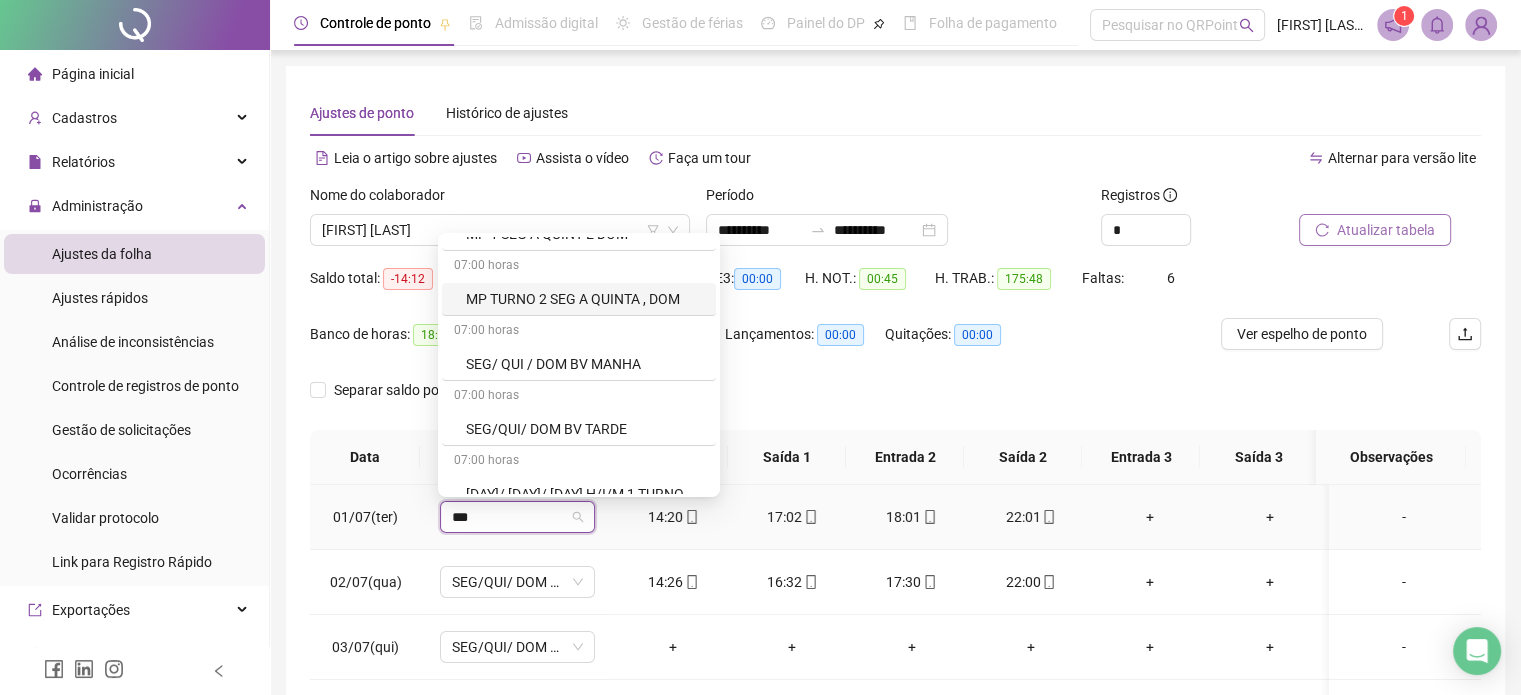 scroll, scrollTop: 262, scrollLeft: 0, axis: vertical 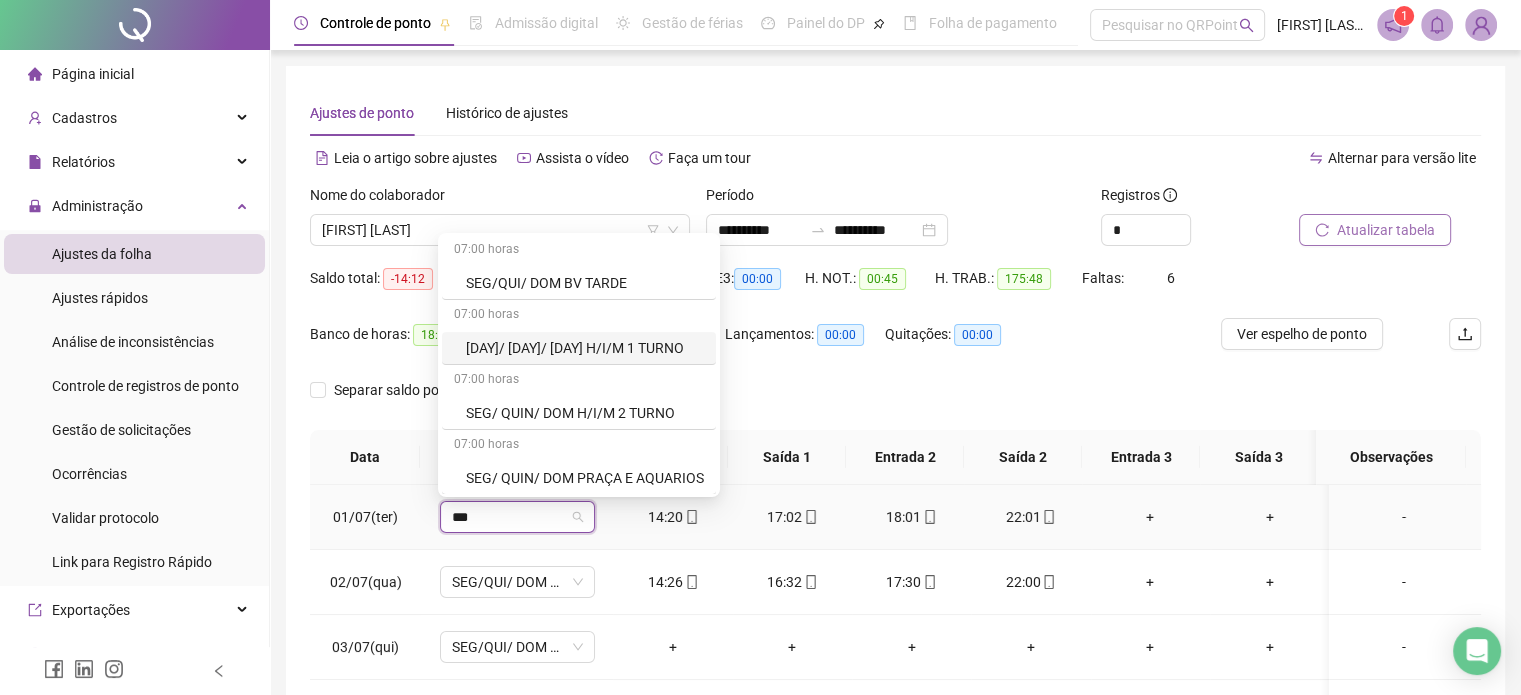 click on "[DAY]/ [DAY]/ [DAY]  H/I/M 1 TURNO" at bounding box center (585, 348) 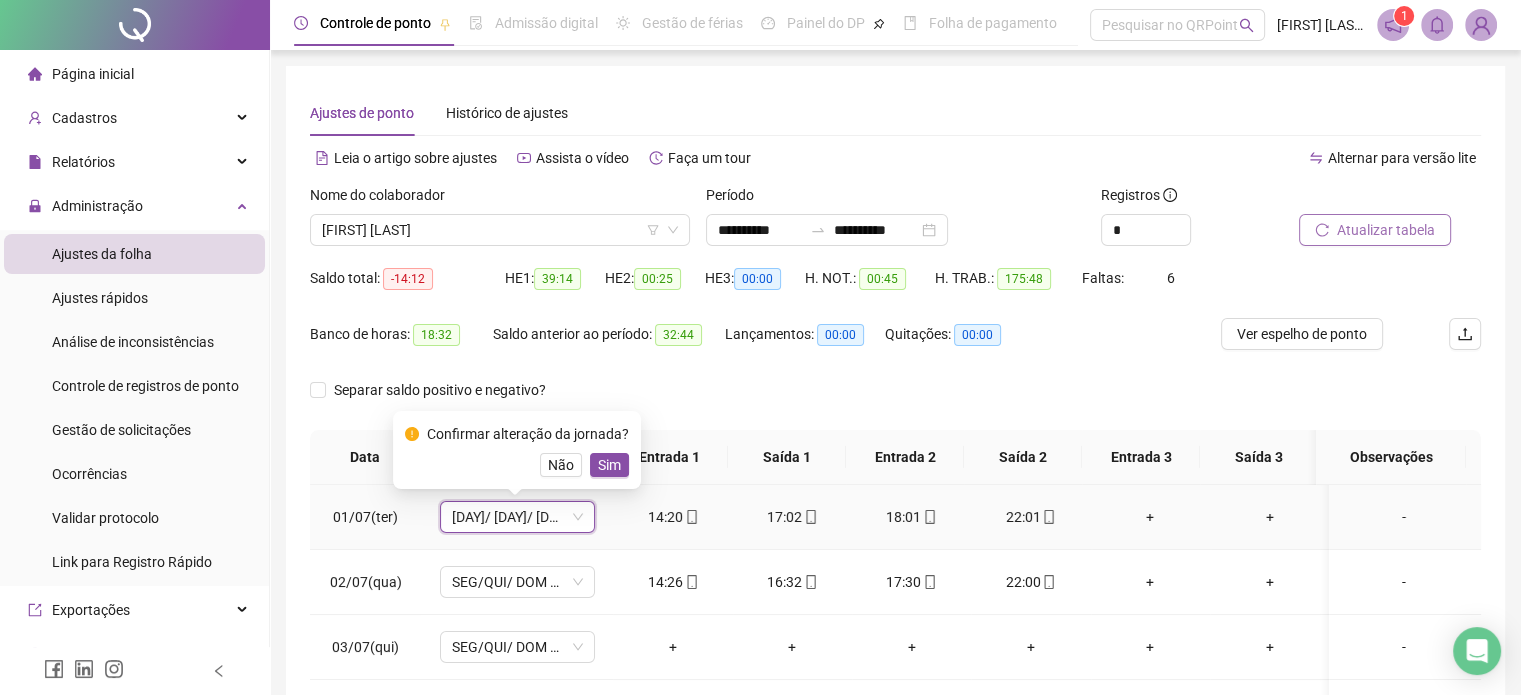 click on "Sim" at bounding box center (609, 465) 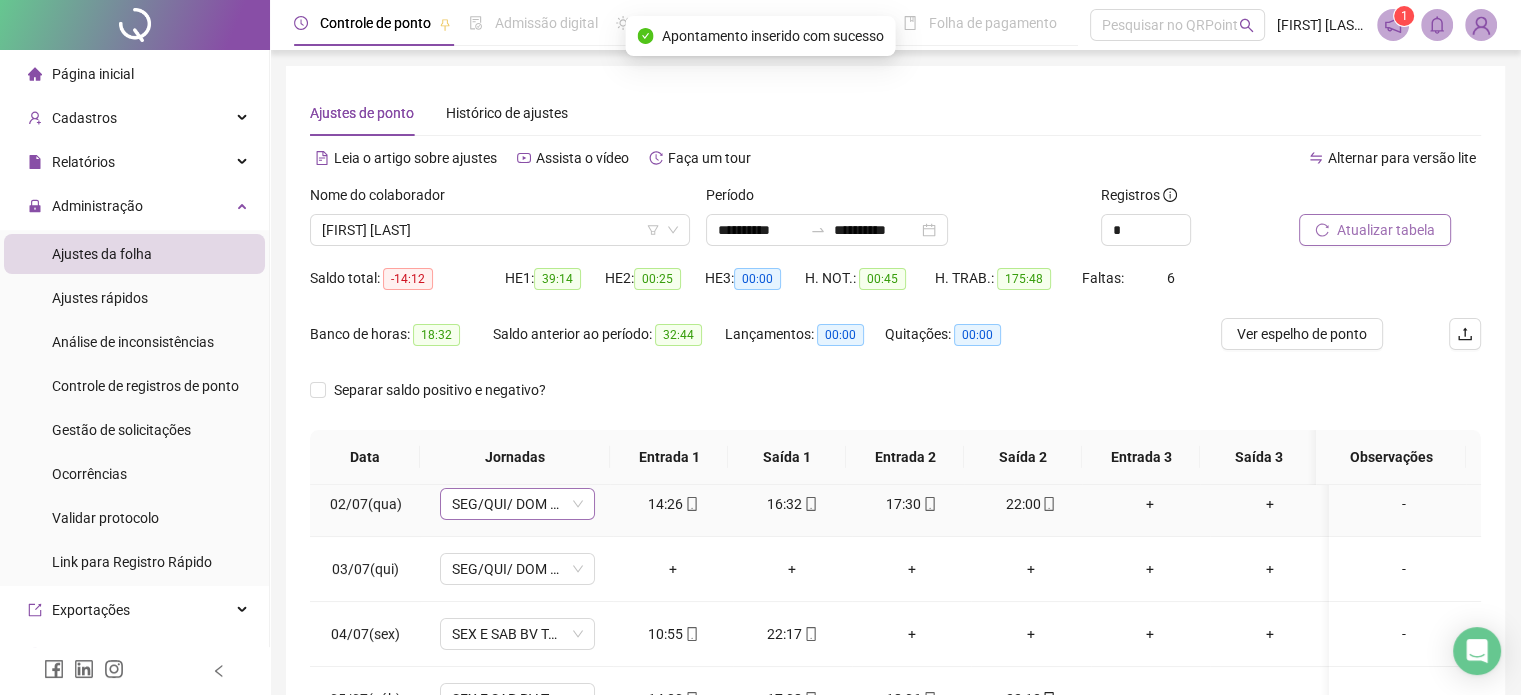scroll, scrollTop: 100, scrollLeft: 0, axis: vertical 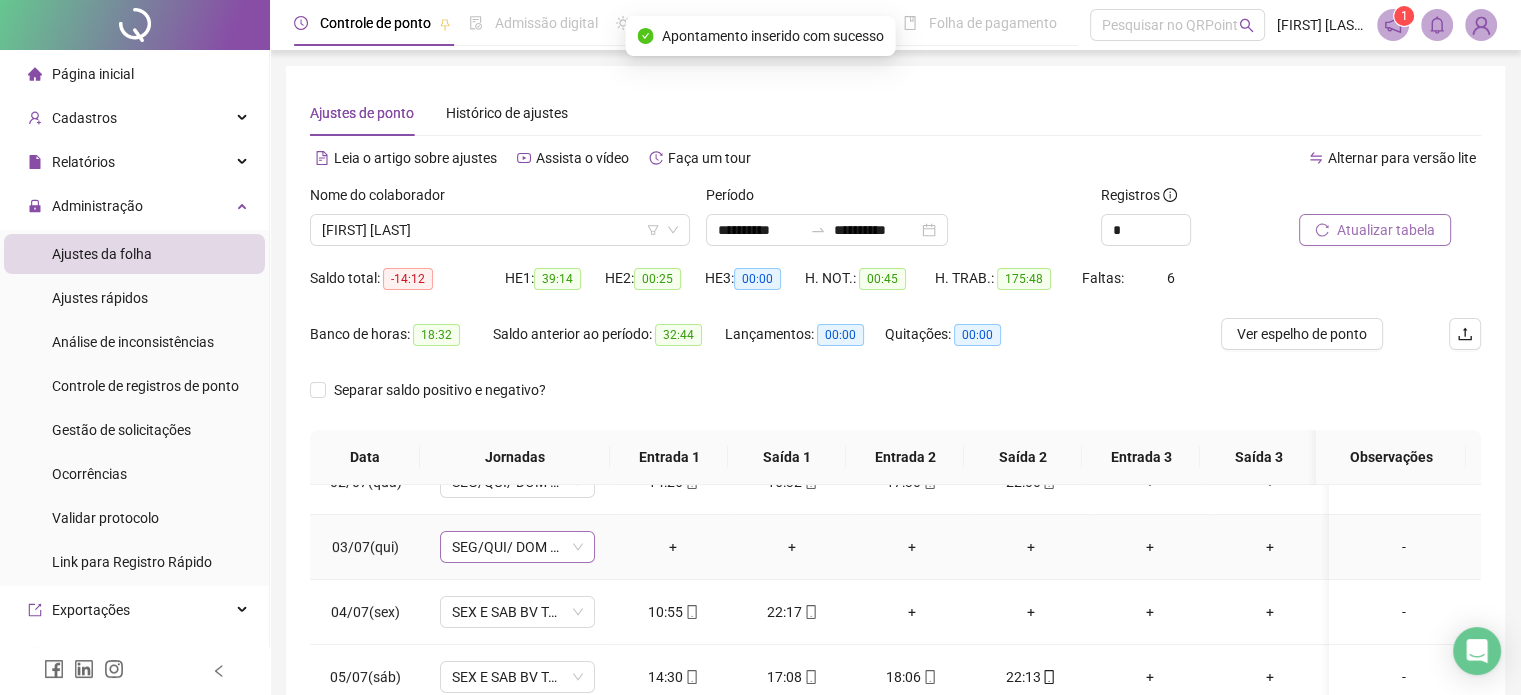 click on "SEG/QUI/ DOM BV TARDE" at bounding box center [517, 547] 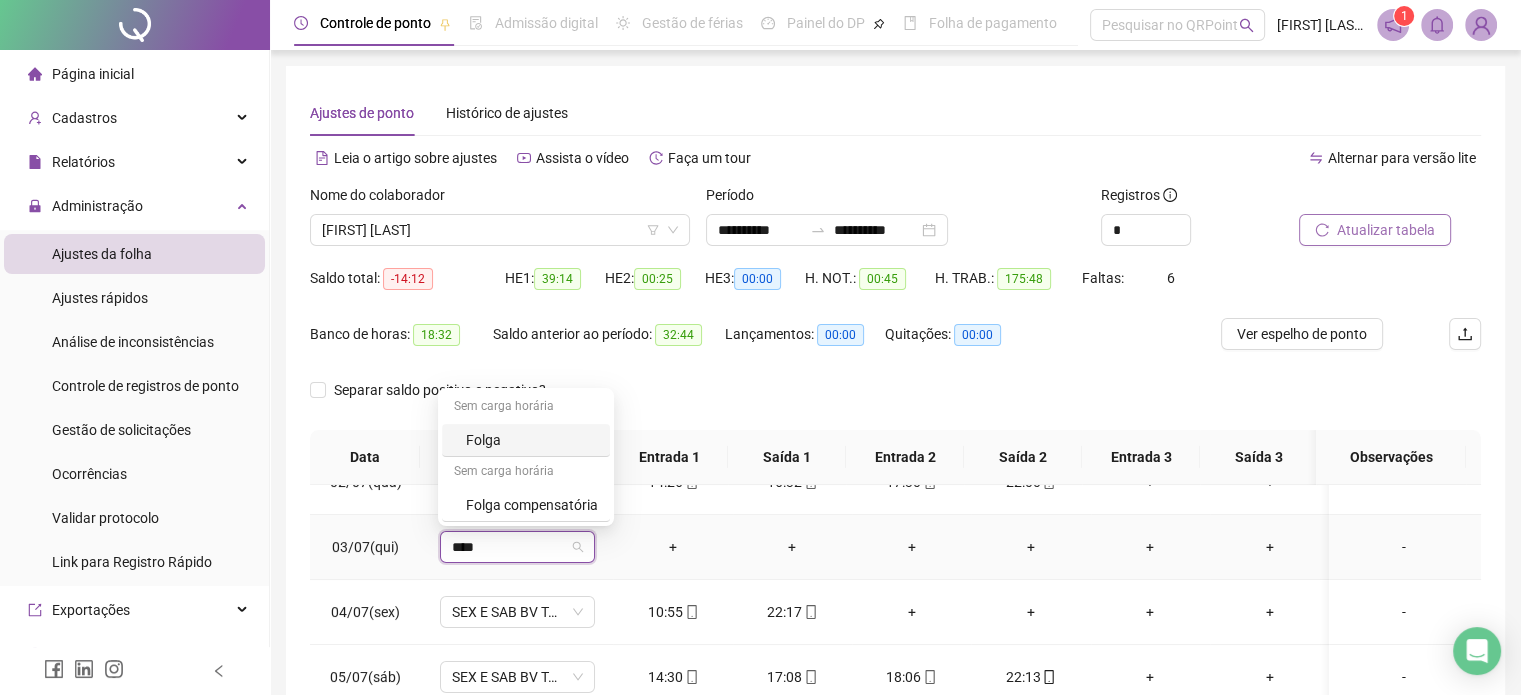 type on "*****" 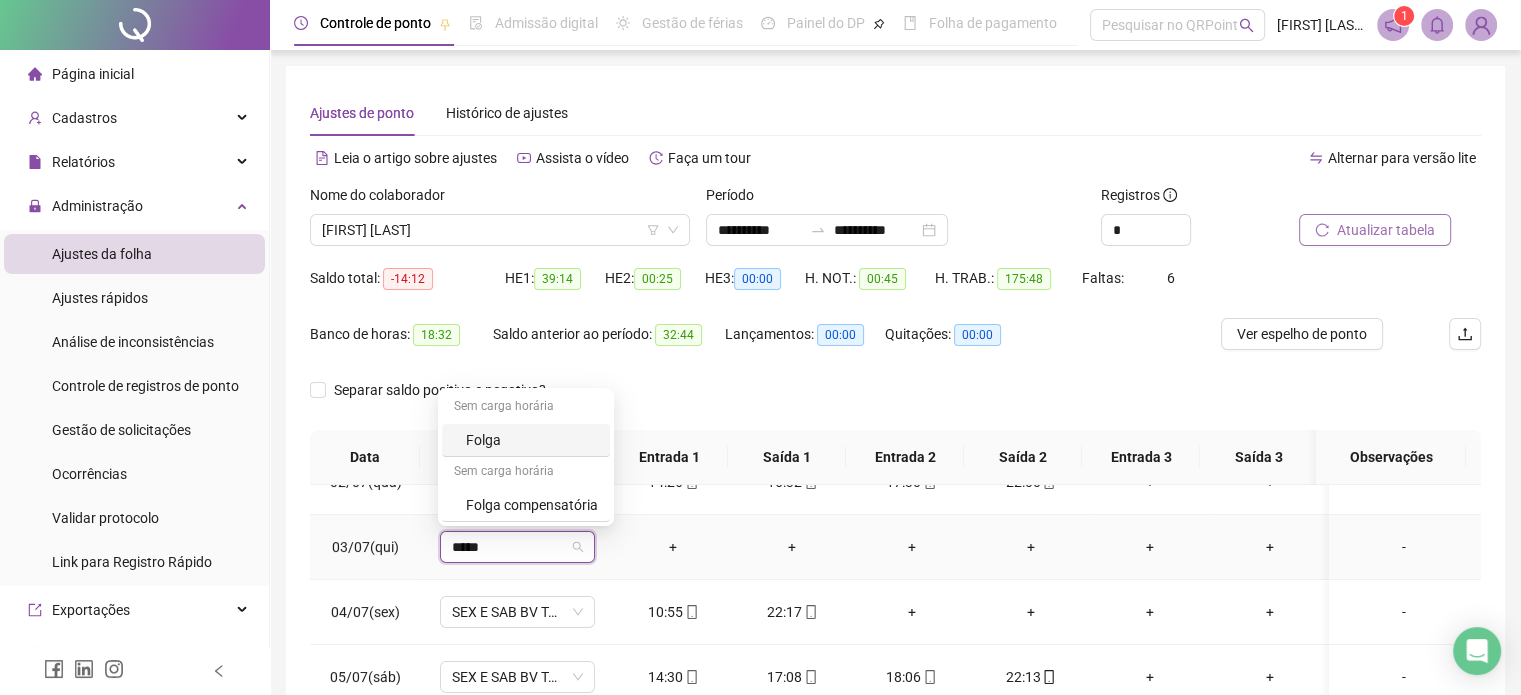 click on "Folga" at bounding box center (532, 440) 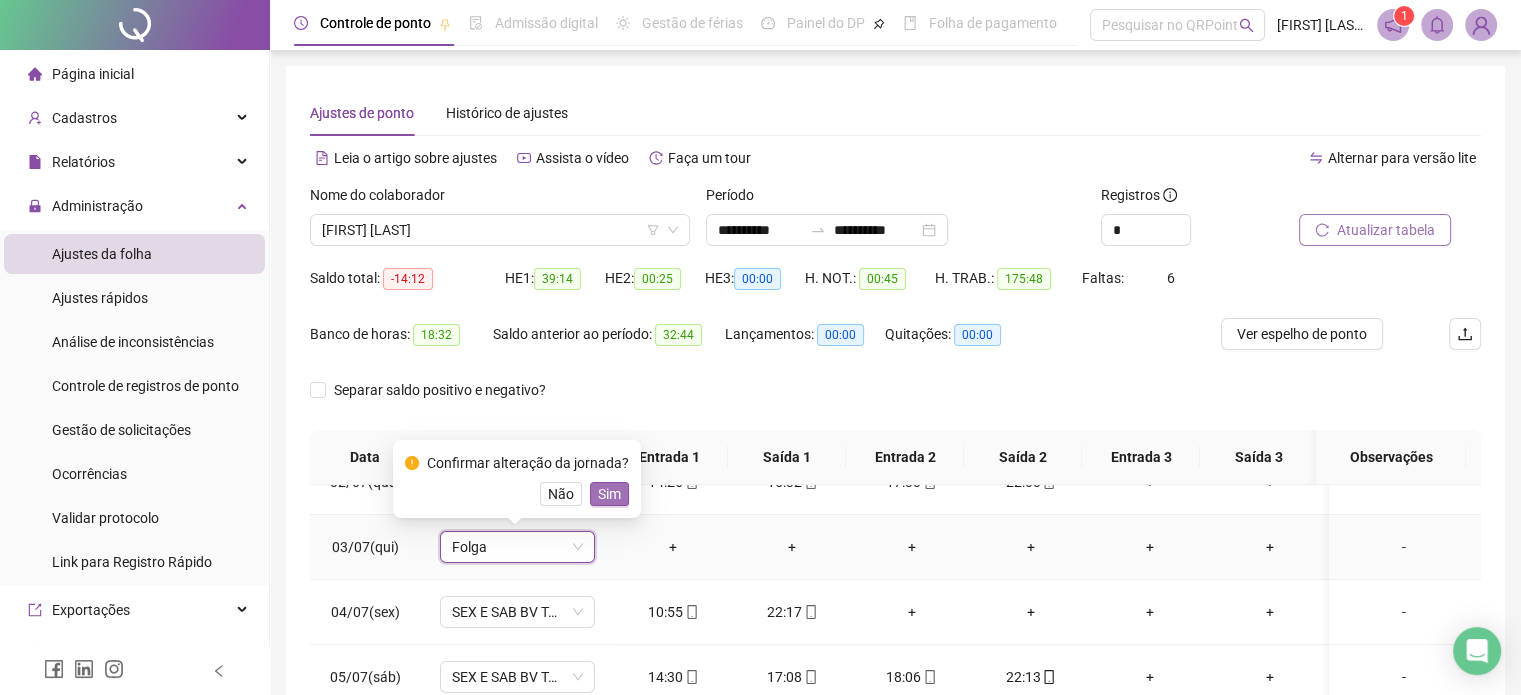click on "Sim" at bounding box center (609, 494) 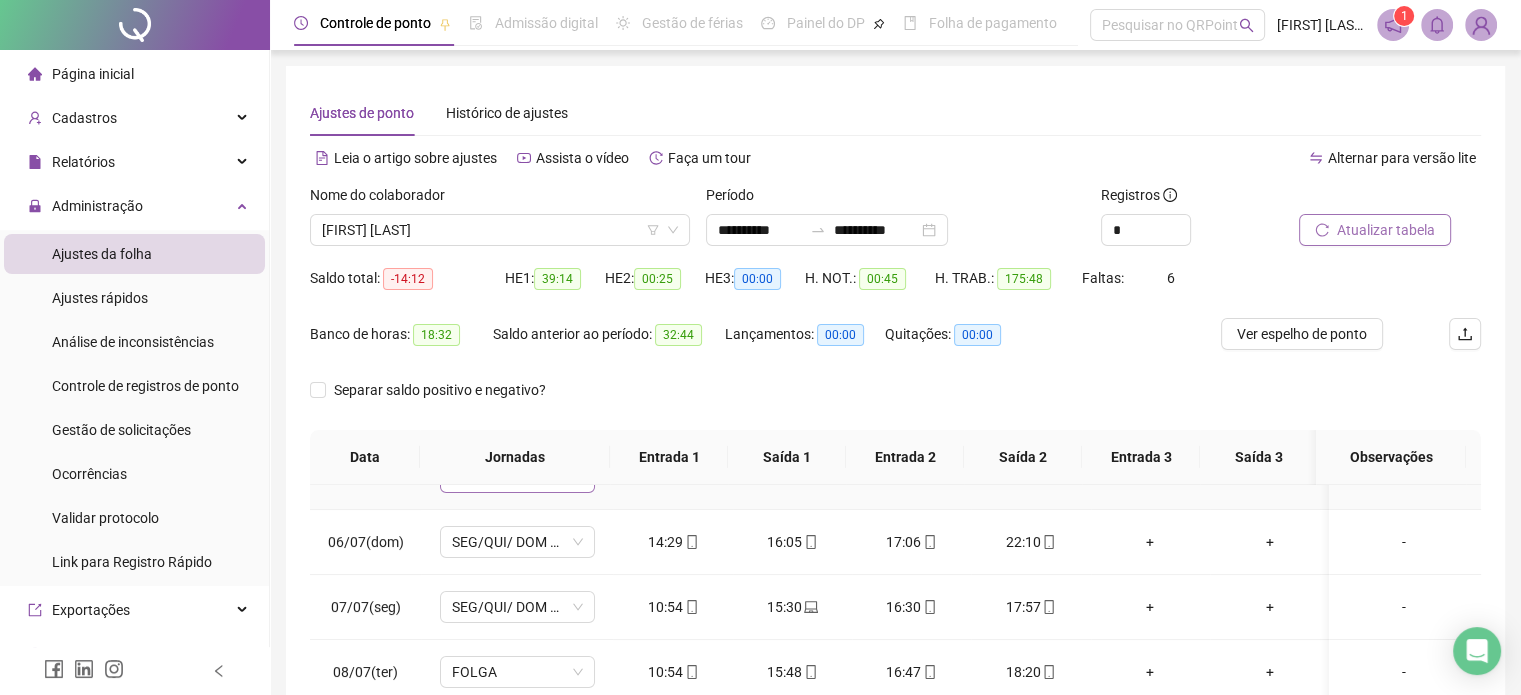 scroll, scrollTop: 400, scrollLeft: 0, axis: vertical 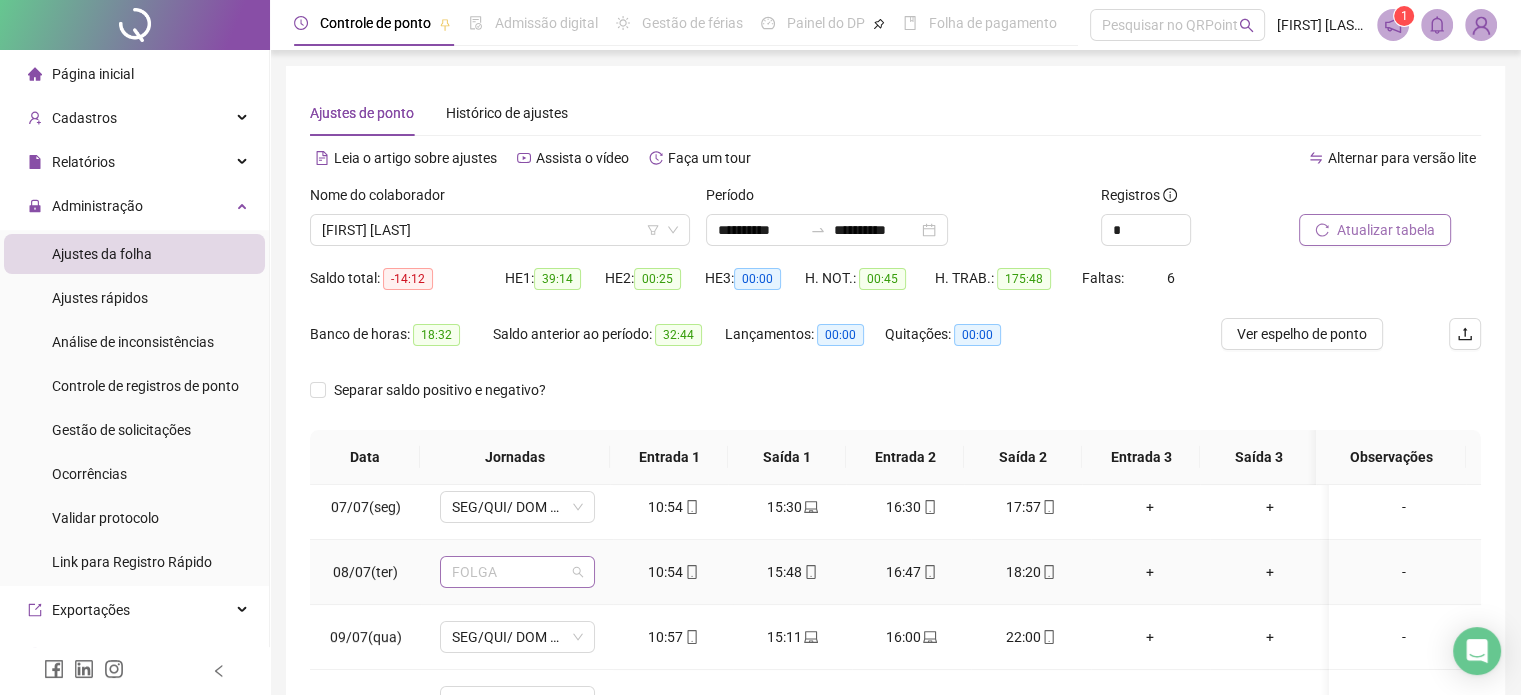 click on "FOLGA" at bounding box center (517, 572) 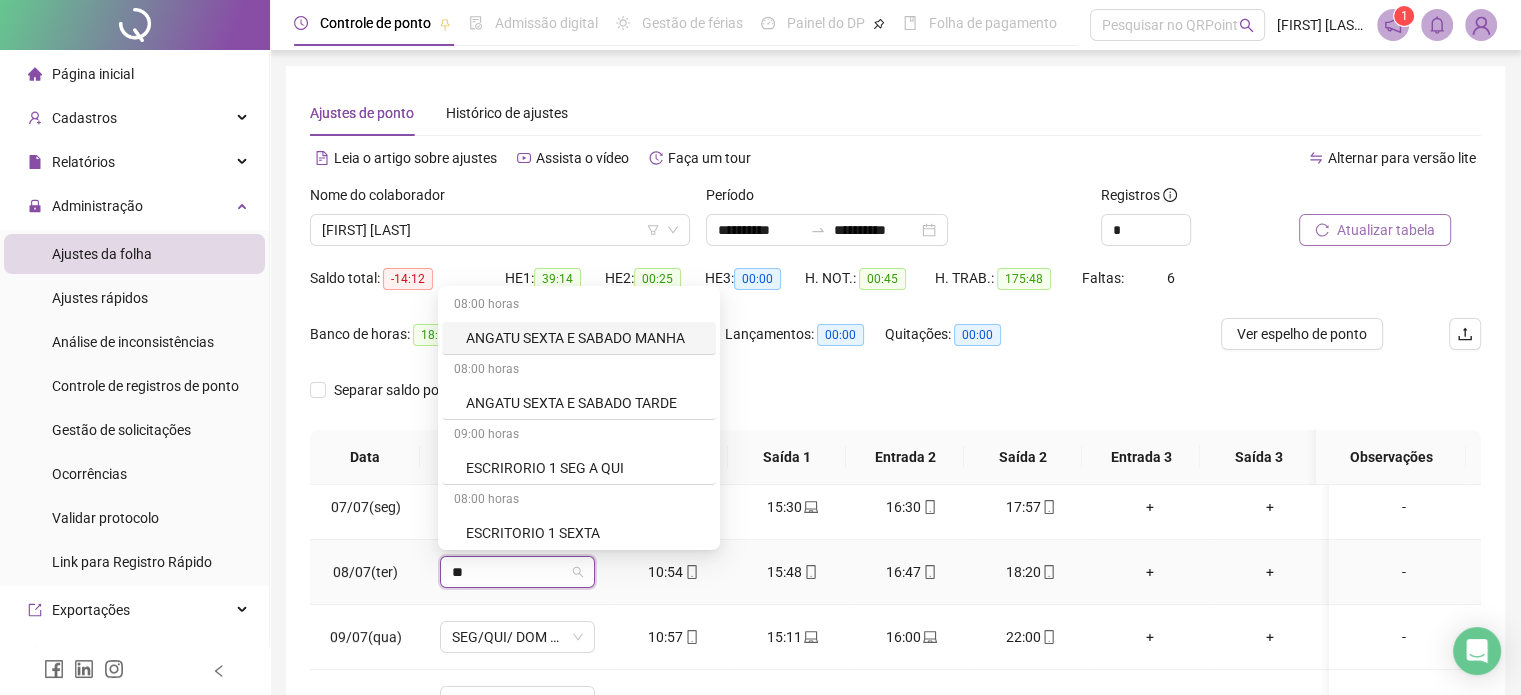 type on "***" 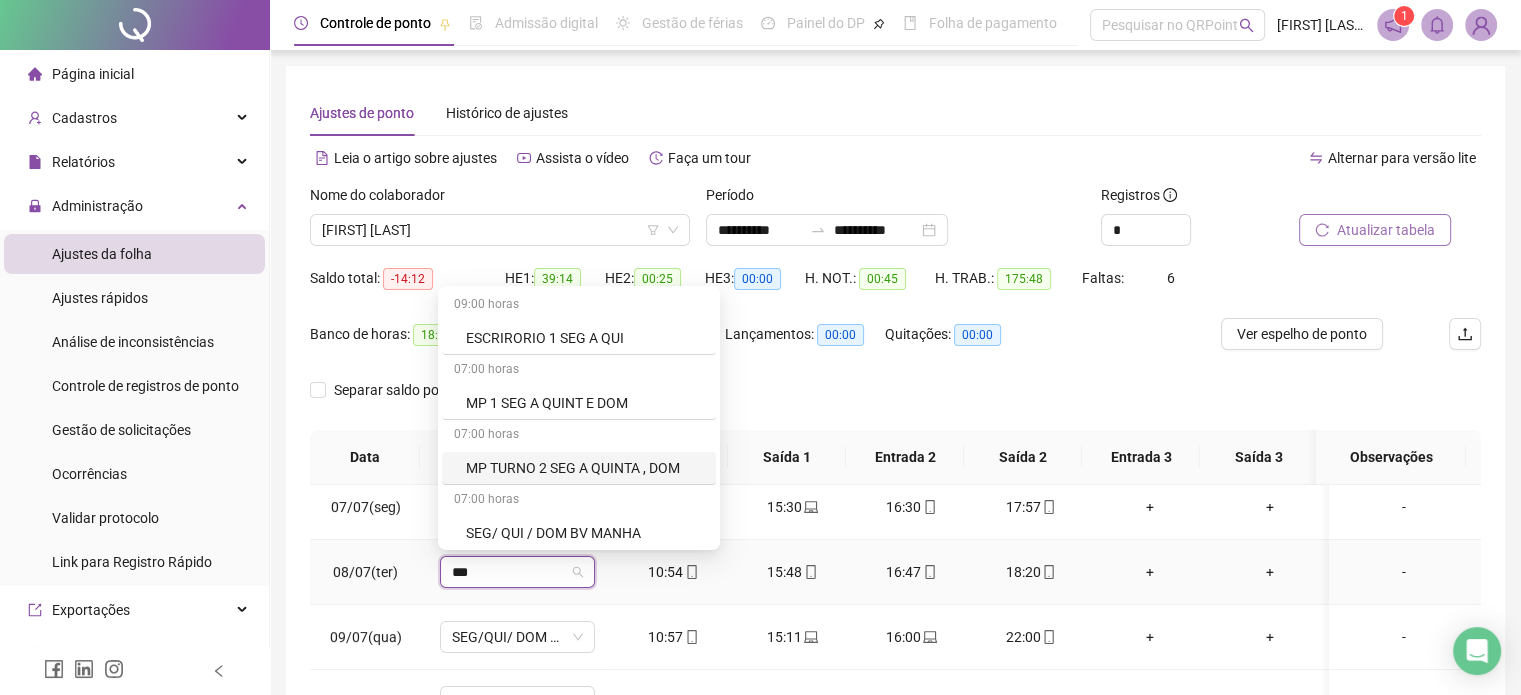 scroll, scrollTop: 200, scrollLeft: 0, axis: vertical 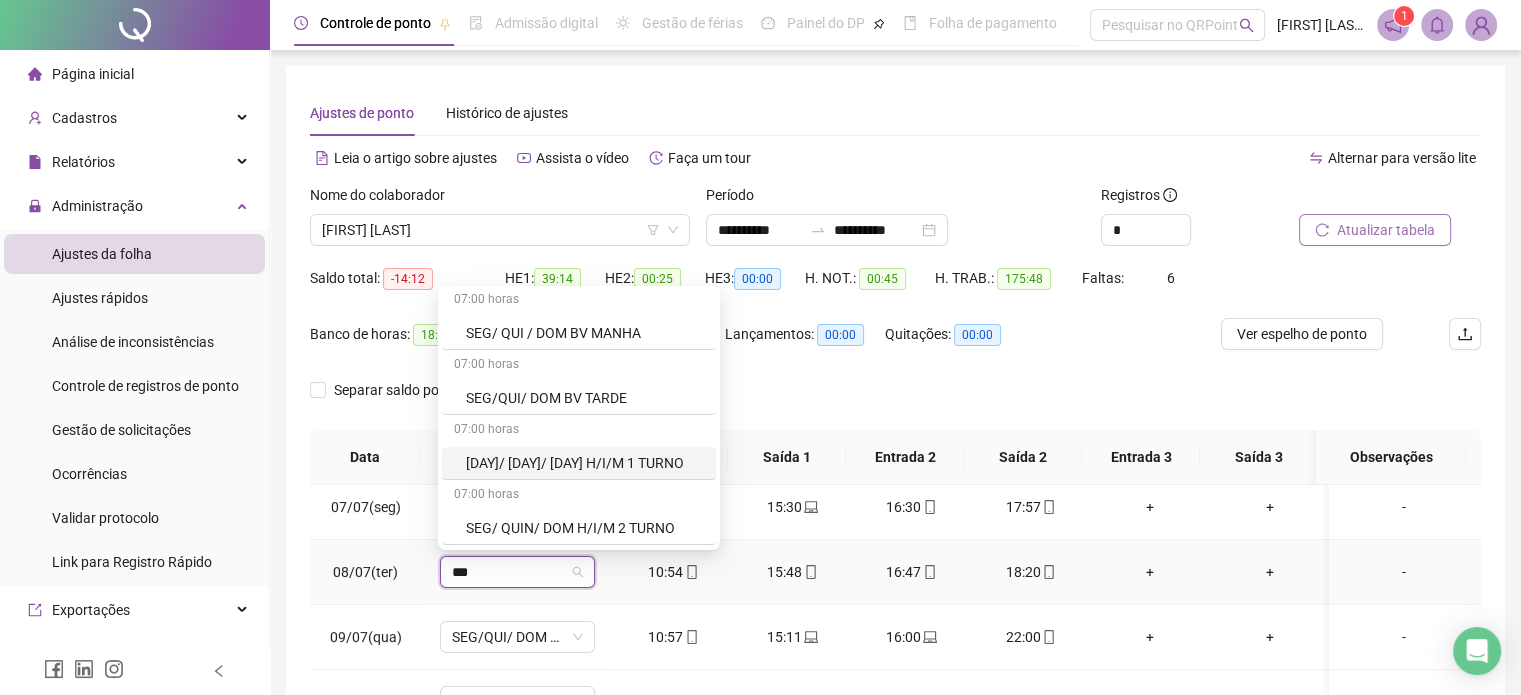 click on "[DAY]/ [DAY]/ [DAY]  H/I/M 1 TURNO" at bounding box center (585, 463) 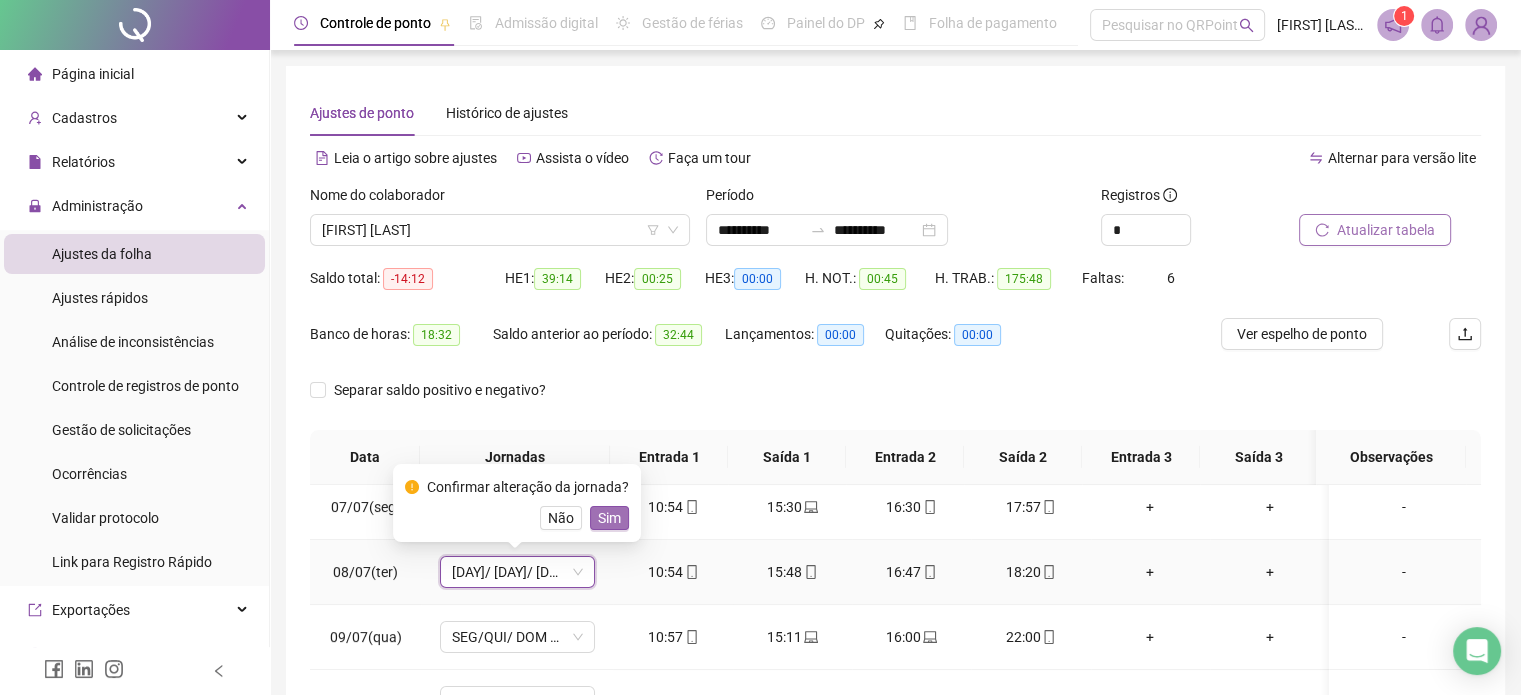 click on "Sim" at bounding box center (609, 518) 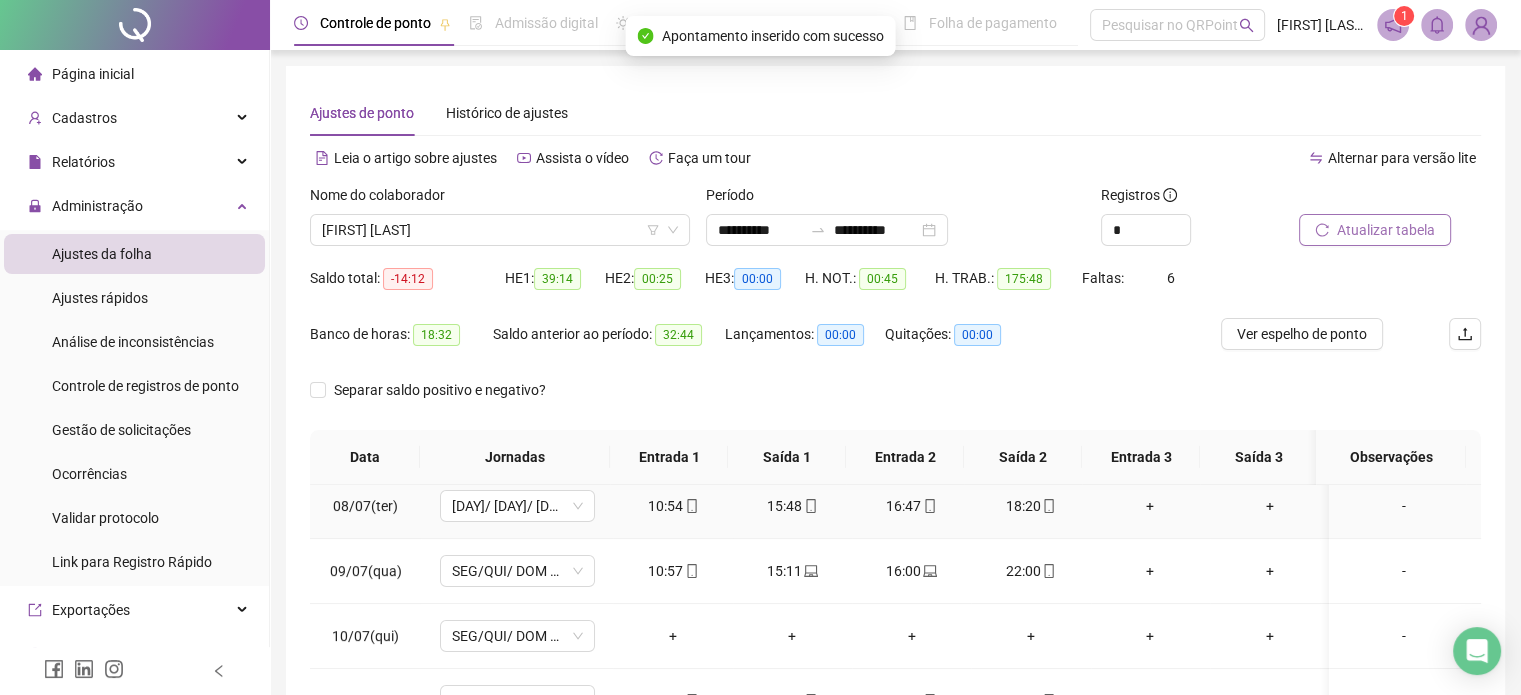 scroll, scrollTop: 500, scrollLeft: 0, axis: vertical 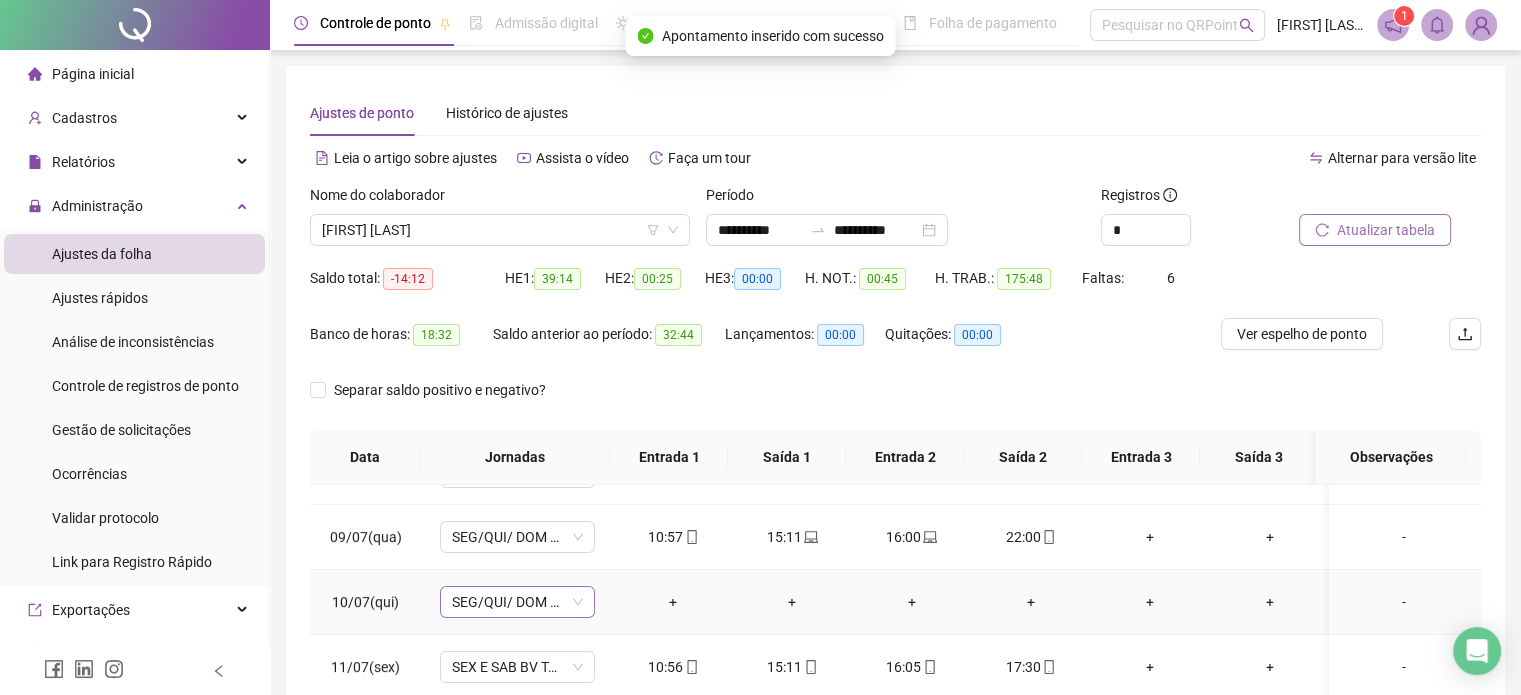 click on "SEG/QUI/ DOM BV TARDE" at bounding box center [517, 602] 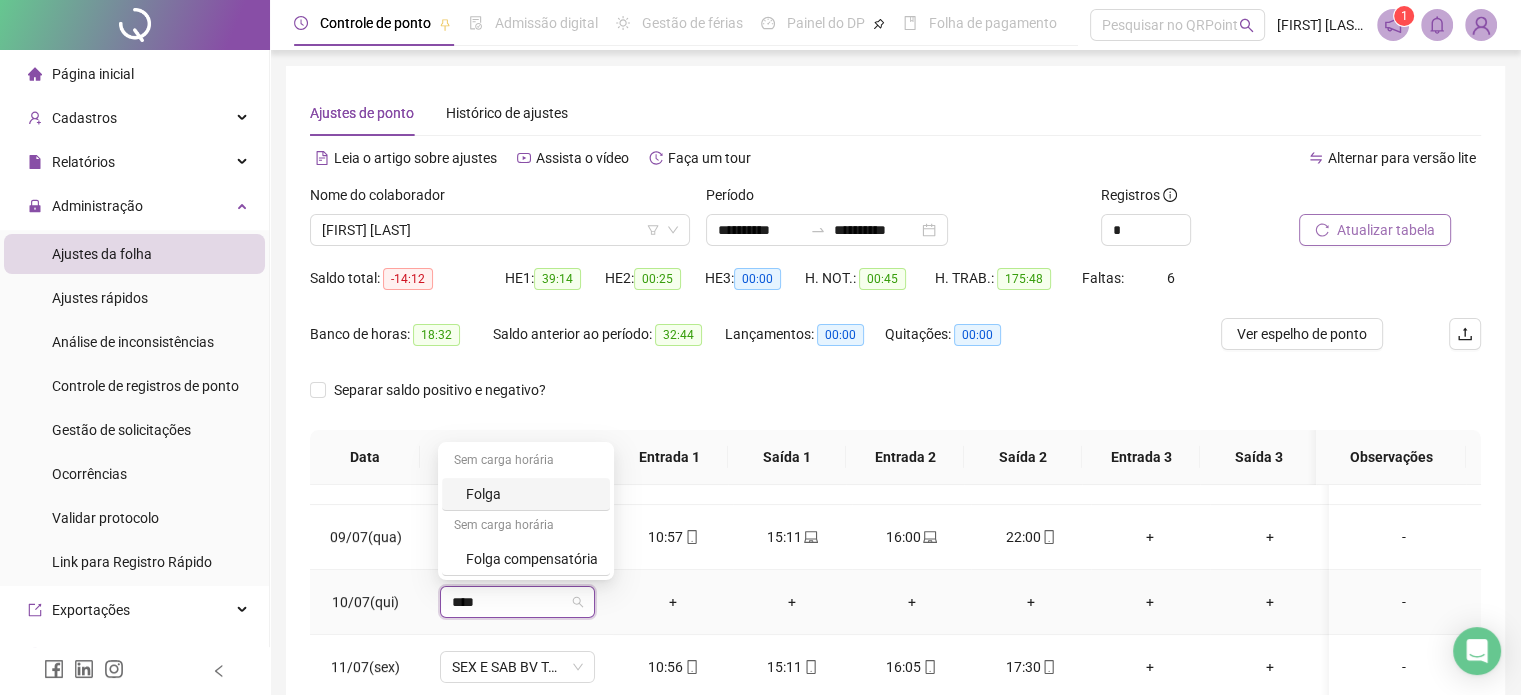 type on "*****" 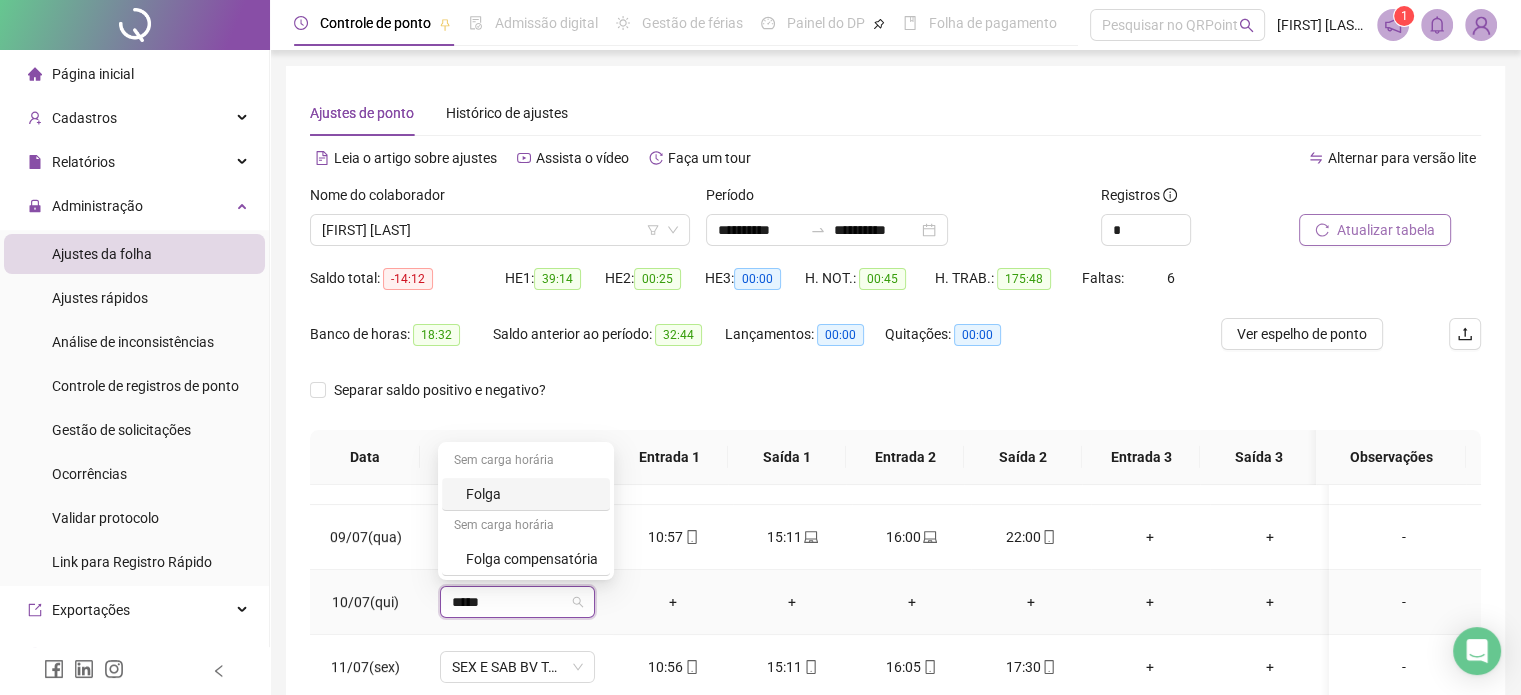 click on "Folga" at bounding box center (532, 494) 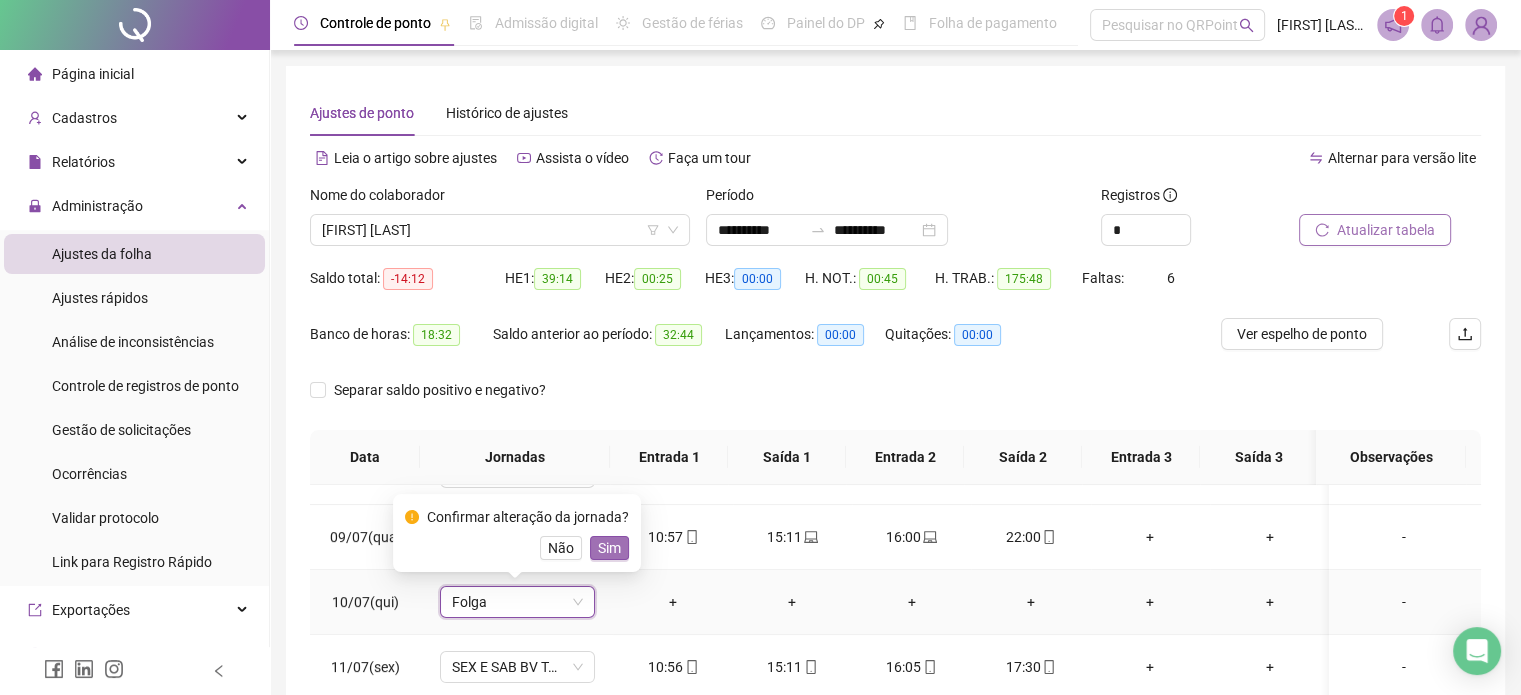 click on "Sim" at bounding box center (609, 548) 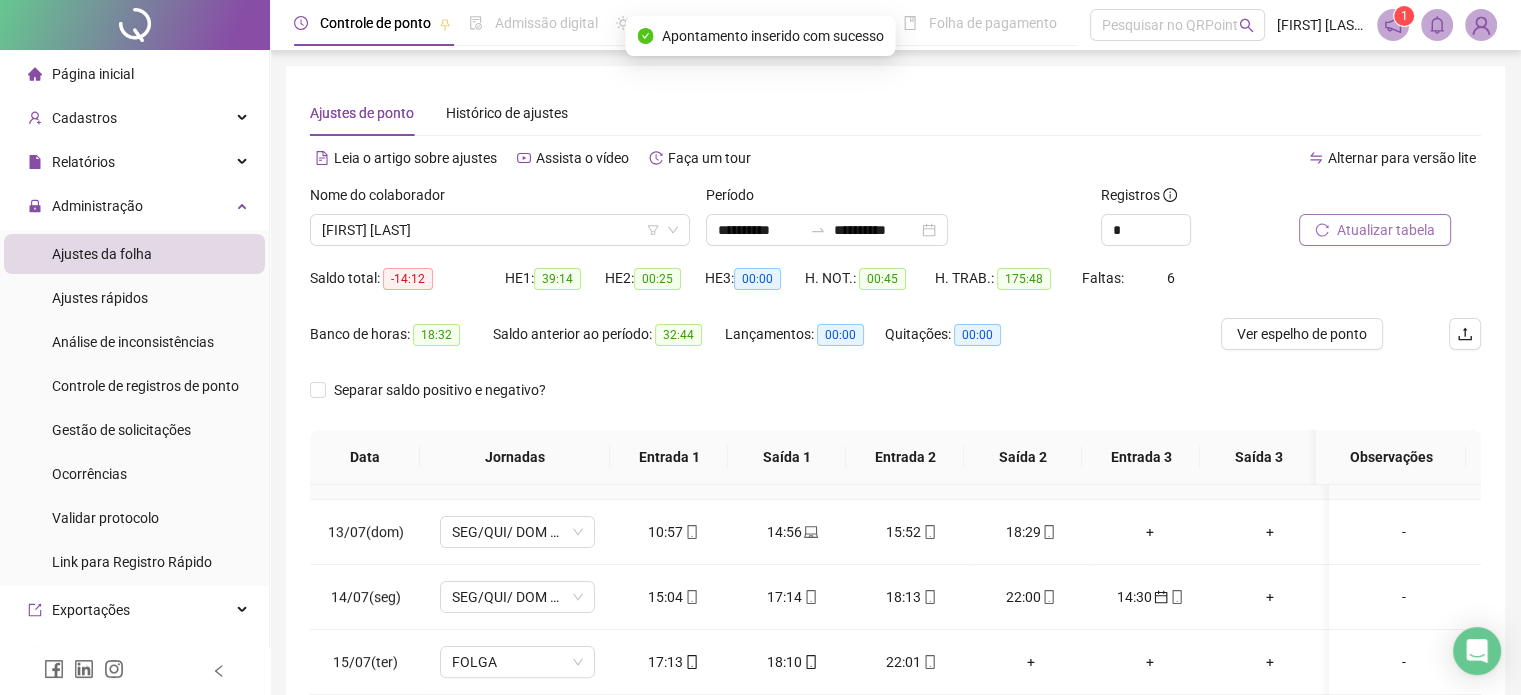 scroll, scrollTop: 800, scrollLeft: 0, axis: vertical 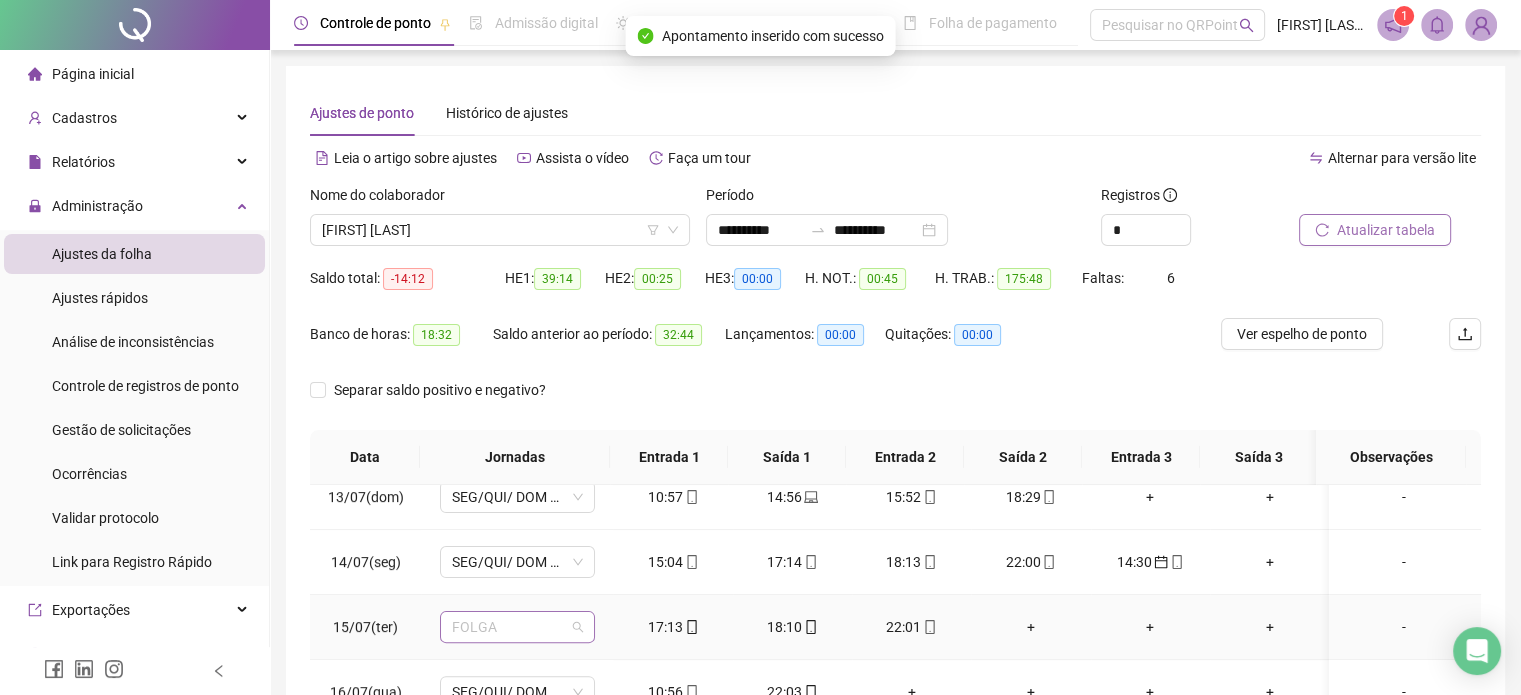 click on "FOLGA" at bounding box center (517, 627) 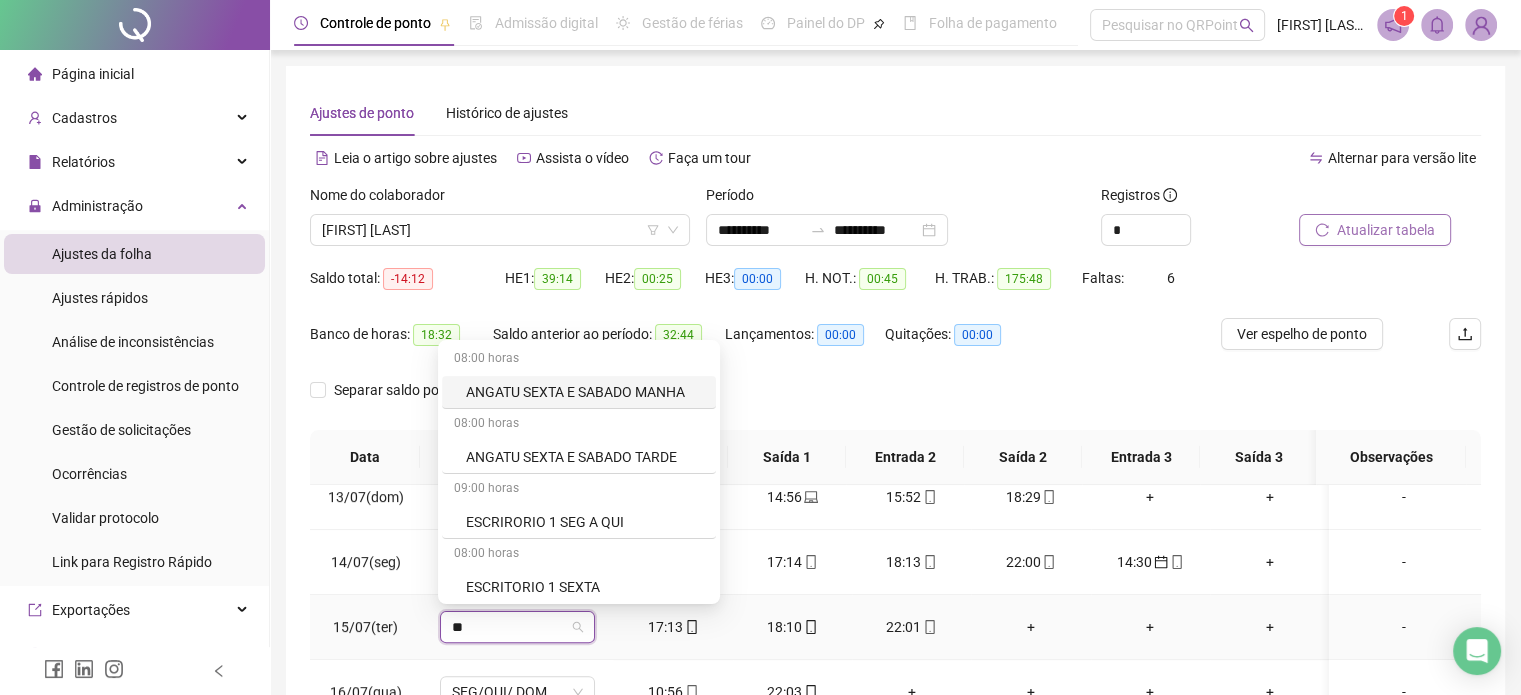 type on "***" 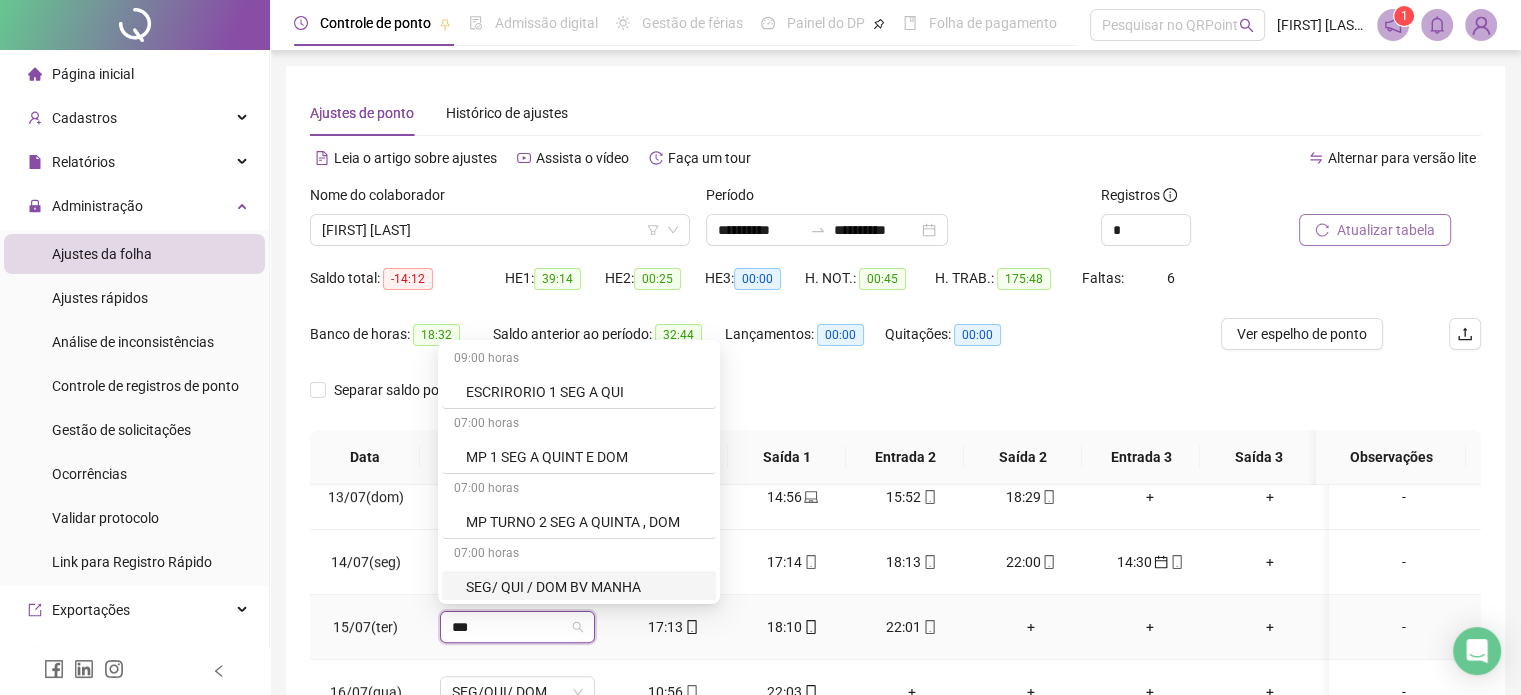 scroll, scrollTop: 262, scrollLeft: 0, axis: vertical 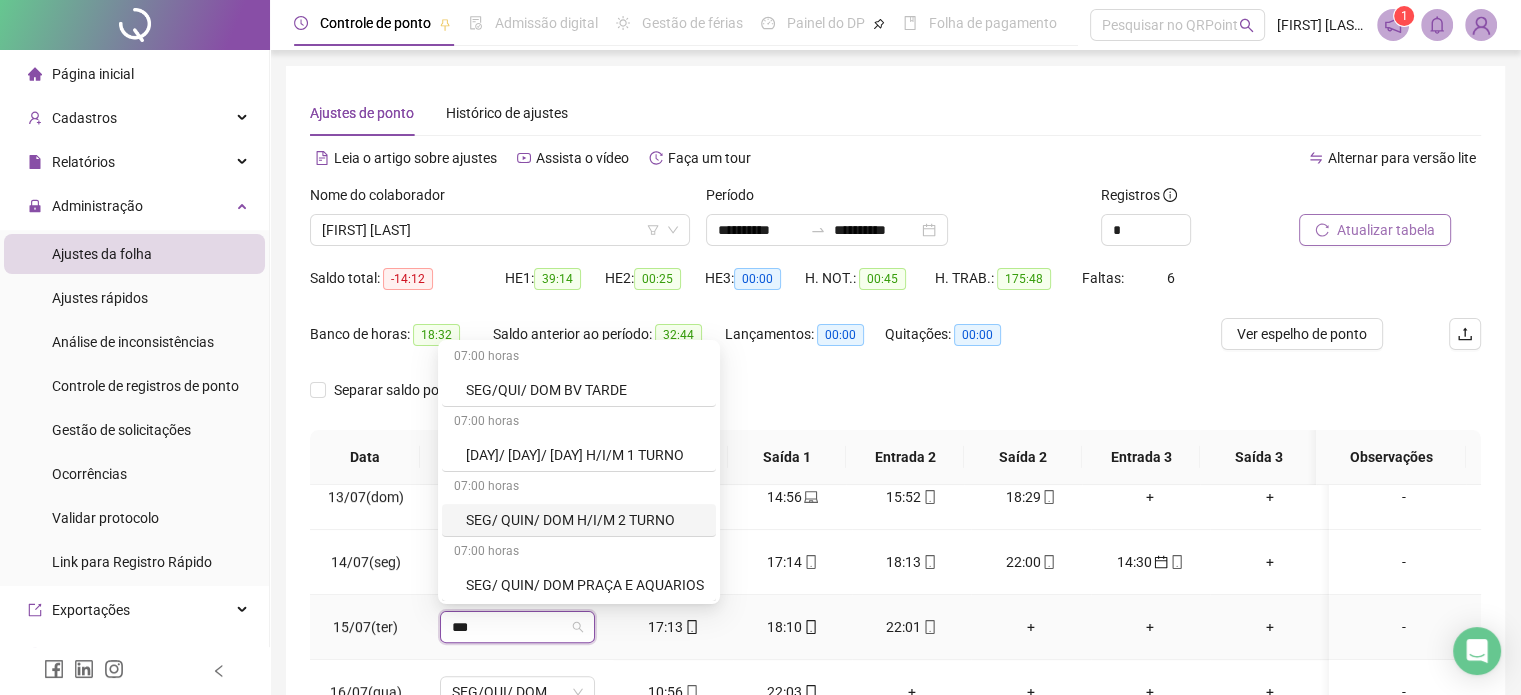 click on "SEG/ QUIN/ DOM H/I/M 2 TURNO" at bounding box center [585, 520] 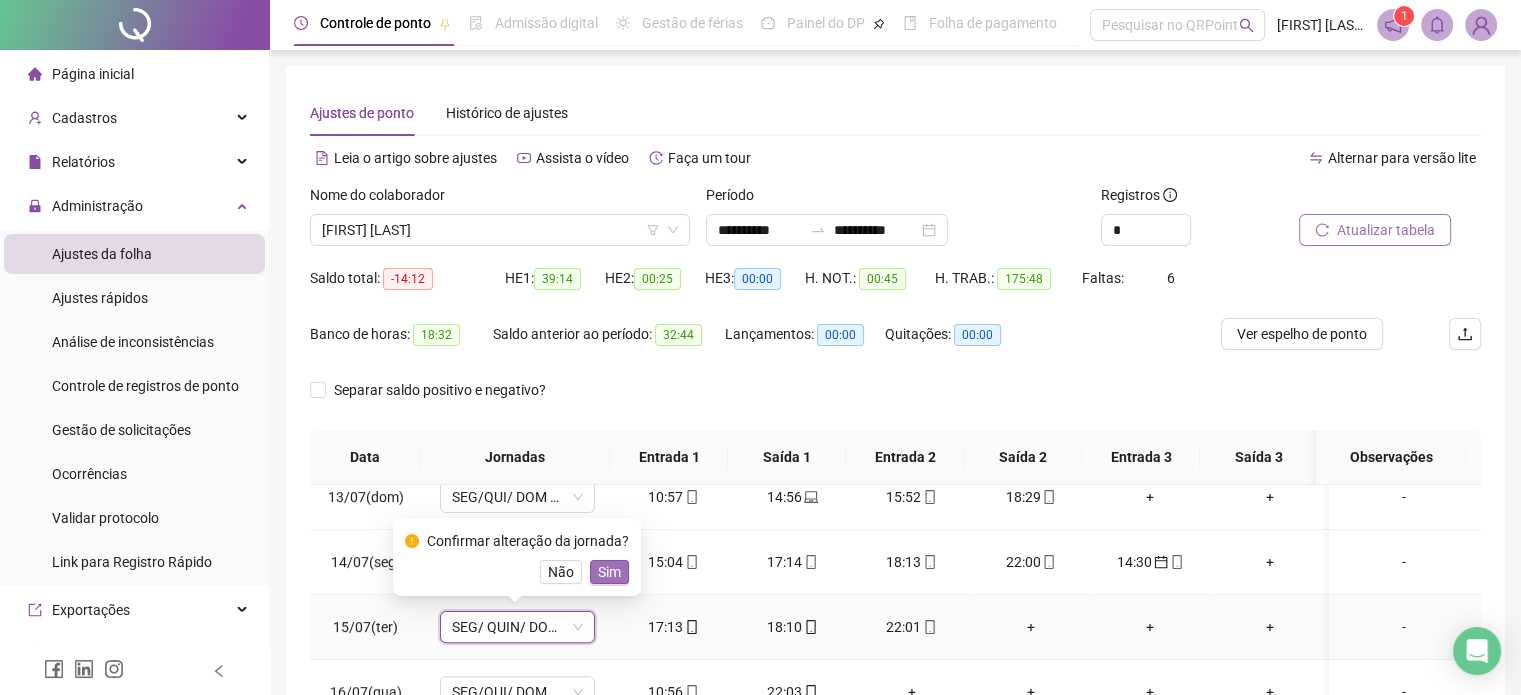 click on "Sim" at bounding box center (609, 572) 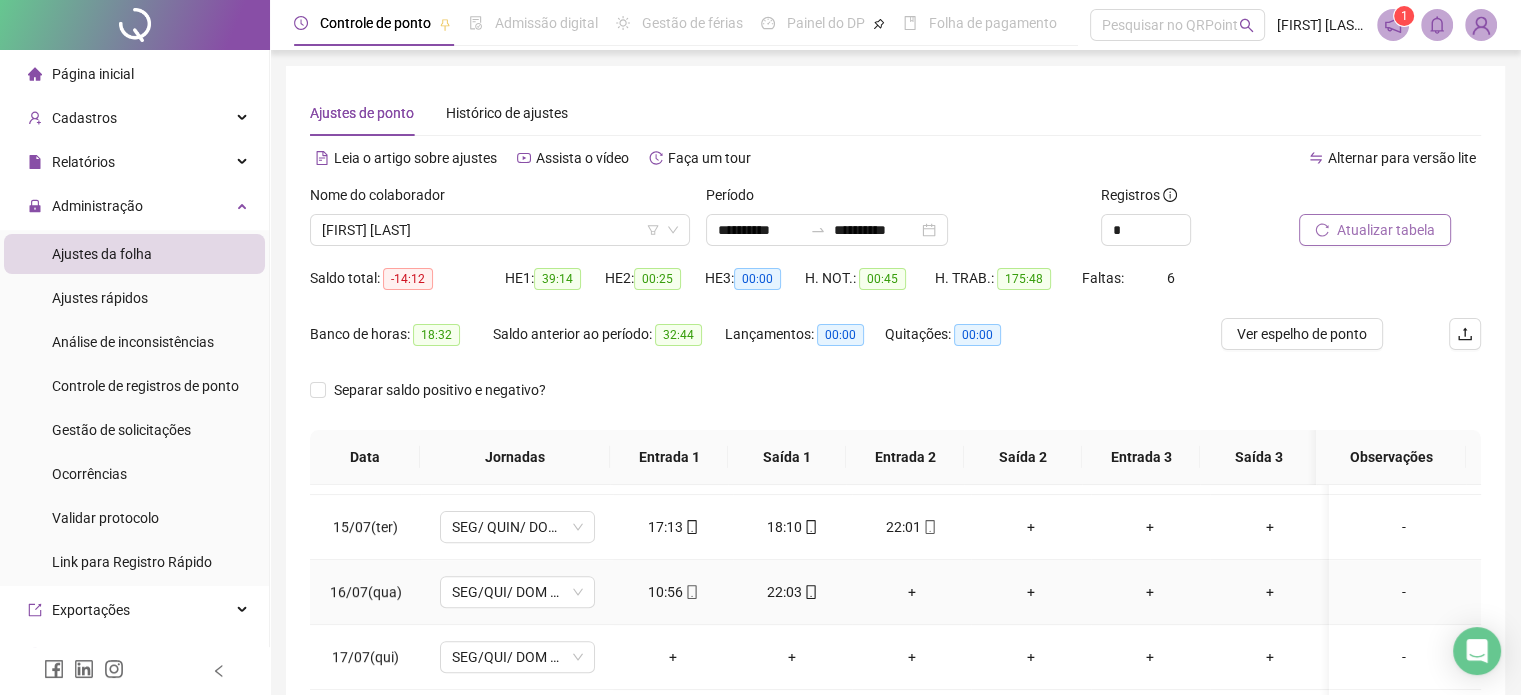 scroll, scrollTop: 1000, scrollLeft: 0, axis: vertical 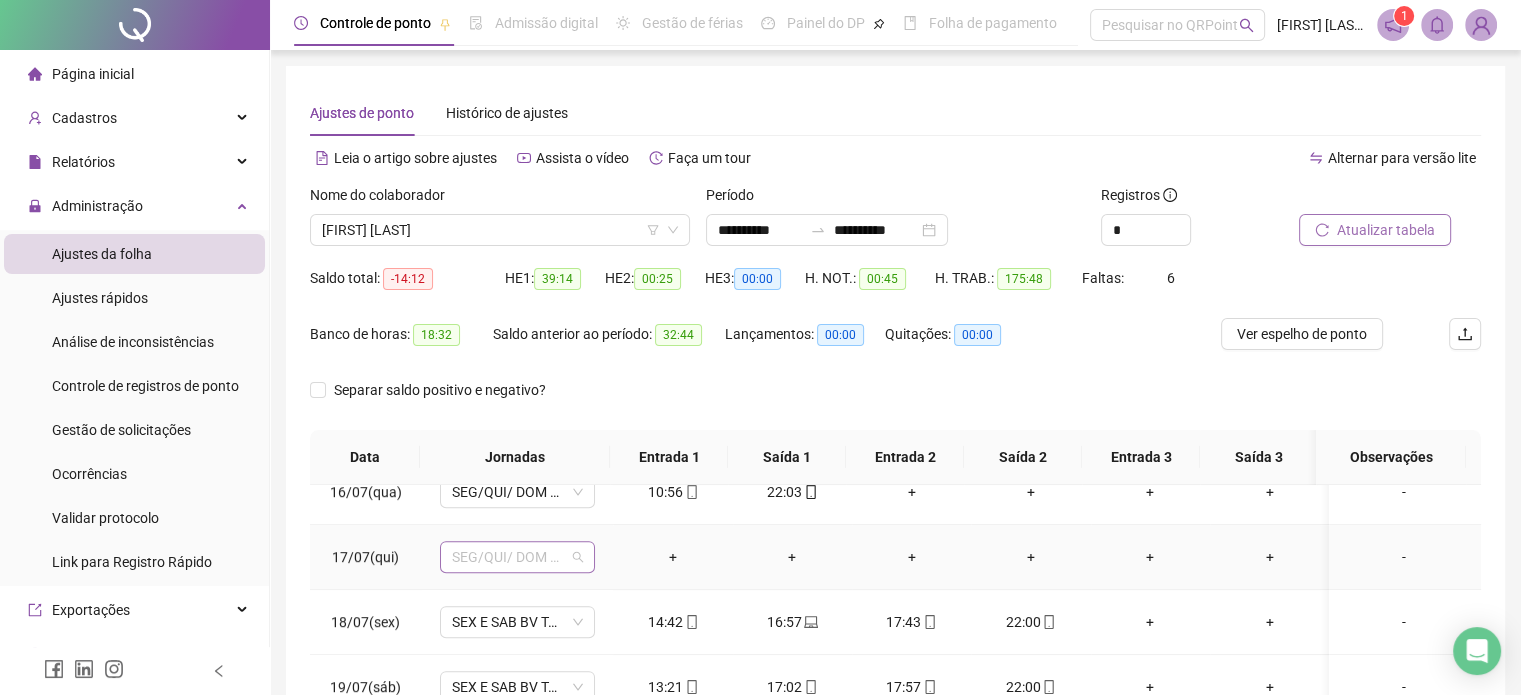 click on "SEG/QUI/ DOM BV TARDE" at bounding box center [517, 557] 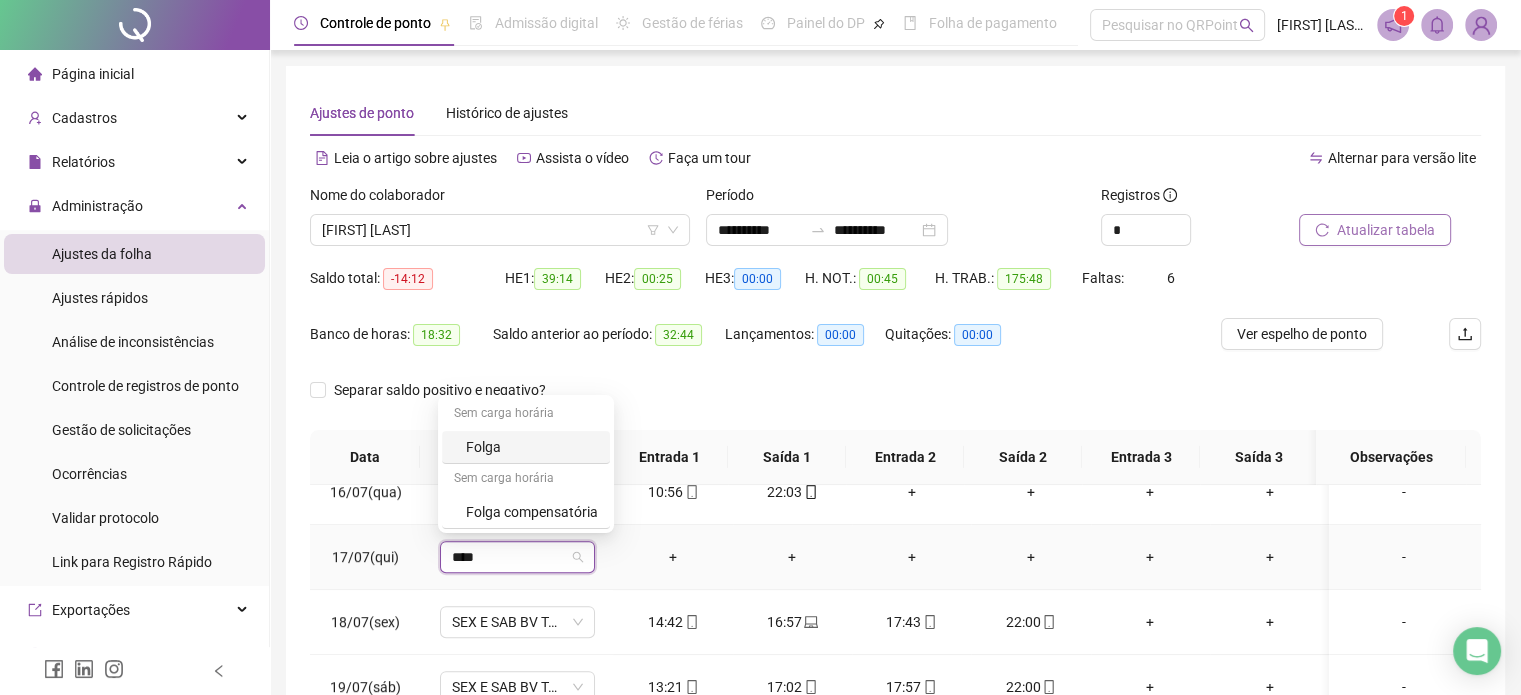 type on "*****" 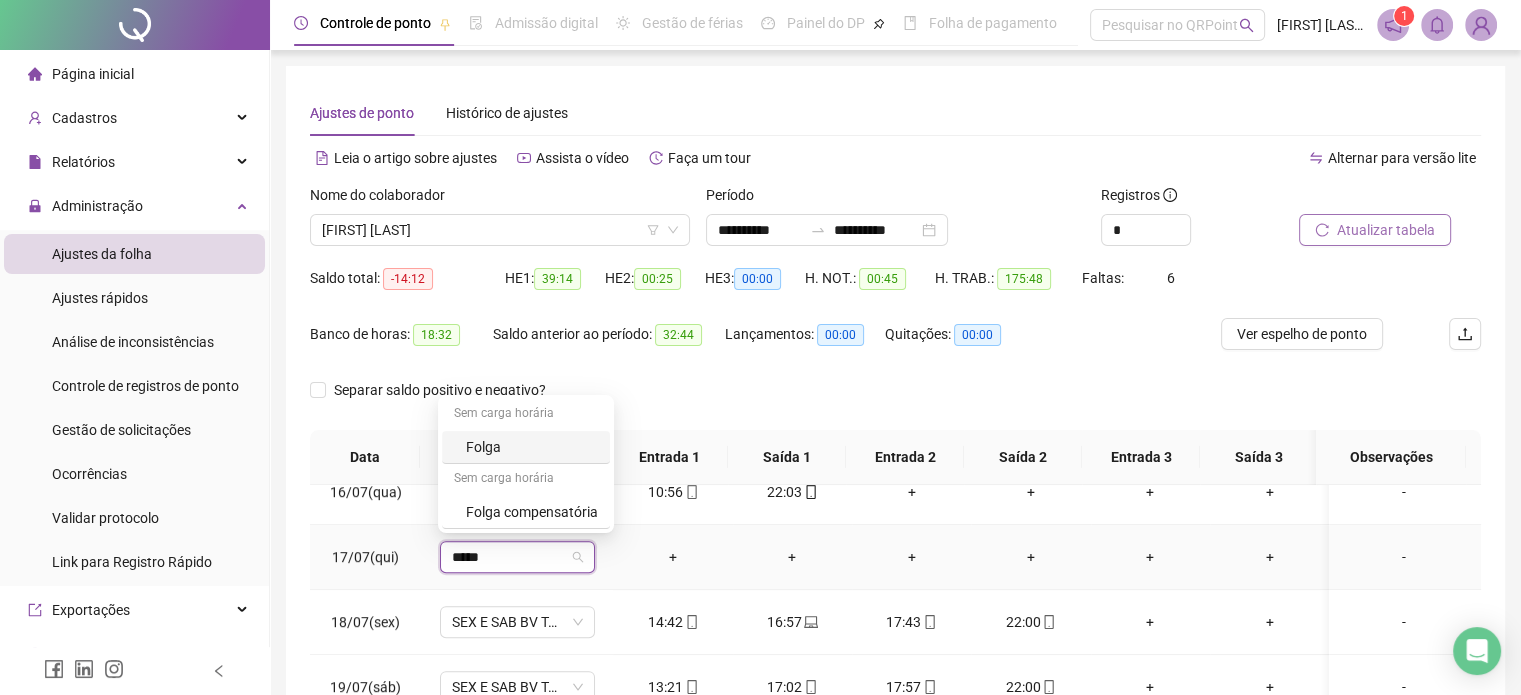 click on "Folga" at bounding box center [532, 447] 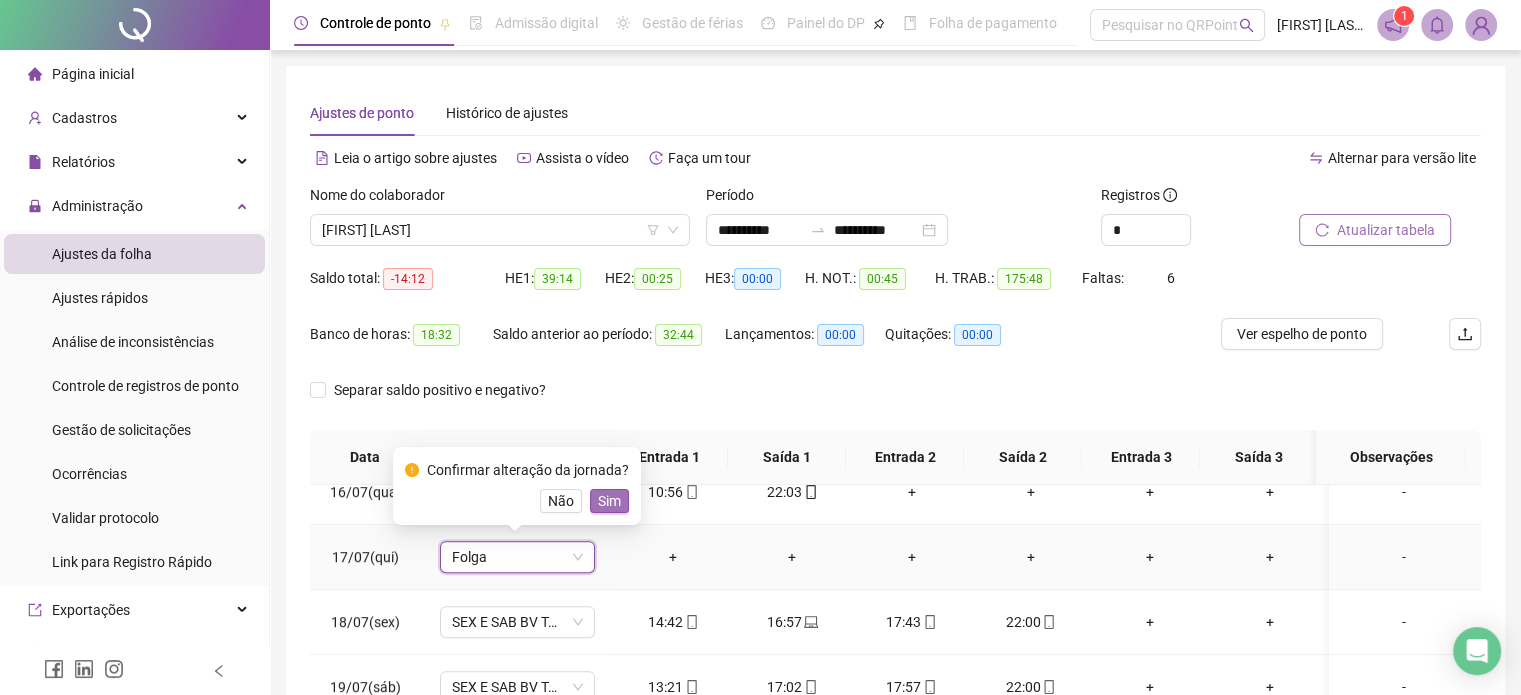 click on "Sim" at bounding box center (609, 501) 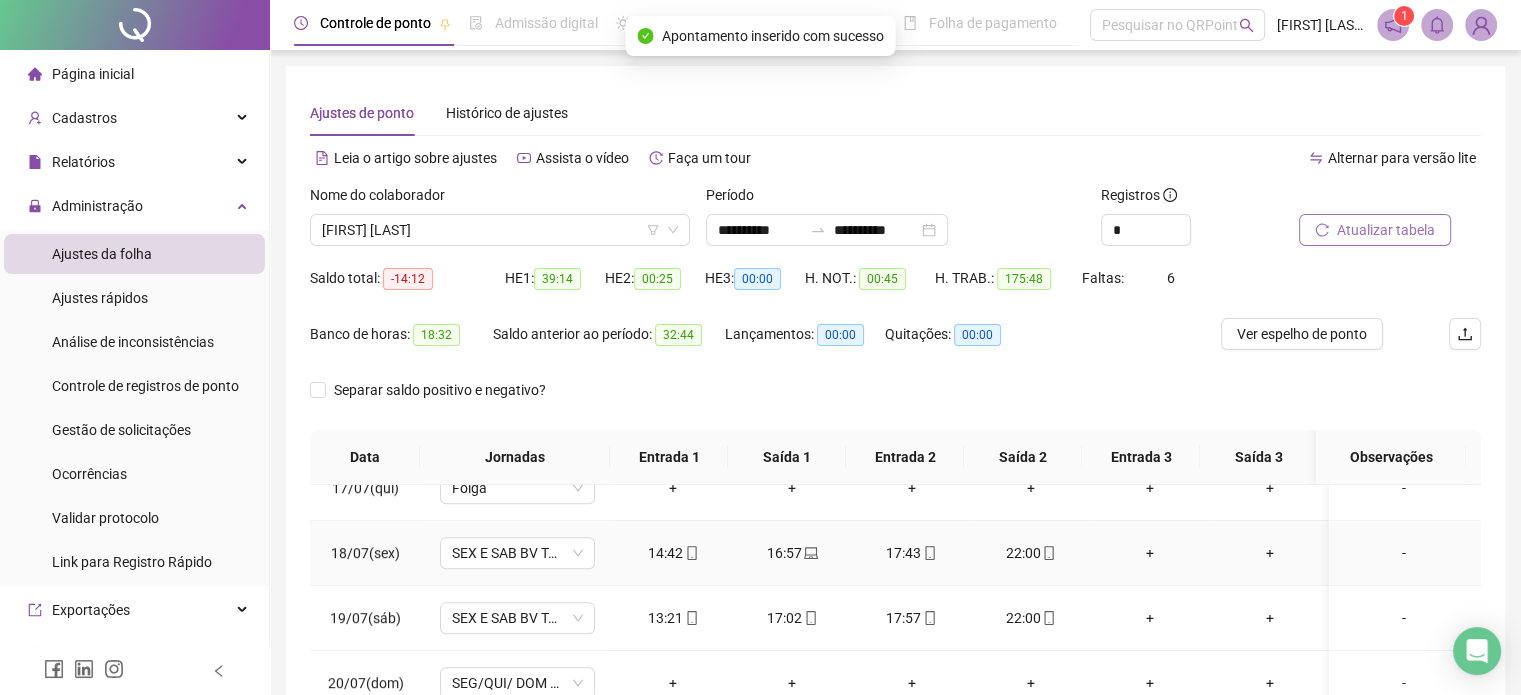 scroll, scrollTop: 1100, scrollLeft: 0, axis: vertical 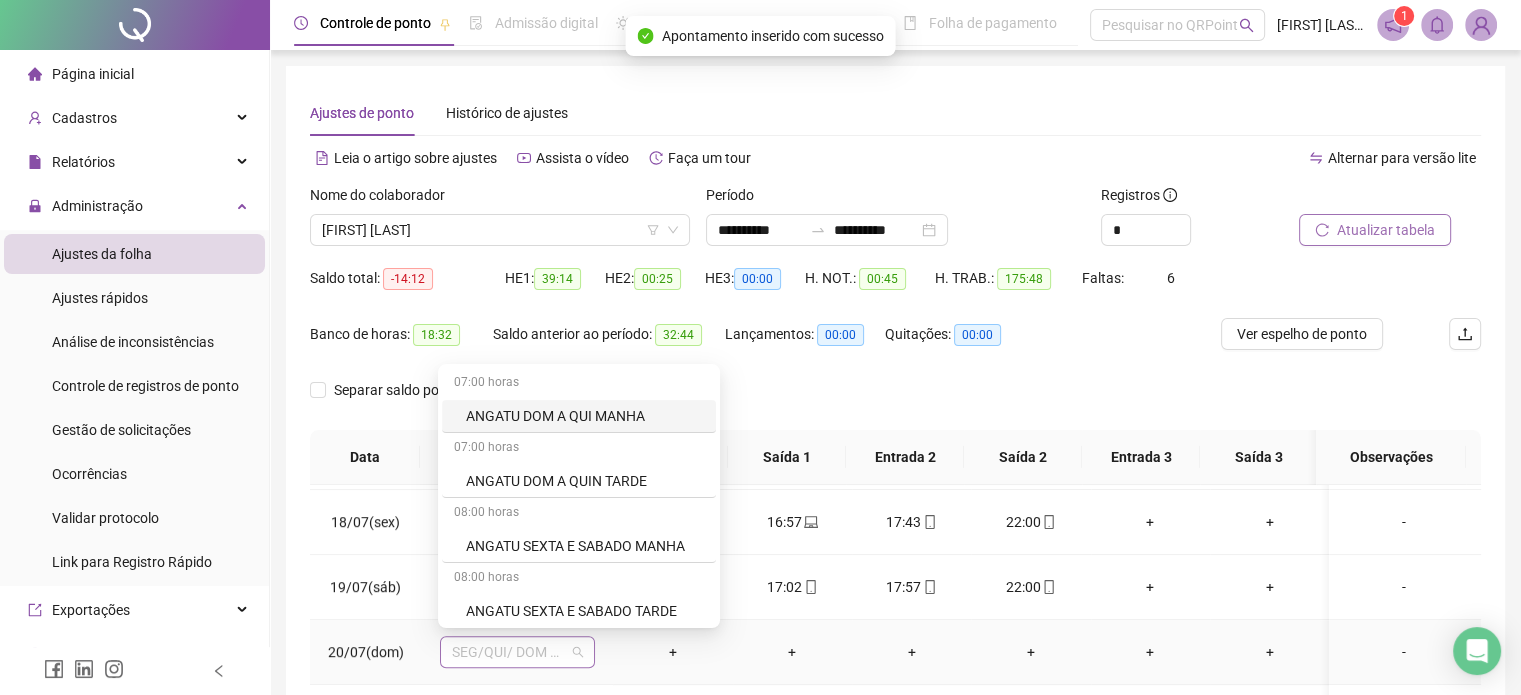 click on "SEG/QUI/ DOM BV TARDE" at bounding box center (517, 652) 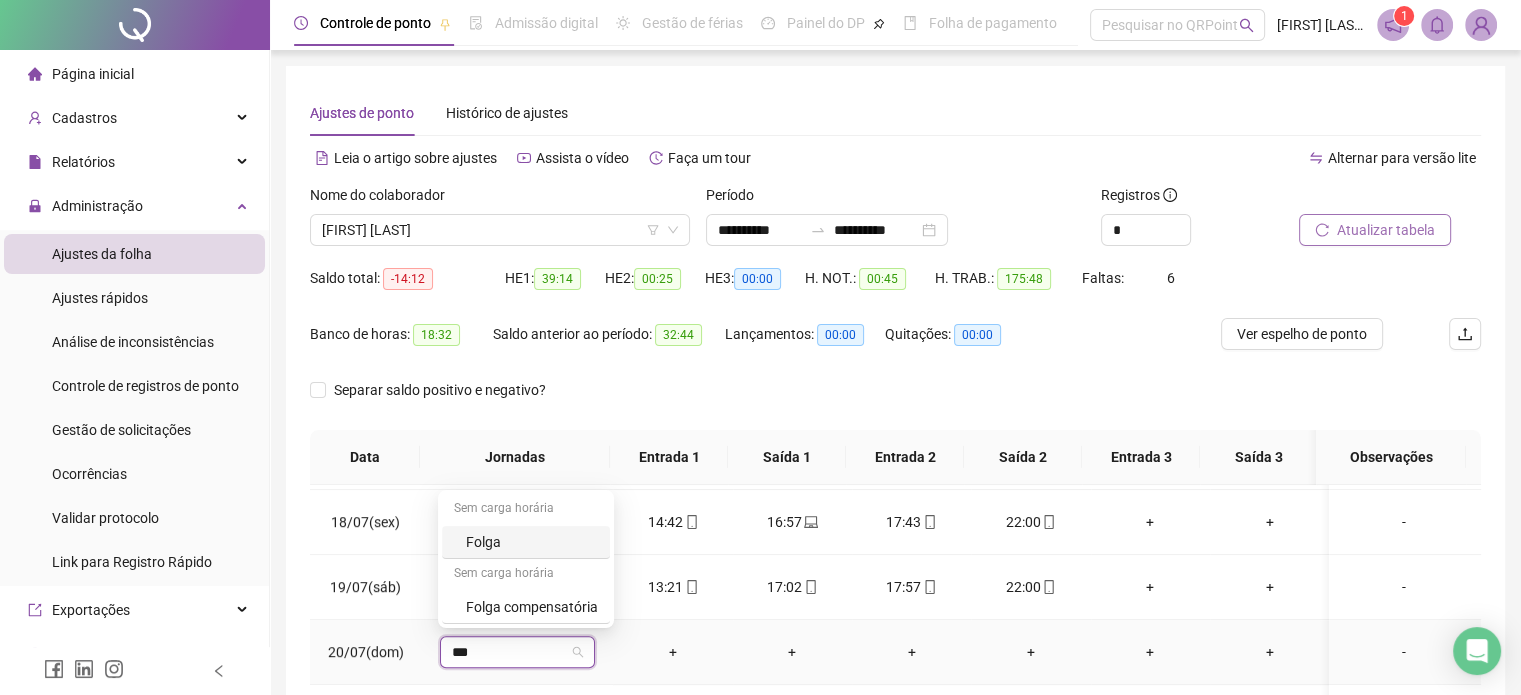 type on "****" 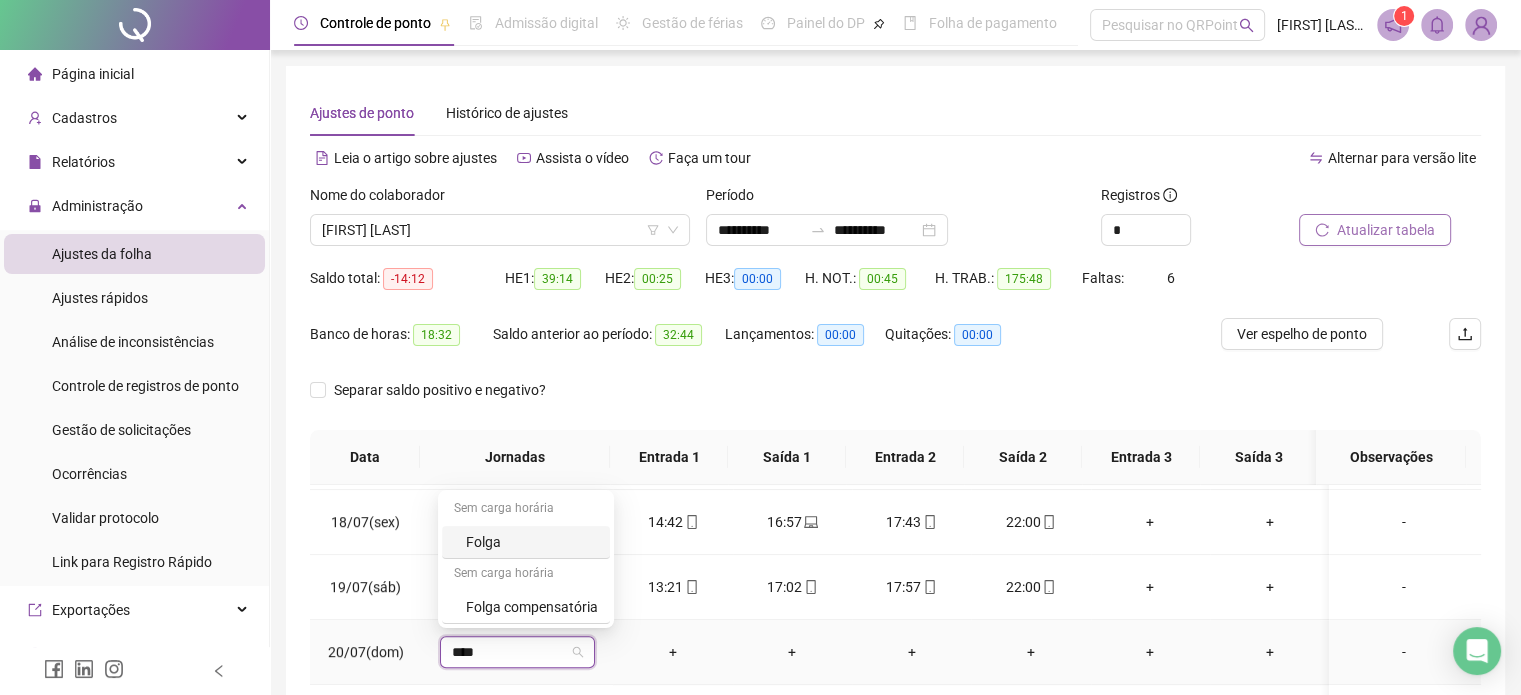 click on "Folga" at bounding box center (532, 542) 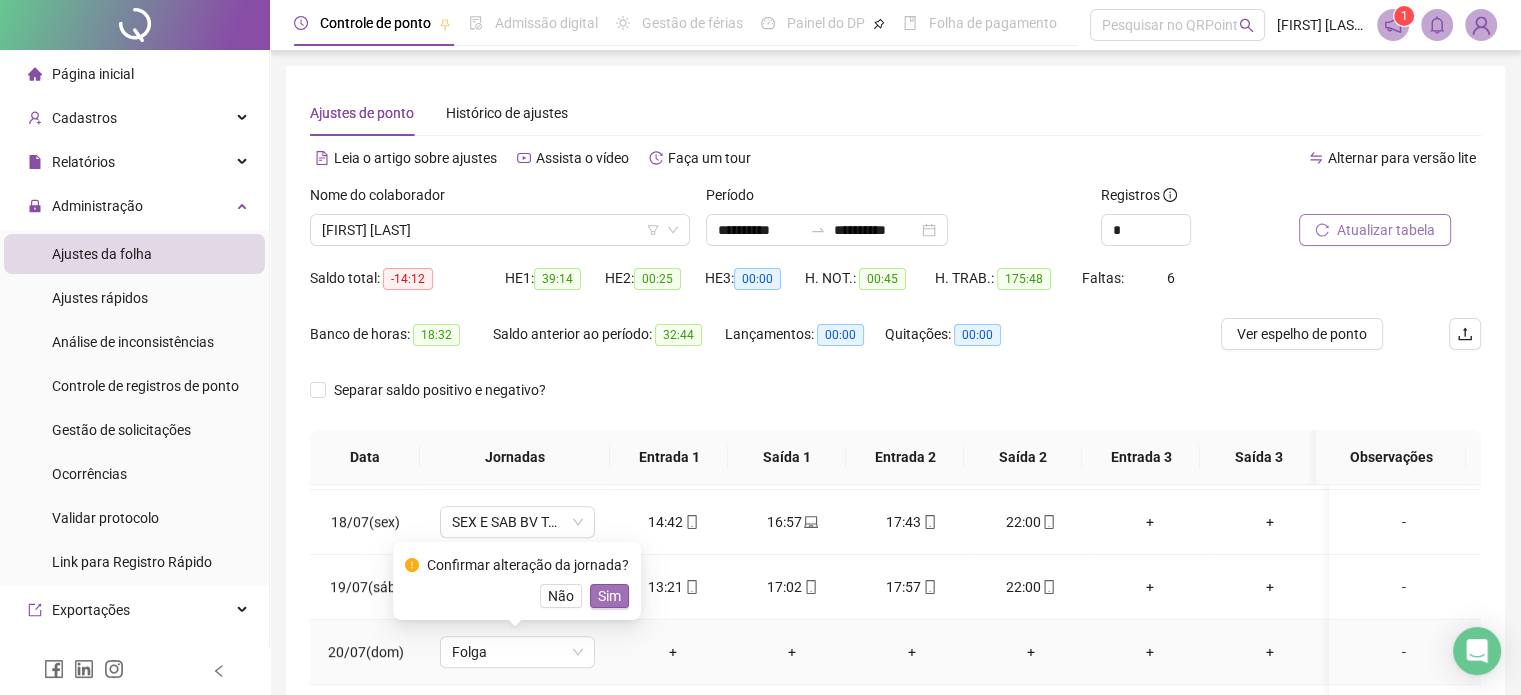click on "Sim" at bounding box center [609, 596] 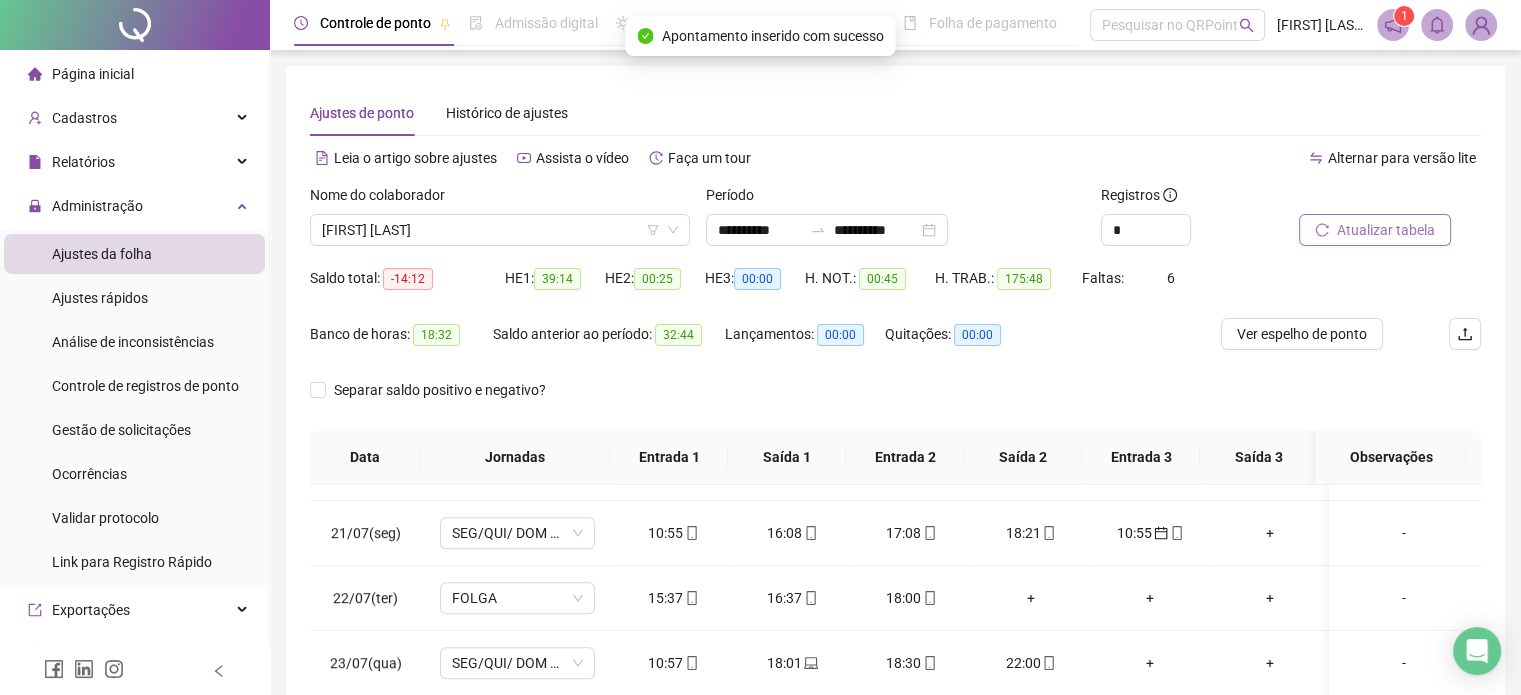 scroll, scrollTop: 1300, scrollLeft: 0, axis: vertical 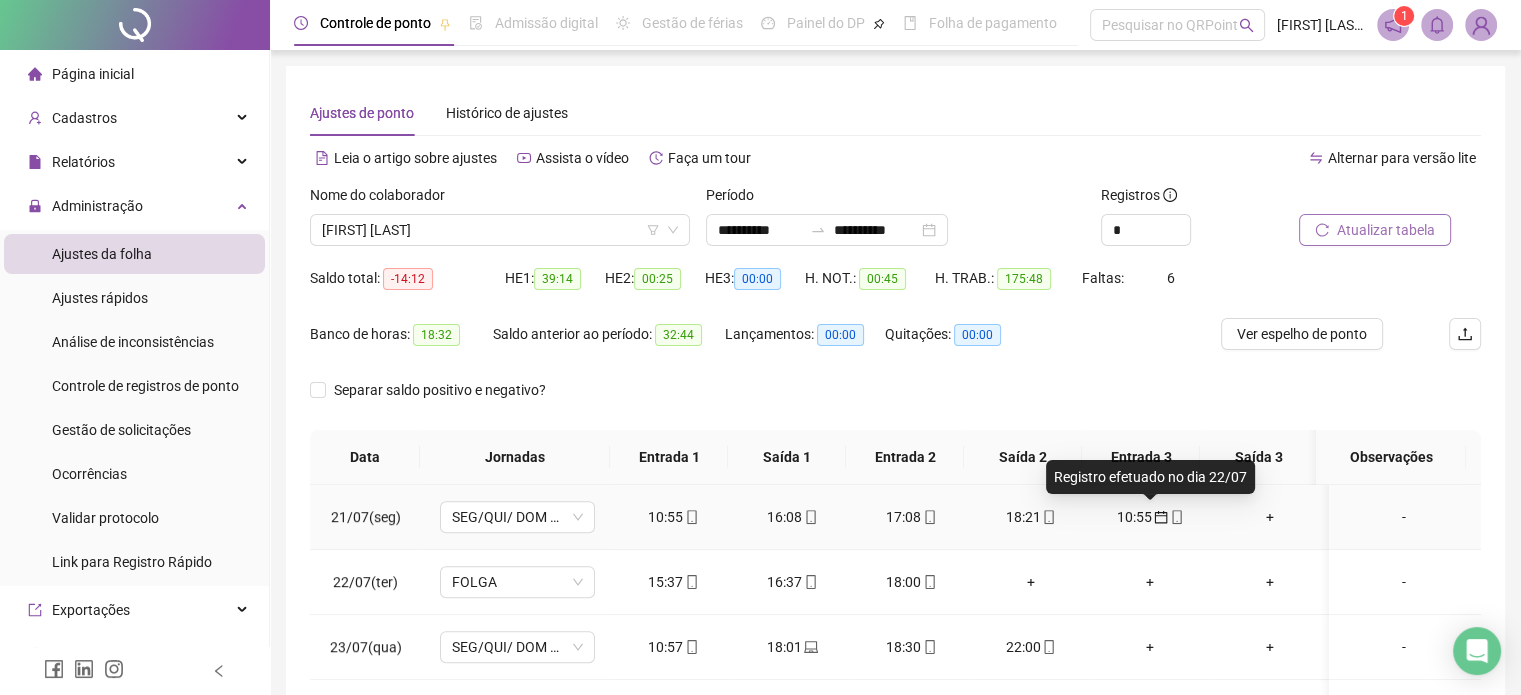 click 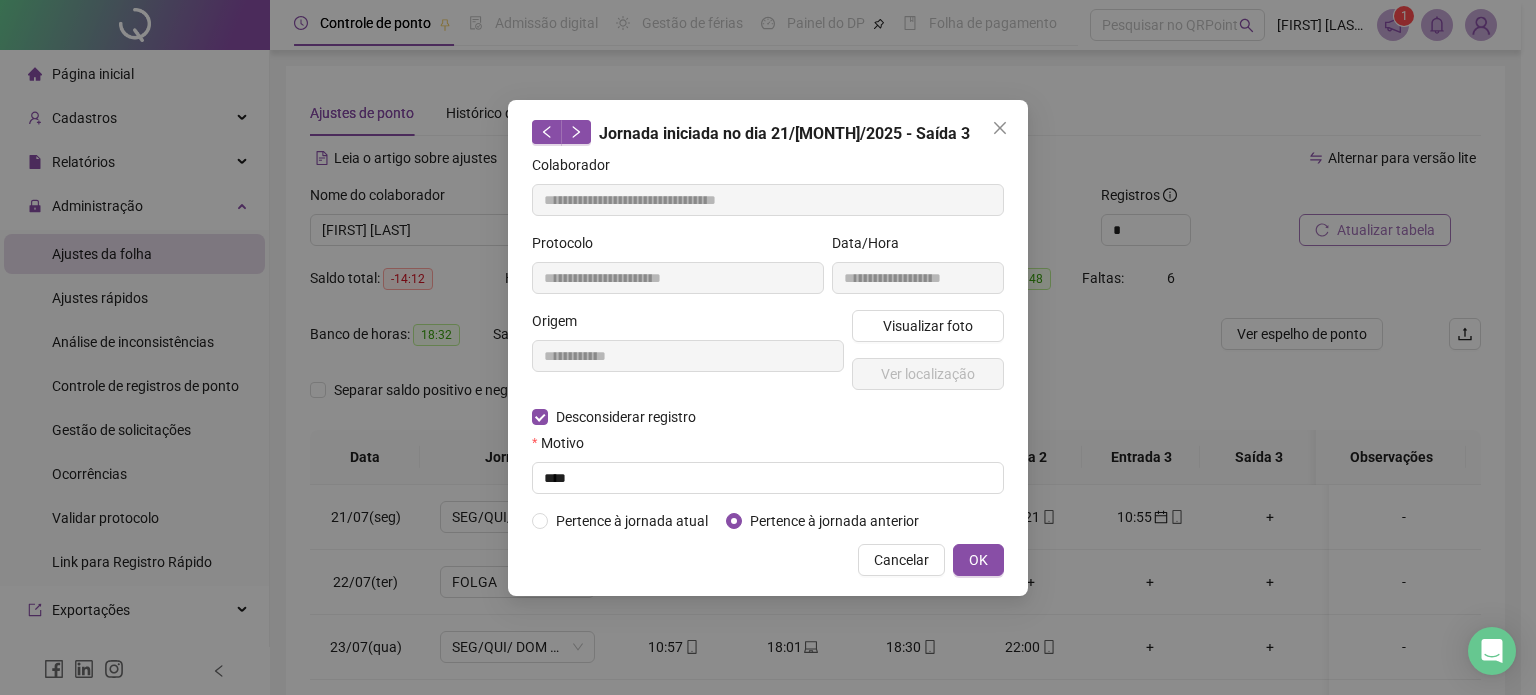 type on "**********" 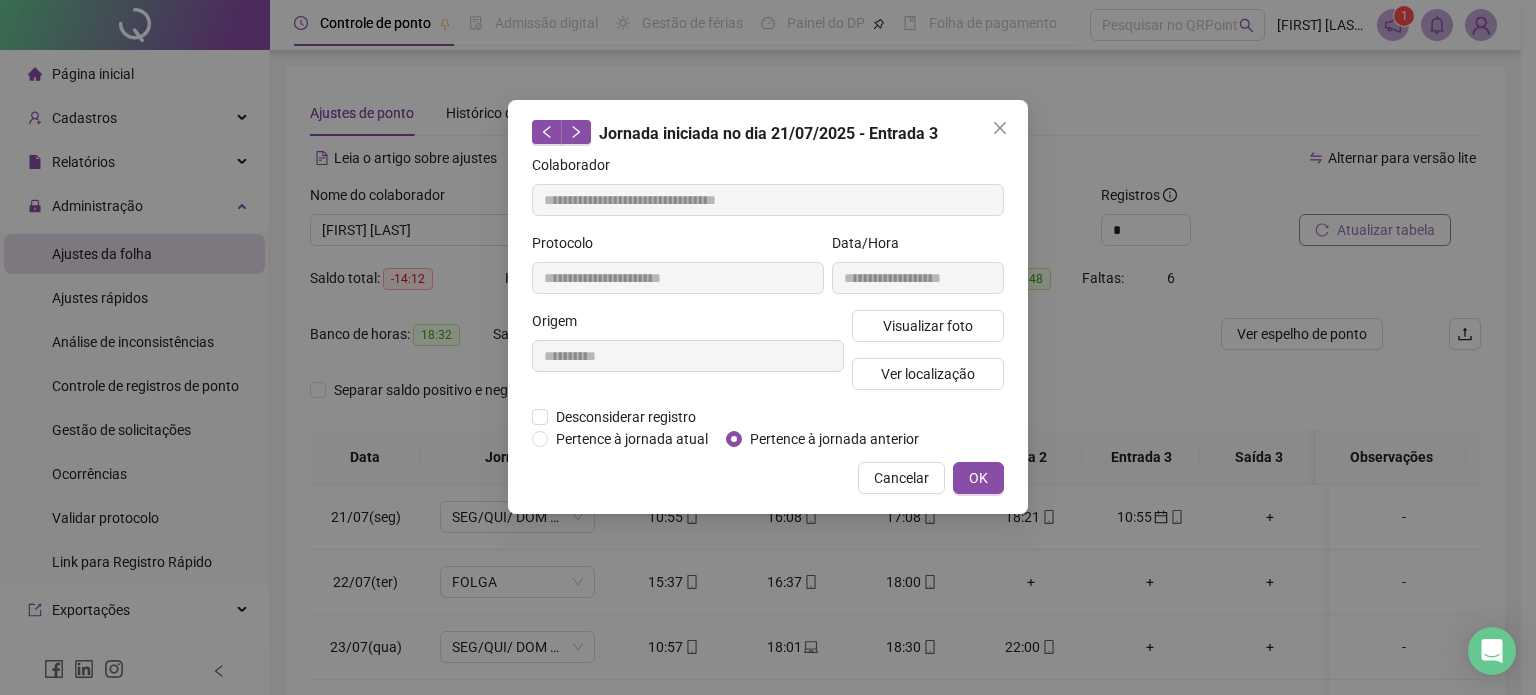 click on "**********" at bounding box center [768, 307] 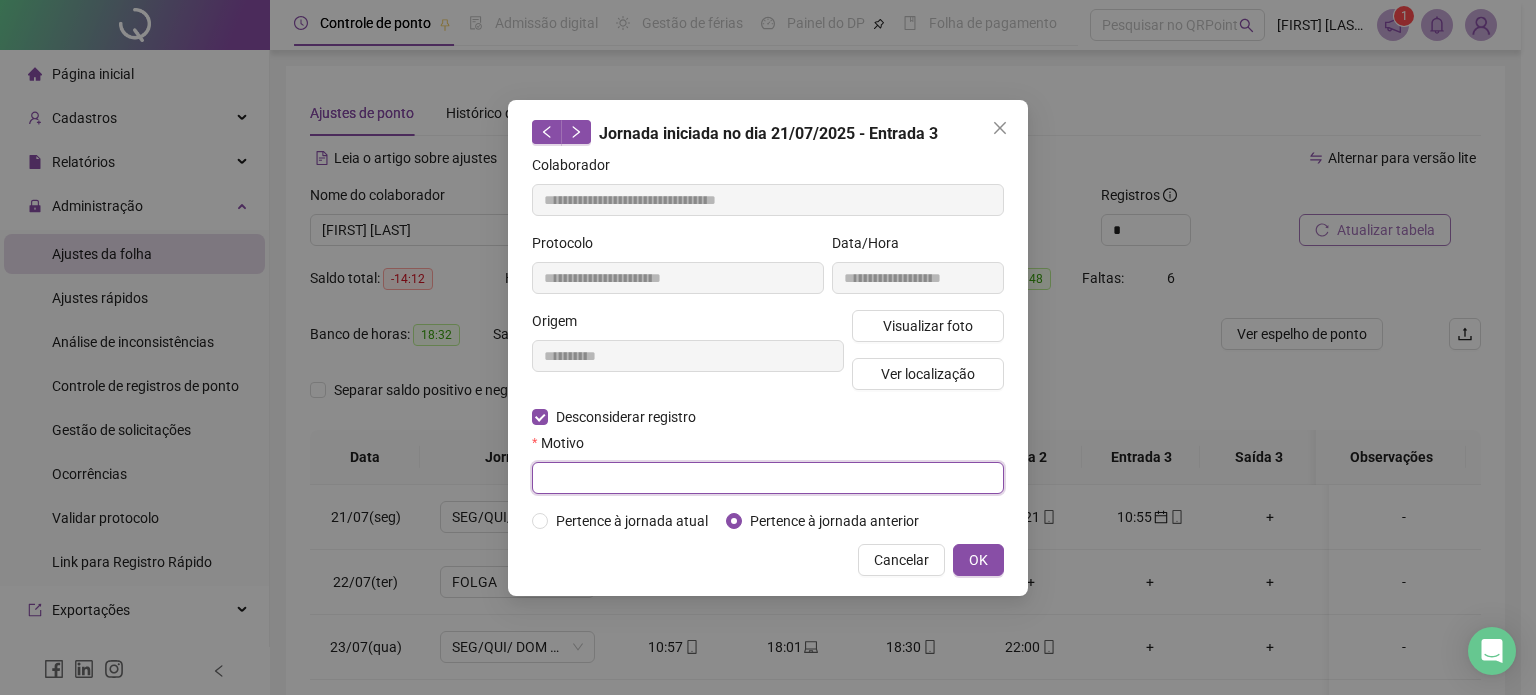 click at bounding box center (768, 478) 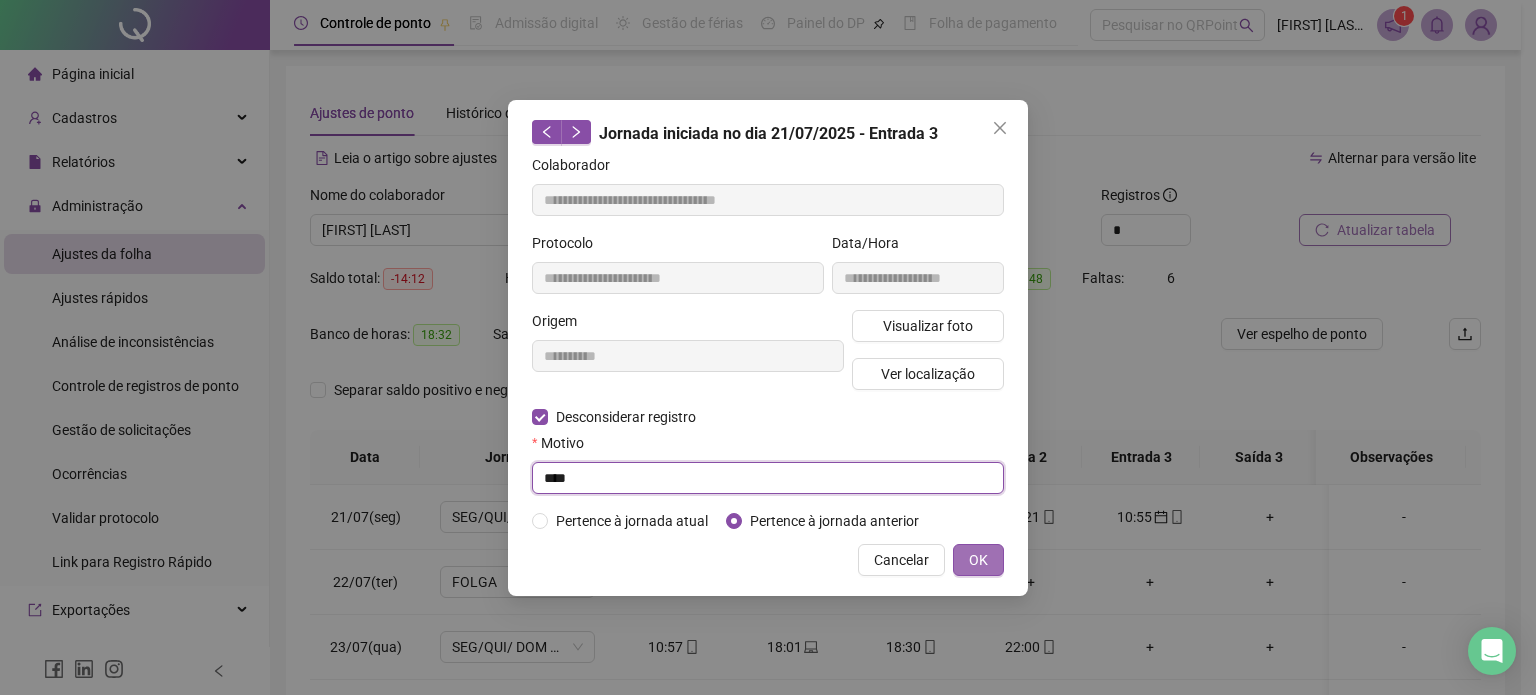 type on "****" 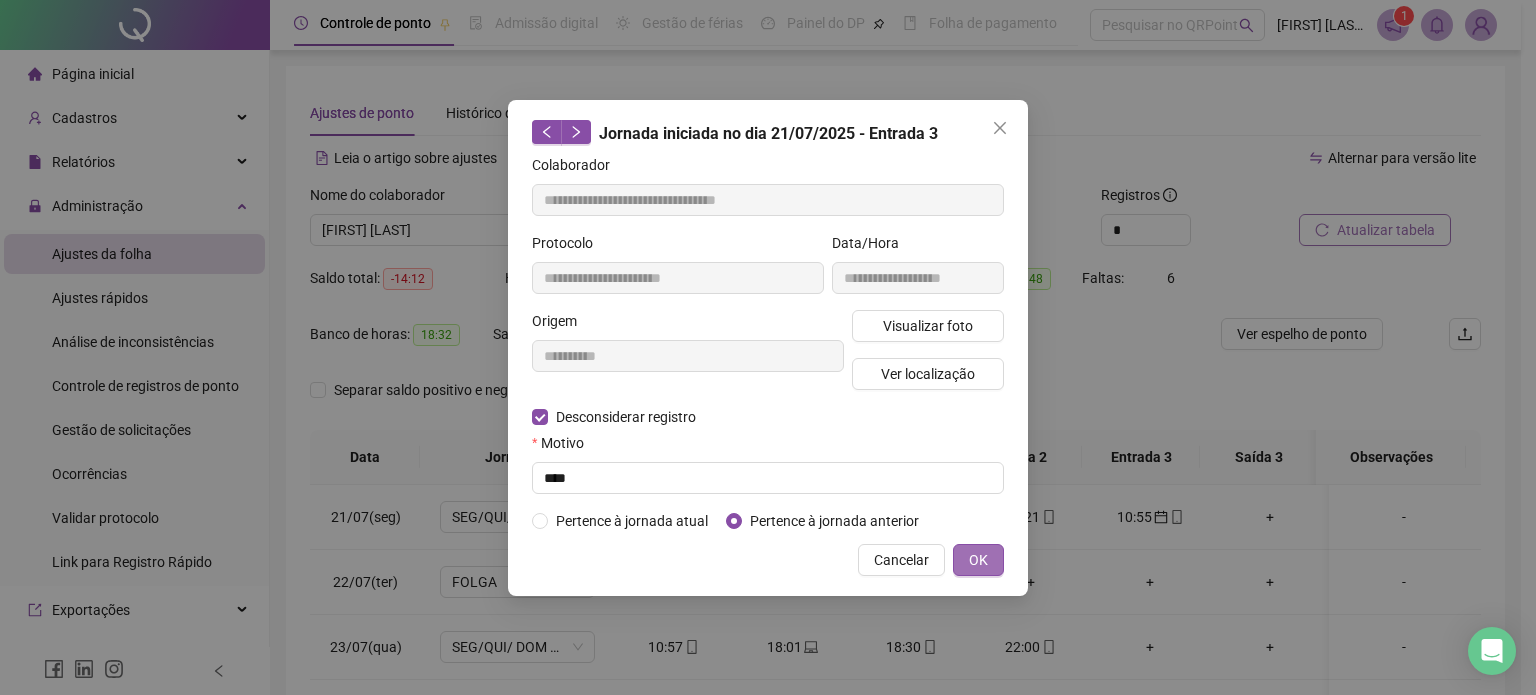 click on "OK" at bounding box center [978, 560] 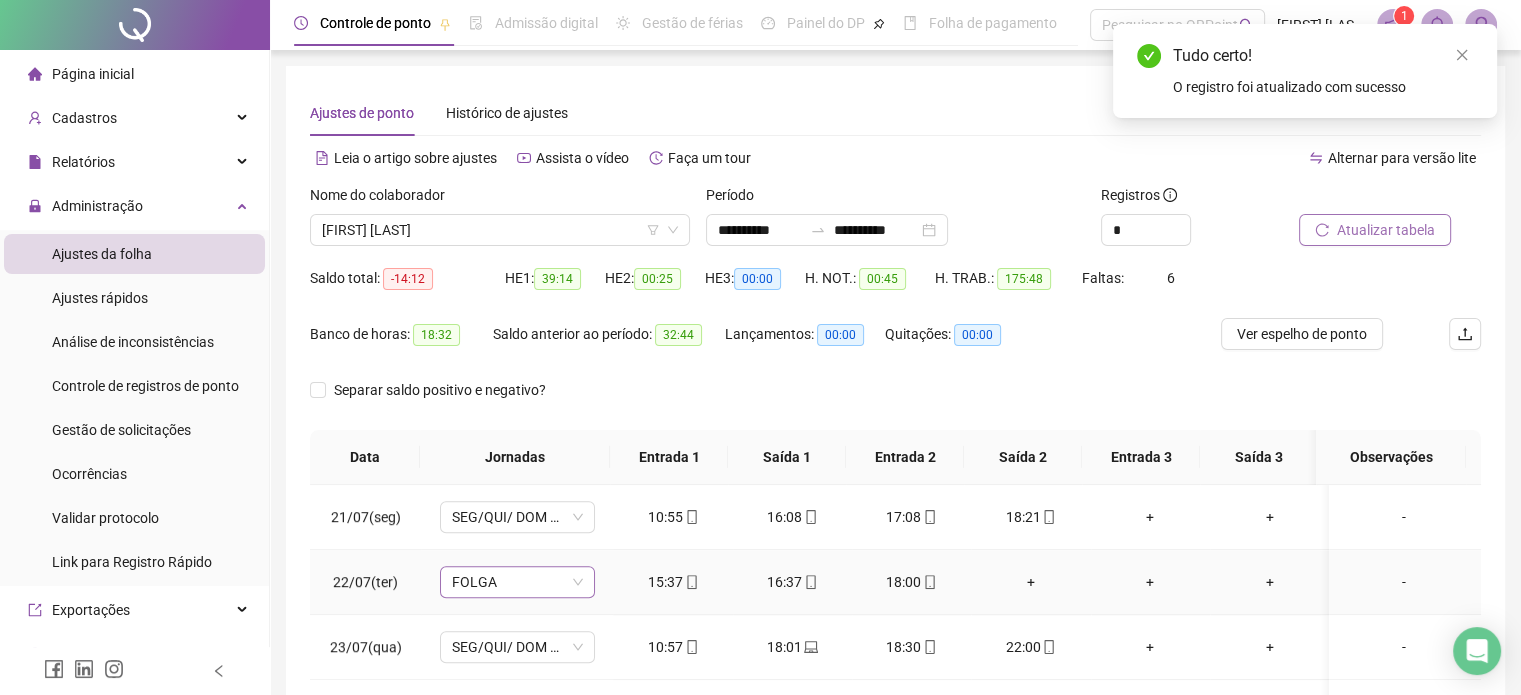 click on "FOLGA" at bounding box center [517, 582] 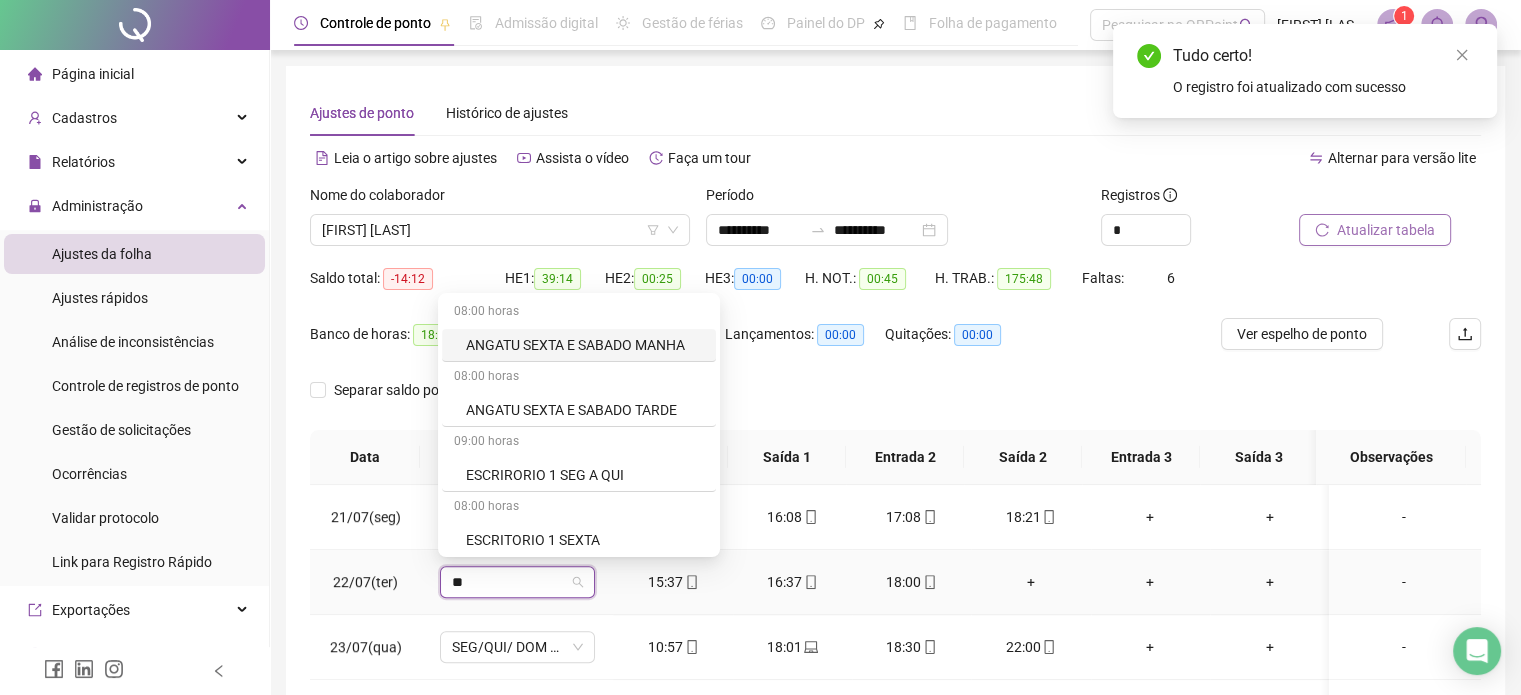 type on "***" 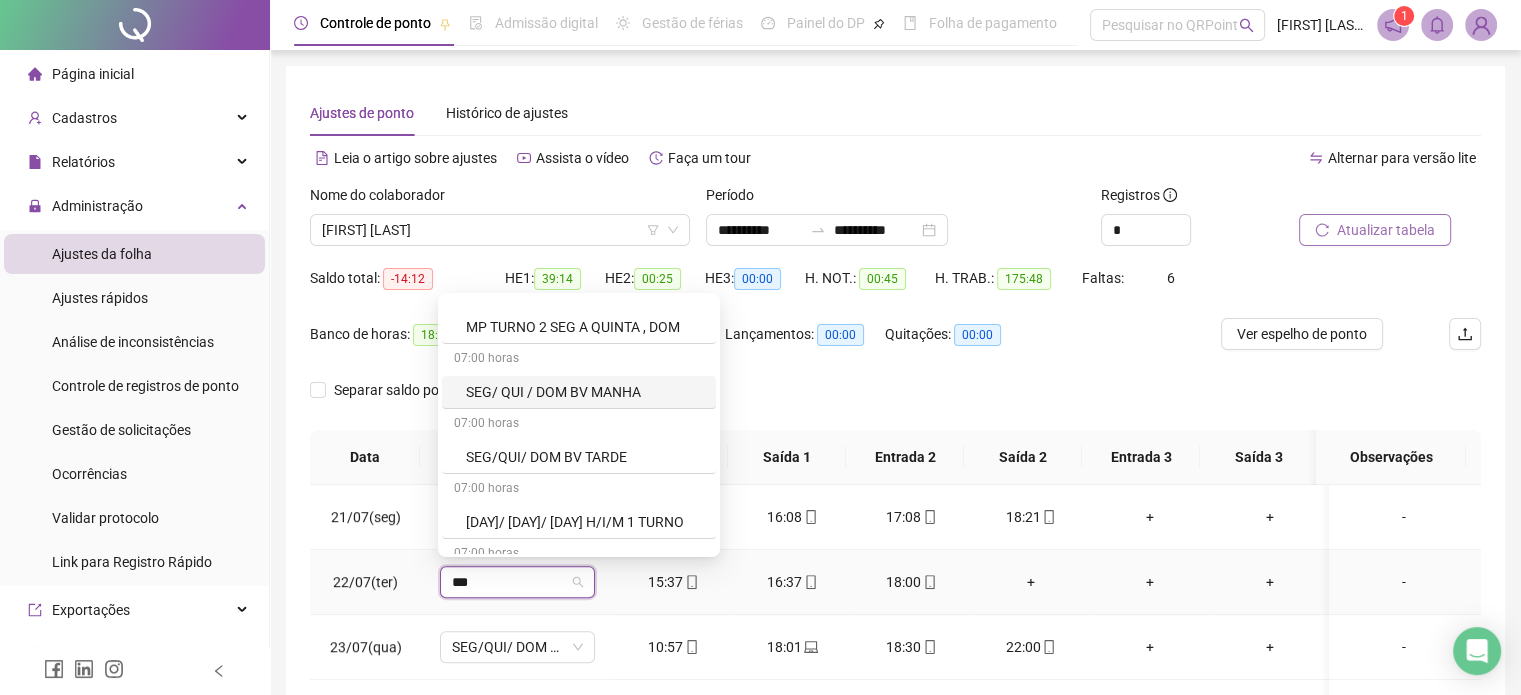 scroll, scrollTop: 262, scrollLeft: 0, axis: vertical 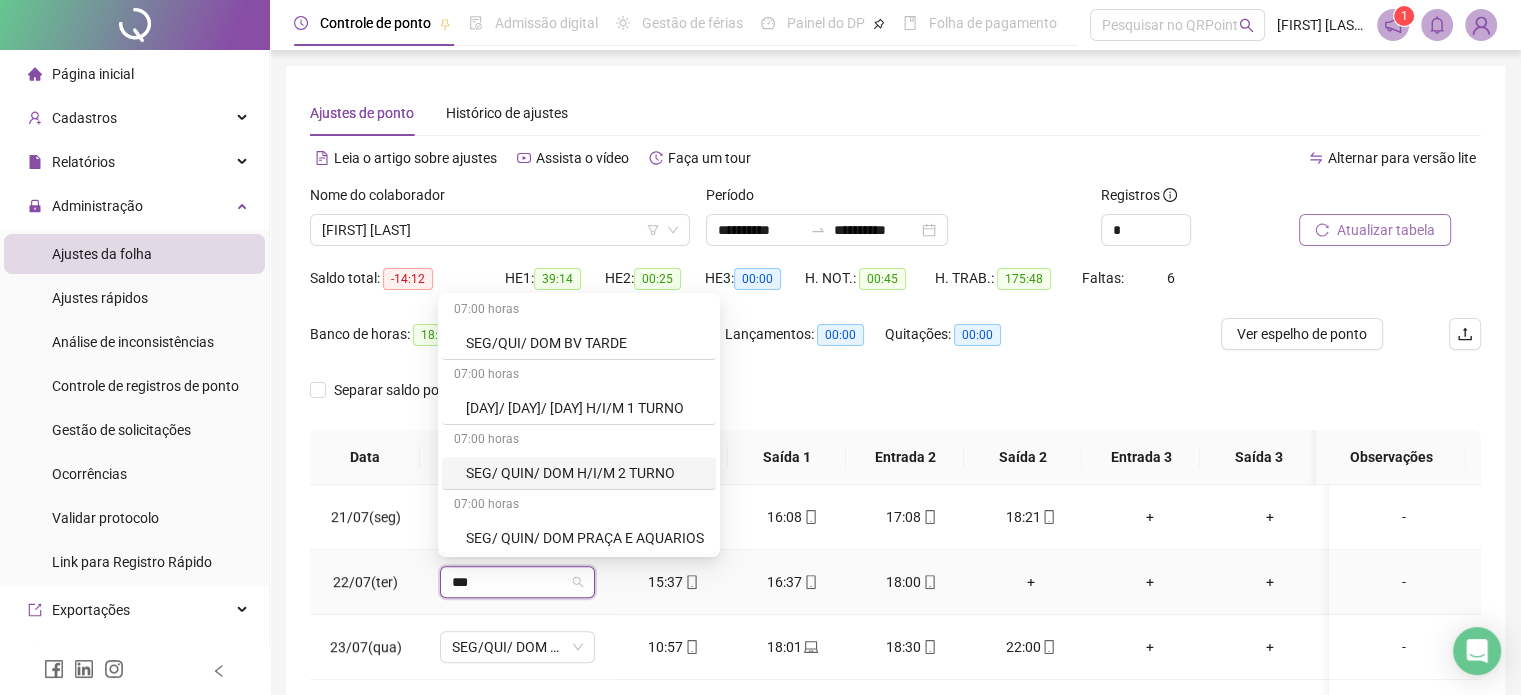 click on "SEG/ QUIN/ DOM H/I/M 2 TURNO" at bounding box center (585, 473) 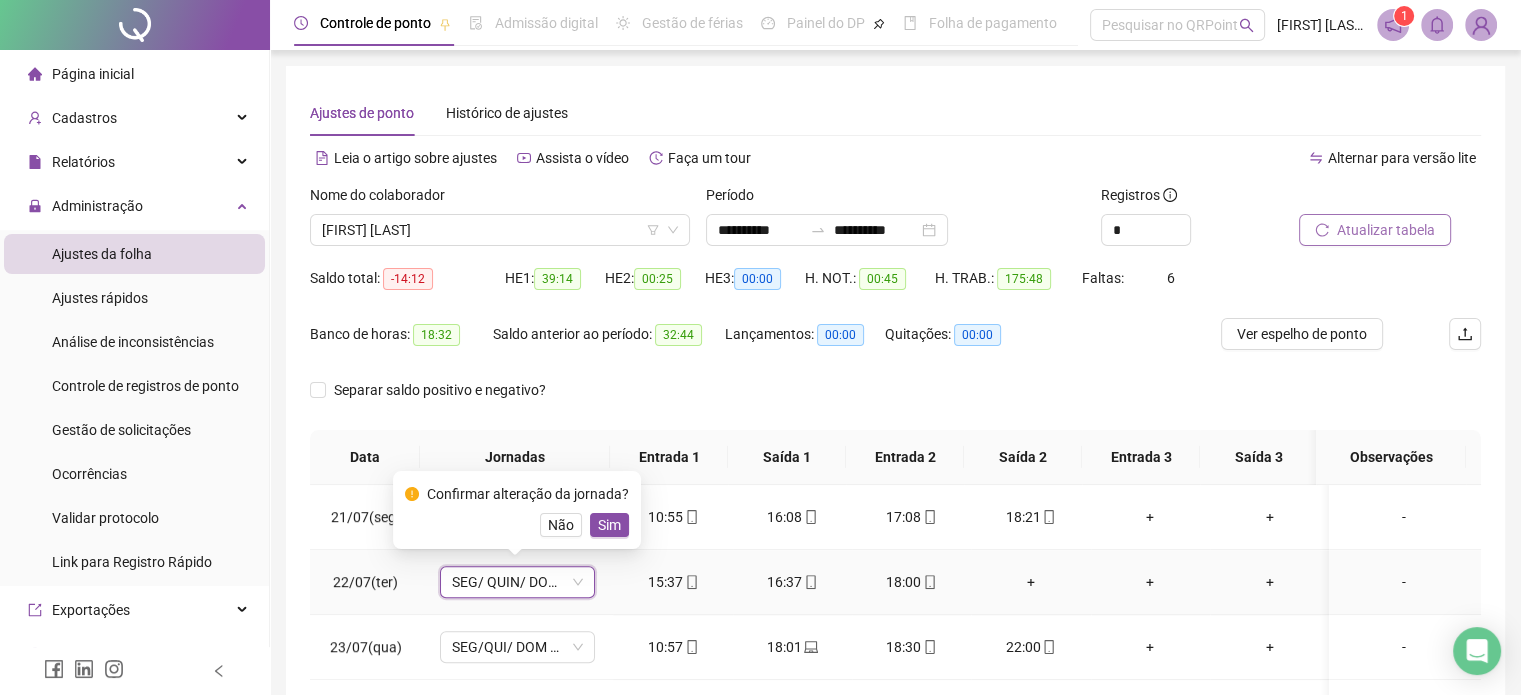 click on "Sim" at bounding box center [609, 525] 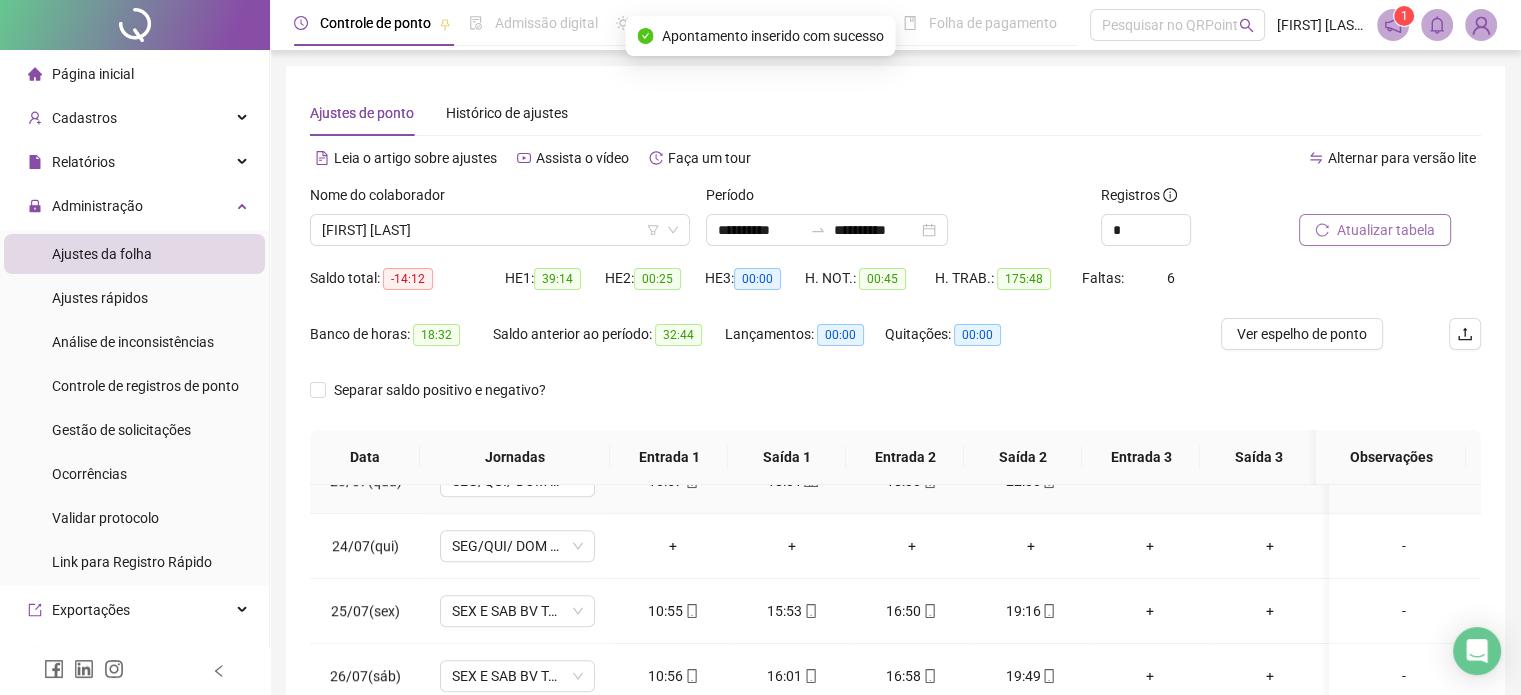 scroll, scrollTop: 1500, scrollLeft: 0, axis: vertical 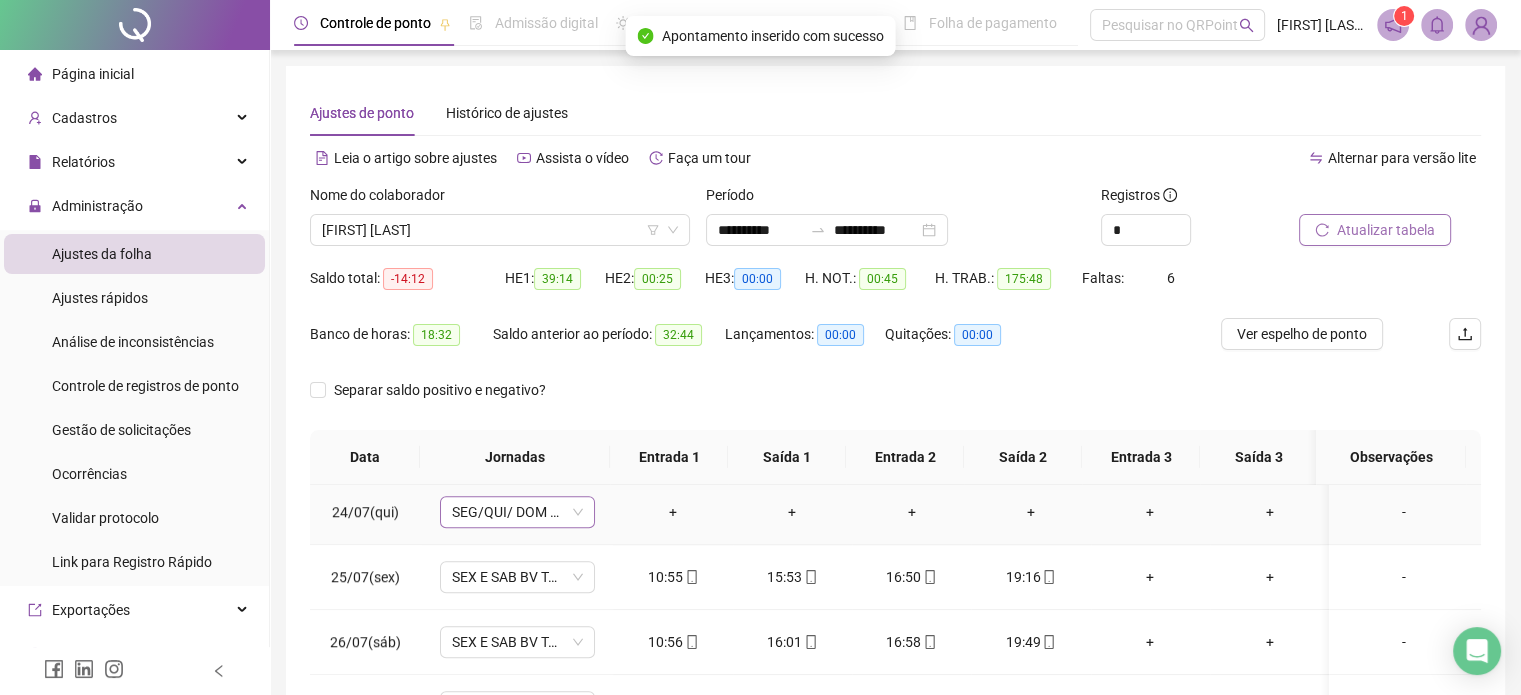 click on "SEG/QUI/ DOM BV TARDE" at bounding box center (517, 512) 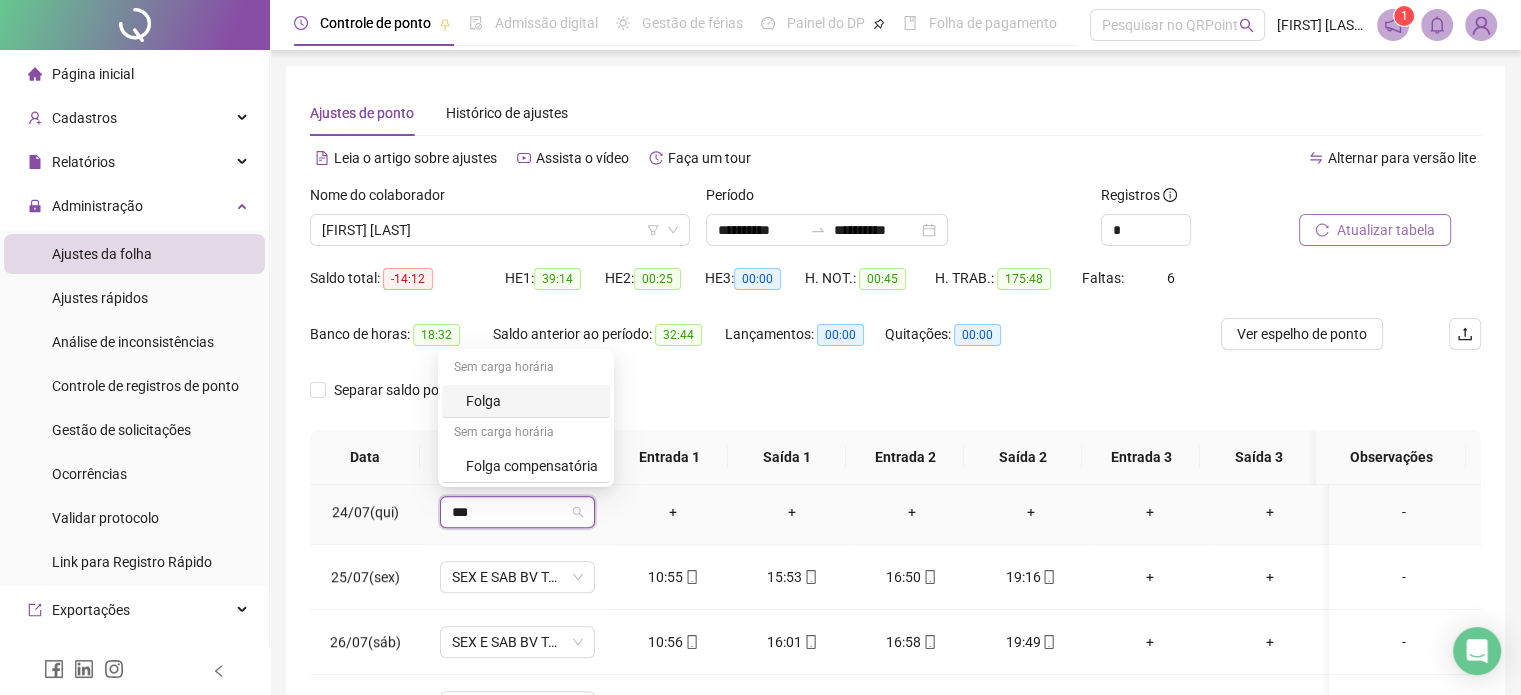 type on "****" 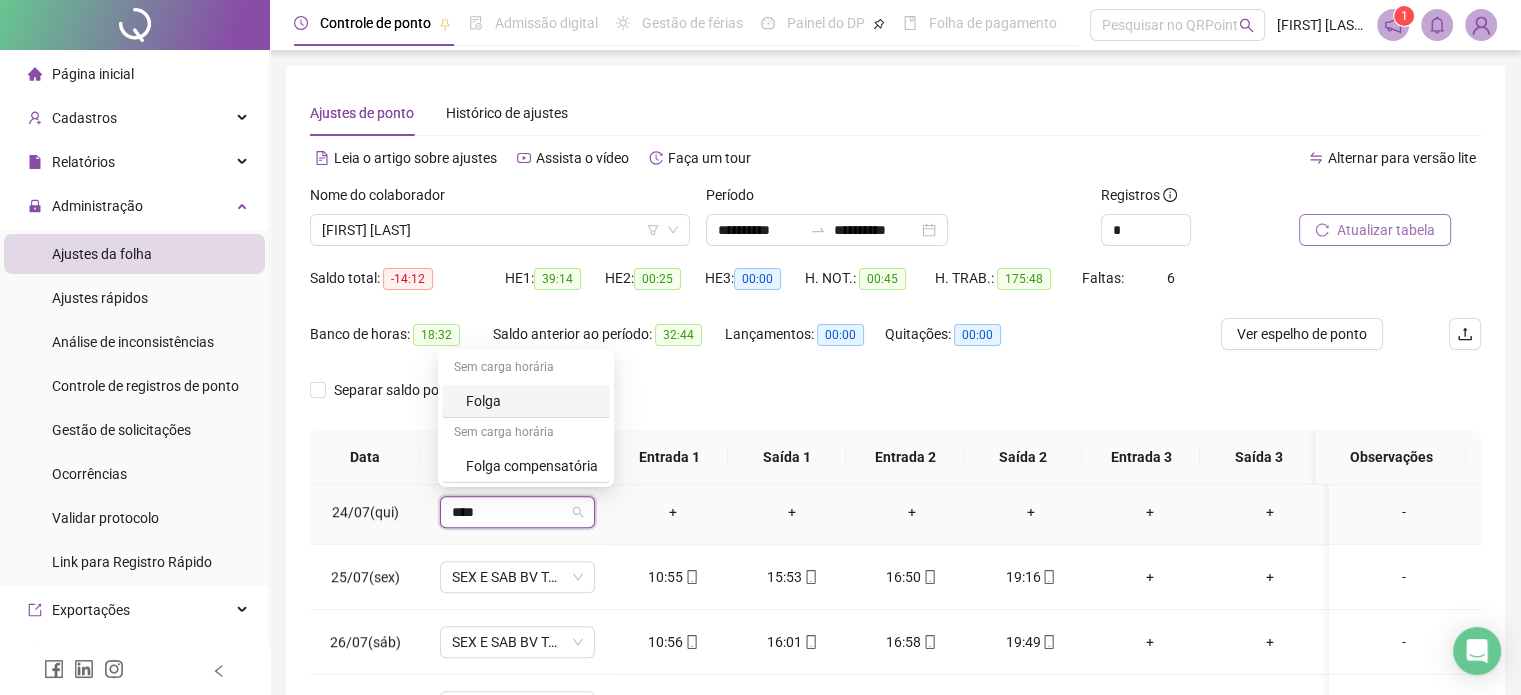 click on "Folga" at bounding box center [532, 401] 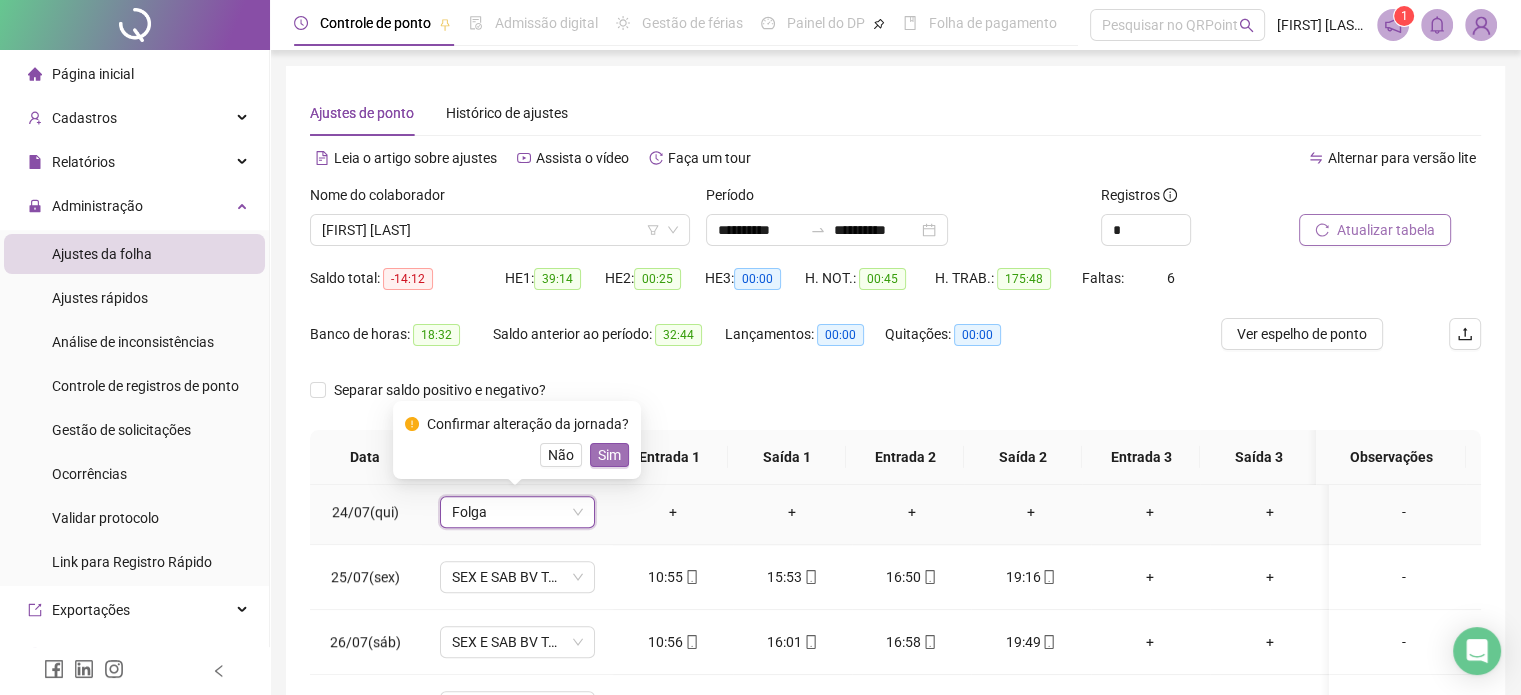 click on "Sim" at bounding box center (609, 455) 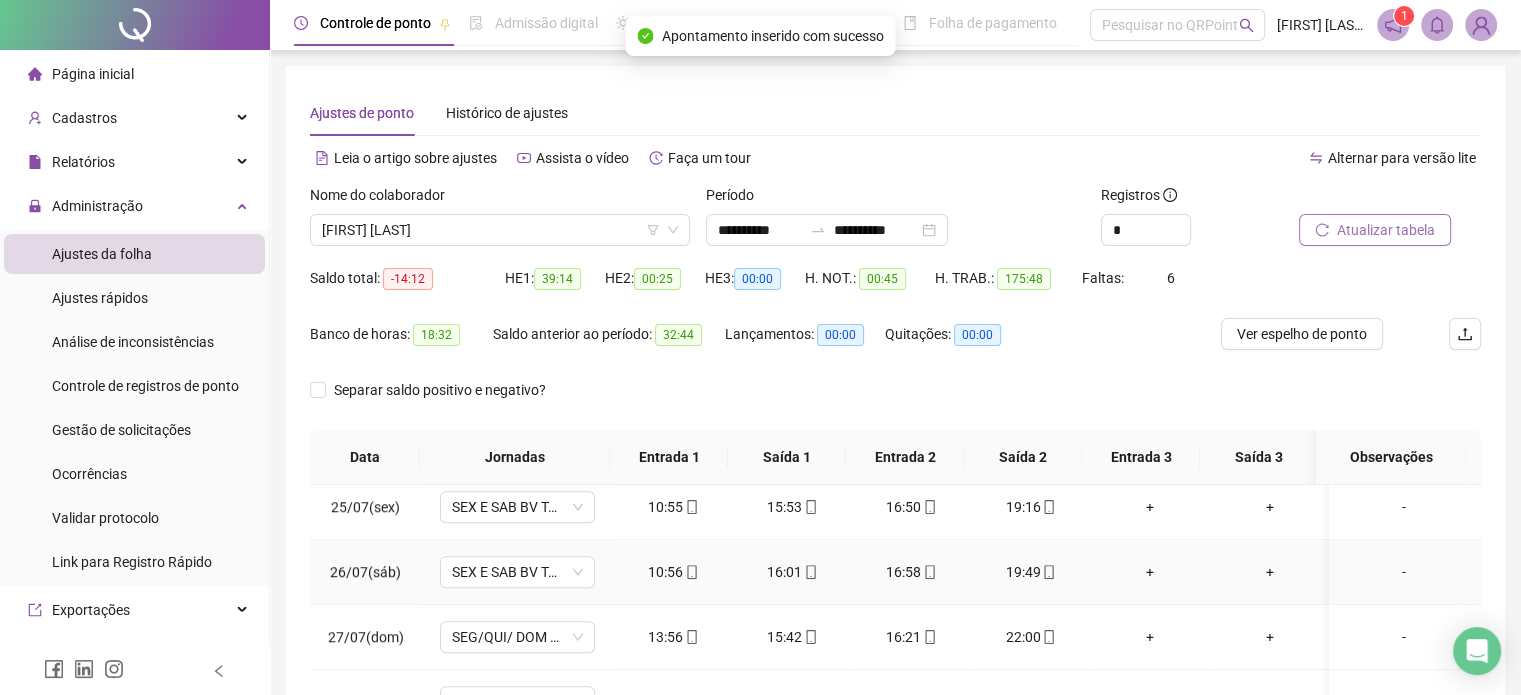 scroll, scrollTop: 1596, scrollLeft: 0, axis: vertical 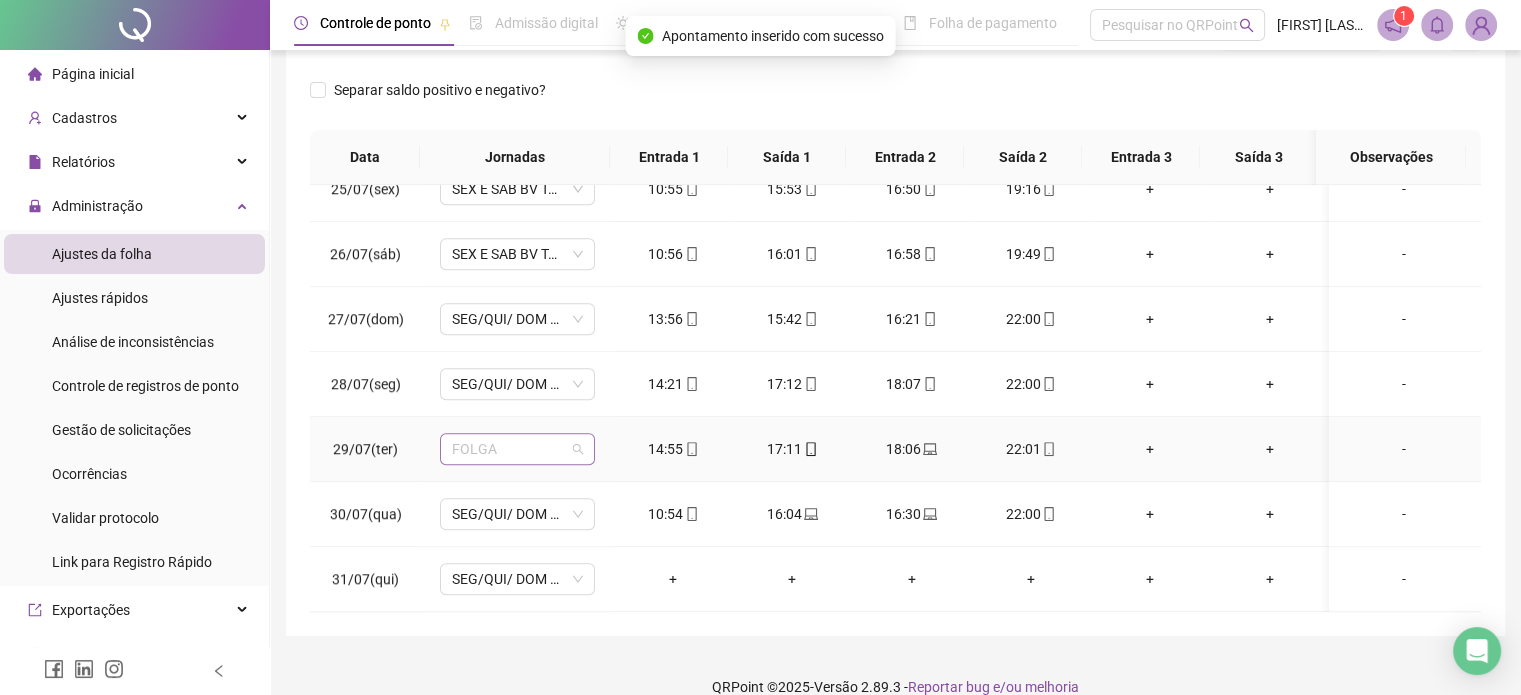 click on "FOLGA" at bounding box center [517, 449] 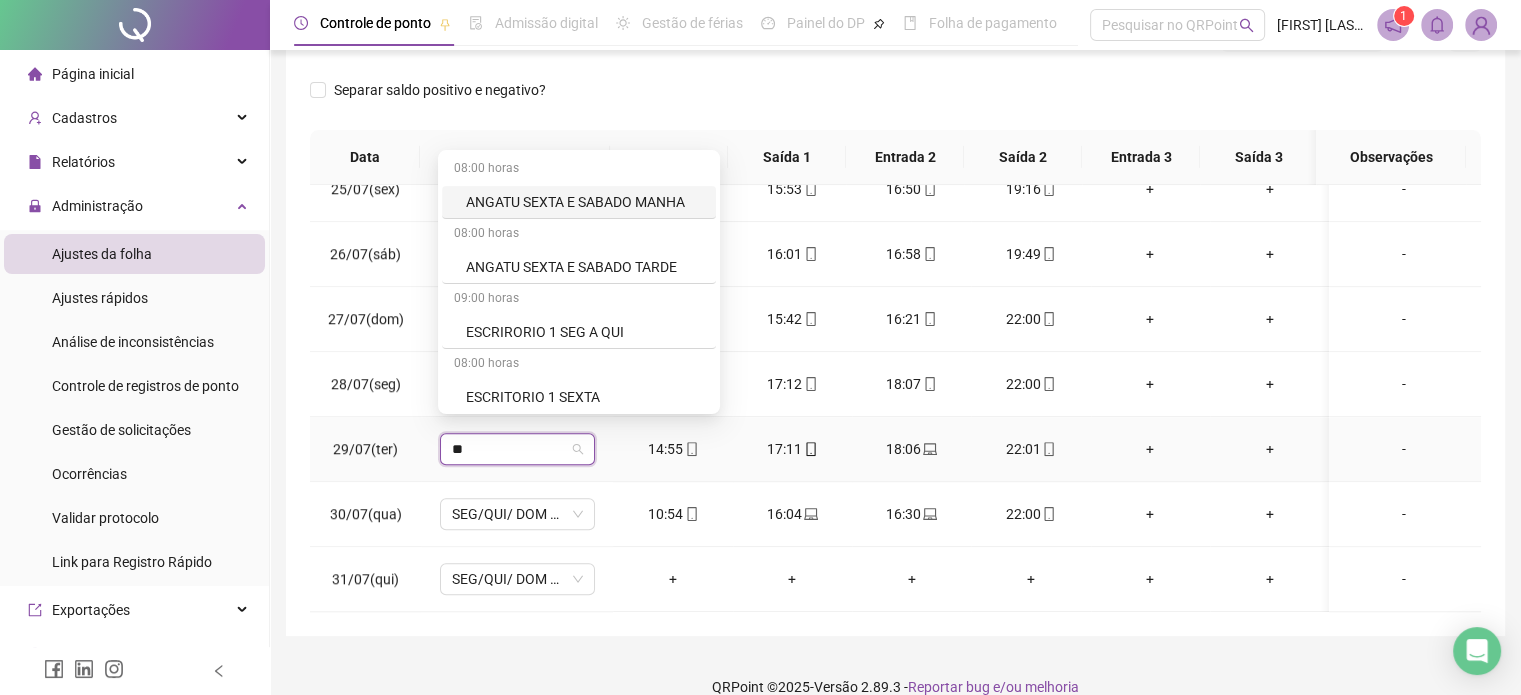 type on "***" 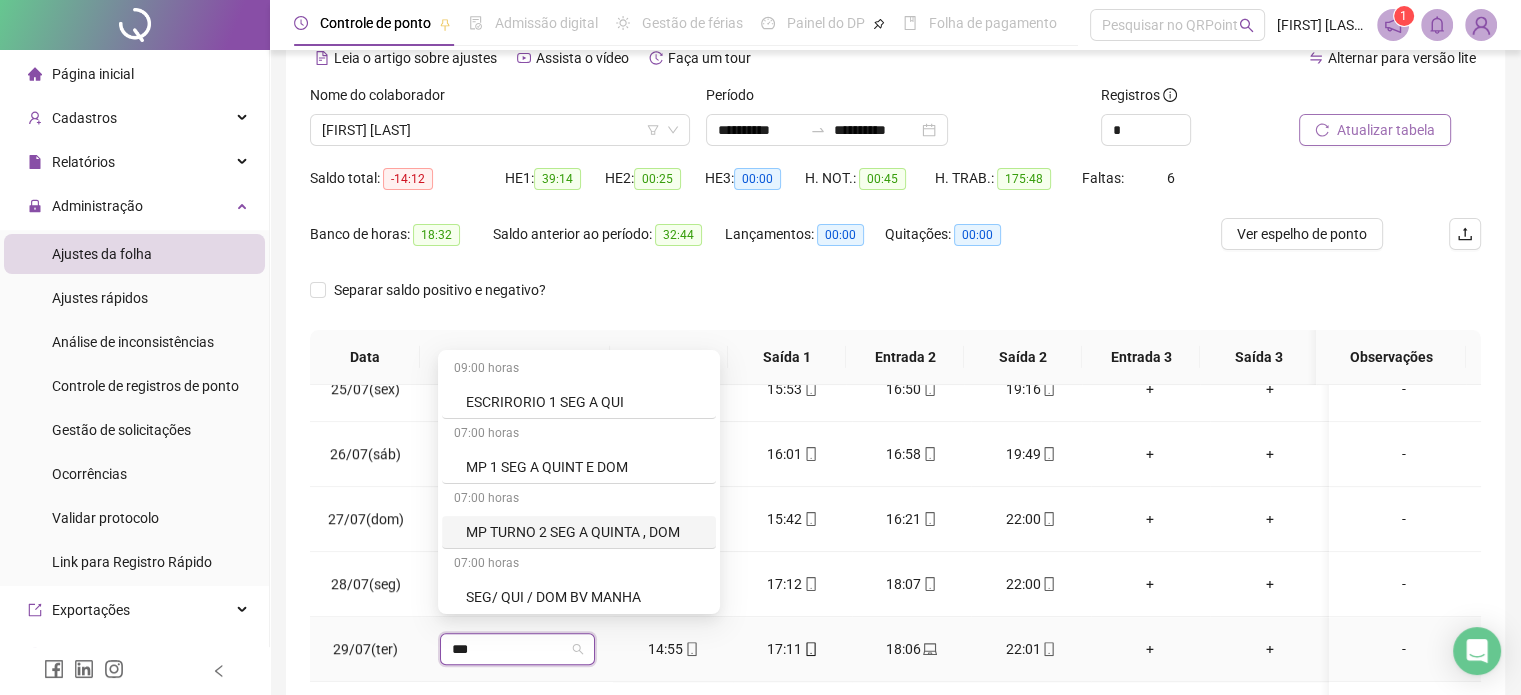 scroll, scrollTop: 326, scrollLeft: 0, axis: vertical 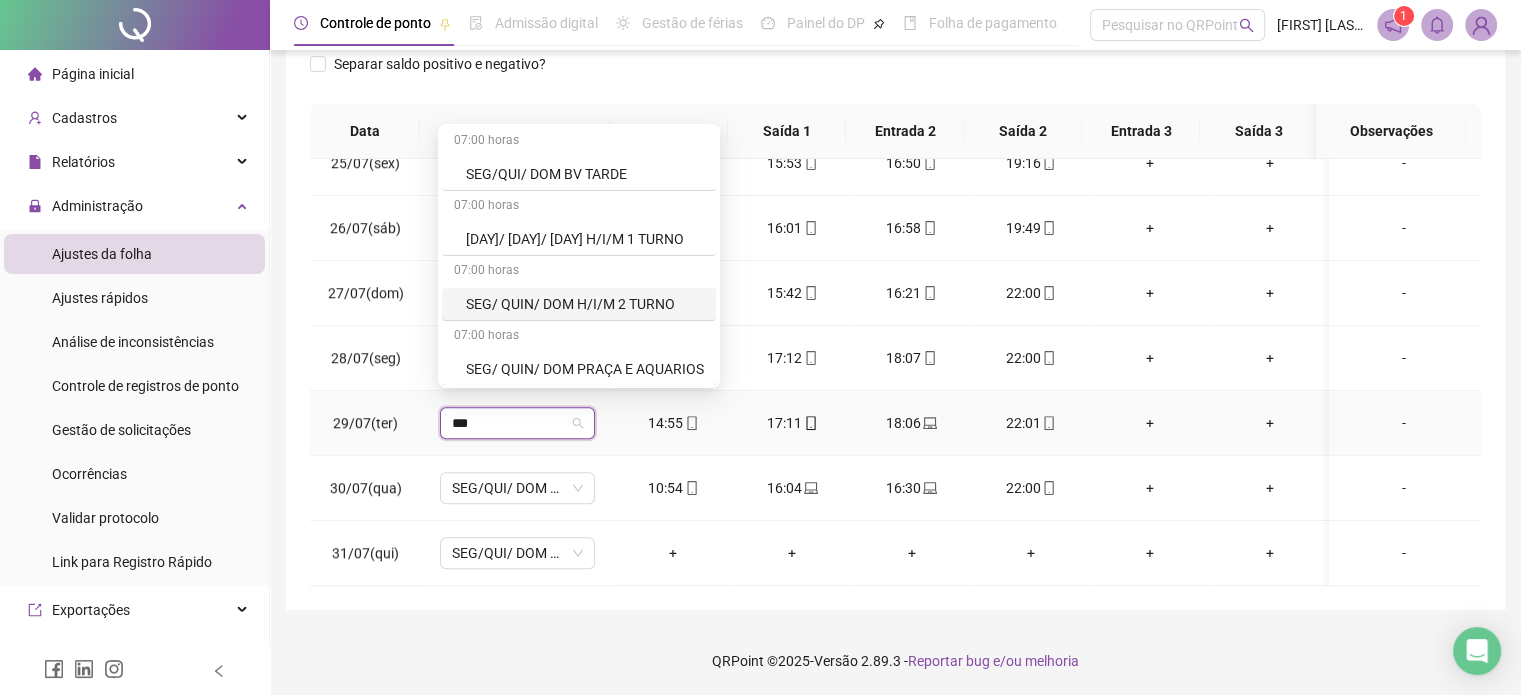 click on "SEG/ QUIN/ DOM H/I/M 2 TURNO" at bounding box center (585, 304) 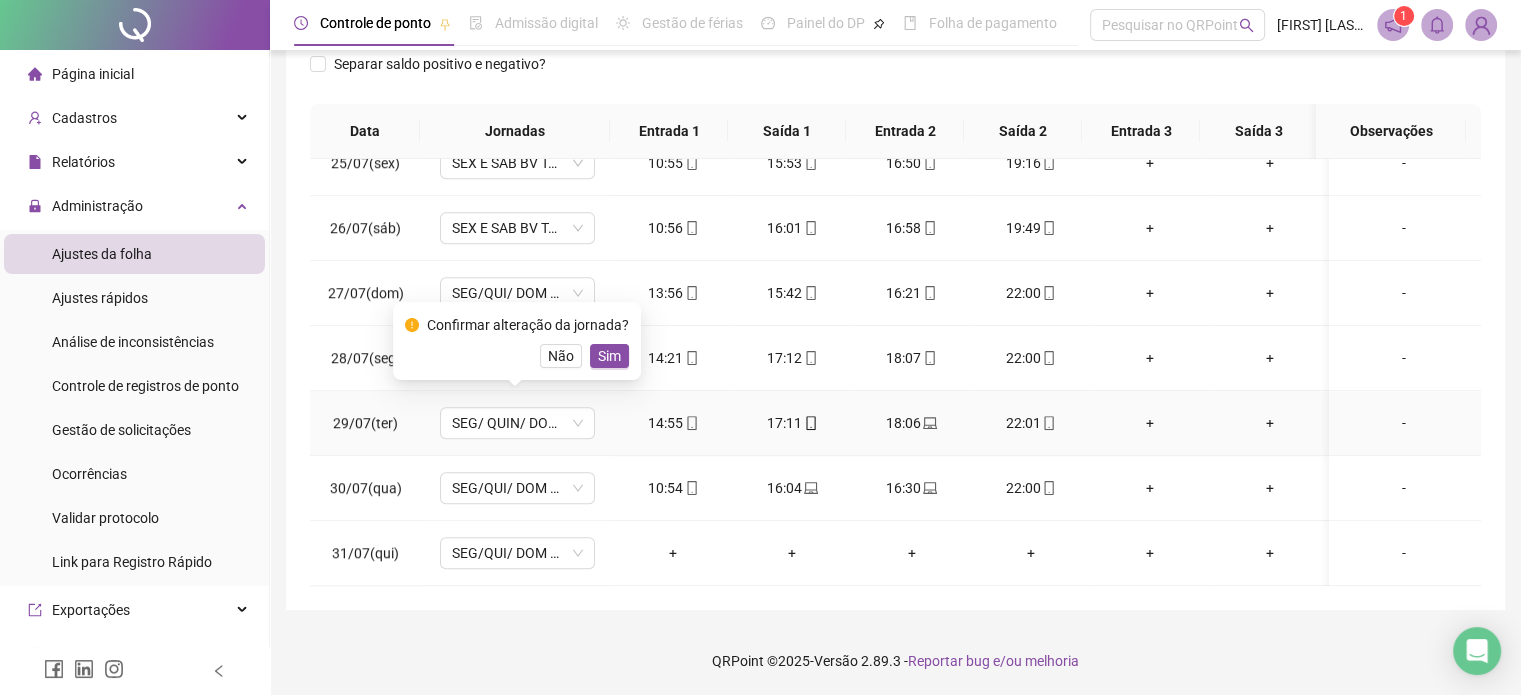 click on "Sim" at bounding box center [609, 356] 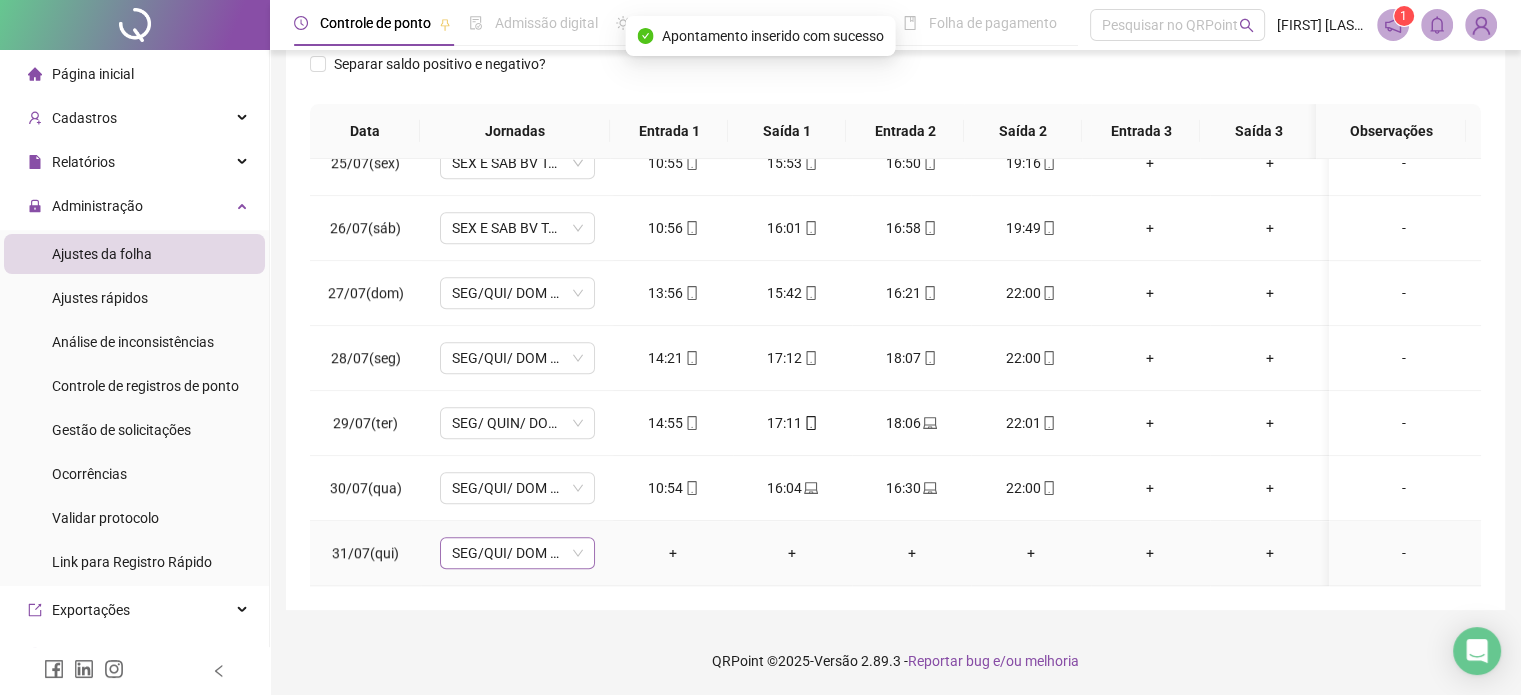 click on "SEG/QUI/ DOM BV TARDE" at bounding box center (517, 553) 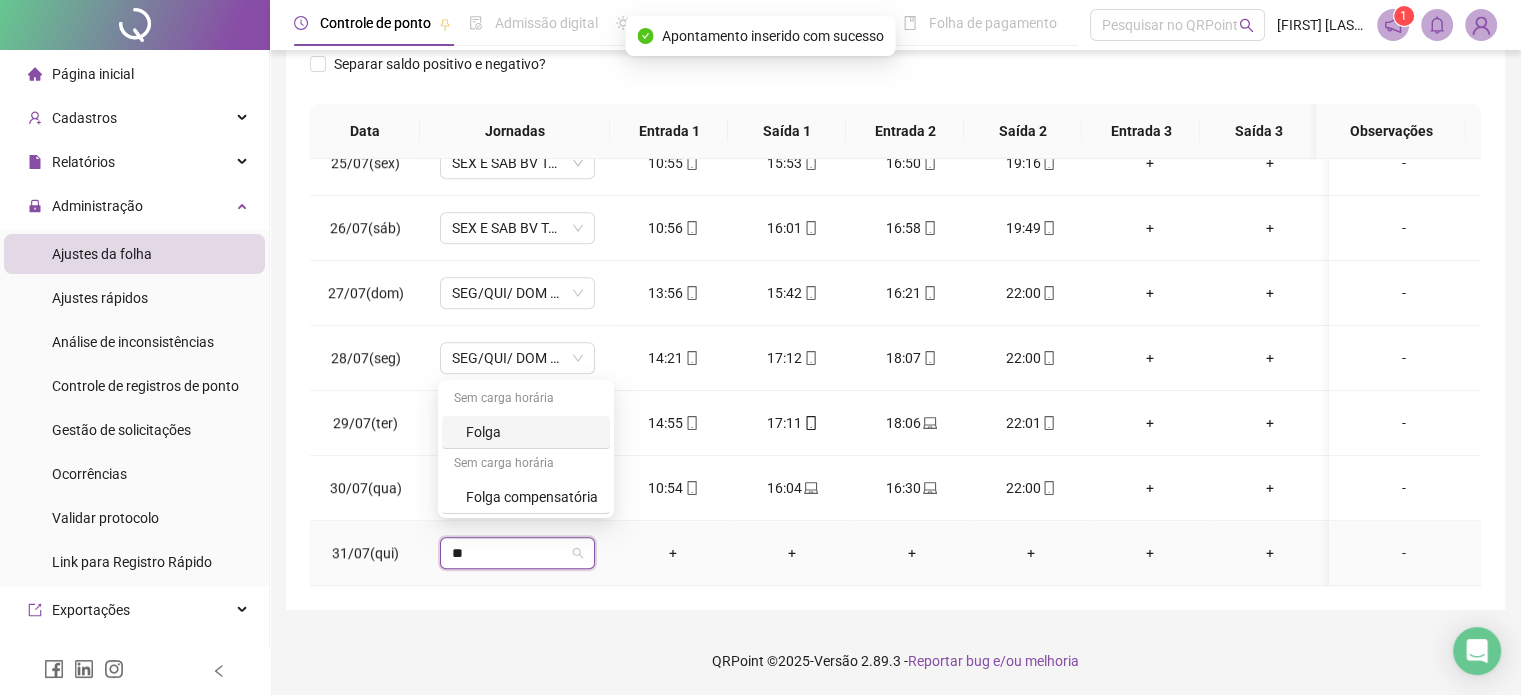 type on "***" 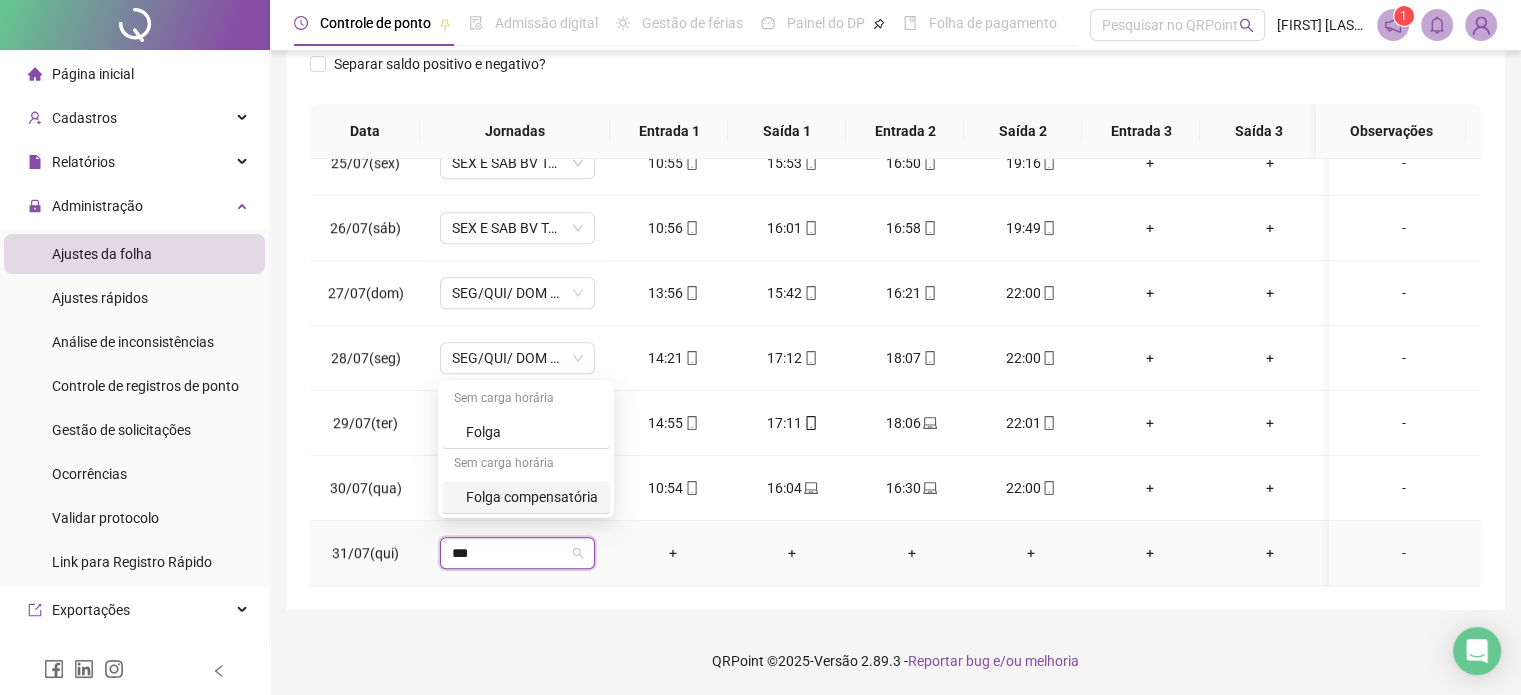 click on "Folga" at bounding box center [532, 432] 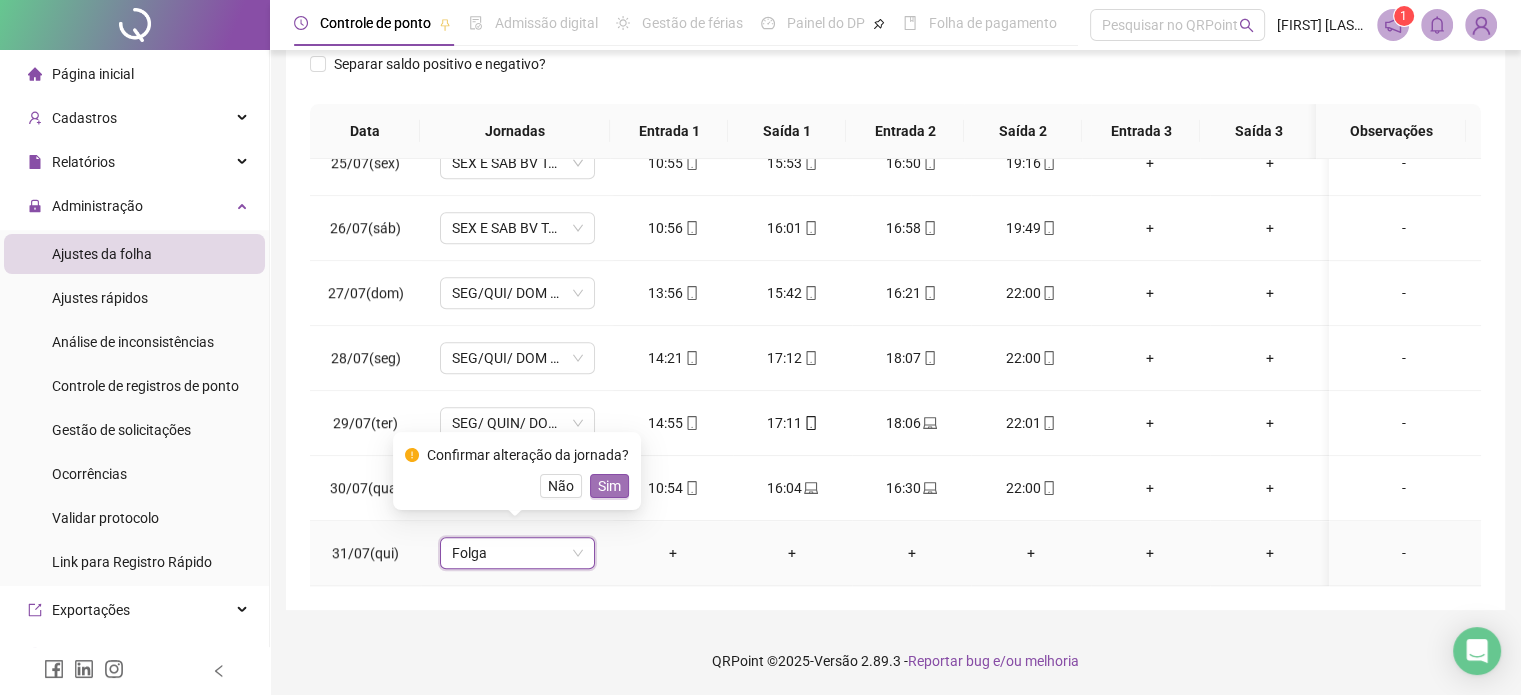 click on "Sim" at bounding box center [609, 486] 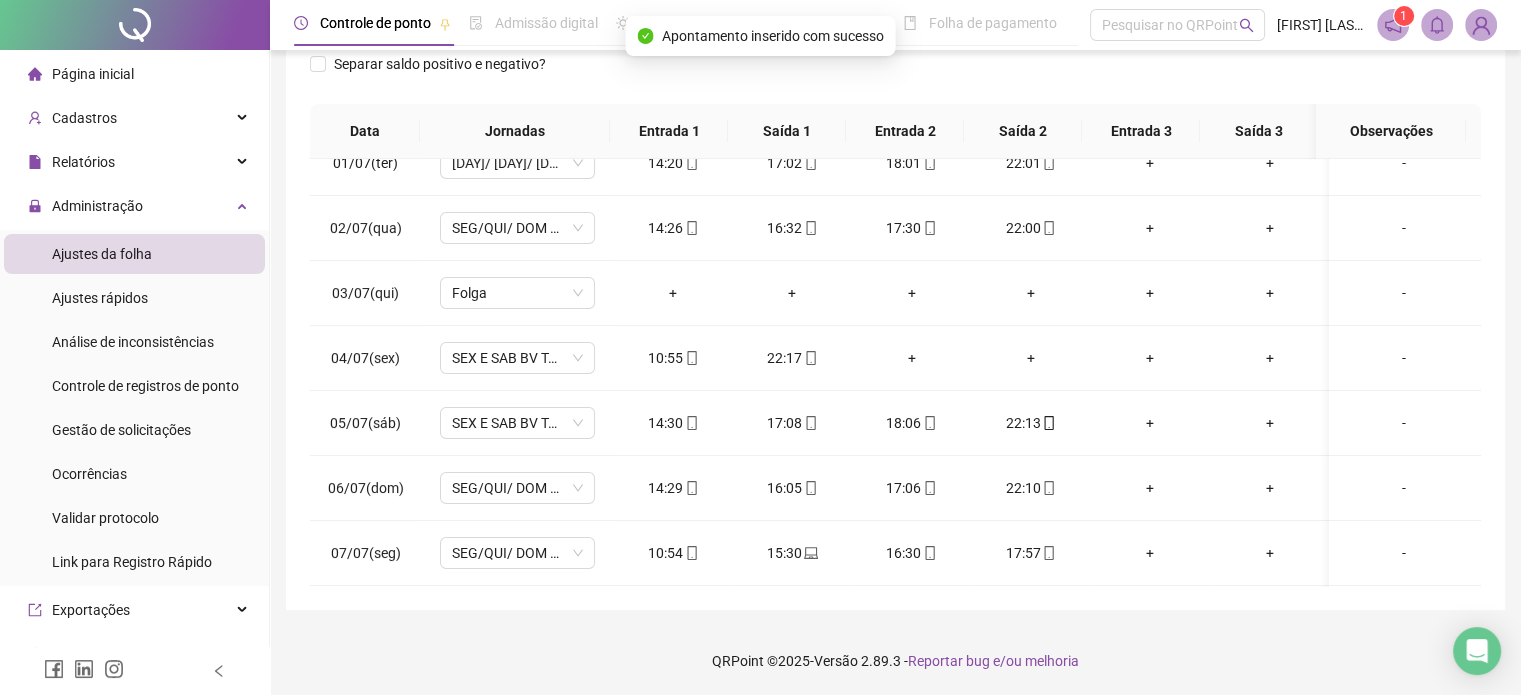 scroll, scrollTop: 0, scrollLeft: 0, axis: both 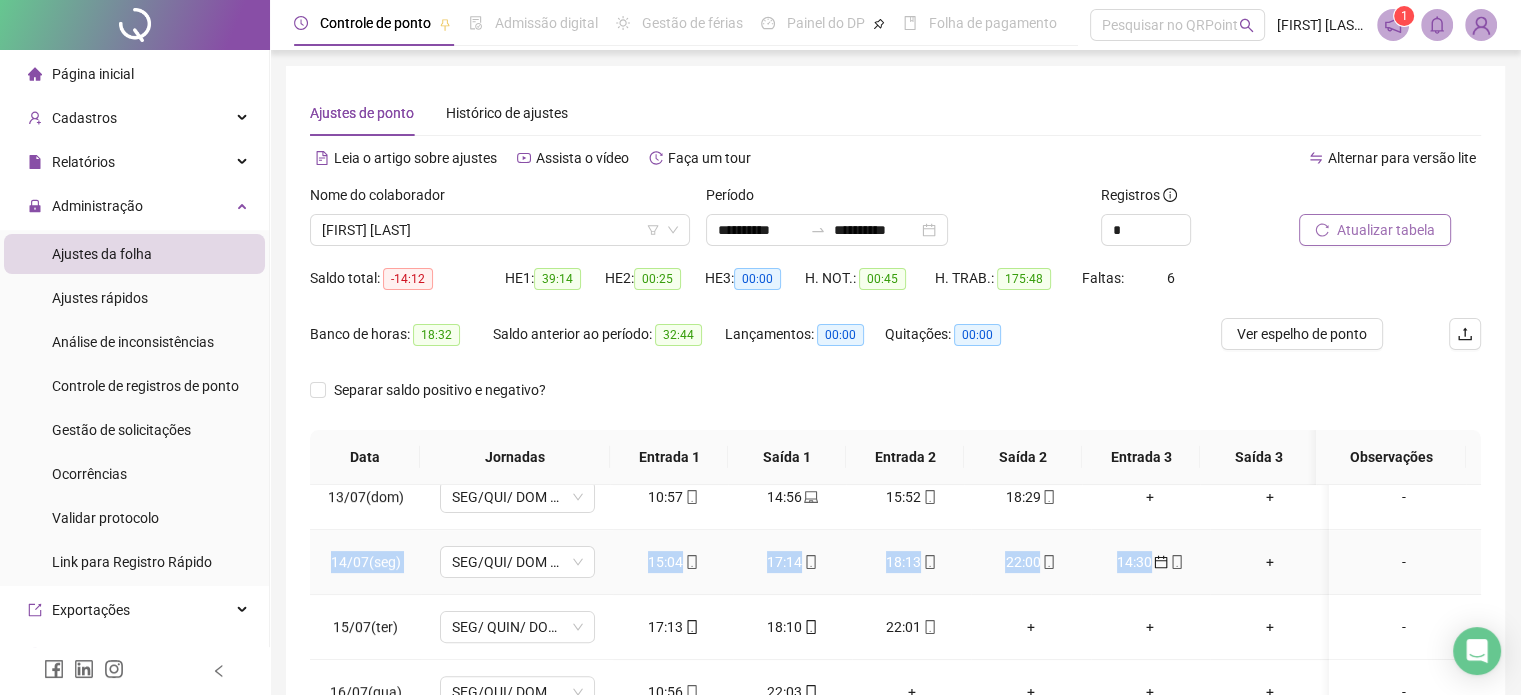 drag, startPoint x: 326, startPoint y: 558, endPoint x: 1232, endPoint y: 551, distance: 906.02704 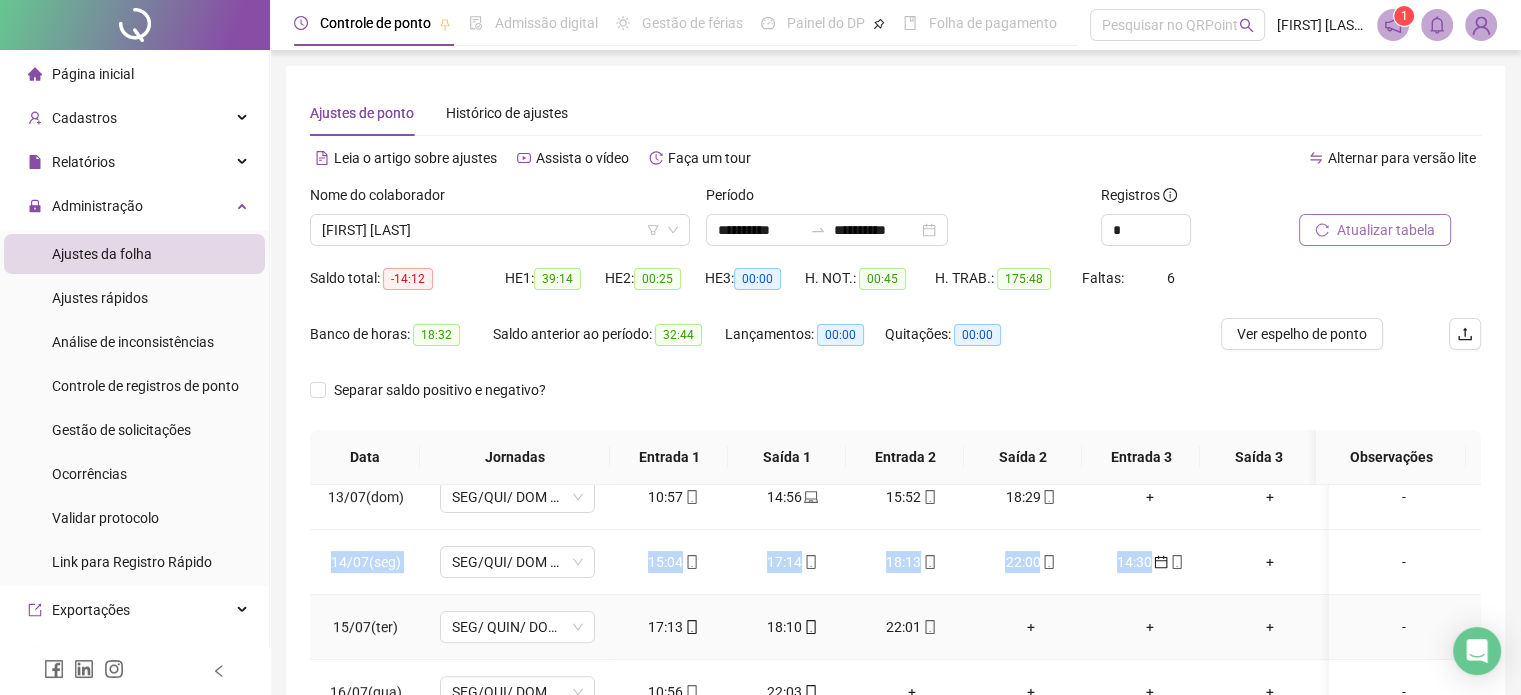 scroll, scrollTop: 900, scrollLeft: 0, axis: vertical 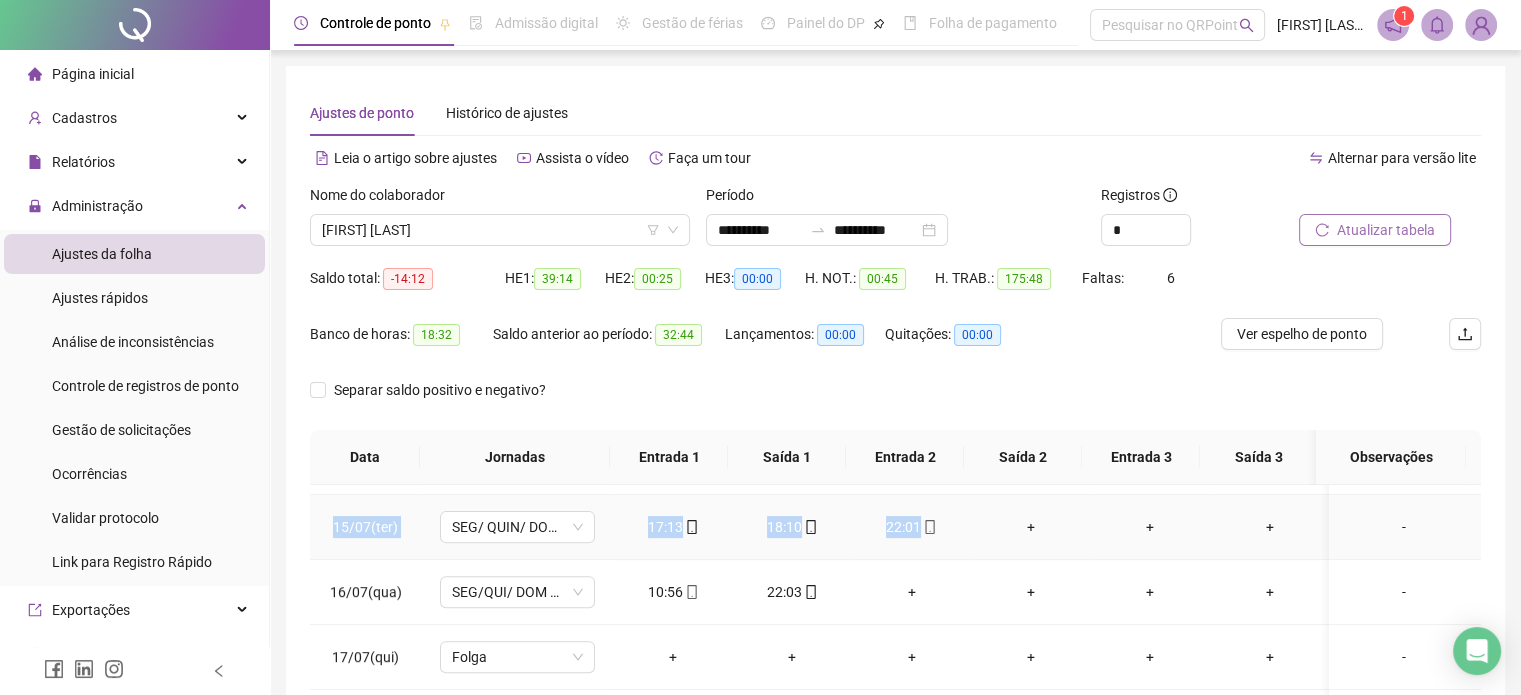 drag, startPoint x: 340, startPoint y: 521, endPoint x: 936, endPoint y: 516, distance: 596.021 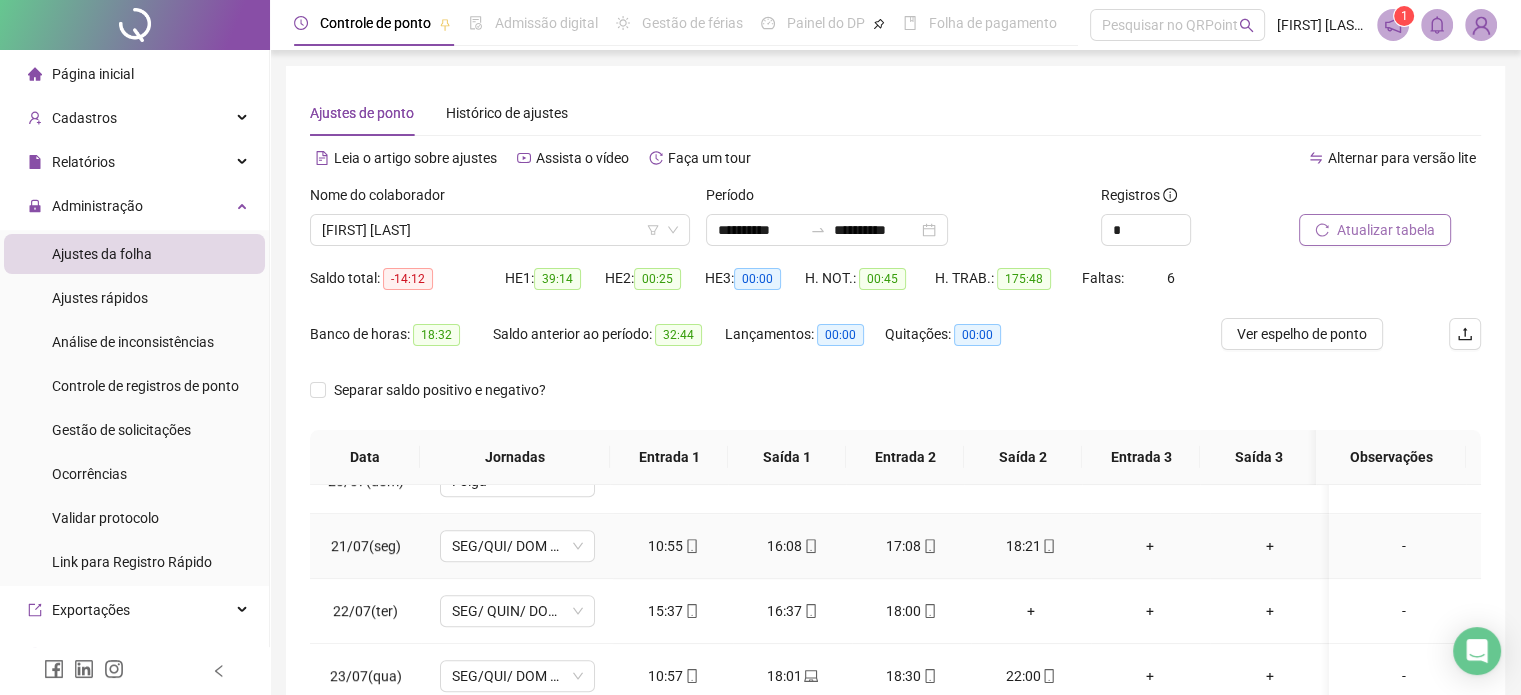 scroll, scrollTop: 1300, scrollLeft: 0, axis: vertical 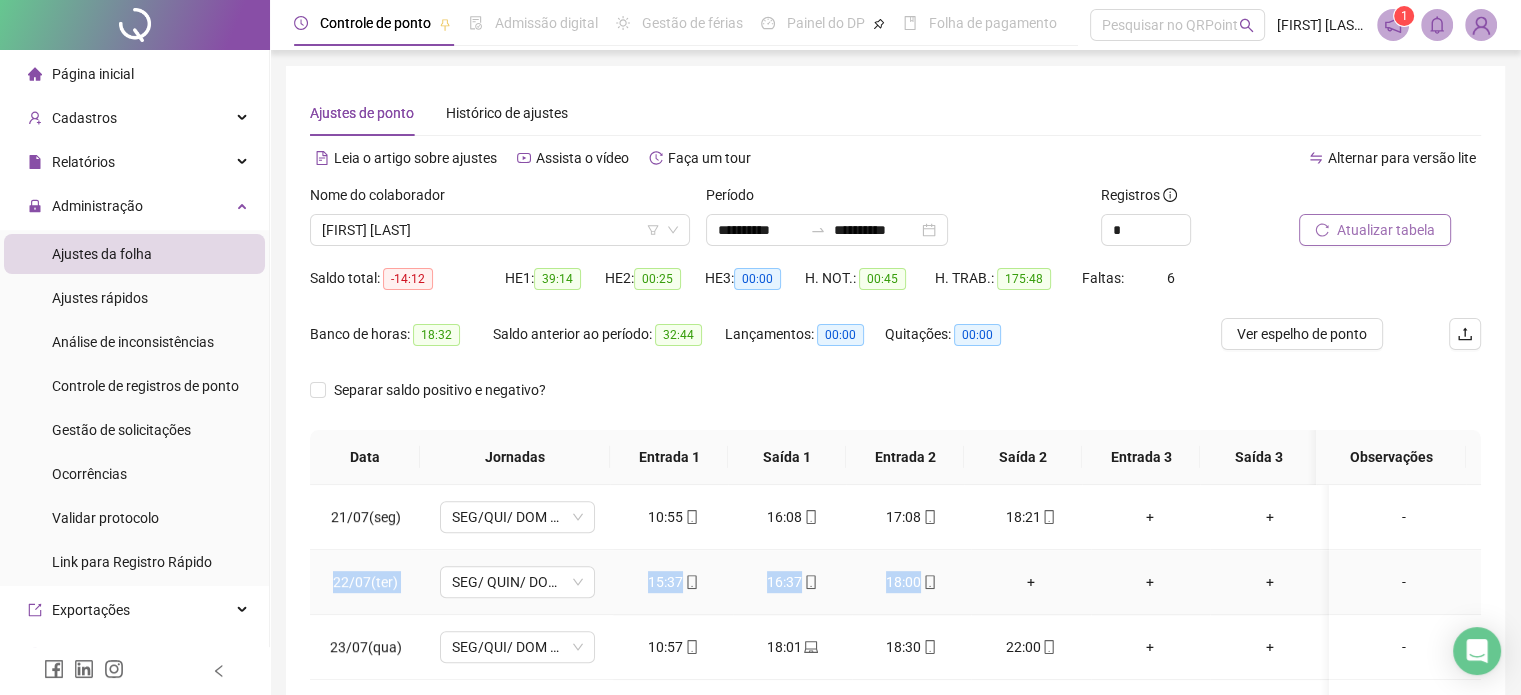 drag, startPoint x: 330, startPoint y: 576, endPoint x: 931, endPoint y: 580, distance: 601.0133 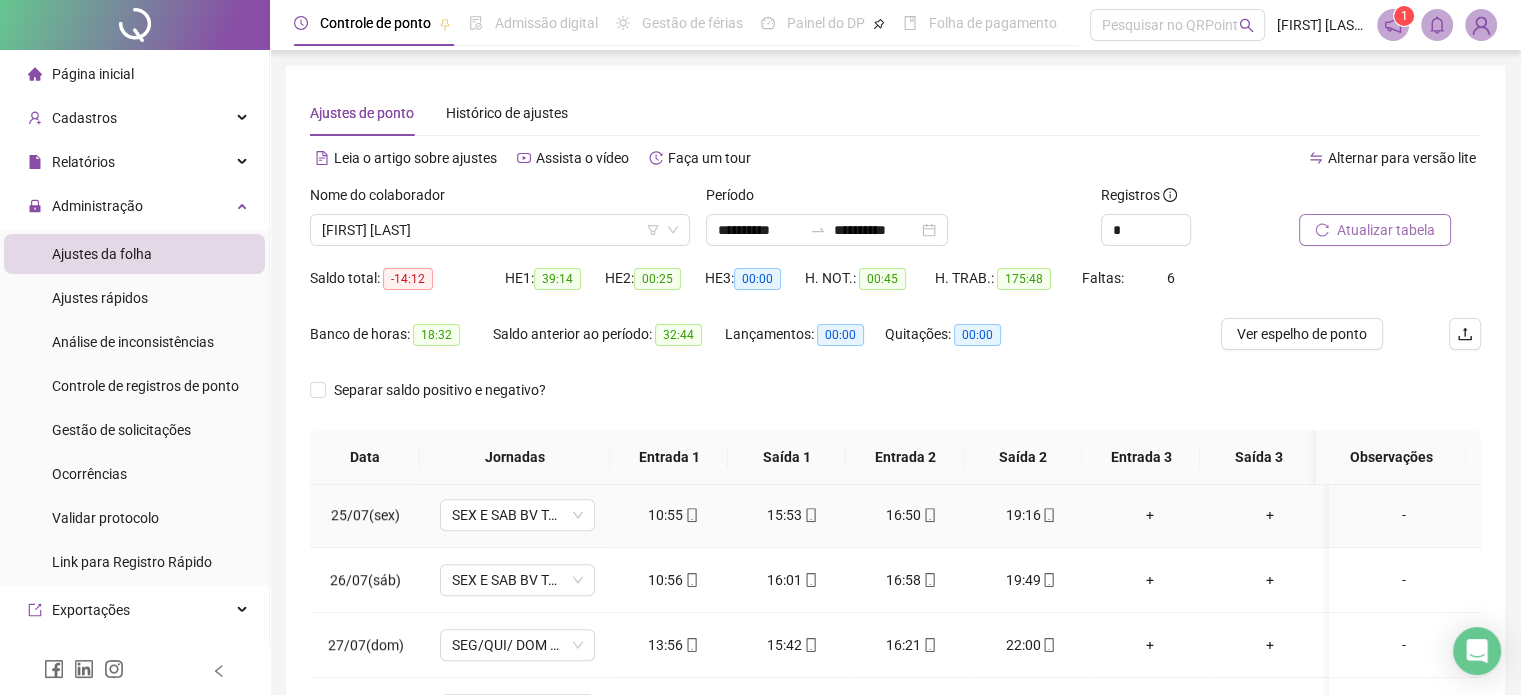 scroll, scrollTop: 1596, scrollLeft: 0, axis: vertical 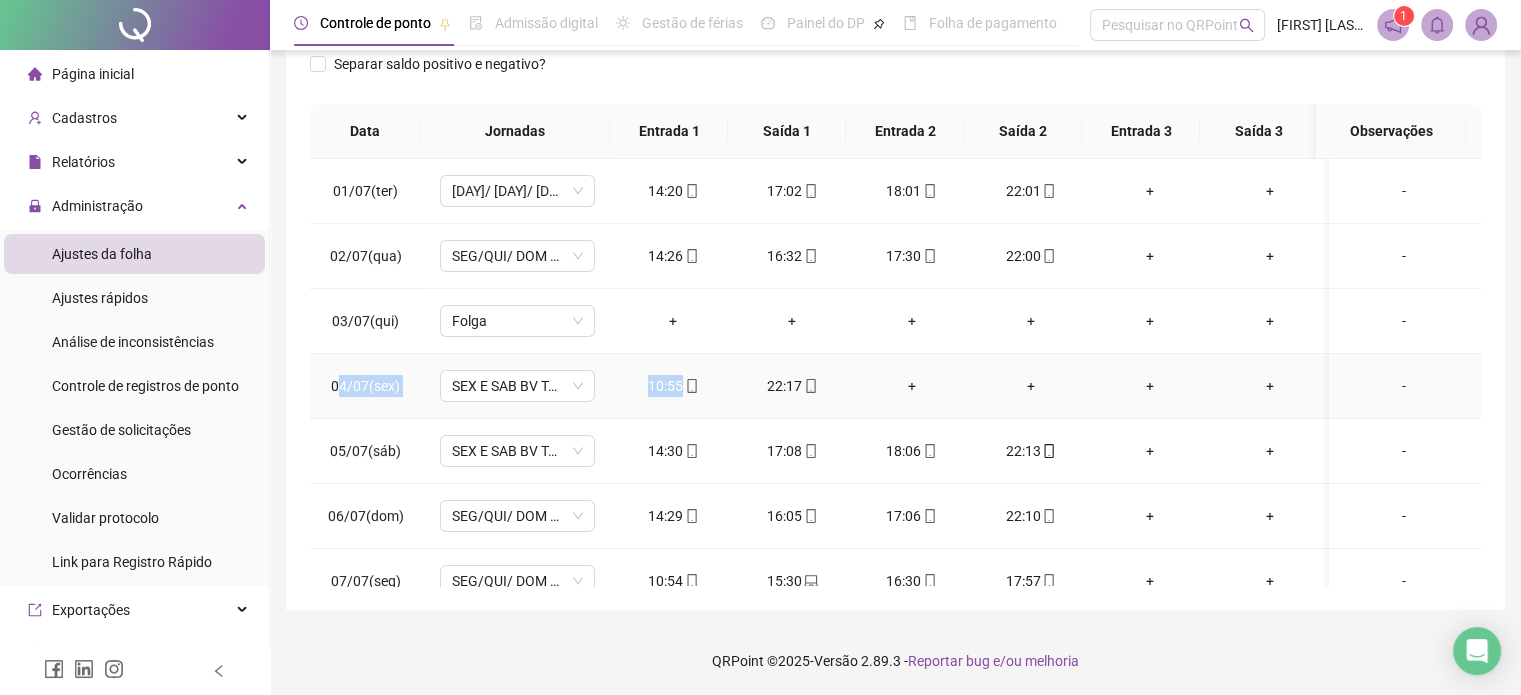 drag, startPoint x: 338, startPoint y: 381, endPoint x: 708, endPoint y: 389, distance: 370.0865 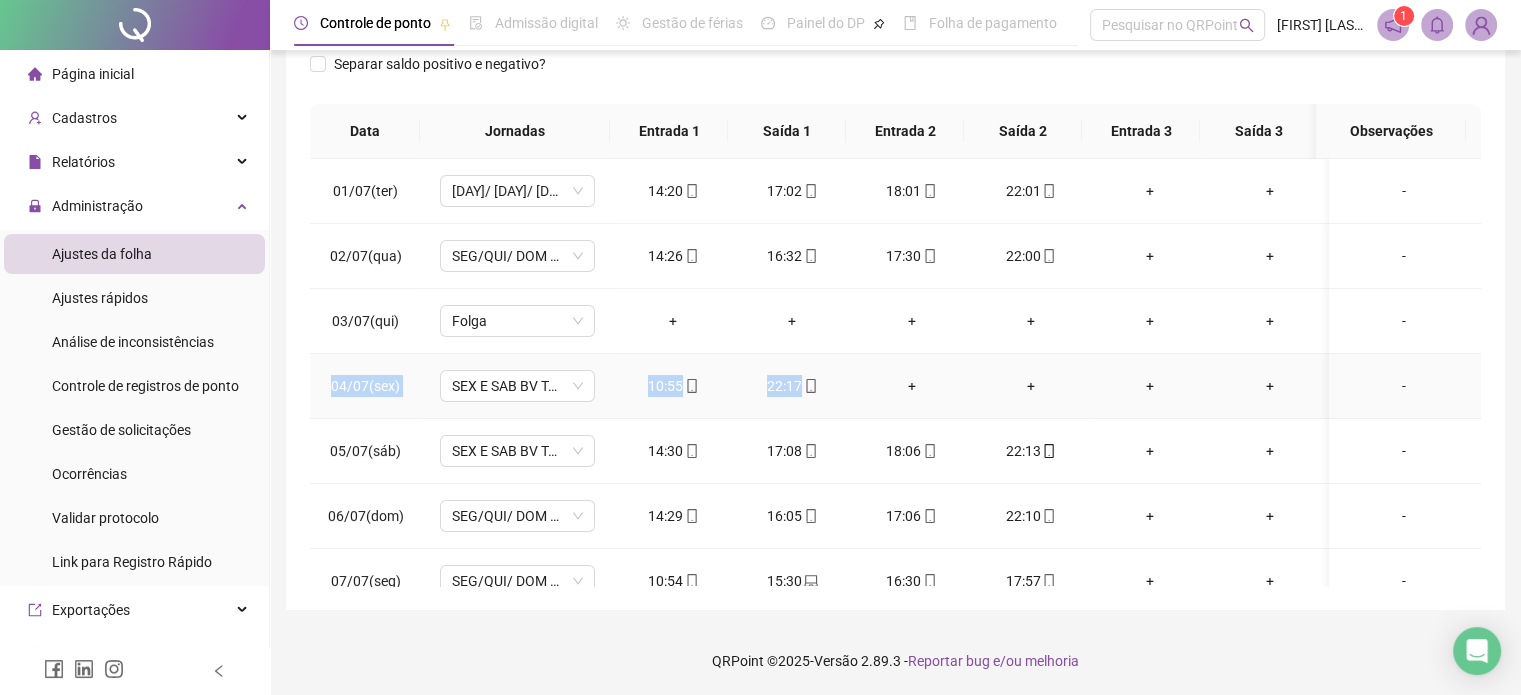 drag, startPoint x: 333, startPoint y: 381, endPoint x: 814, endPoint y: 387, distance: 481.0374 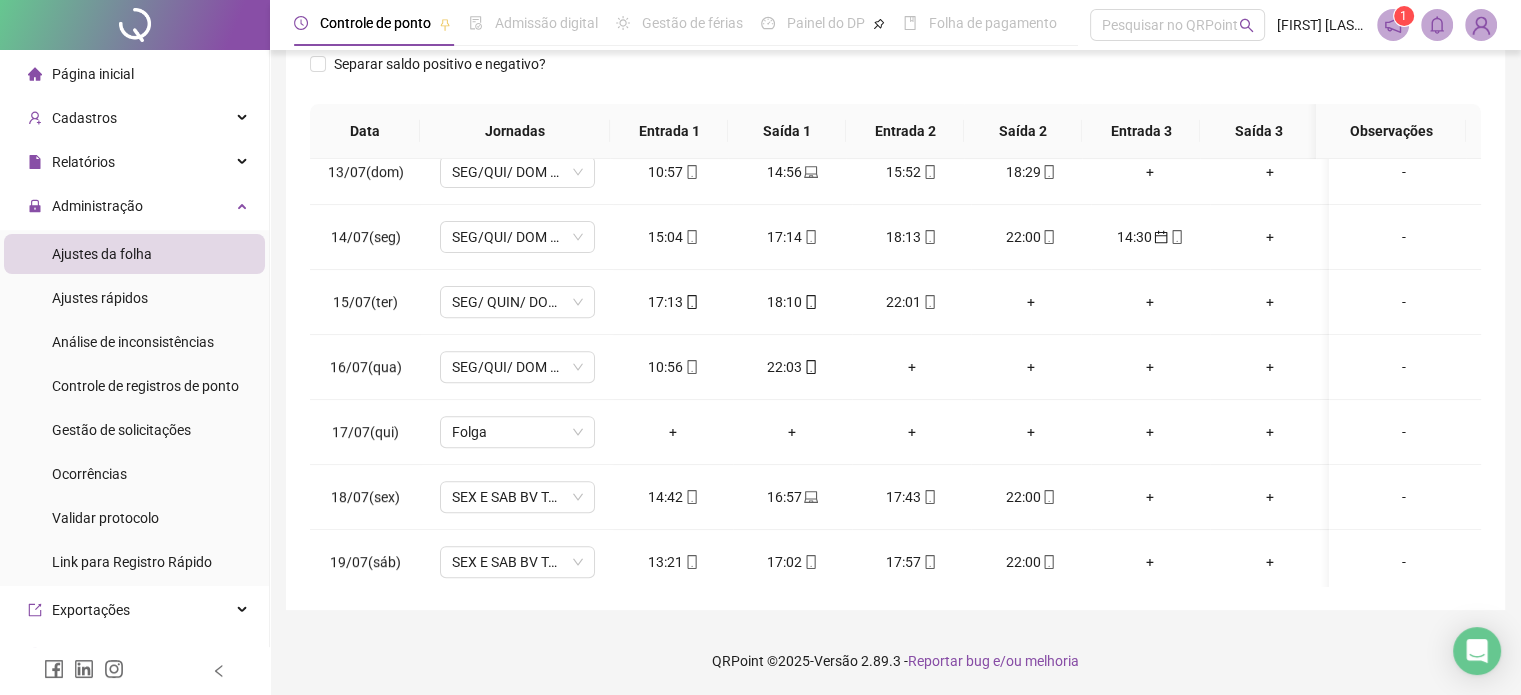 scroll, scrollTop: 800, scrollLeft: 0, axis: vertical 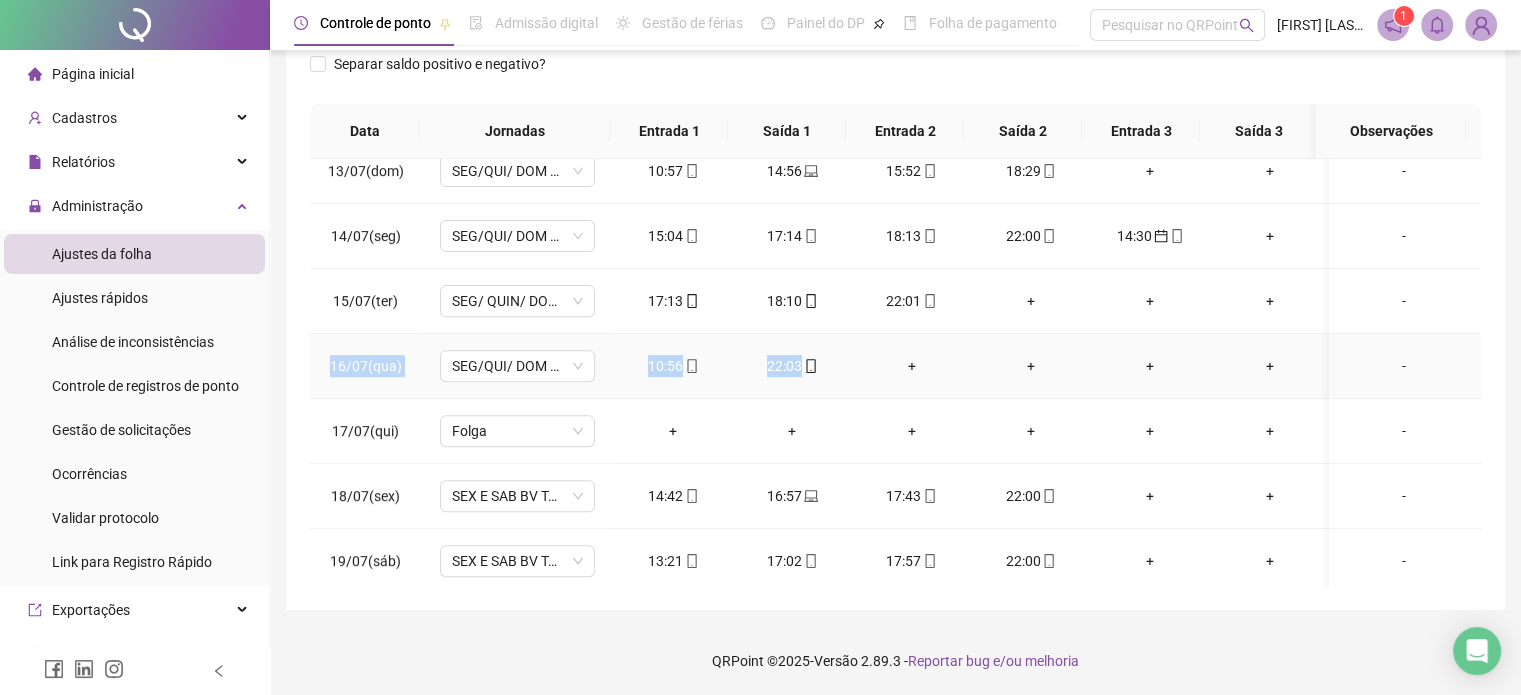 drag, startPoint x: 319, startPoint y: 363, endPoint x: 836, endPoint y: 368, distance: 517.0242 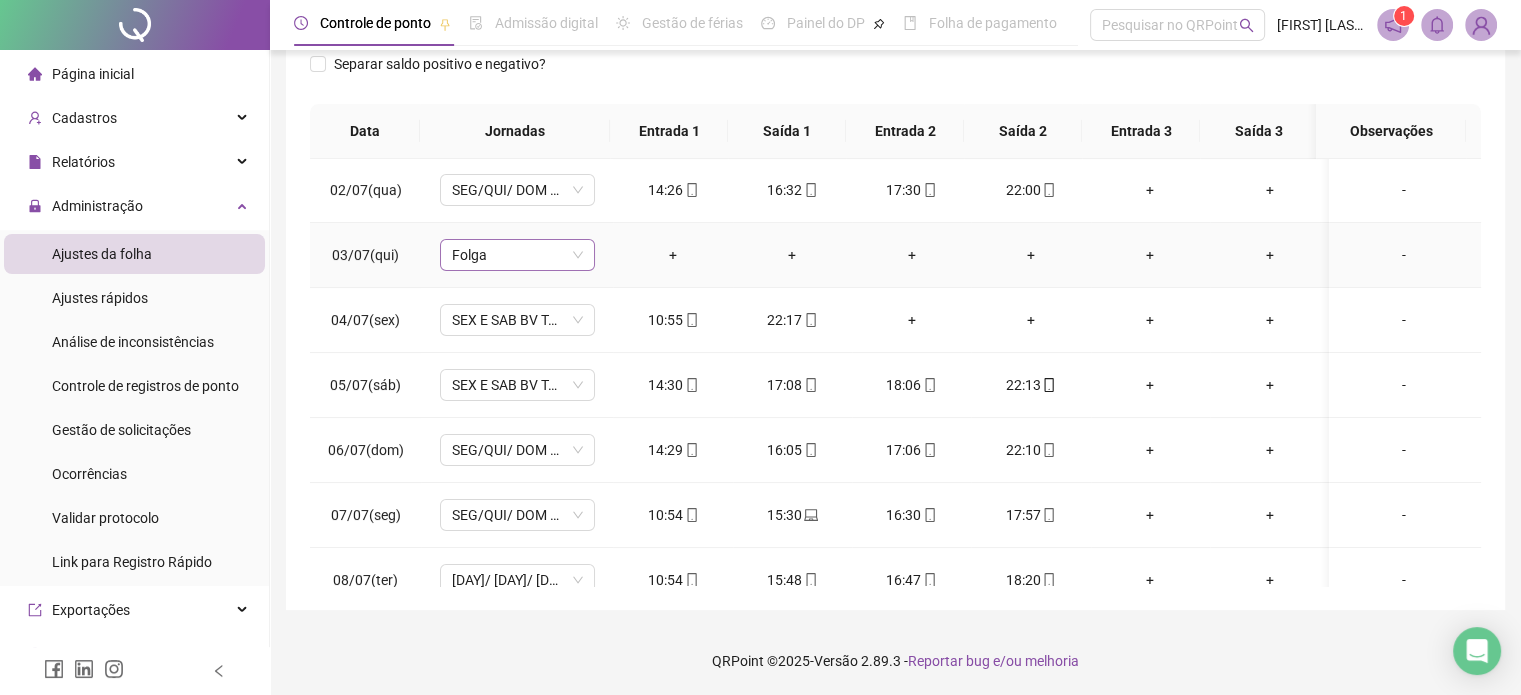 scroll, scrollTop: 0, scrollLeft: 0, axis: both 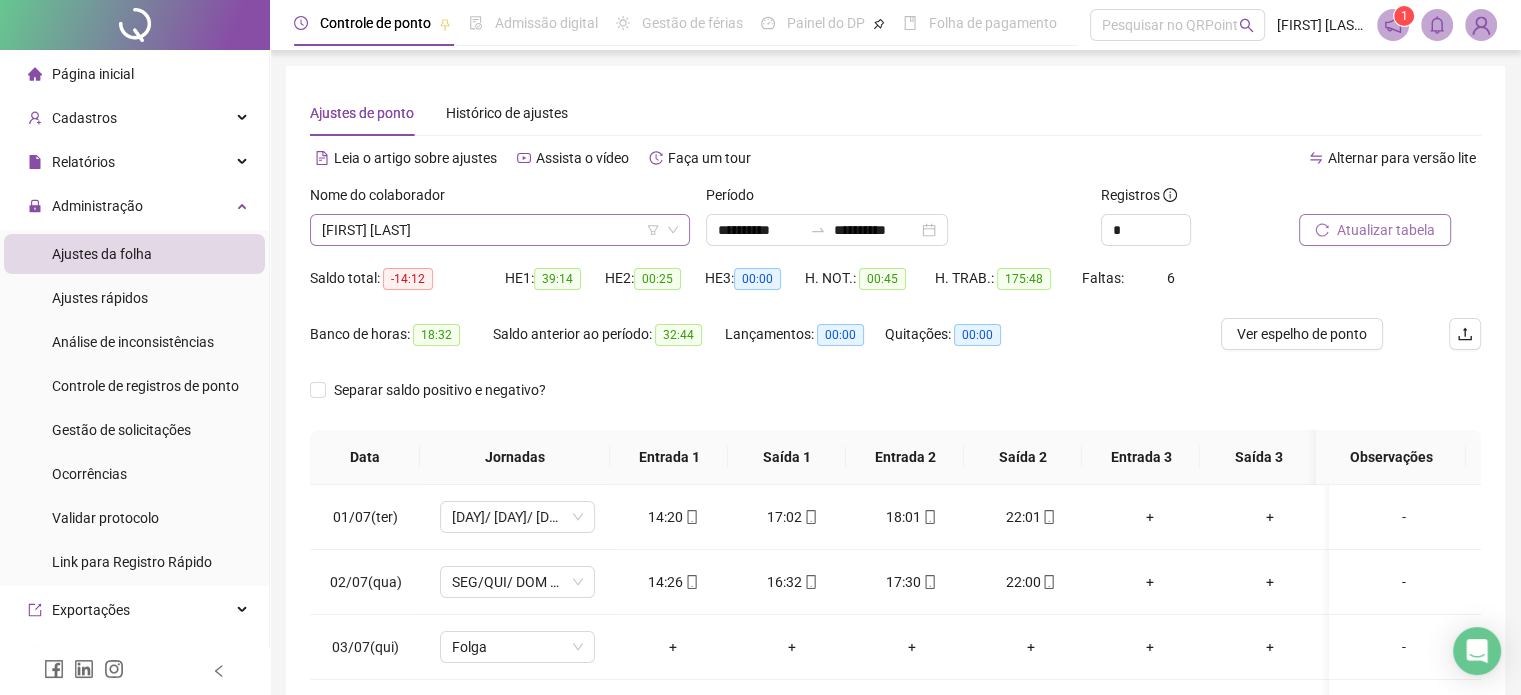 click on "[FIRST] [LAST]" at bounding box center (500, 230) 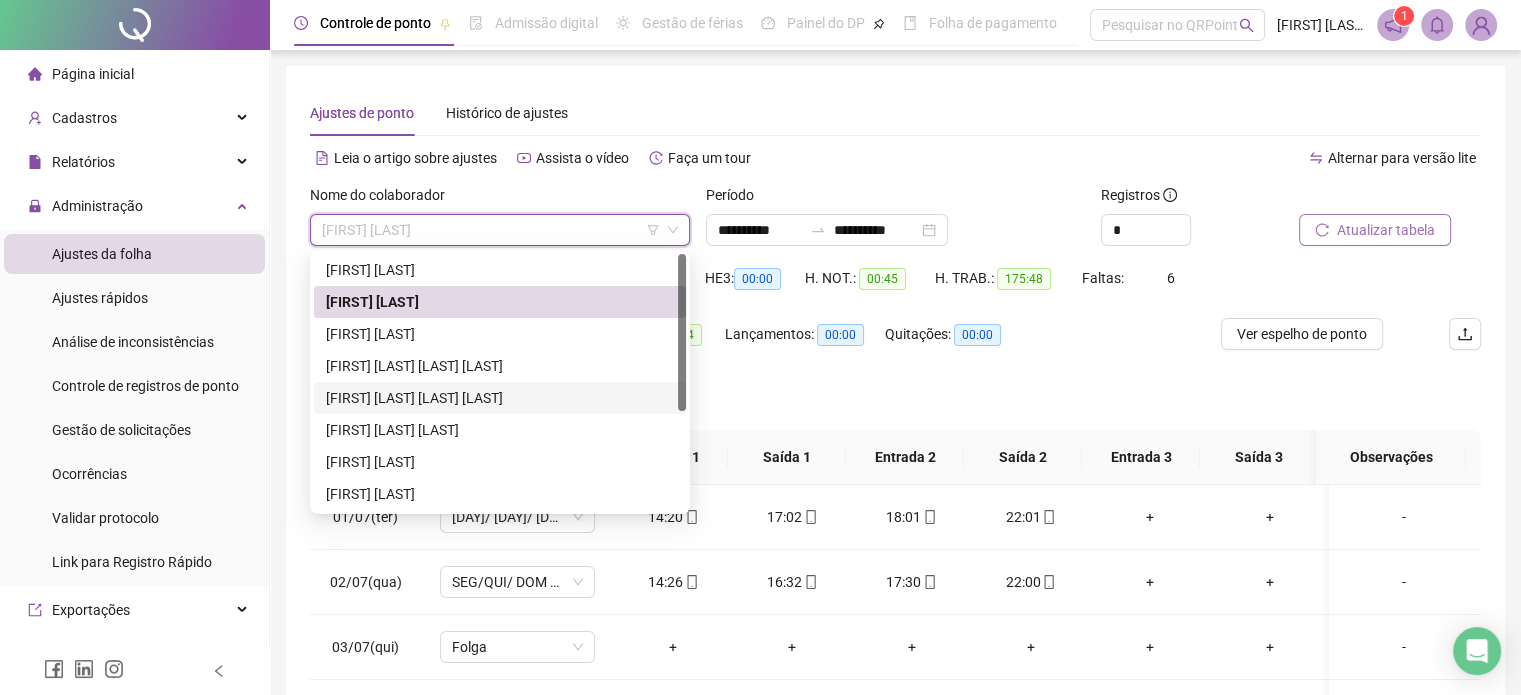 click on "[FIRST] [LAST] [LAST] [LAST]" at bounding box center (500, 398) 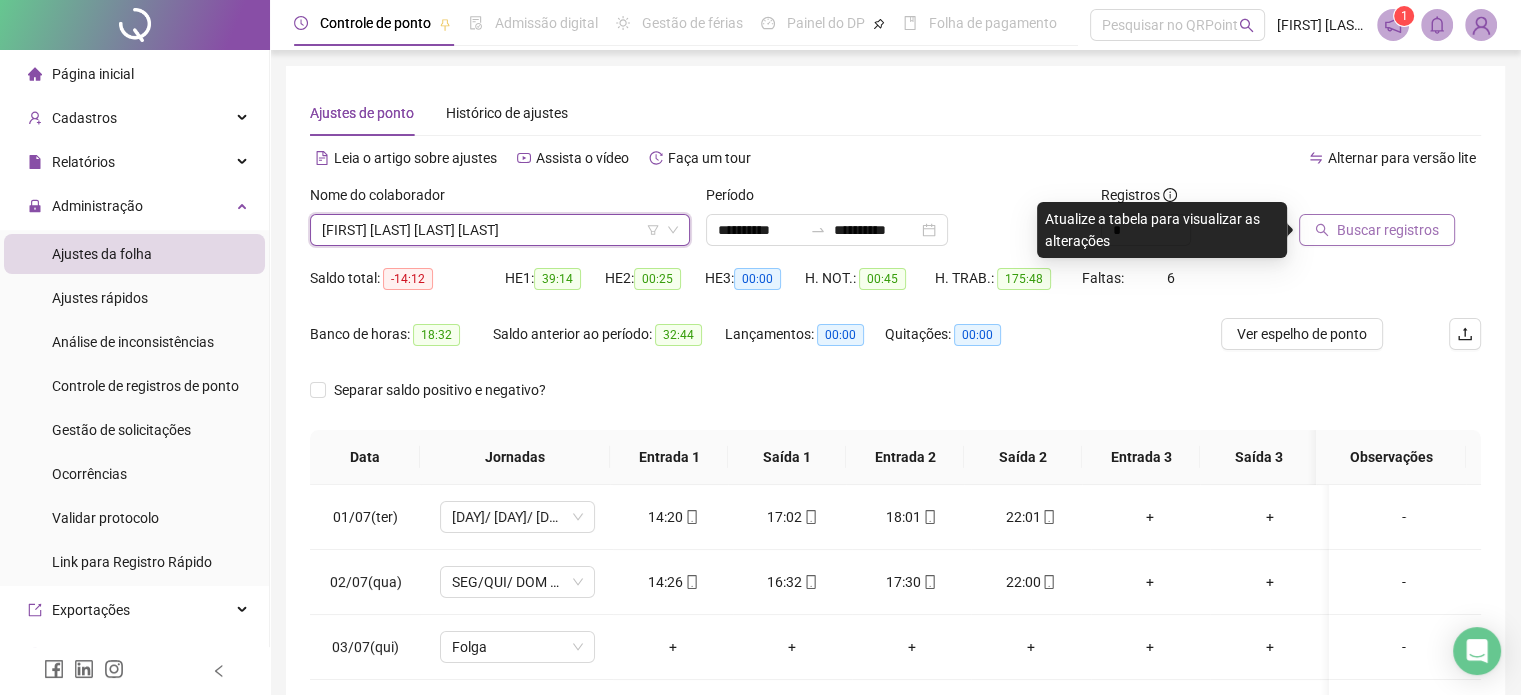 click on "Buscar registros" at bounding box center [1388, 230] 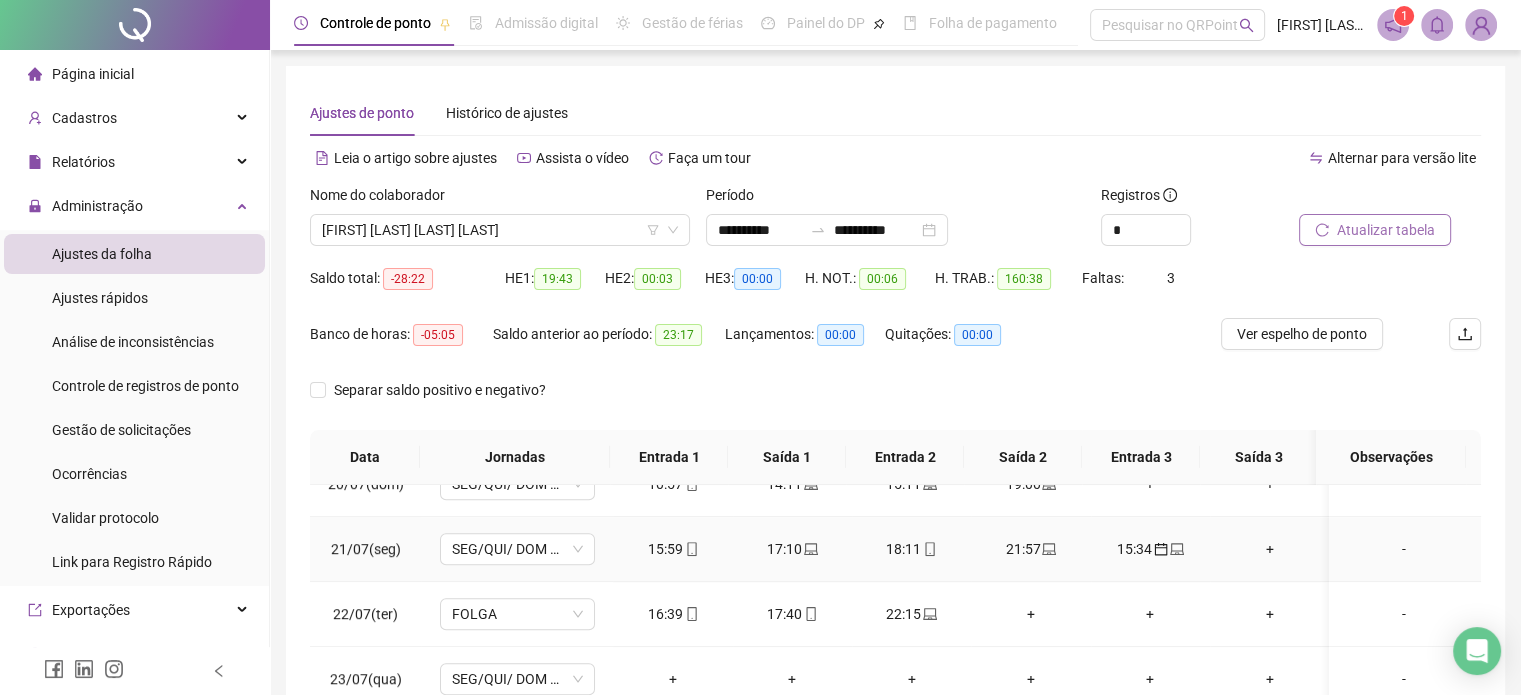 scroll, scrollTop: 1300, scrollLeft: 0, axis: vertical 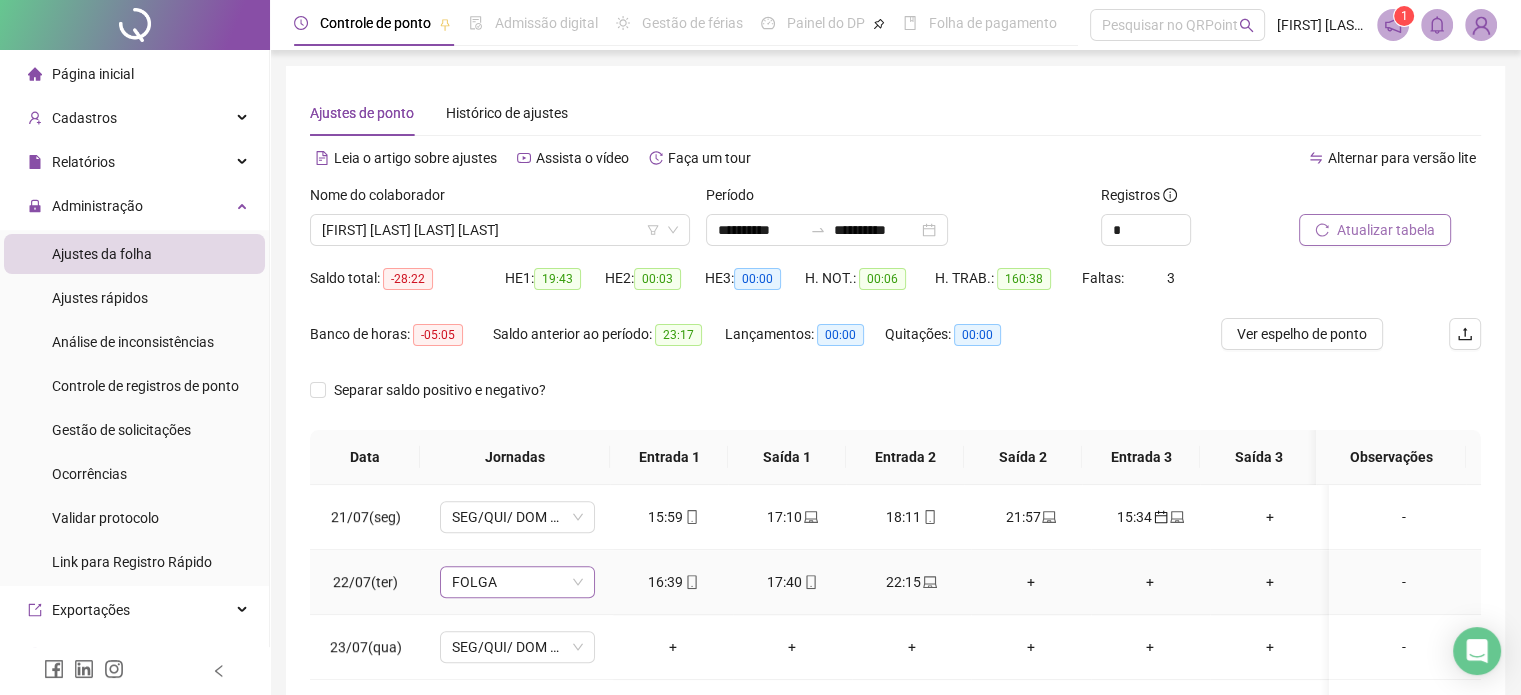 click on "FOLGA" at bounding box center [517, 582] 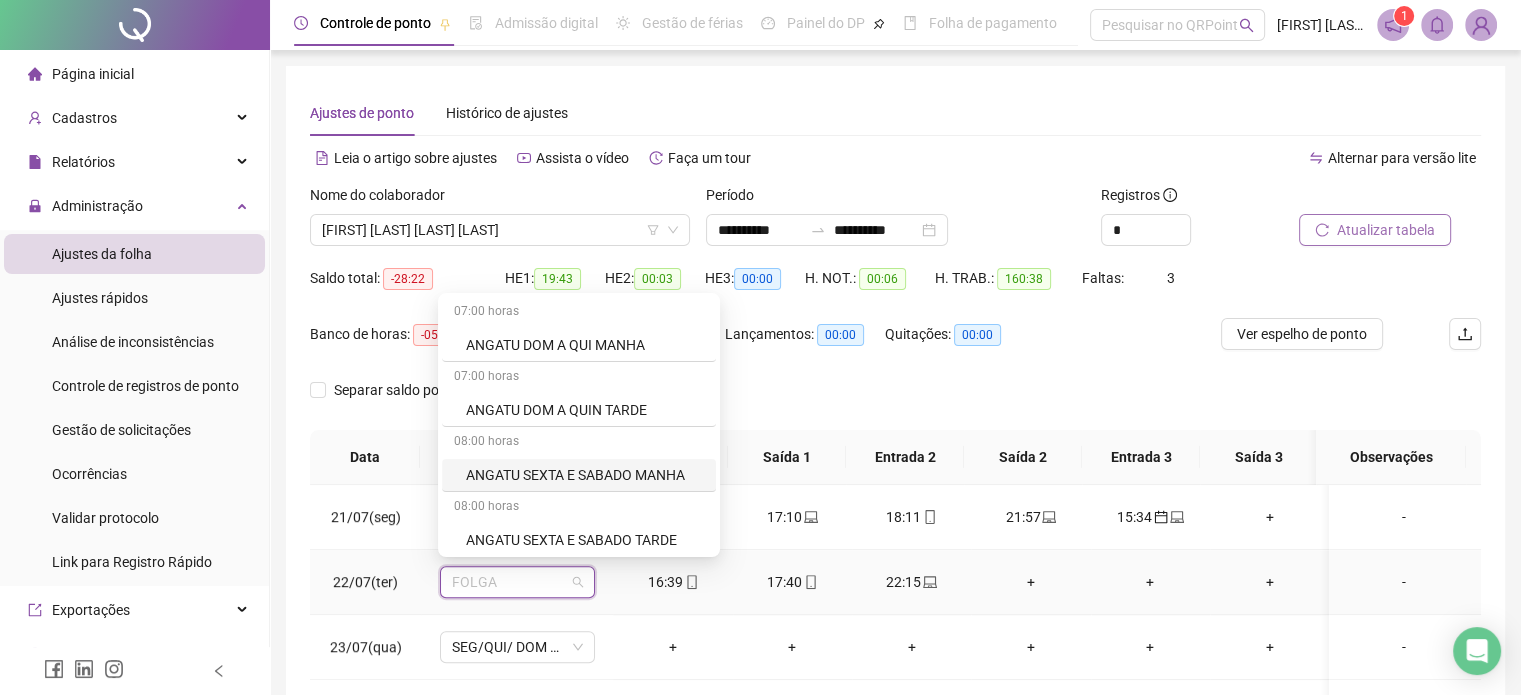 type on "*" 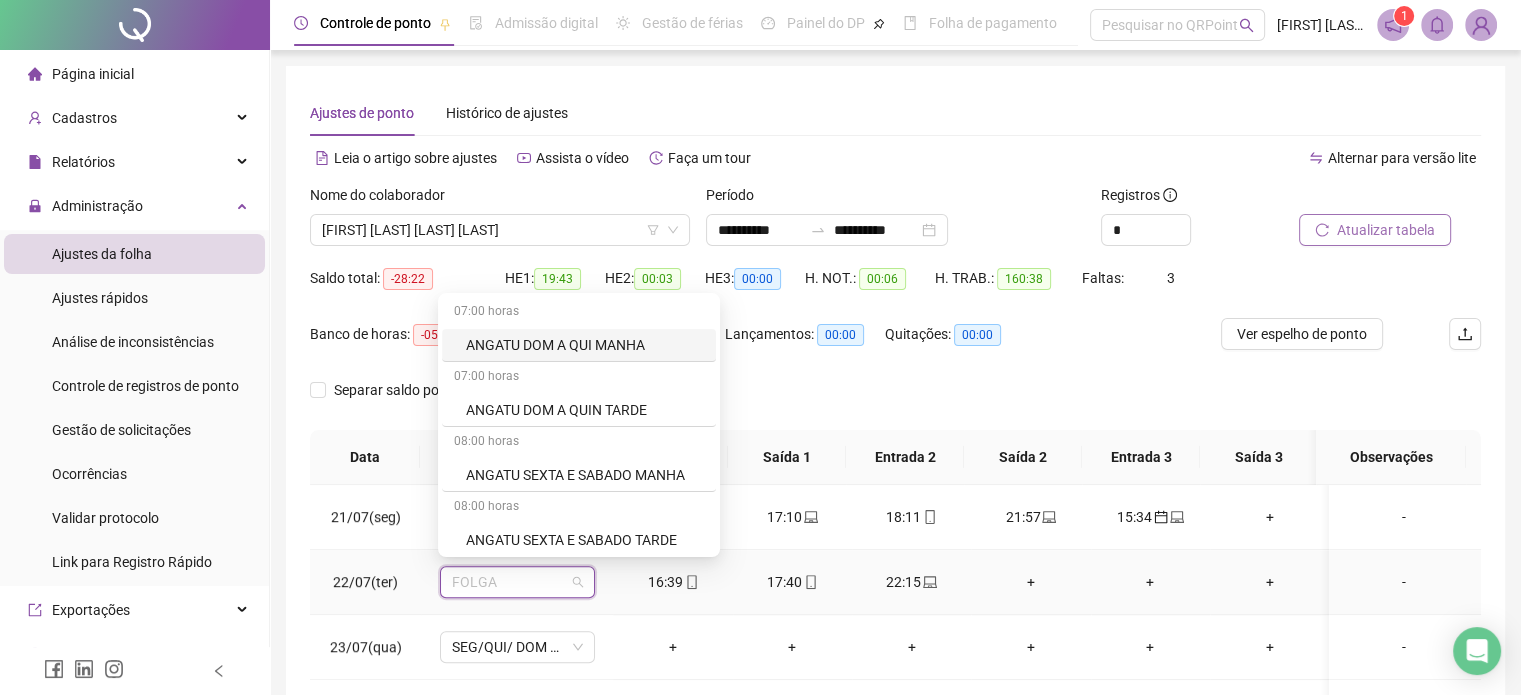 type on "*" 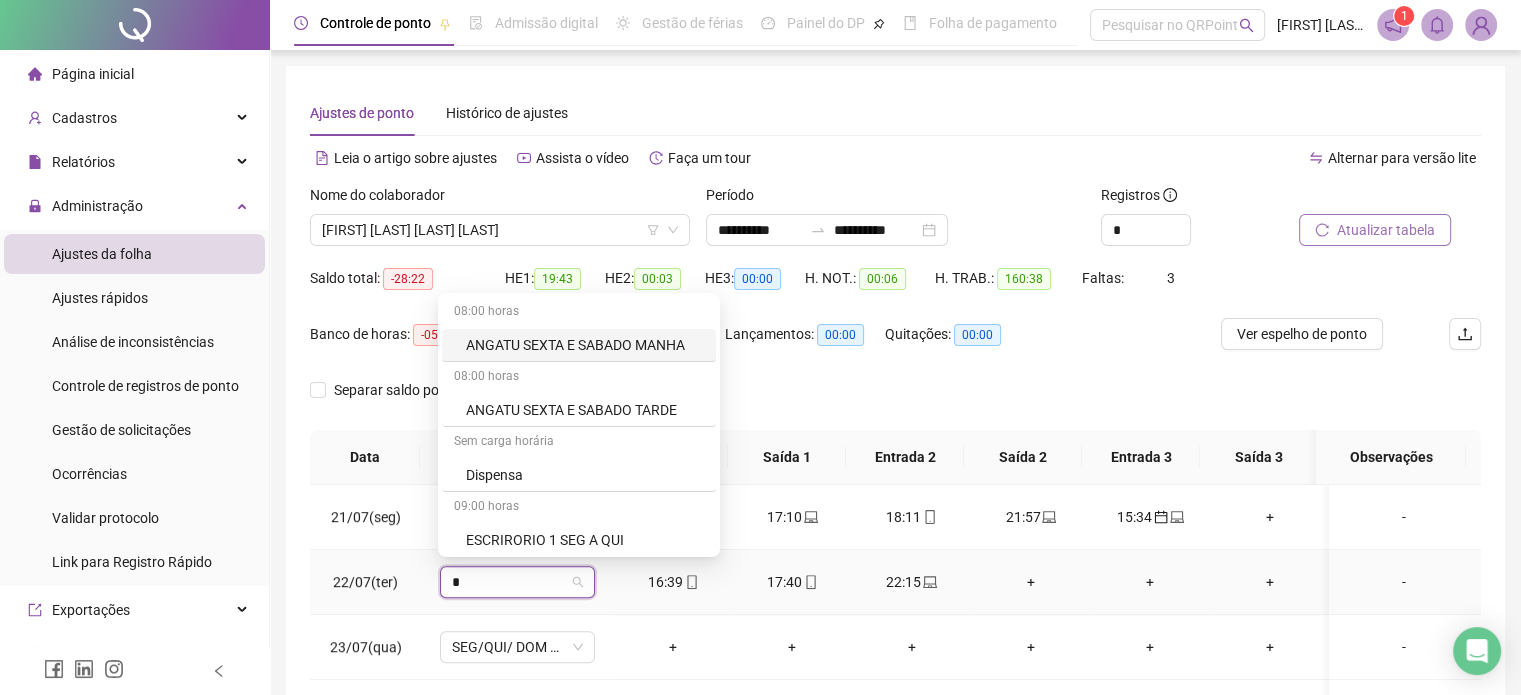 type on "**" 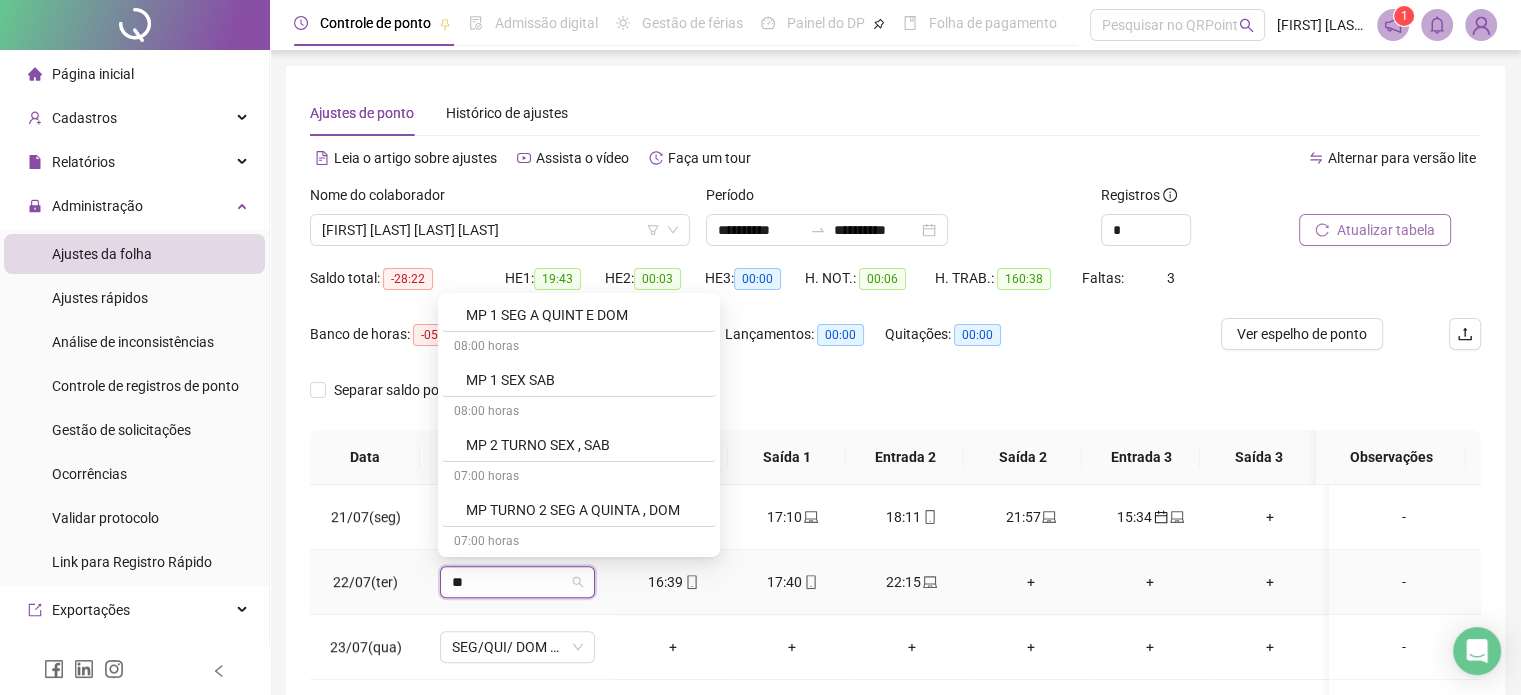 scroll, scrollTop: 600, scrollLeft: 0, axis: vertical 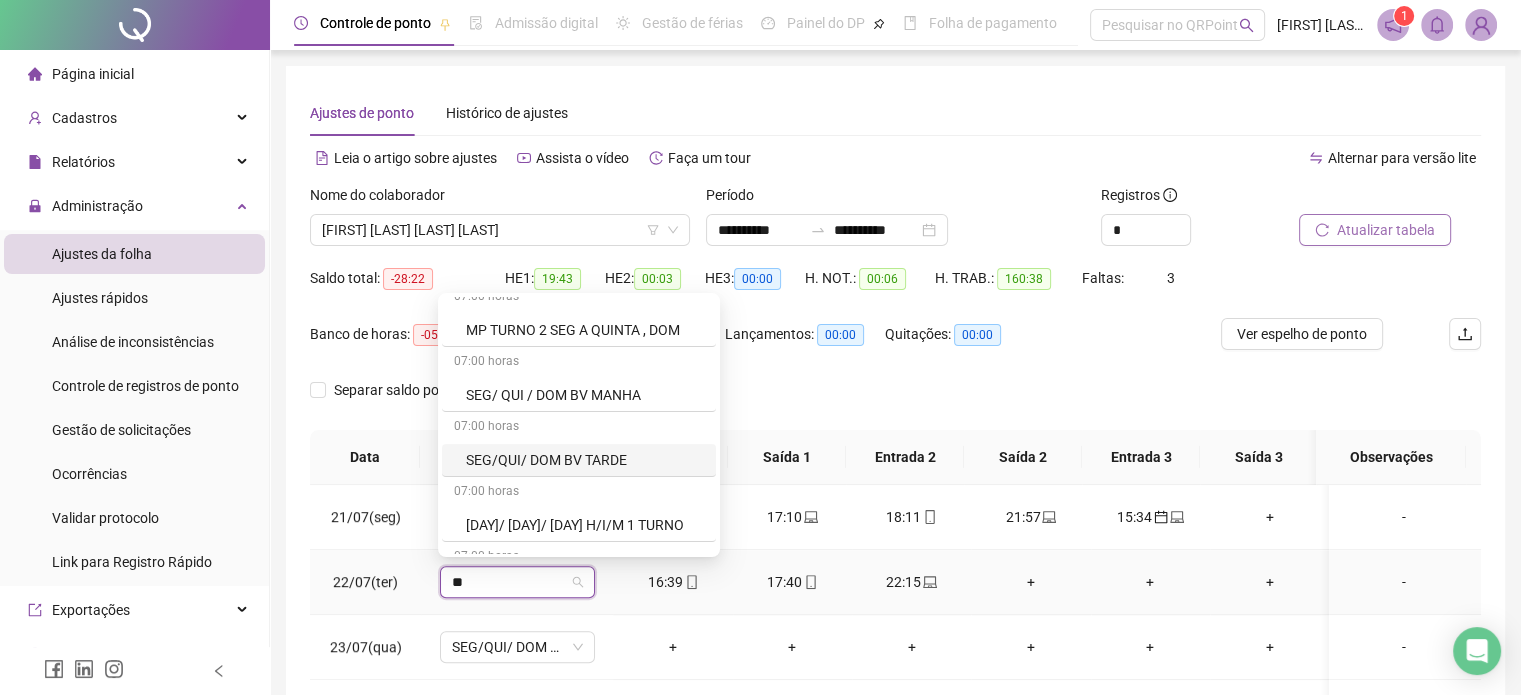 click on "SEG/QUI/ DOM BV TARDE" at bounding box center [585, 460] 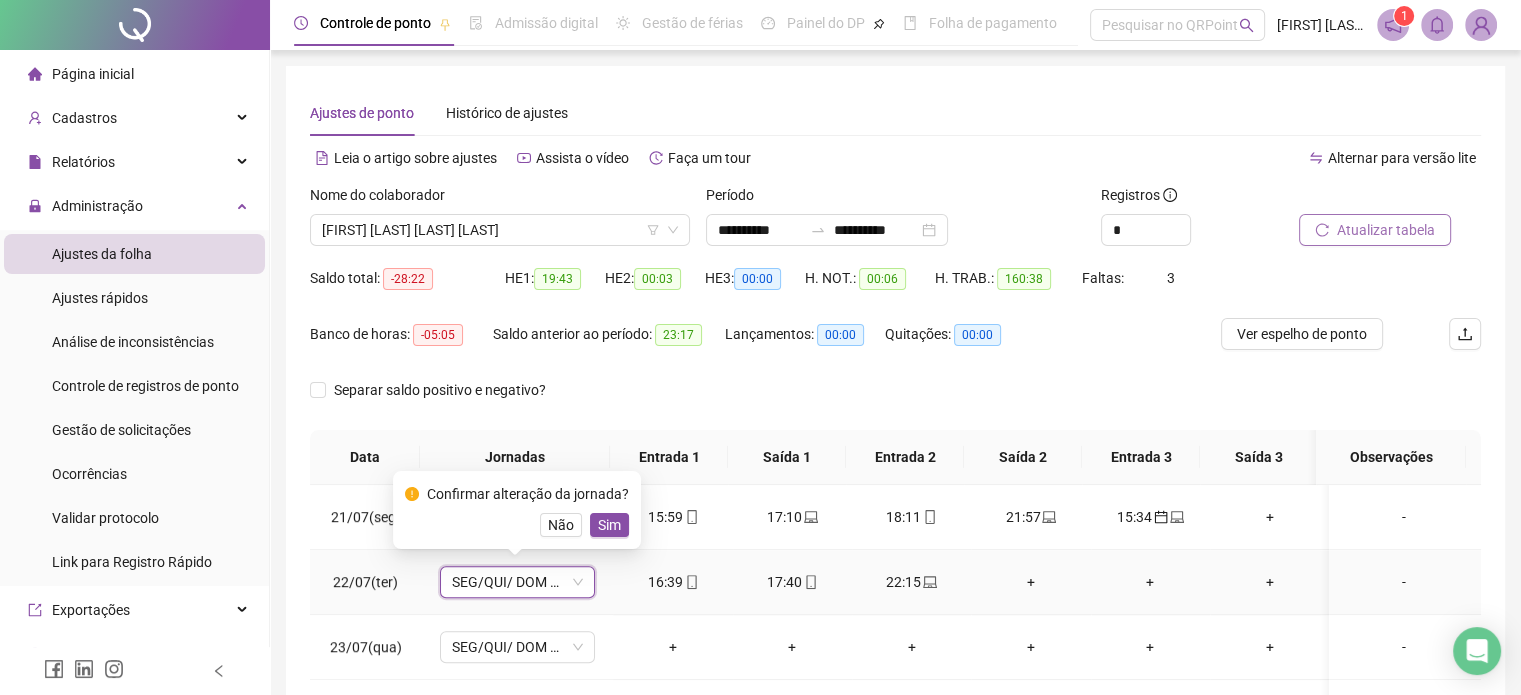 click on "Sim" at bounding box center [609, 525] 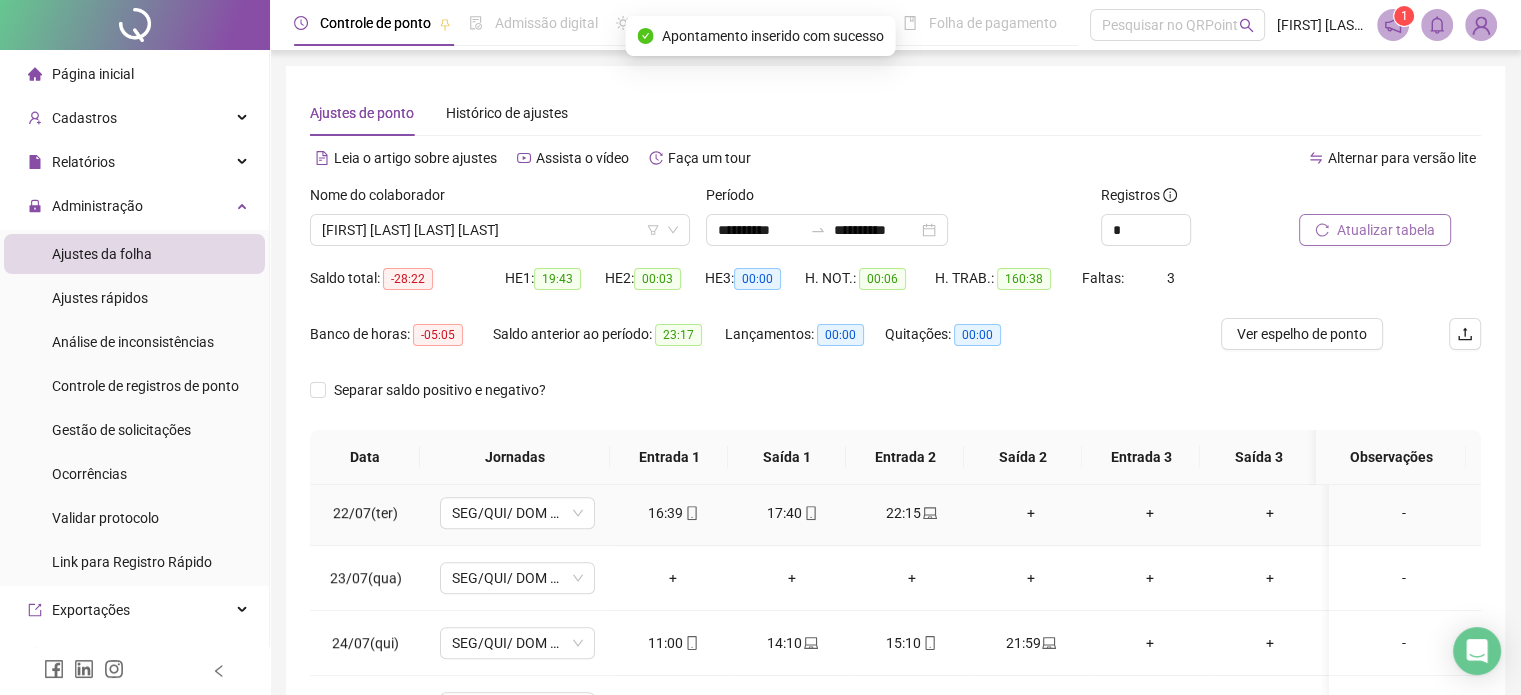 scroll, scrollTop: 1400, scrollLeft: 0, axis: vertical 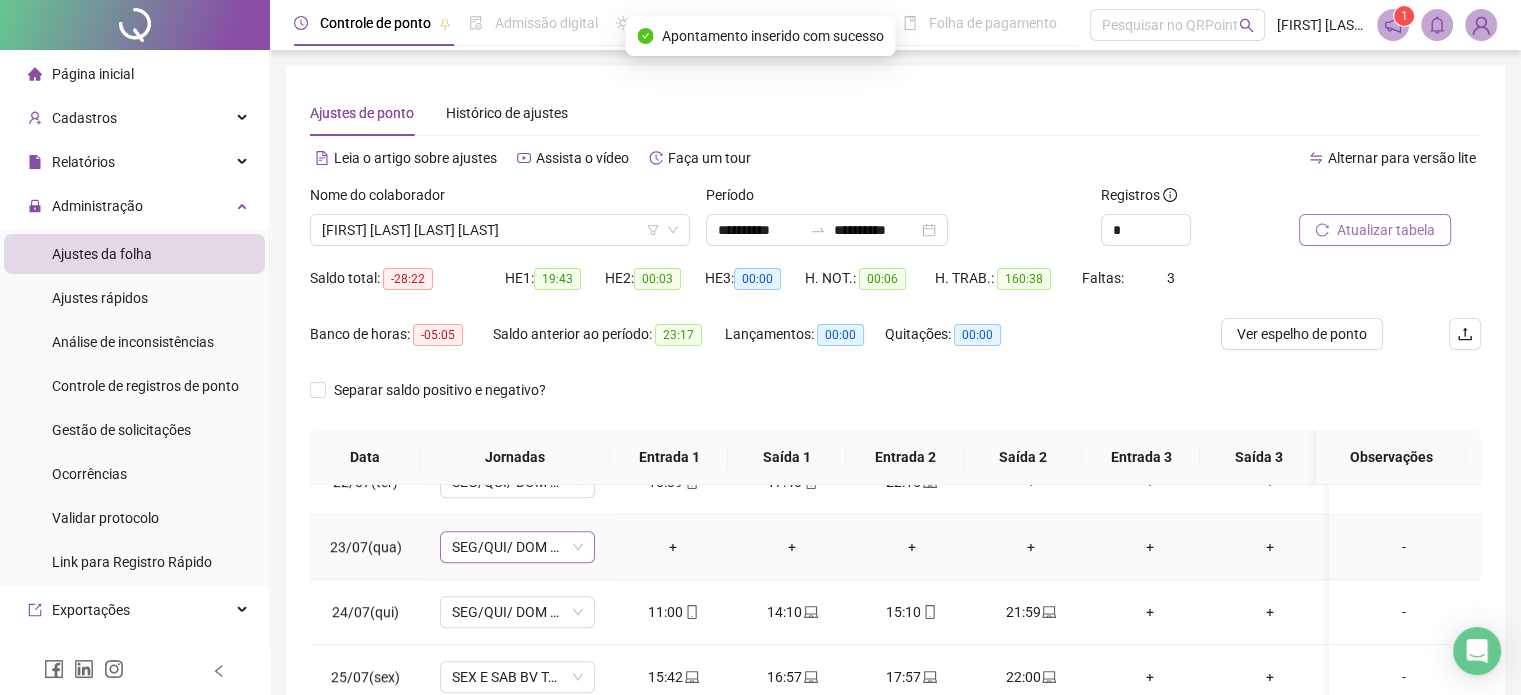 click on "SEG/QUI/ DOM BV TARDE" at bounding box center [517, 547] 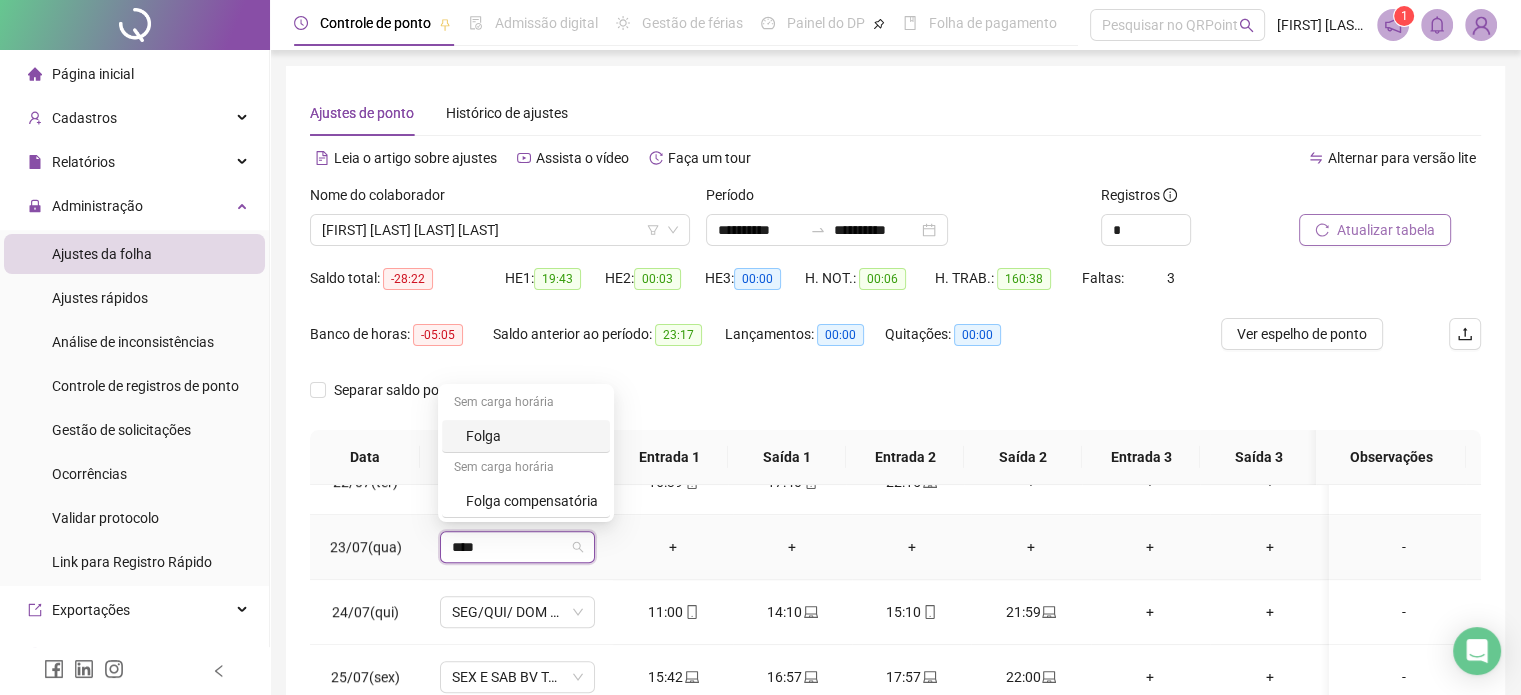 type on "*****" 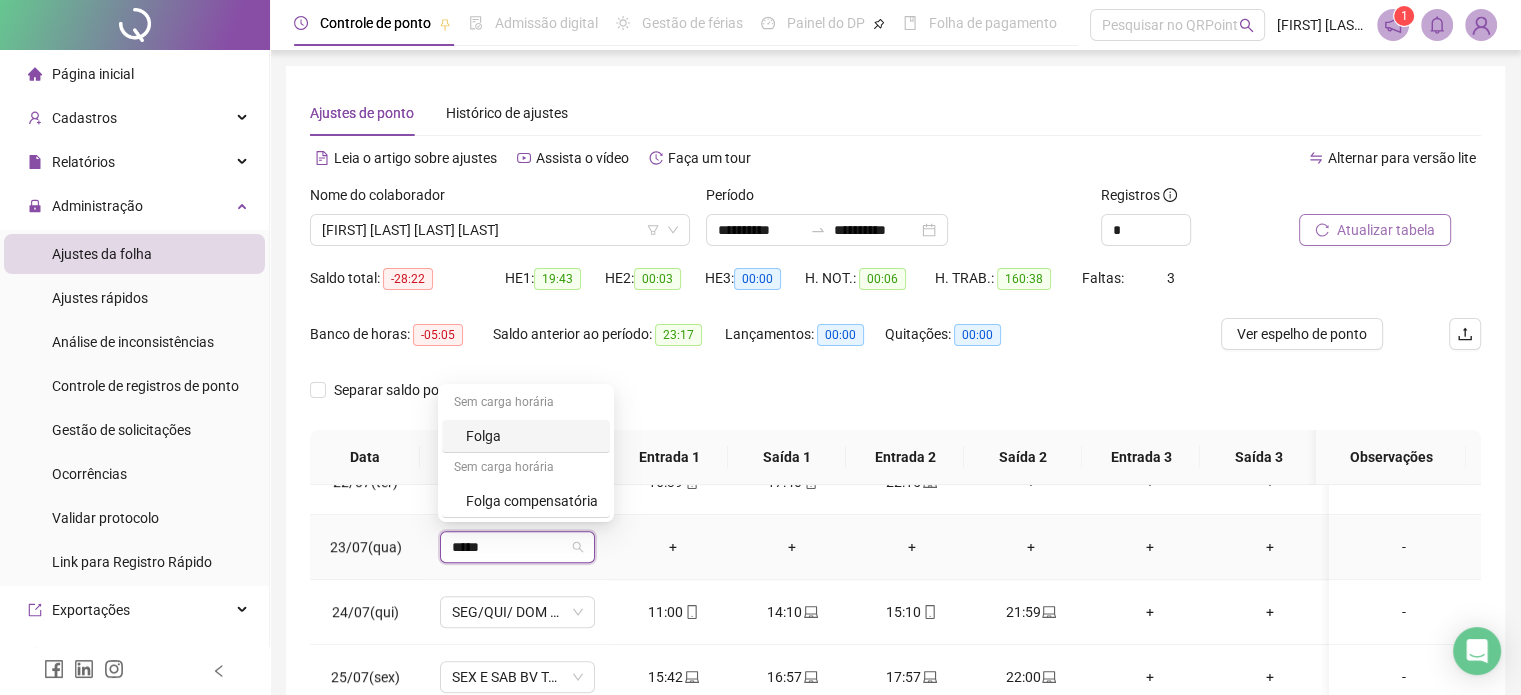 click on "Folga" at bounding box center [532, 436] 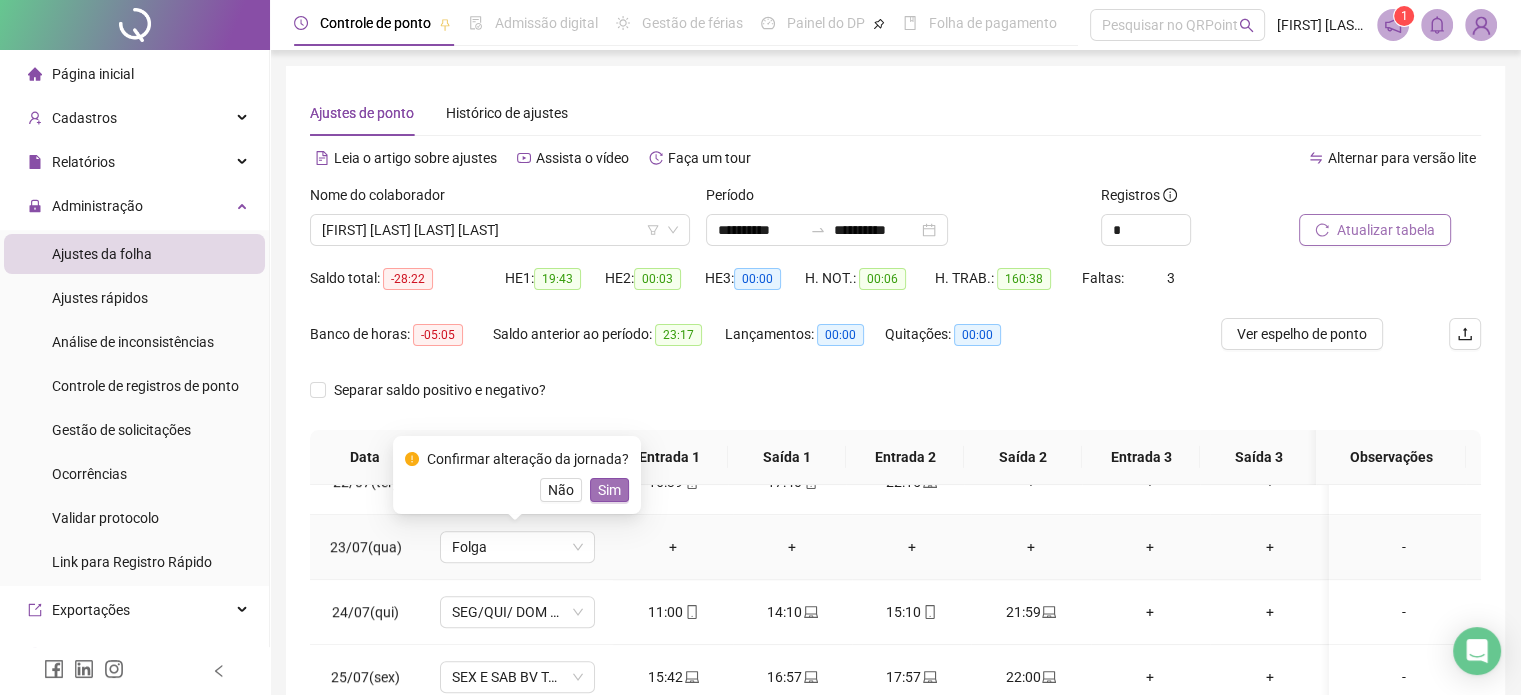 click on "Sim" at bounding box center (609, 490) 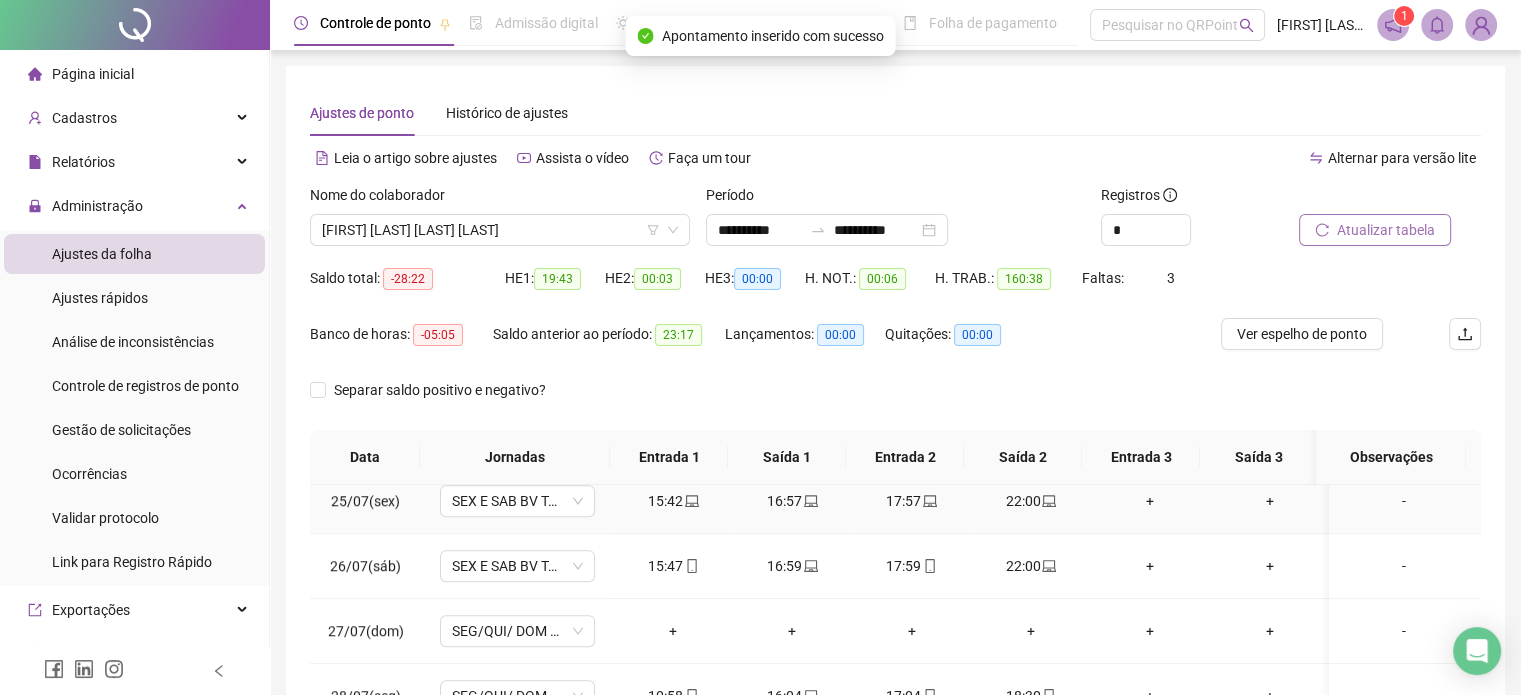 scroll, scrollTop: 1596, scrollLeft: 0, axis: vertical 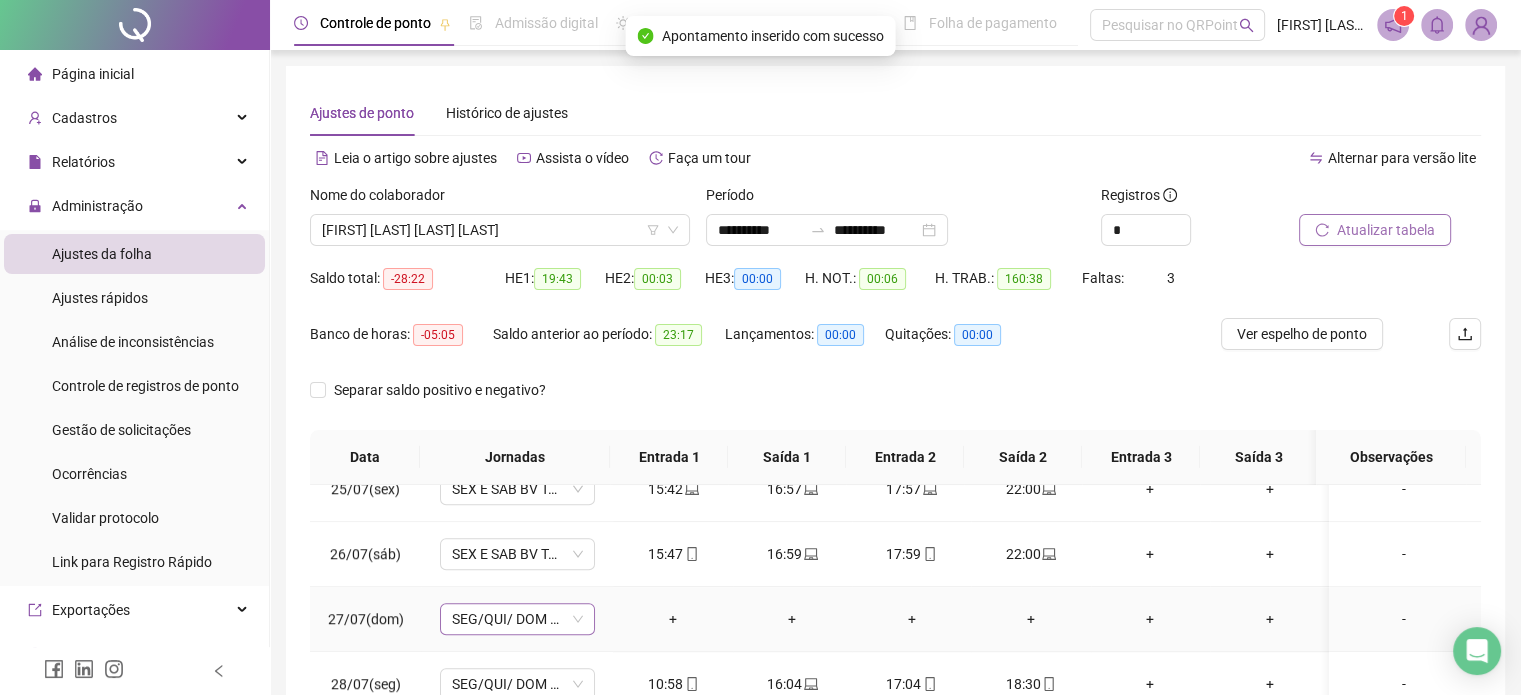 click on "SEG/QUI/ DOM BV TARDE" at bounding box center (517, 619) 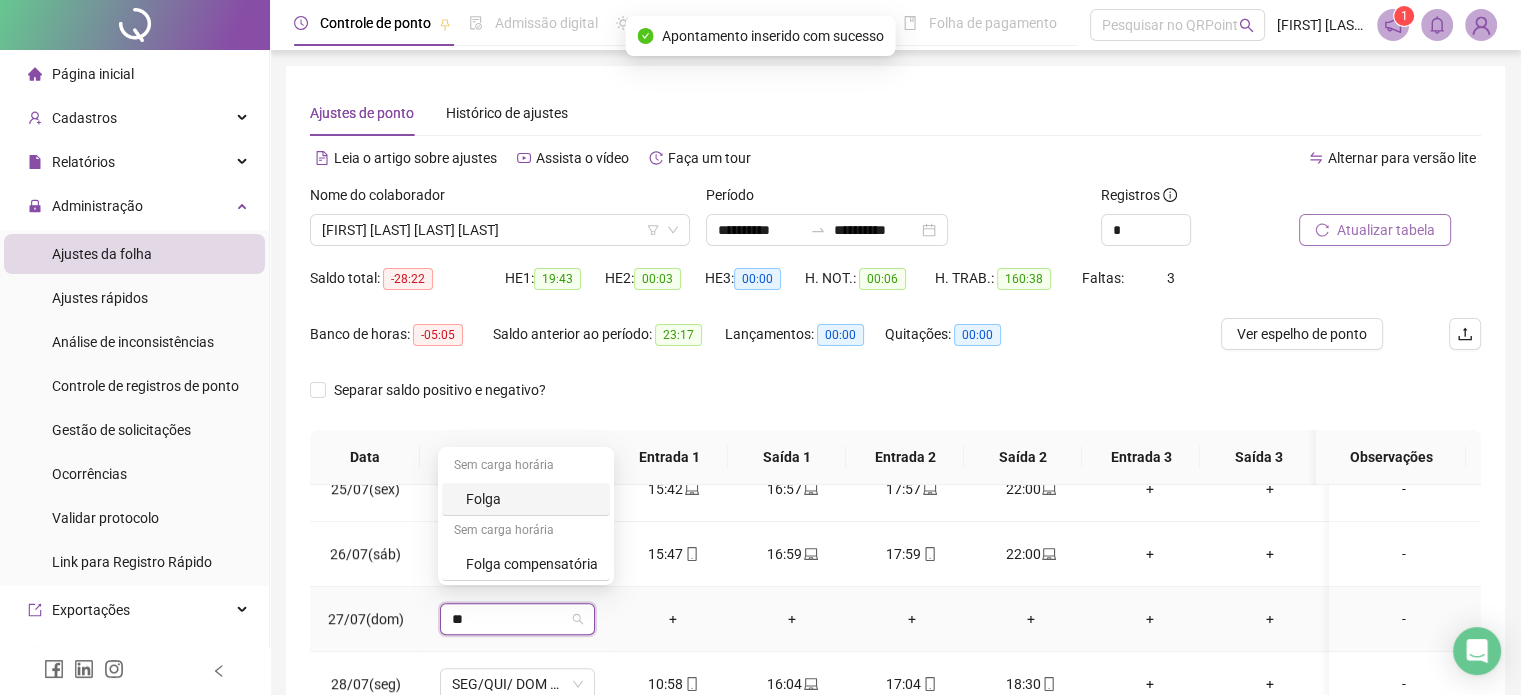 type on "***" 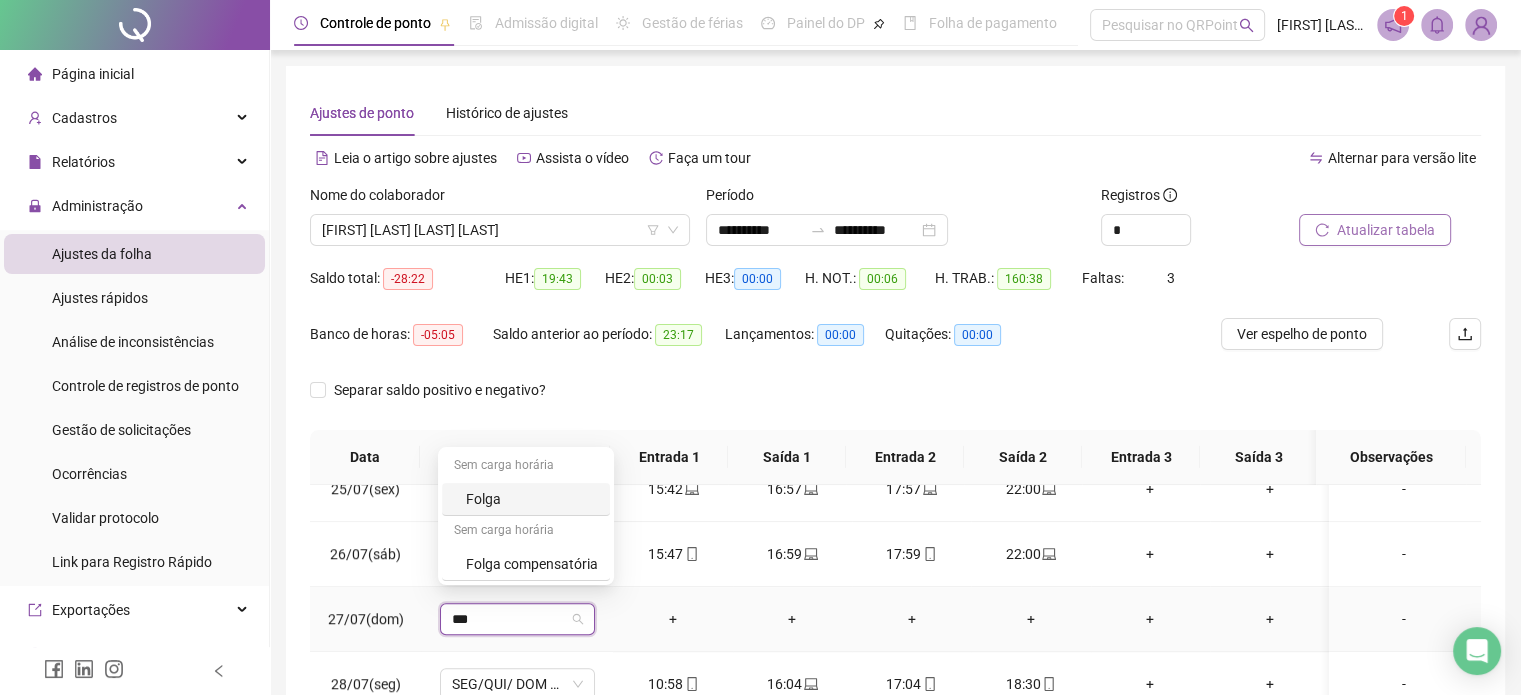 click on "Folga" at bounding box center (532, 499) 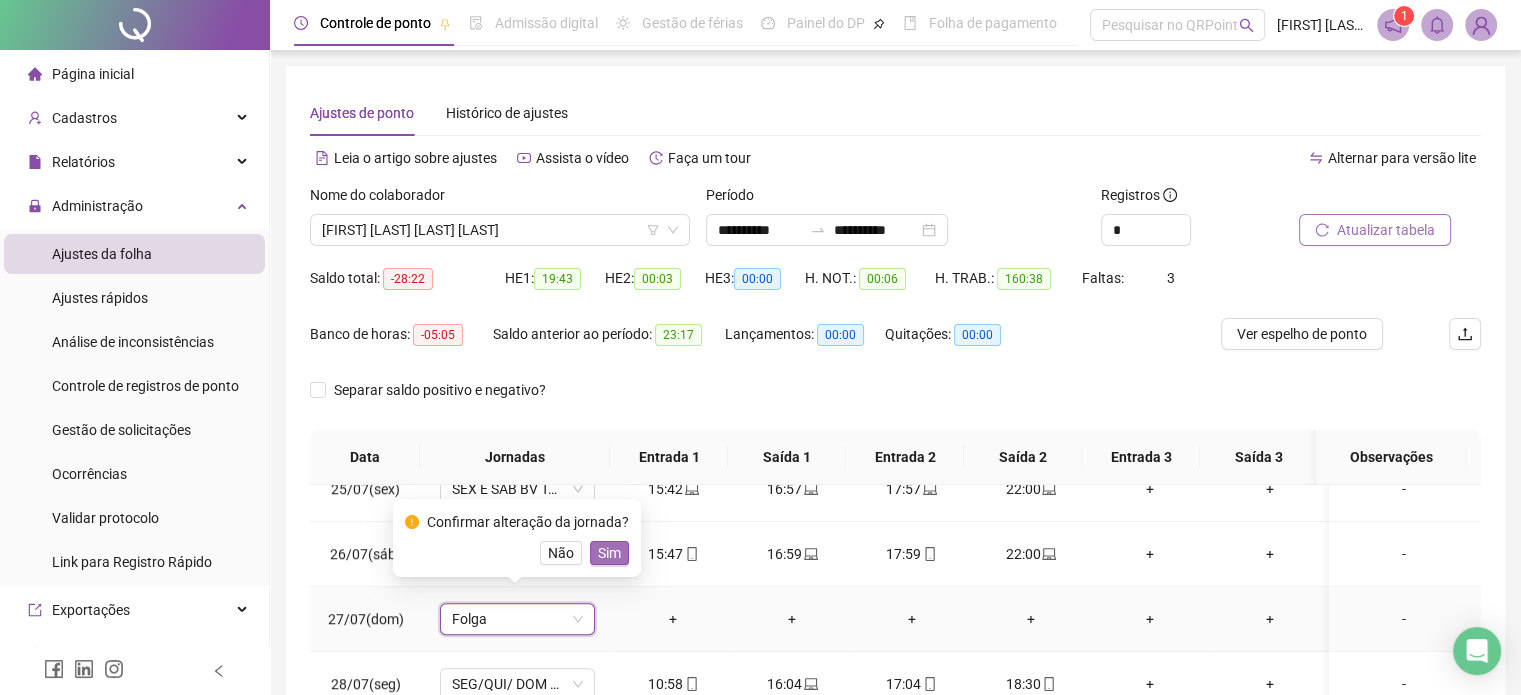 click on "Sim" at bounding box center [609, 553] 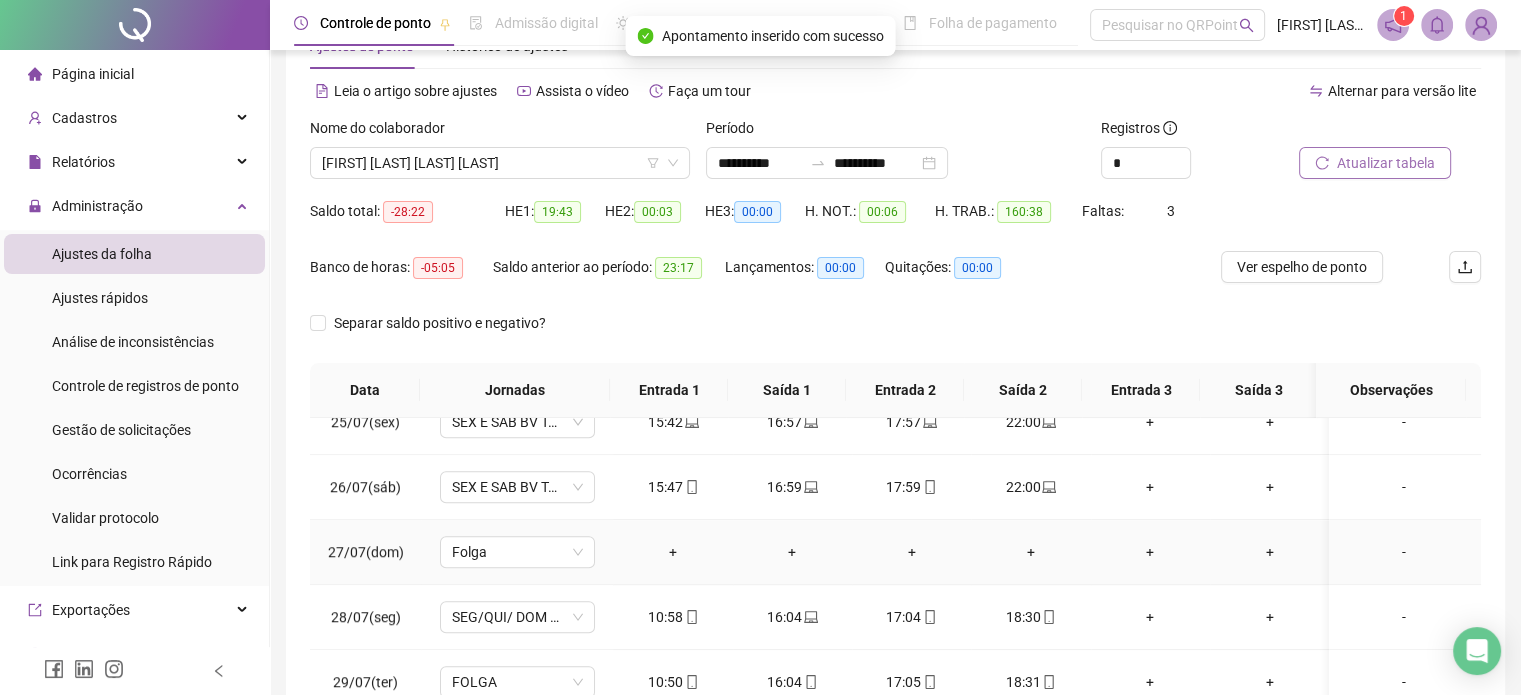 scroll, scrollTop: 100, scrollLeft: 0, axis: vertical 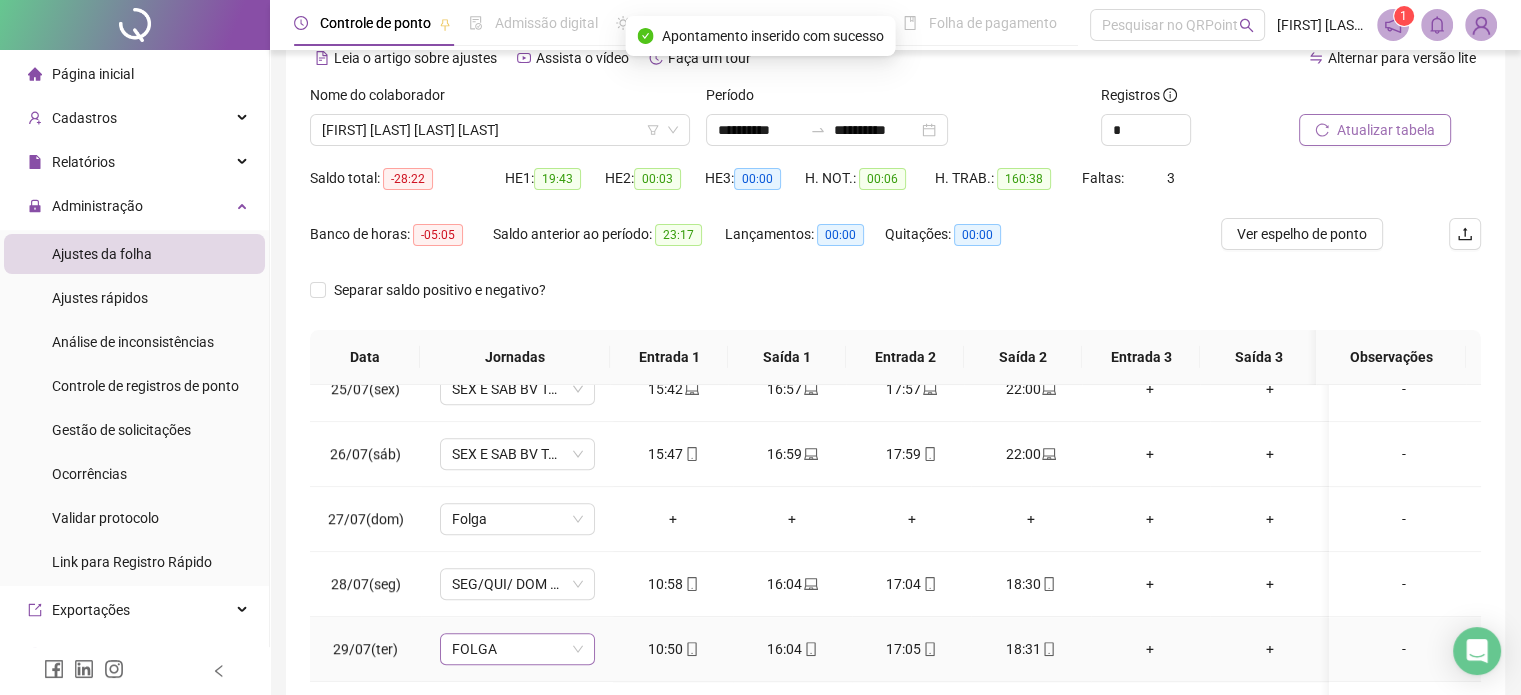 click on "FOLGA" at bounding box center (517, 649) 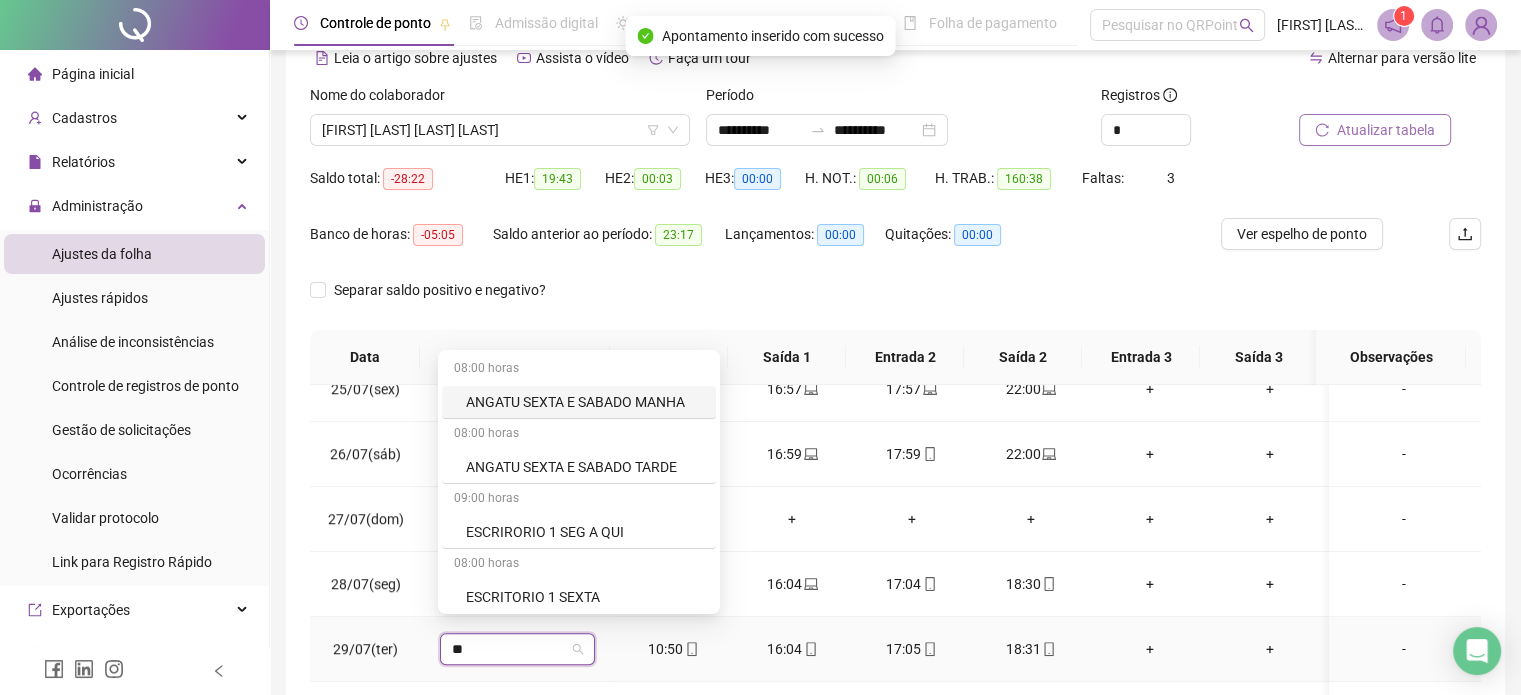 type on "***" 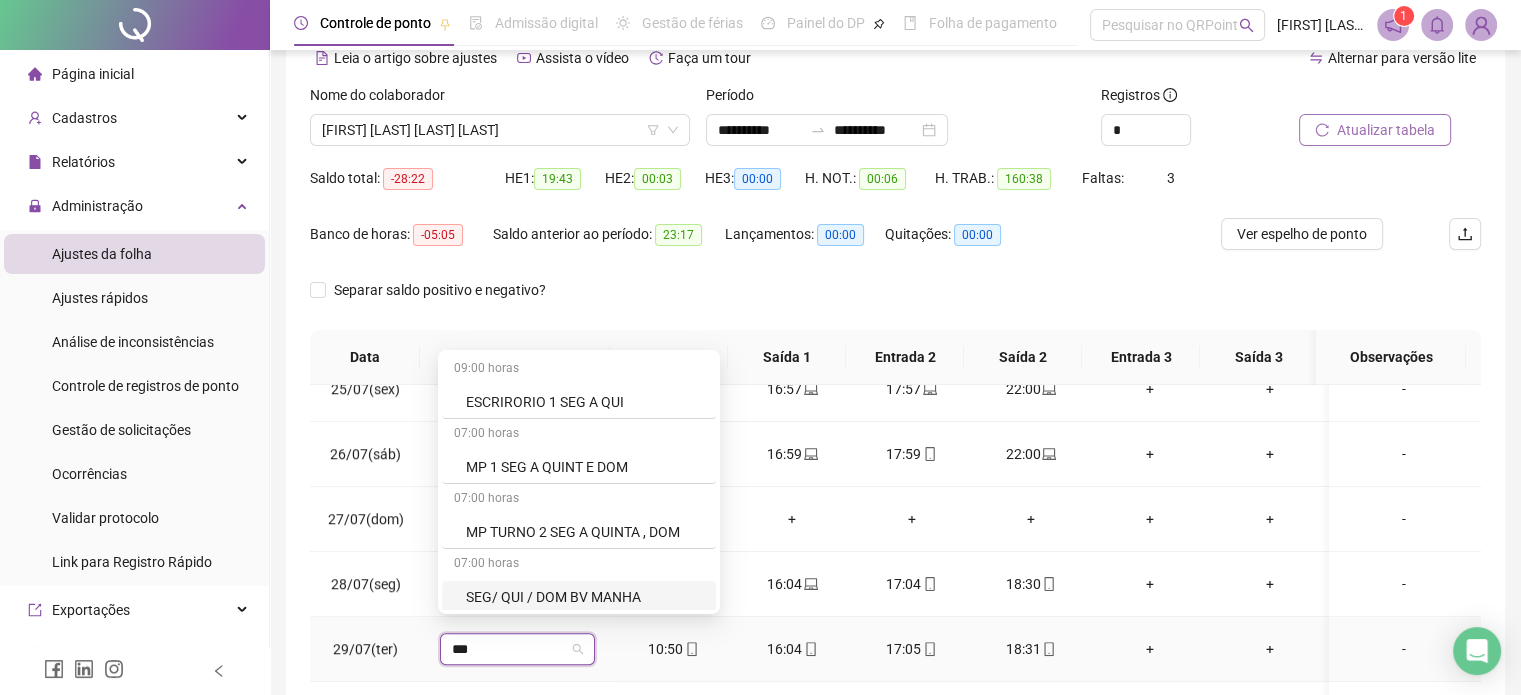 click on "SEG/ QUI / DOM BV MANHA" at bounding box center (585, 597) 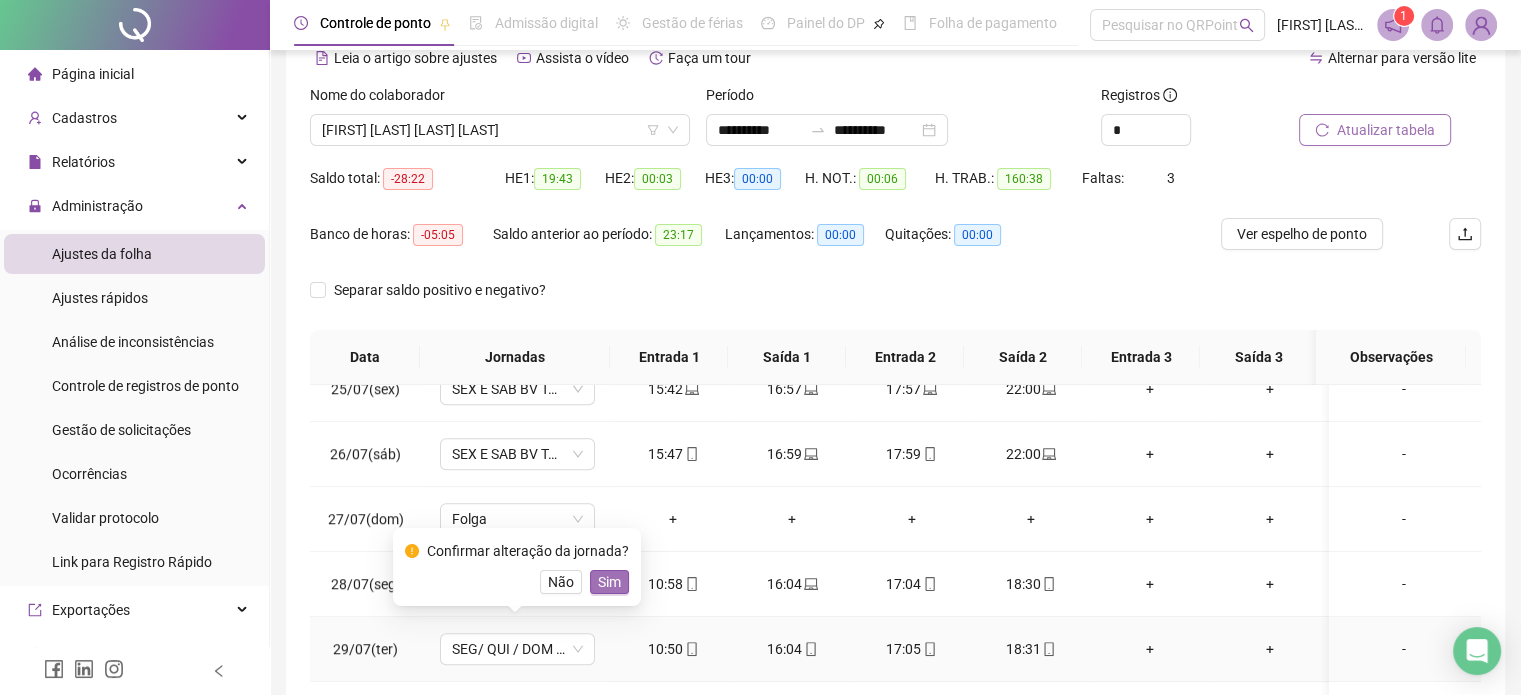 click on "Sim" at bounding box center (609, 582) 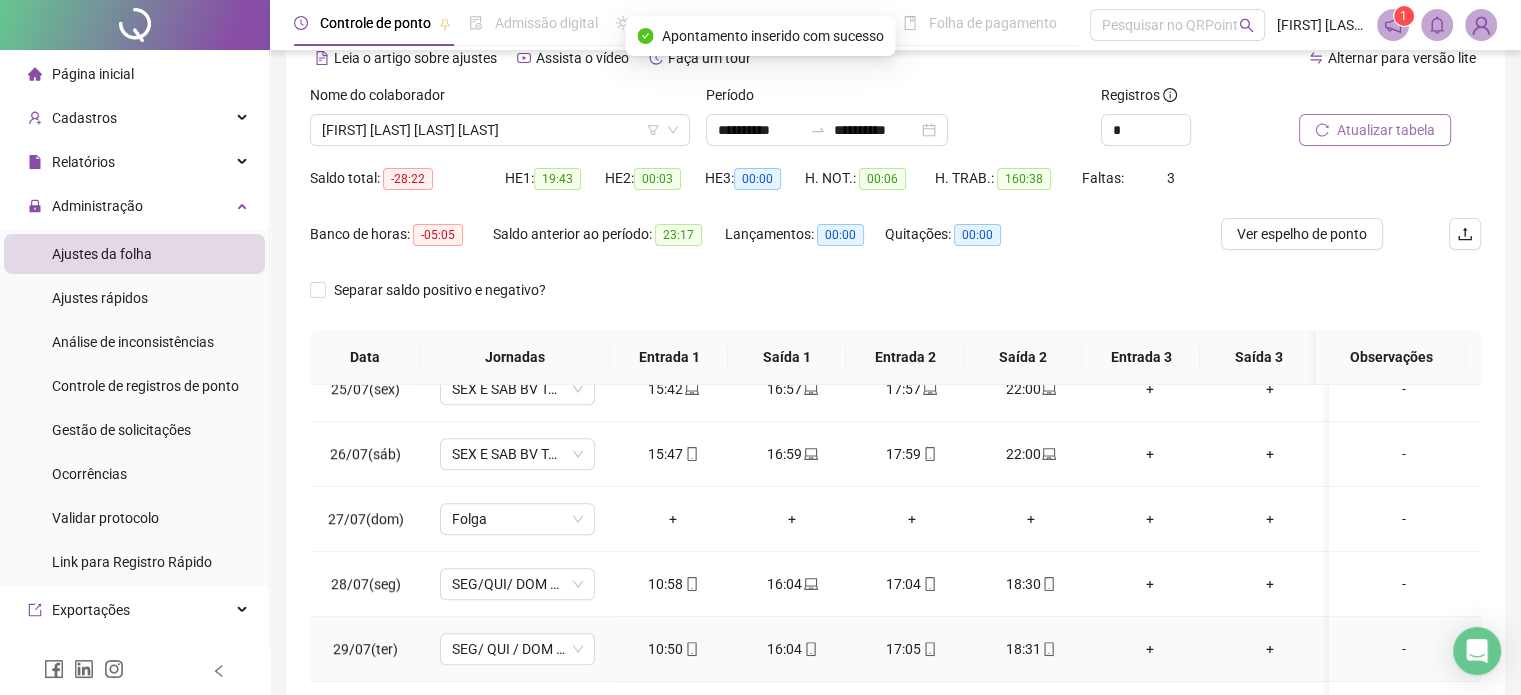 scroll, scrollTop: 300, scrollLeft: 0, axis: vertical 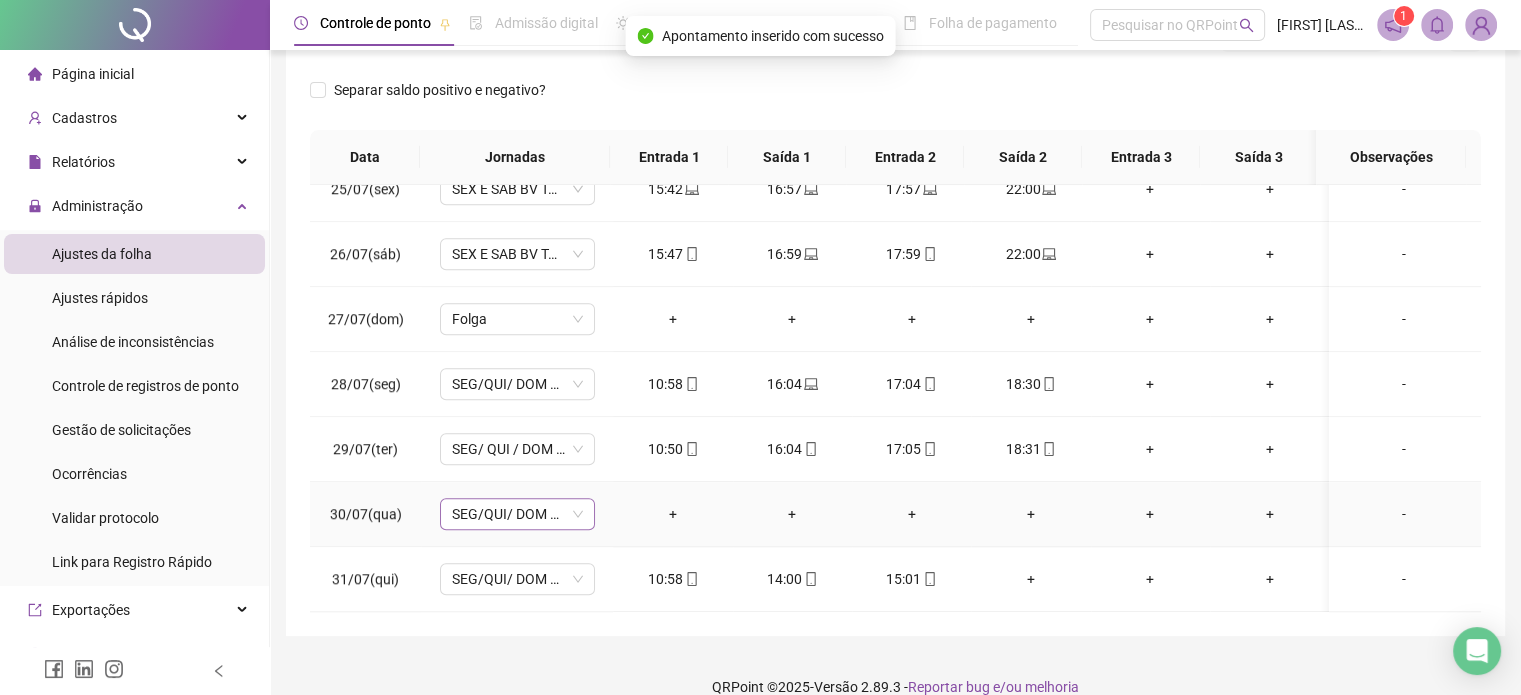 click on "SEG/QUI/ DOM BV TARDE" at bounding box center [517, 514] 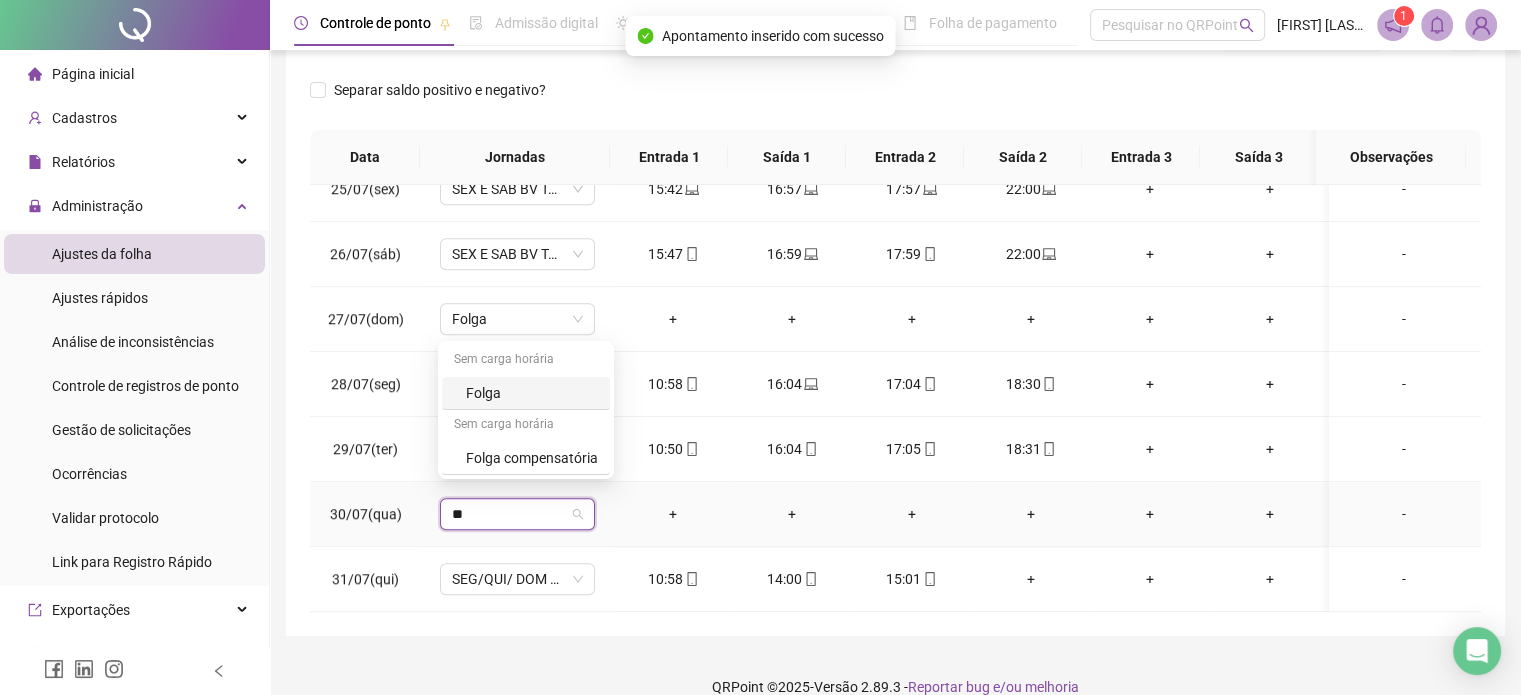 type on "***" 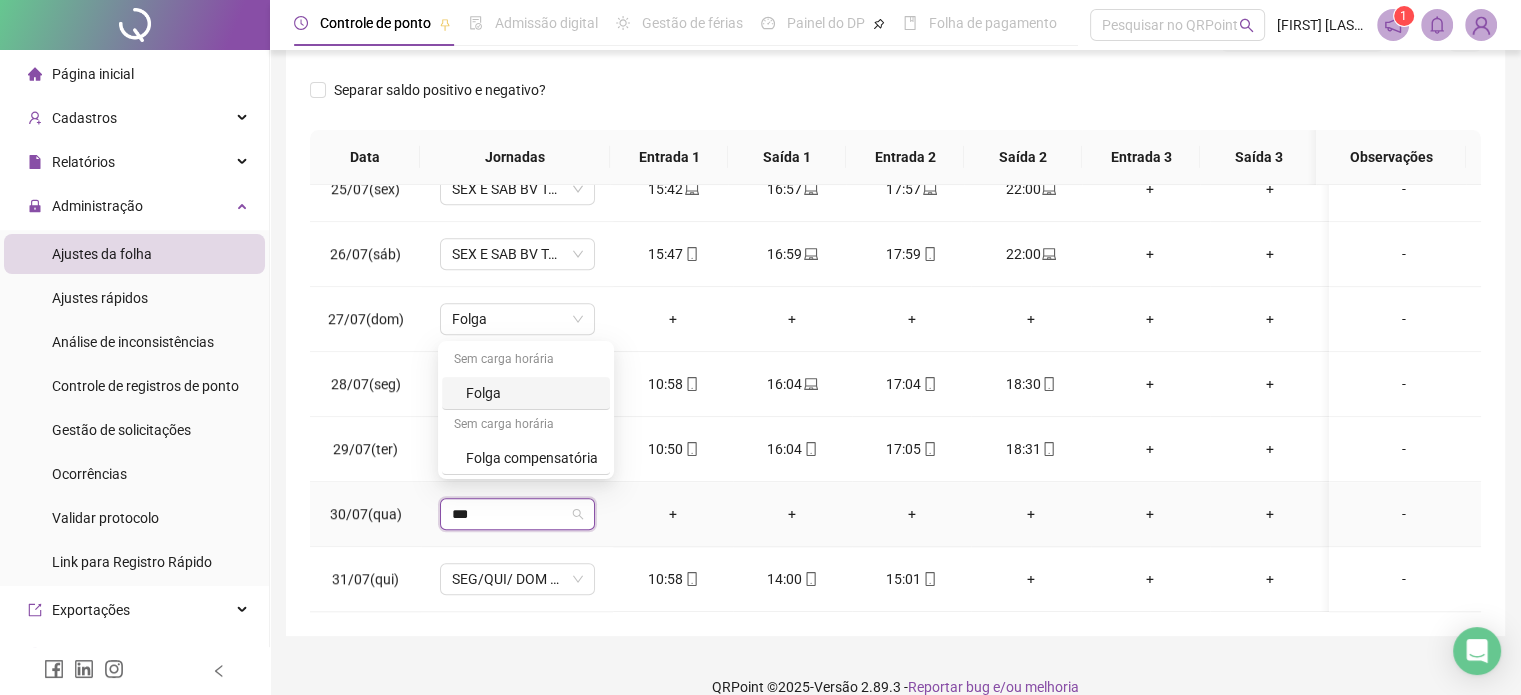 click on "Folga" at bounding box center [532, 393] 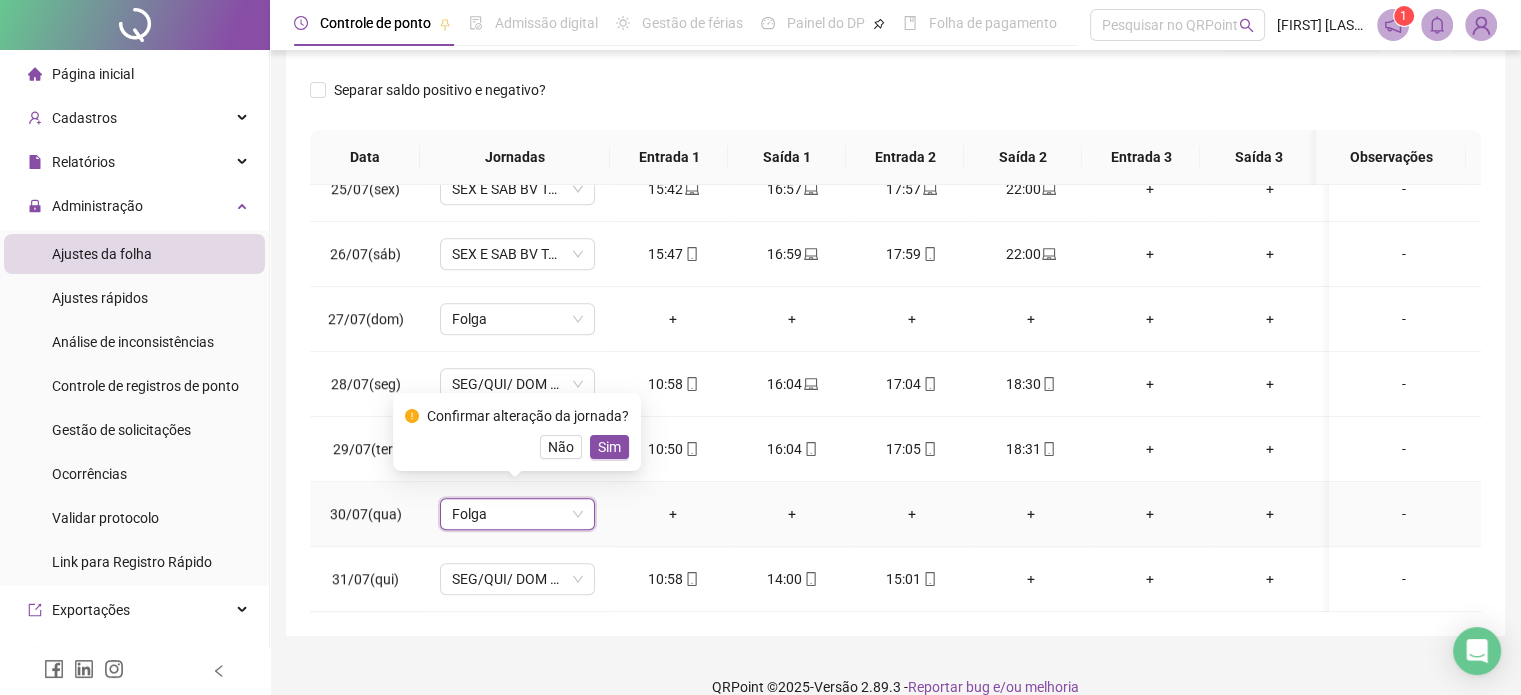 click on "Sim" at bounding box center [609, 447] 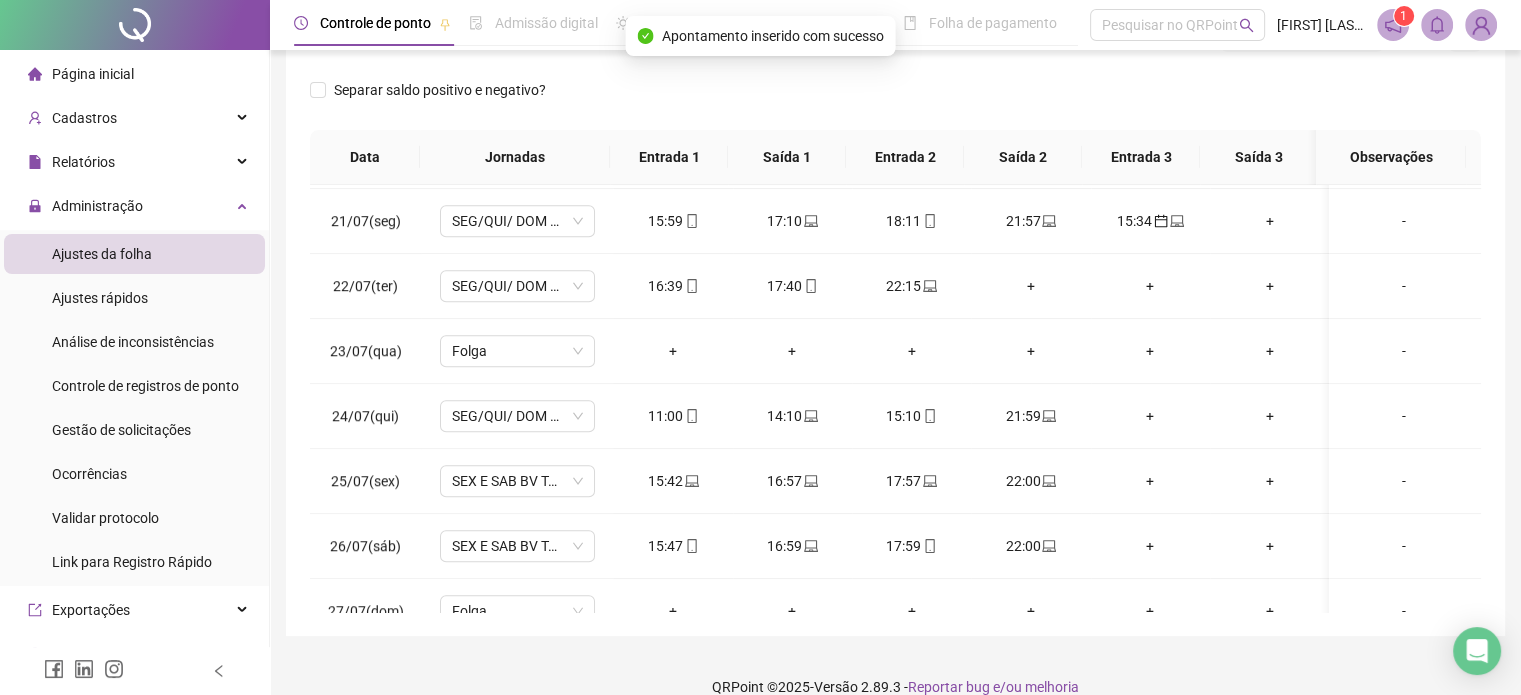 scroll, scrollTop: 1096, scrollLeft: 0, axis: vertical 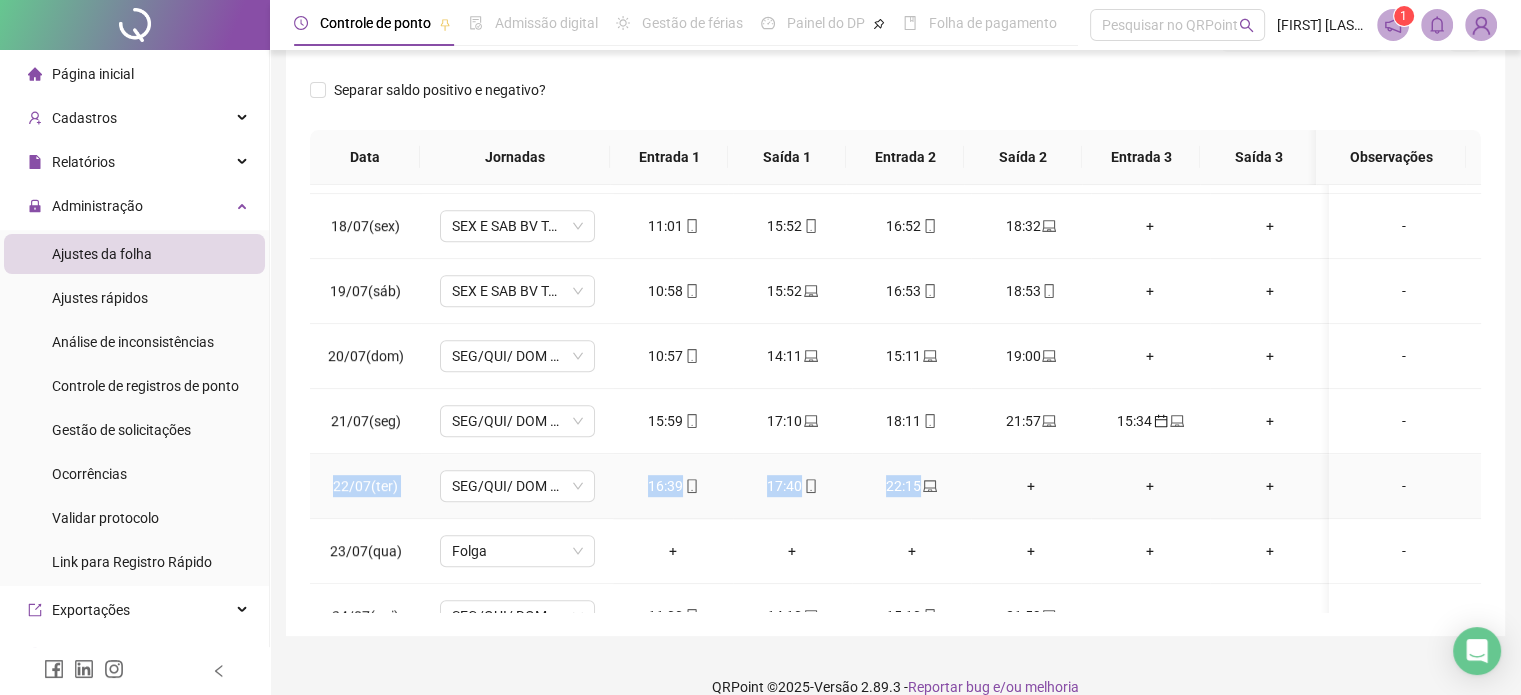 drag, startPoint x: 334, startPoint y: 478, endPoint x: 940, endPoint y: 492, distance: 606.1617 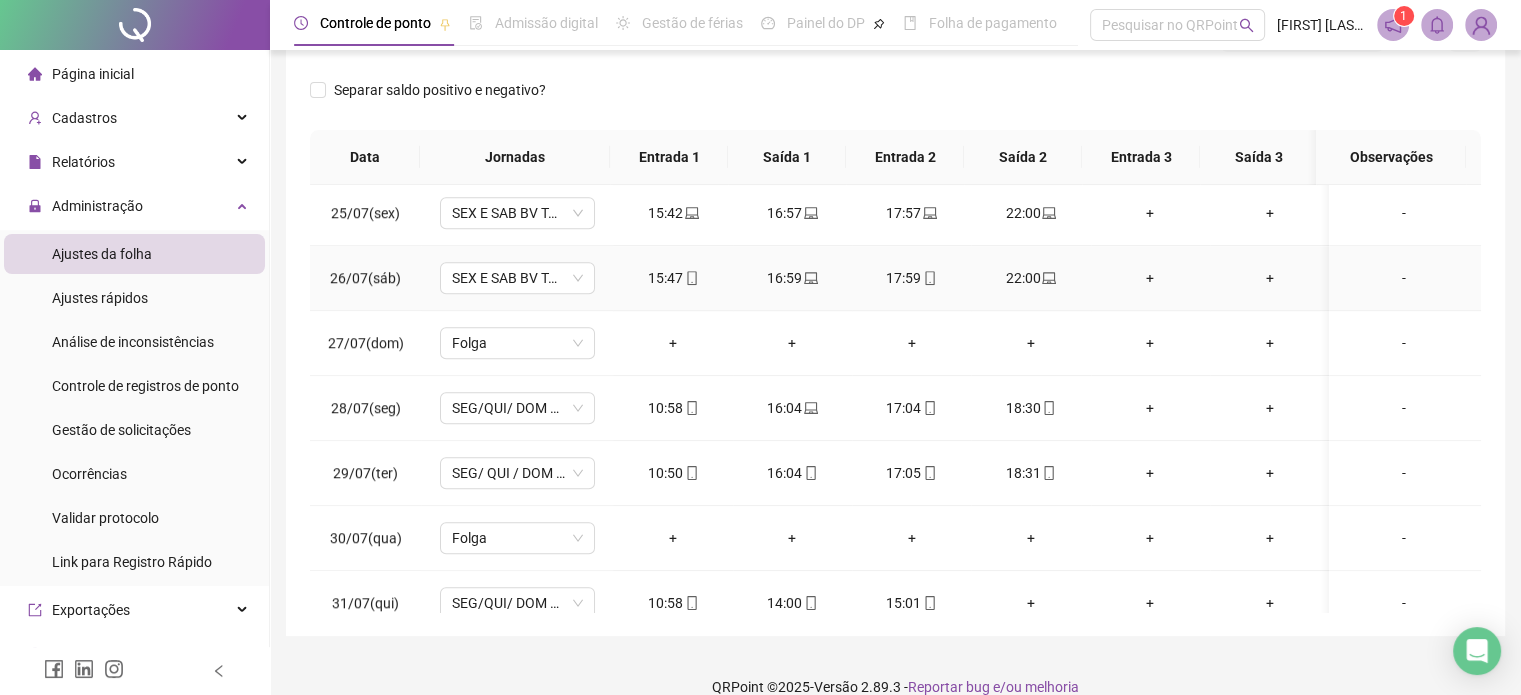 scroll, scrollTop: 1596, scrollLeft: 0, axis: vertical 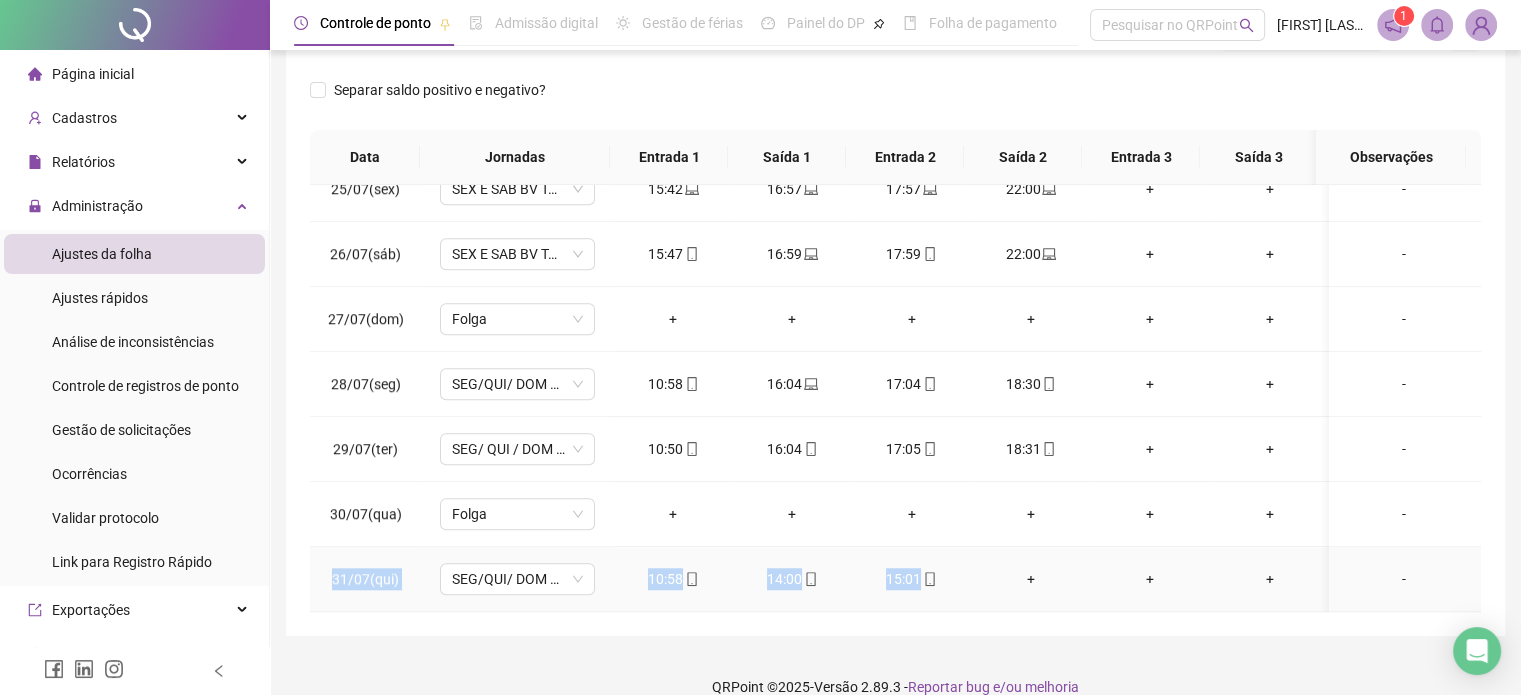 drag, startPoint x: 325, startPoint y: 562, endPoint x: 936, endPoint y: 552, distance: 611.08185 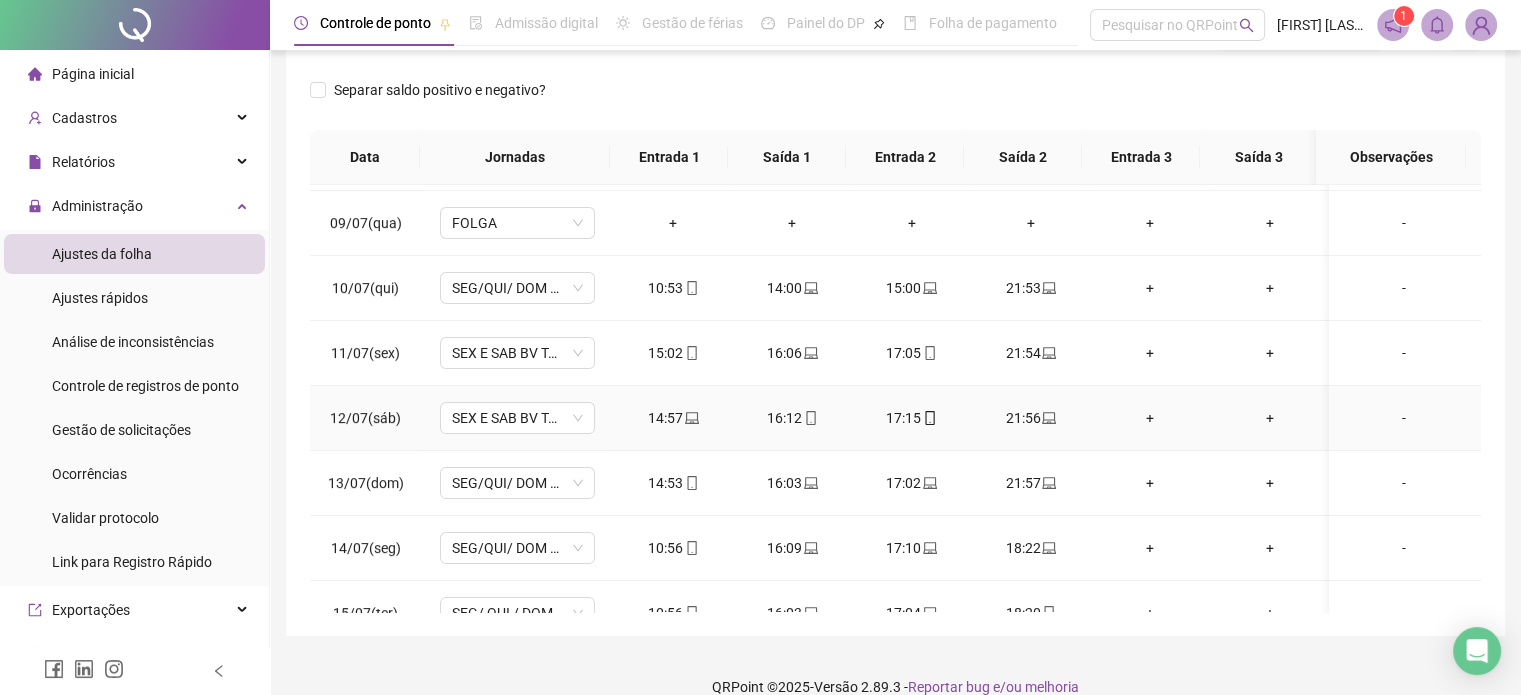scroll, scrollTop: 96, scrollLeft: 0, axis: vertical 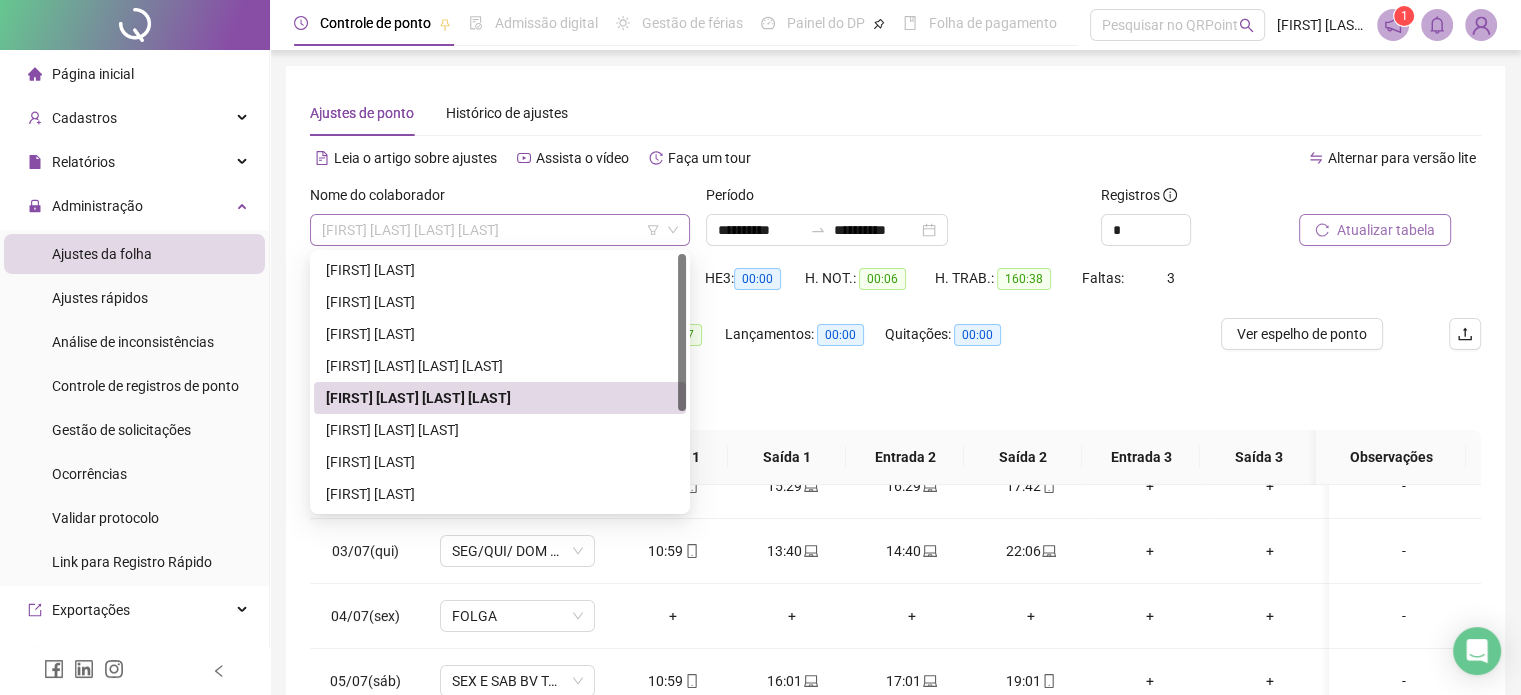 click on "[FIRST] [LAST] [LAST] [LAST]" at bounding box center (500, 230) 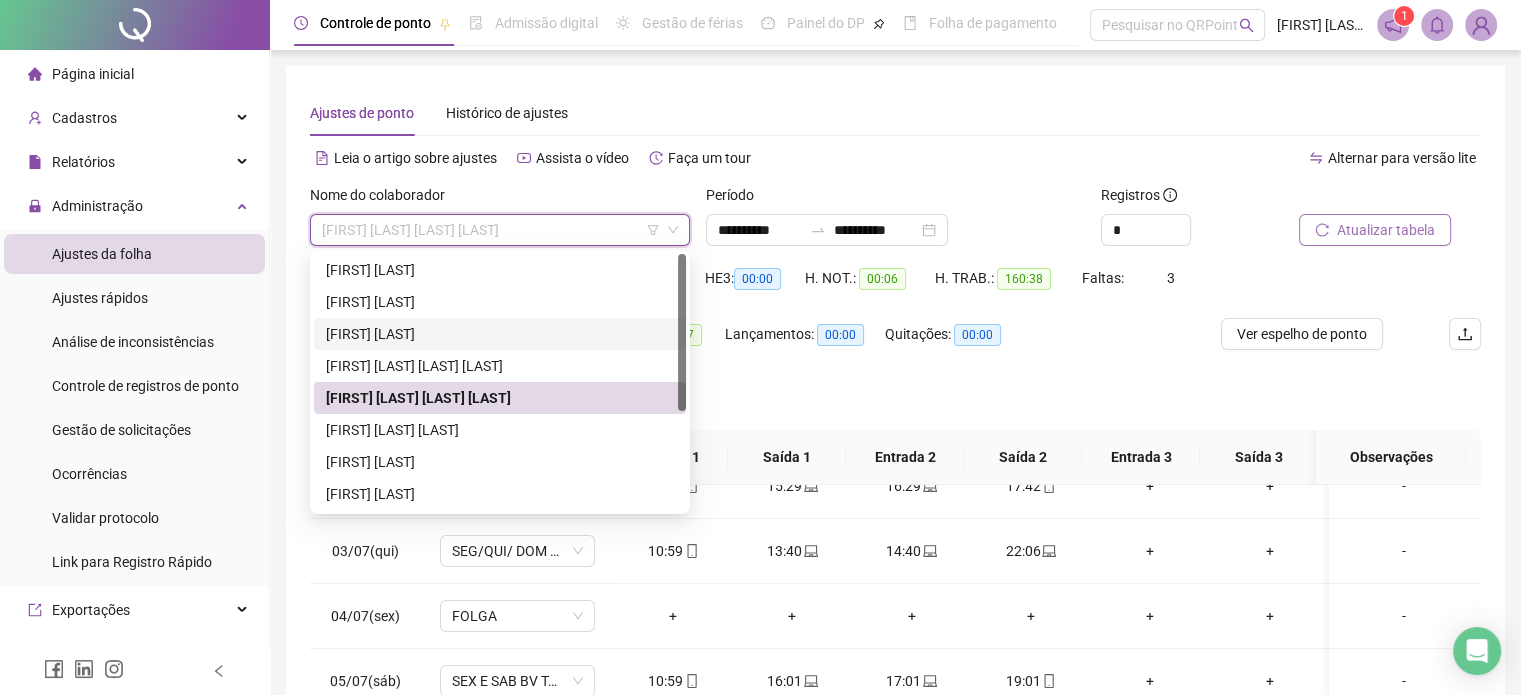 click on "[FIRST] [LAST]" at bounding box center (500, 334) 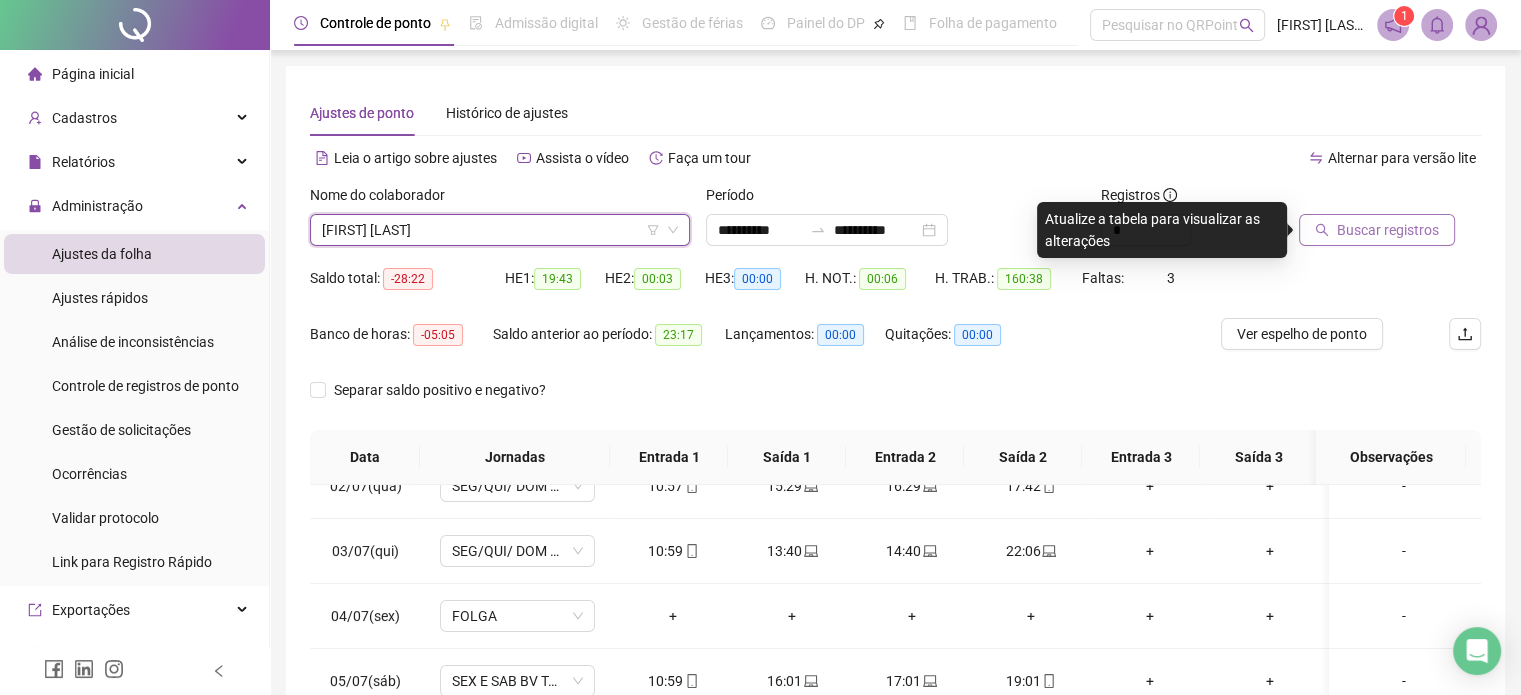 click on "Buscar registros" at bounding box center [1377, 230] 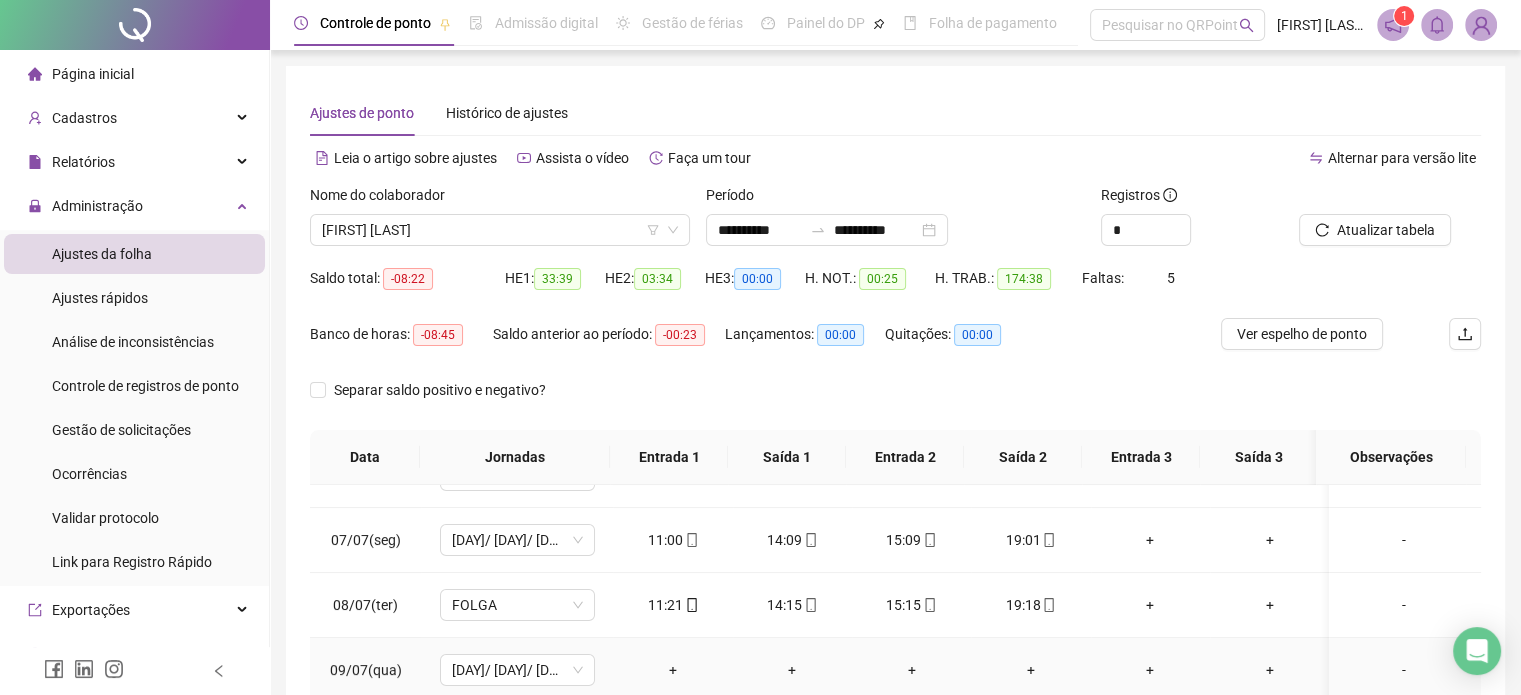 scroll, scrollTop: 400, scrollLeft: 0, axis: vertical 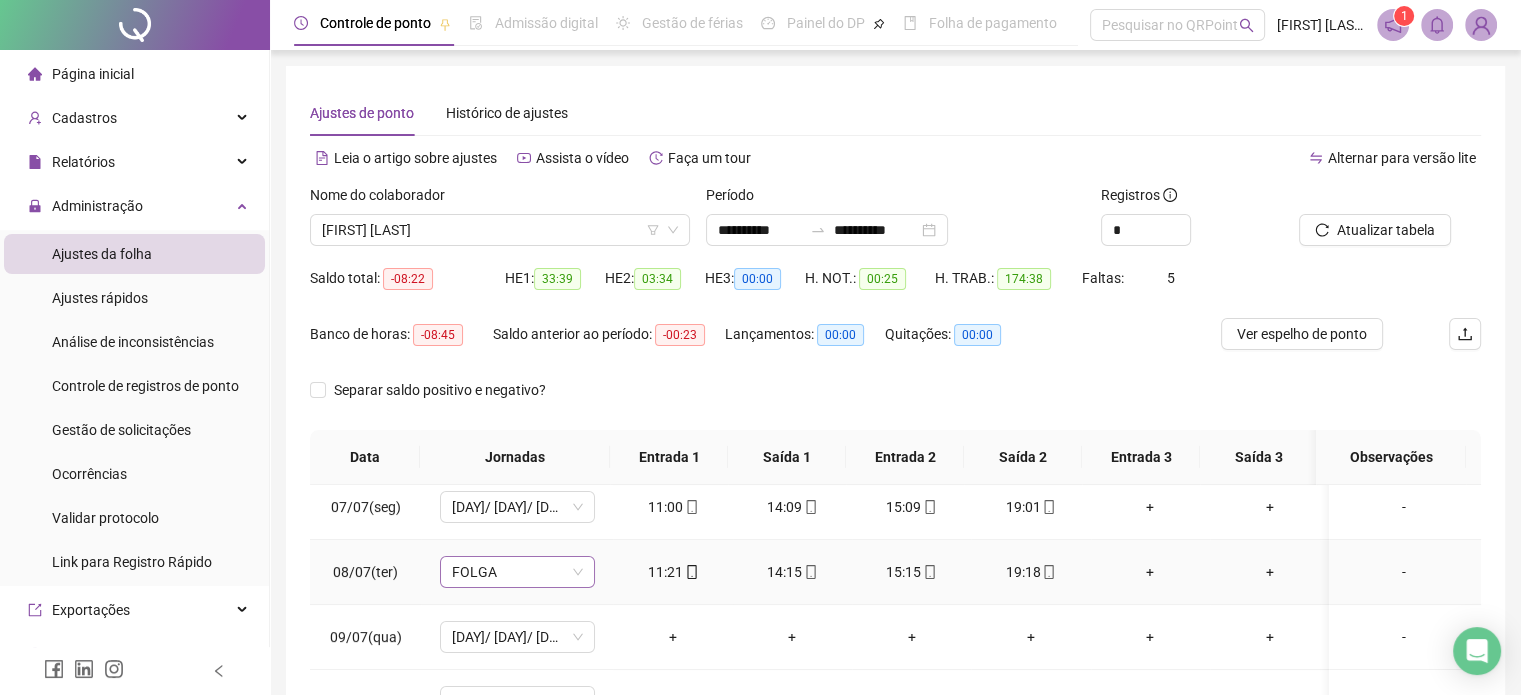 click on "FOLGA" at bounding box center [517, 572] 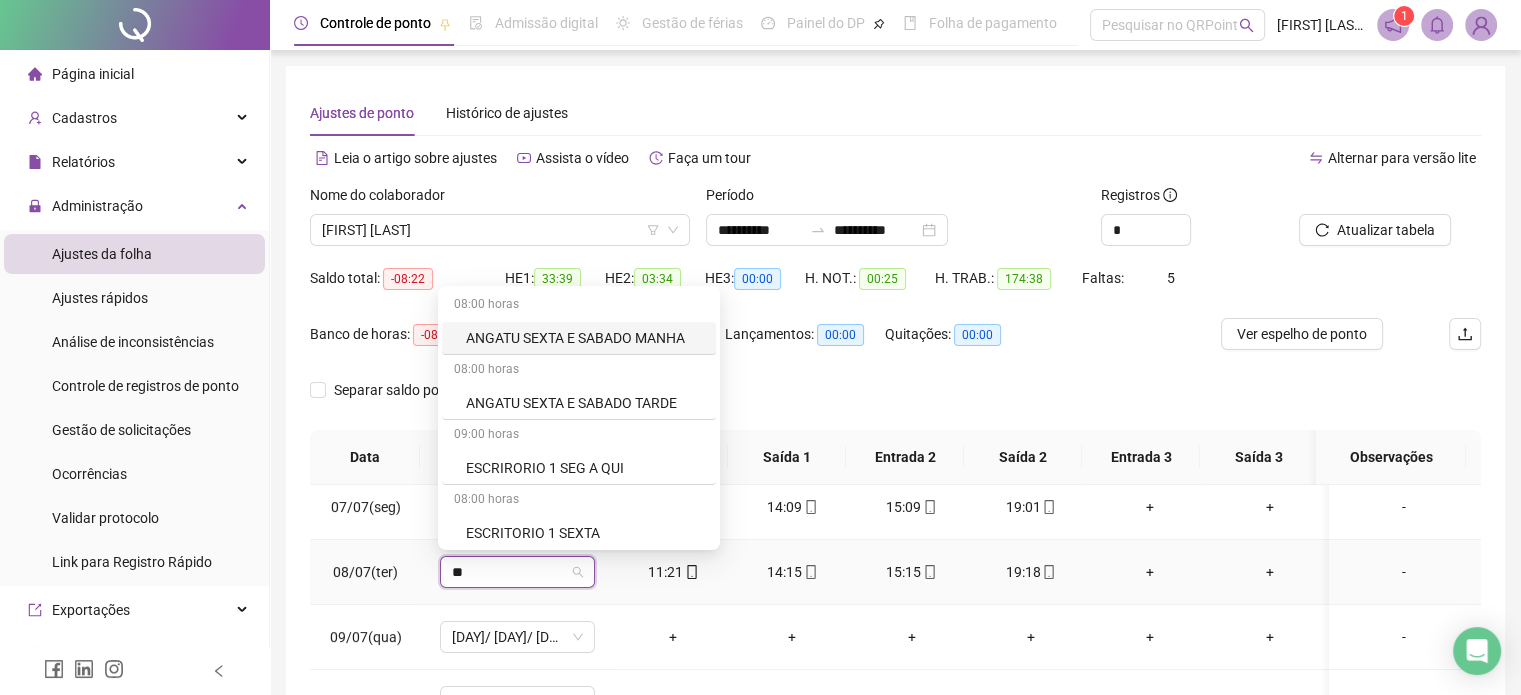 type on "***" 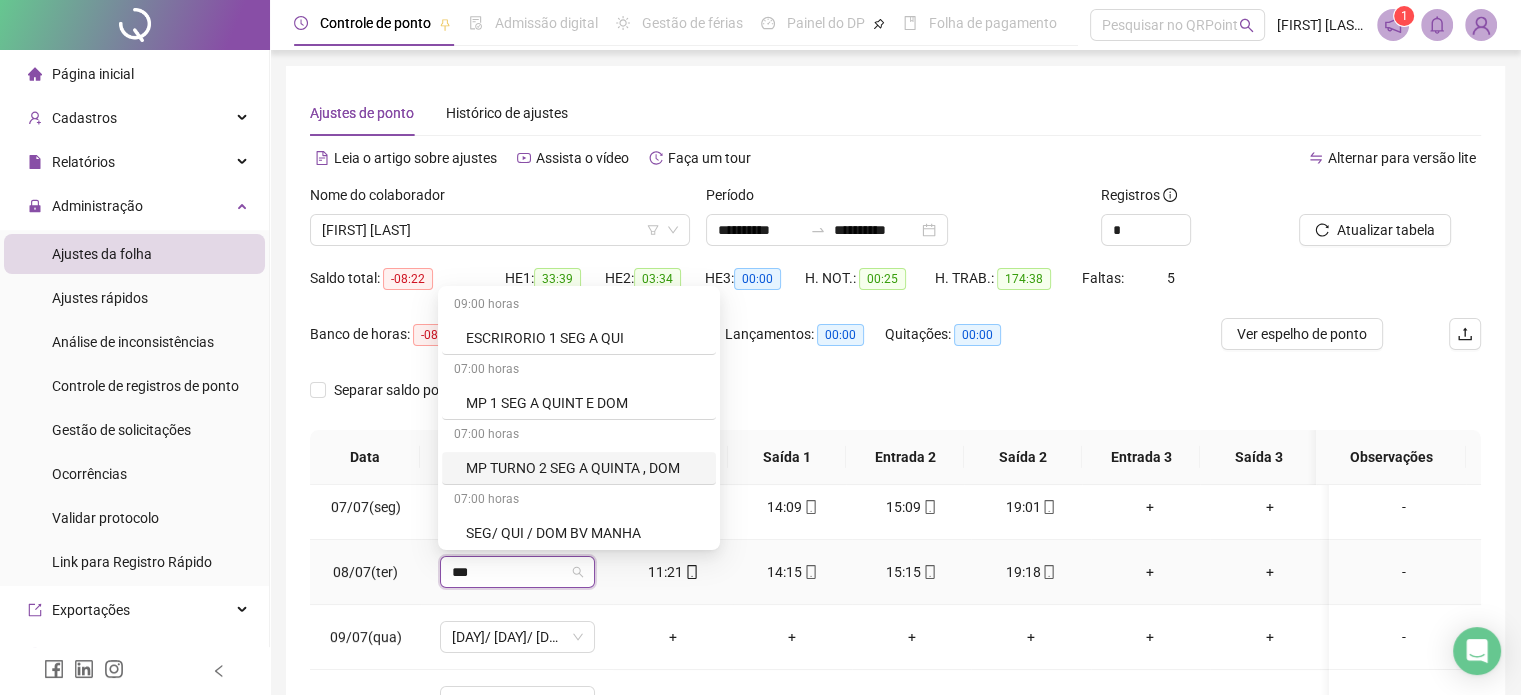 scroll, scrollTop: 262, scrollLeft: 0, axis: vertical 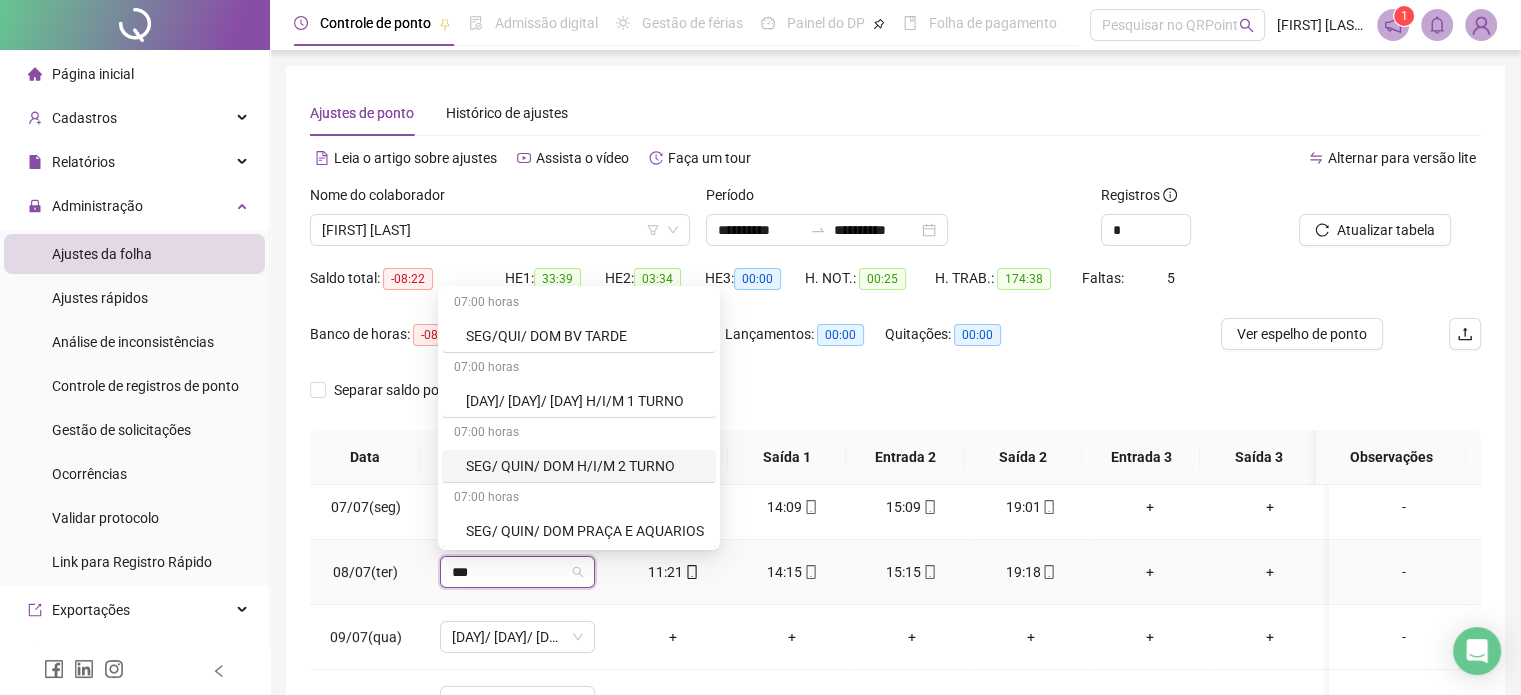 click on "SEG/ QUIN/ DOM H/I/M 2 TURNO" at bounding box center [585, 466] 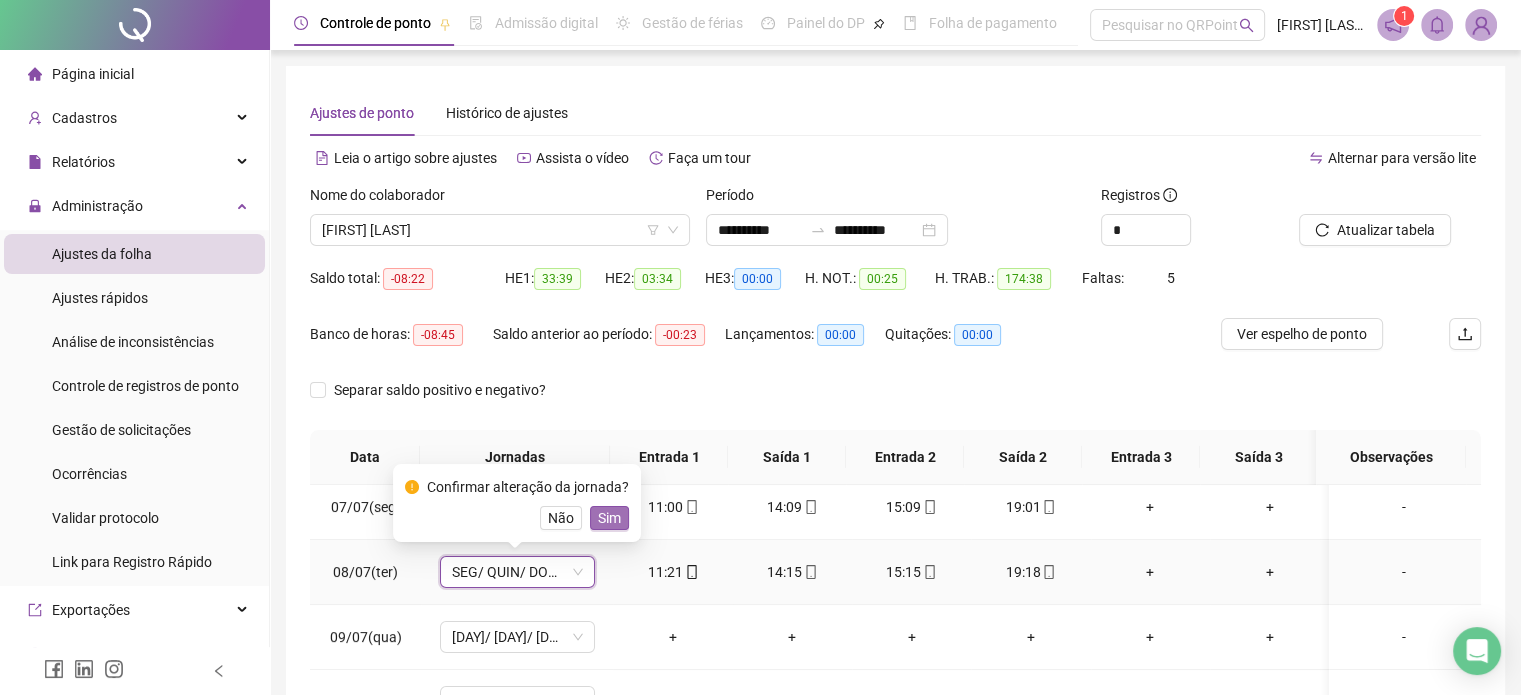 click on "Sim" at bounding box center [609, 518] 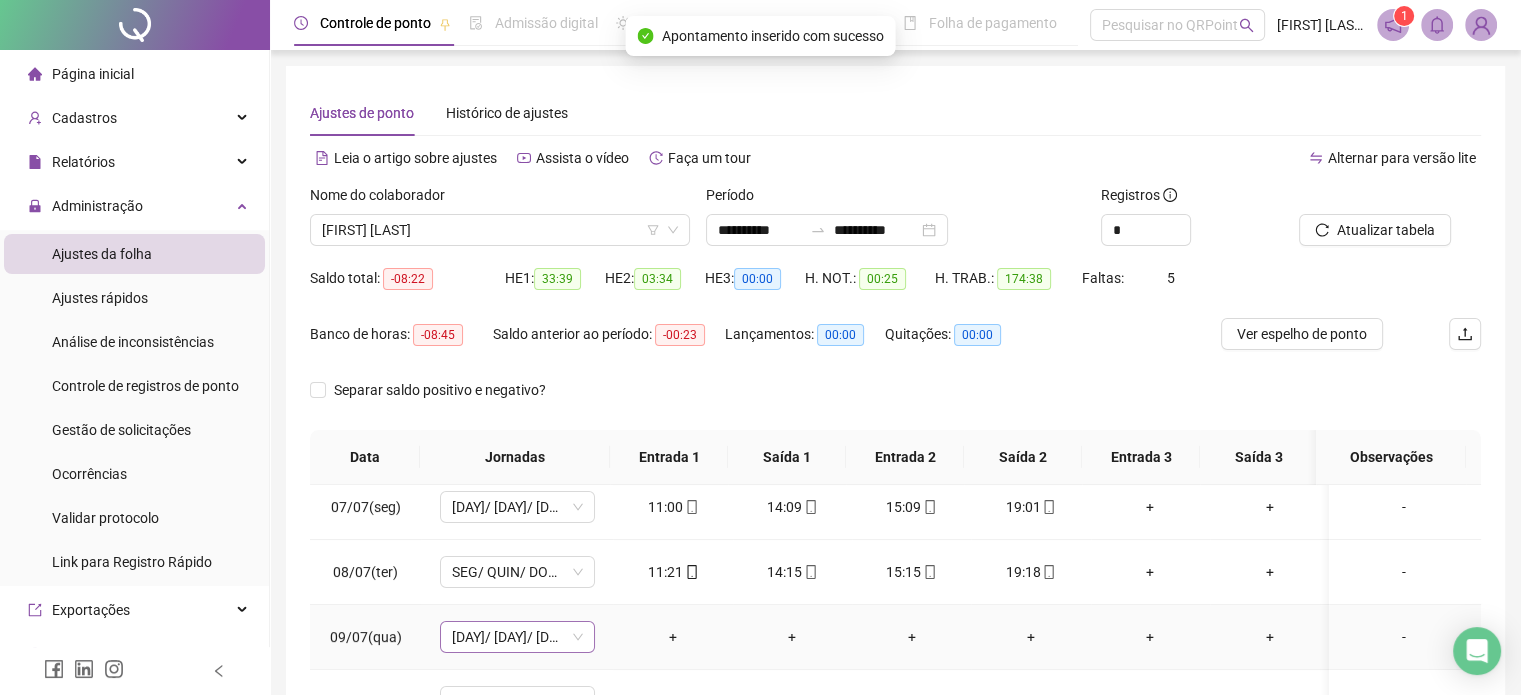 click on "[DAY]/ [DAY]/ [DAY]  H/I/M 1 TURNO" at bounding box center [517, 637] 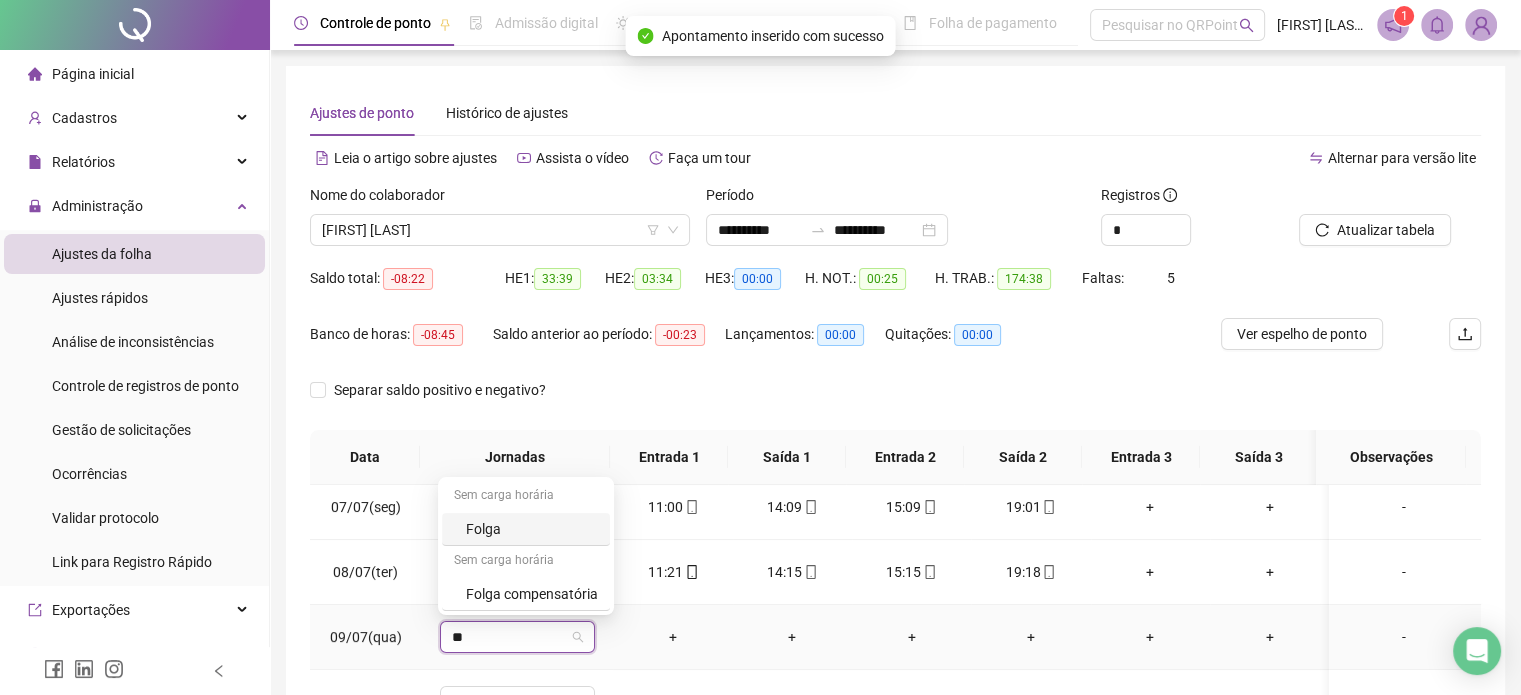 type on "***" 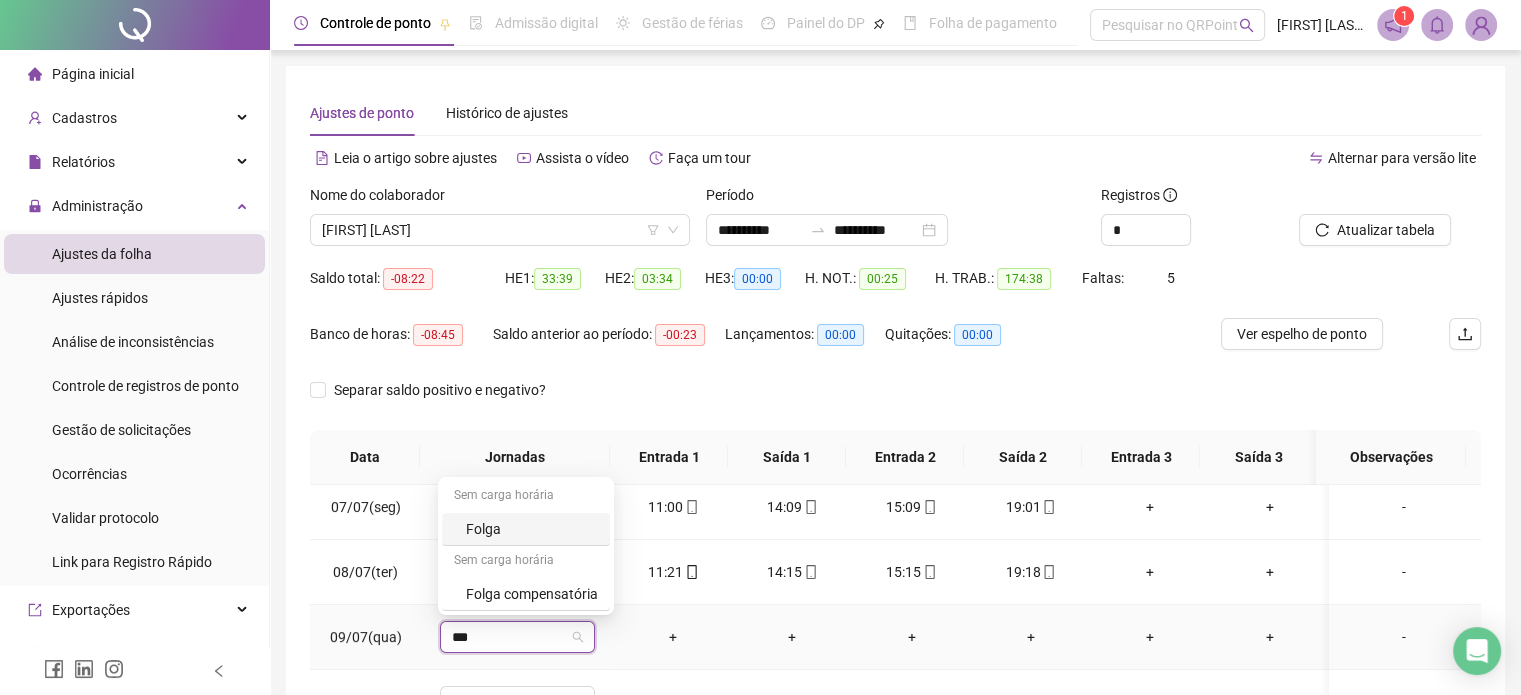 click on "Folga" at bounding box center (532, 529) 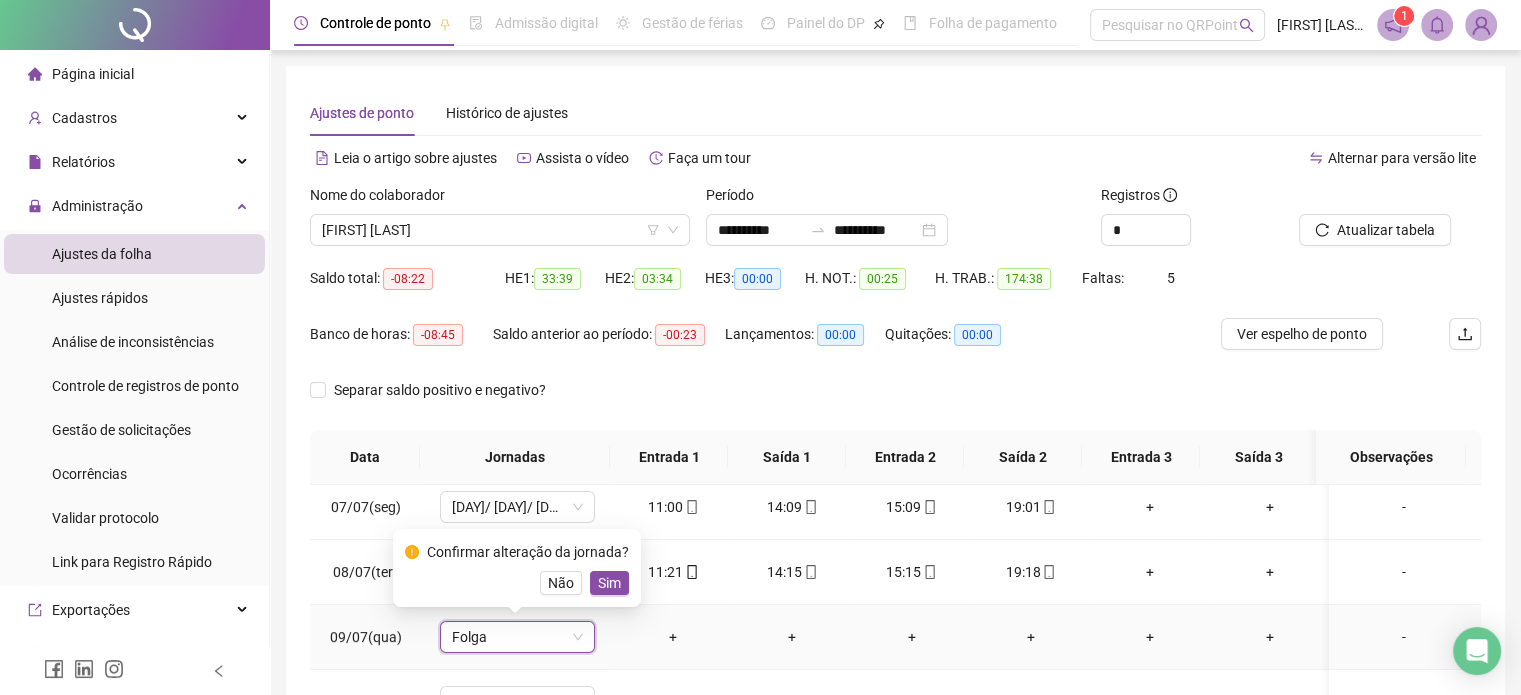 click on "Sim" at bounding box center (609, 583) 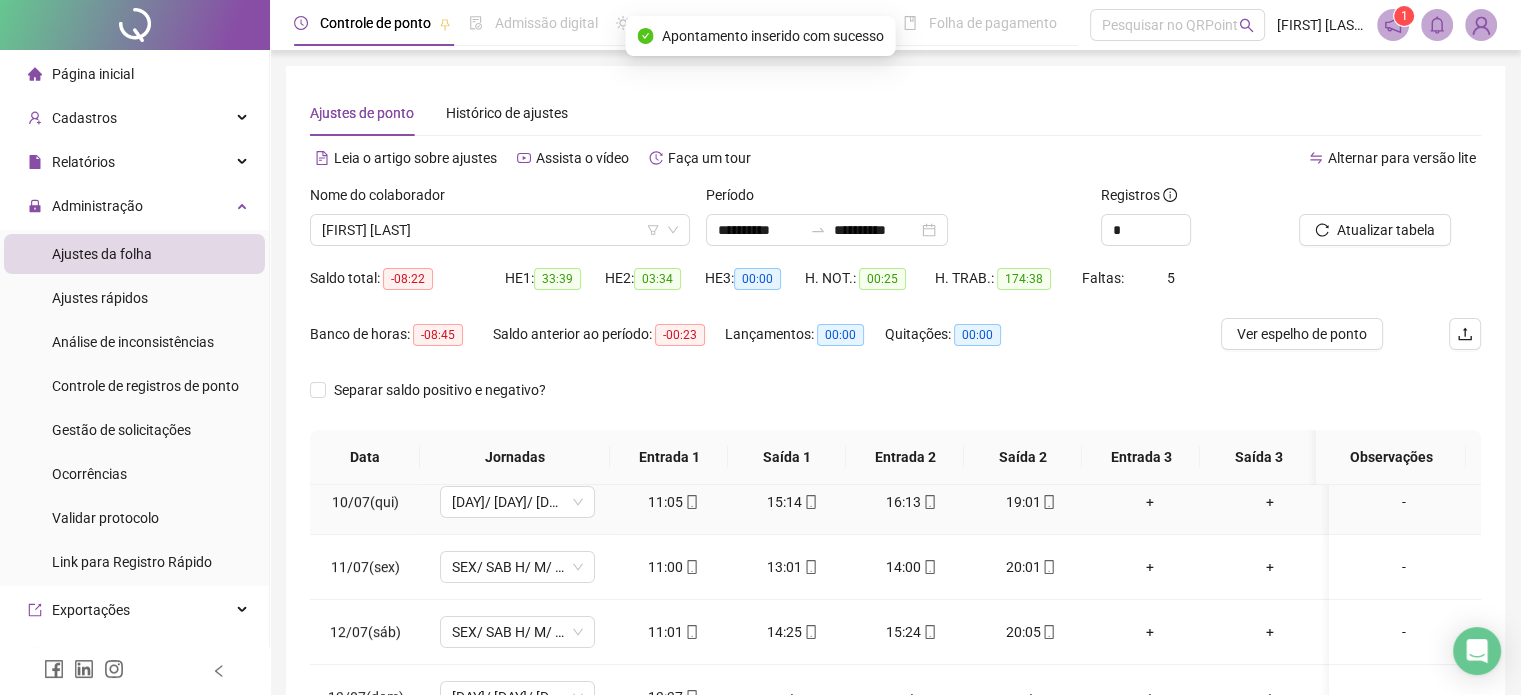 scroll, scrollTop: 700, scrollLeft: 0, axis: vertical 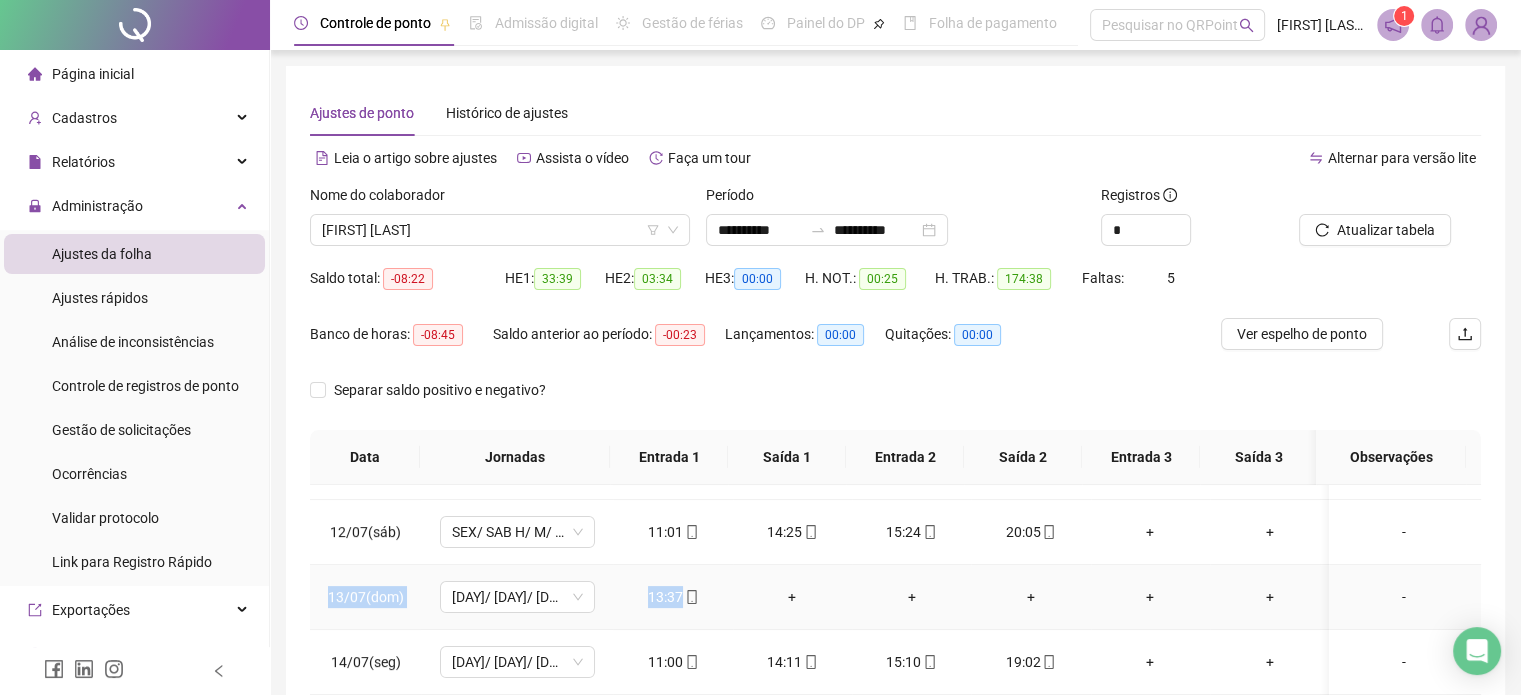drag, startPoint x: 328, startPoint y: 597, endPoint x: 773, endPoint y: 608, distance: 445.13593 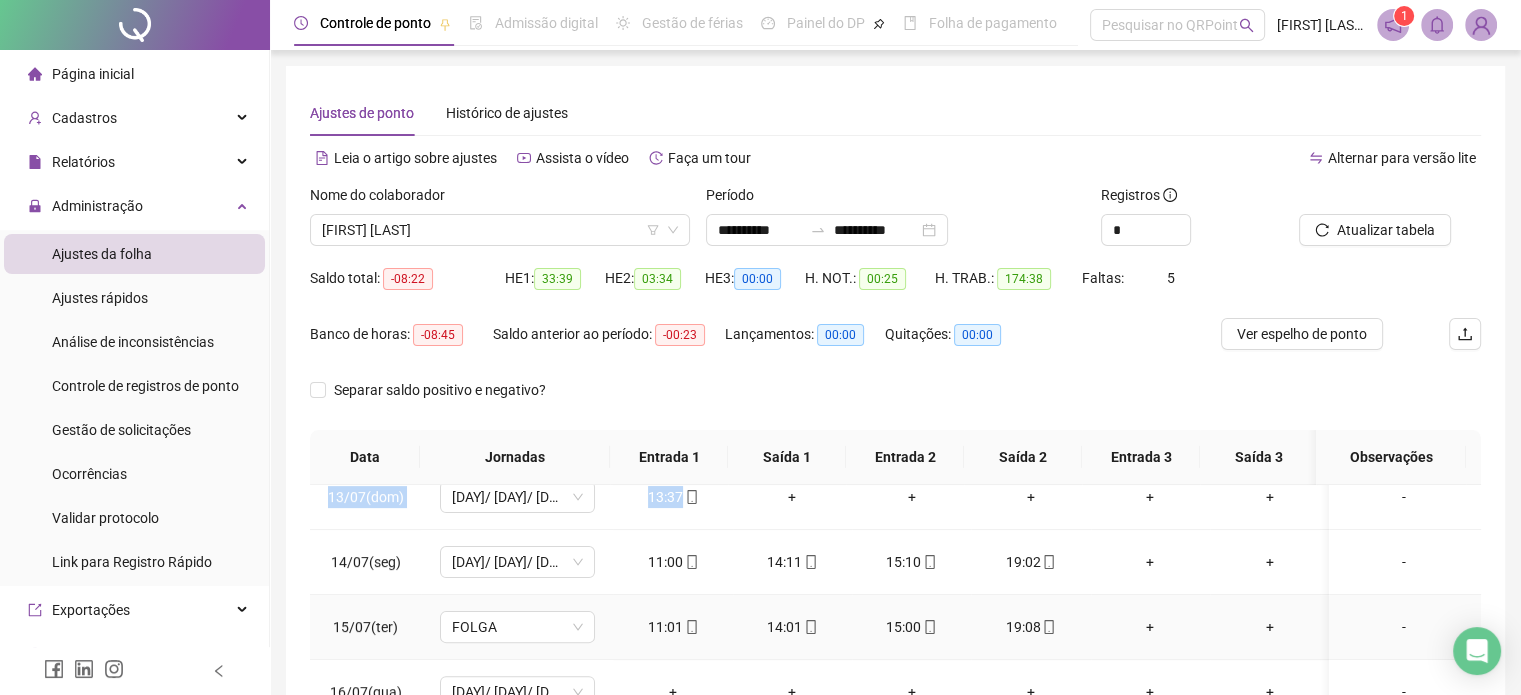 scroll, scrollTop: 900, scrollLeft: 0, axis: vertical 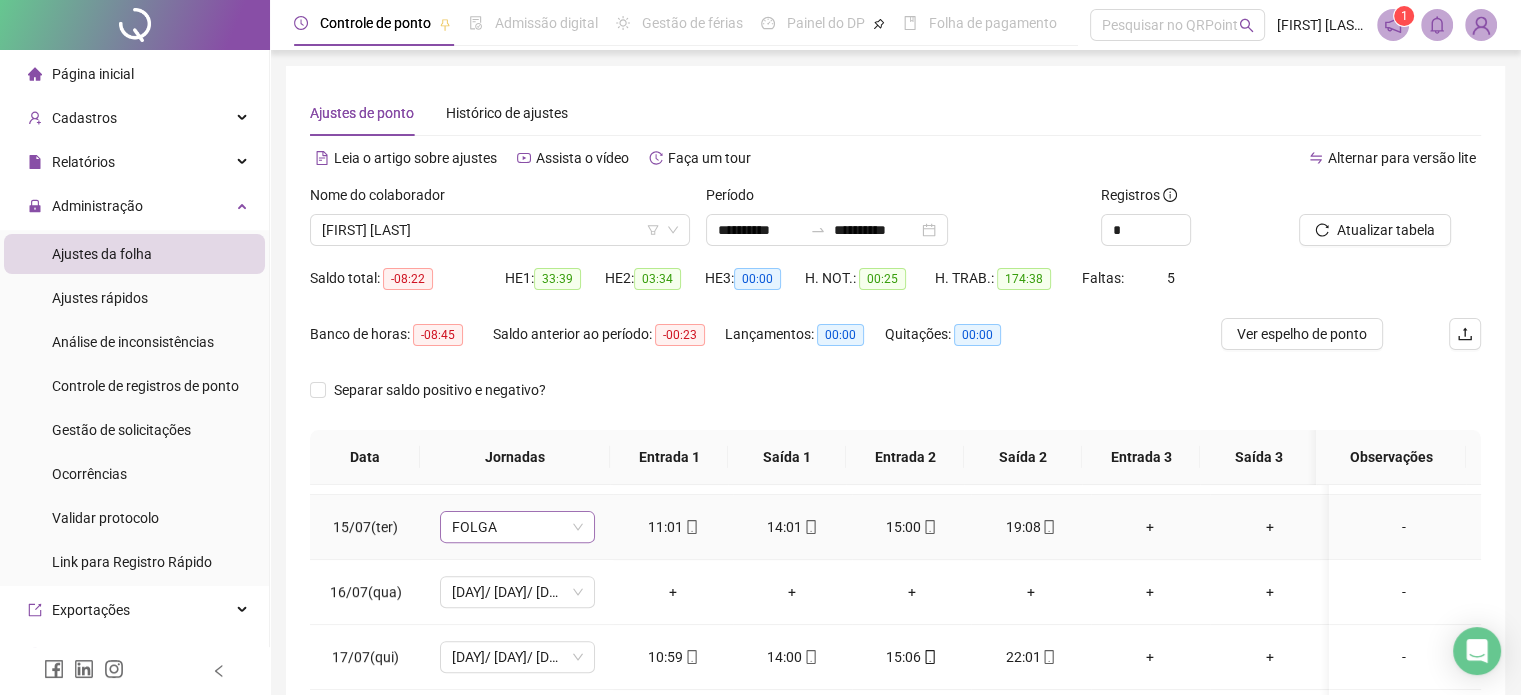 click on "FOLGA" at bounding box center [517, 527] 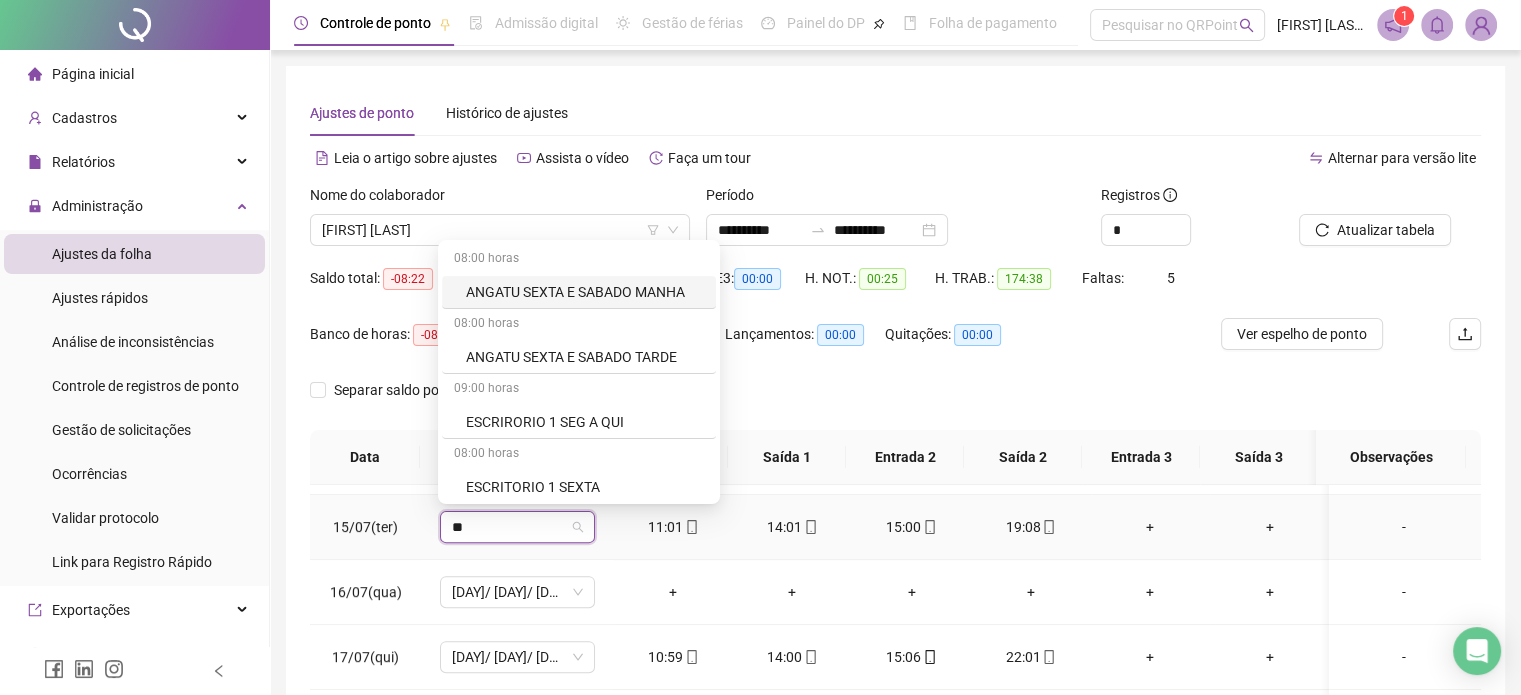 type on "***" 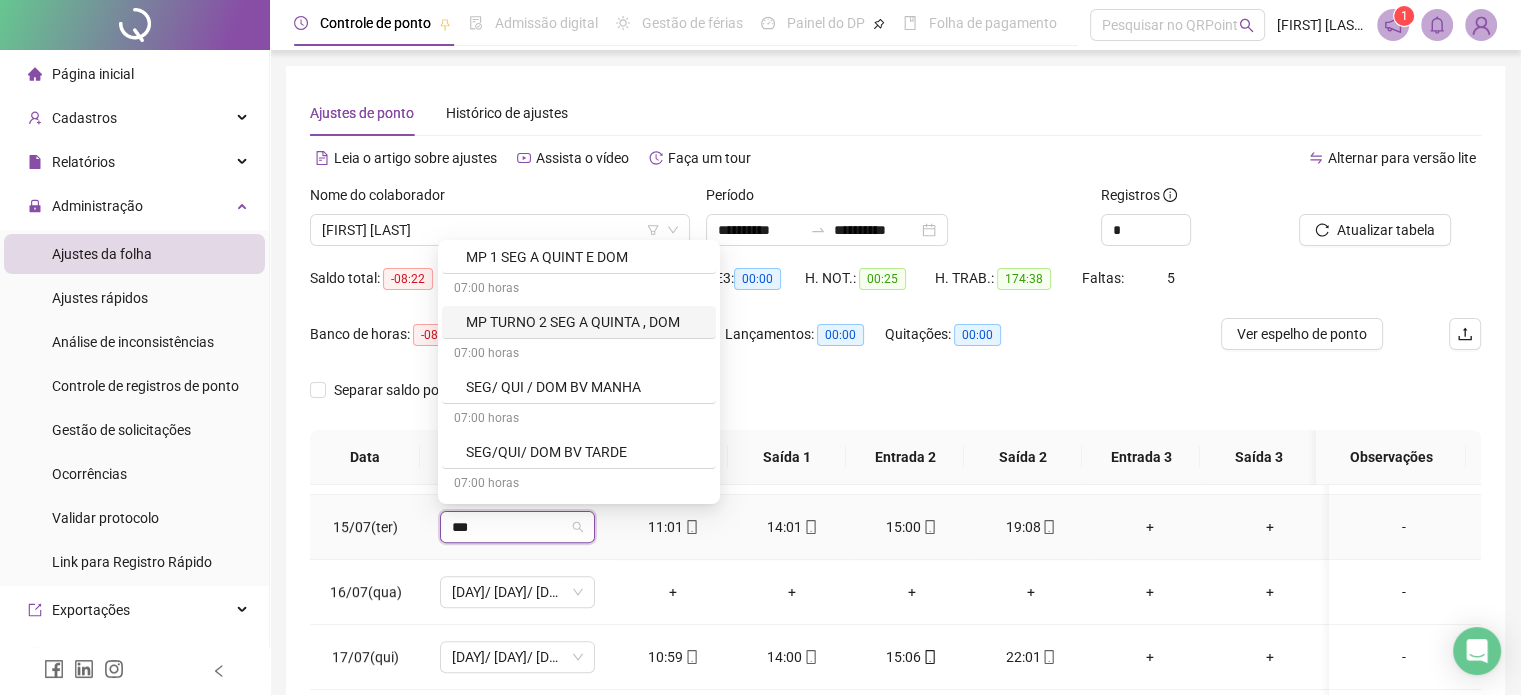 scroll, scrollTop: 200, scrollLeft: 0, axis: vertical 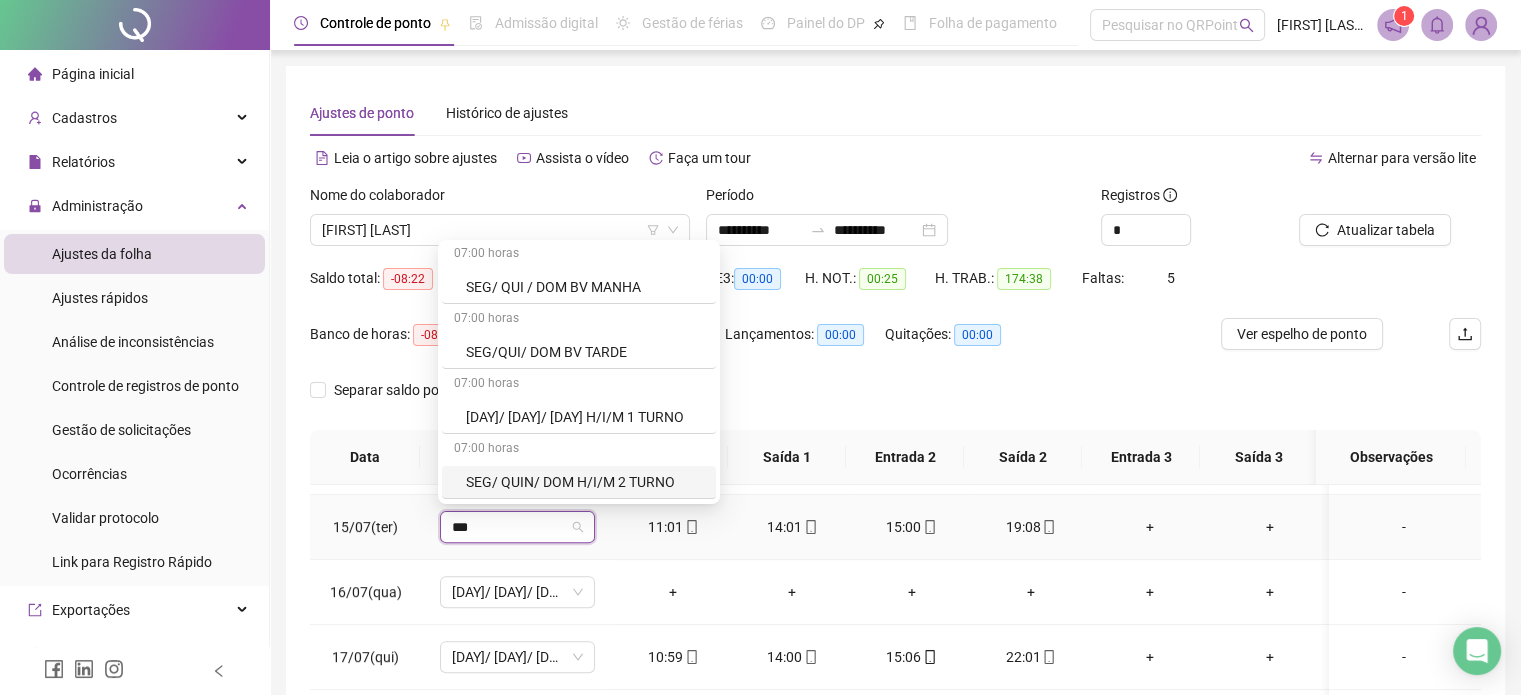 click on "SEG/ QUIN/ DOM H/I/M 2 TURNO" at bounding box center [585, 482] 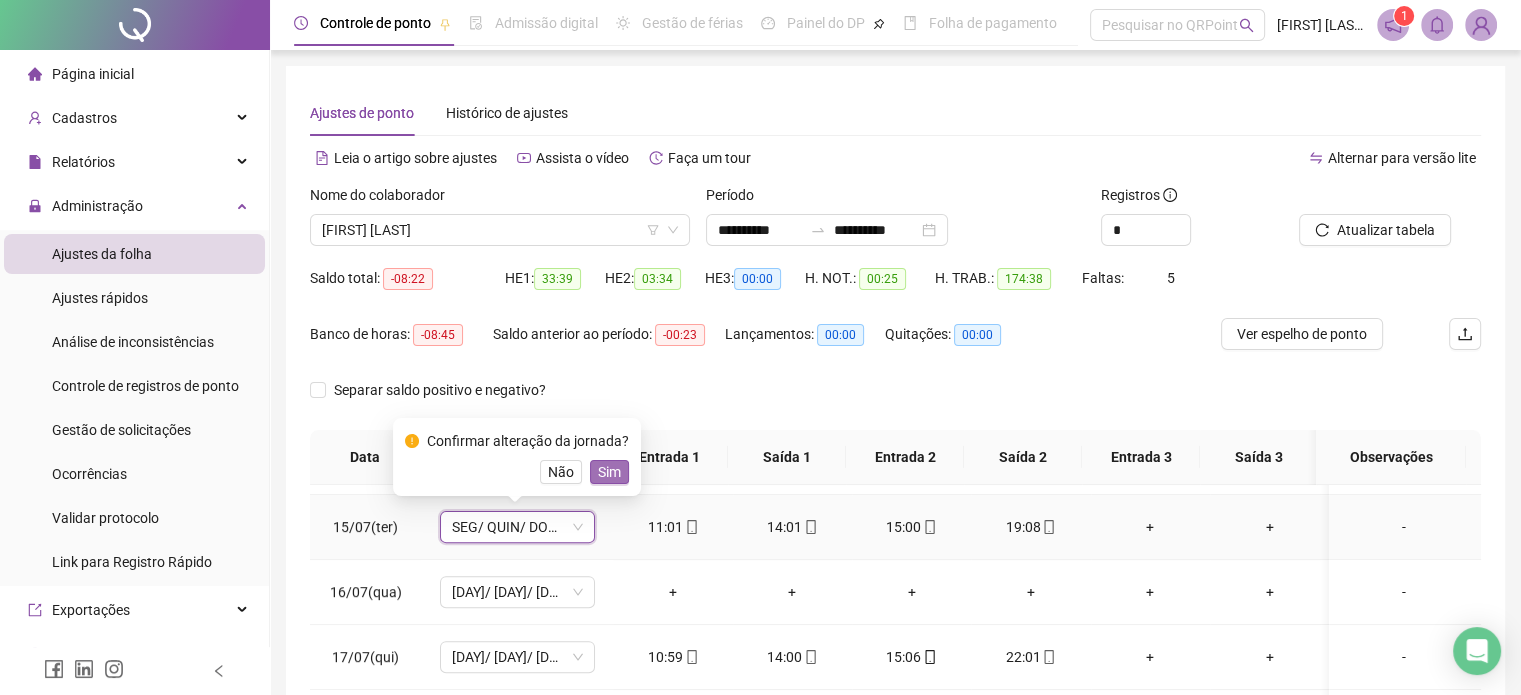 click on "Sim" at bounding box center [609, 472] 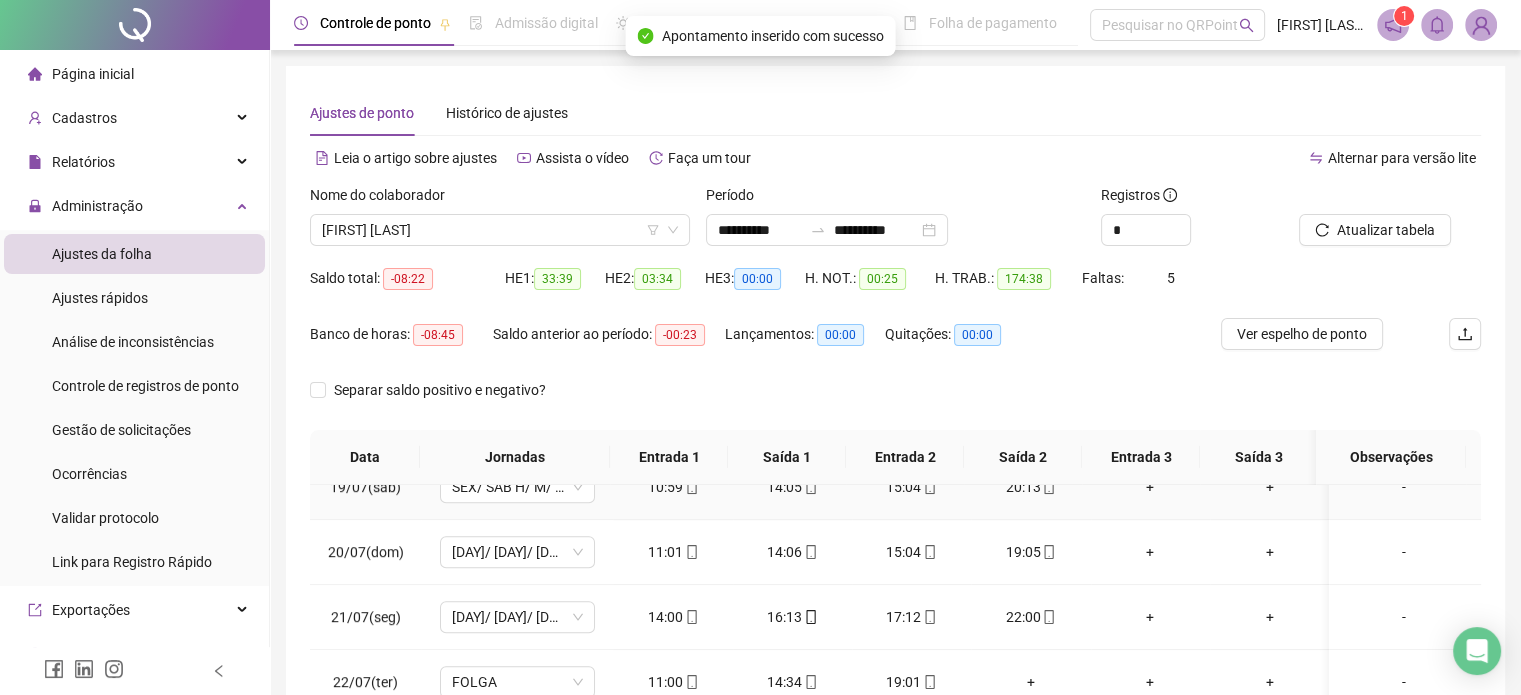 scroll, scrollTop: 1300, scrollLeft: 0, axis: vertical 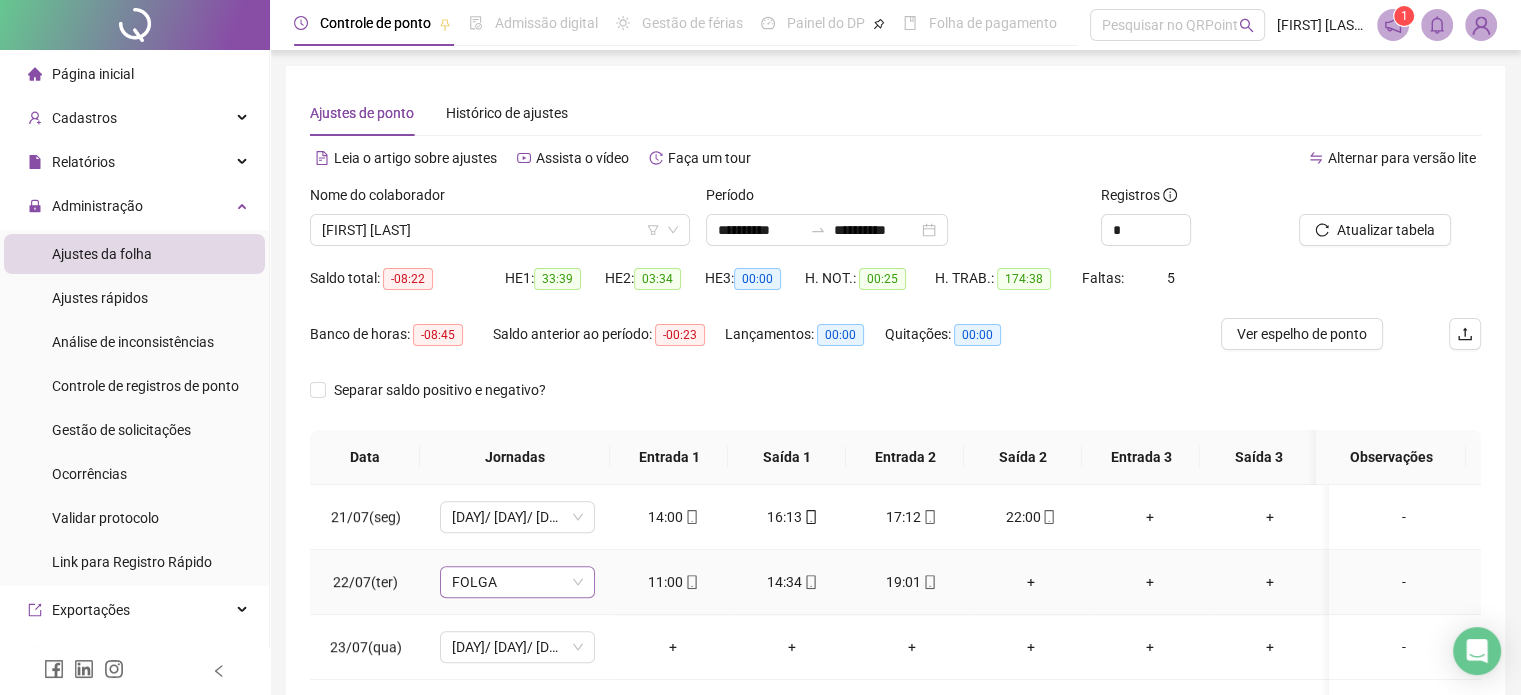 click on "FOLGA" at bounding box center (517, 582) 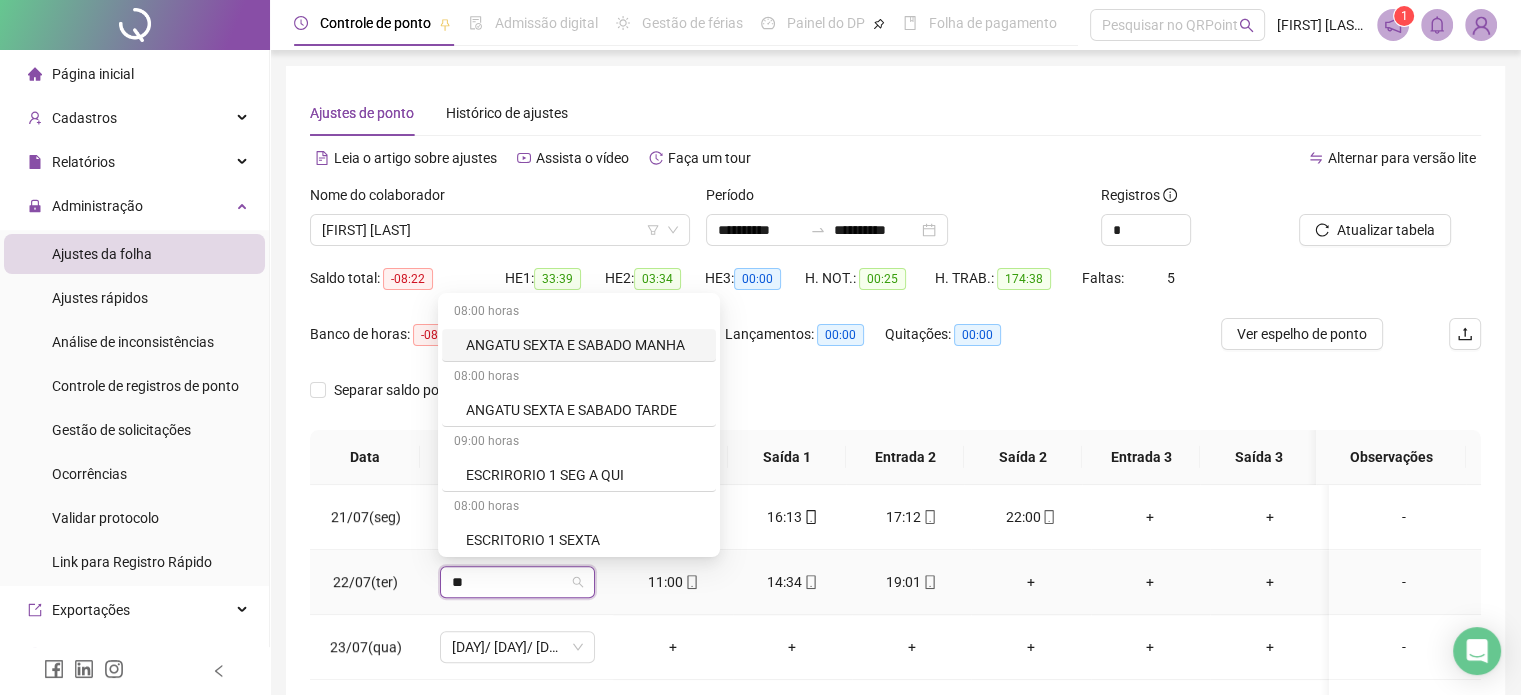 type on "***" 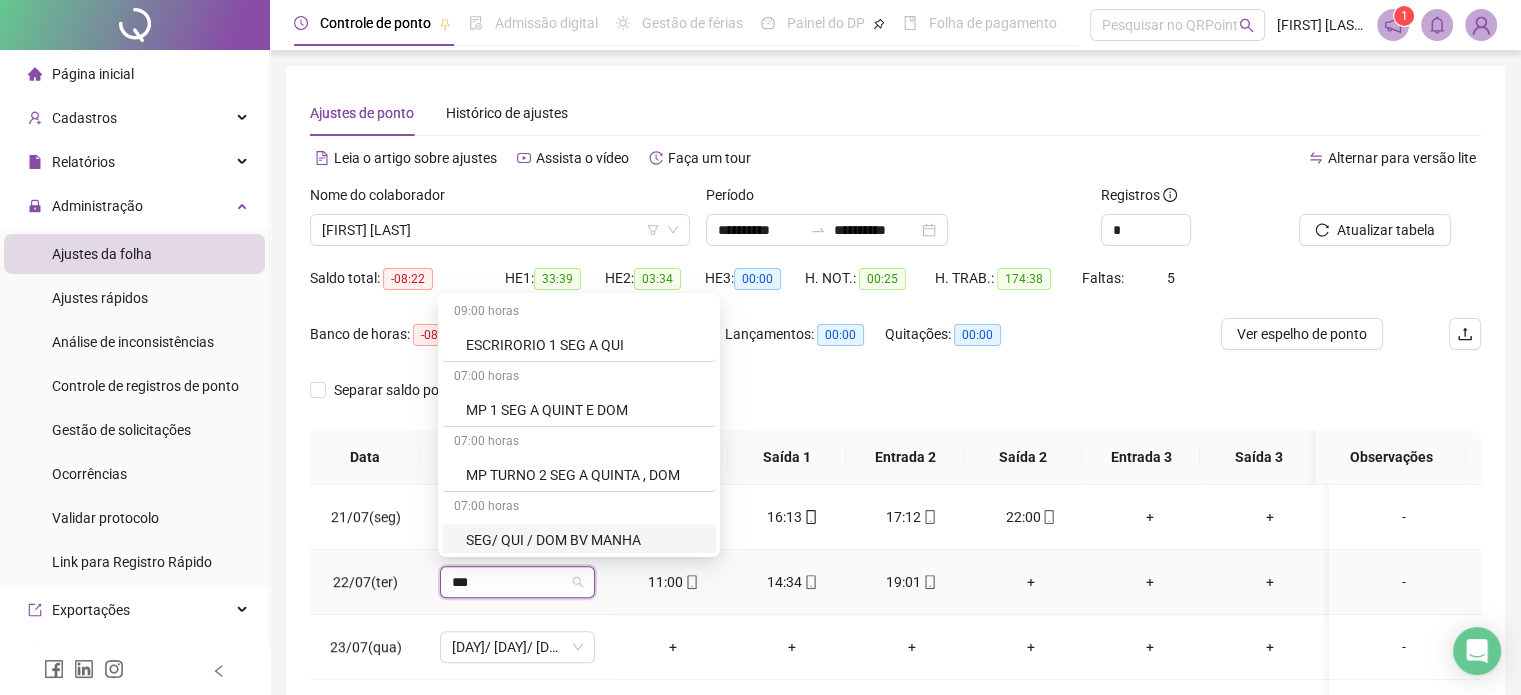click on "SEG/ QUI / DOM BV MANHA" at bounding box center [585, 540] 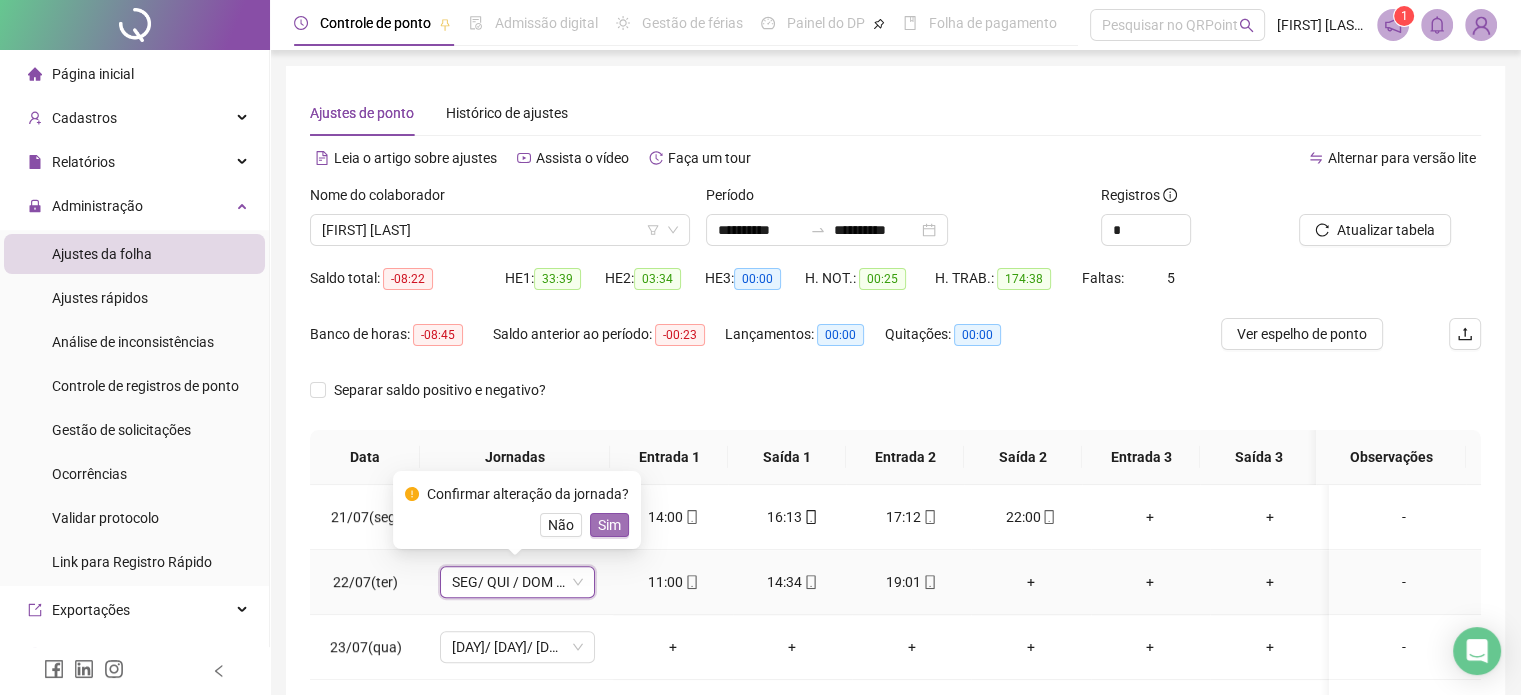 click on "Sim" at bounding box center [609, 525] 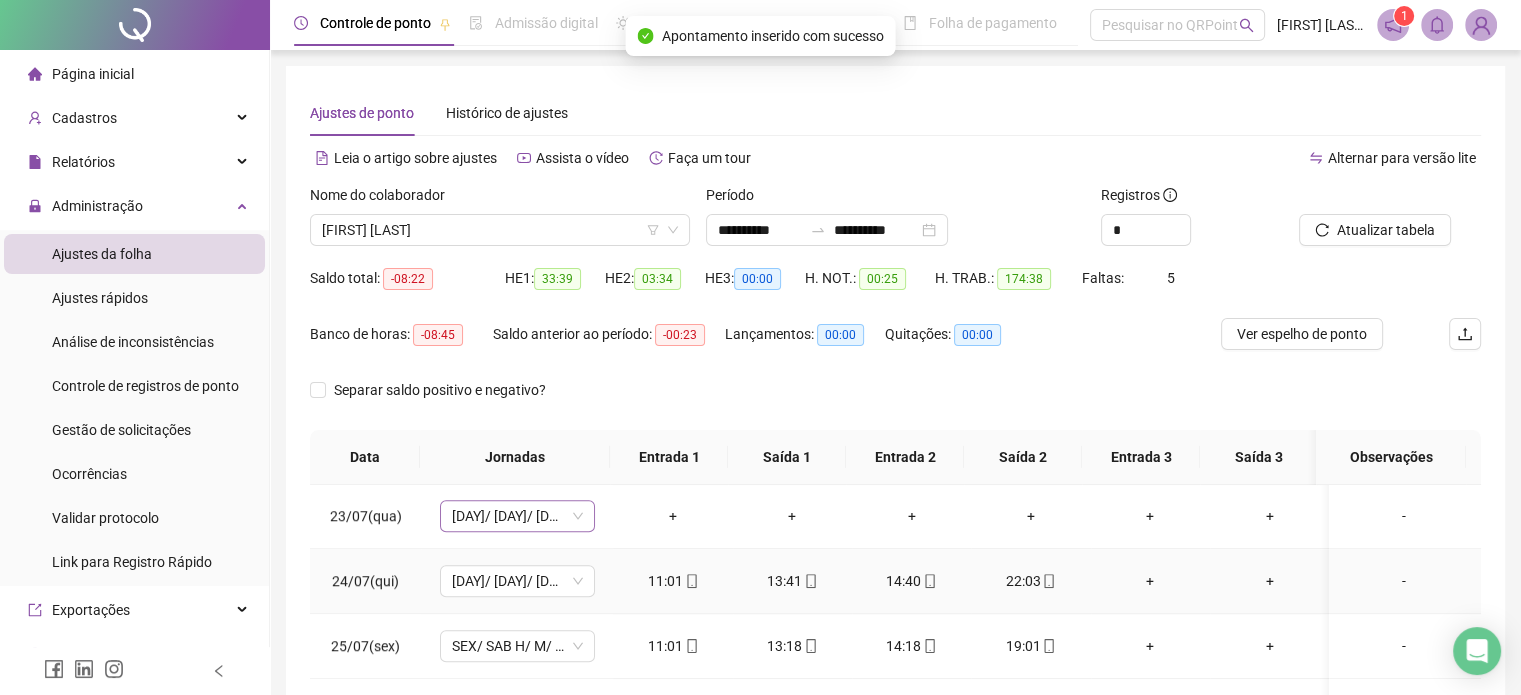 scroll, scrollTop: 1400, scrollLeft: 0, axis: vertical 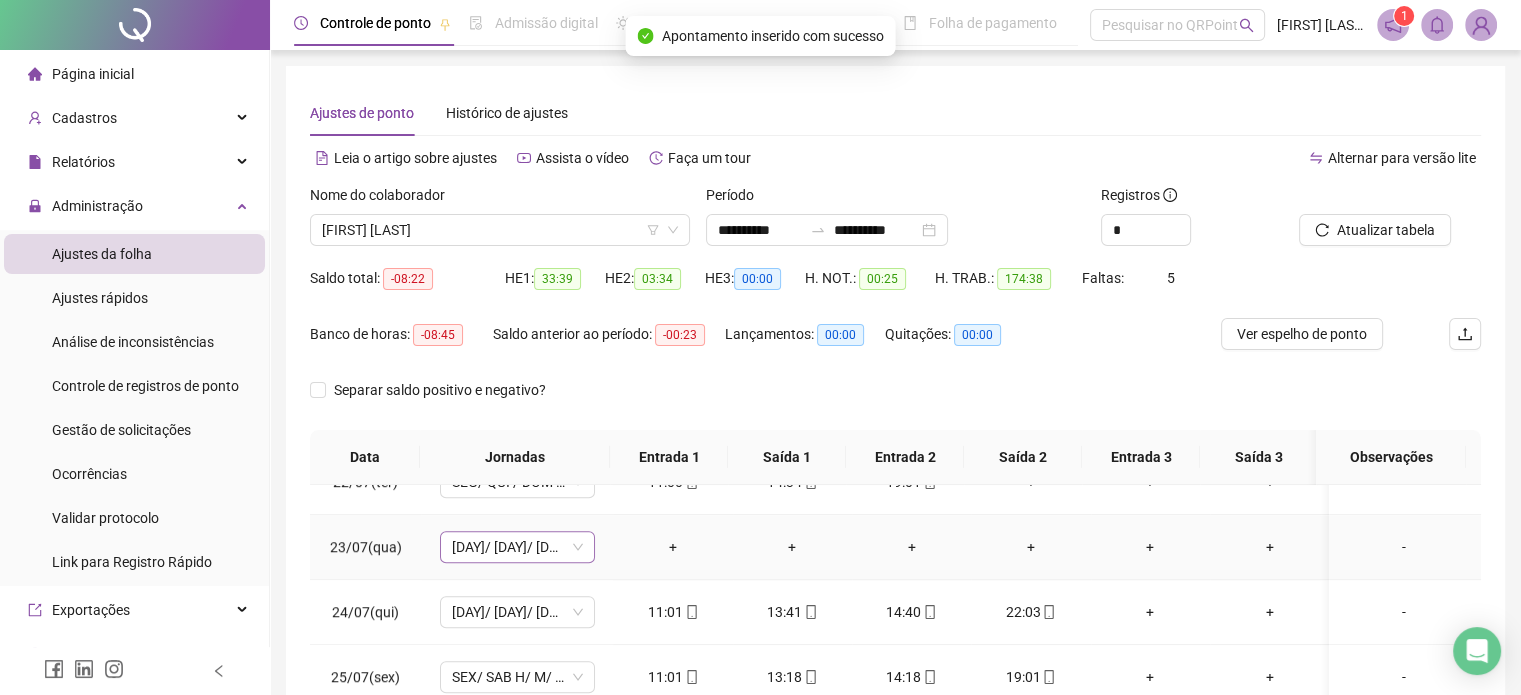 click on "[DAY]/ [DAY]/ [DAY]  H/I/M 1 TURNO" at bounding box center [517, 547] 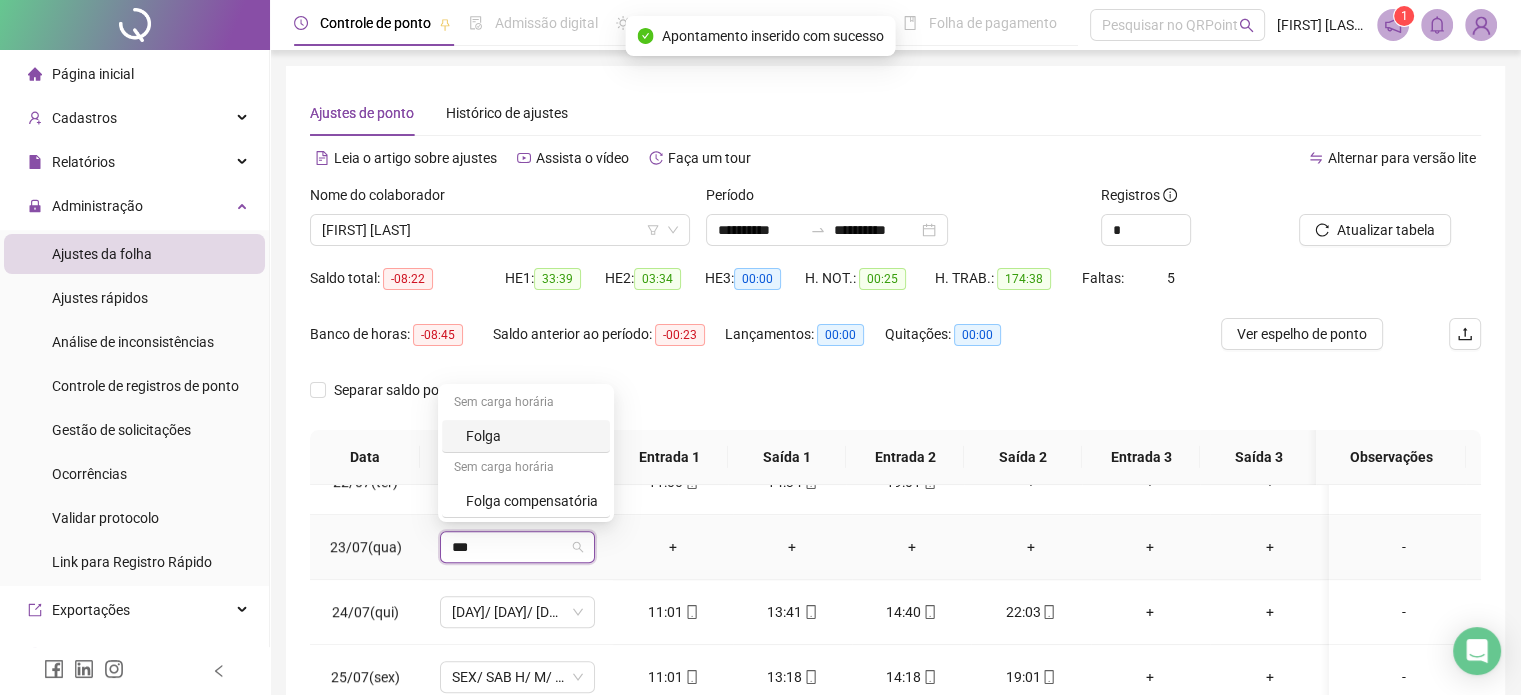 type on "****" 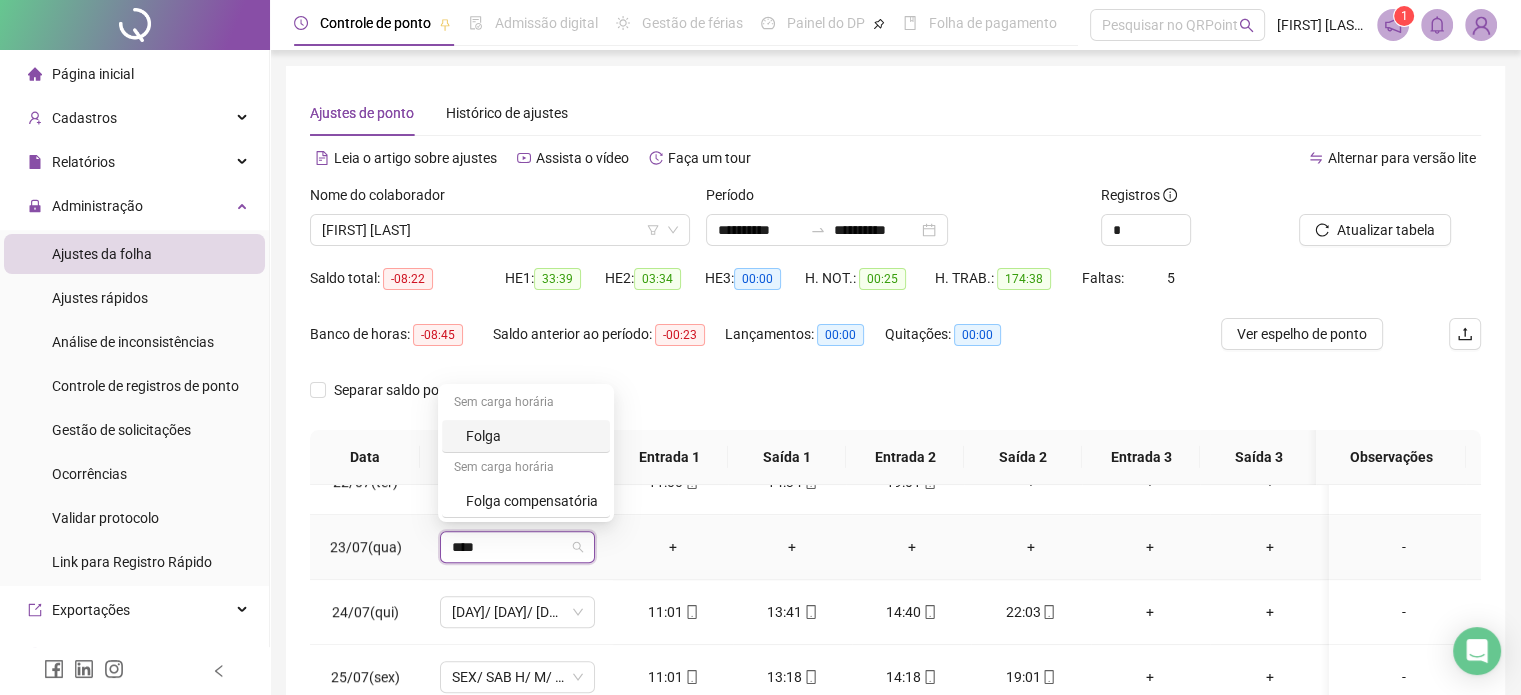 click on "Folga" at bounding box center (526, 436) 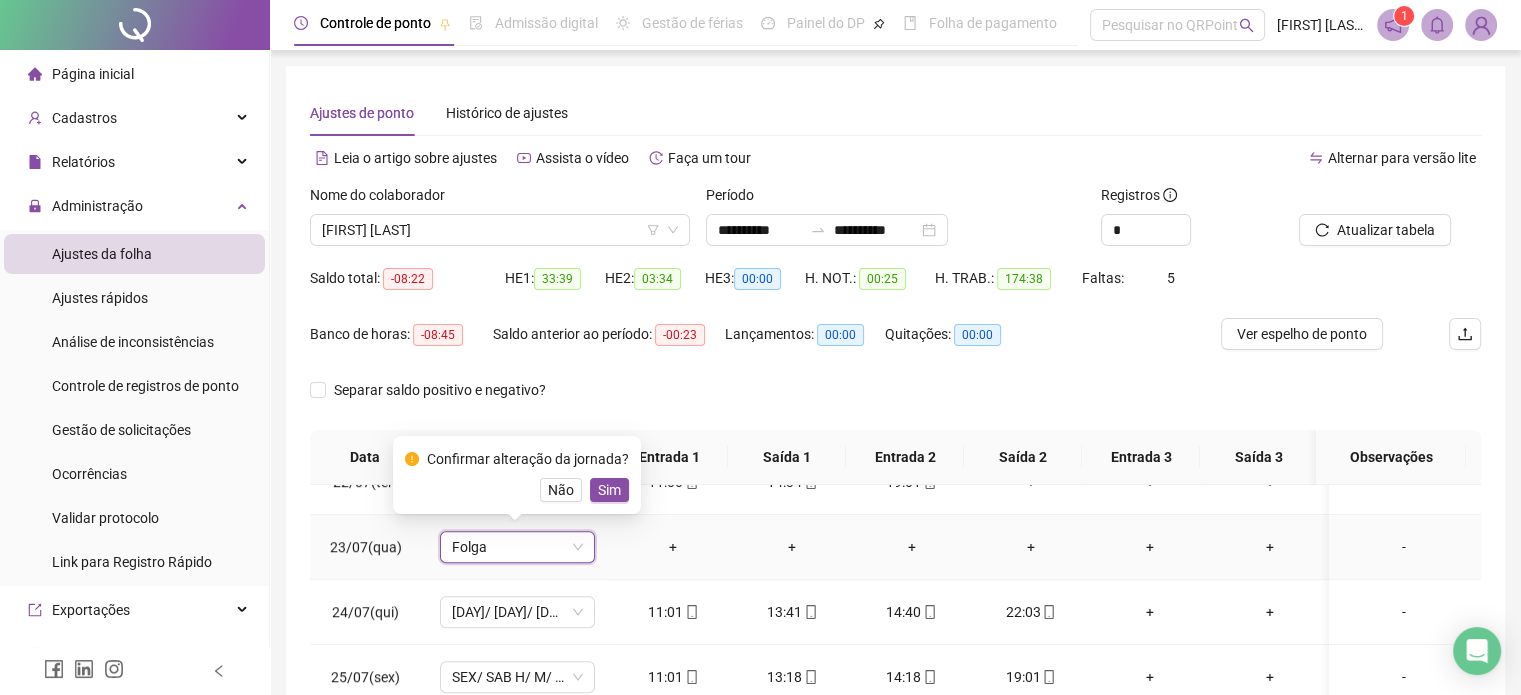 click on "Sim" at bounding box center (609, 490) 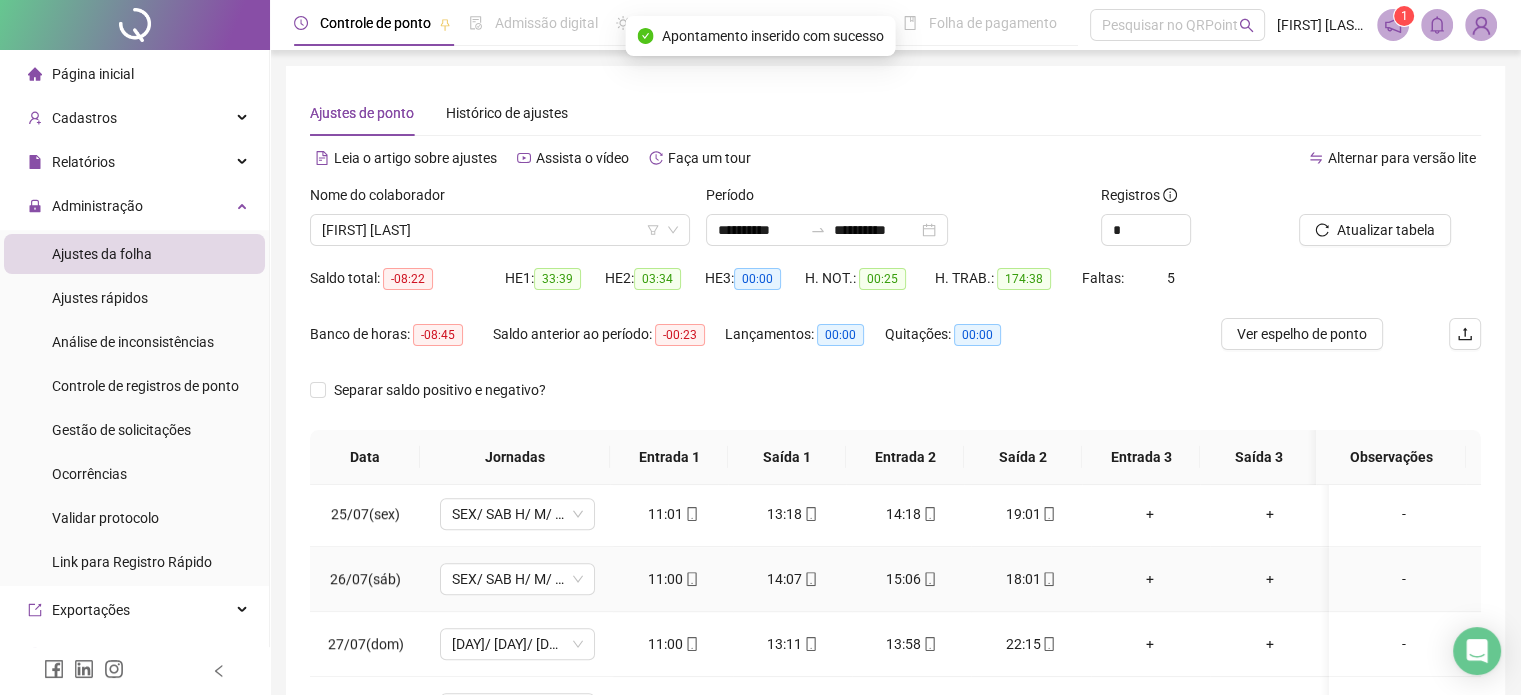 scroll, scrollTop: 1596, scrollLeft: 0, axis: vertical 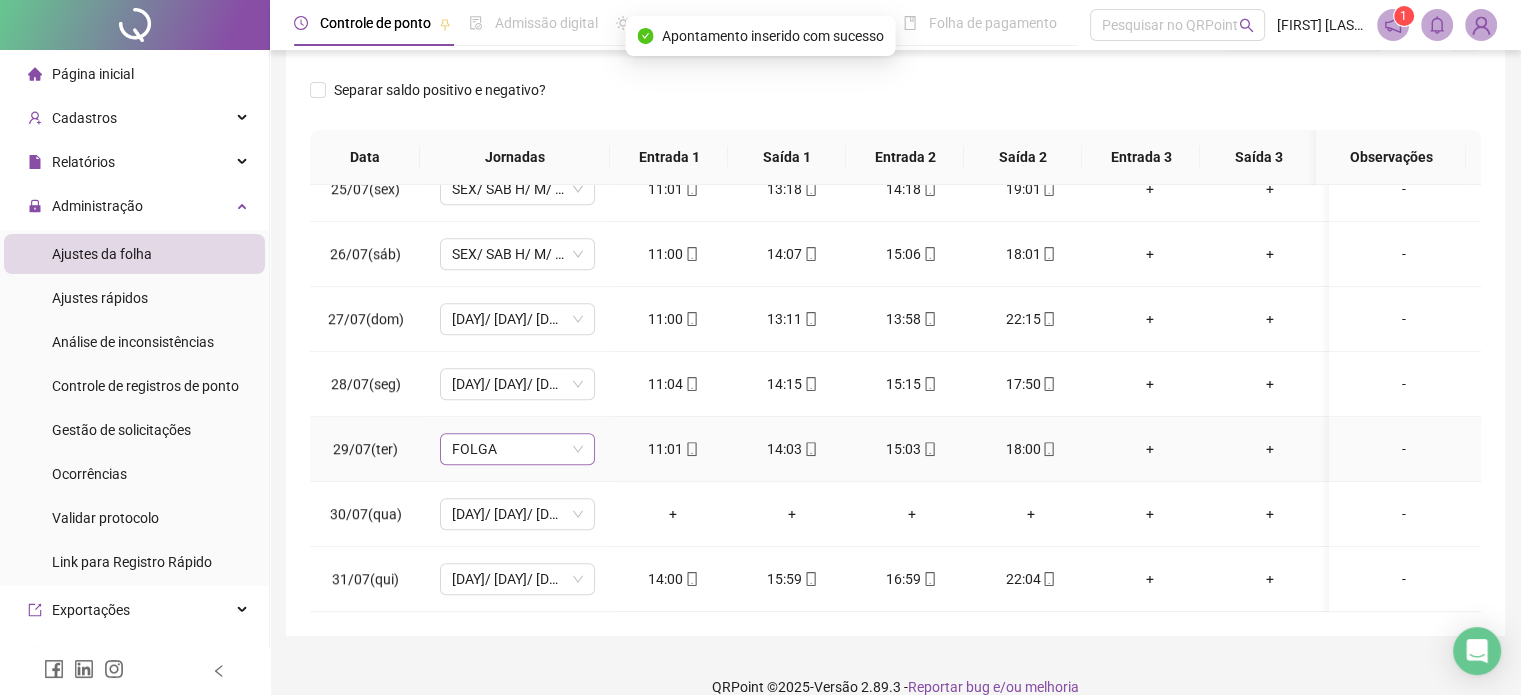 click on "FOLGA" at bounding box center [517, 449] 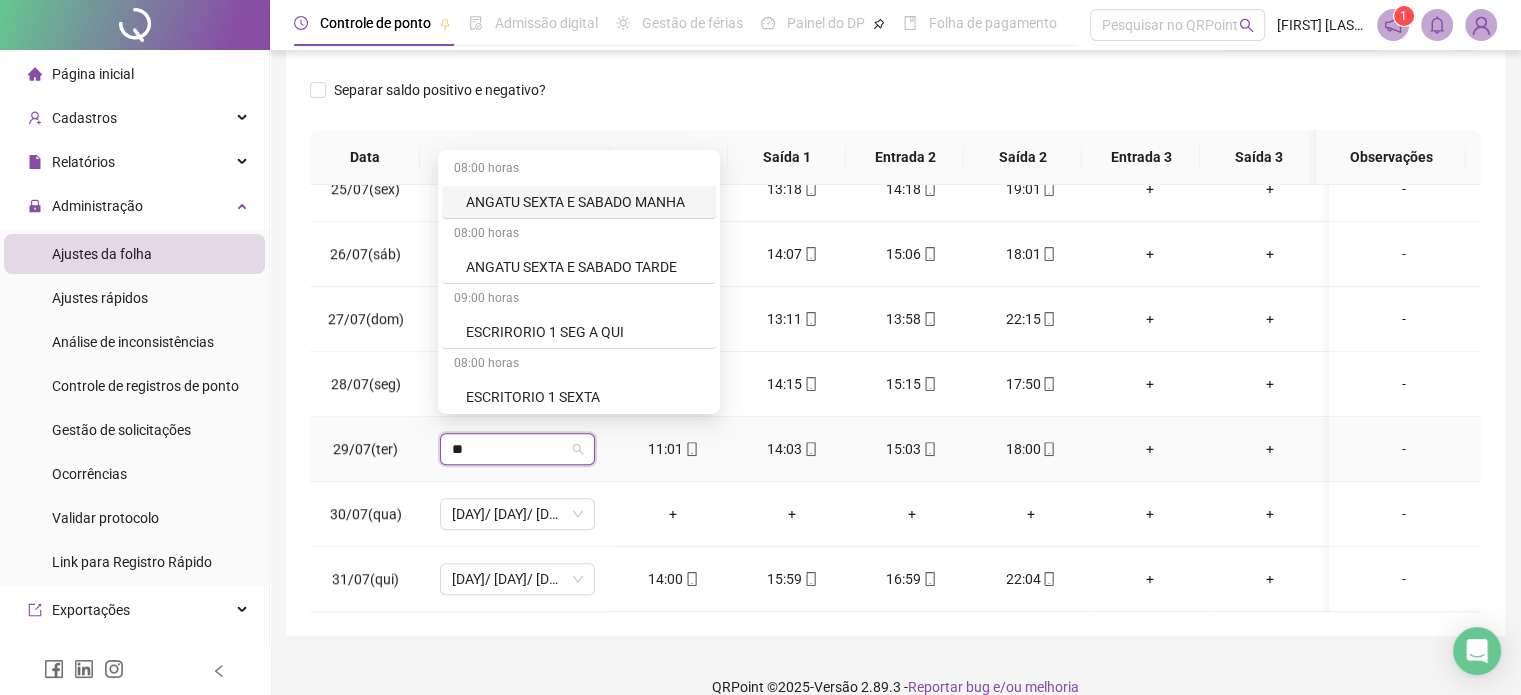 type on "***" 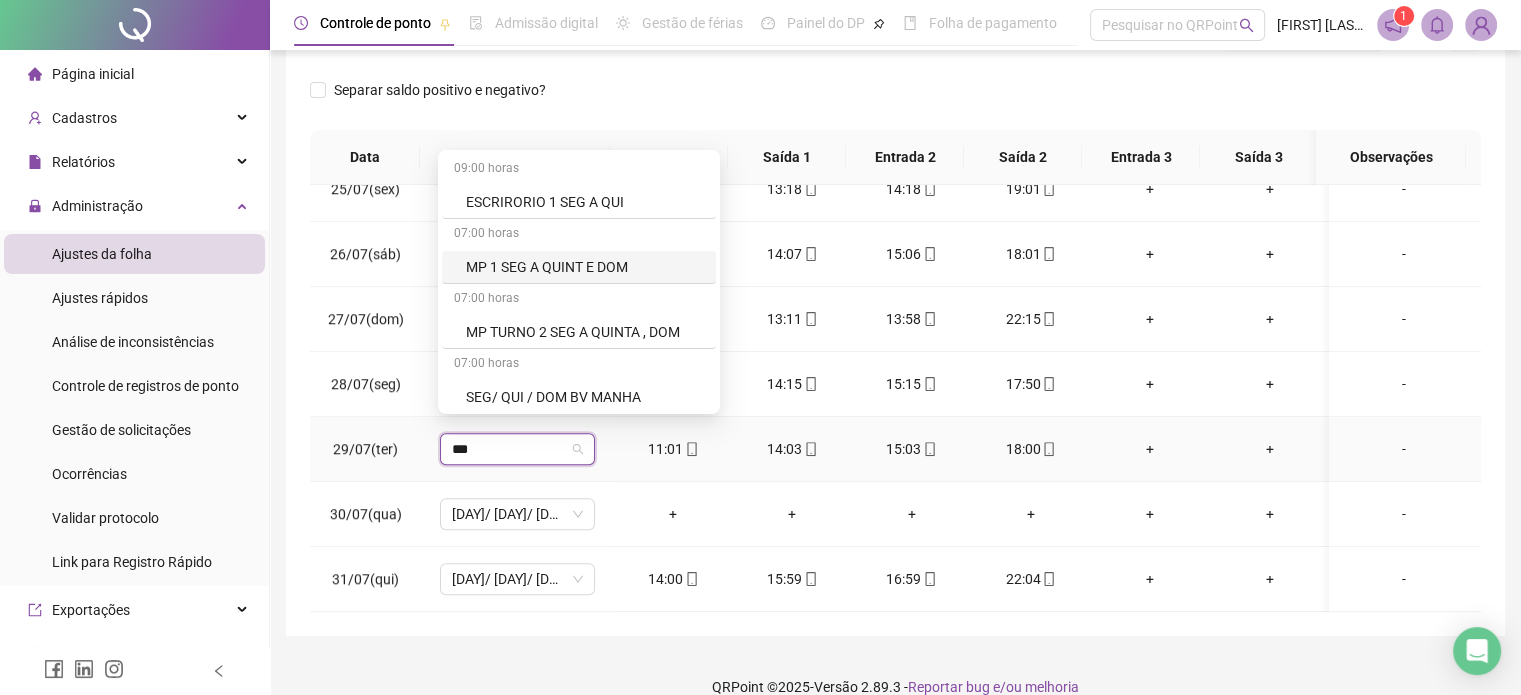 scroll, scrollTop: 262, scrollLeft: 0, axis: vertical 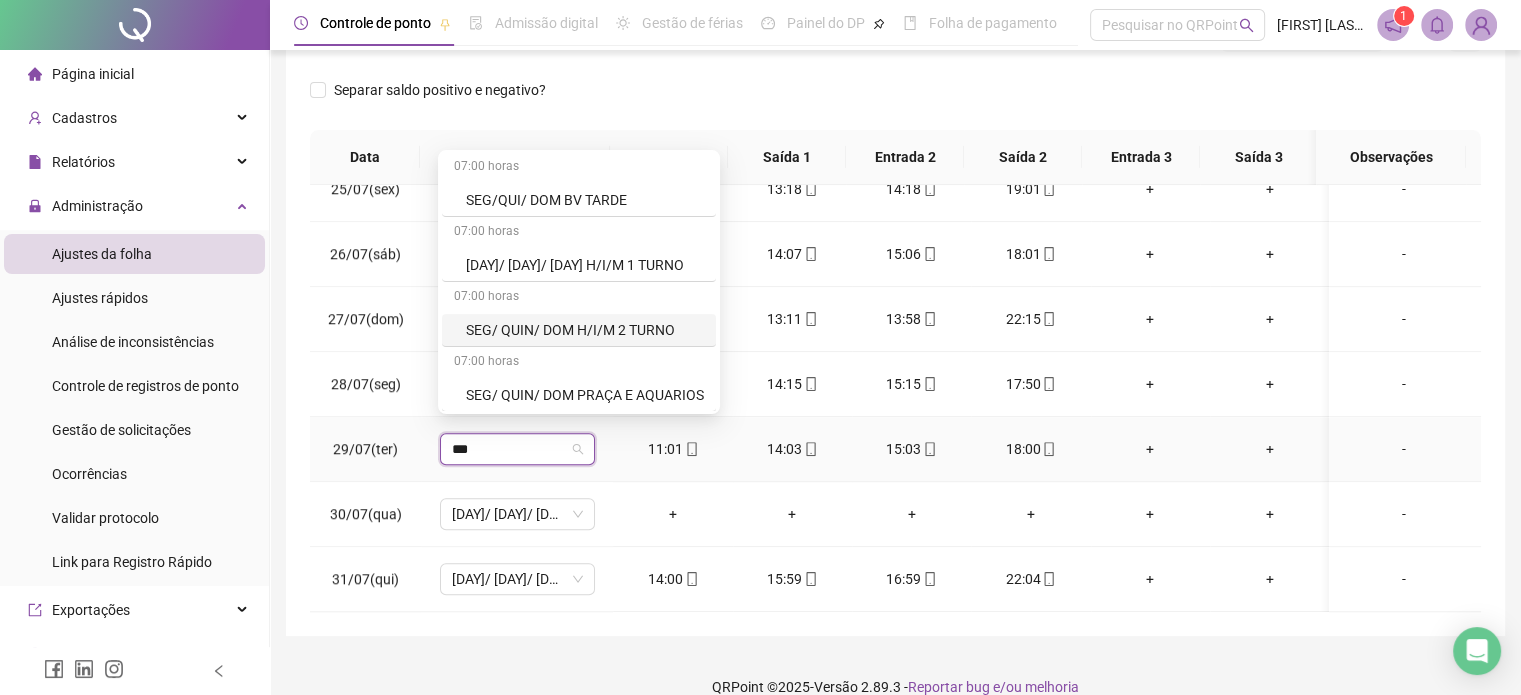 click on "SEG/ QUIN/ DOM H/I/M 2 TURNO" at bounding box center (585, 330) 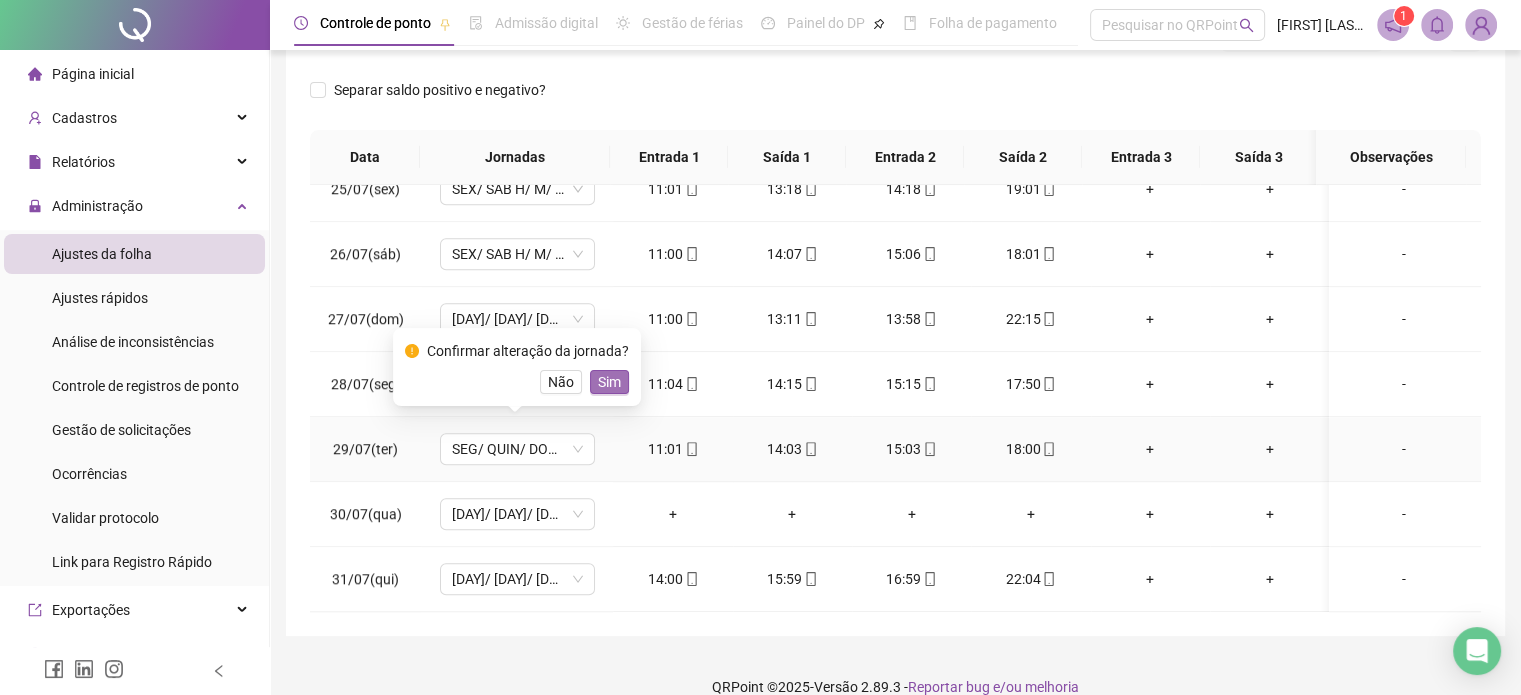 click on "Sim" at bounding box center (609, 382) 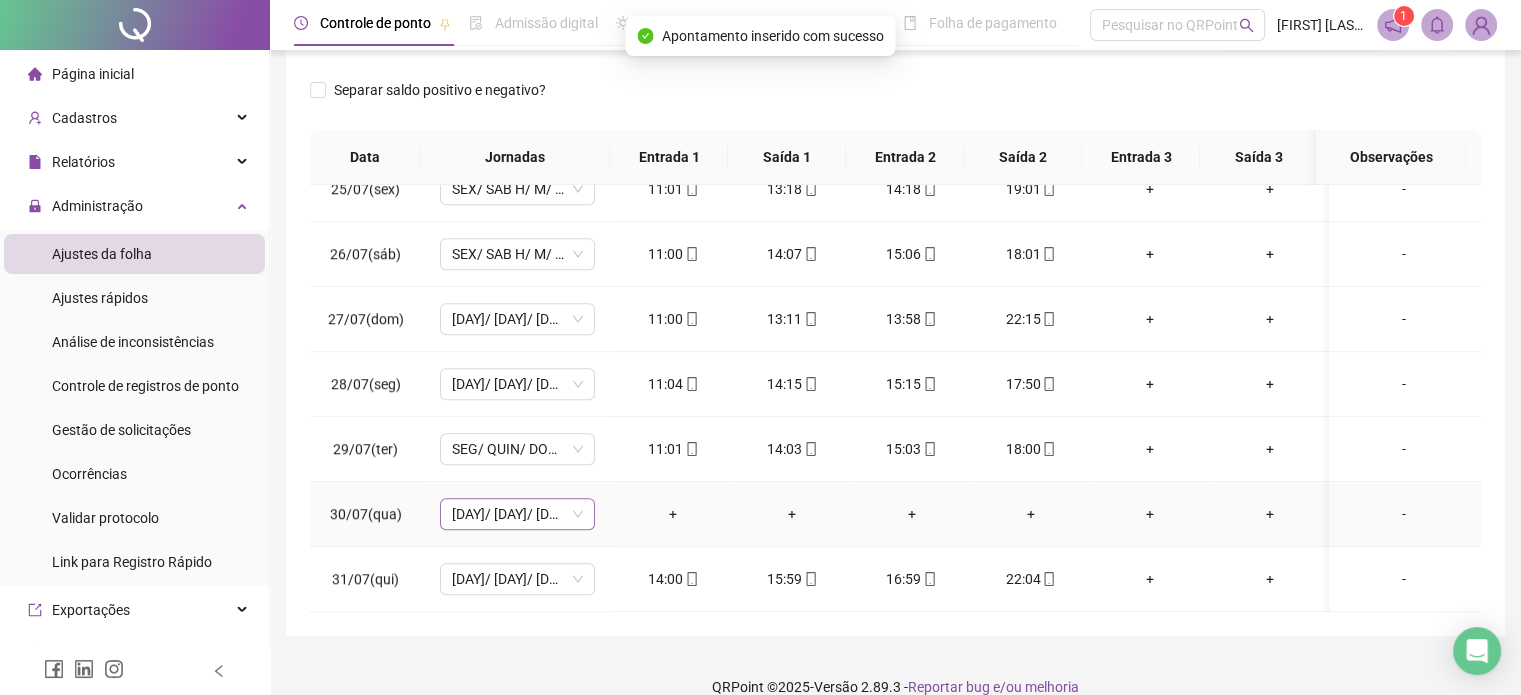 click on "[DAY]/ [DAY]/ [DAY]  H/I/M 1 TURNO" at bounding box center [517, 514] 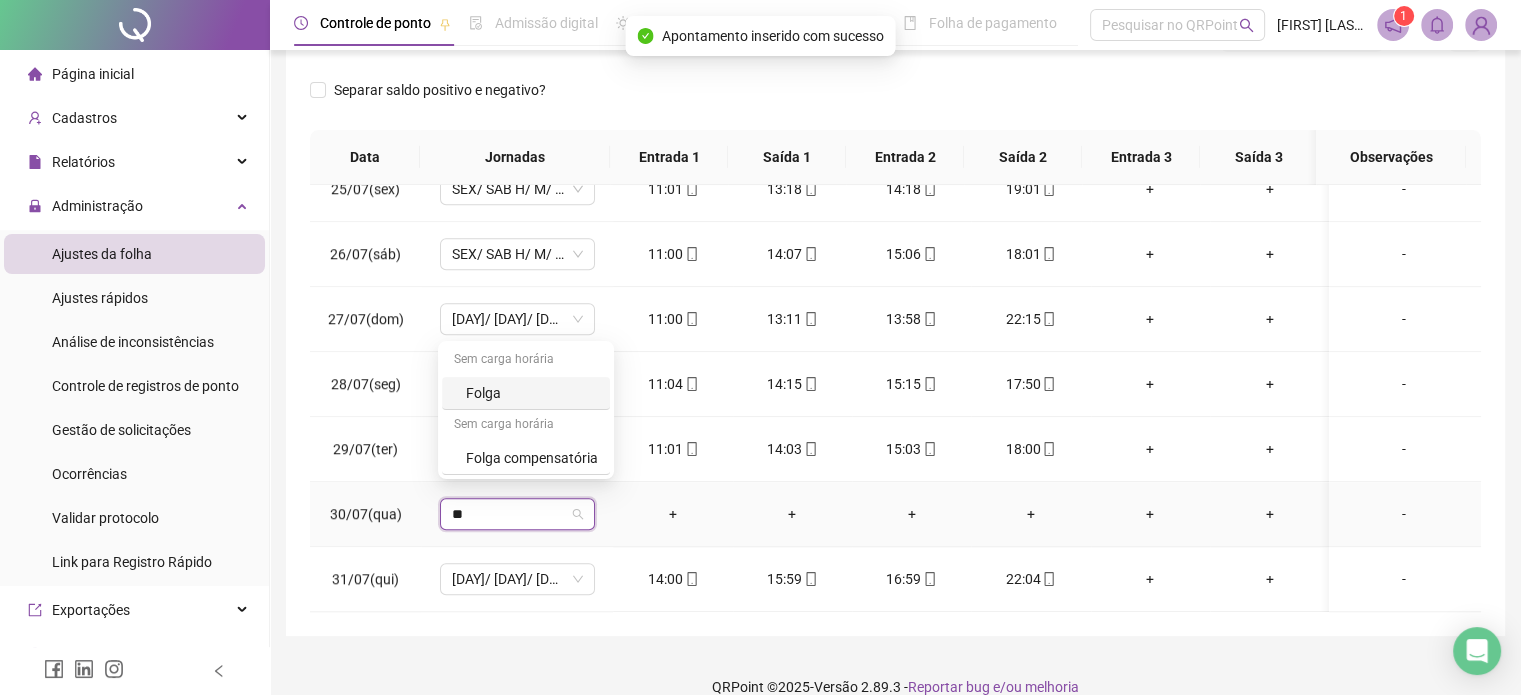 type on "***" 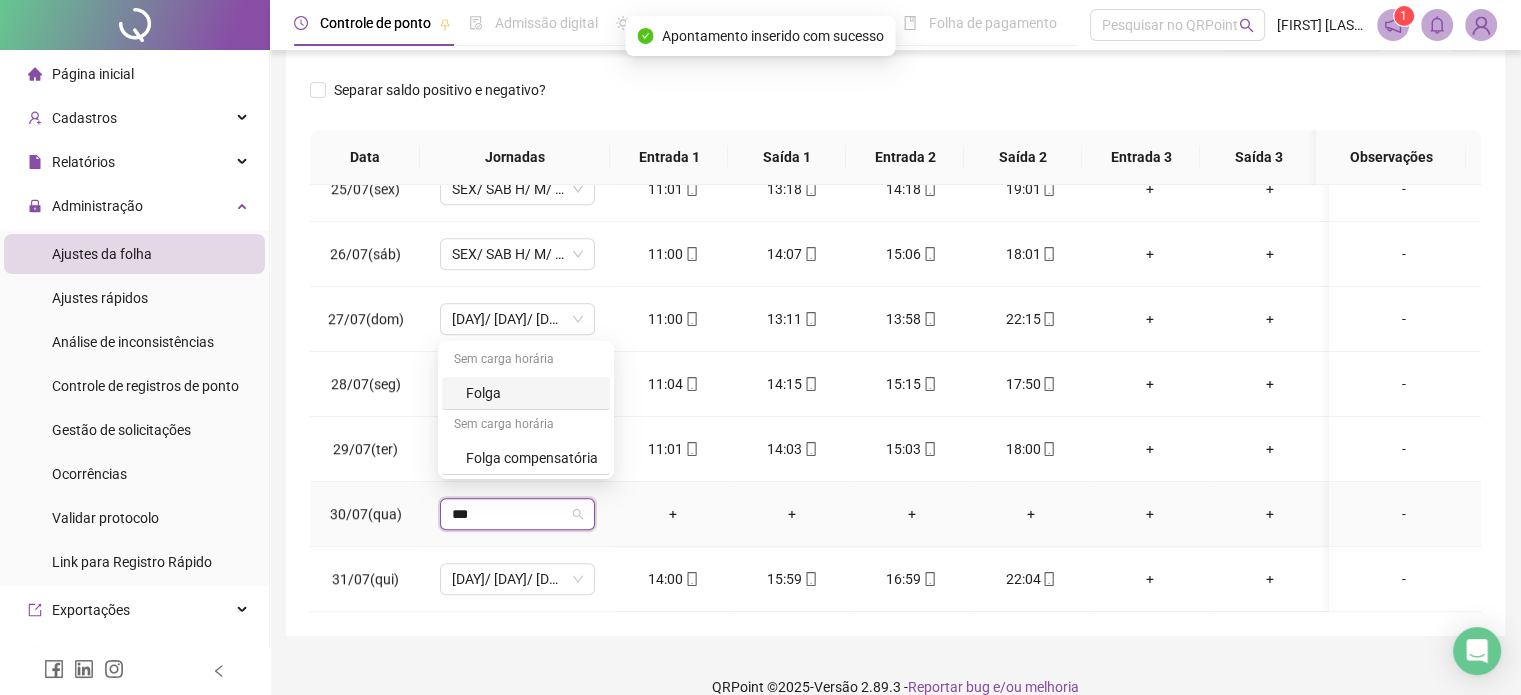 click on "Folga" at bounding box center [532, 393] 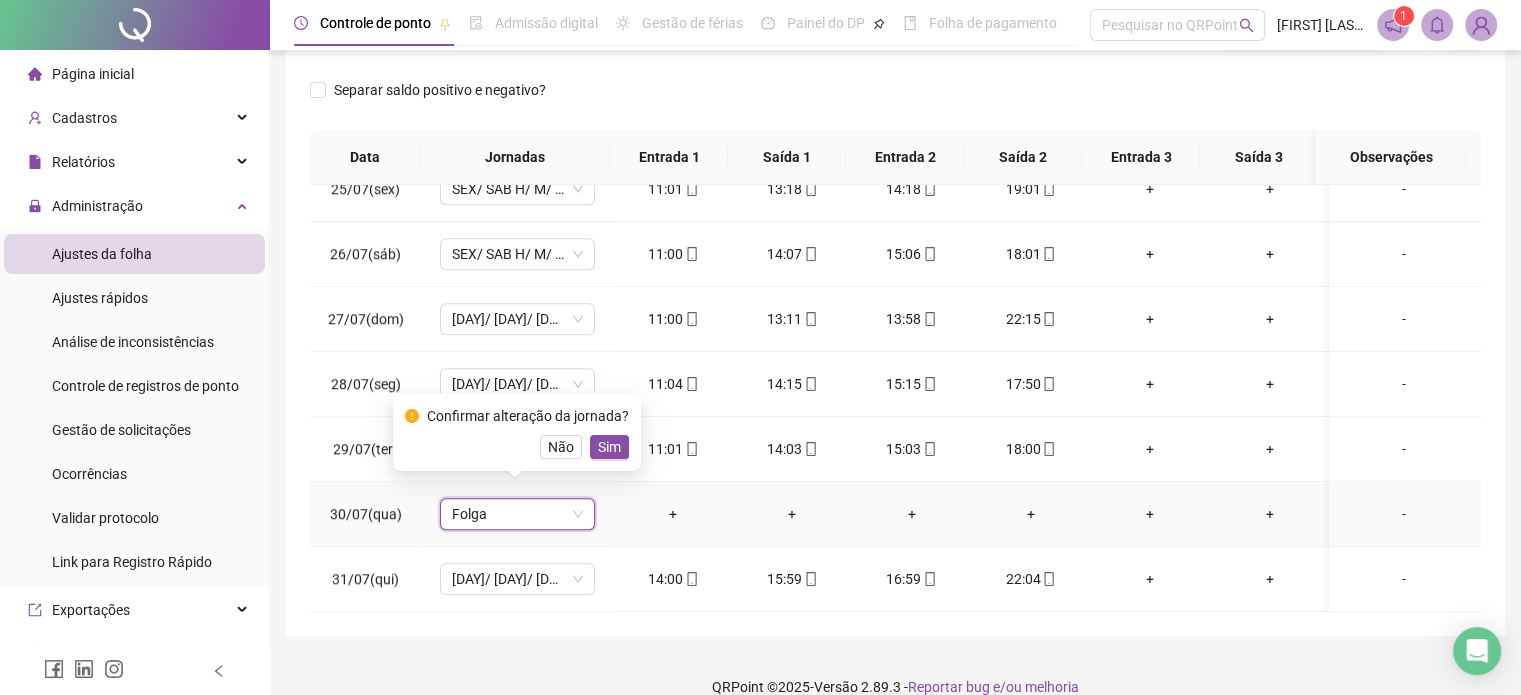 click on "Confirmar alteração da jornada? Não Sim" at bounding box center (517, 432) 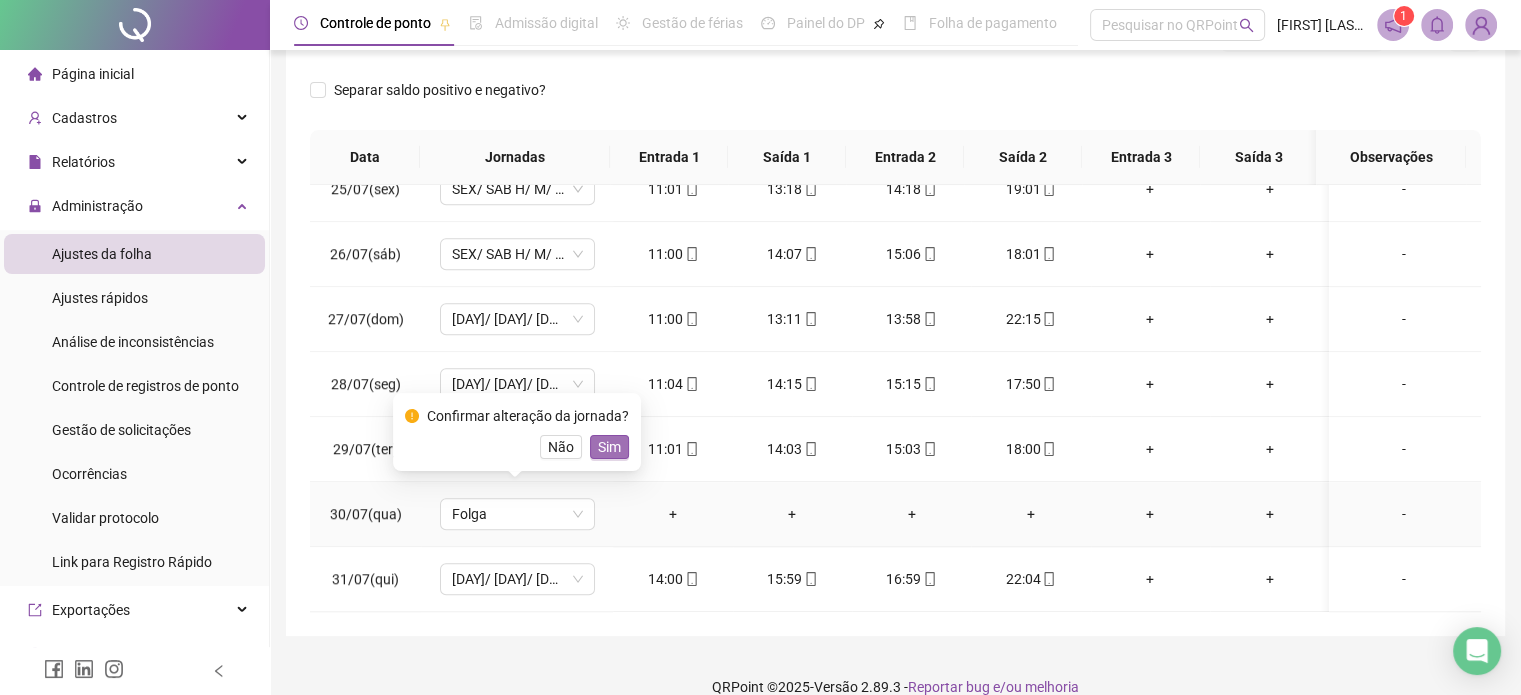 click on "Sim" at bounding box center (609, 447) 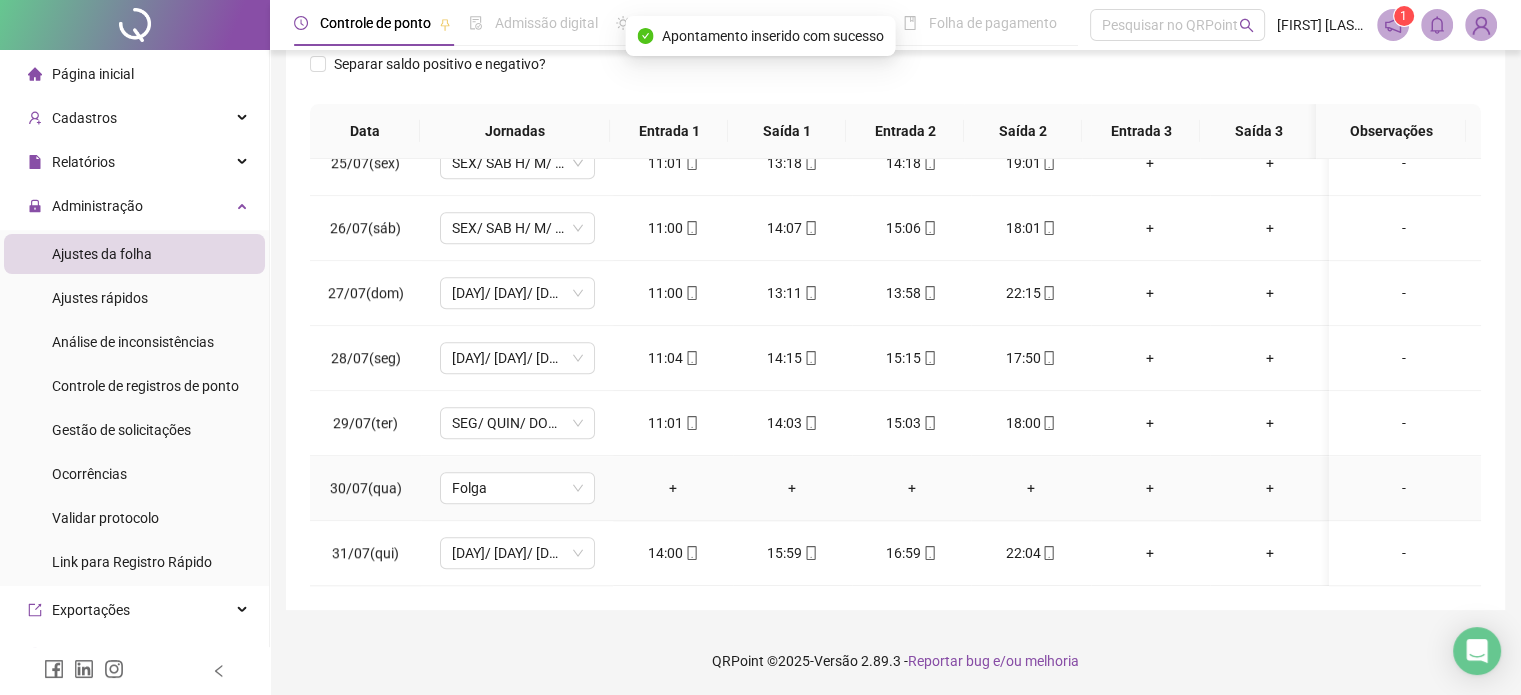 scroll, scrollTop: 0, scrollLeft: 0, axis: both 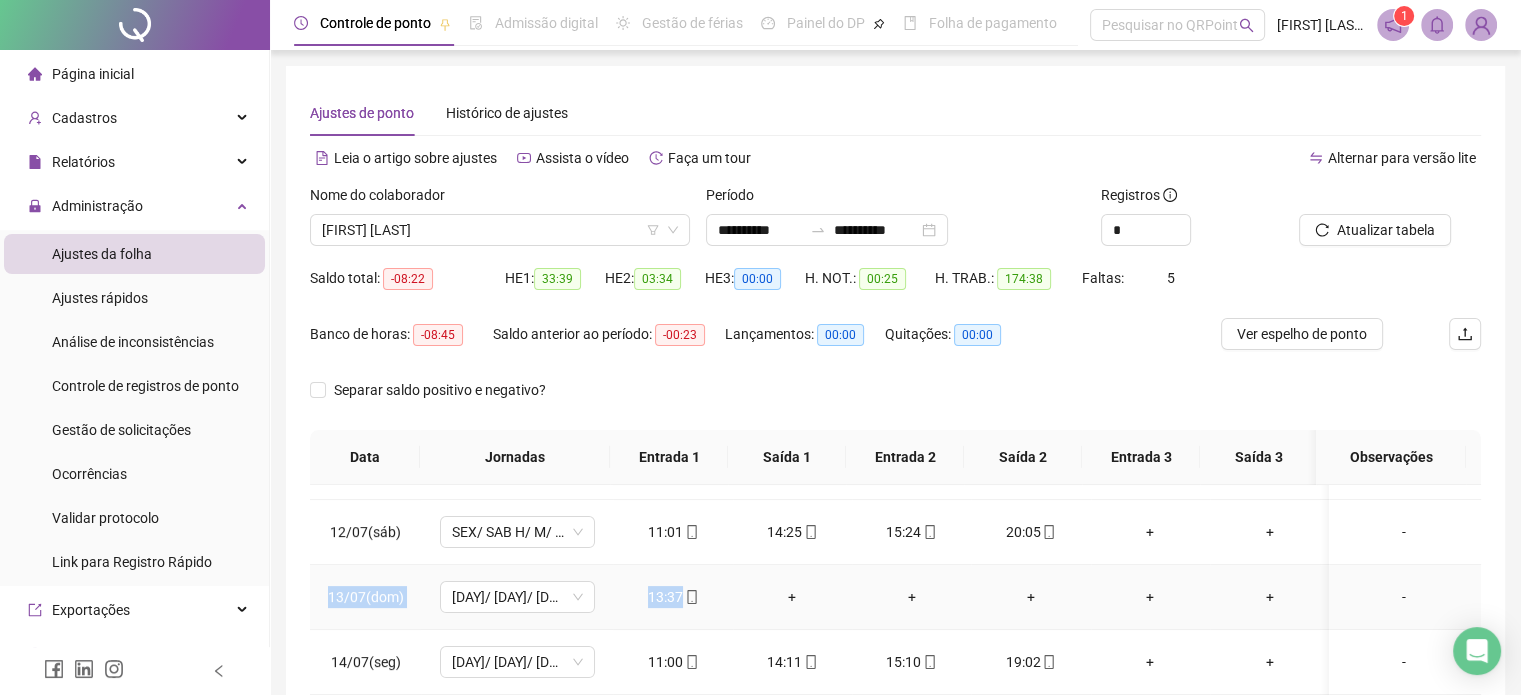 drag, startPoint x: 318, startPoint y: 594, endPoint x: 717, endPoint y: 606, distance: 399.18042 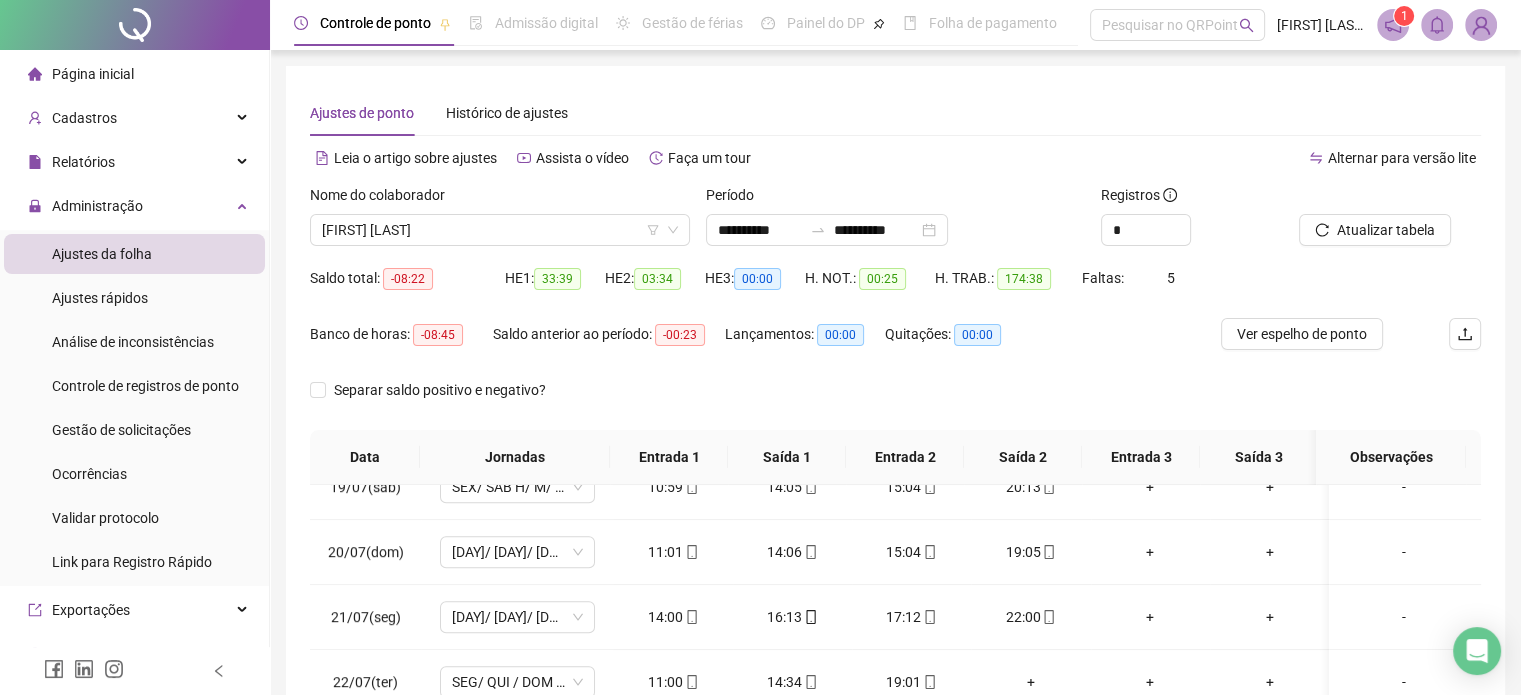 scroll, scrollTop: 1300, scrollLeft: 0, axis: vertical 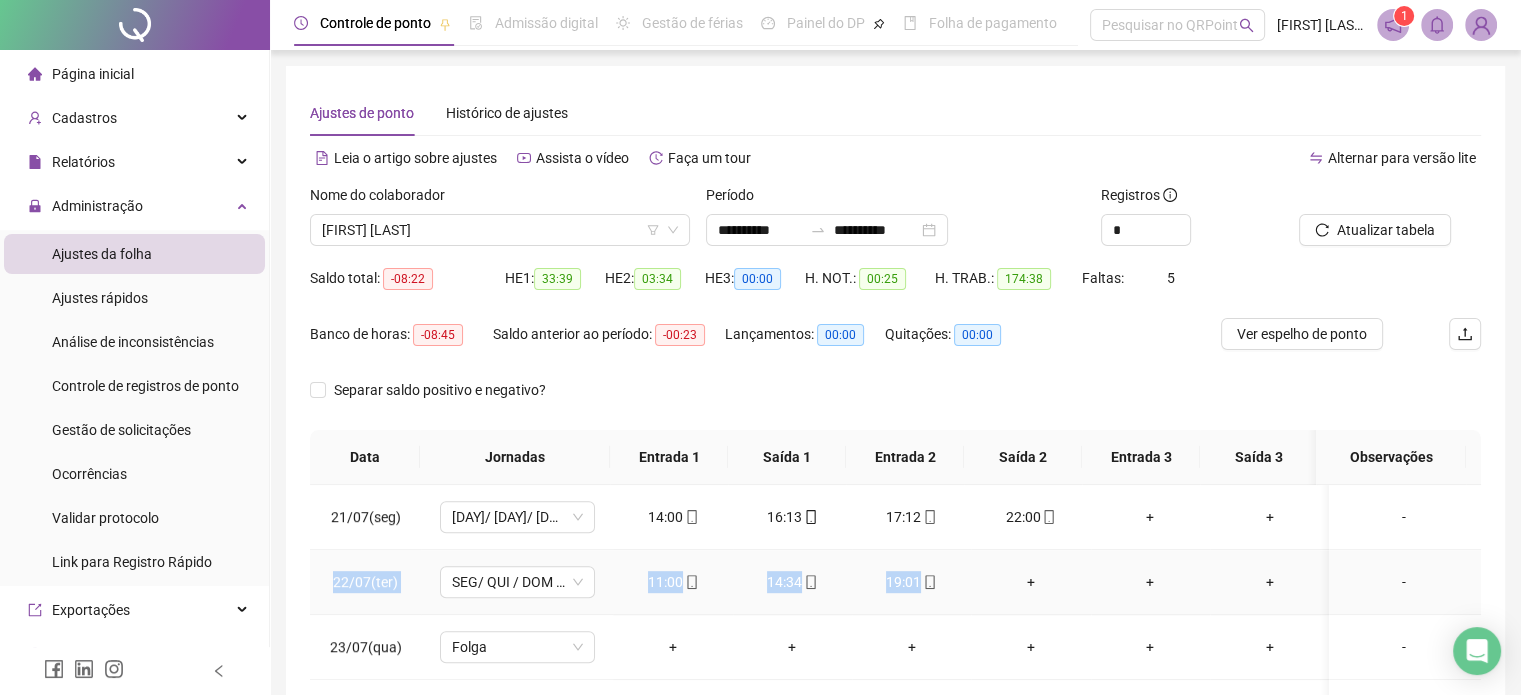 drag, startPoint x: 331, startPoint y: 576, endPoint x: 959, endPoint y: 584, distance: 628.05096 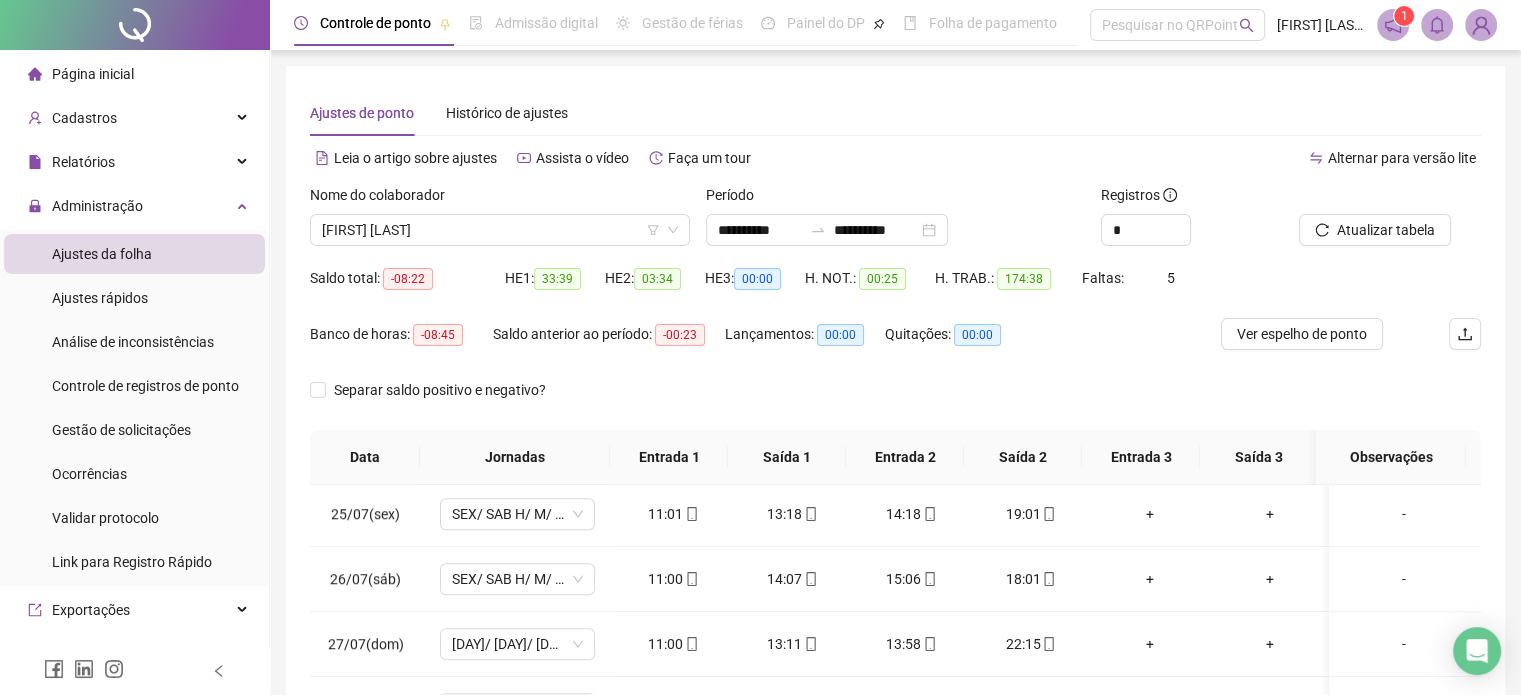 scroll, scrollTop: 1596, scrollLeft: 0, axis: vertical 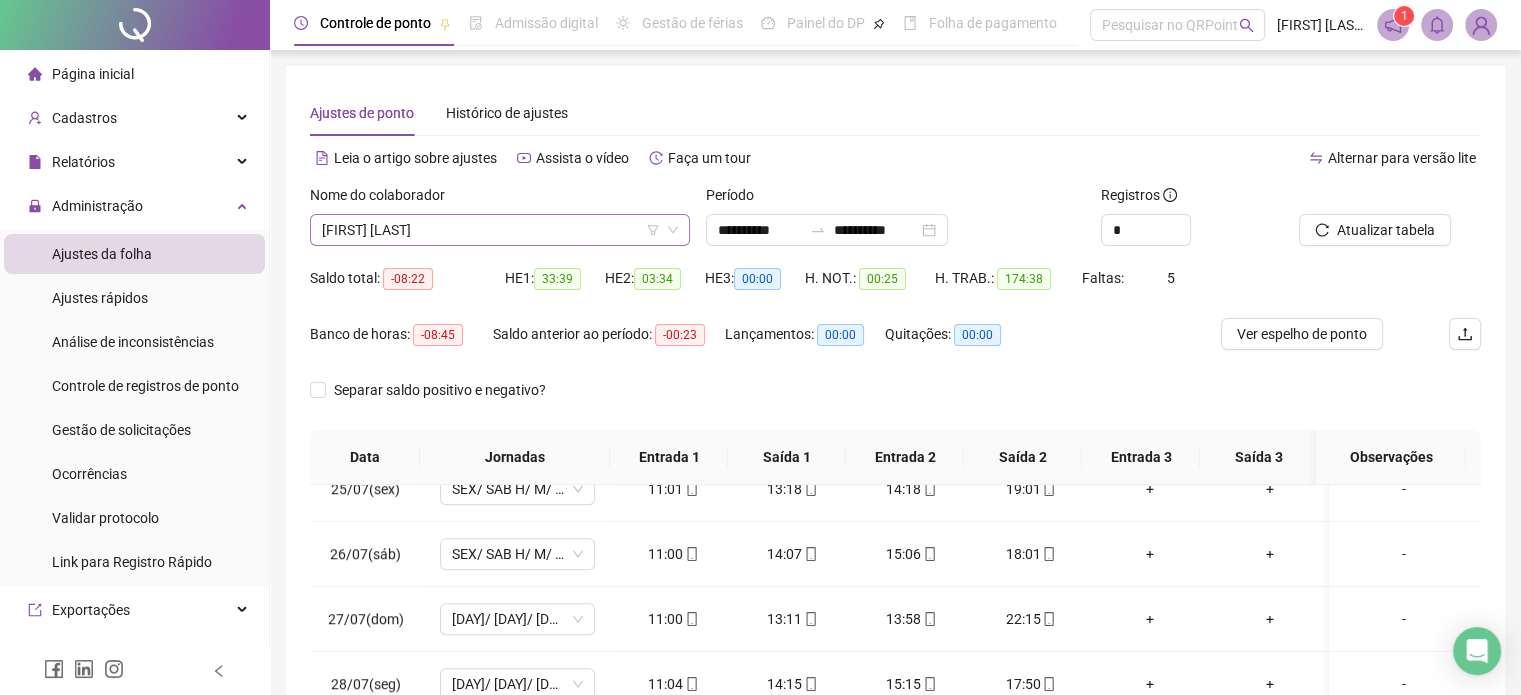 click on "[FIRST] [LAST]" at bounding box center (500, 230) 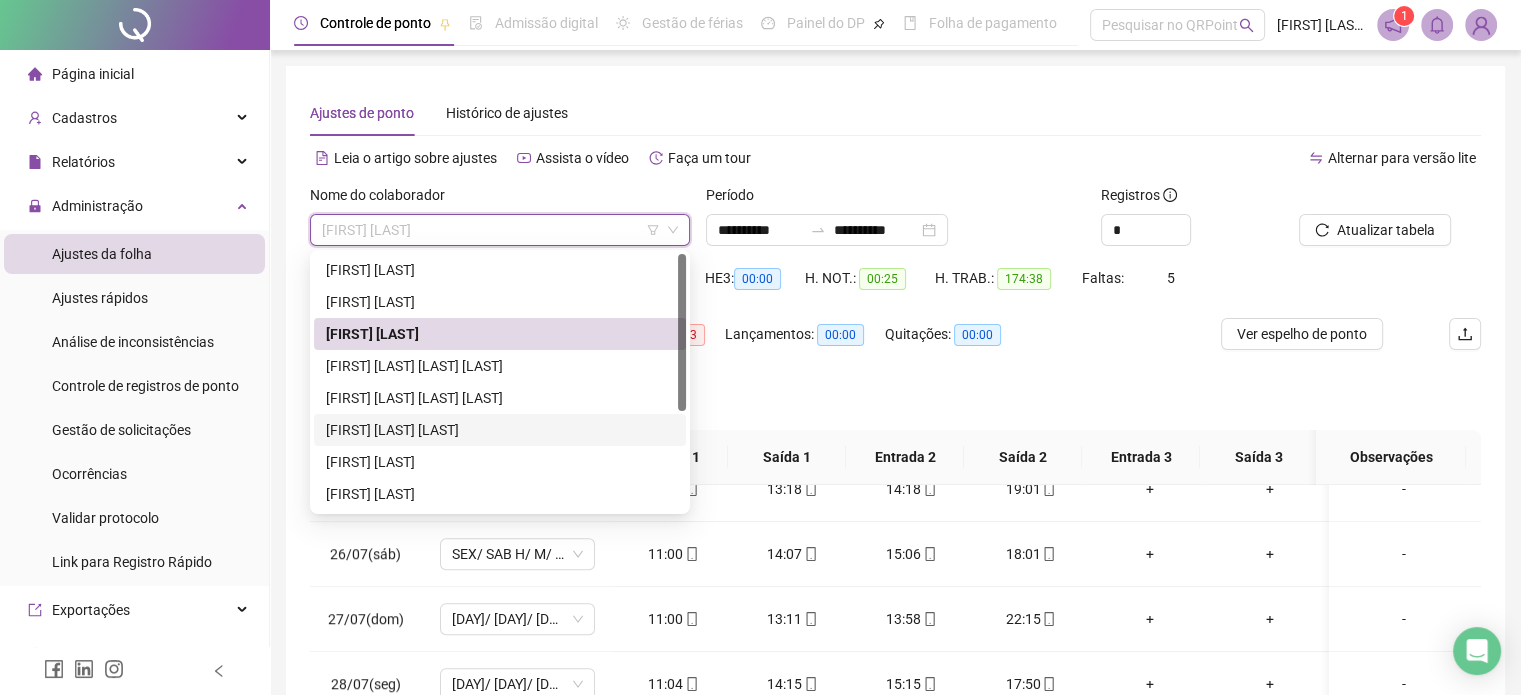 click on "[FIRST] [LAST] [LAST]" at bounding box center (500, 430) 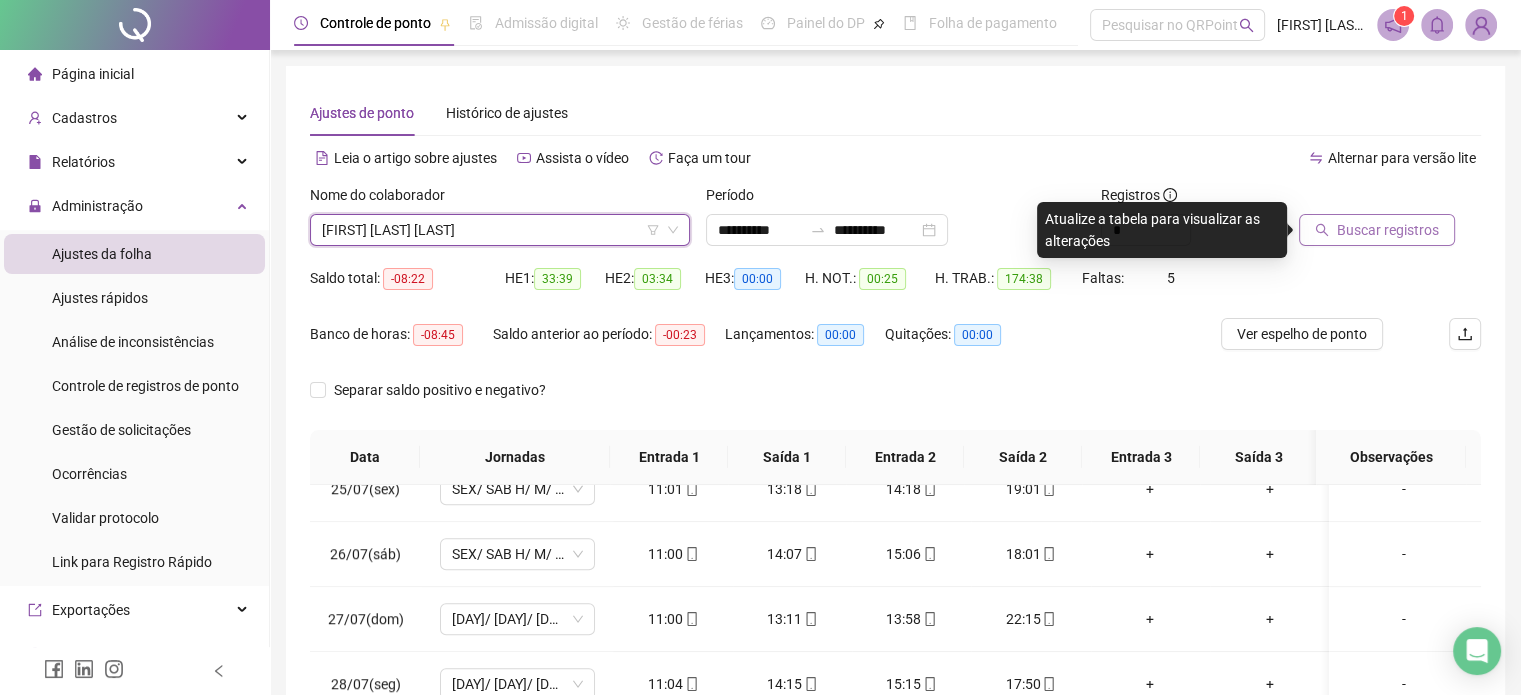 click on "Buscar registros" at bounding box center (1377, 230) 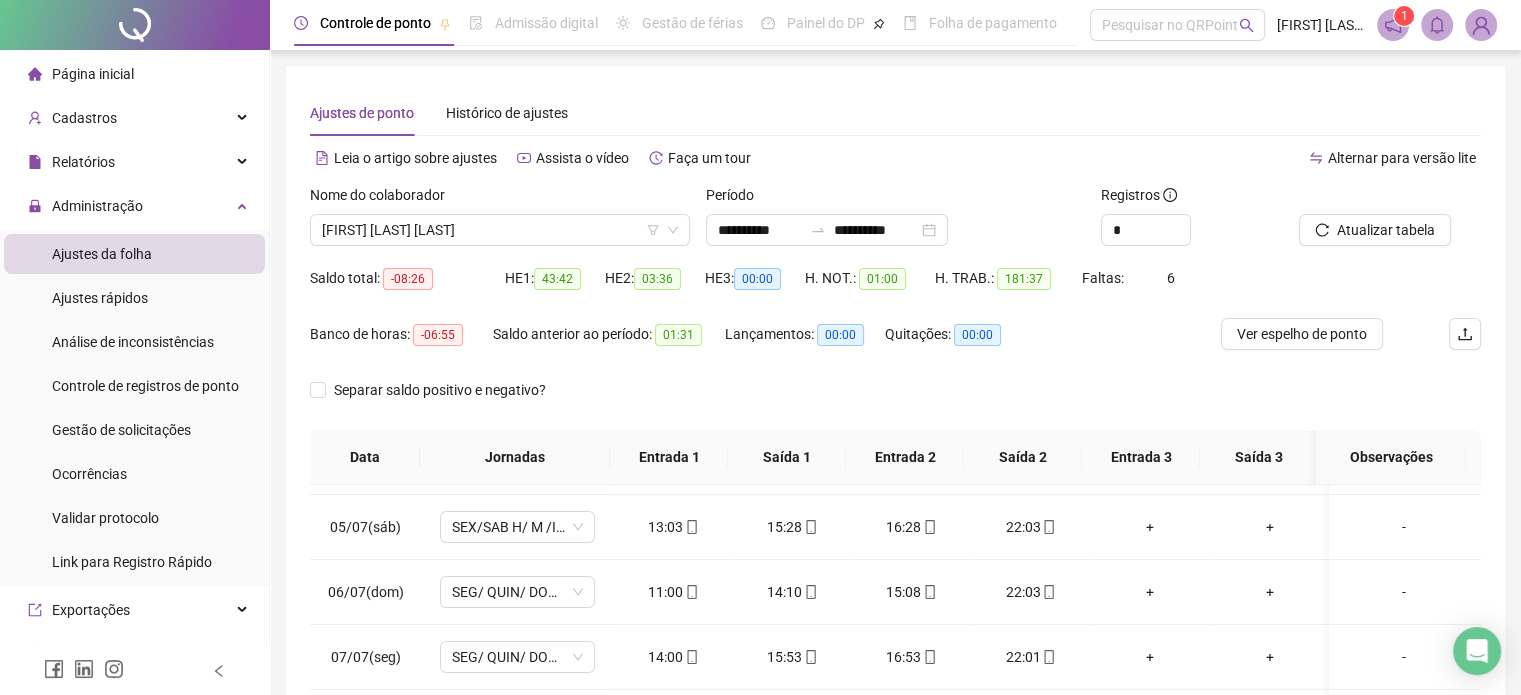 scroll, scrollTop: 0, scrollLeft: 0, axis: both 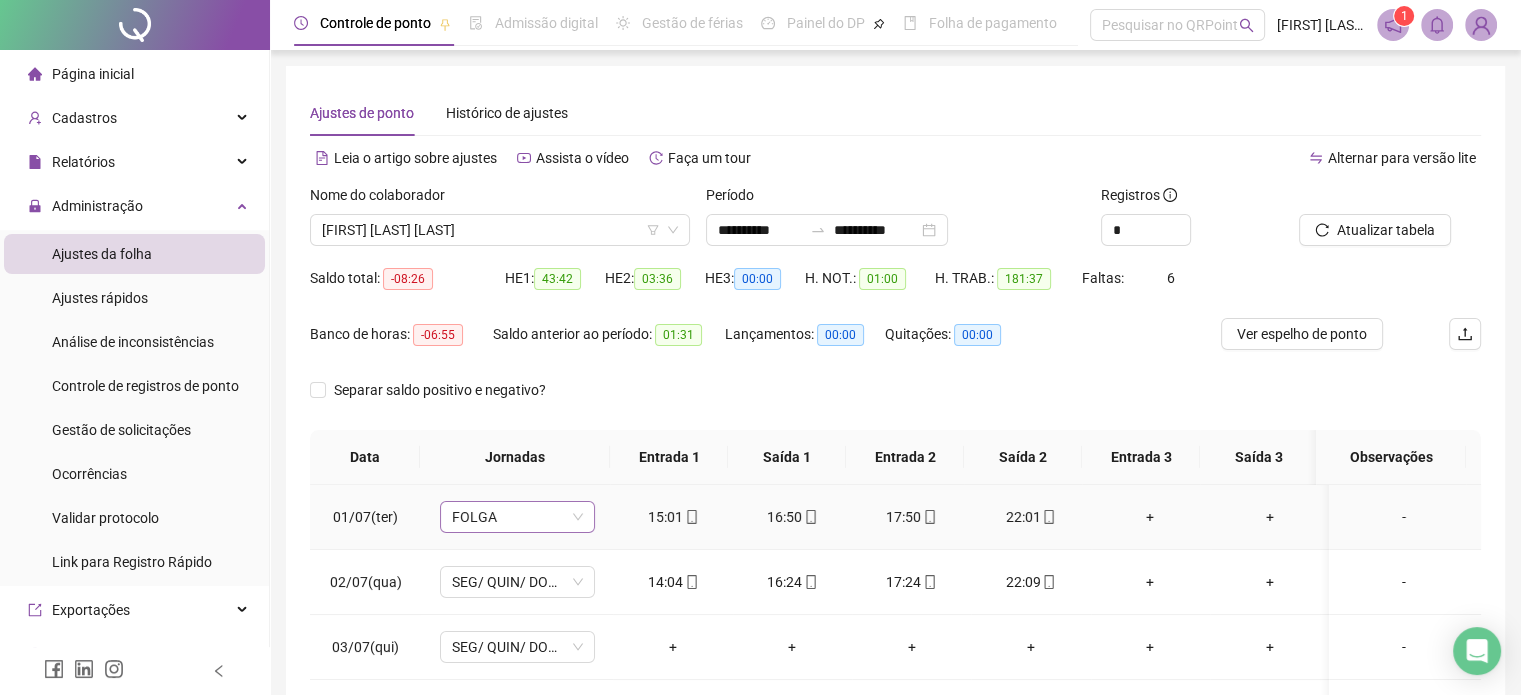 click on "FOLGA" at bounding box center [517, 517] 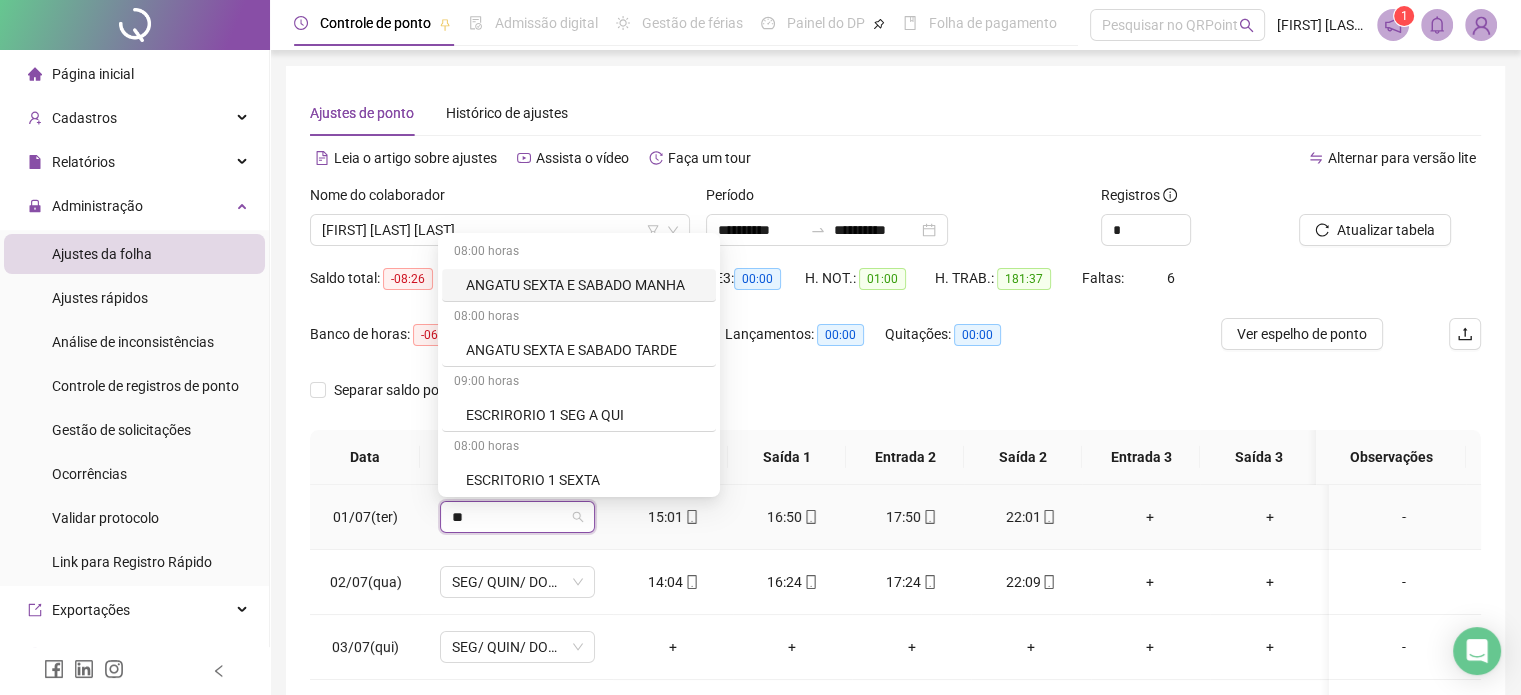 type on "***" 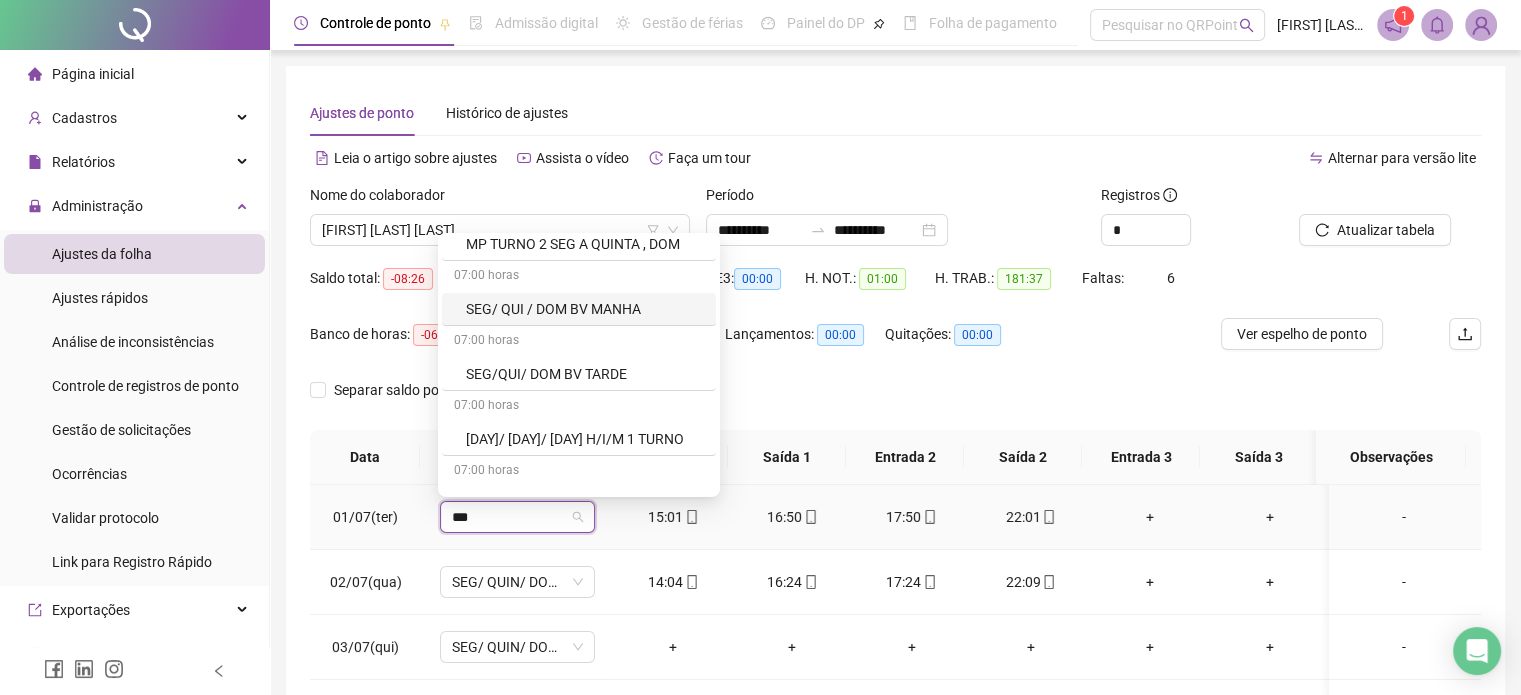 scroll, scrollTop: 200, scrollLeft: 0, axis: vertical 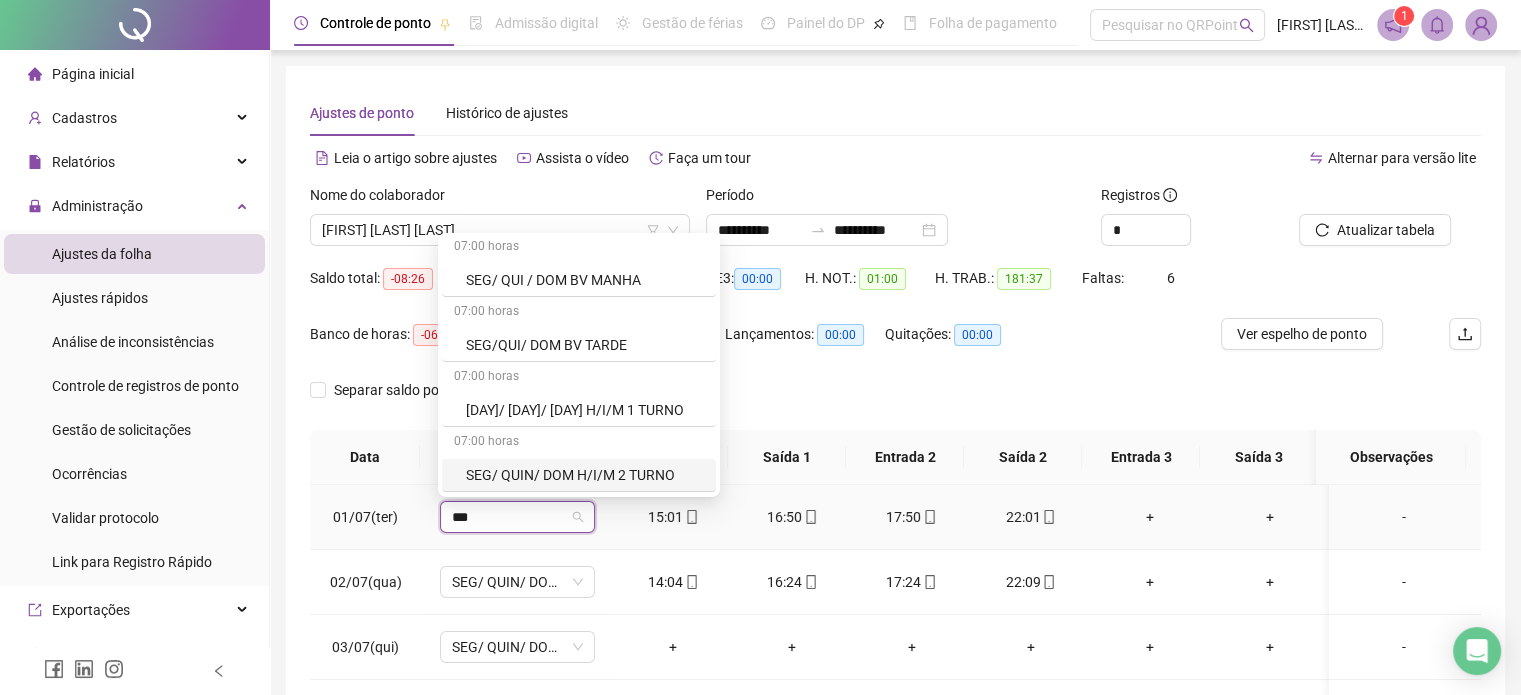 click on "[DAY]/ [DAY]/ [DAY]  H/I/M 1 TURNO" at bounding box center [579, 410] 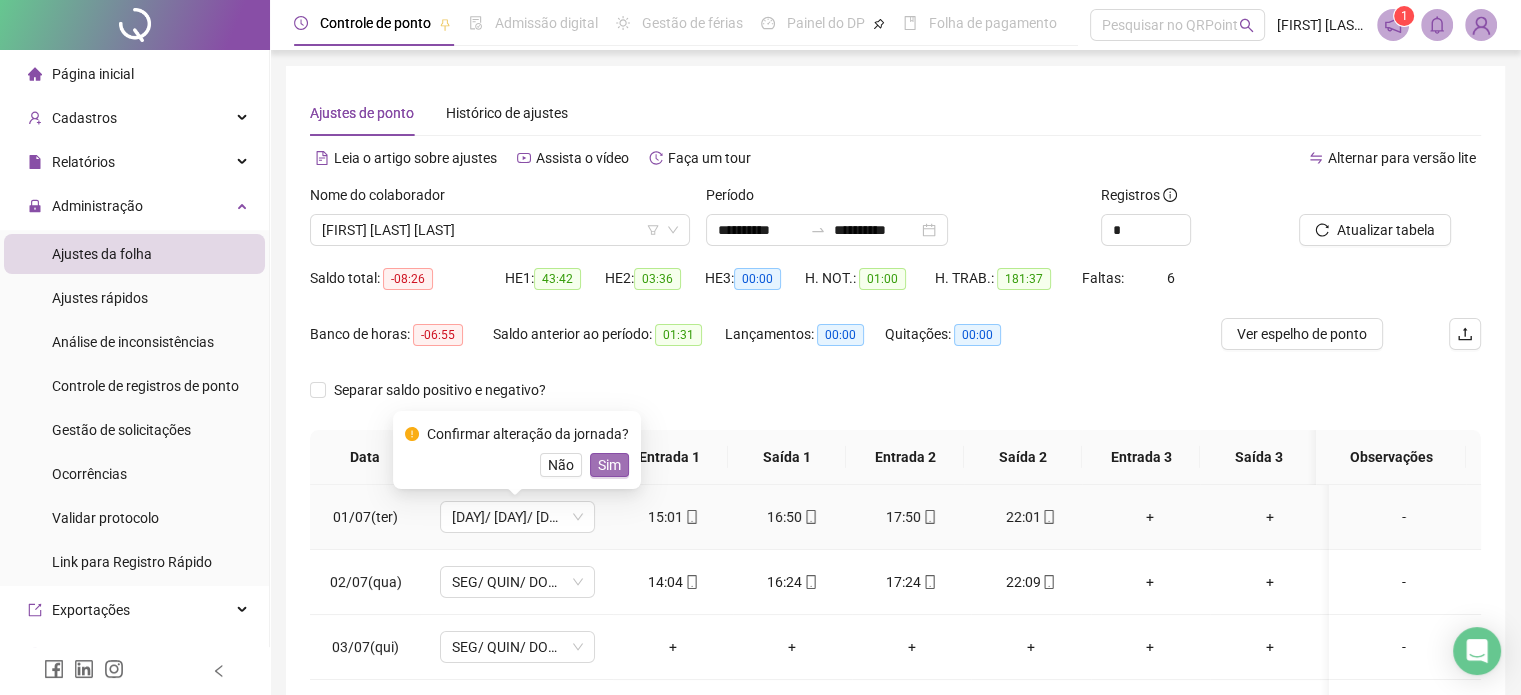 click on "Sim" at bounding box center [609, 465] 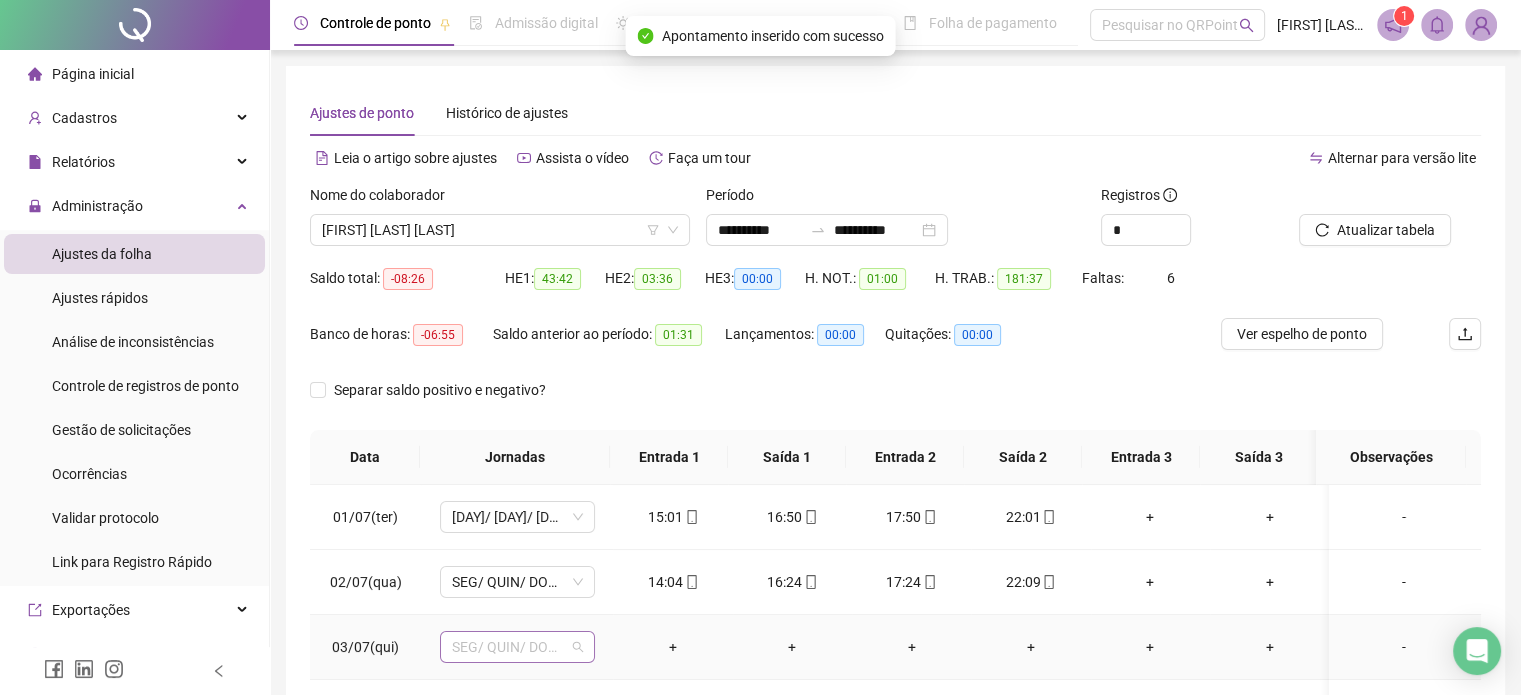 click on "SEG/ QUIN/ DOM H/I/M 2 TURNO" at bounding box center [517, 647] 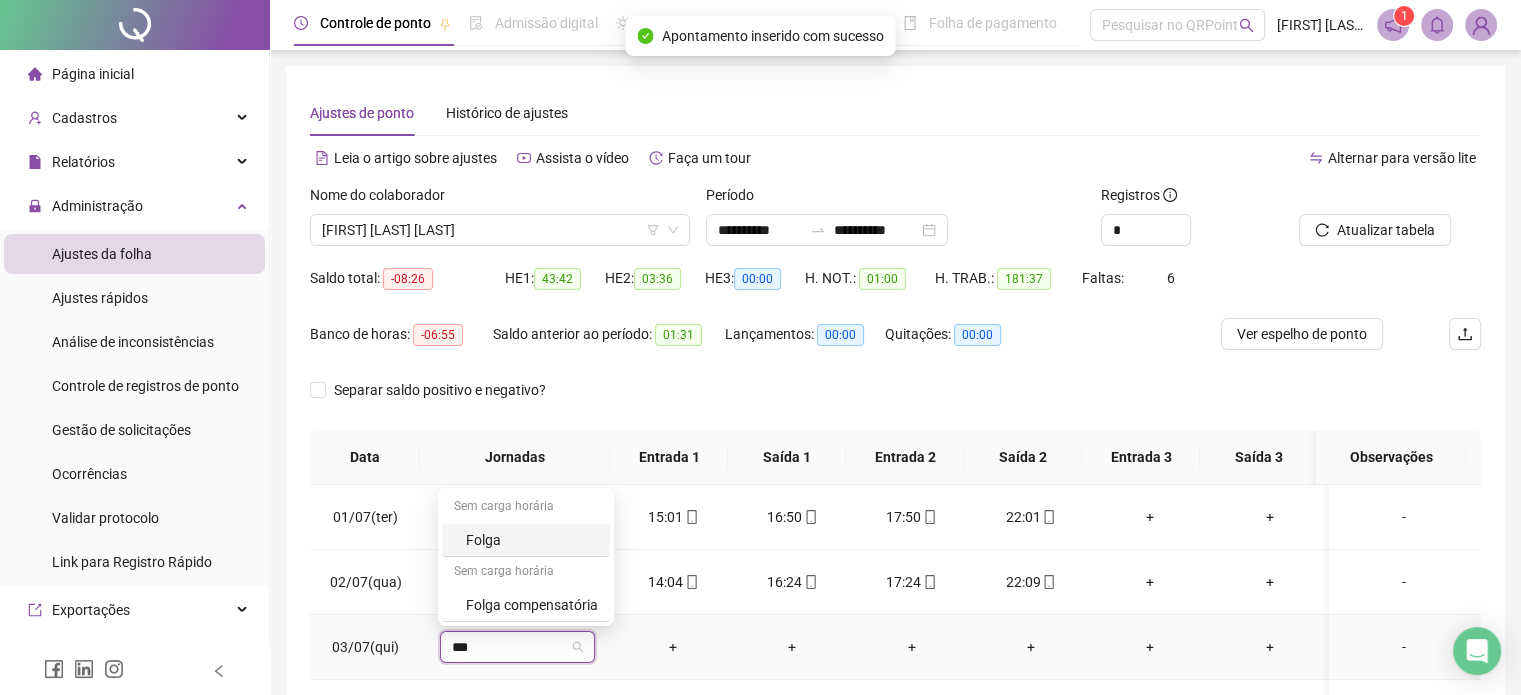 type on "****" 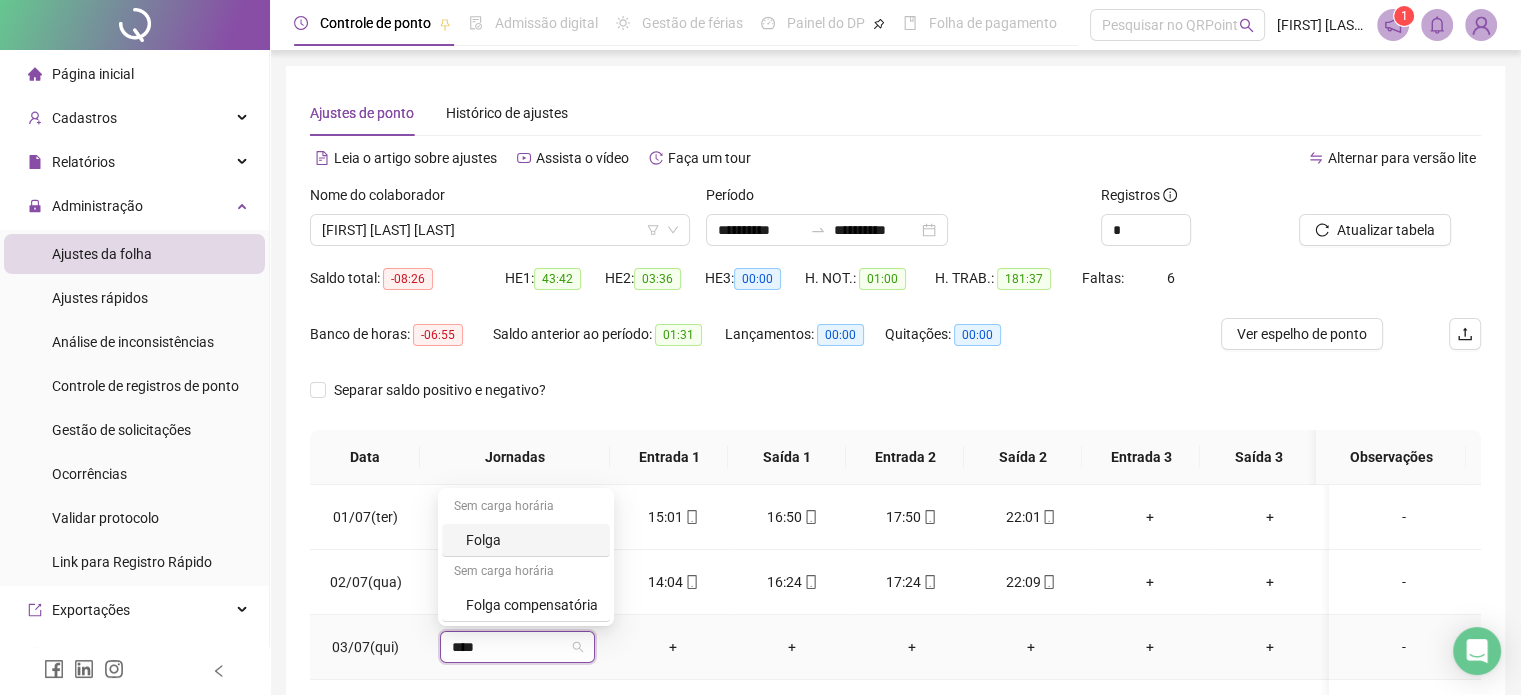 click on "Folga" at bounding box center (532, 540) 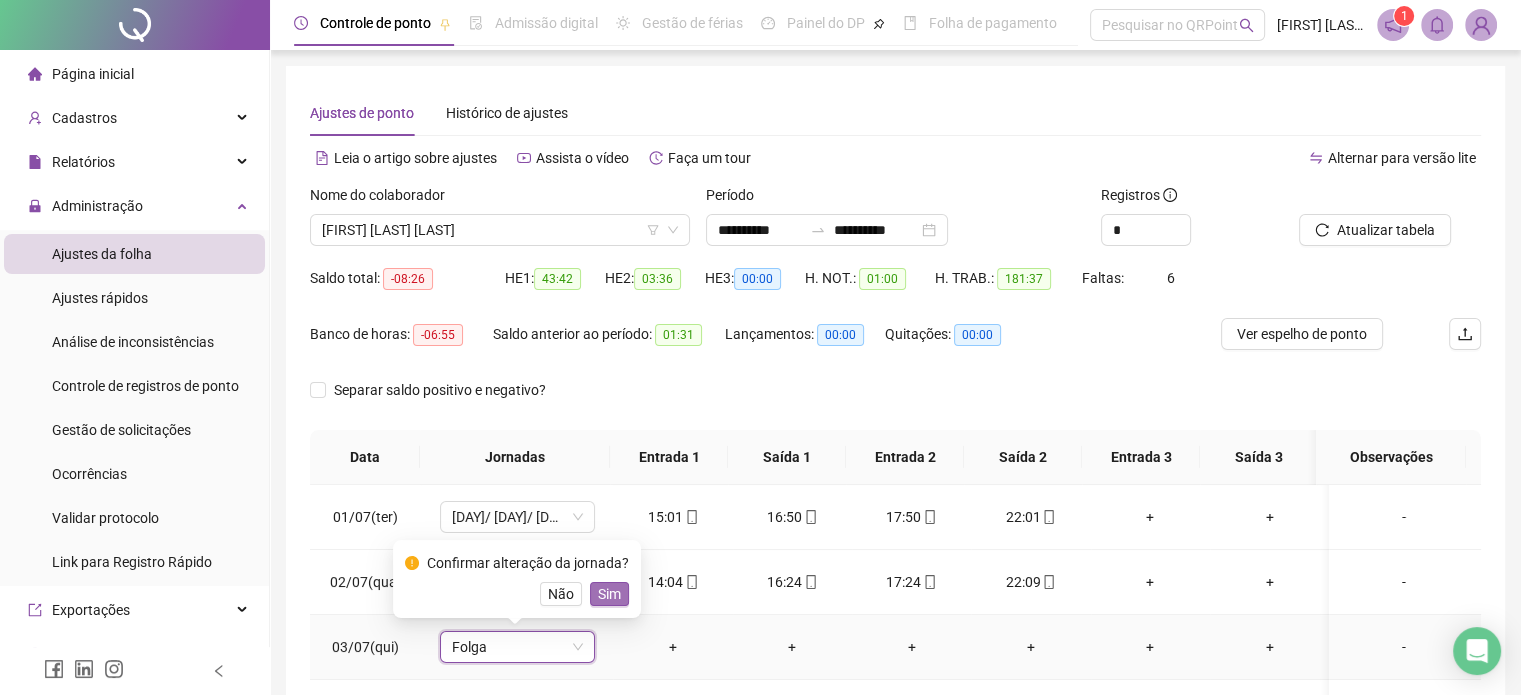 click on "Sim" at bounding box center (609, 594) 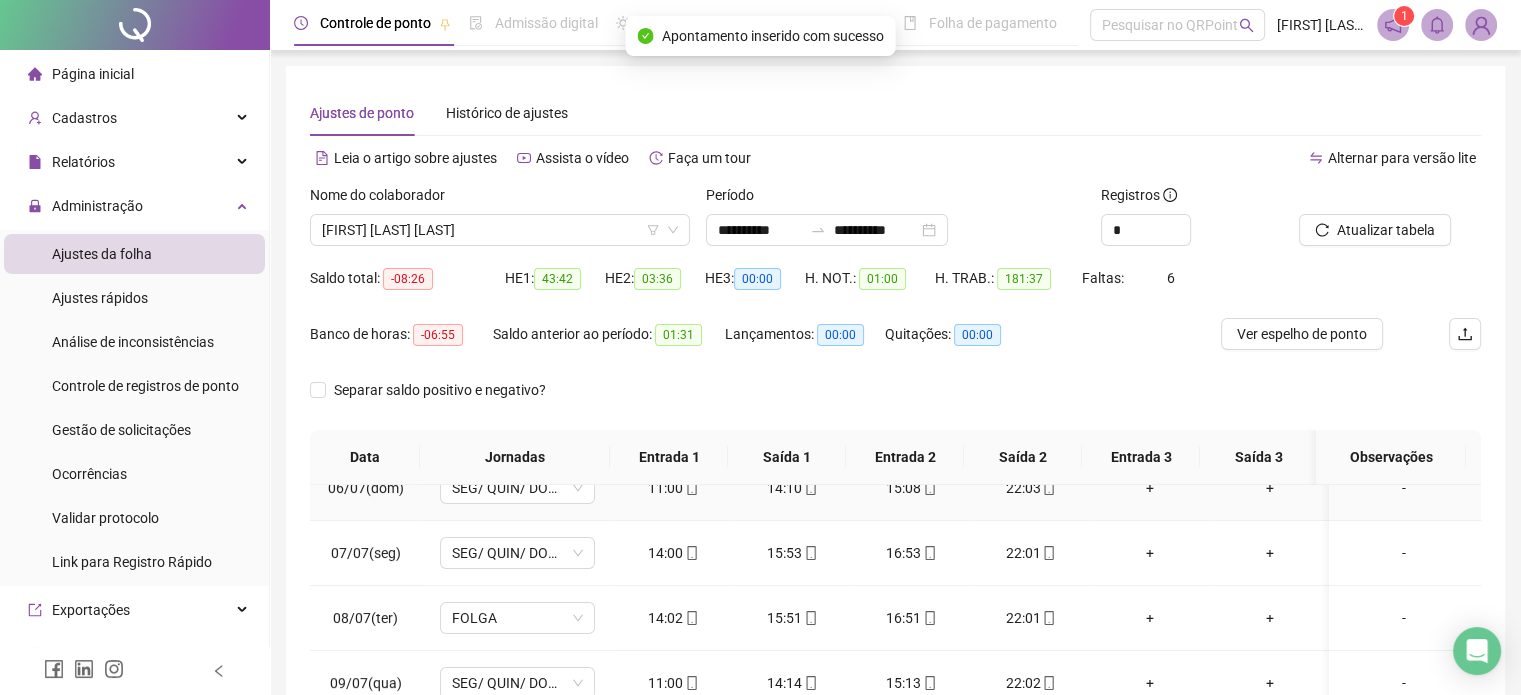 scroll, scrollTop: 400, scrollLeft: 0, axis: vertical 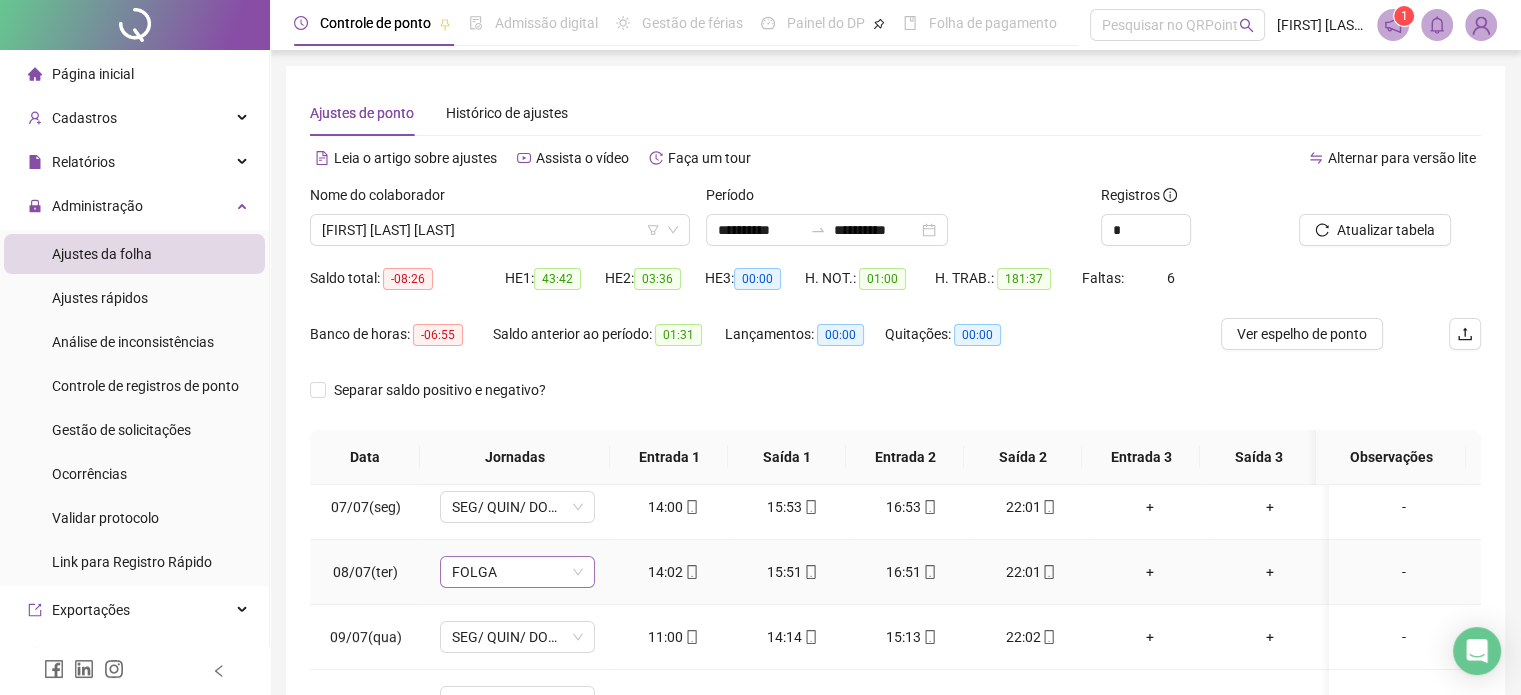 click on "FOLGA" at bounding box center [517, 572] 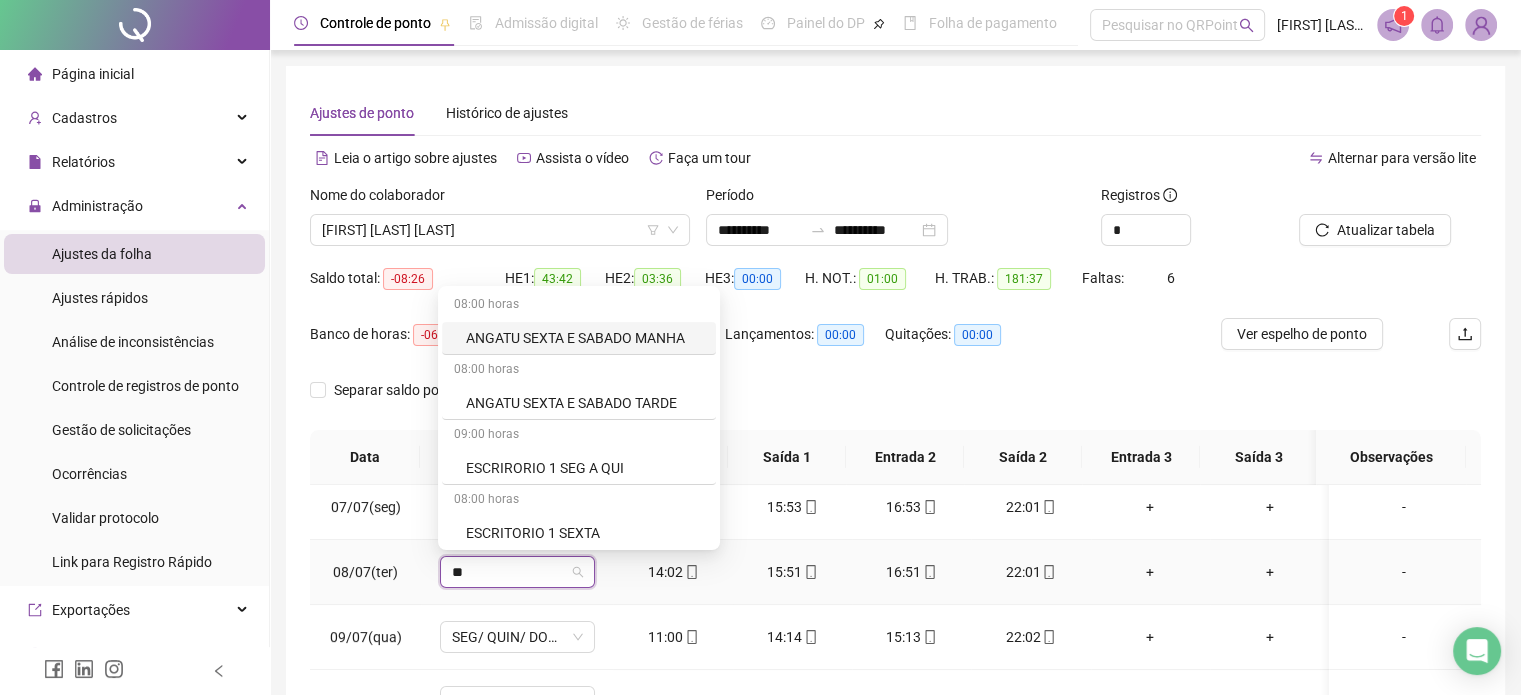 type on "***" 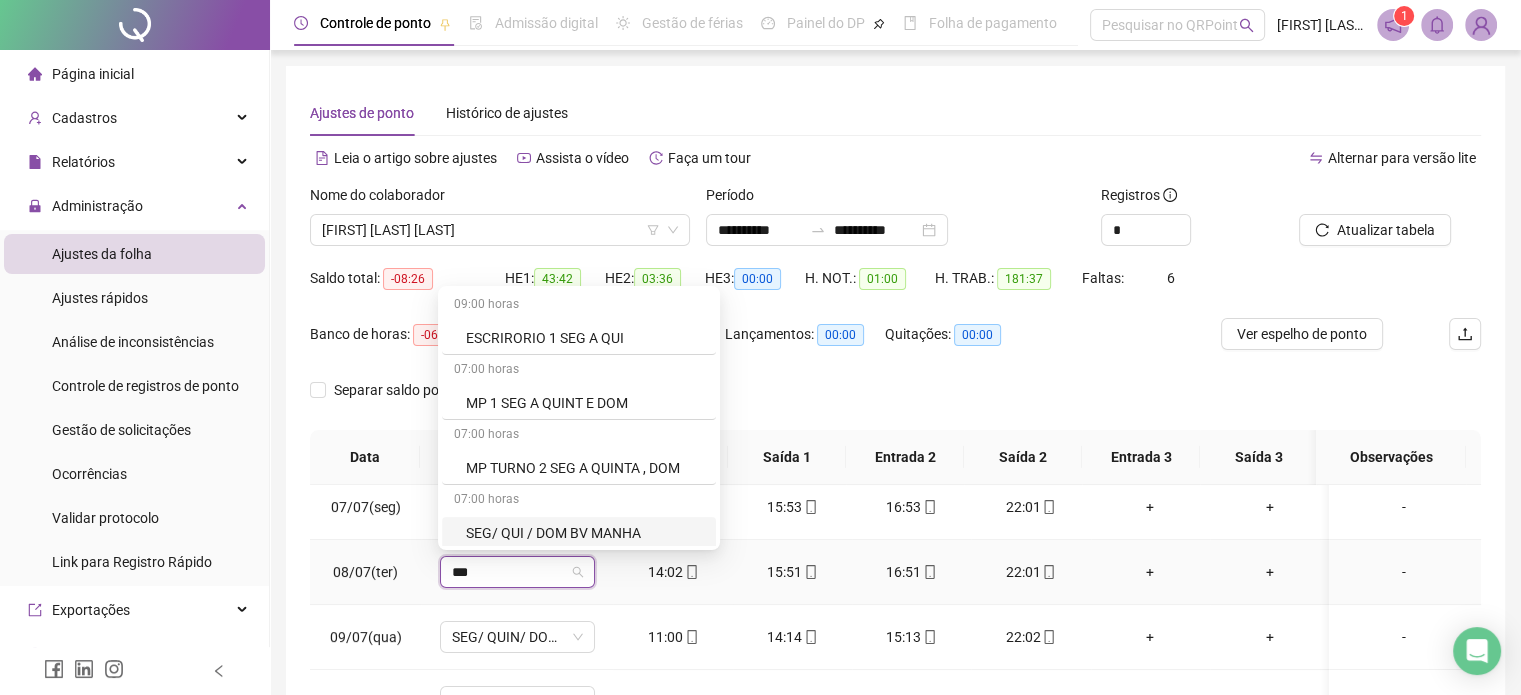 scroll, scrollTop: 200, scrollLeft: 0, axis: vertical 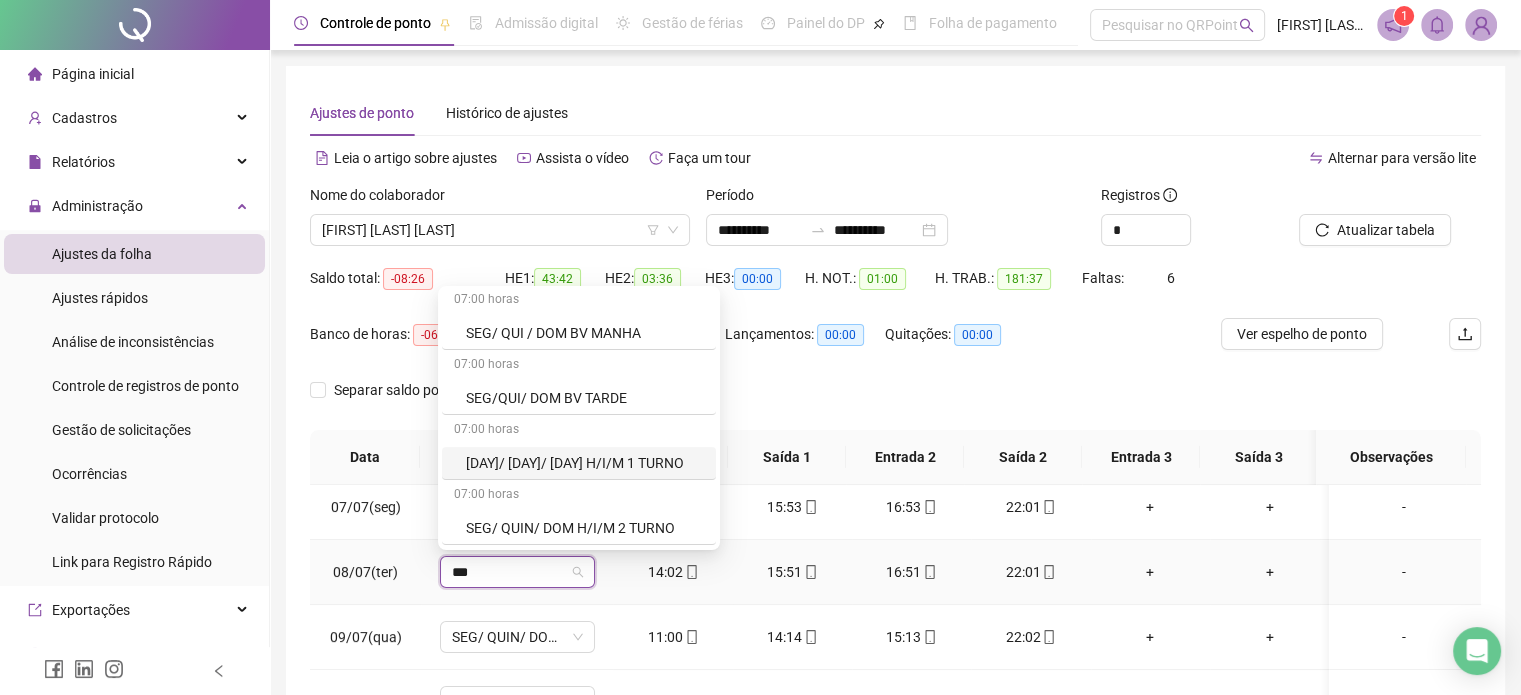 click on "[DAY]/ [DAY]/ [DAY]  H/I/M 1 TURNO" at bounding box center (585, 463) 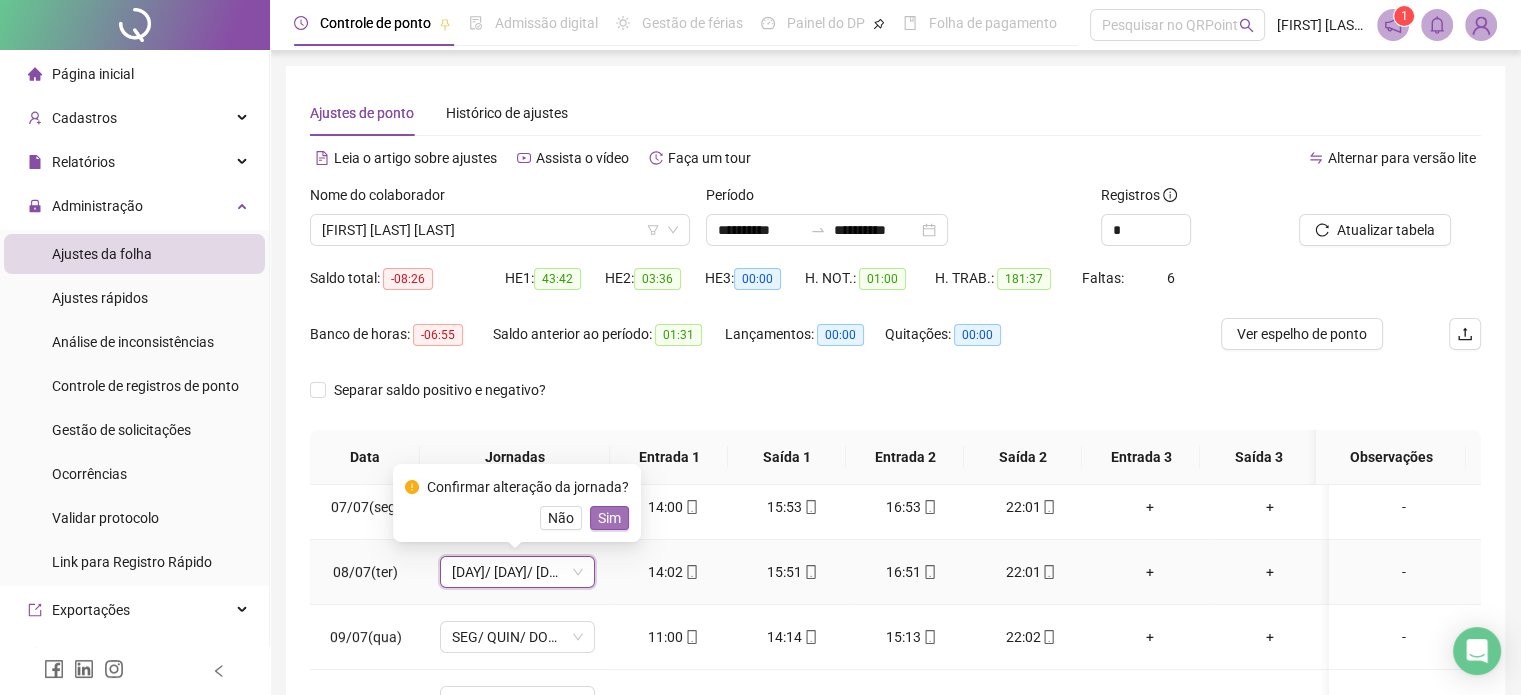 click on "Sim" at bounding box center [609, 518] 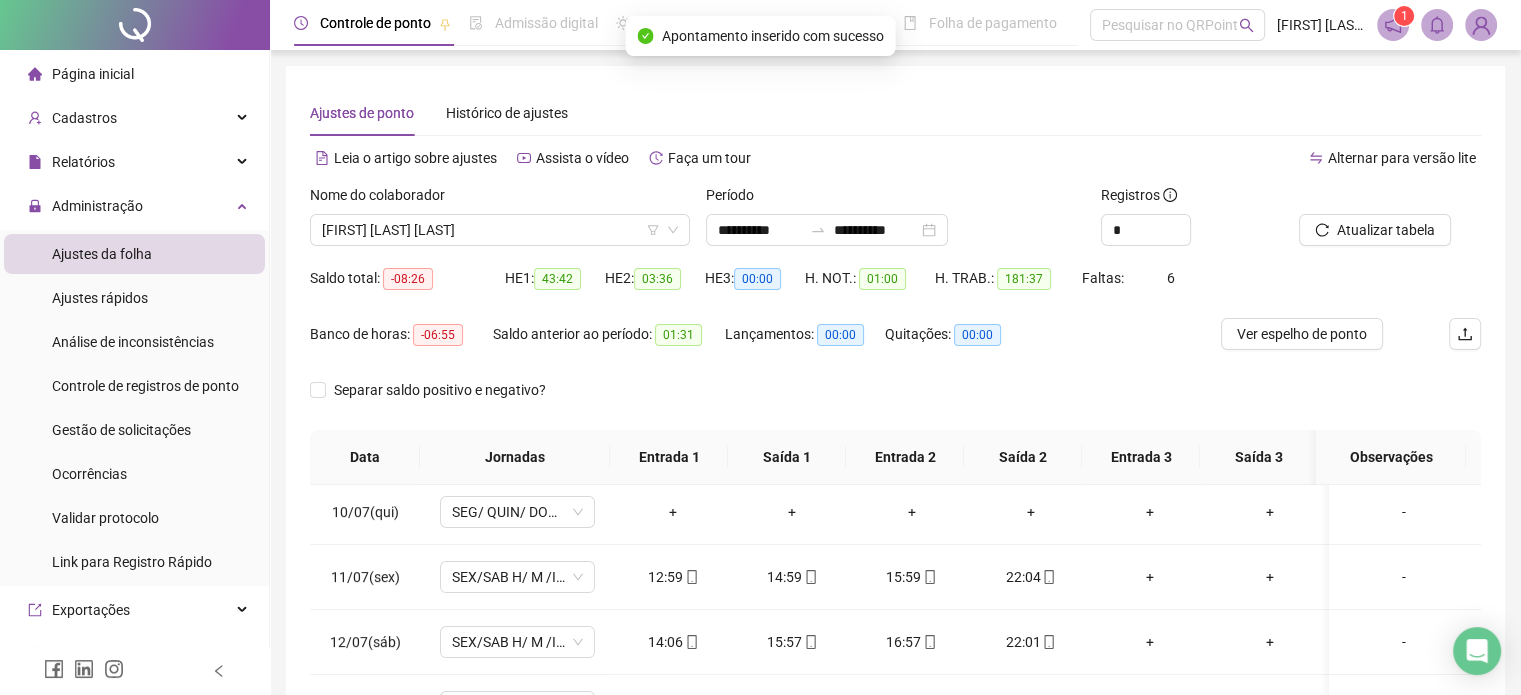 scroll, scrollTop: 600, scrollLeft: 0, axis: vertical 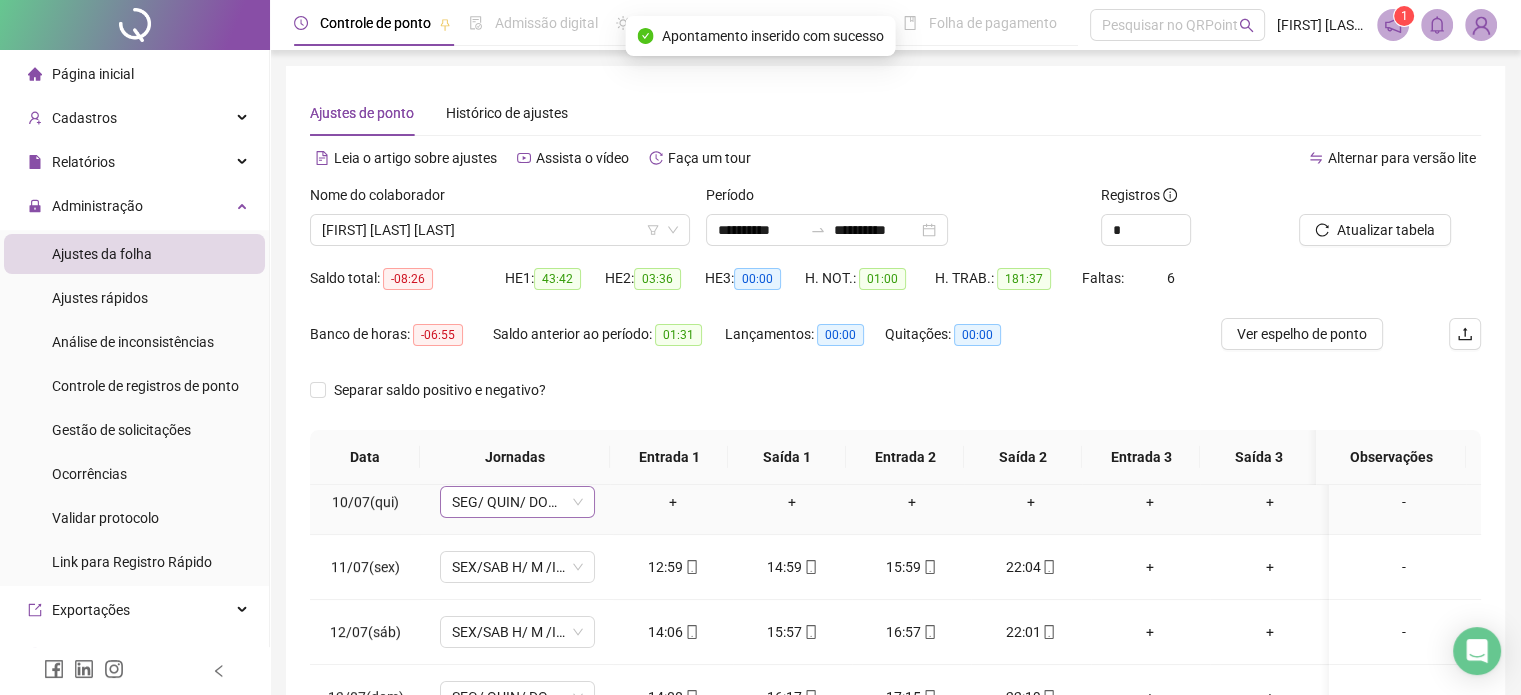 click on "SEG/ QUIN/ DOM H/I/M 2 TURNO" at bounding box center [517, 502] 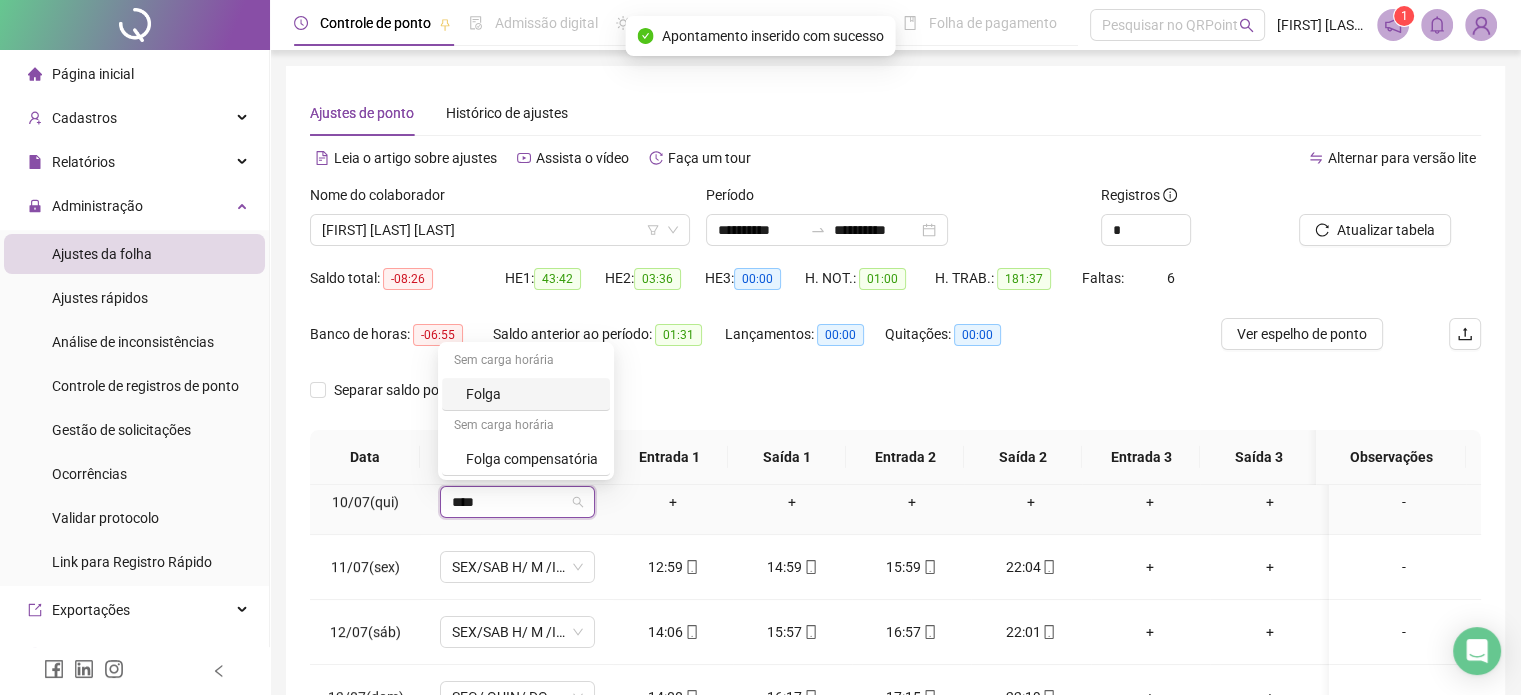type on "*****" 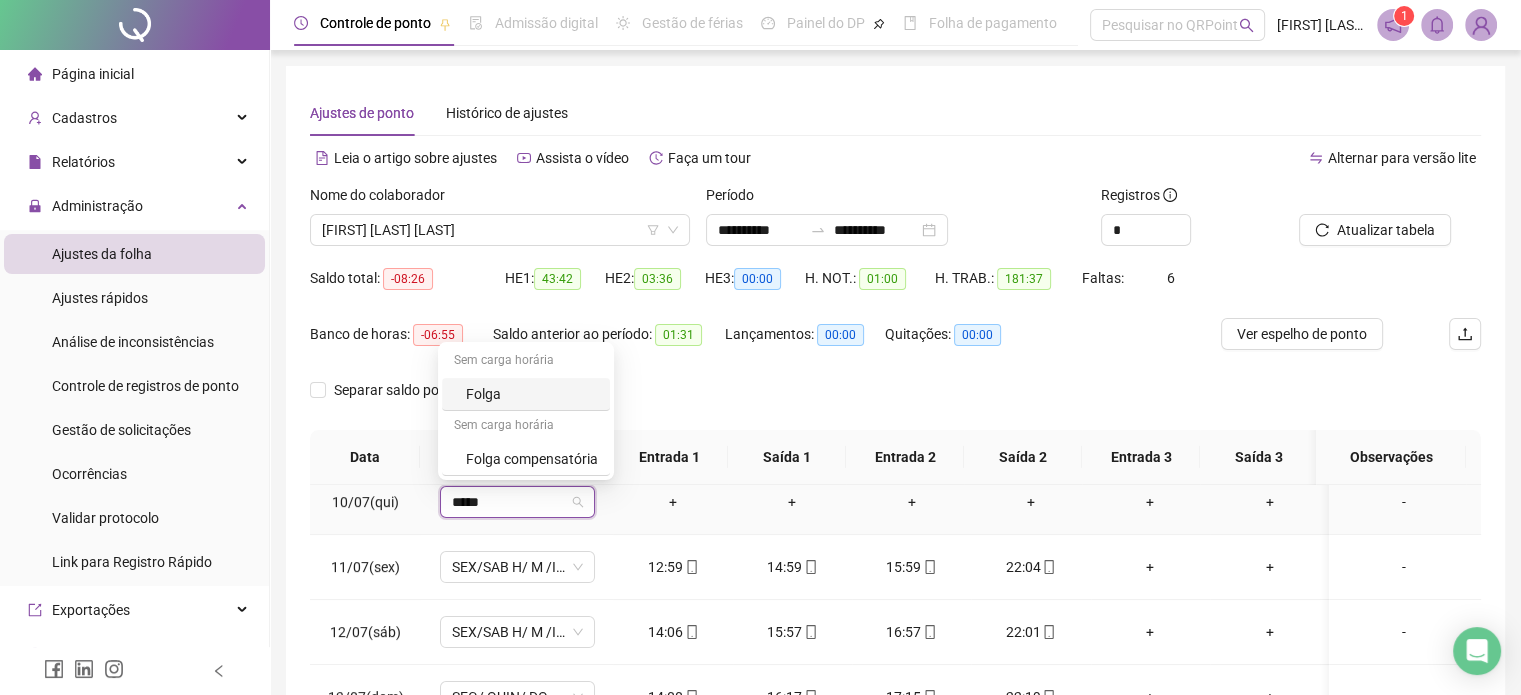click on "Folga" at bounding box center (532, 394) 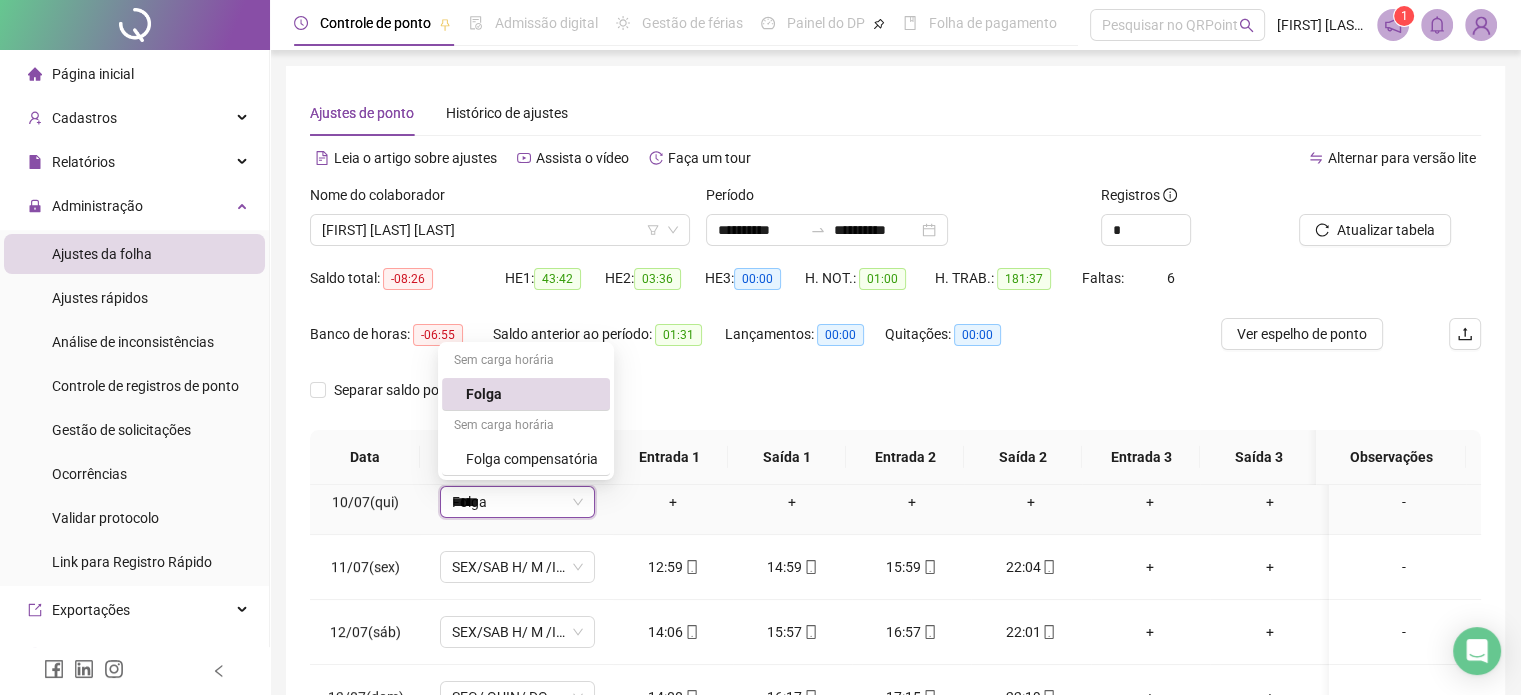 type 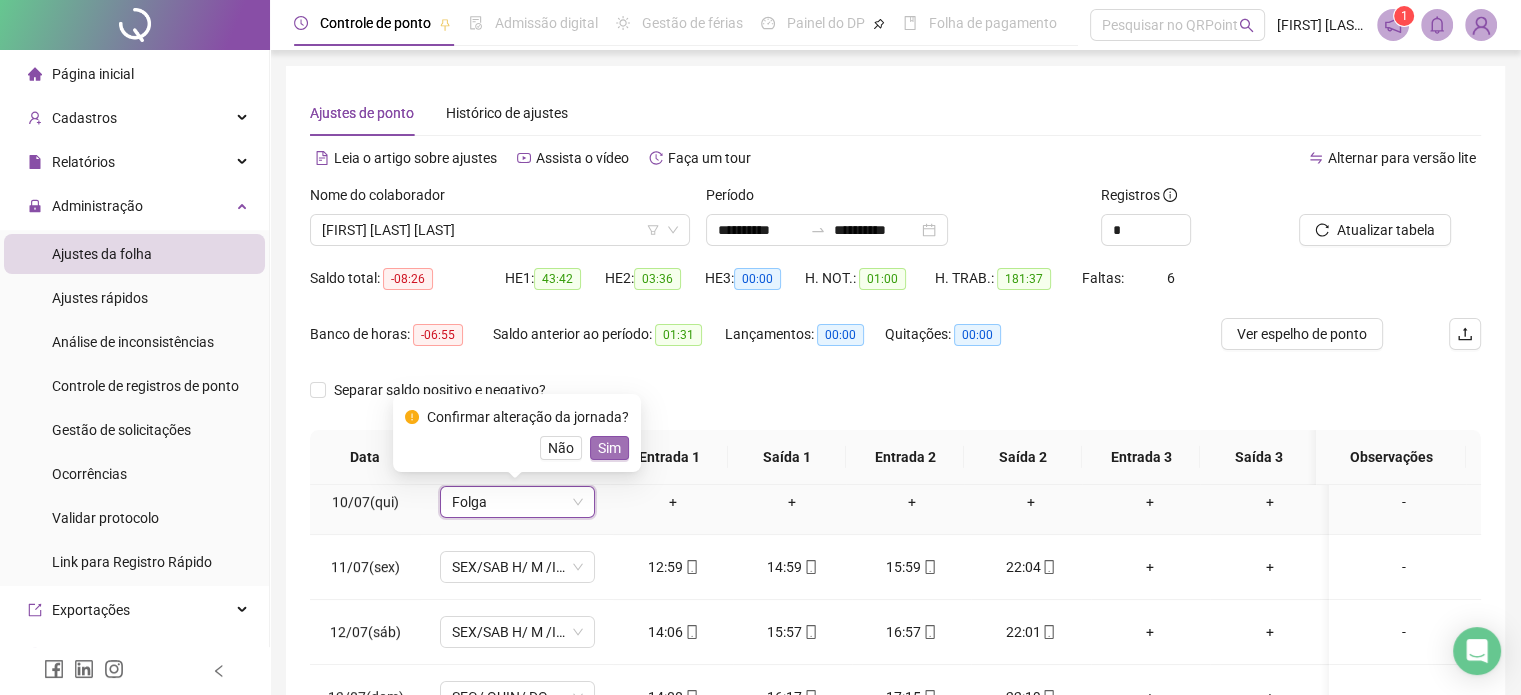 click on "Sim" at bounding box center (609, 448) 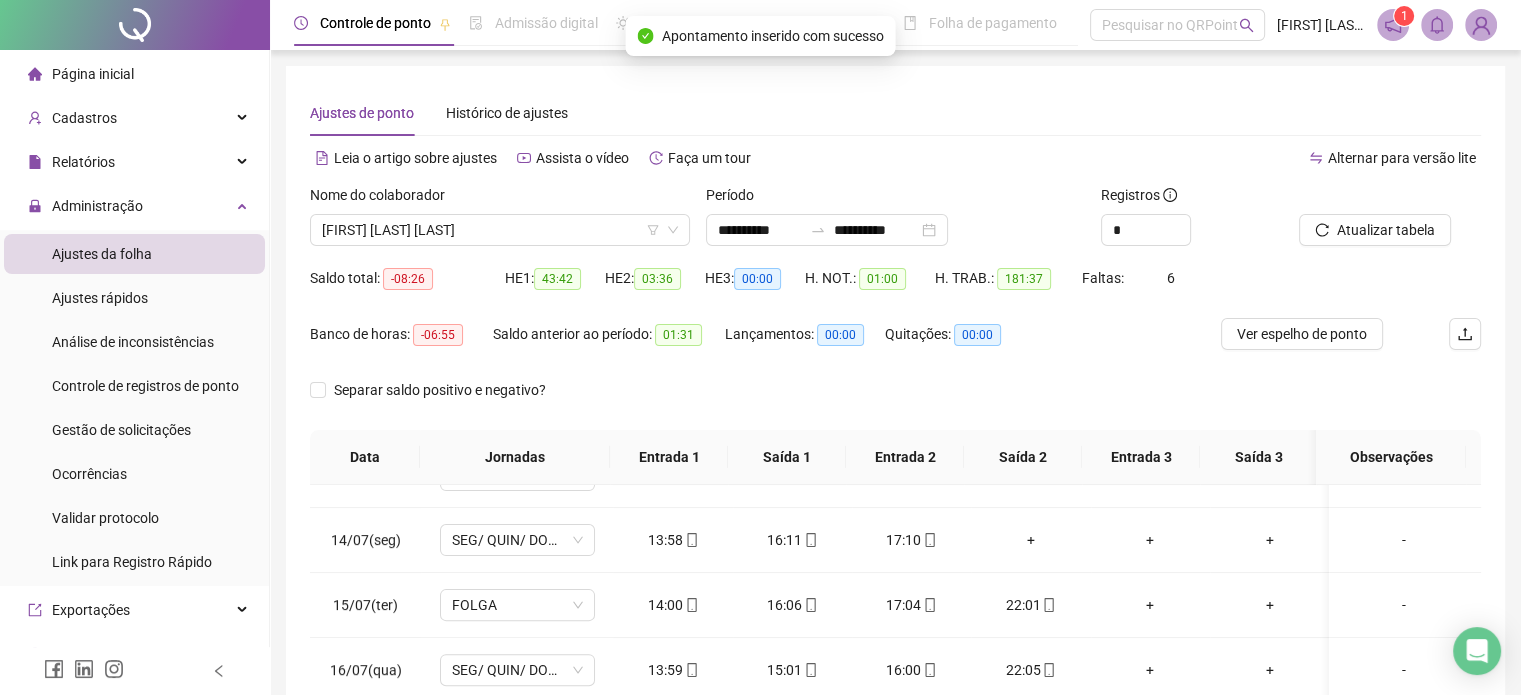 scroll, scrollTop: 800, scrollLeft: 0, axis: vertical 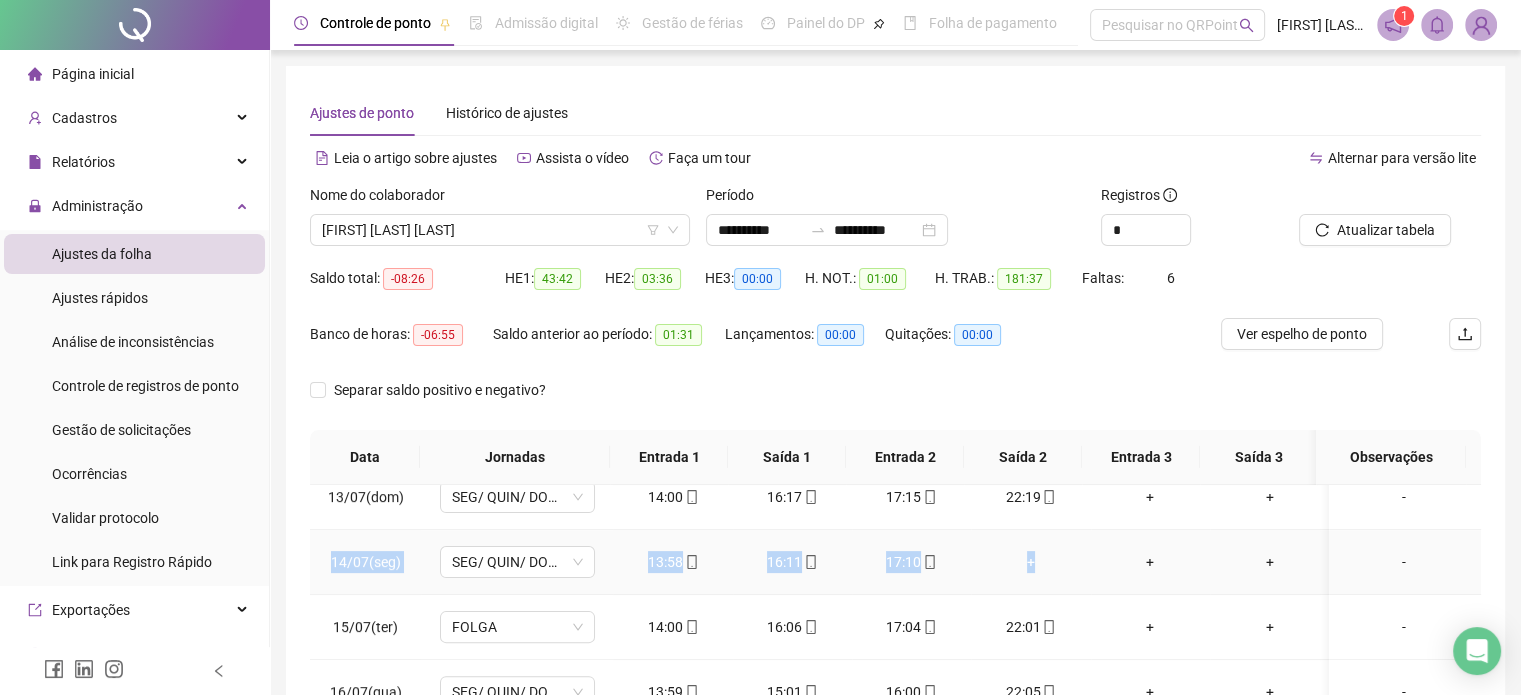 drag, startPoint x: 335, startPoint y: 559, endPoint x: 1030, endPoint y: 540, distance: 695.25964 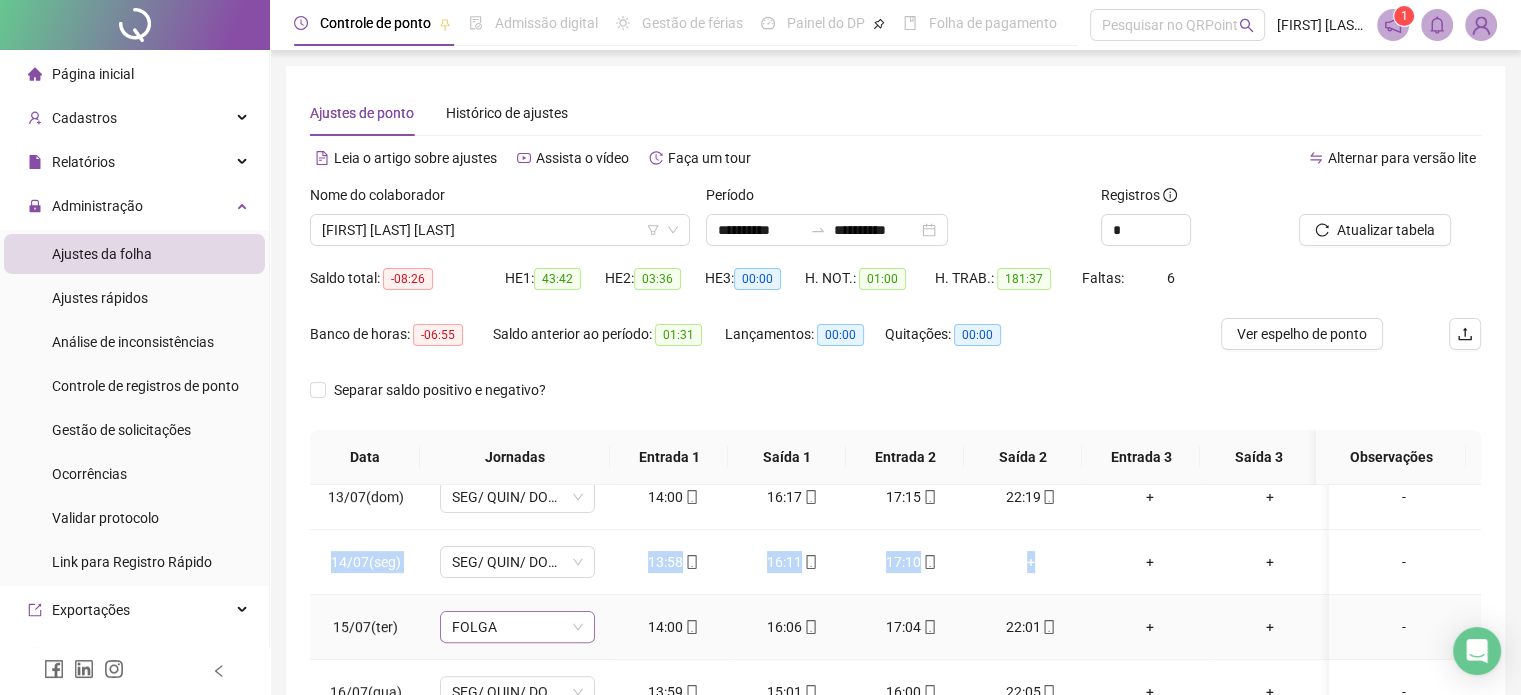 click on "FOLGA" at bounding box center [517, 627] 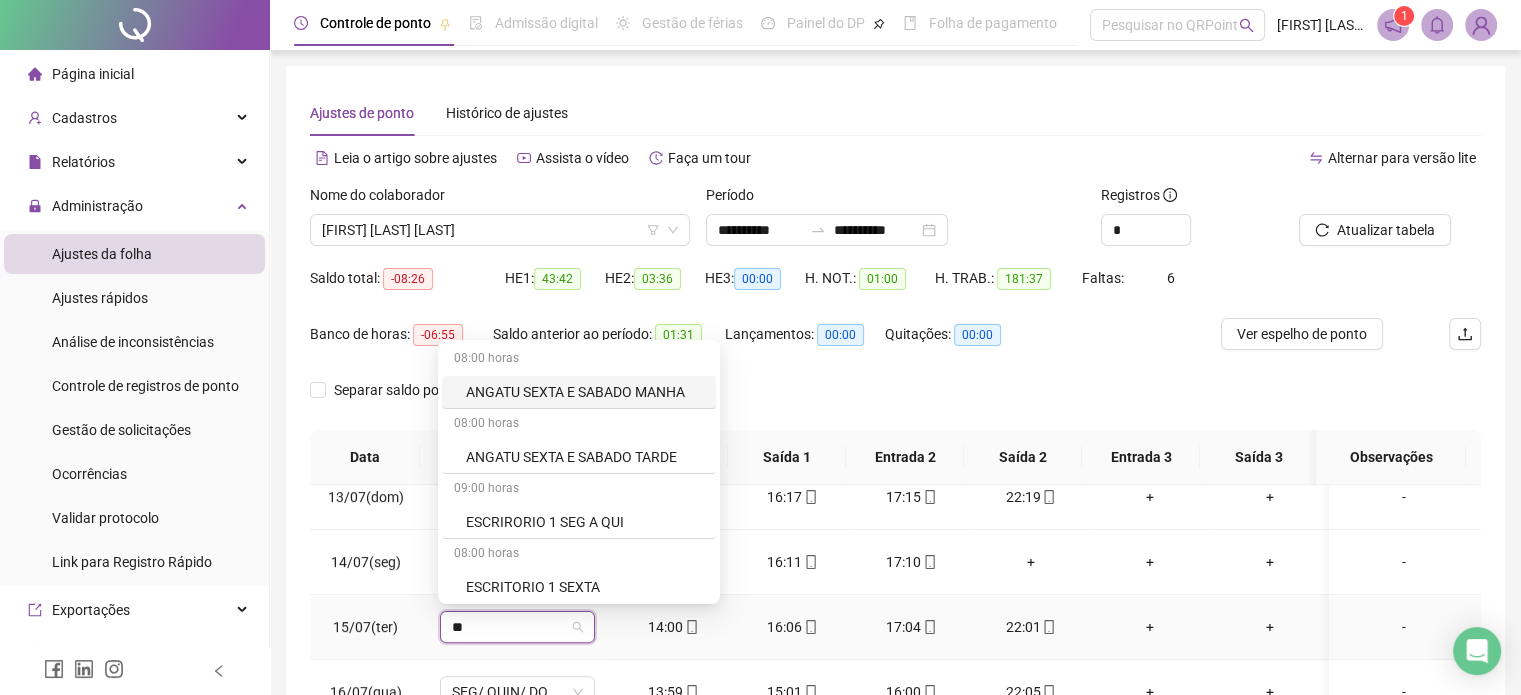 type on "***" 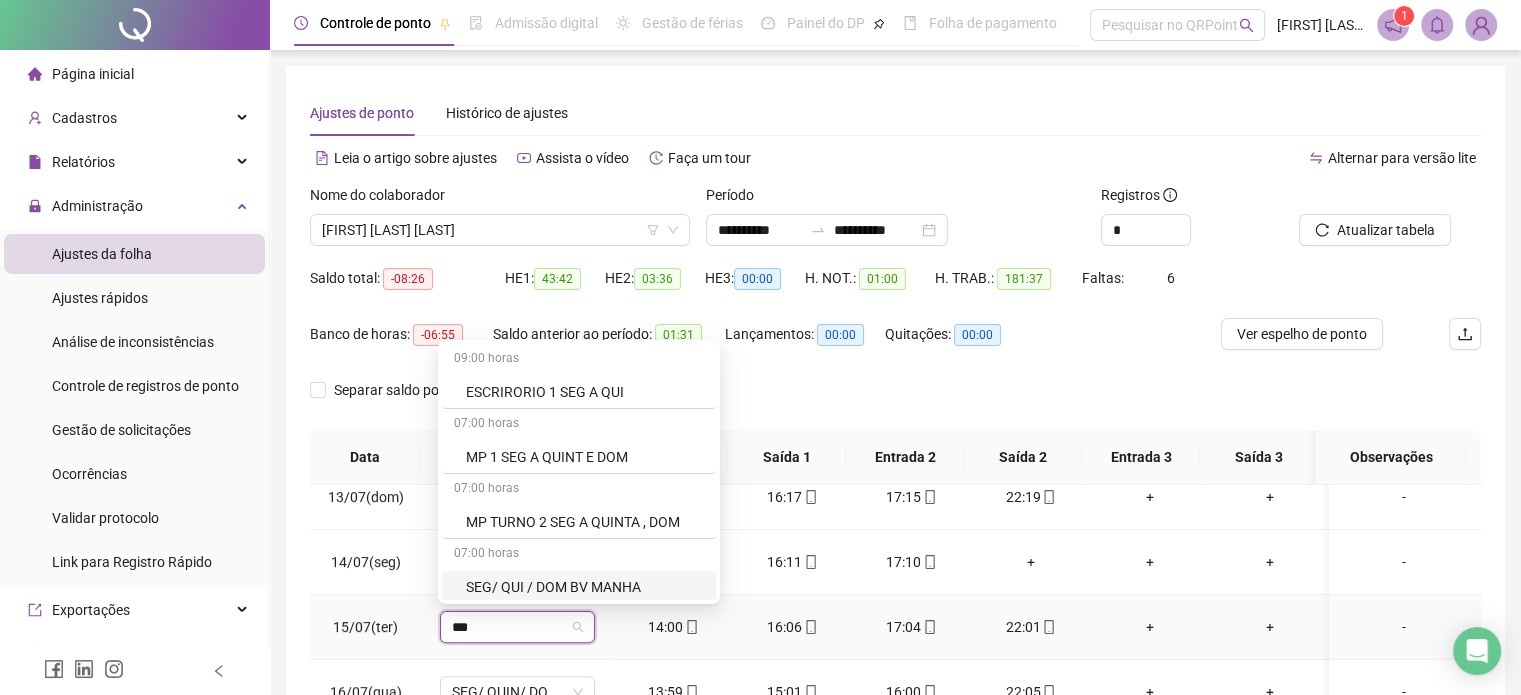 scroll, scrollTop: 262, scrollLeft: 0, axis: vertical 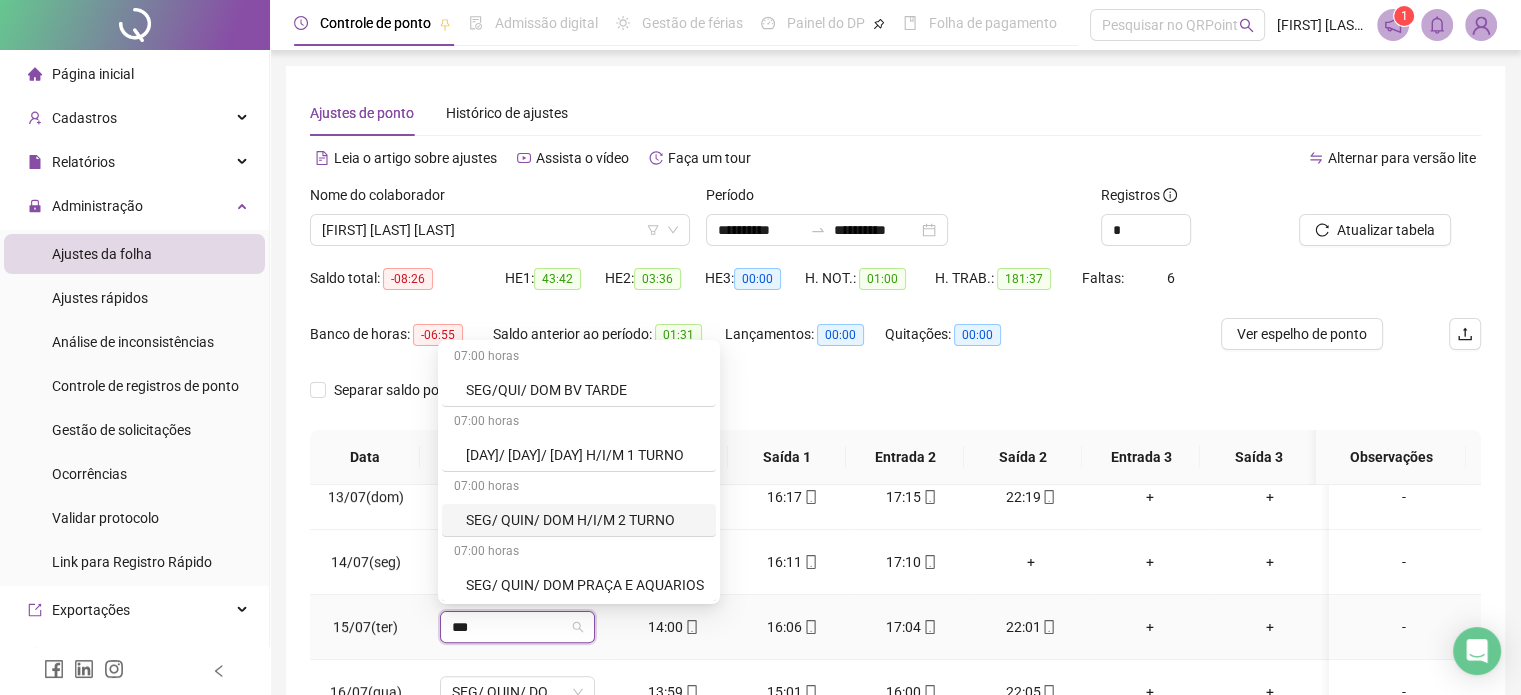 click on "SEG/ QUIN/ DOM H/I/M 2 TURNO" at bounding box center (585, 520) 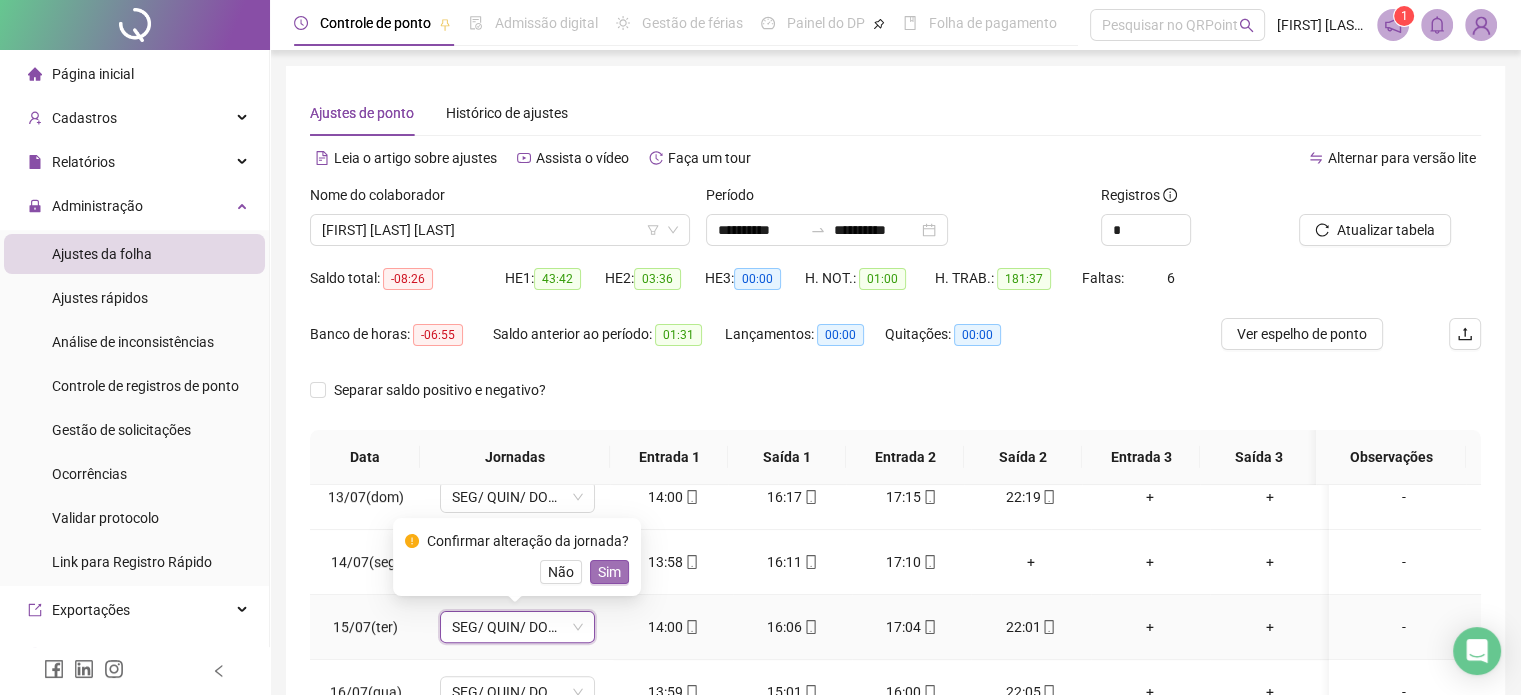 click on "Sim" at bounding box center (609, 572) 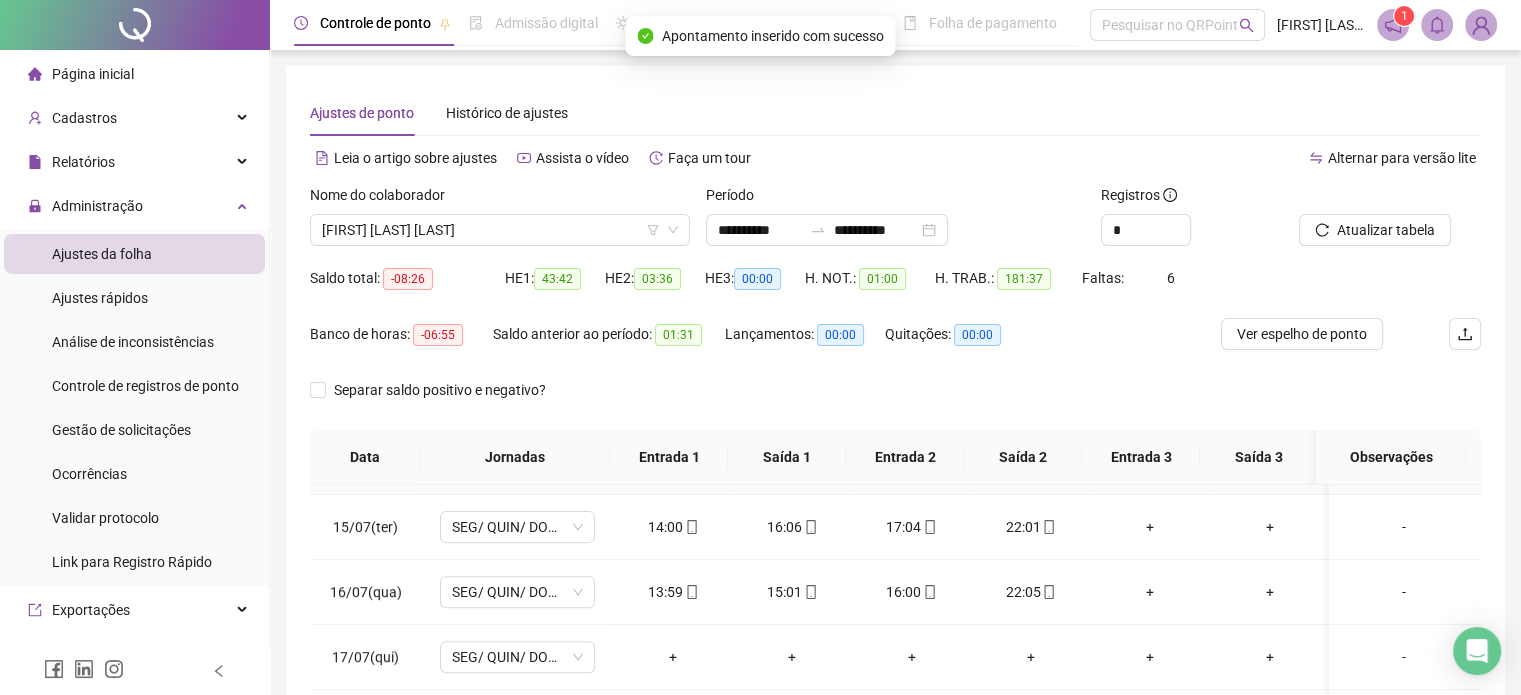 scroll, scrollTop: 1000, scrollLeft: 0, axis: vertical 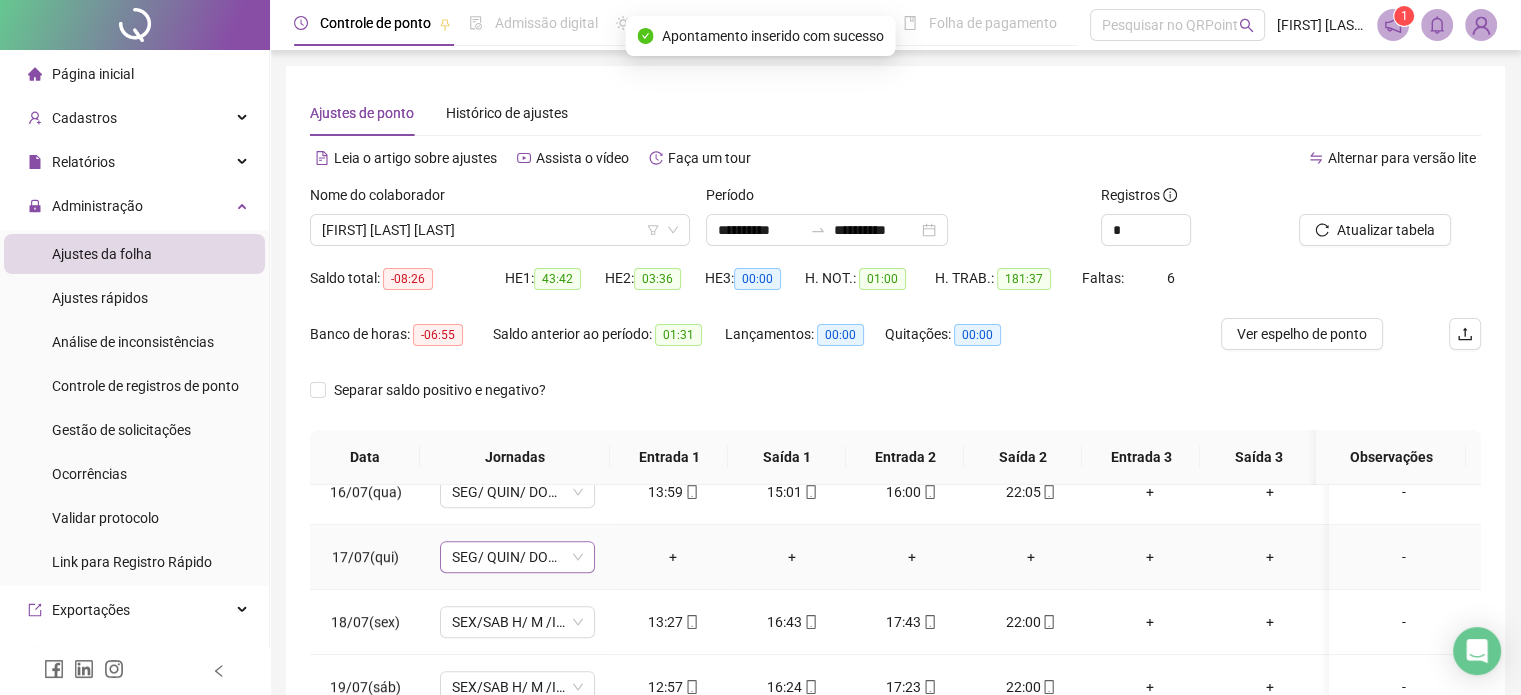 click on "SEG/ QUIN/ DOM H/I/M 2 TURNO" at bounding box center (517, 557) 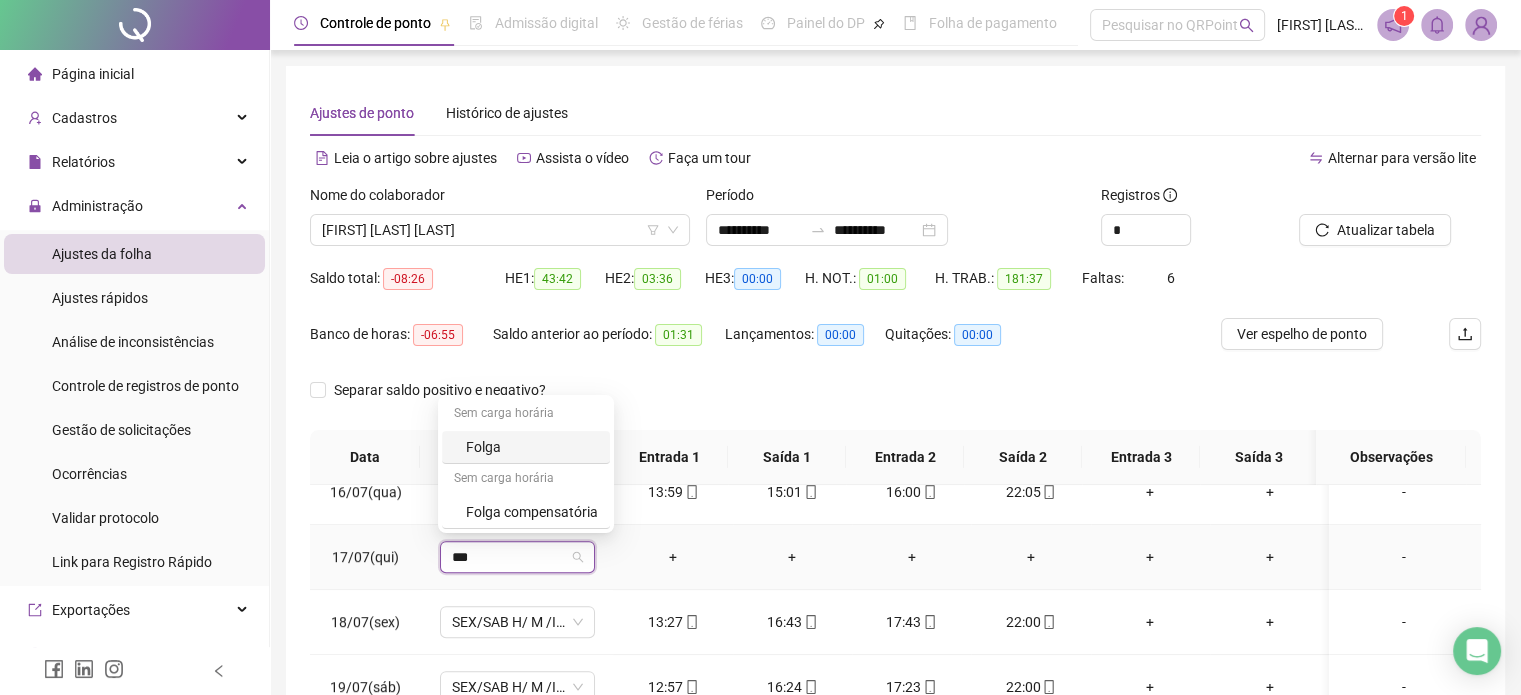 type on "****" 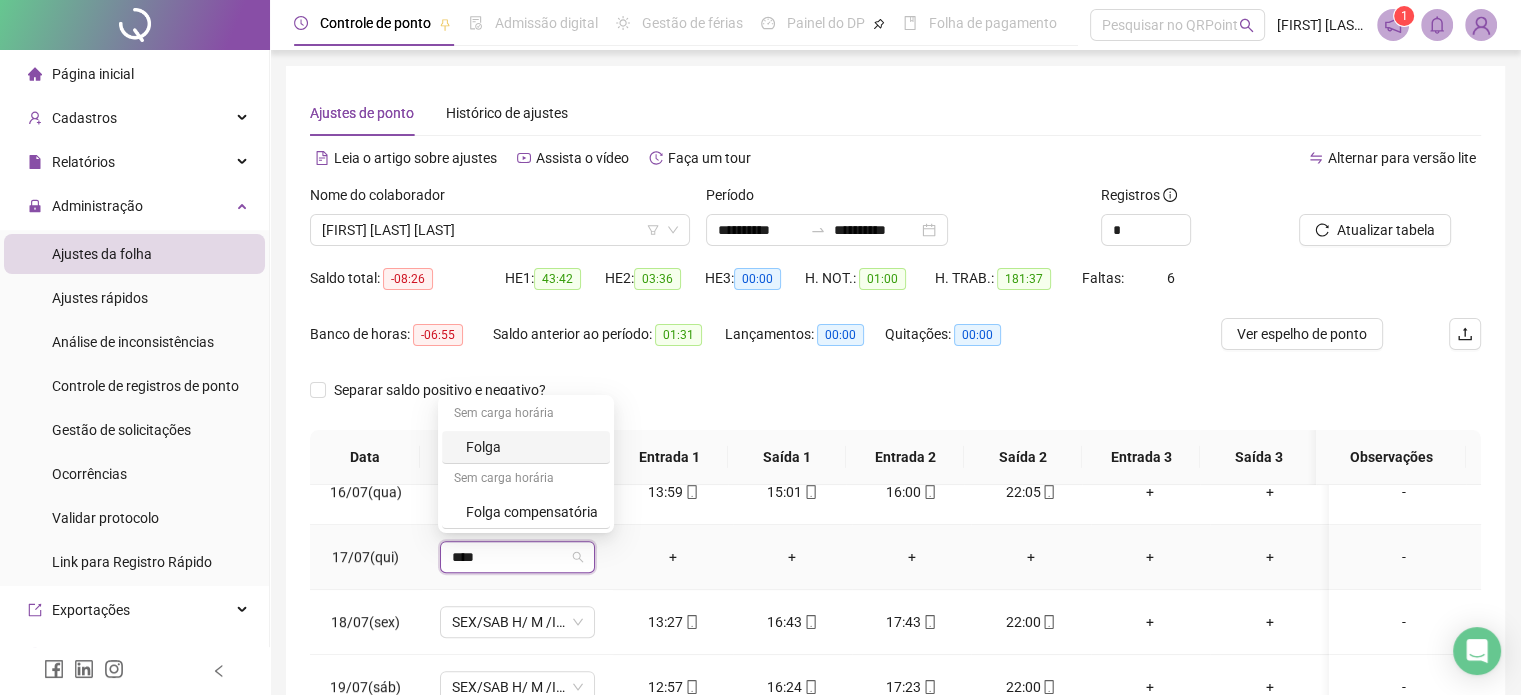 click on "Folga" at bounding box center (532, 447) 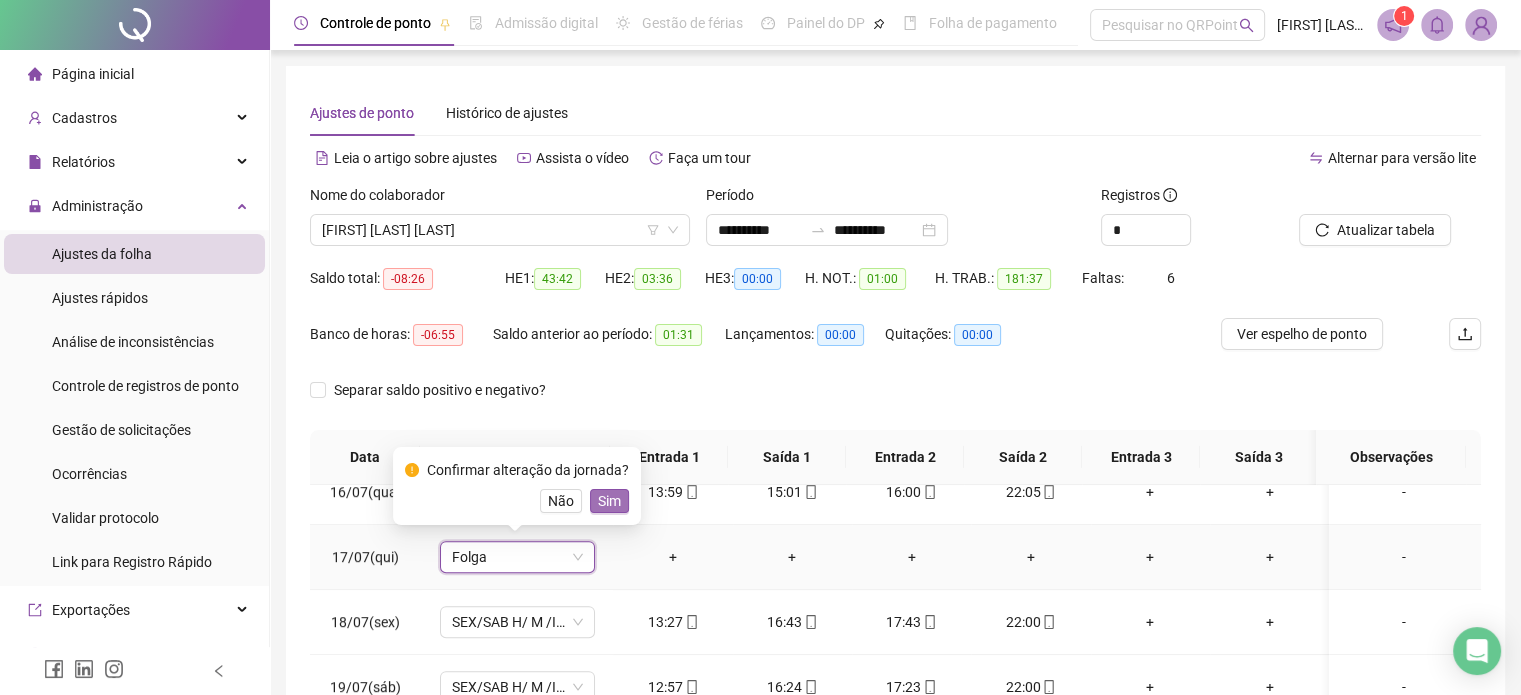 click on "Sim" at bounding box center [609, 501] 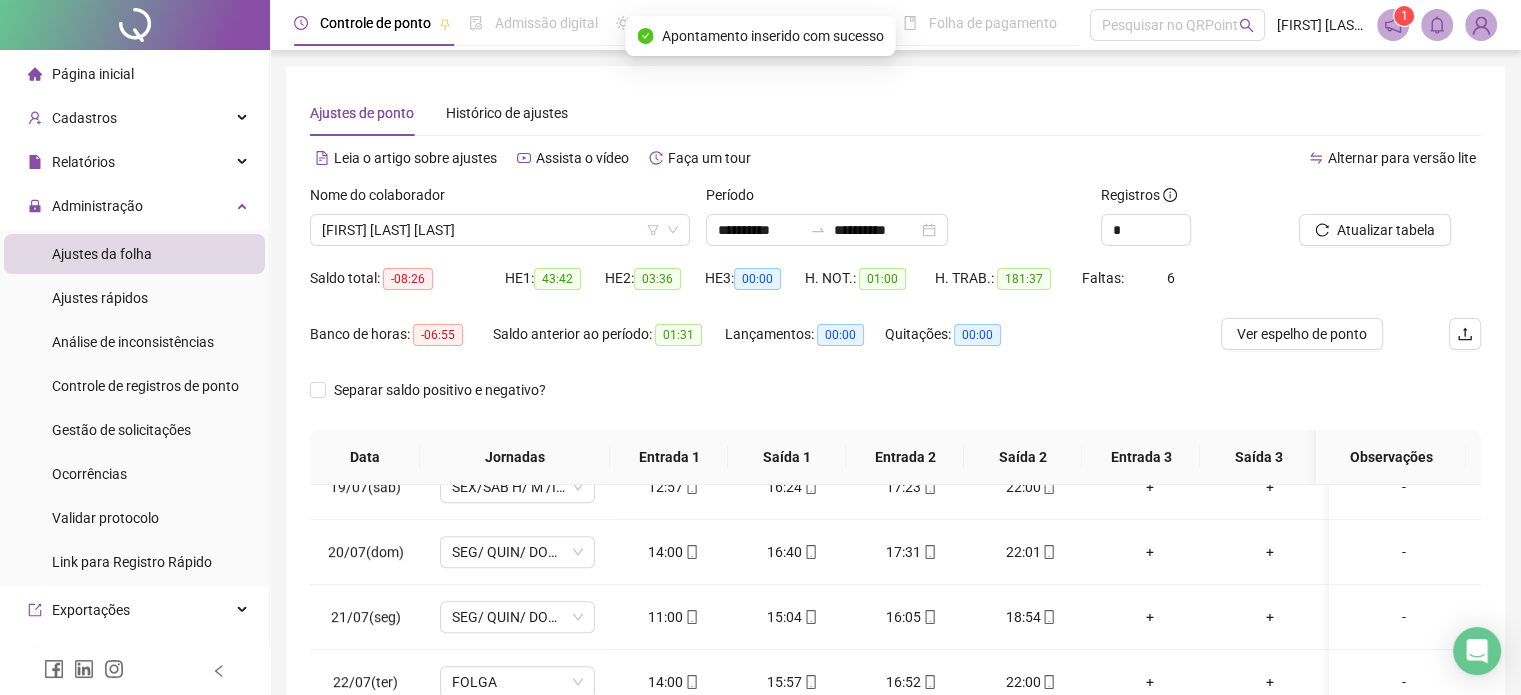 scroll, scrollTop: 1300, scrollLeft: 0, axis: vertical 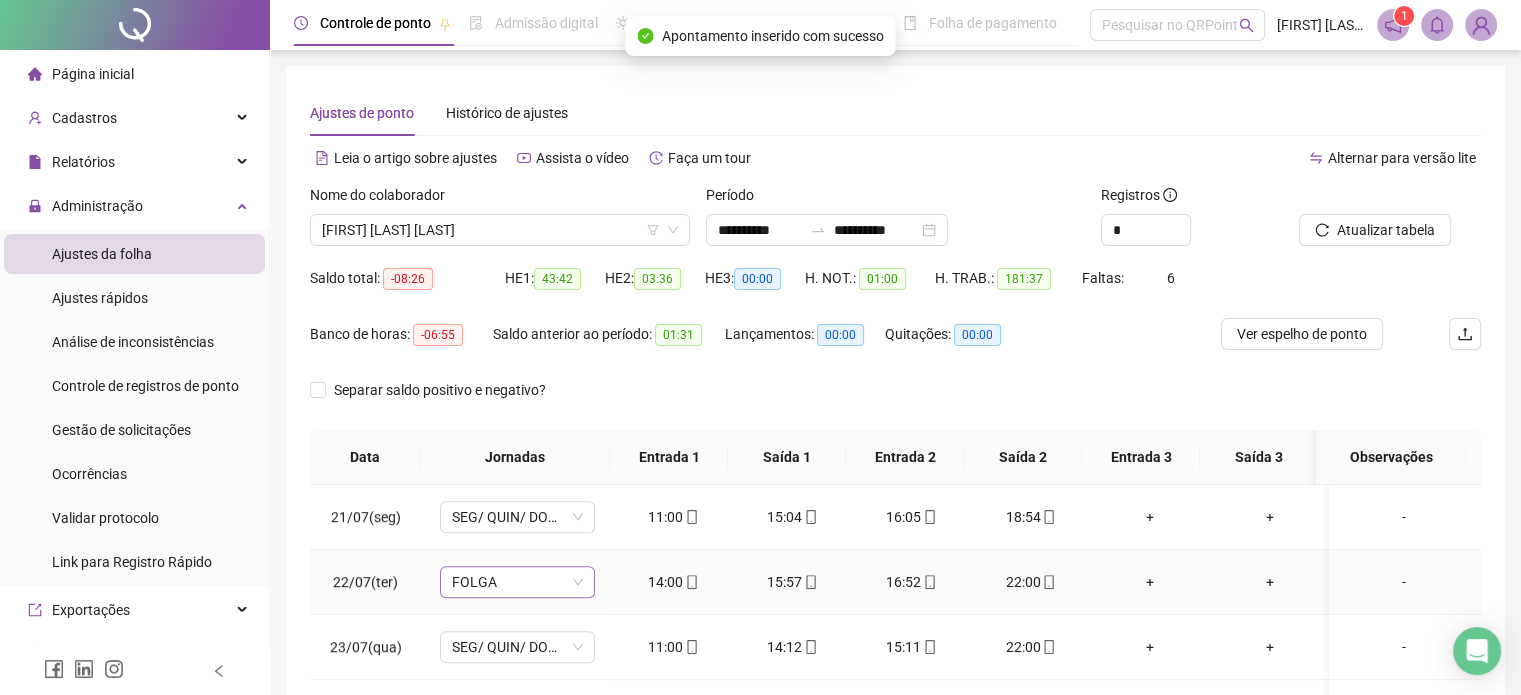 click on "FOLGA" at bounding box center (517, 582) 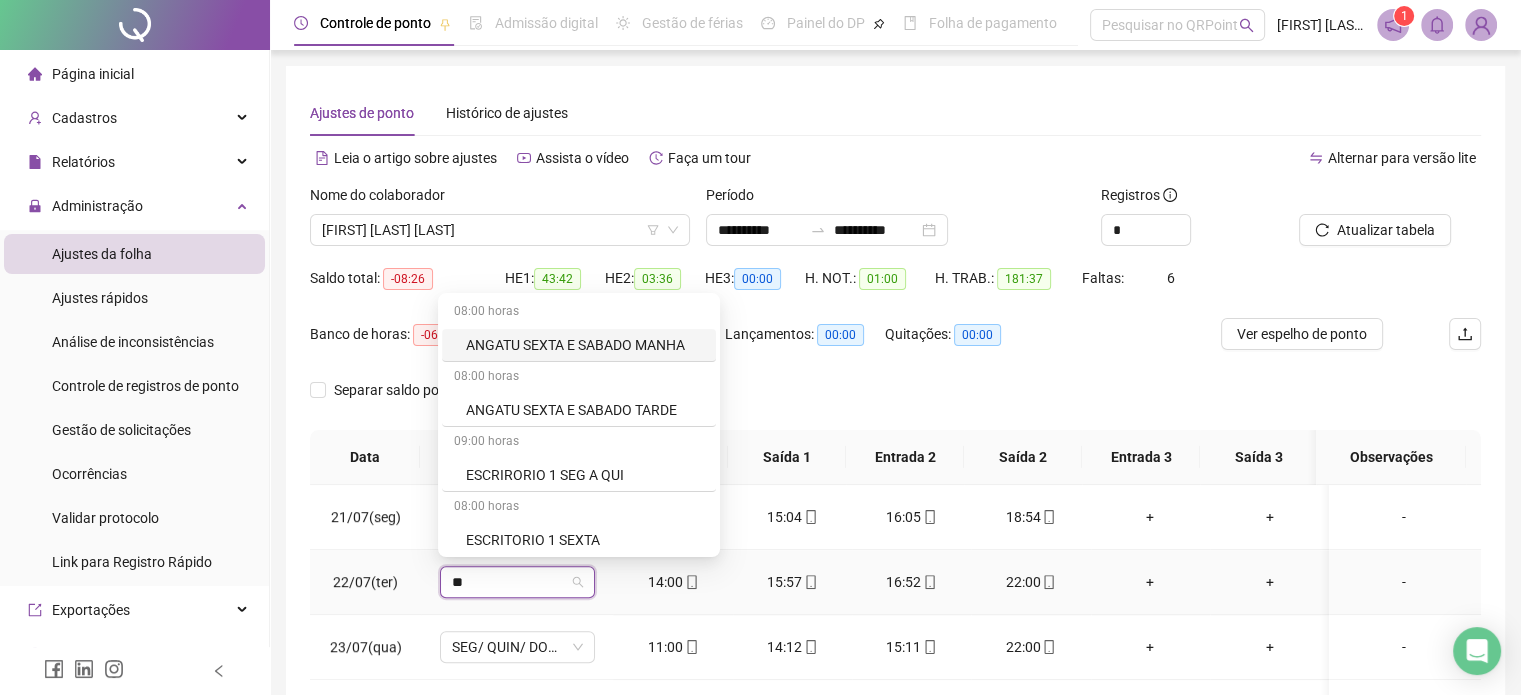type on "***" 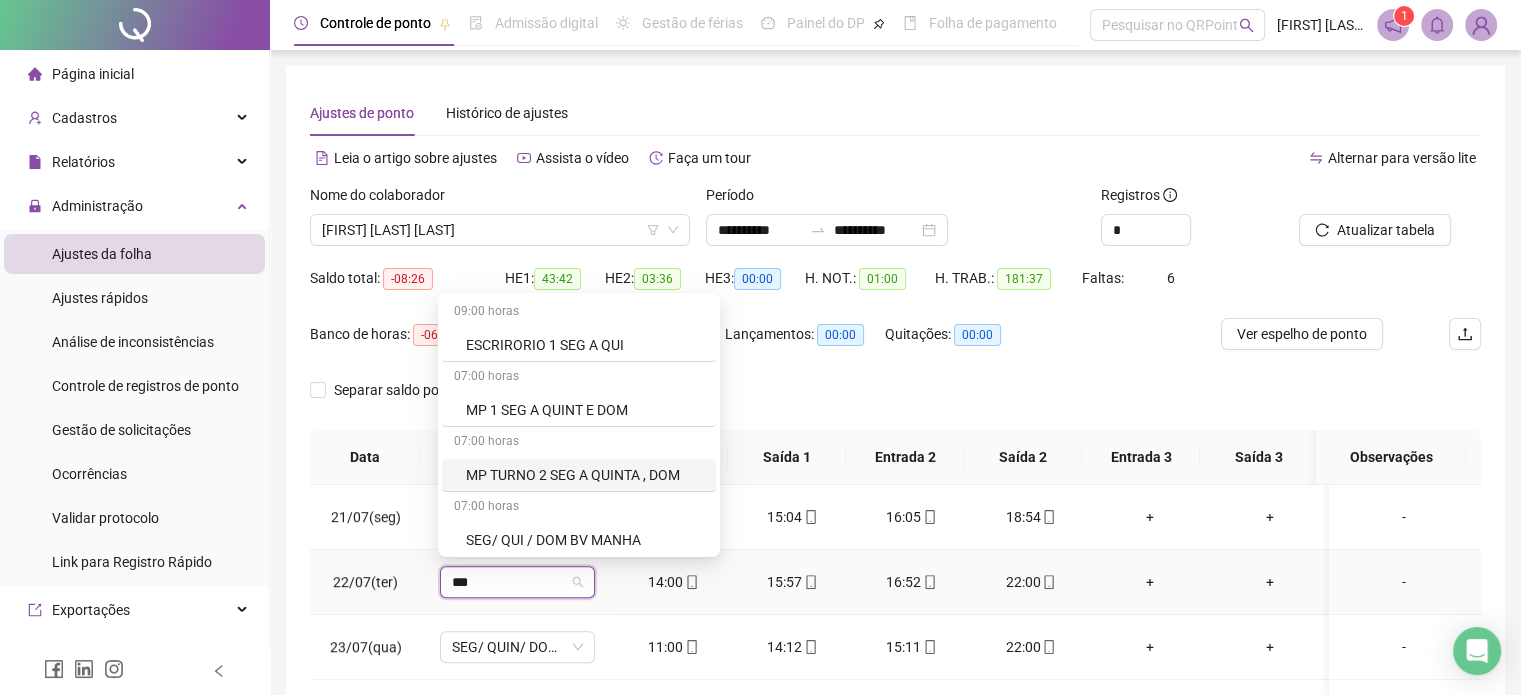 scroll, scrollTop: 262, scrollLeft: 0, axis: vertical 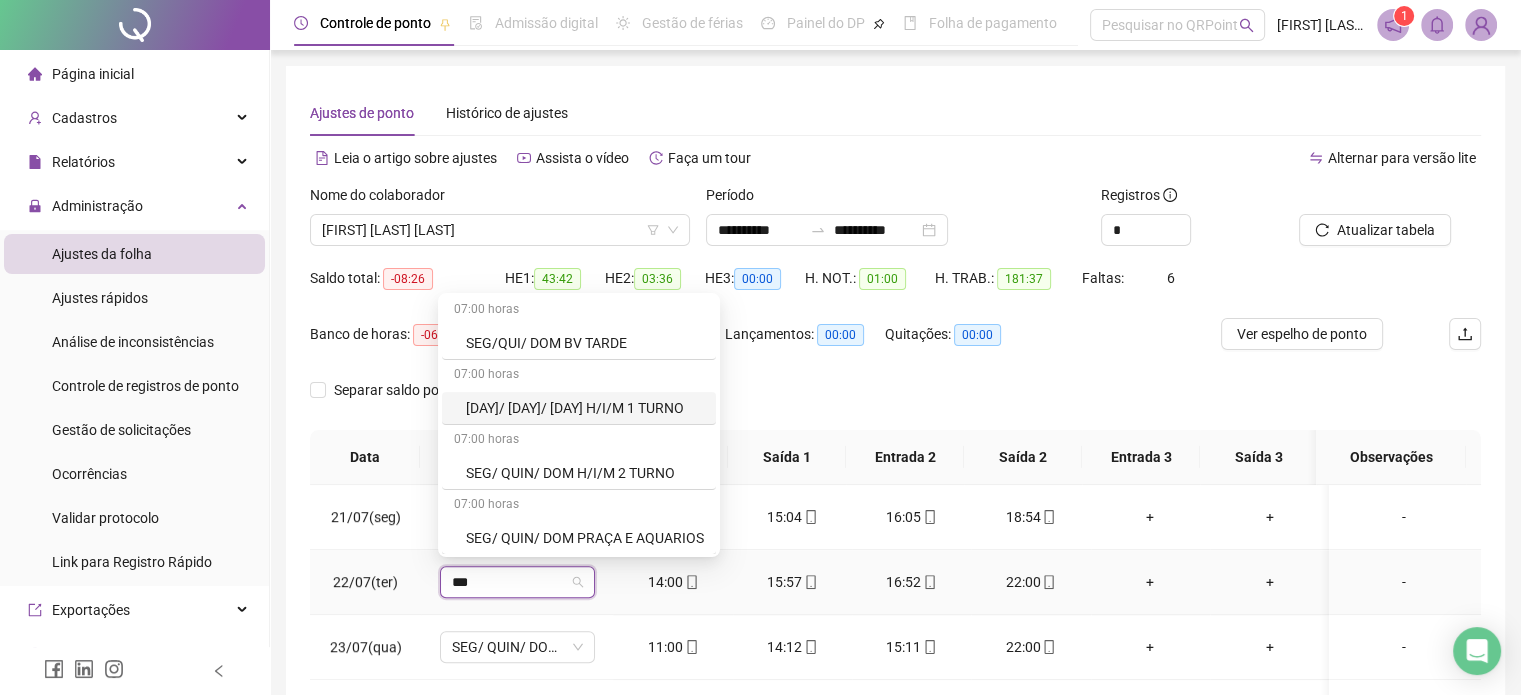 click on "[DAY]/ [DAY]/ [DAY]  H/I/M 1 TURNO" at bounding box center (585, 408) 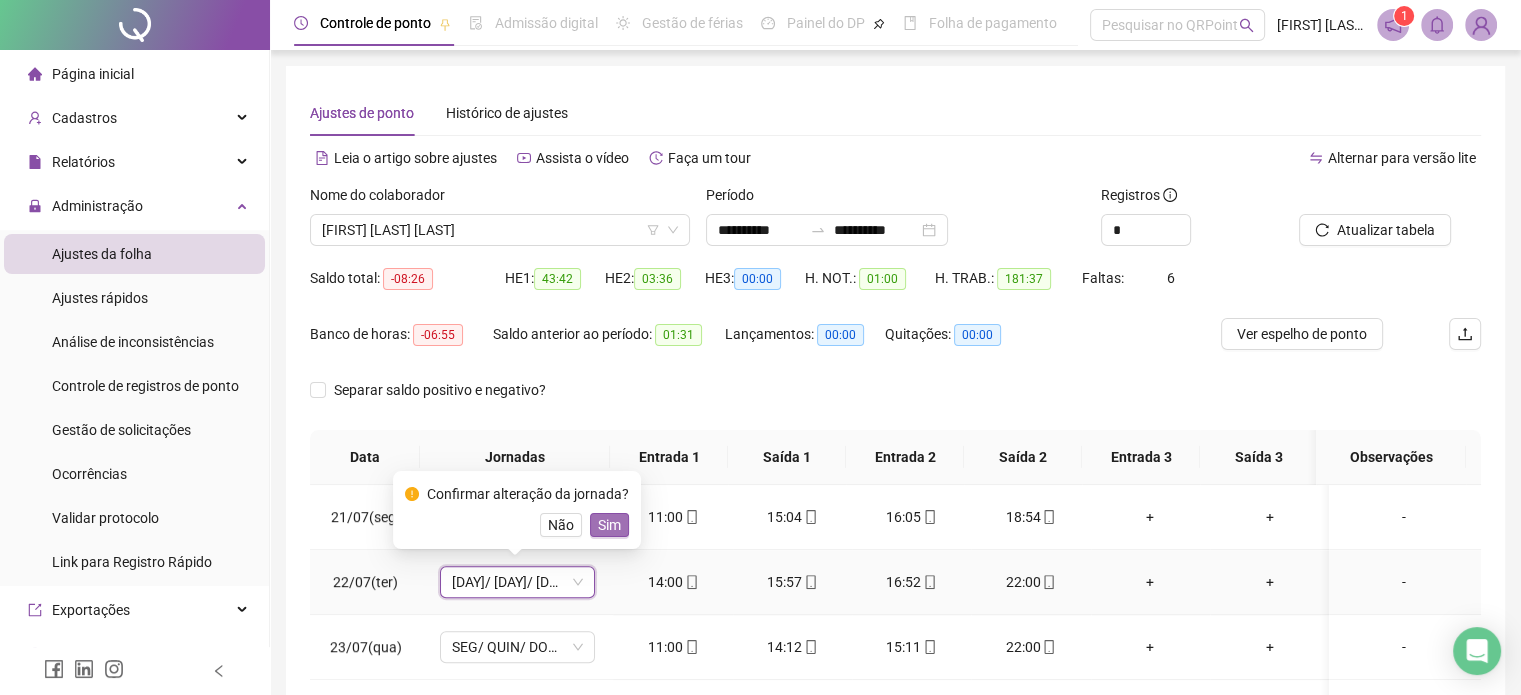 click on "Sim" at bounding box center (609, 525) 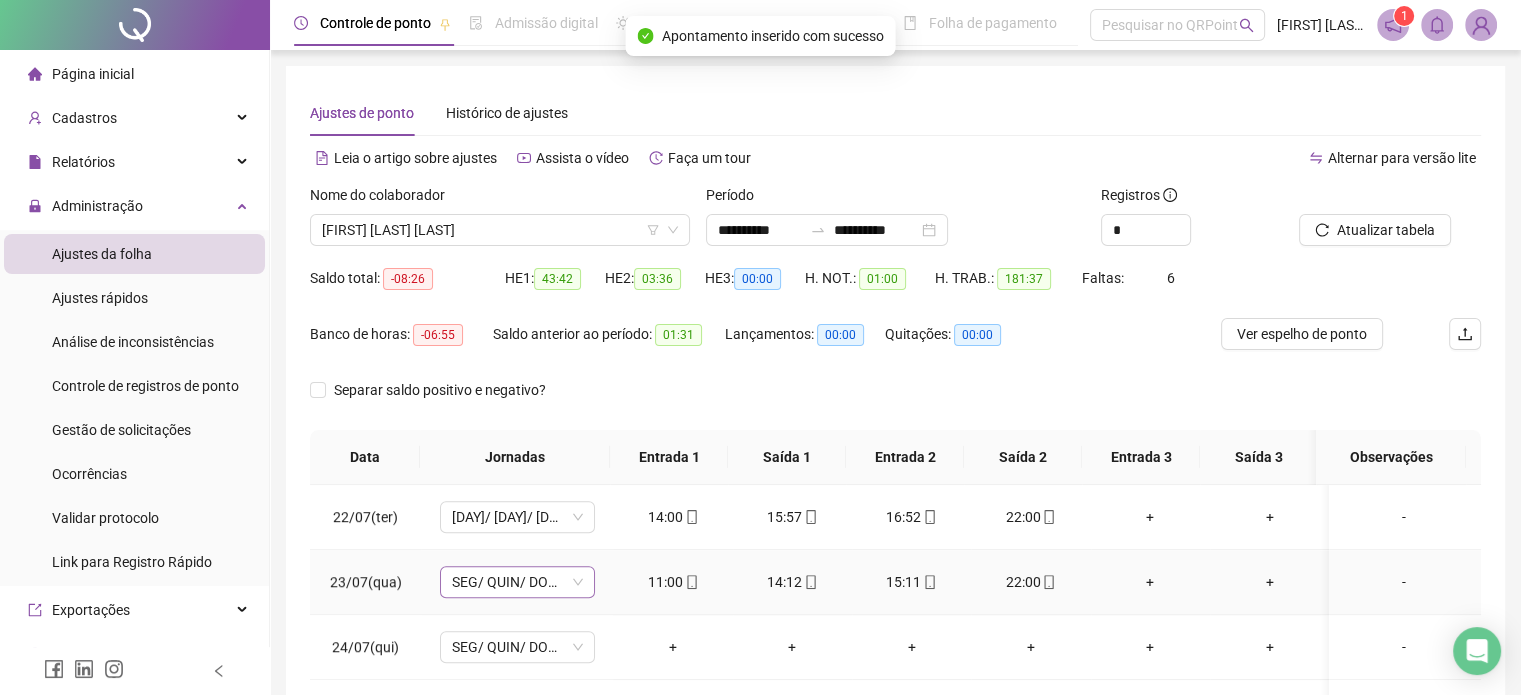 scroll, scrollTop: 1400, scrollLeft: 0, axis: vertical 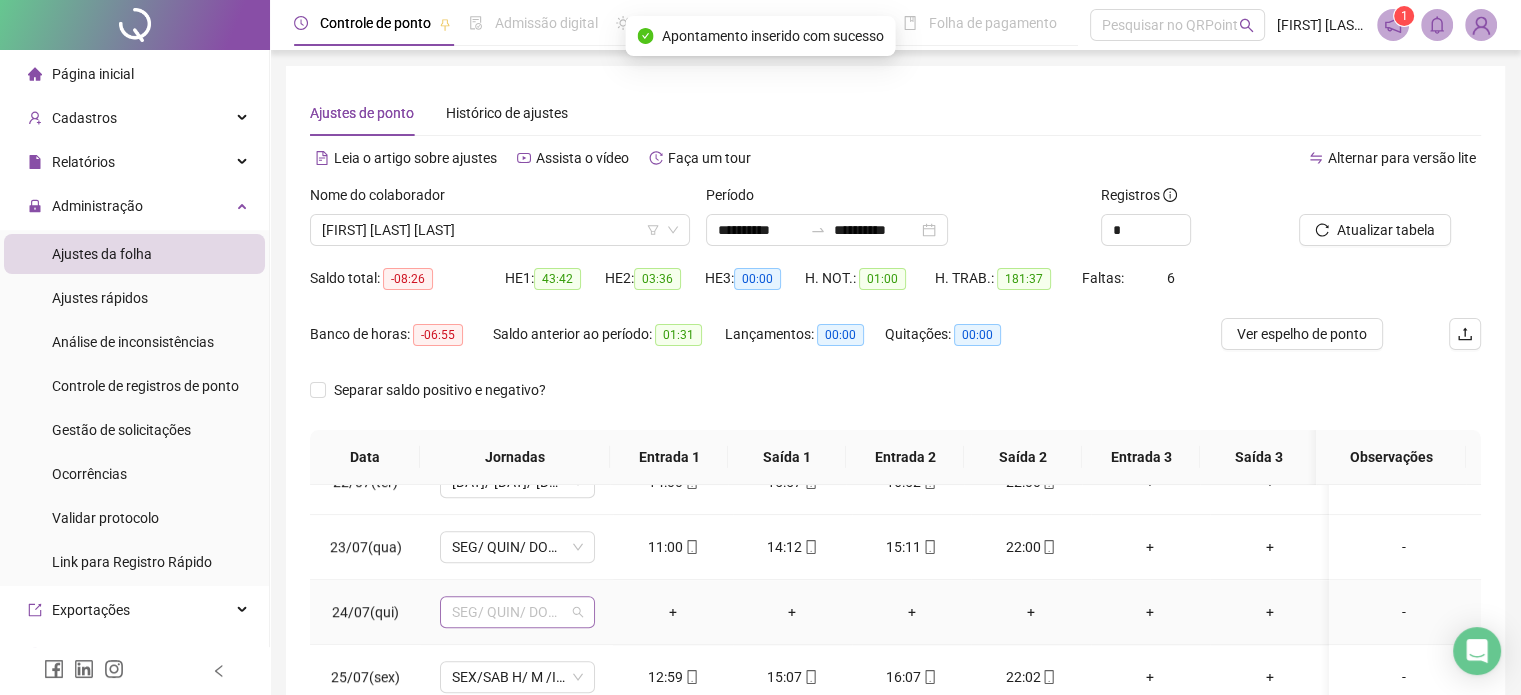 click on "SEG/ QUIN/ DOM H/I/M 2 TURNO" at bounding box center (517, 612) 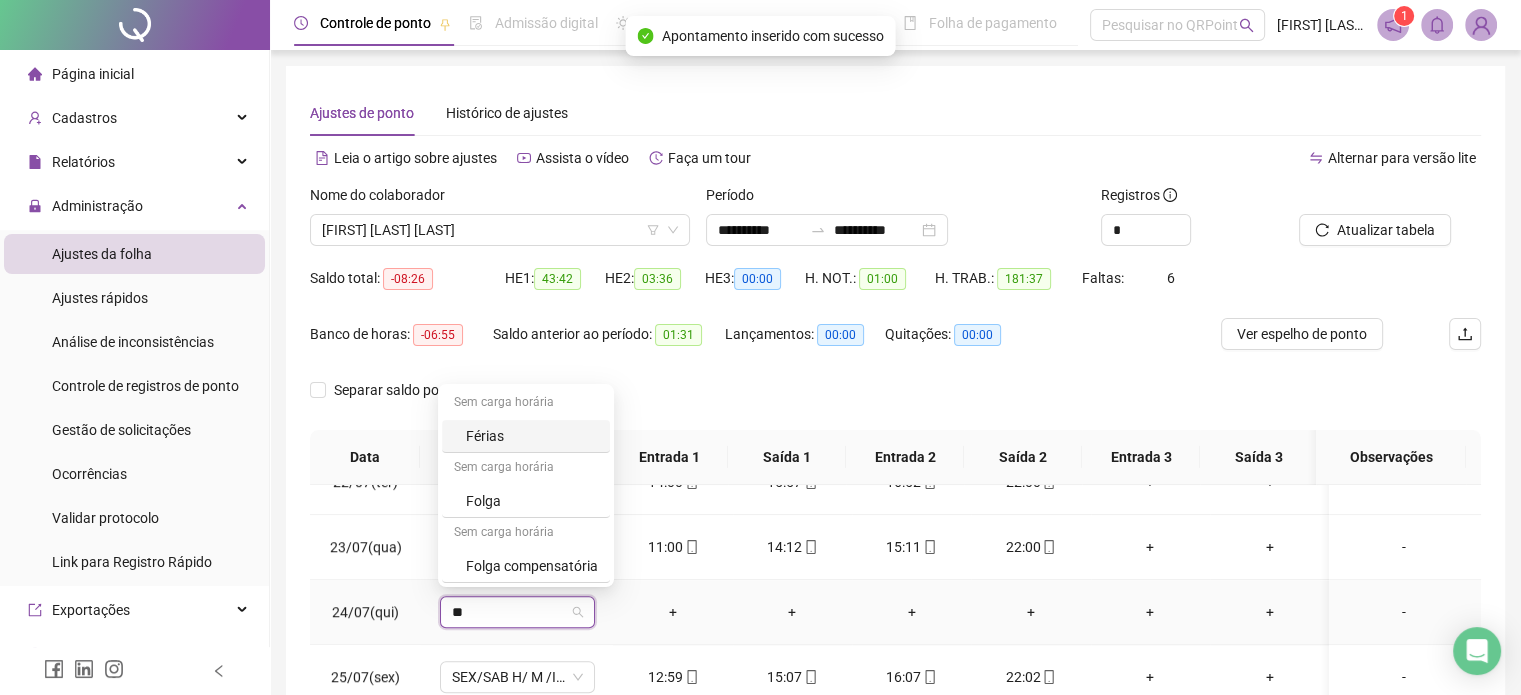type on "***" 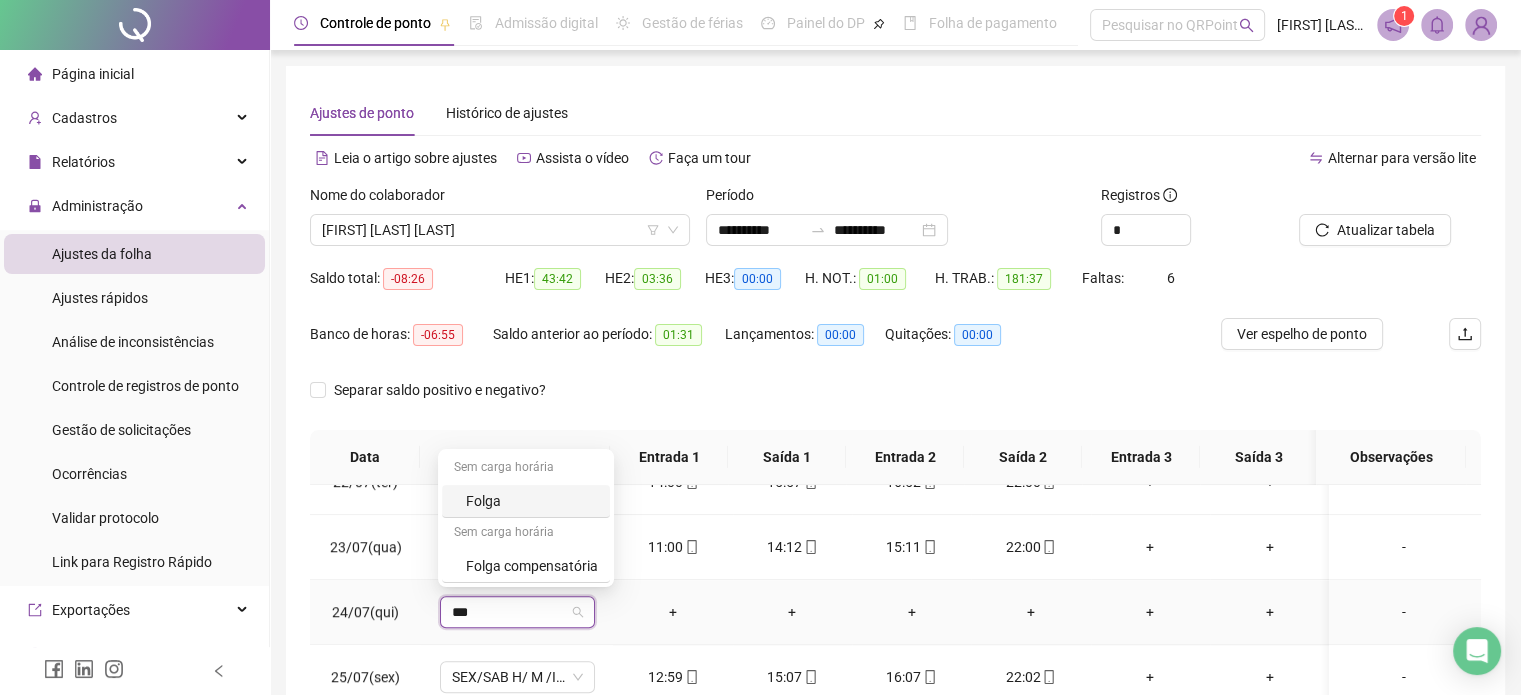 click on "Folga" at bounding box center [532, 501] 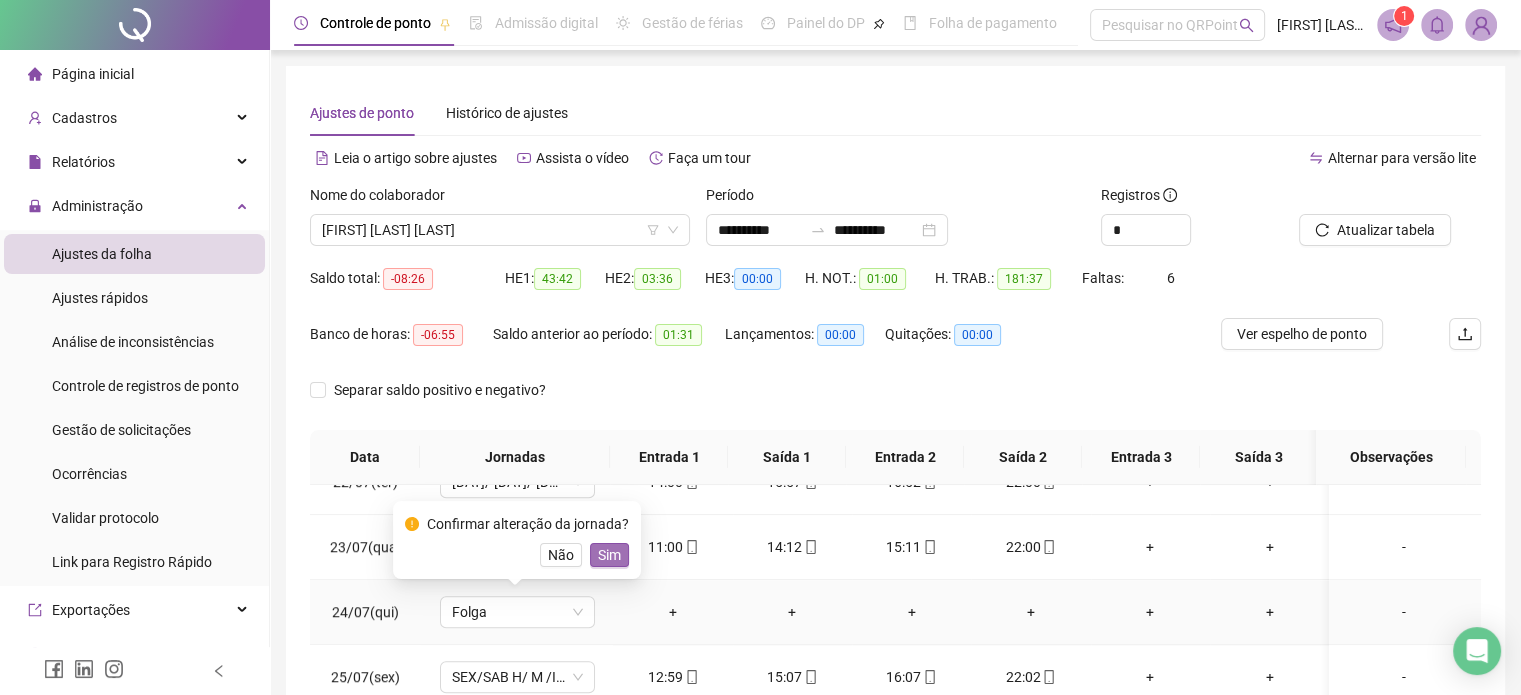 click on "Sim" at bounding box center [609, 555] 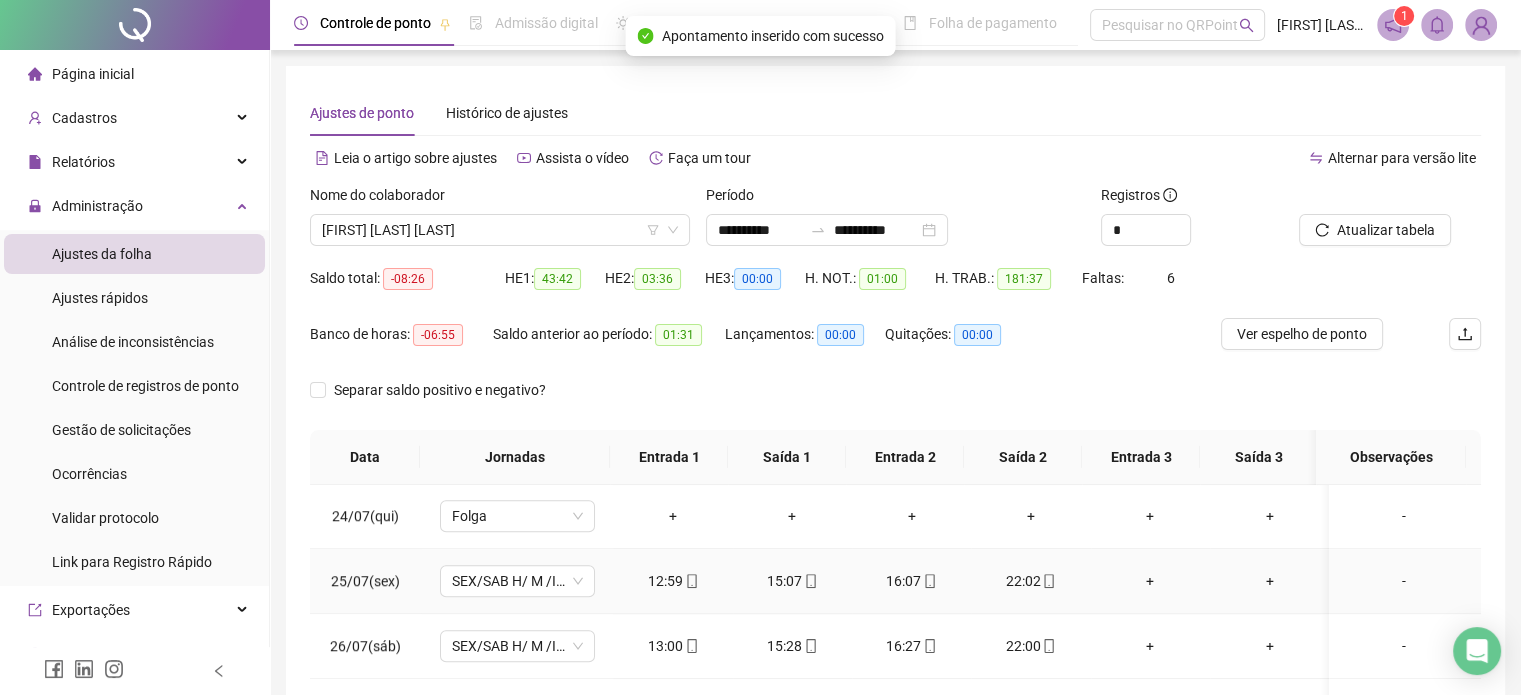 scroll, scrollTop: 1596, scrollLeft: 0, axis: vertical 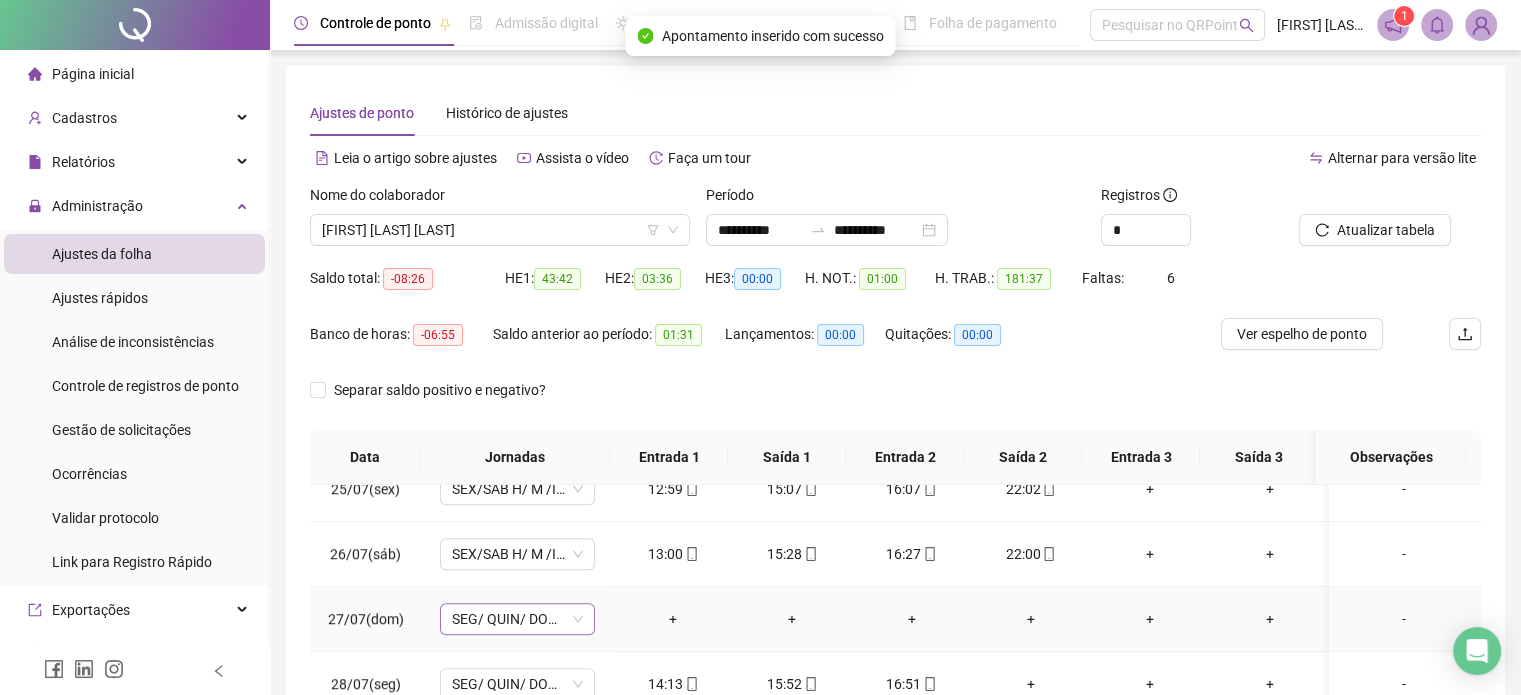 click on "SEG/ QUIN/ DOM H/I/M 2 TURNO" at bounding box center (517, 619) 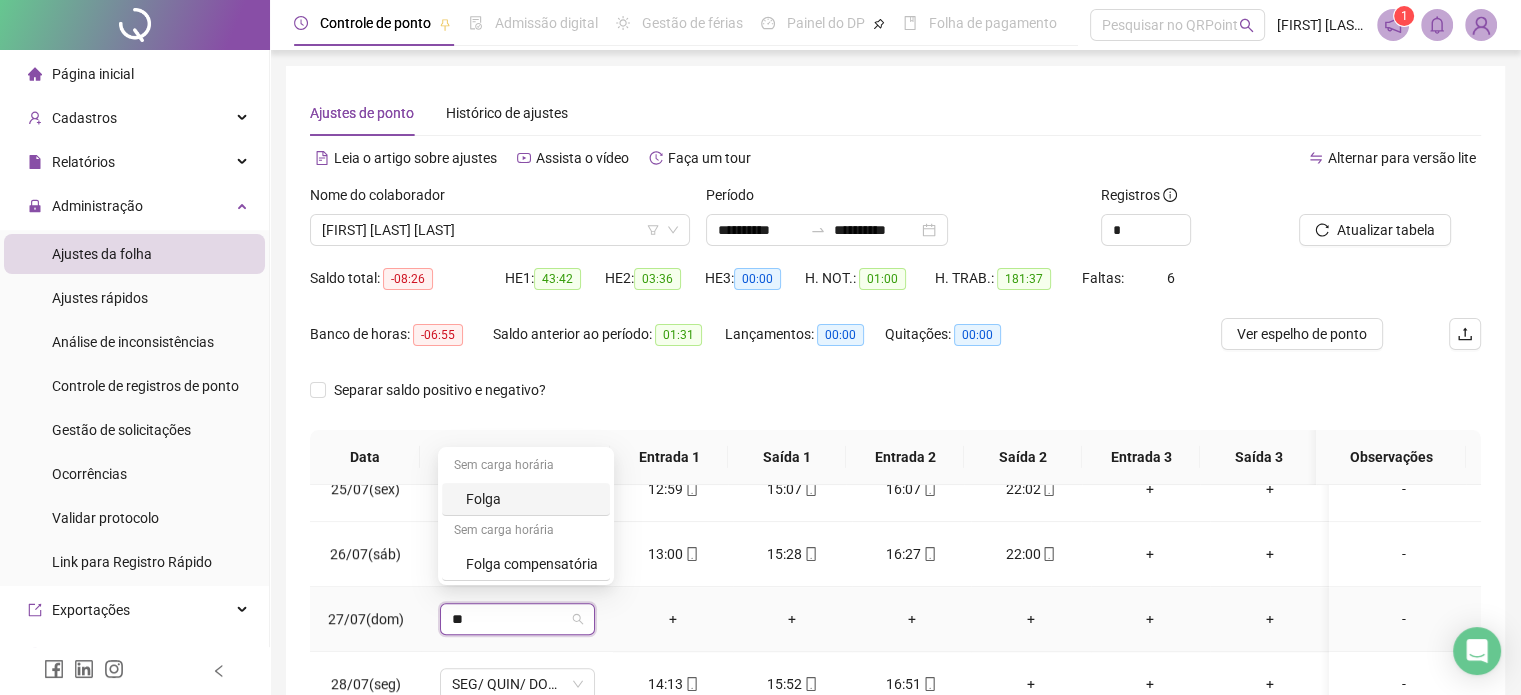 type on "***" 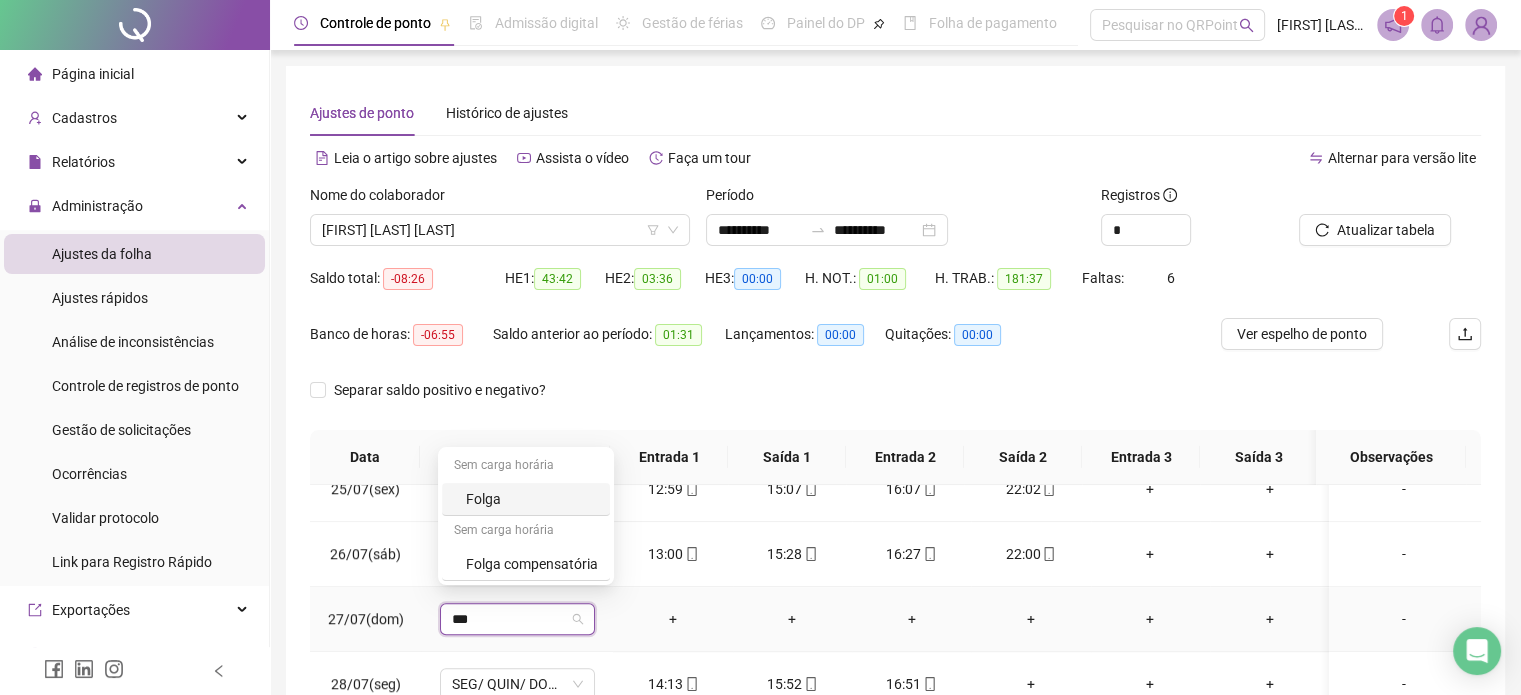 click on "Folga" at bounding box center [532, 499] 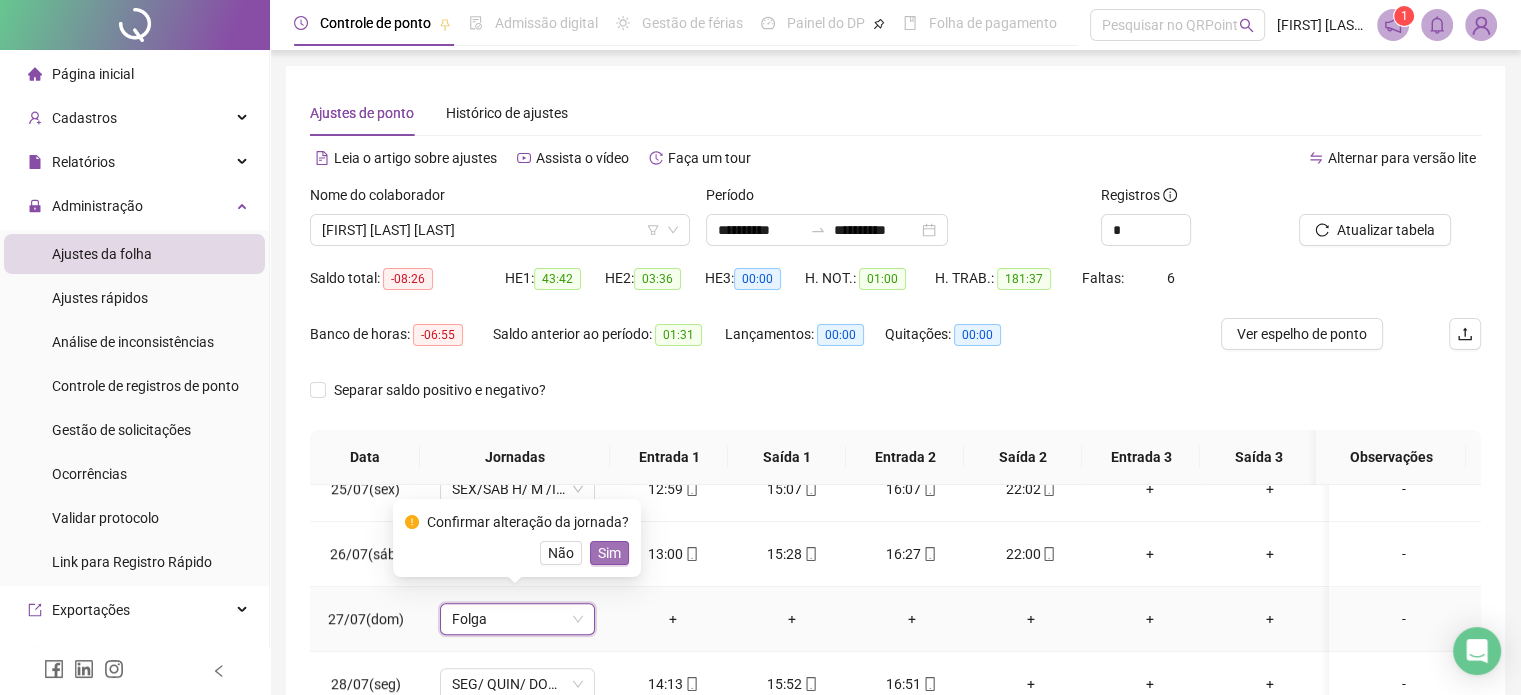 click on "Sim" at bounding box center (609, 553) 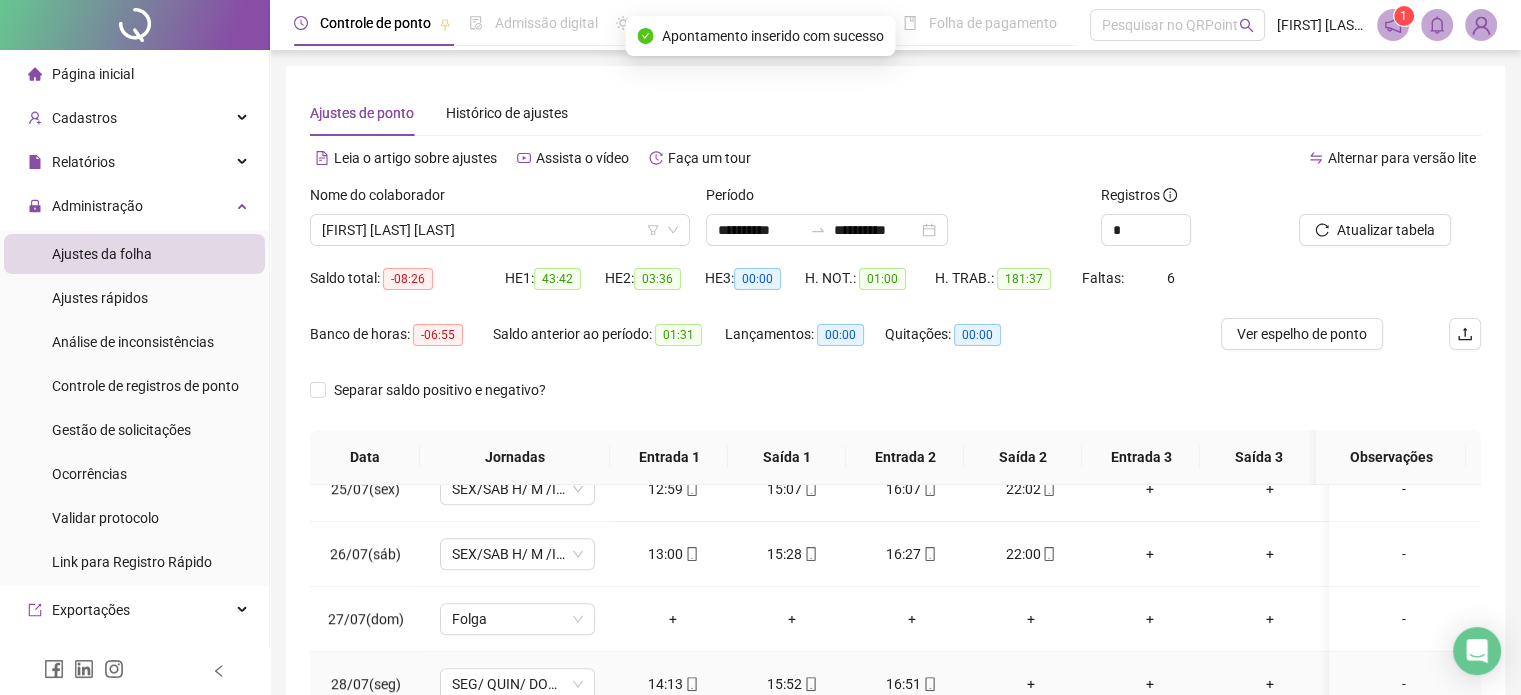 scroll, scrollTop: 100, scrollLeft: 0, axis: vertical 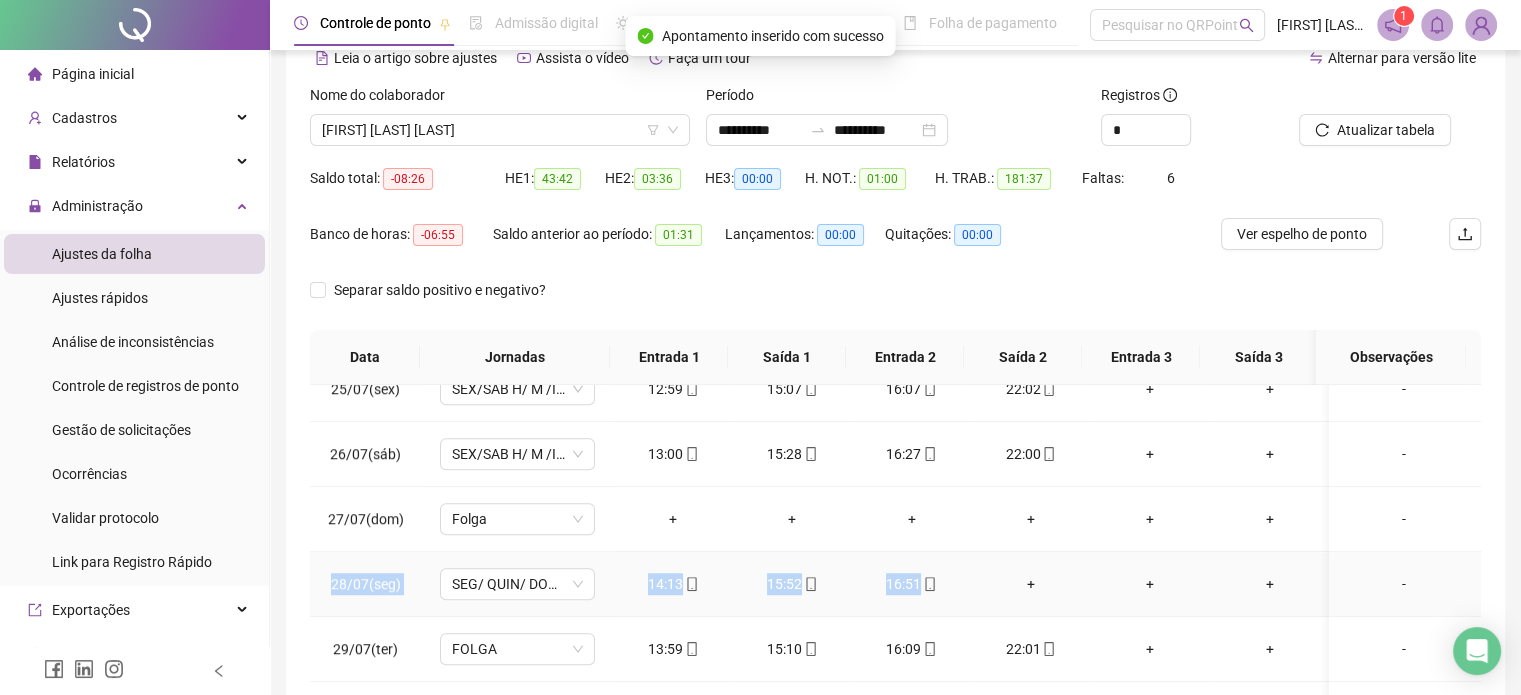 drag, startPoint x: 322, startPoint y: 571, endPoint x: 936, endPoint y: 558, distance: 614.13763 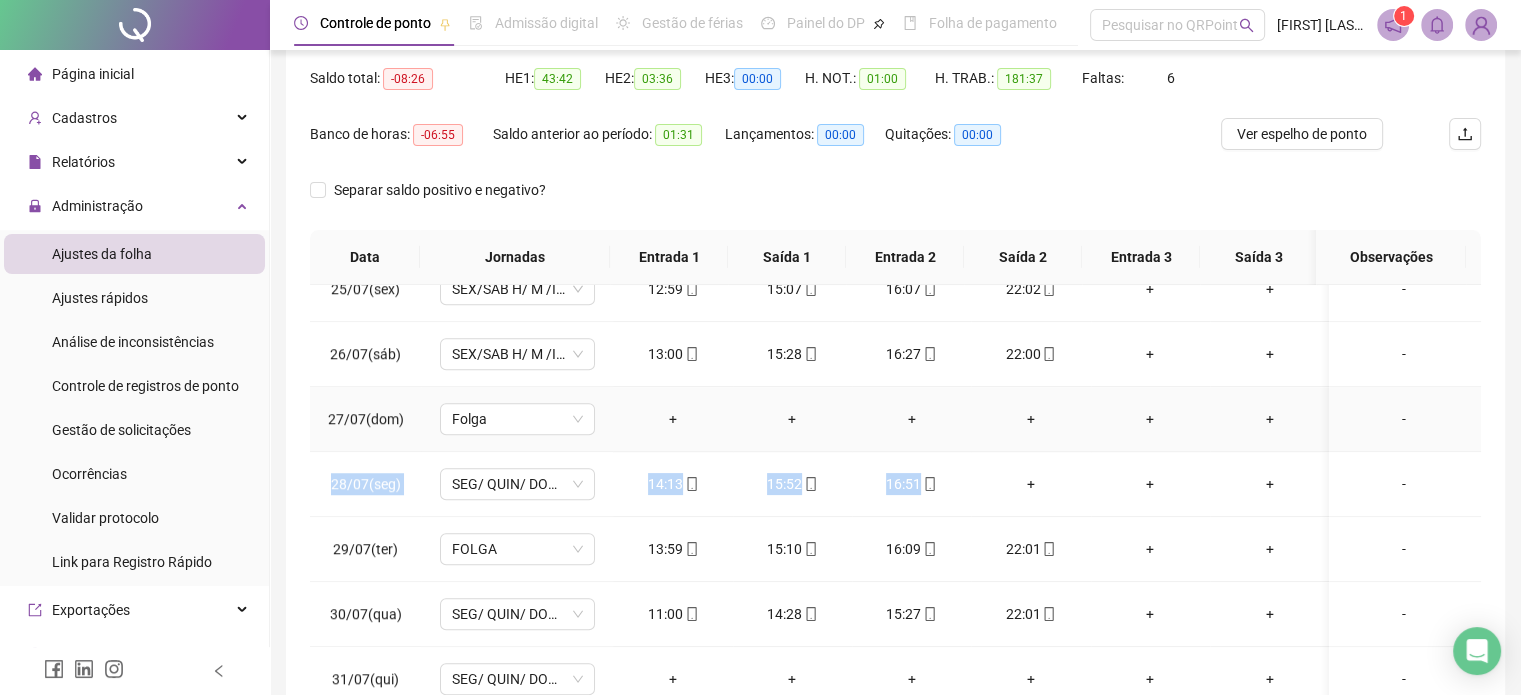 scroll, scrollTop: 300, scrollLeft: 0, axis: vertical 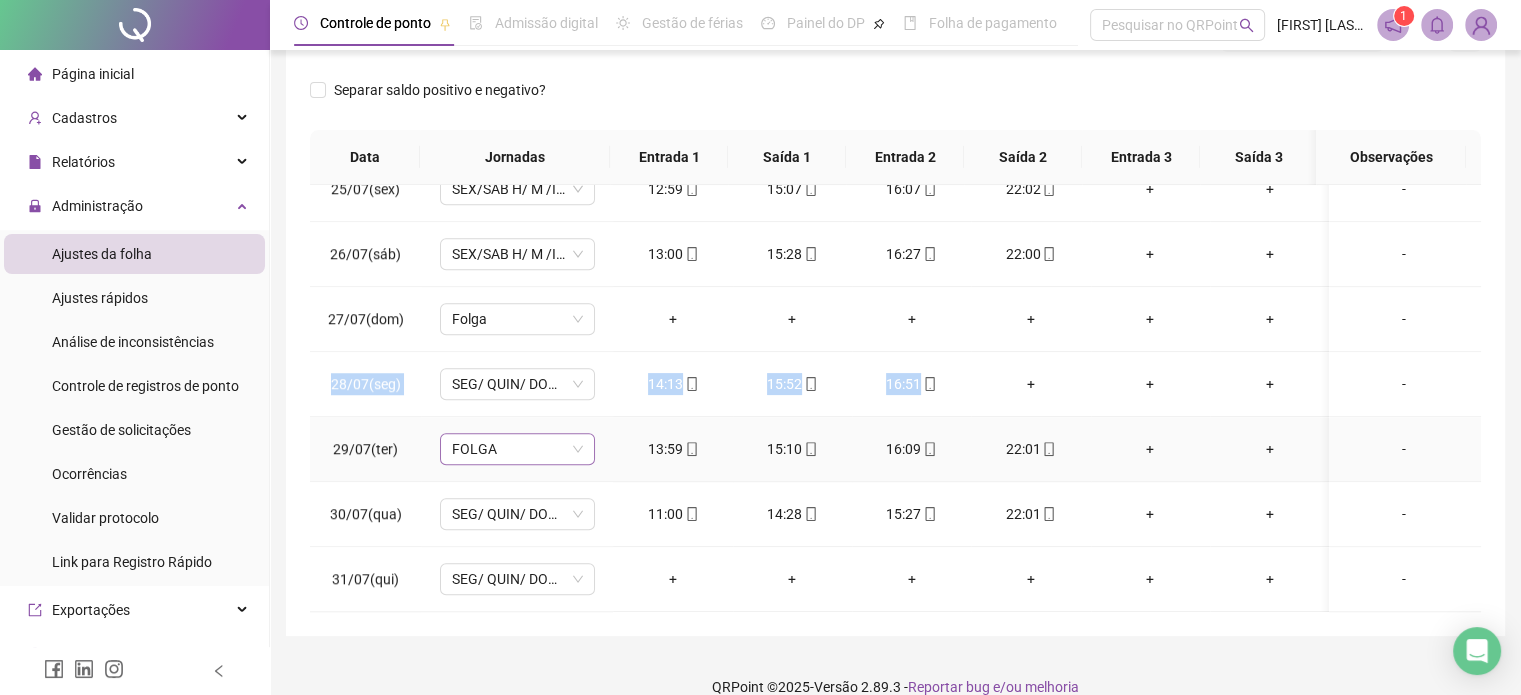 click on "FOLGA" at bounding box center (517, 449) 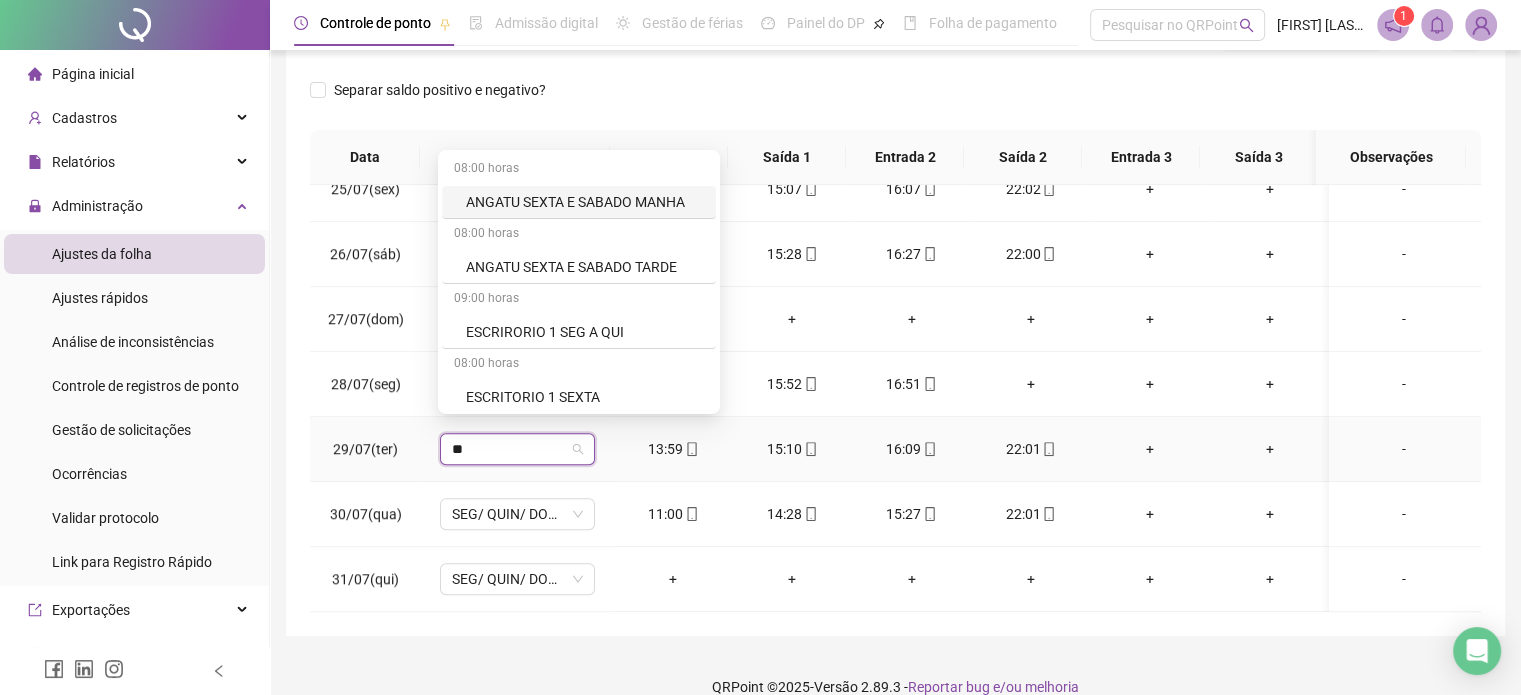 type on "***" 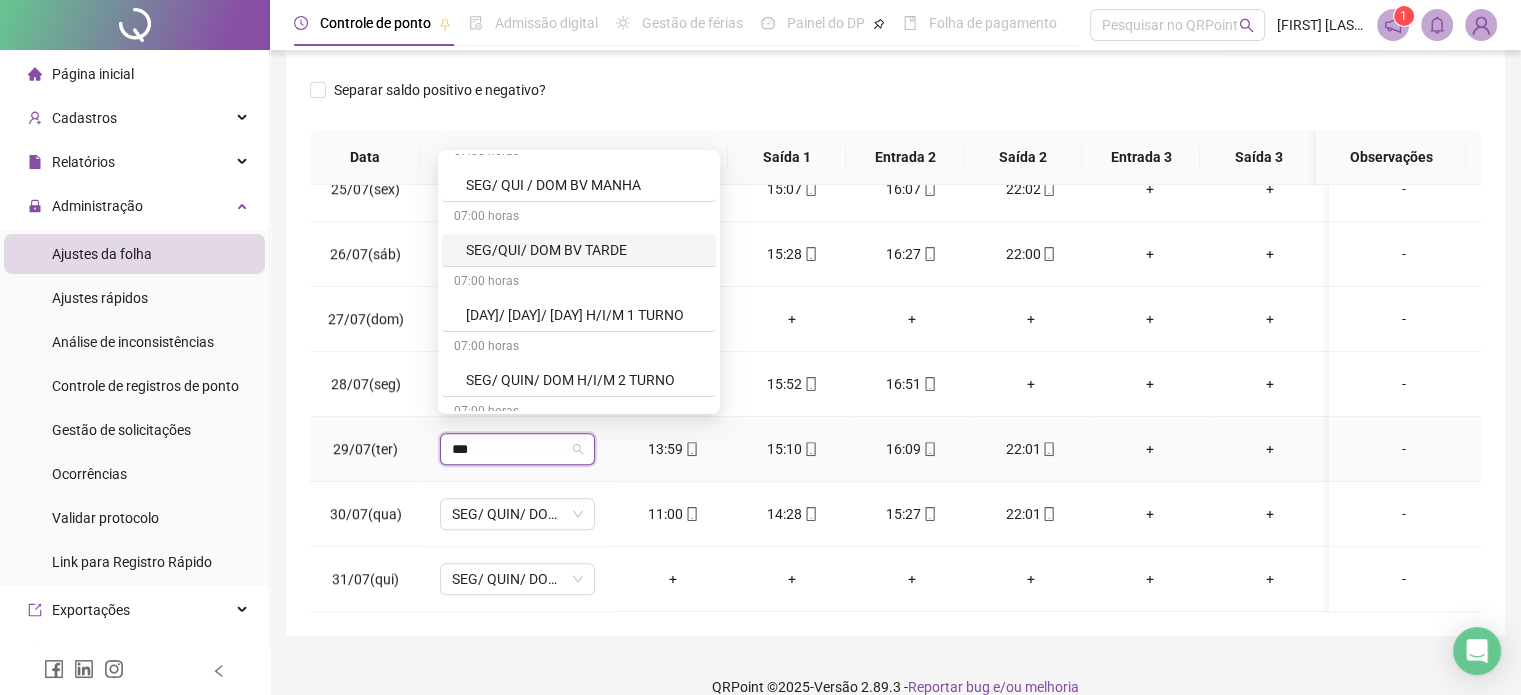 scroll, scrollTop: 262, scrollLeft: 0, axis: vertical 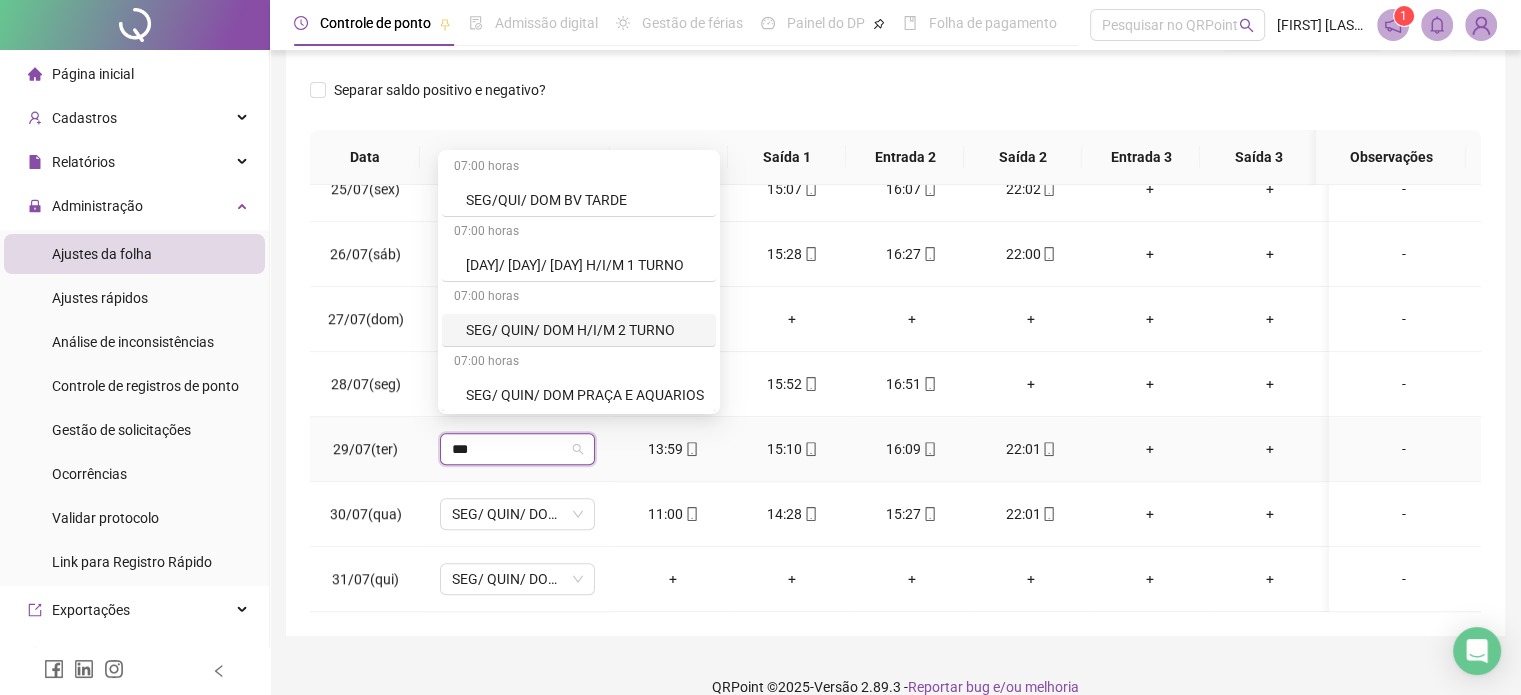 click on "SEG/ QUIN/ DOM H/I/M 2 TURNO" at bounding box center [585, 330] 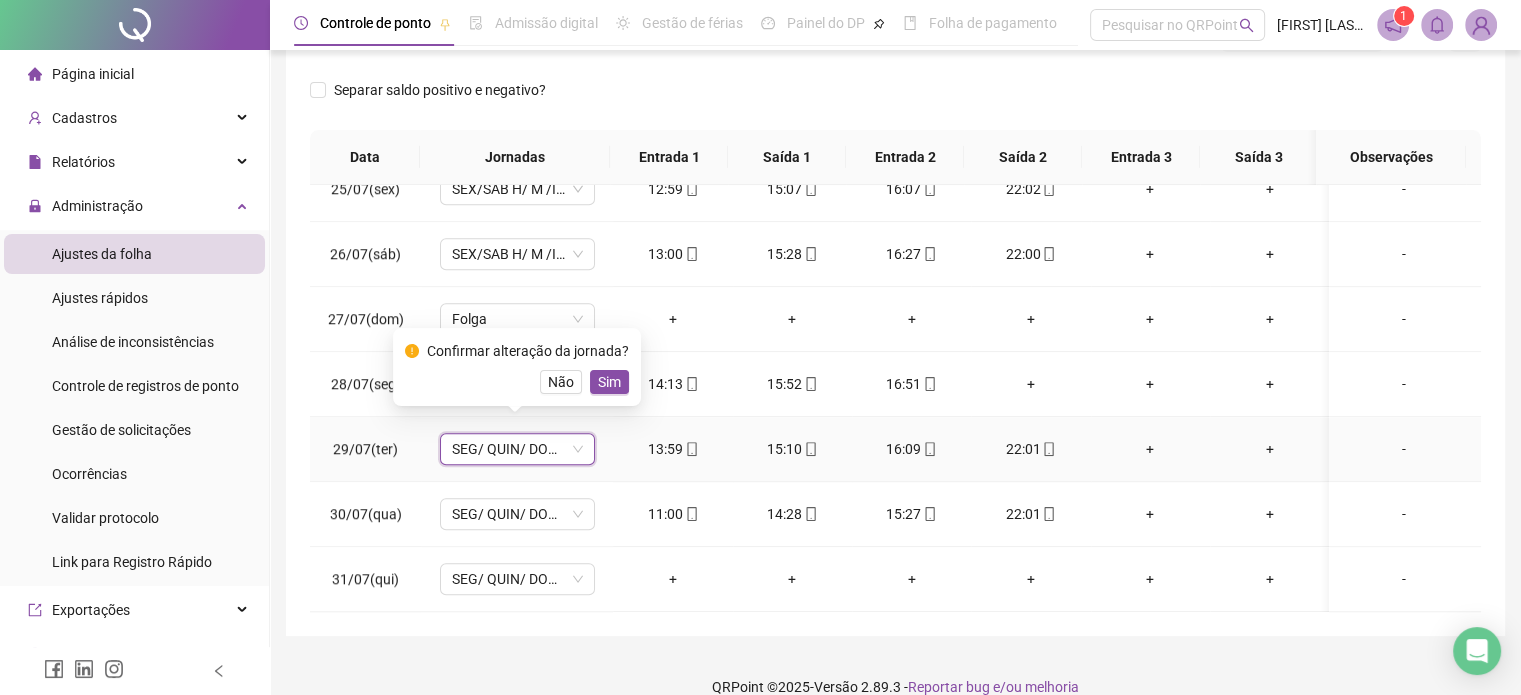 click on "Sim" at bounding box center [609, 382] 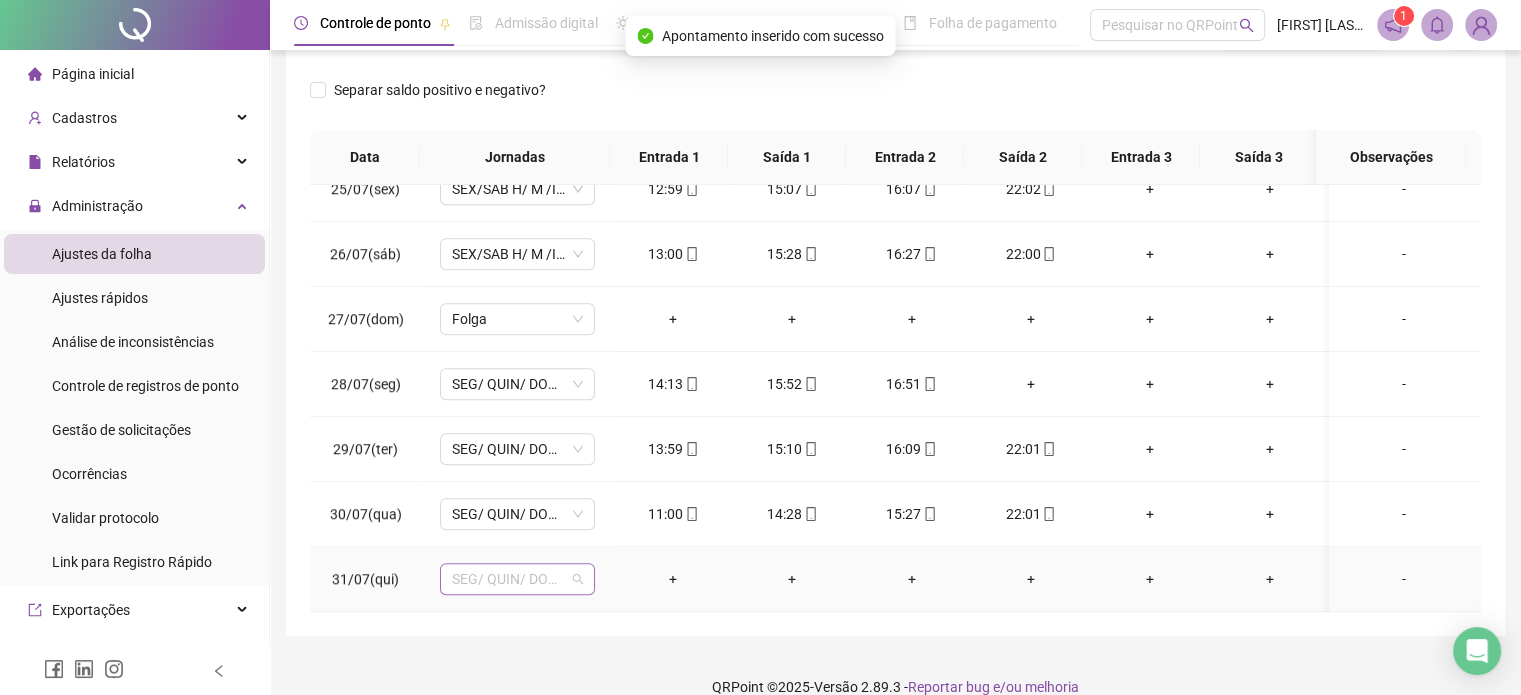 click on "SEG/ QUIN/ DOM H/I/M 2 TURNO" at bounding box center (517, 579) 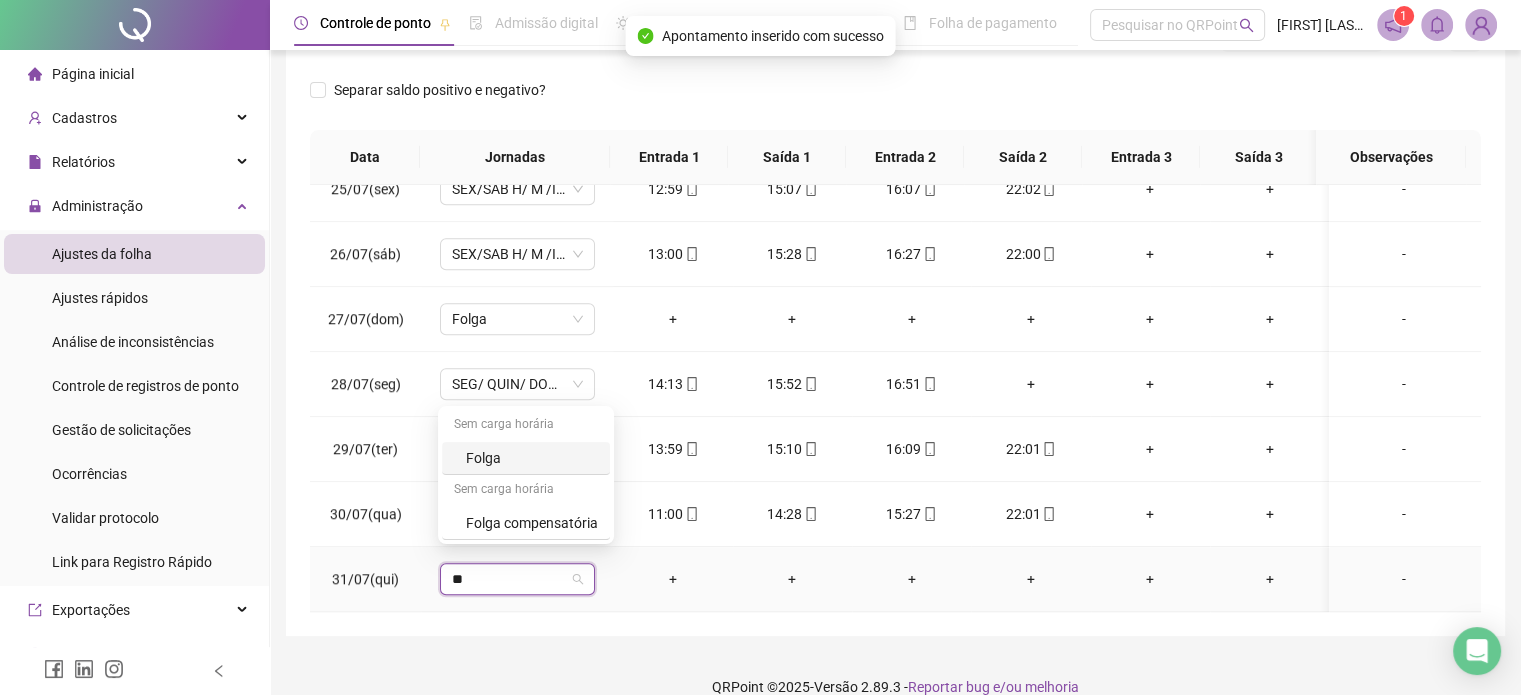 type on "***" 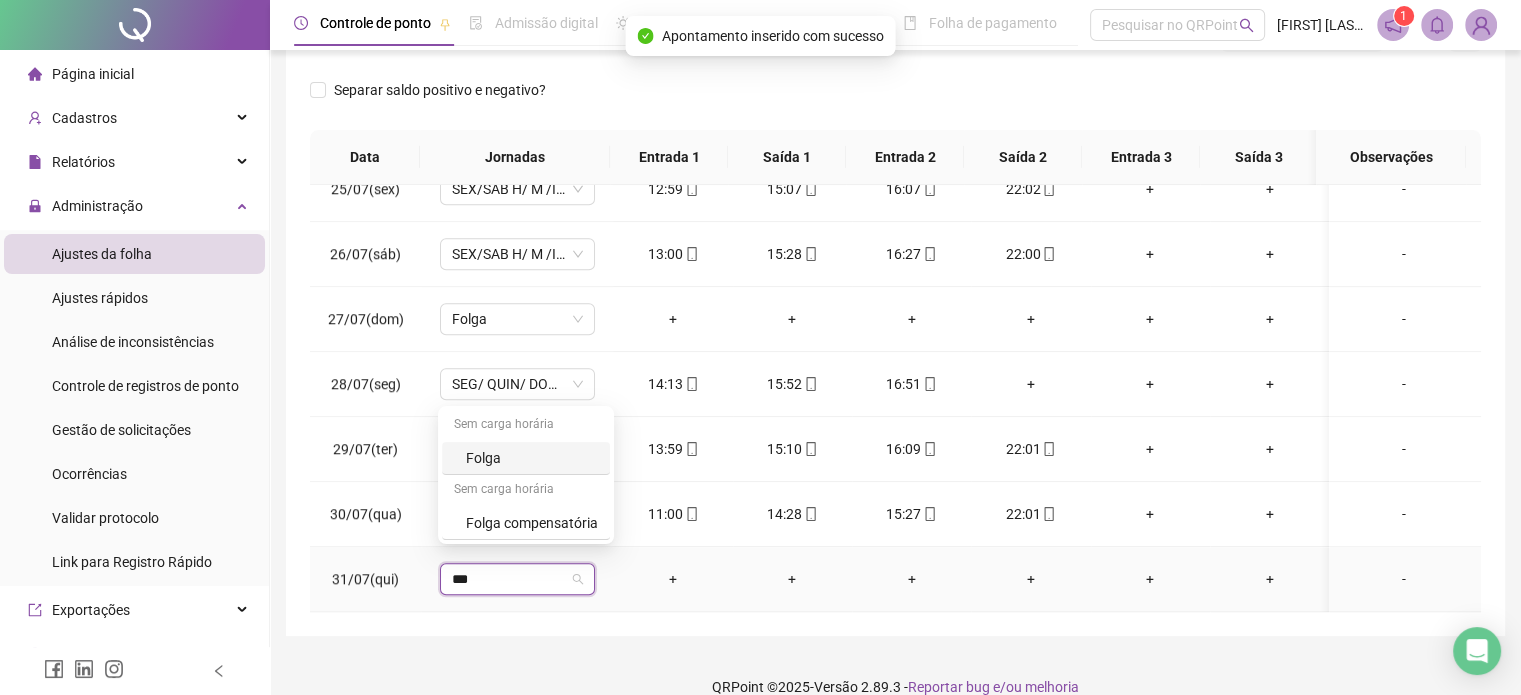 click on "Folga" at bounding box center (532, 458) 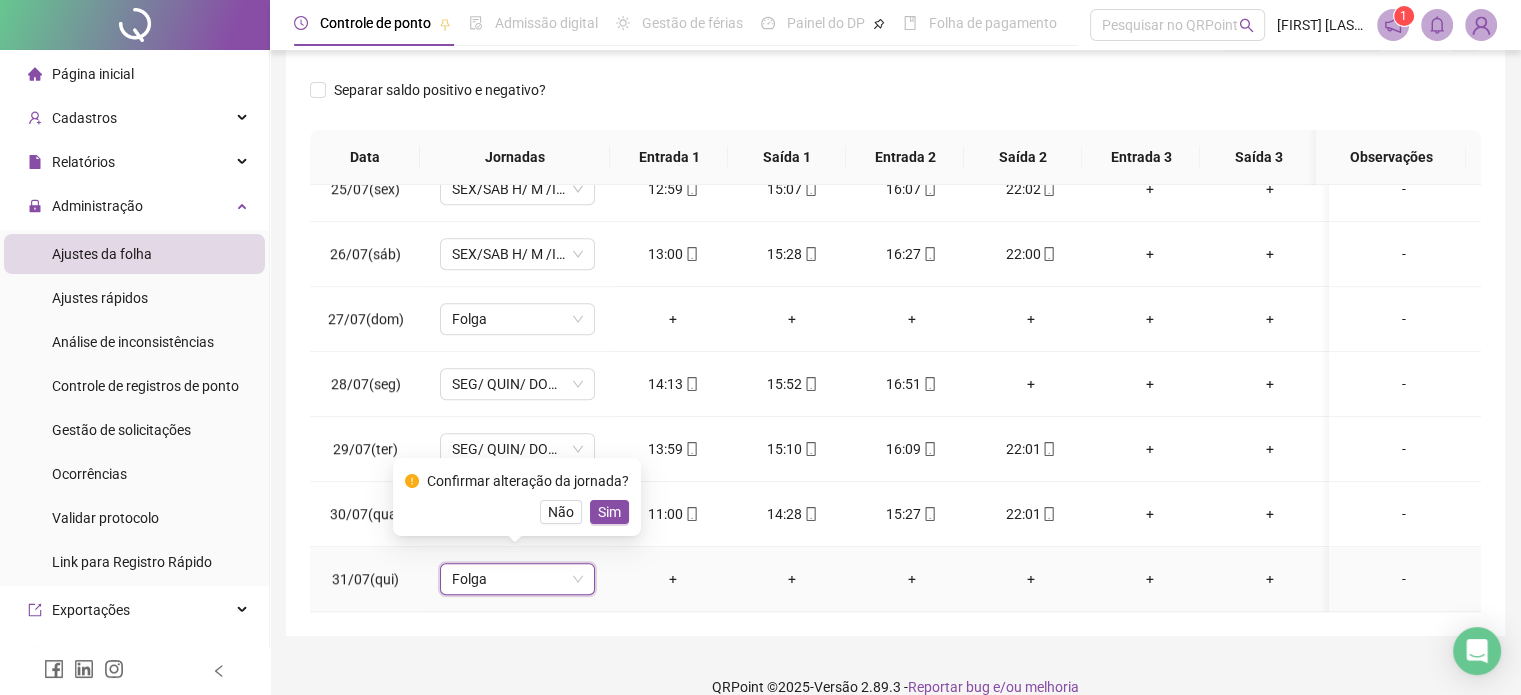 click on "Confirmar alteração da jornada? Não Sim" at bounding box center (517, 497) 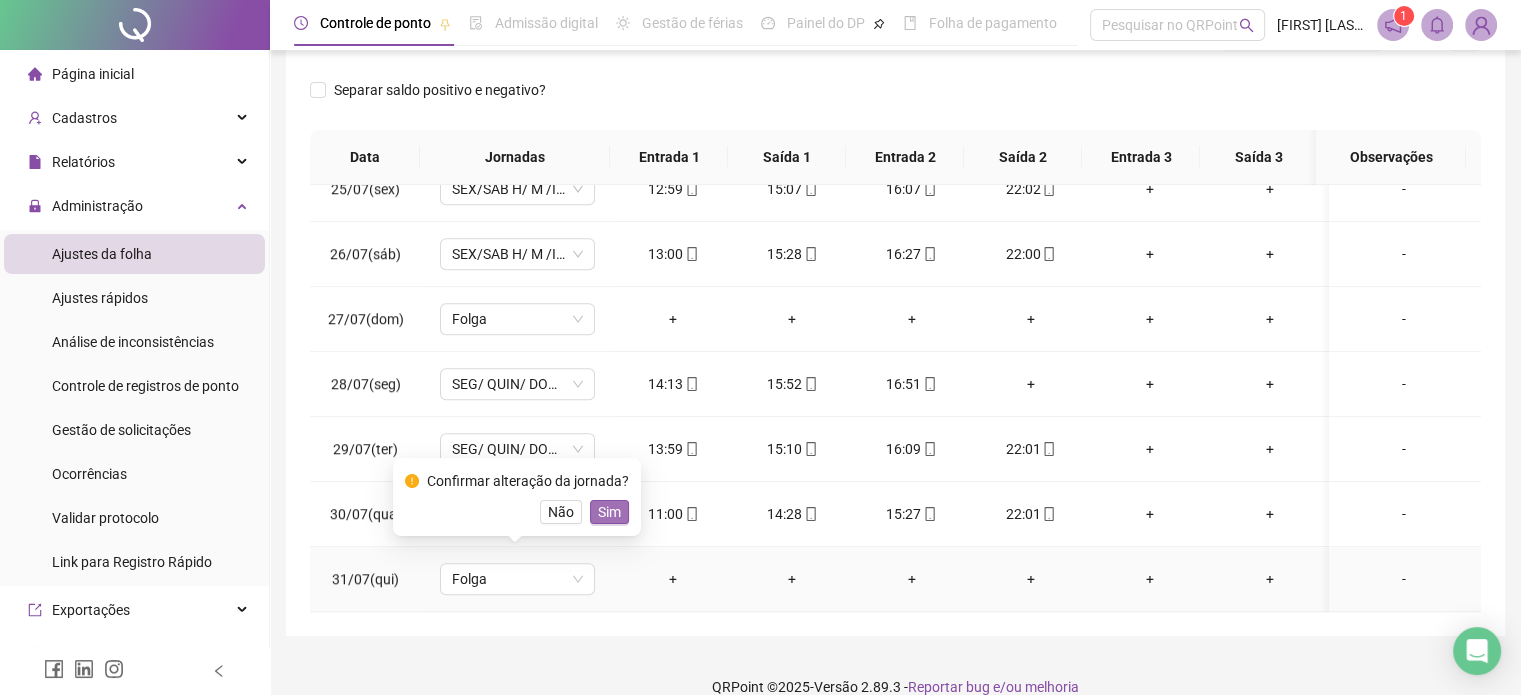 click on "Sim" at bounding box center (609, 512) 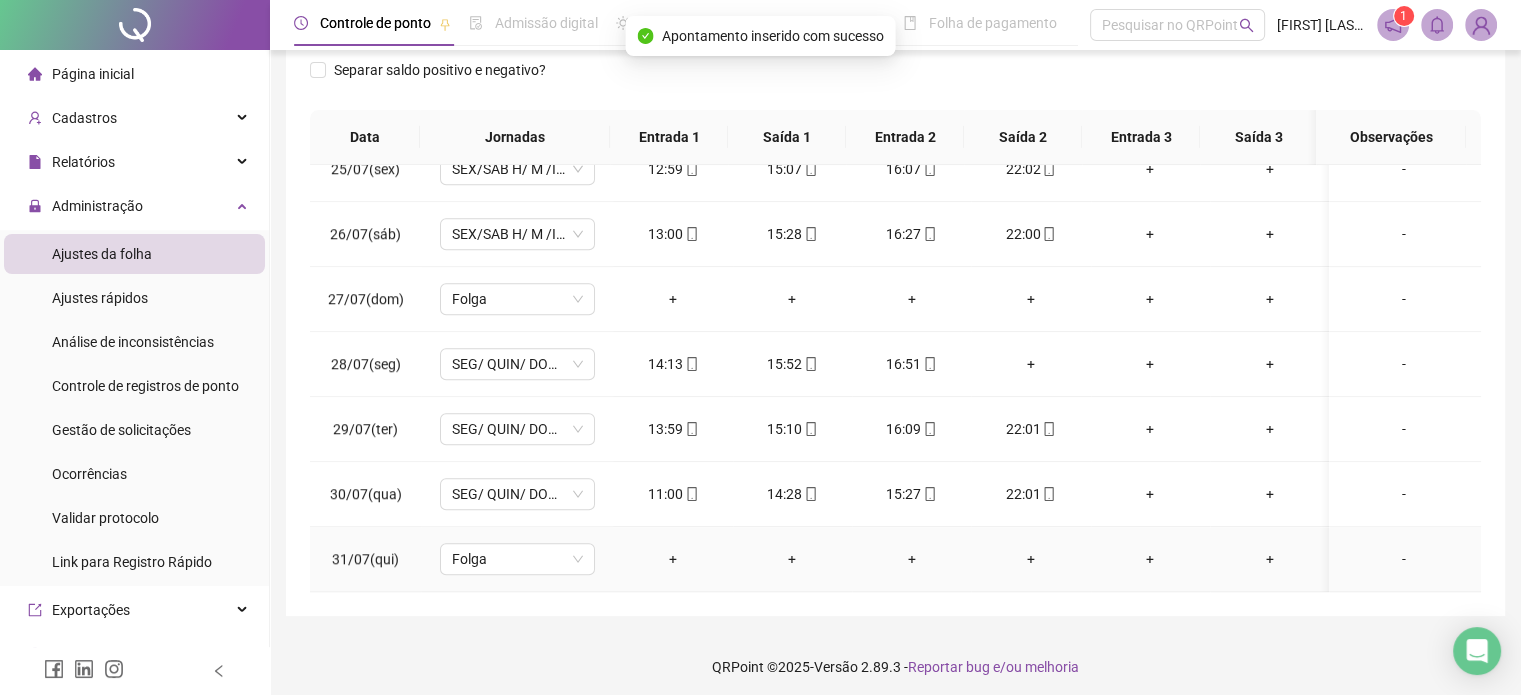 scroll, scrollTop: 326, scrollLeft: 0, axis: vertical 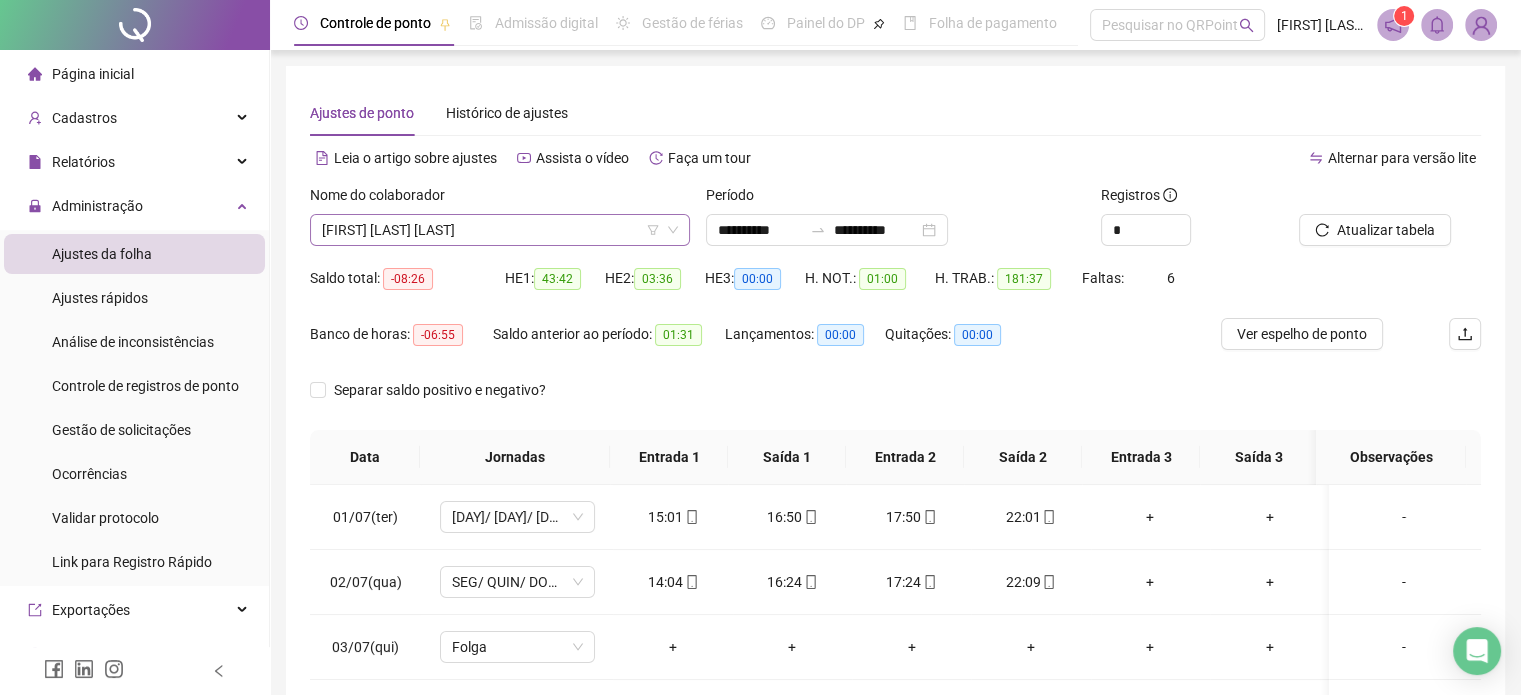 click on "[FIRST] [LAST] [LAST]" at bounding box center (500, 230) 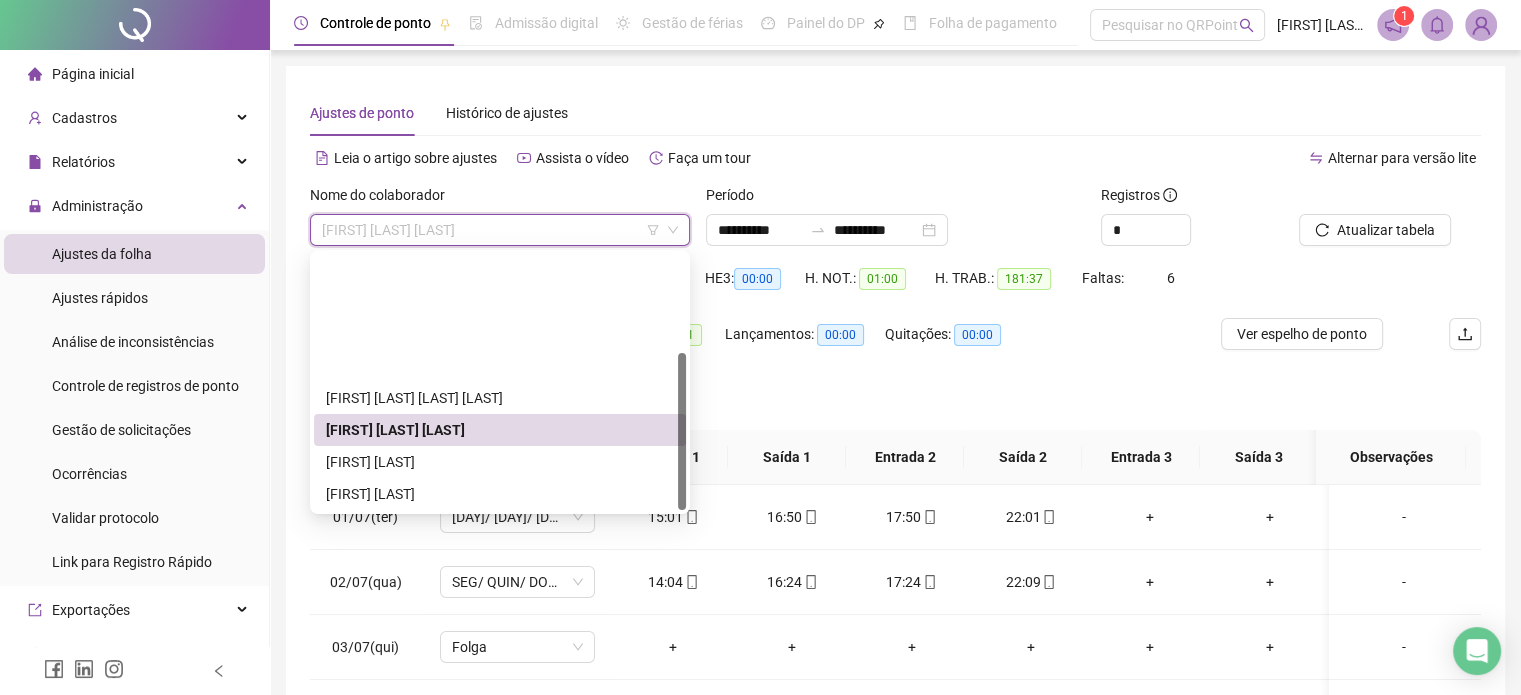 scroll, scrollTop: 160, scrollLeft: 0, axis: vertical 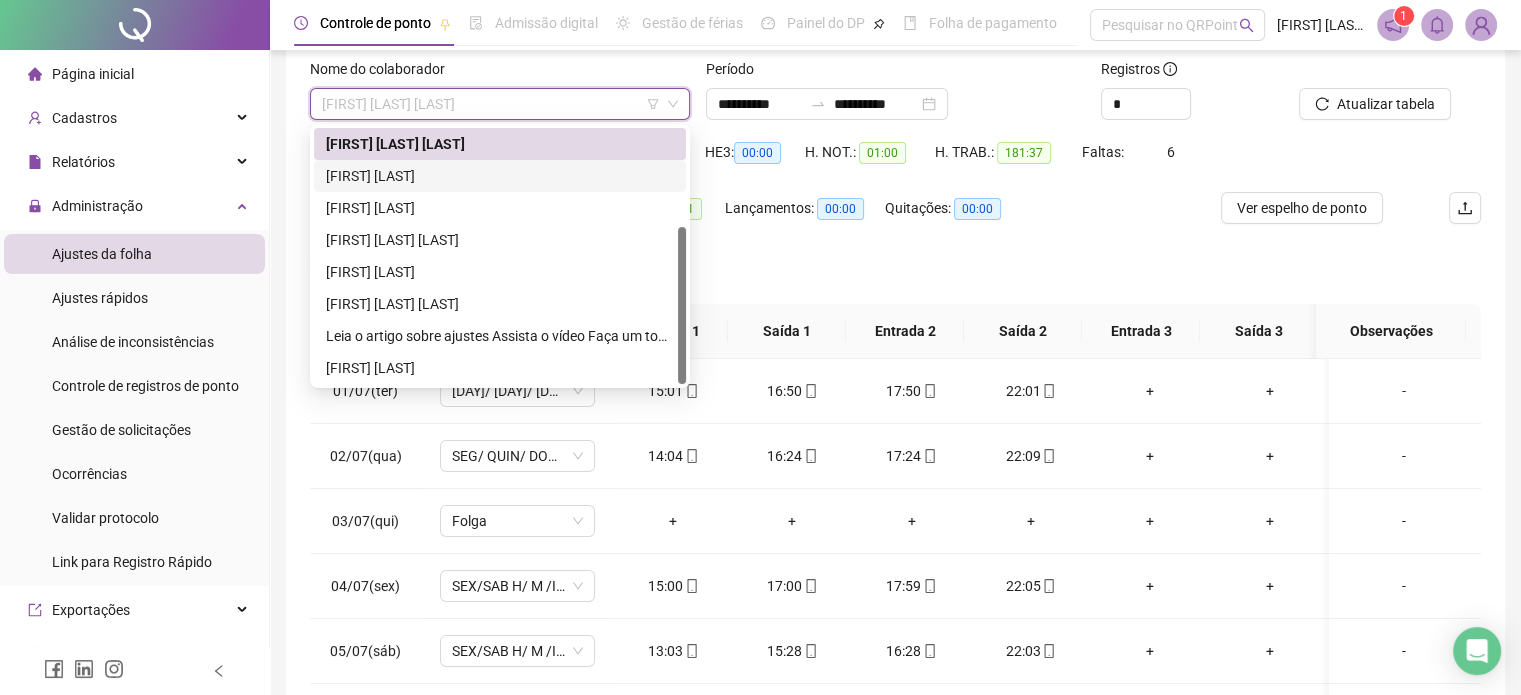 click on "[FIRST] [LAST]" at bounding box center [500, 176] 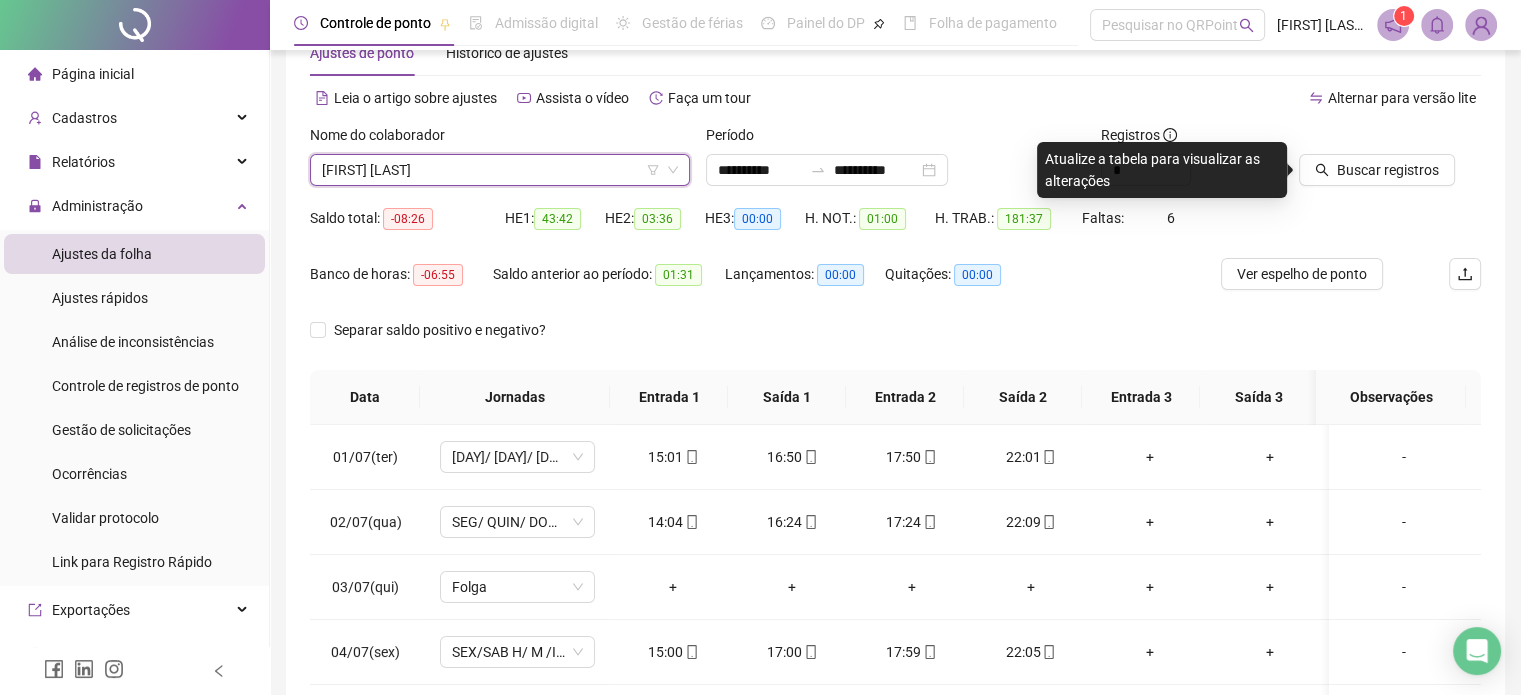 scroll, scrollTop: 0, scrollLeft: 0, axis: both 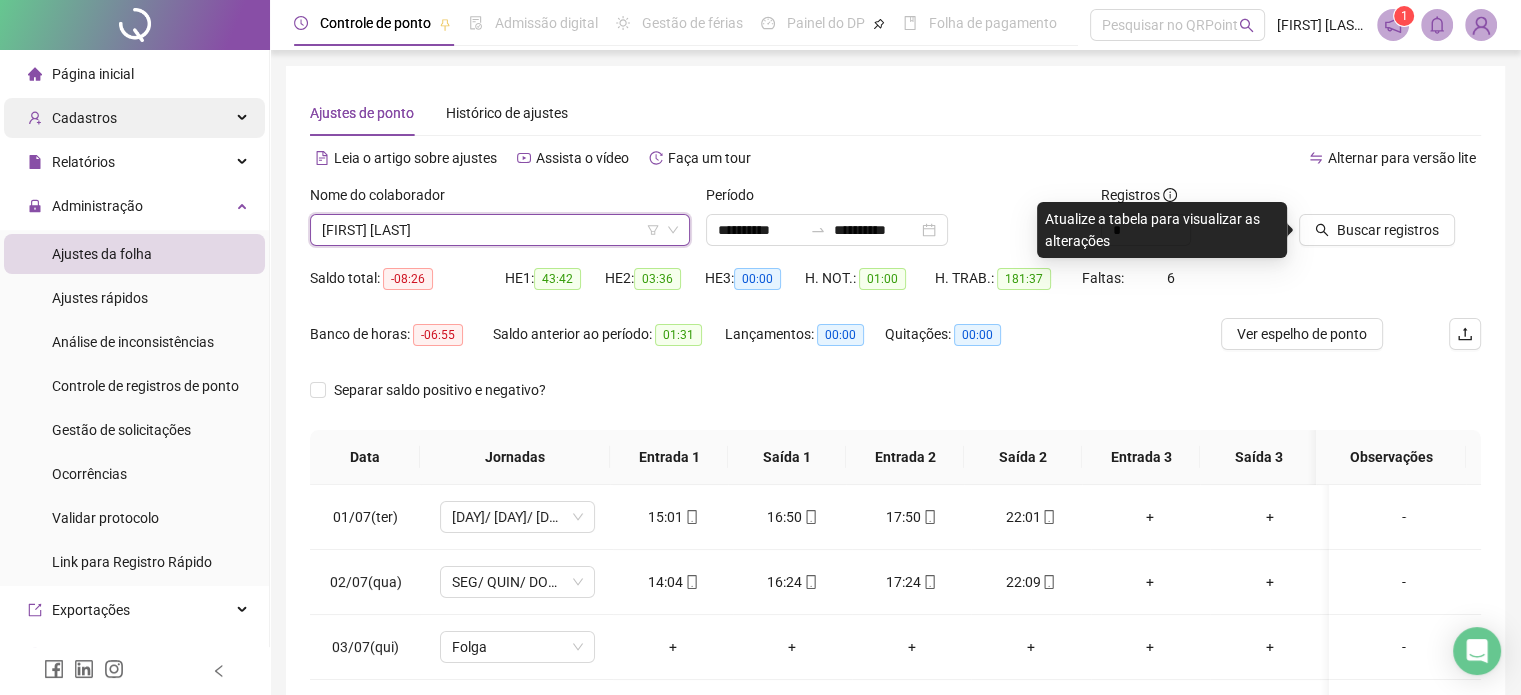 click on "Cadastros" at bounding box center (84, 118) 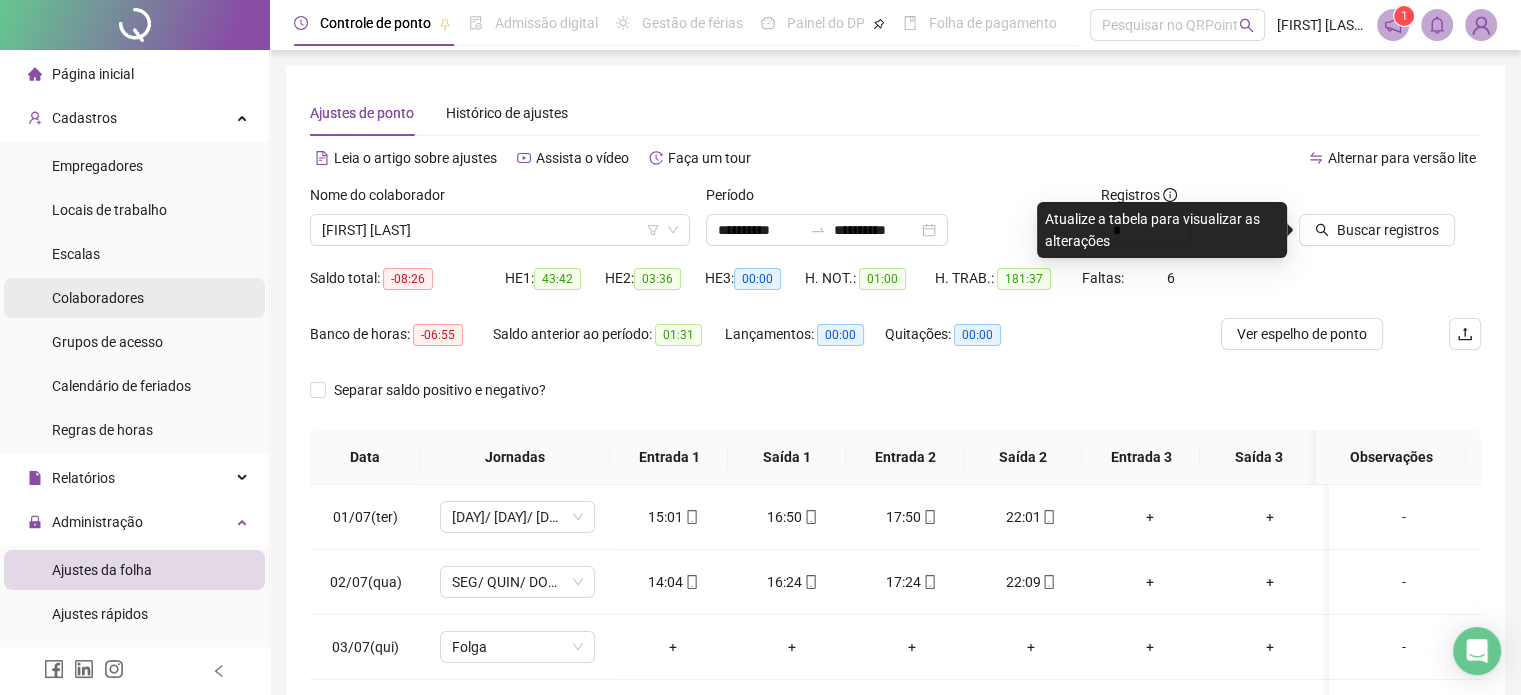 click on "Colaboradores" at bounding box center (98, 298) 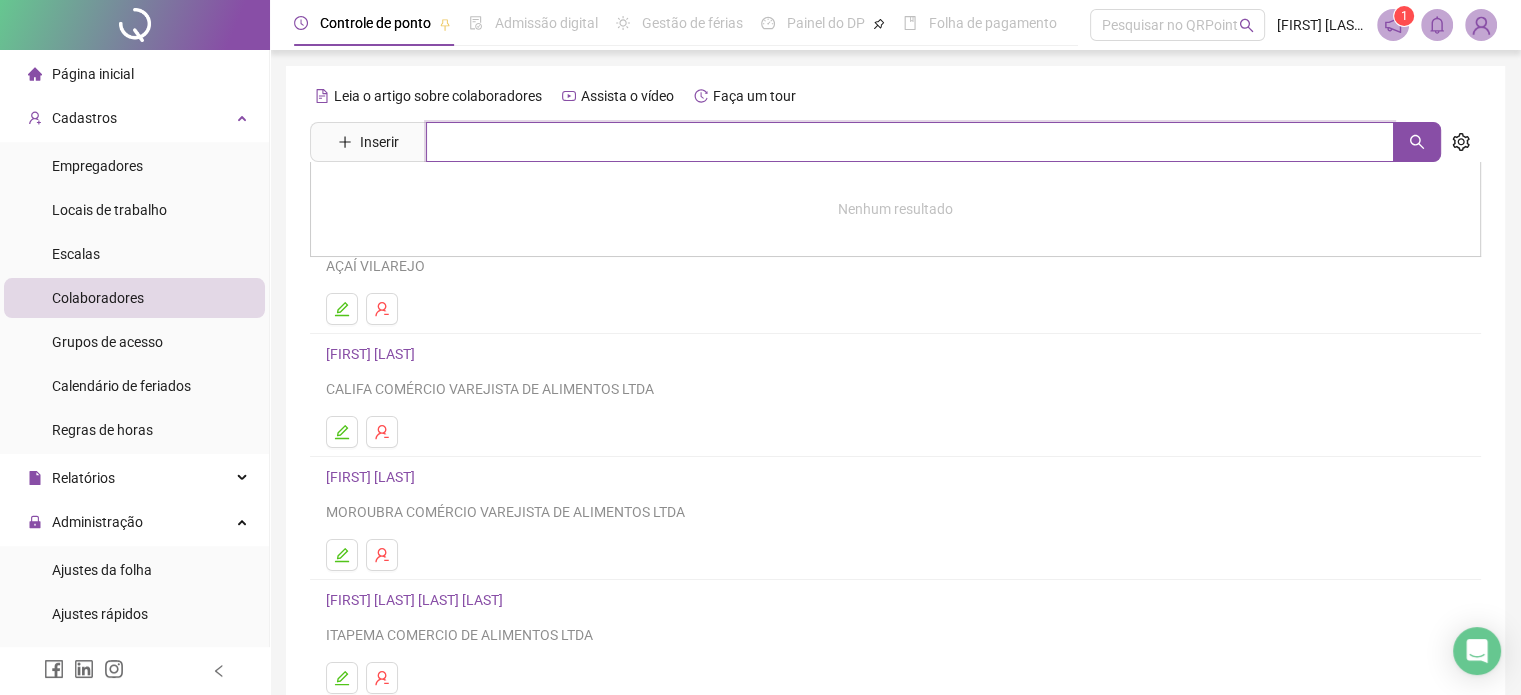 click at bounding box center (910, 142) 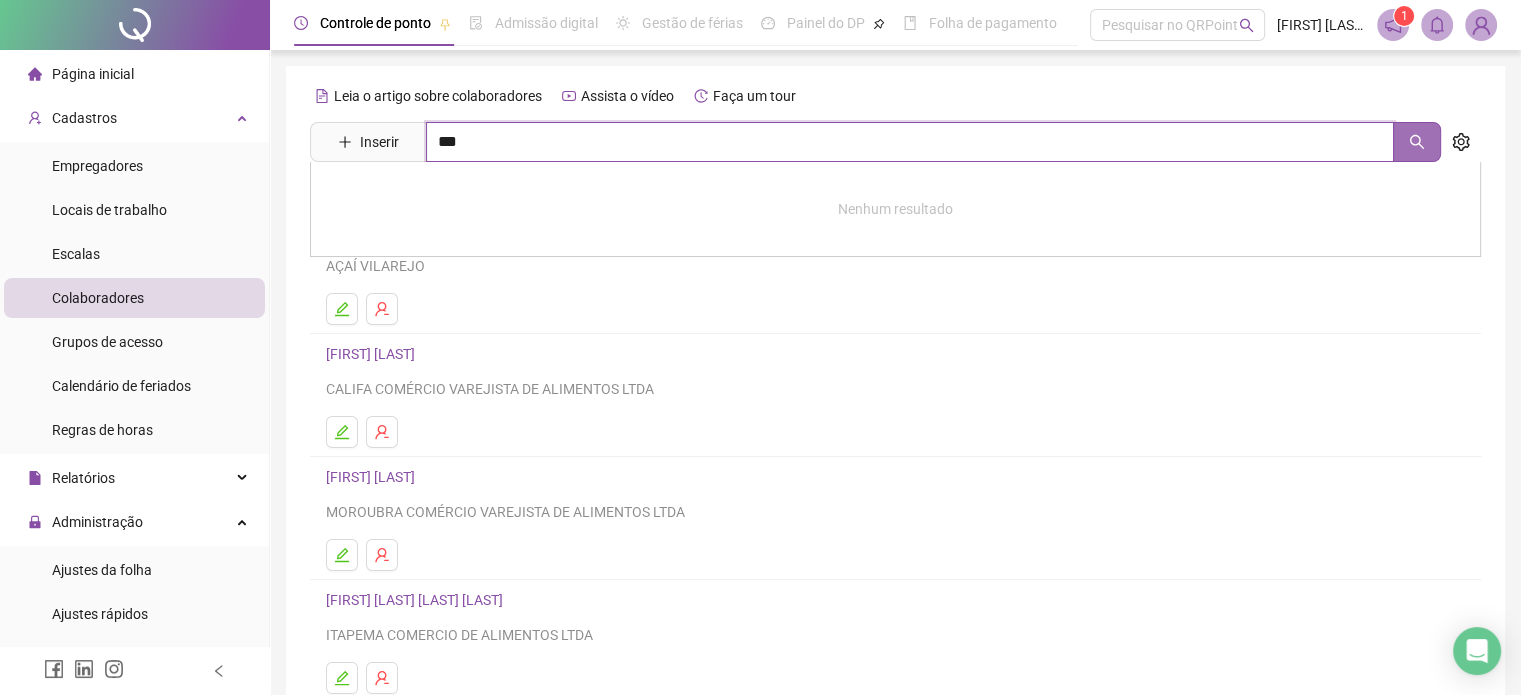 click at bounding box center [1417, 142] 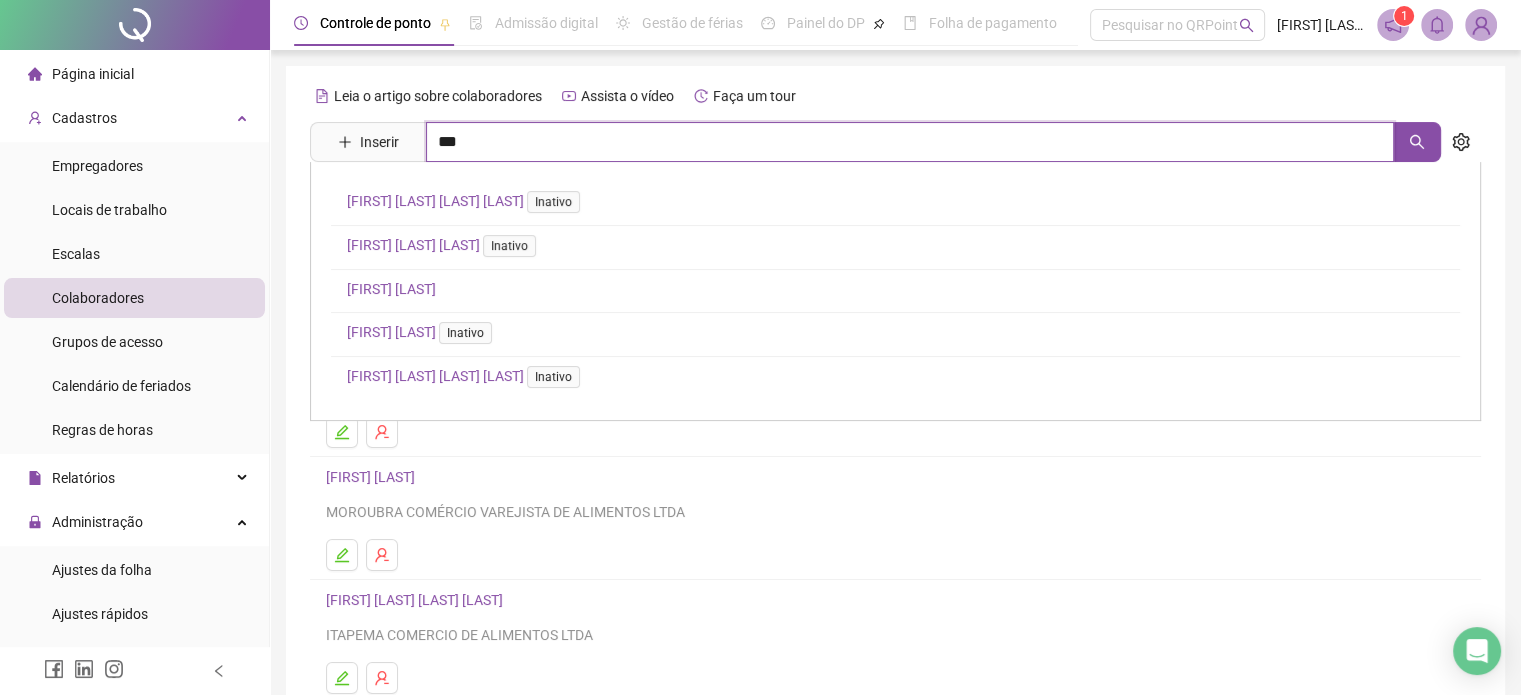 type on "***" 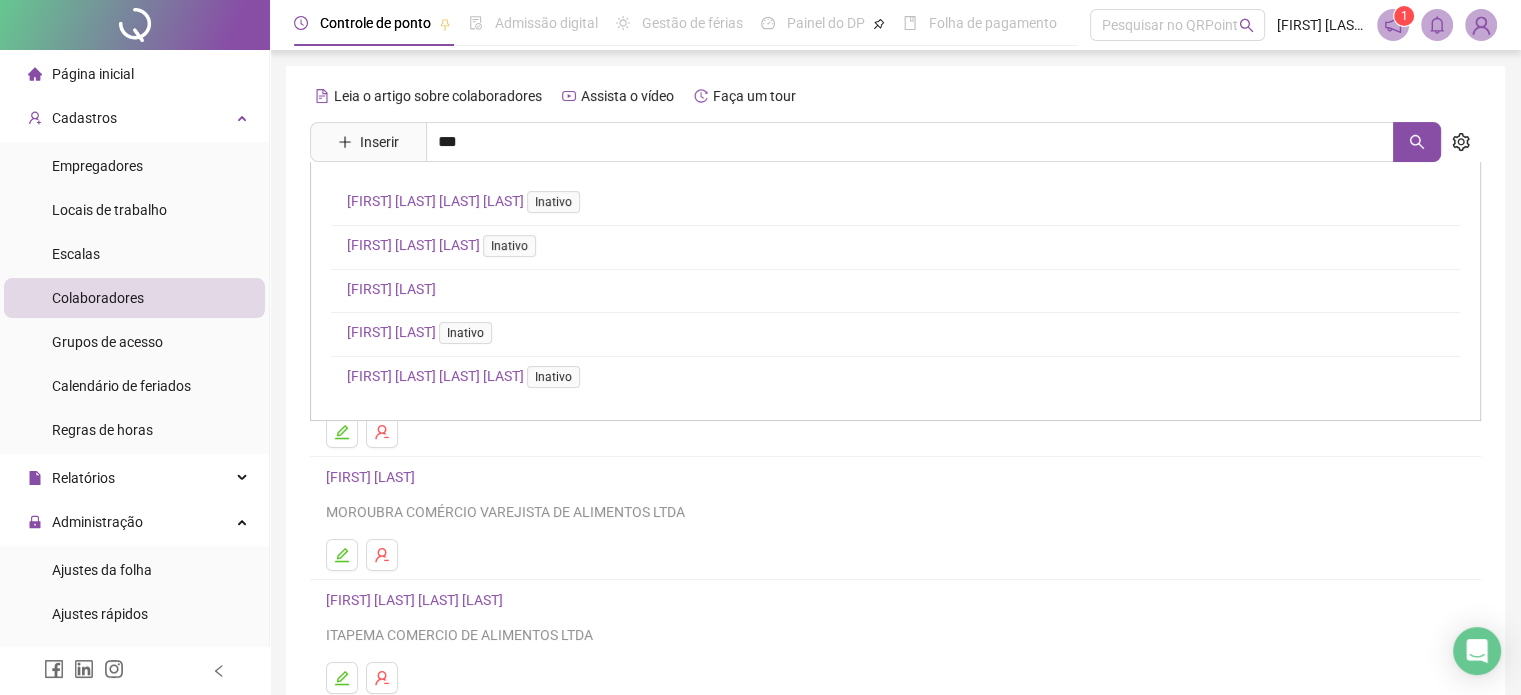 click on "[FIRST] [LAST]" at bounding box center [391, 289] 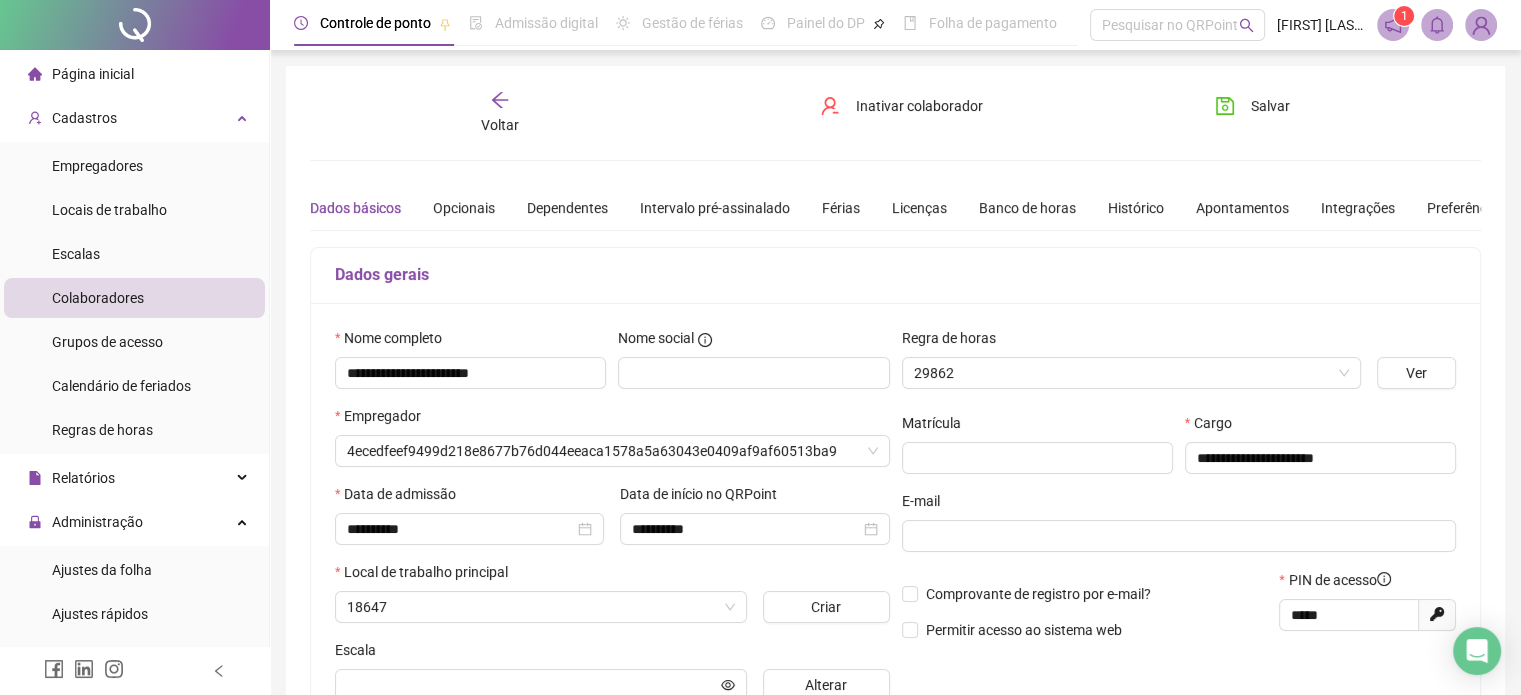 type on "**********" 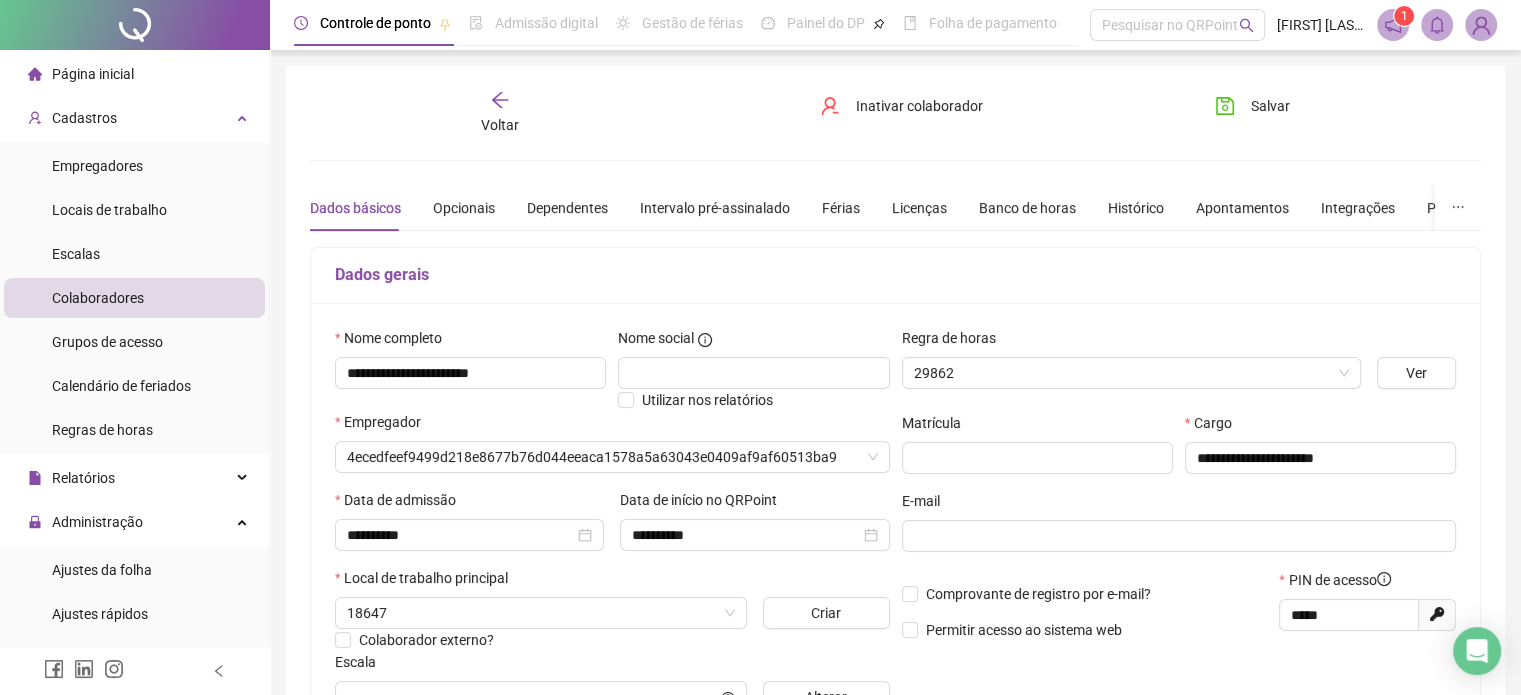 type on "**********" 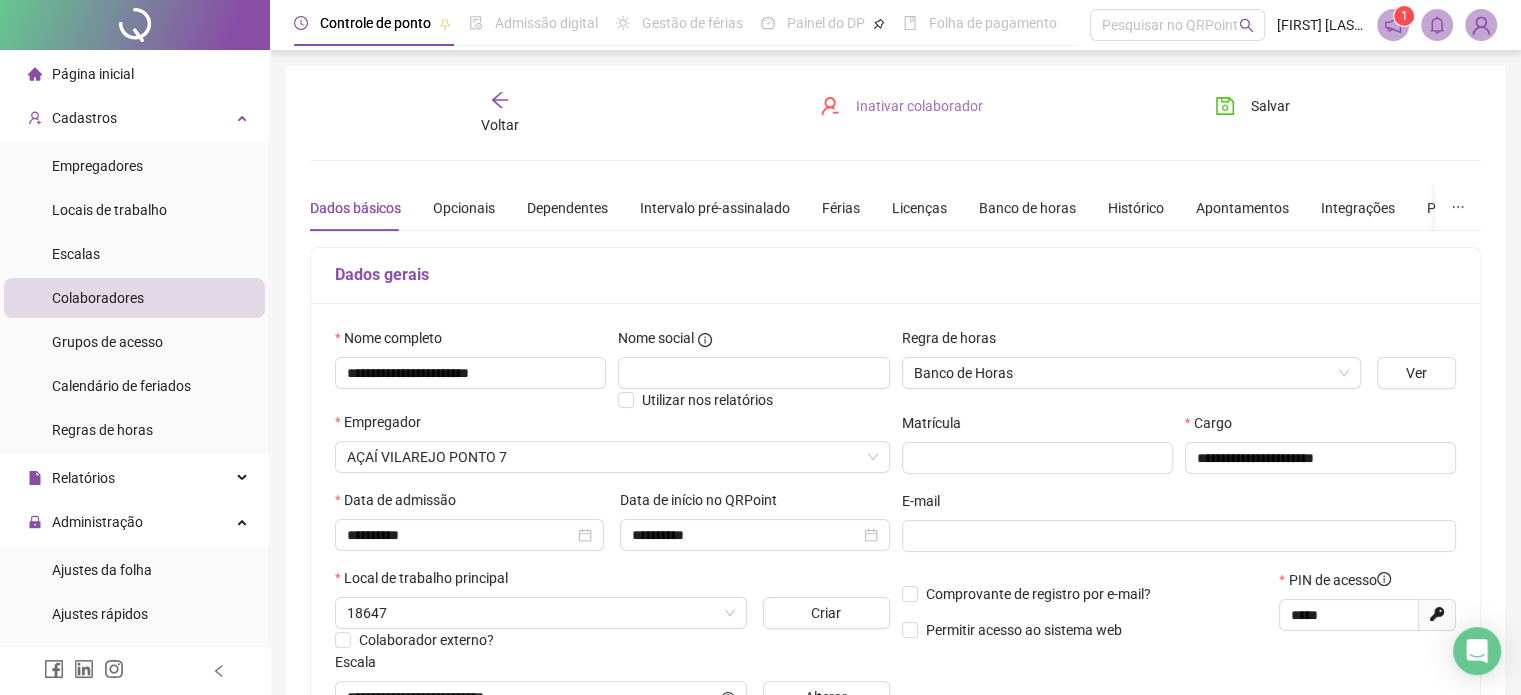 click on "Inativar colaborador" at bounding box center [919, 106] 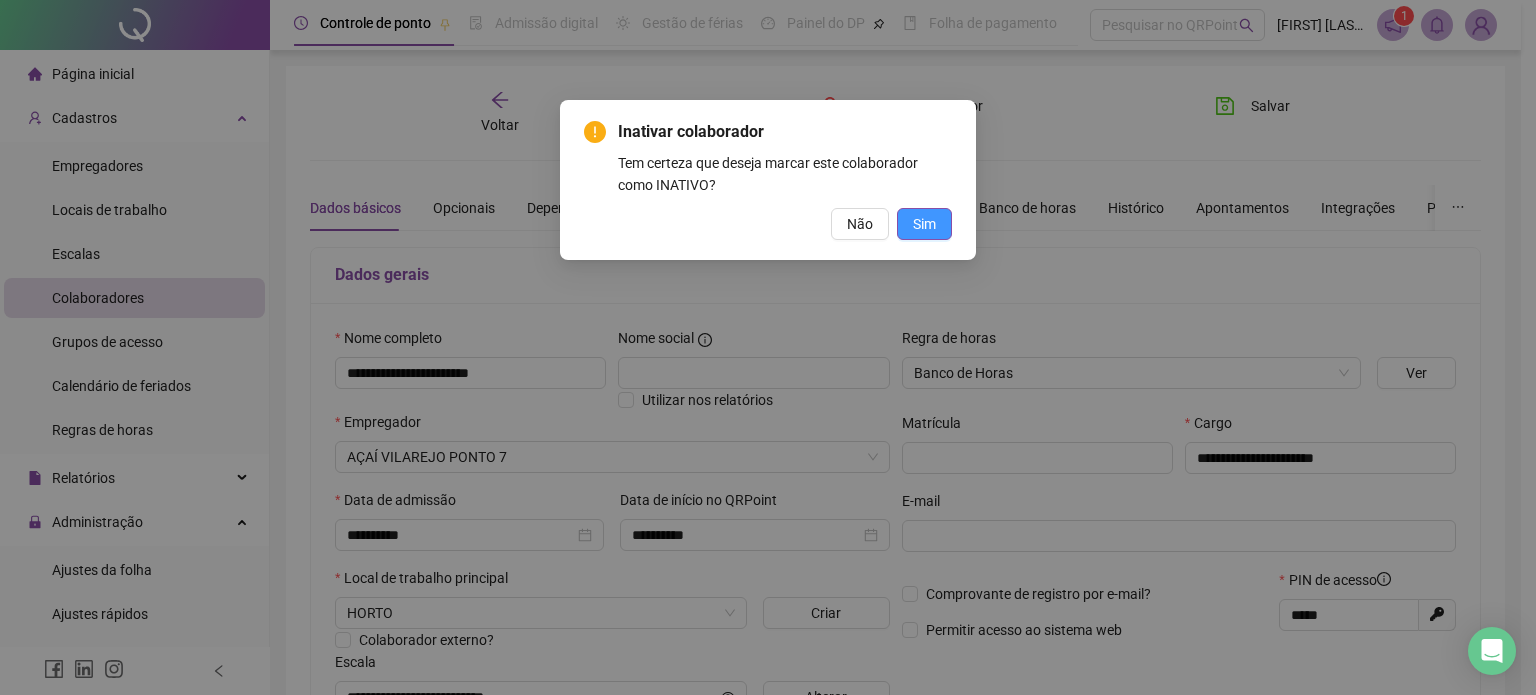 click on "Sim" at bounding box center (924, 224) 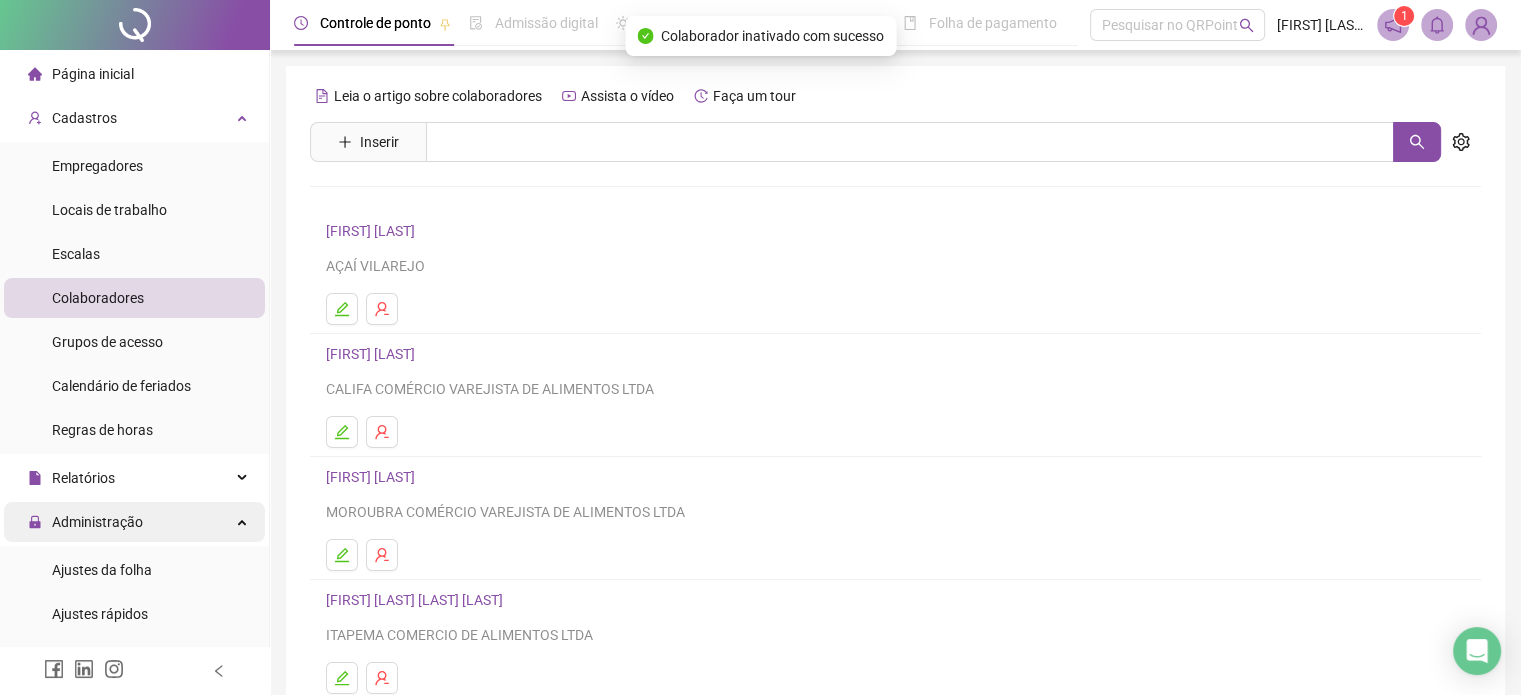 click on "Administração" at bounding box center [85, 522] 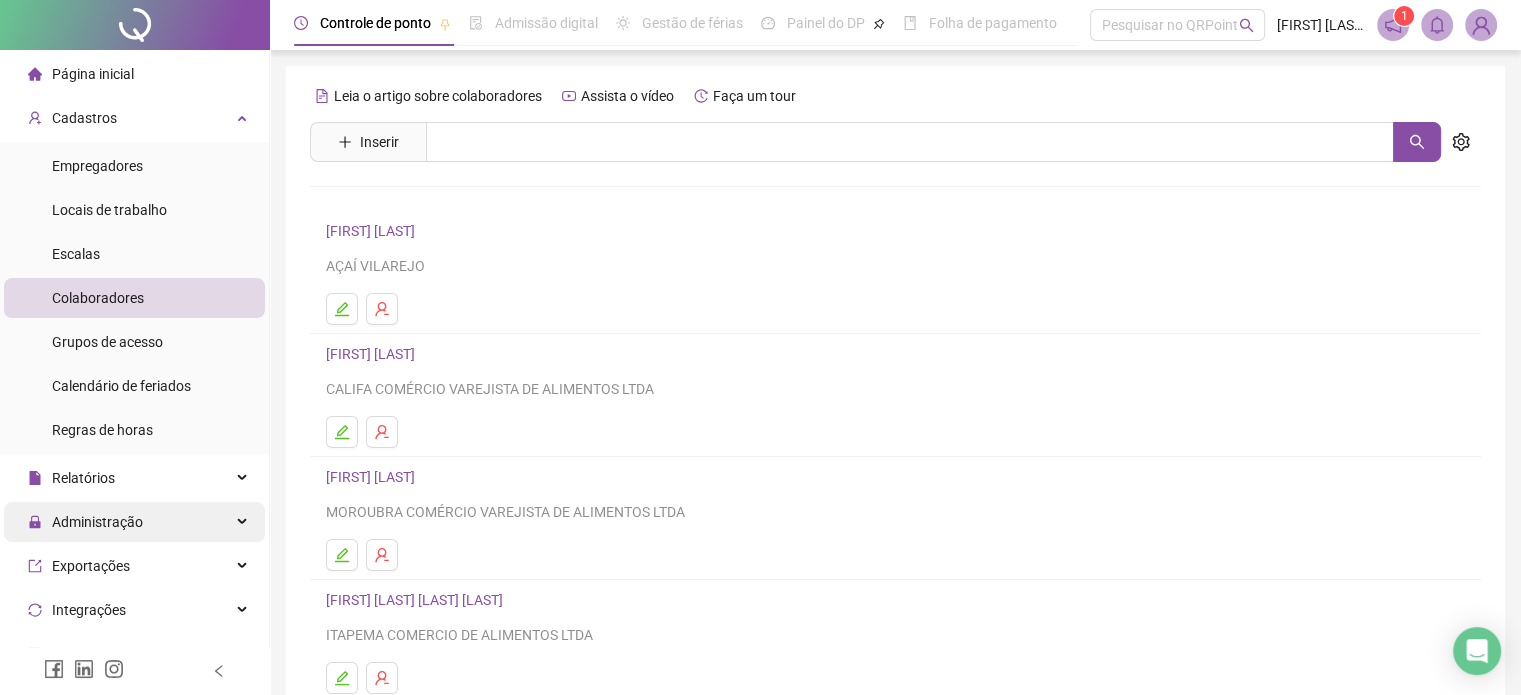 click on "Administração" at bounding box center (85, 522) 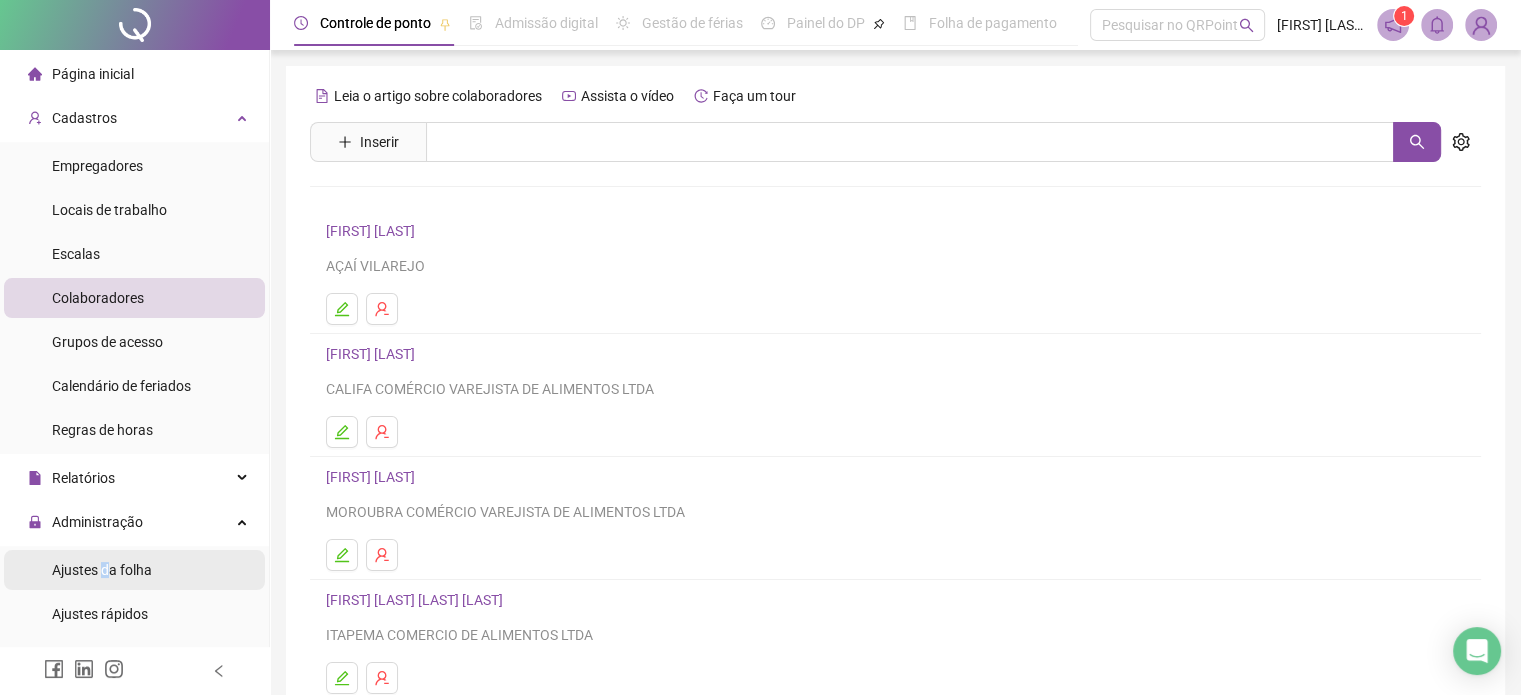 click on "Ajustes da folha" at bounding box center (102, 570) 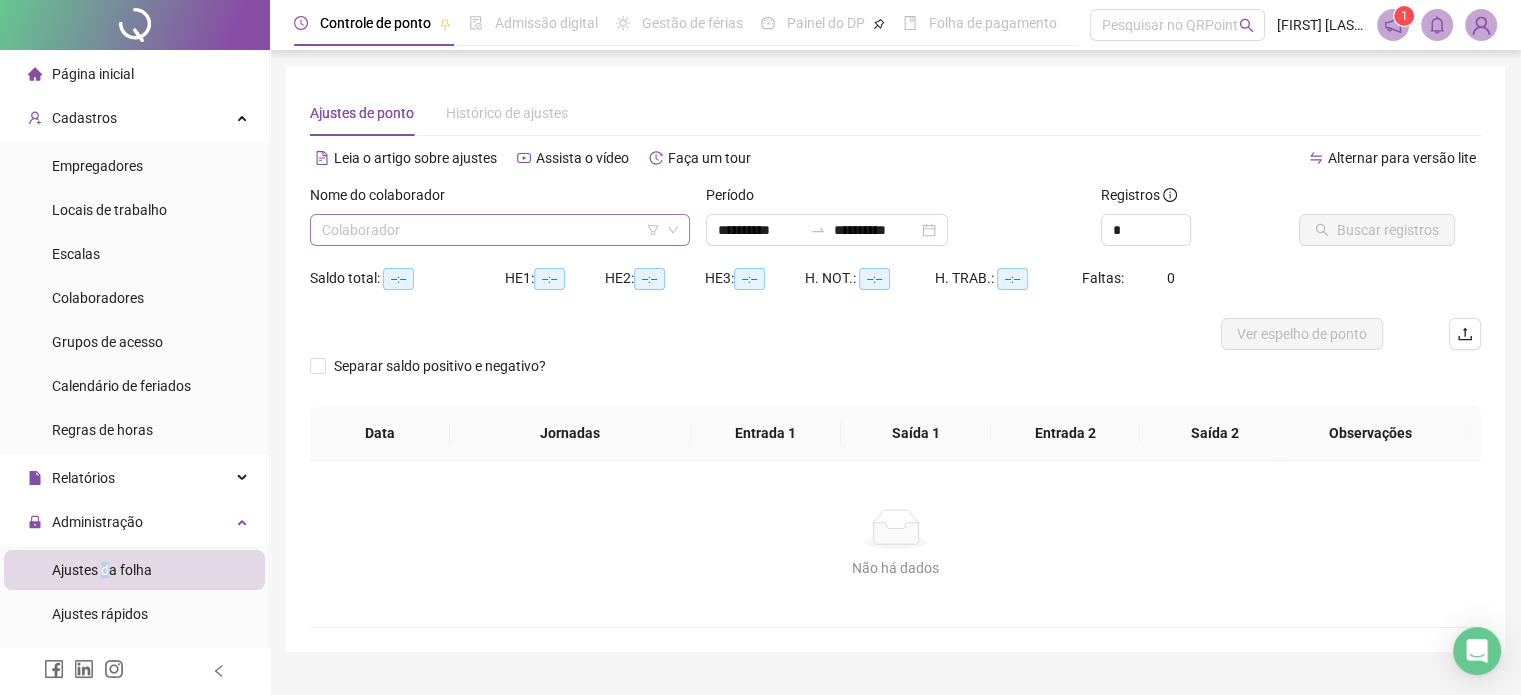 click at bounding box center (491, 230) 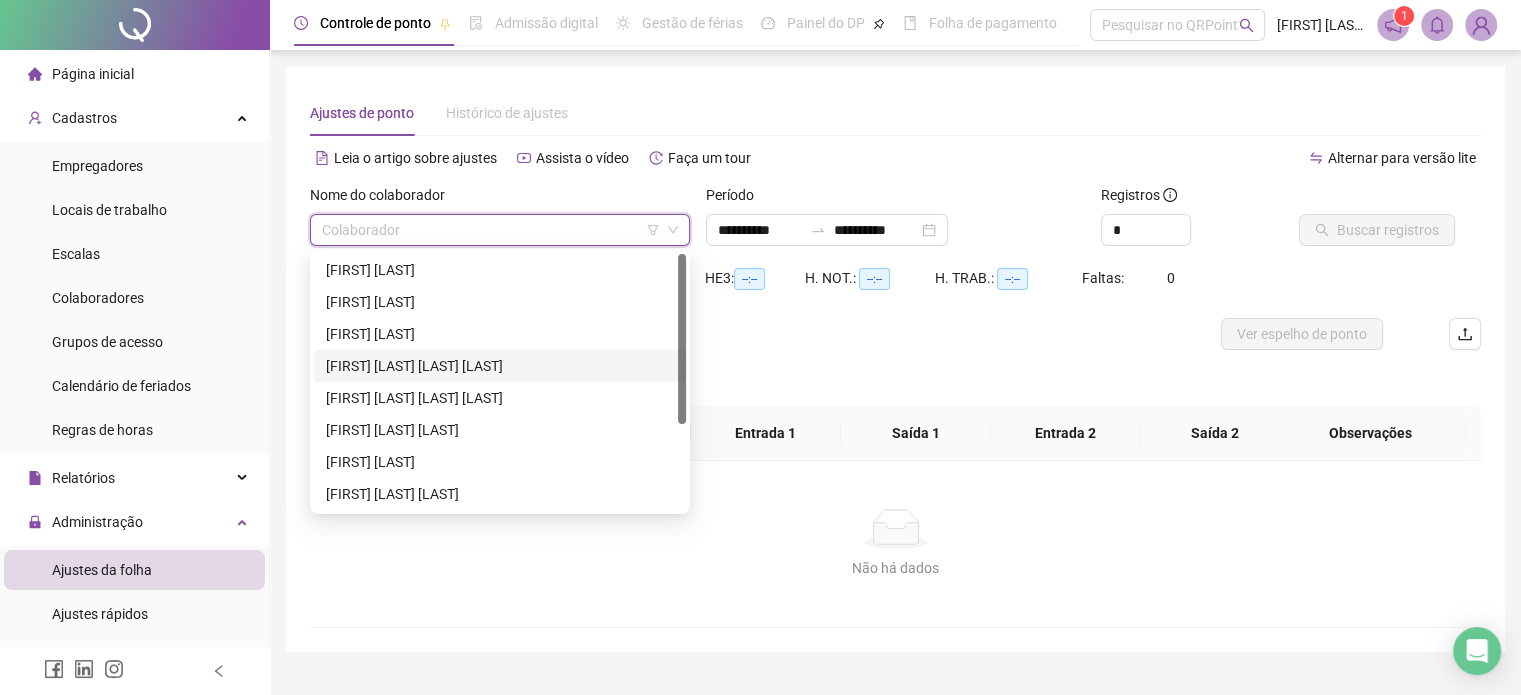 scroll, scrollTop: 128, scrollLeft: 0, axis: vertical 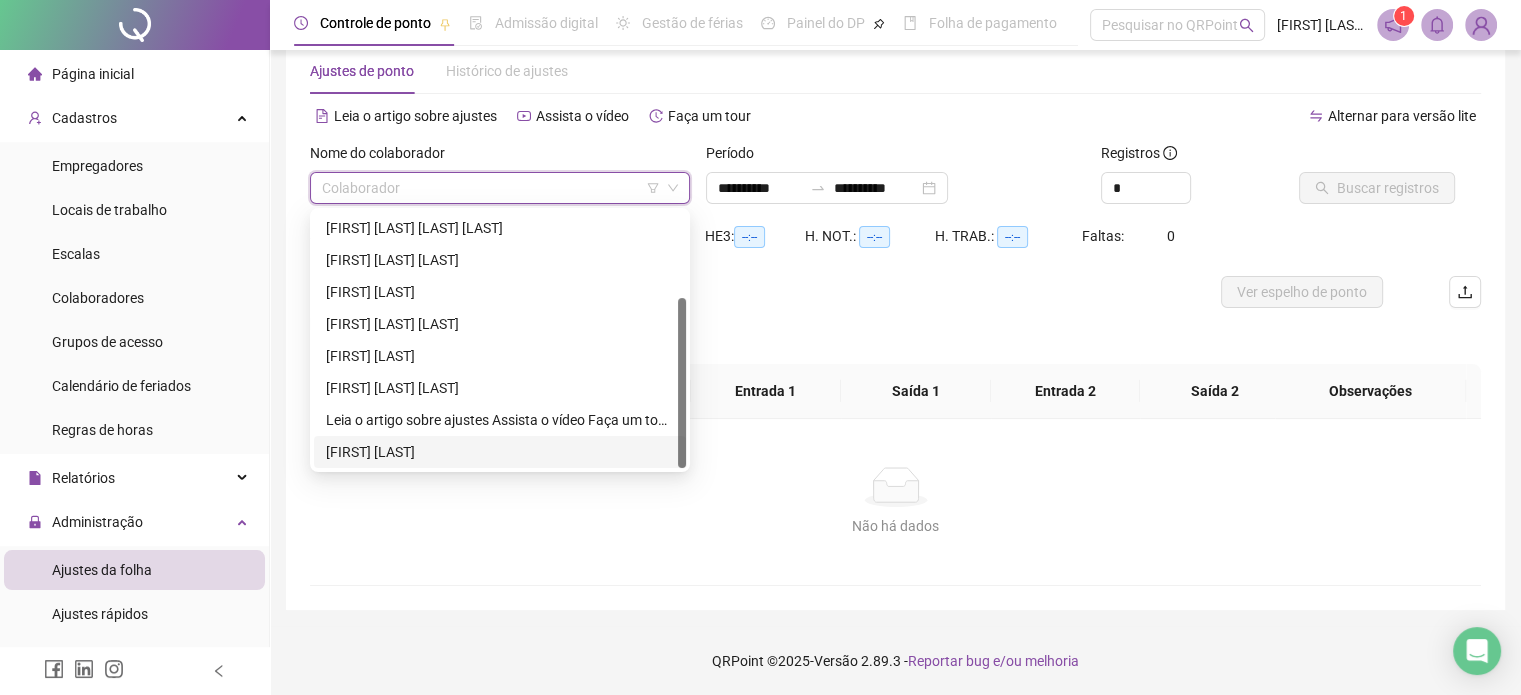click on "[FIRST] [LAST]" at bounding box center (500, 452) 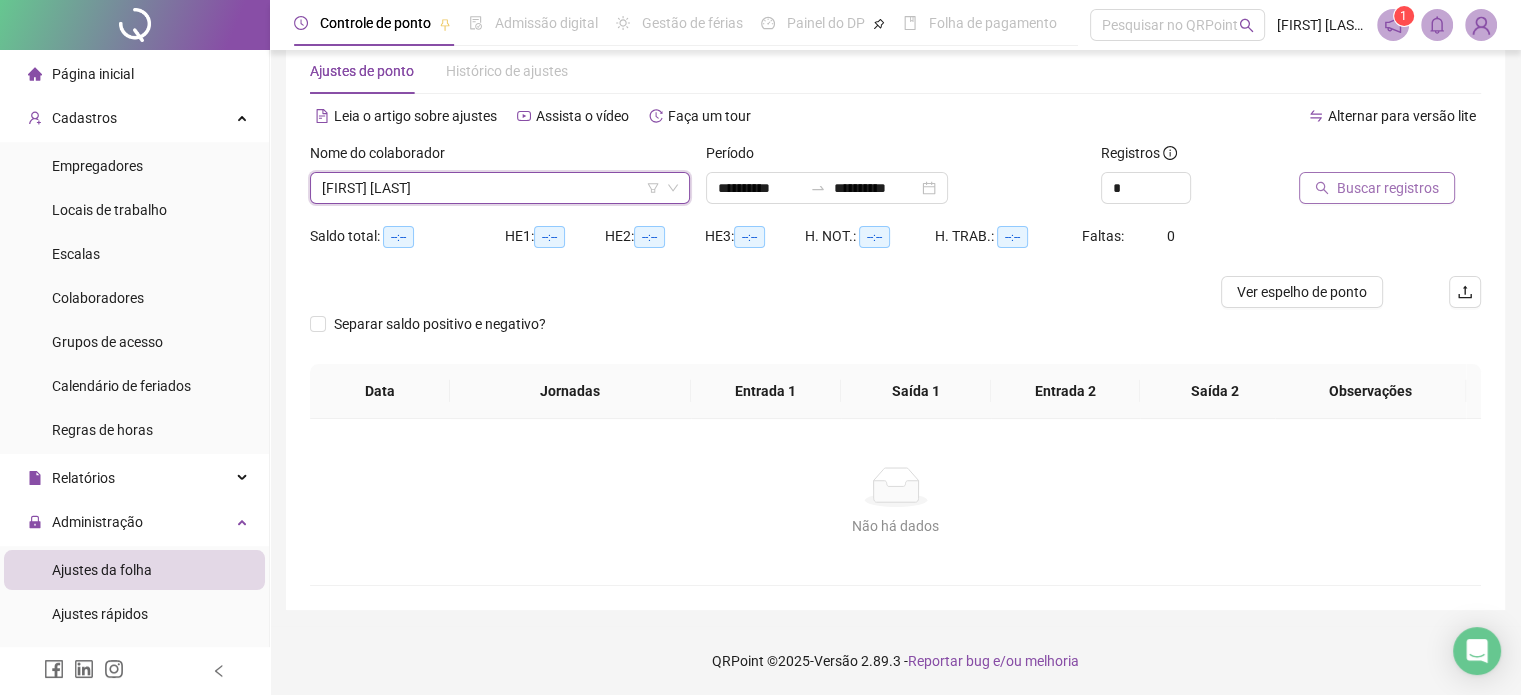 click on "Buscar registros" at bounding box center [1377, 188] 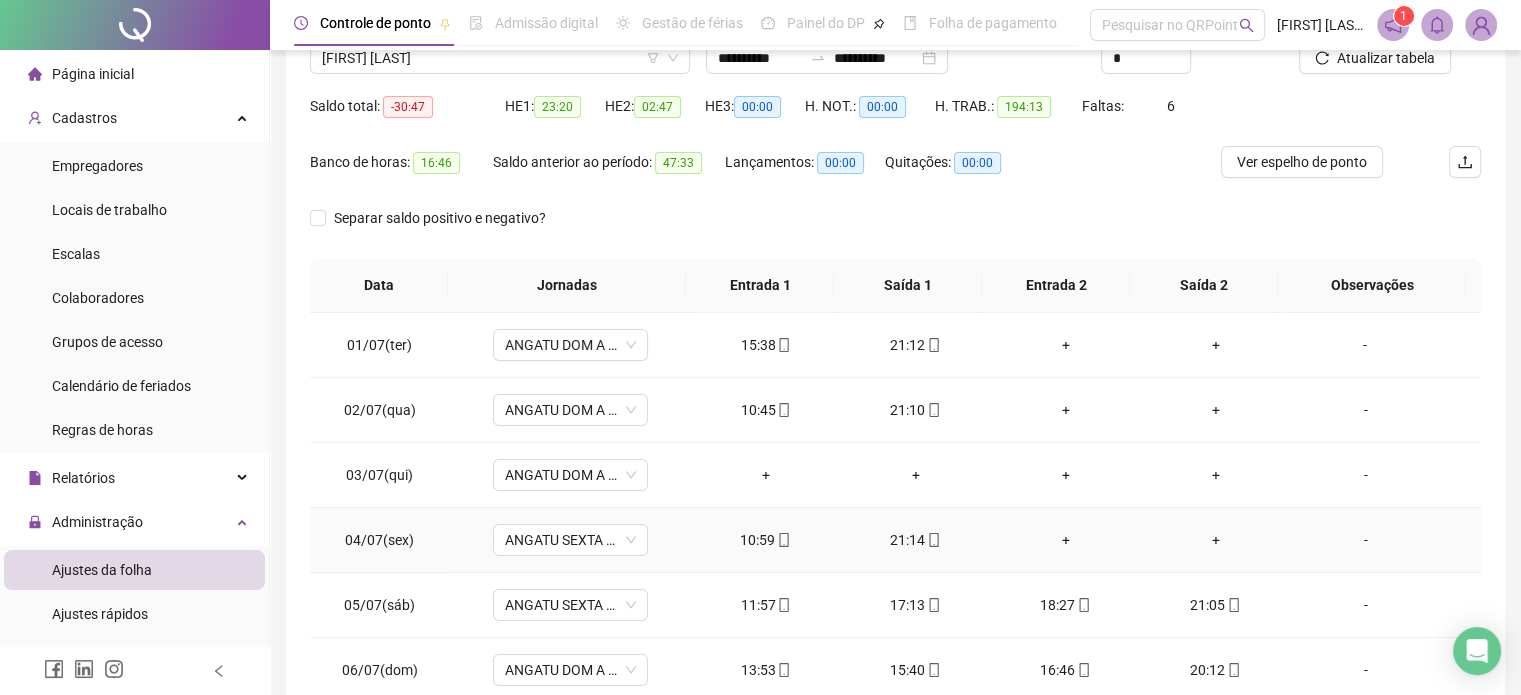 scroll, scrollTop: 142, scrollLeft: 0, axis: vertical 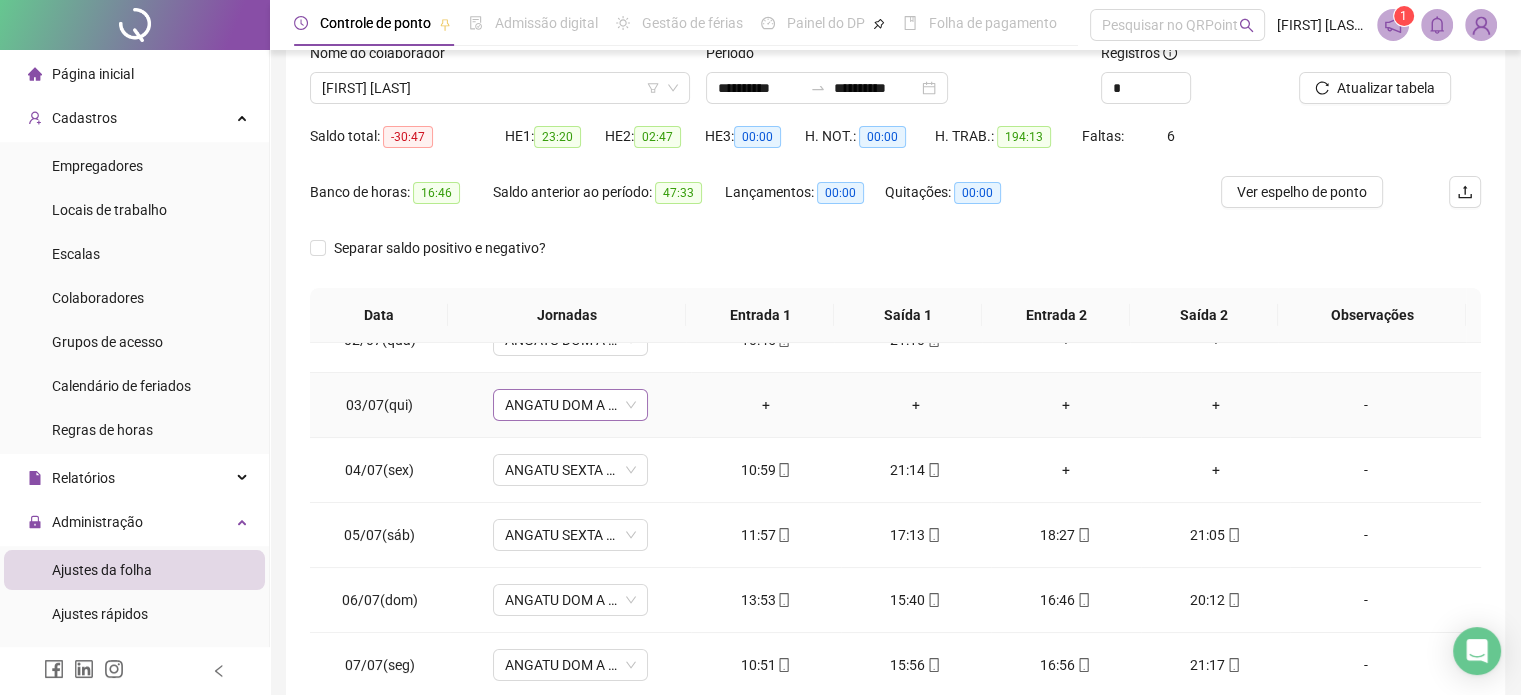 click on "ANGATU DOM A QUIN TARDE" at bounding box center (570, 405) 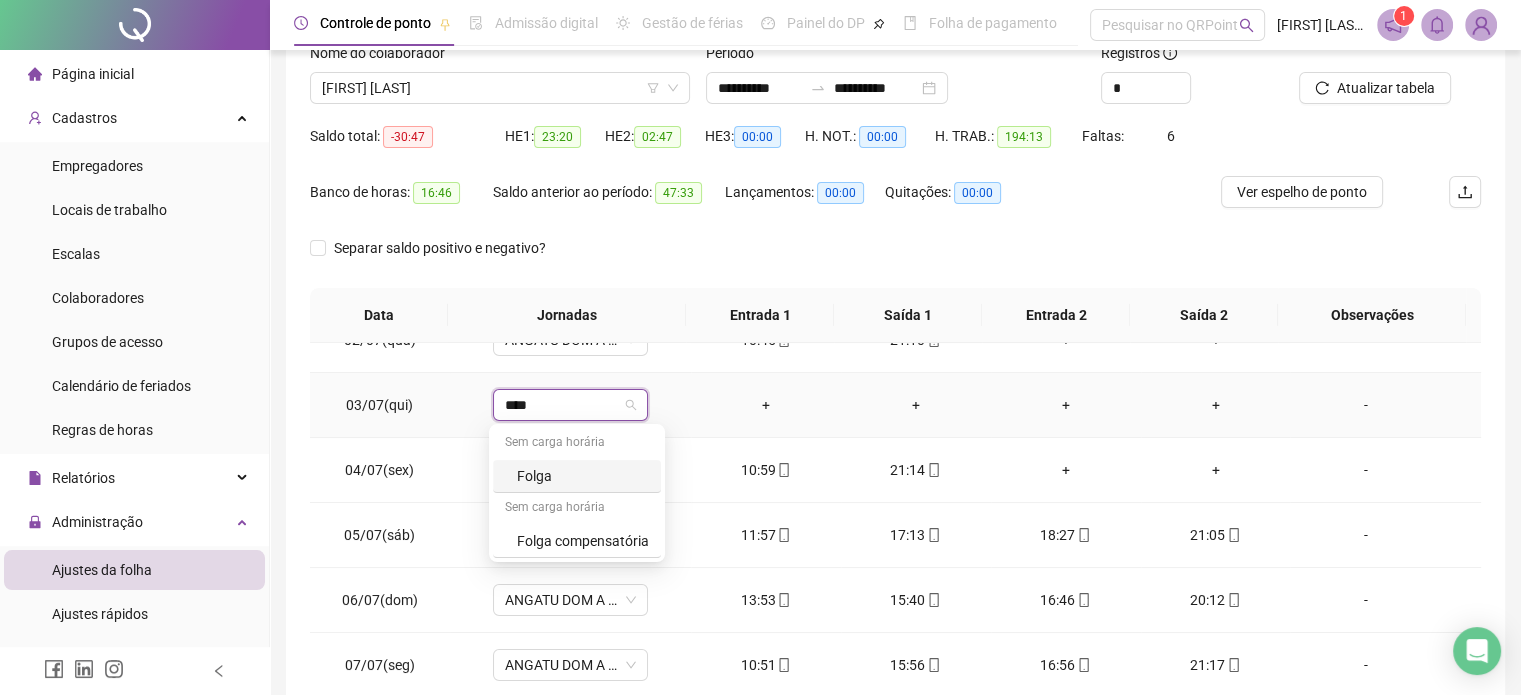 type on "*****" 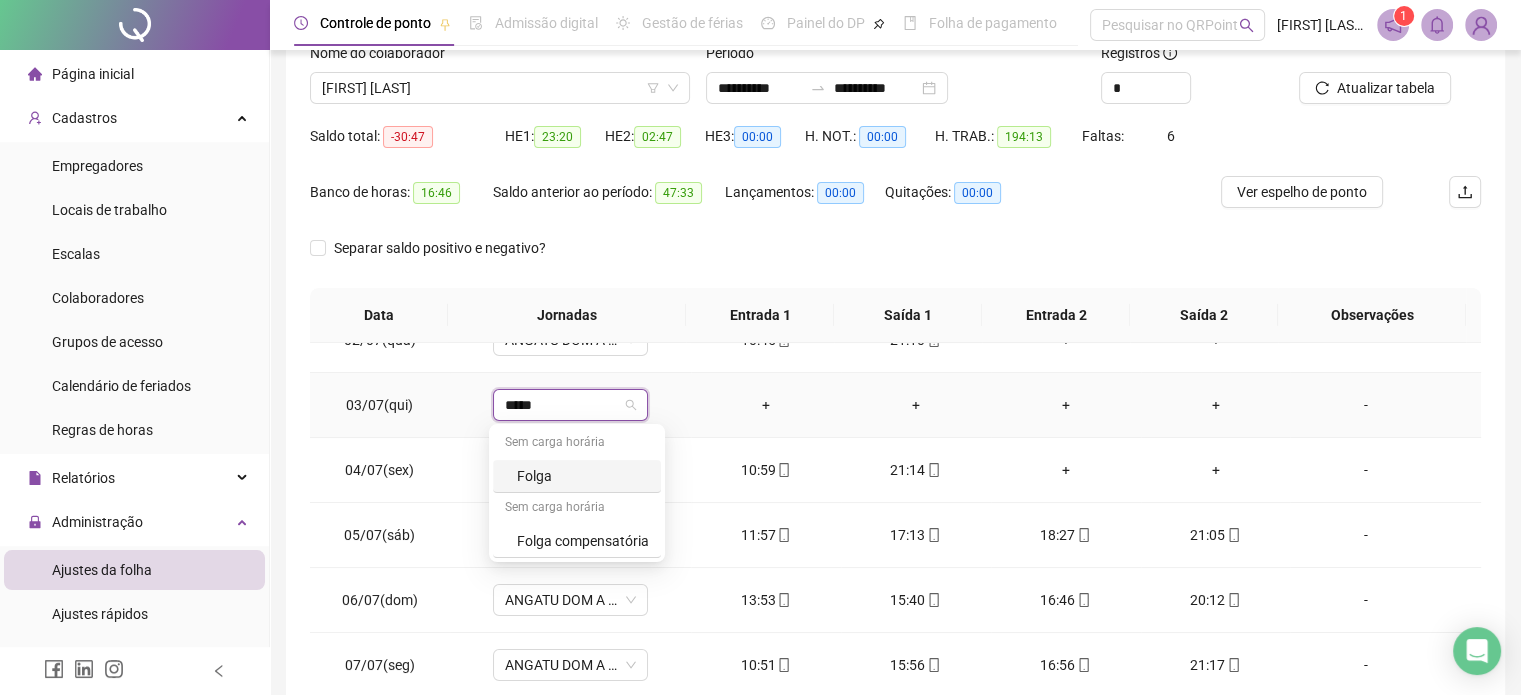 click on "Folga" at bounding box center (583, 476) 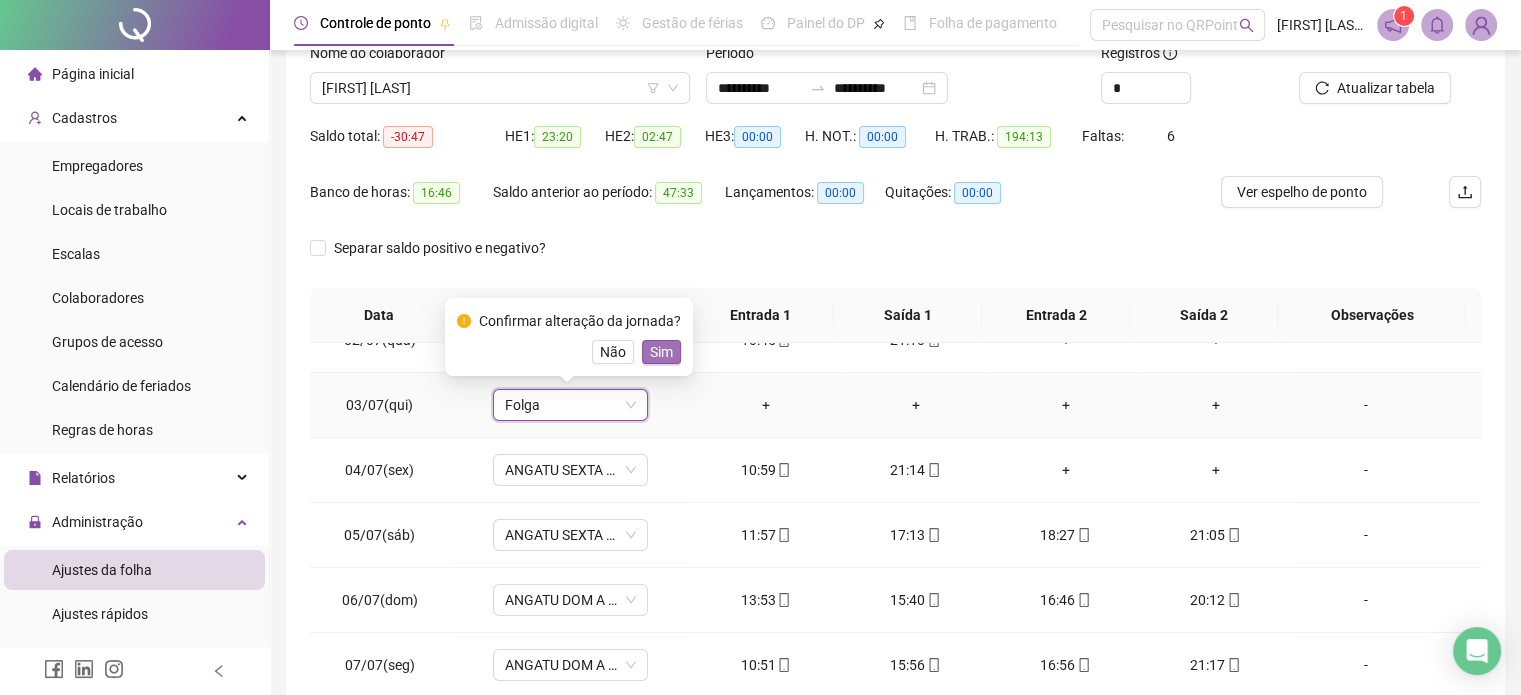 click on "Sim" at bounding box center [661, 352] 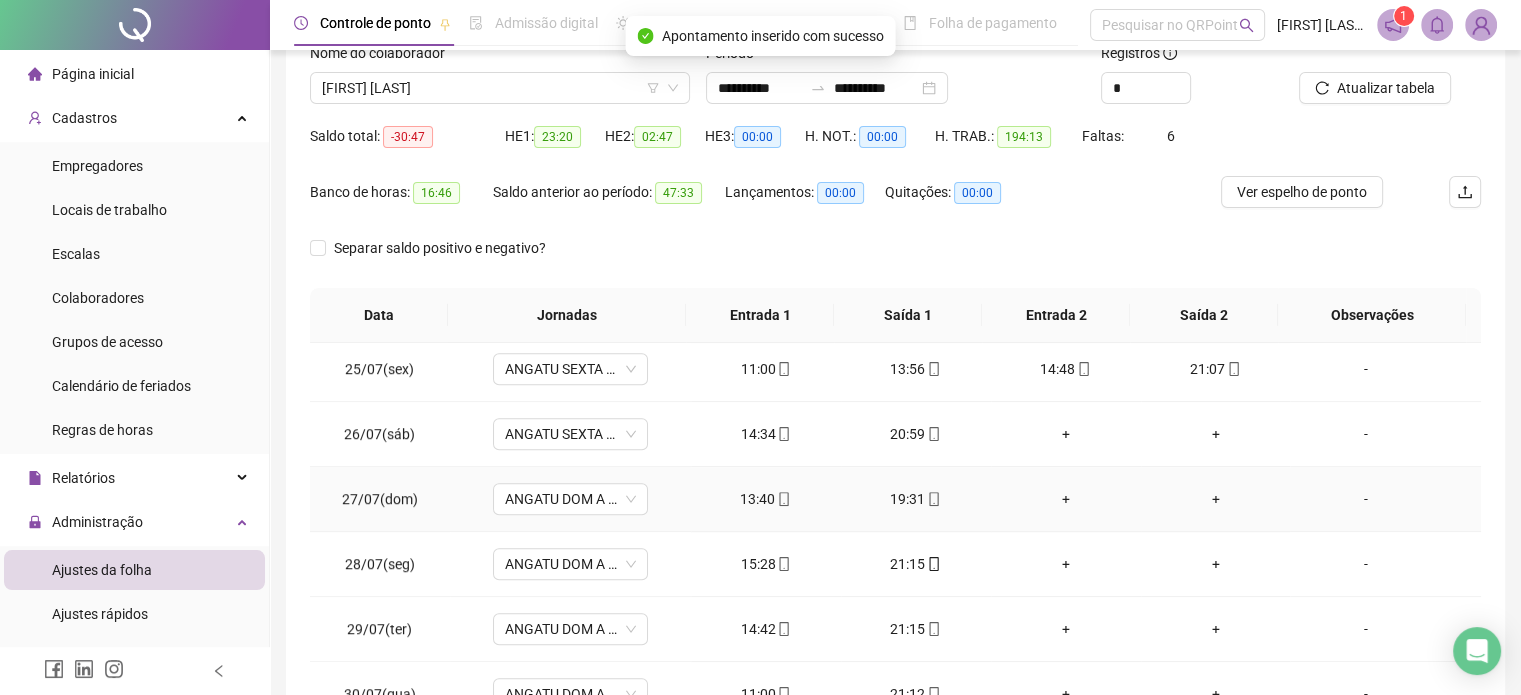 scroll, scrollTop: 1581, scrollLeft: 0, axis: vertical 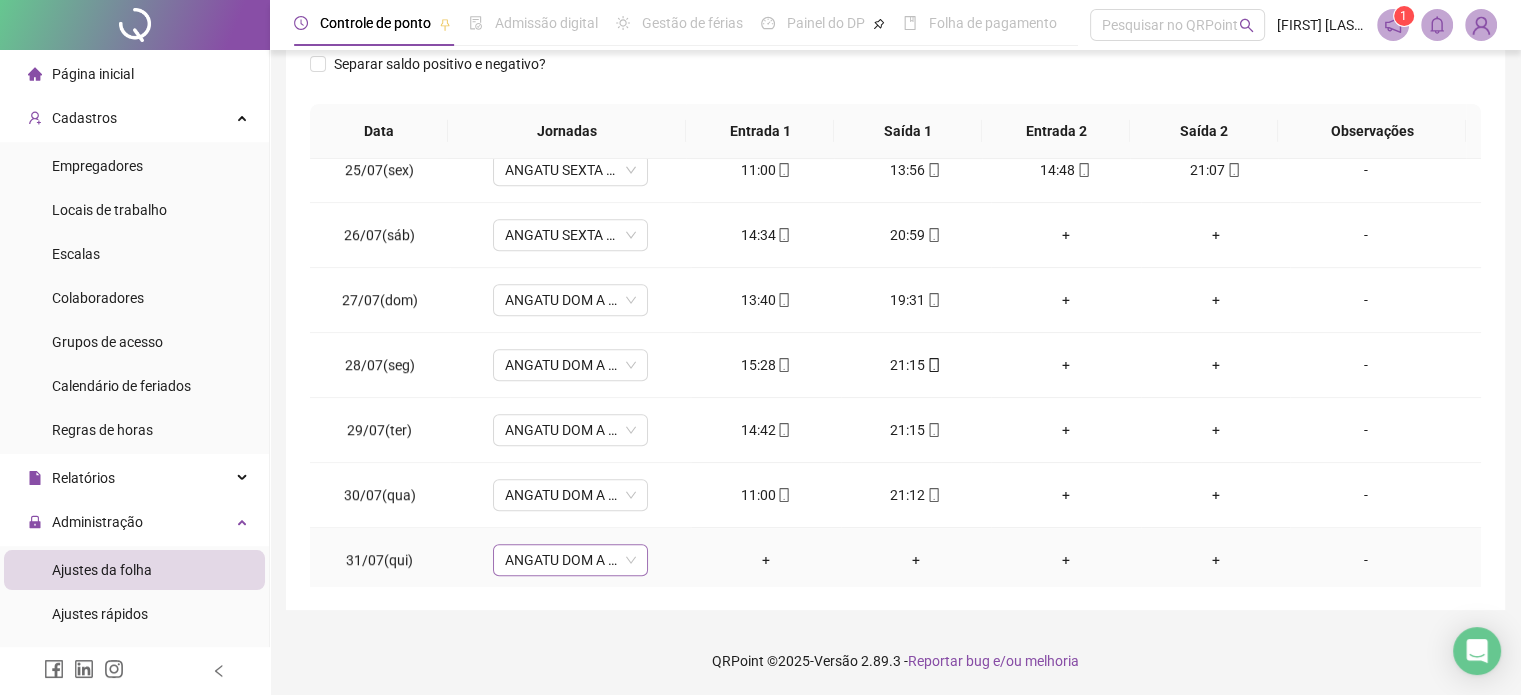 click on "ANGATU DOM A QUIN TARDE" at bounding box center [570, 560] 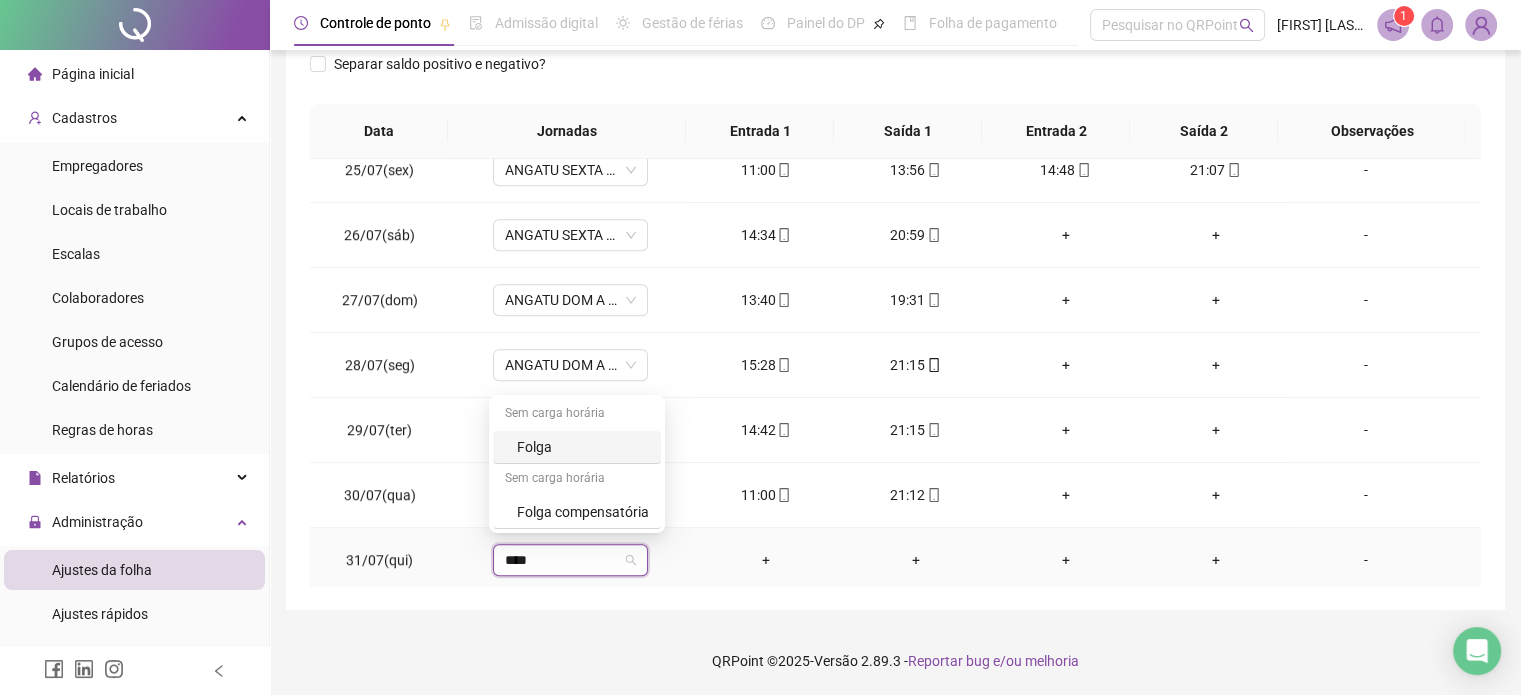 type on "*****" 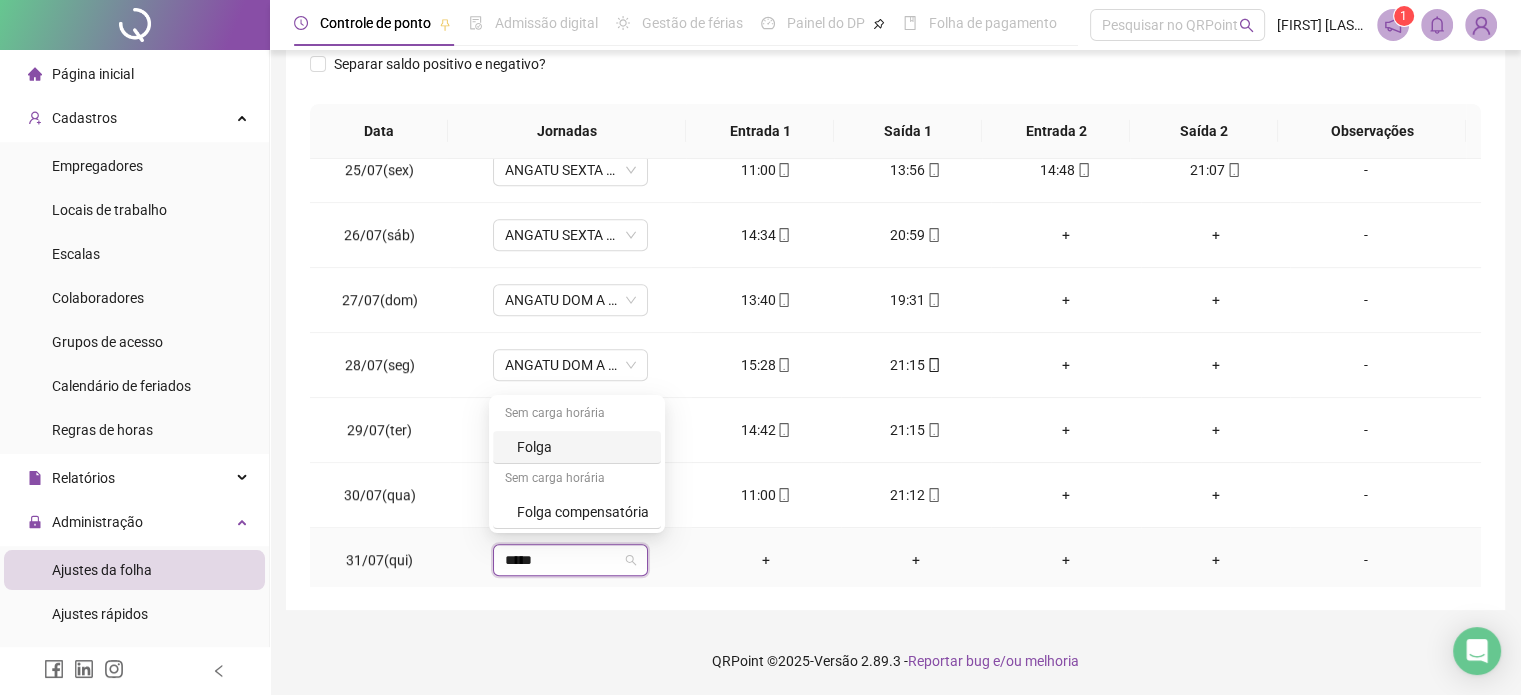 click on "Folga" at bounding box center [583, 447] 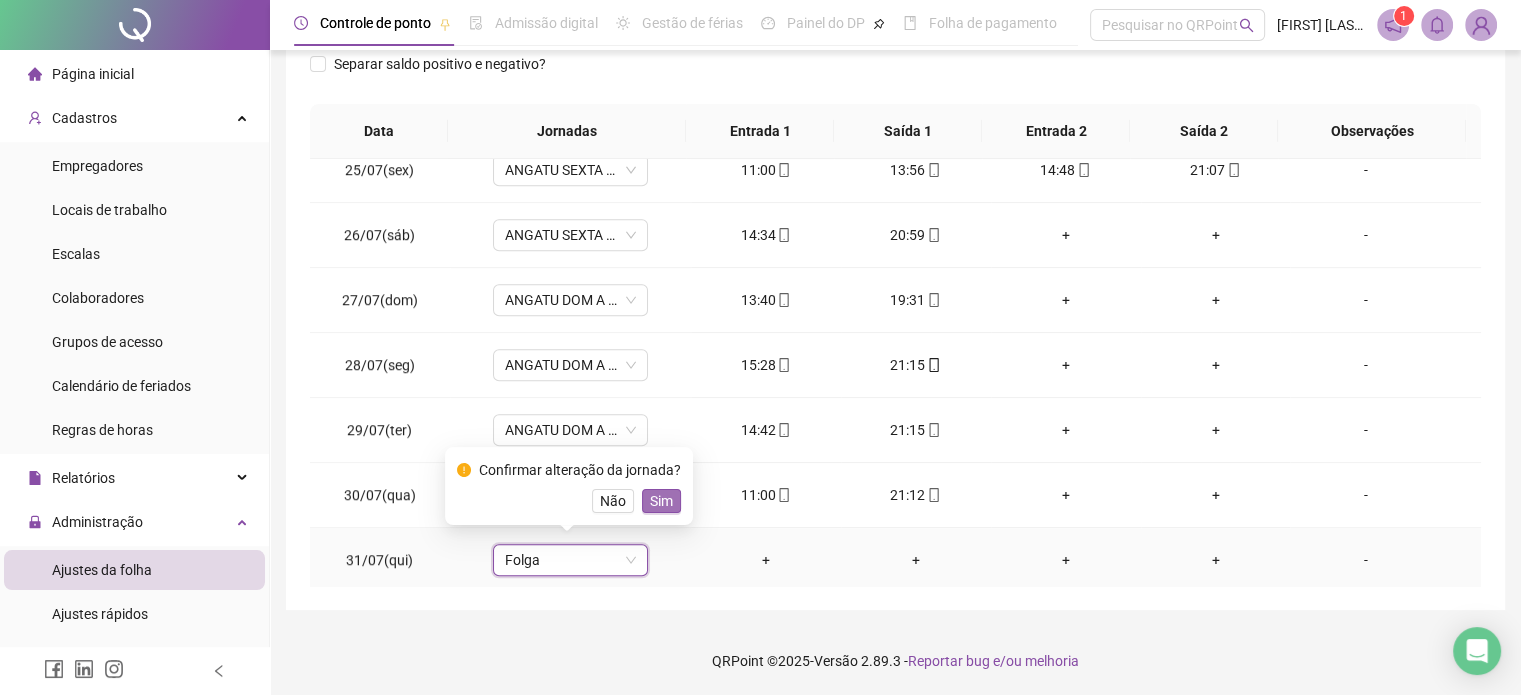 click on "Sim" at bounding box center (661, 501) 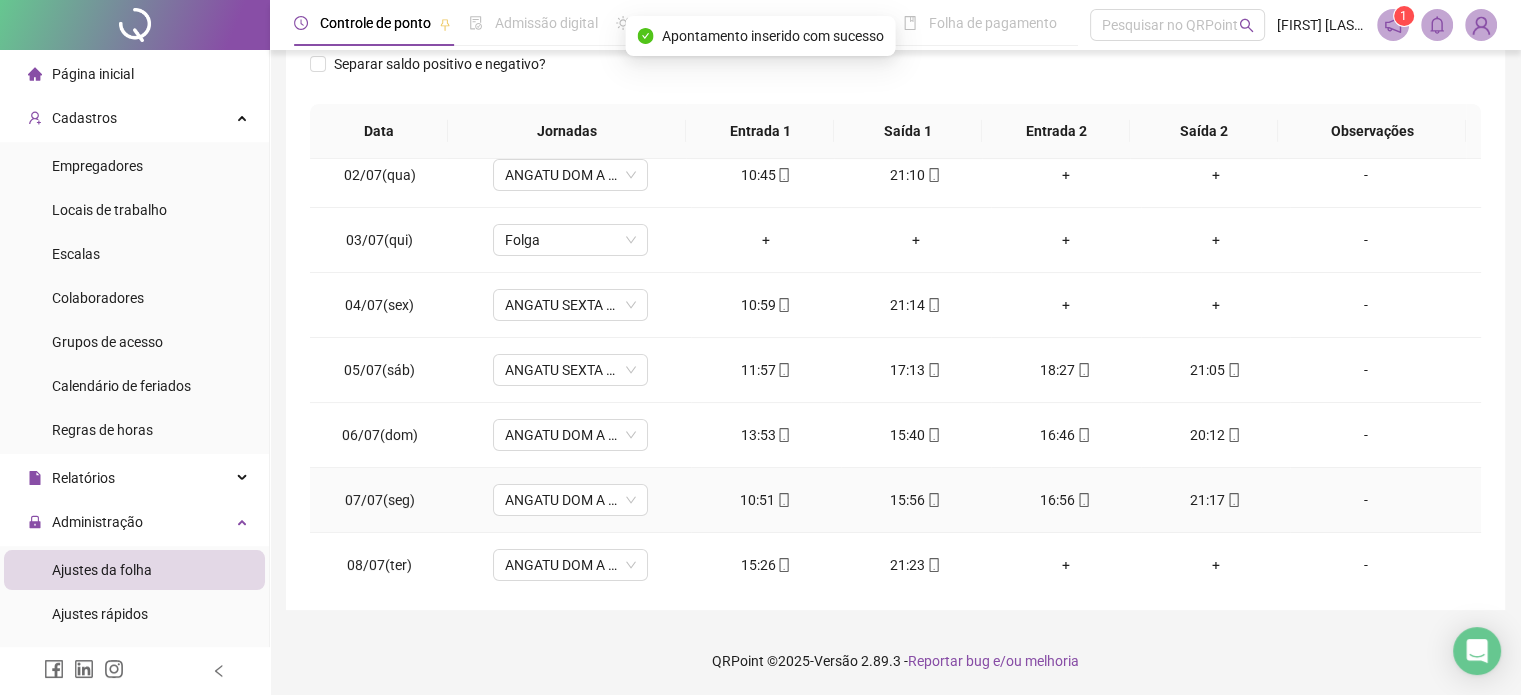 scroll, scrollTop: 0, scrollLeft: 0, axis: both 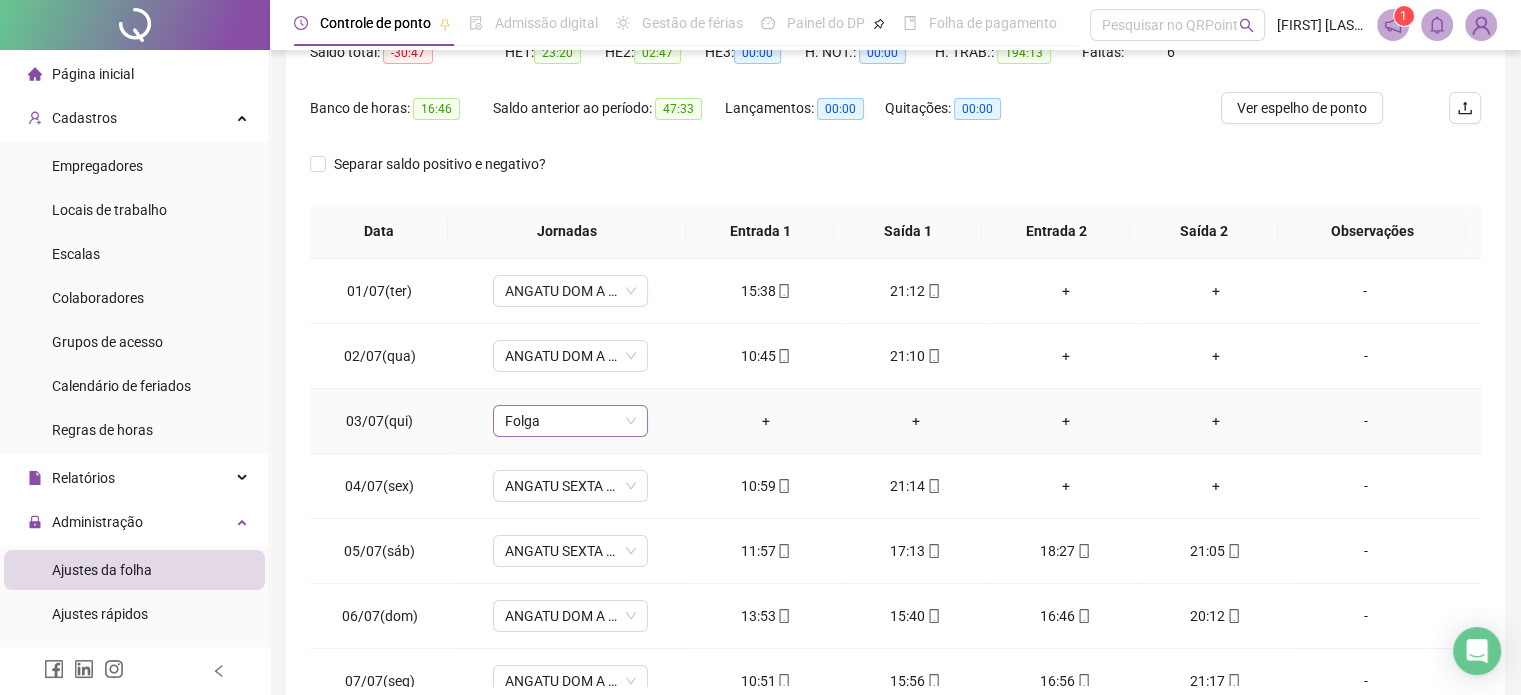 click on "Folga" at bounding box center [570, 421] 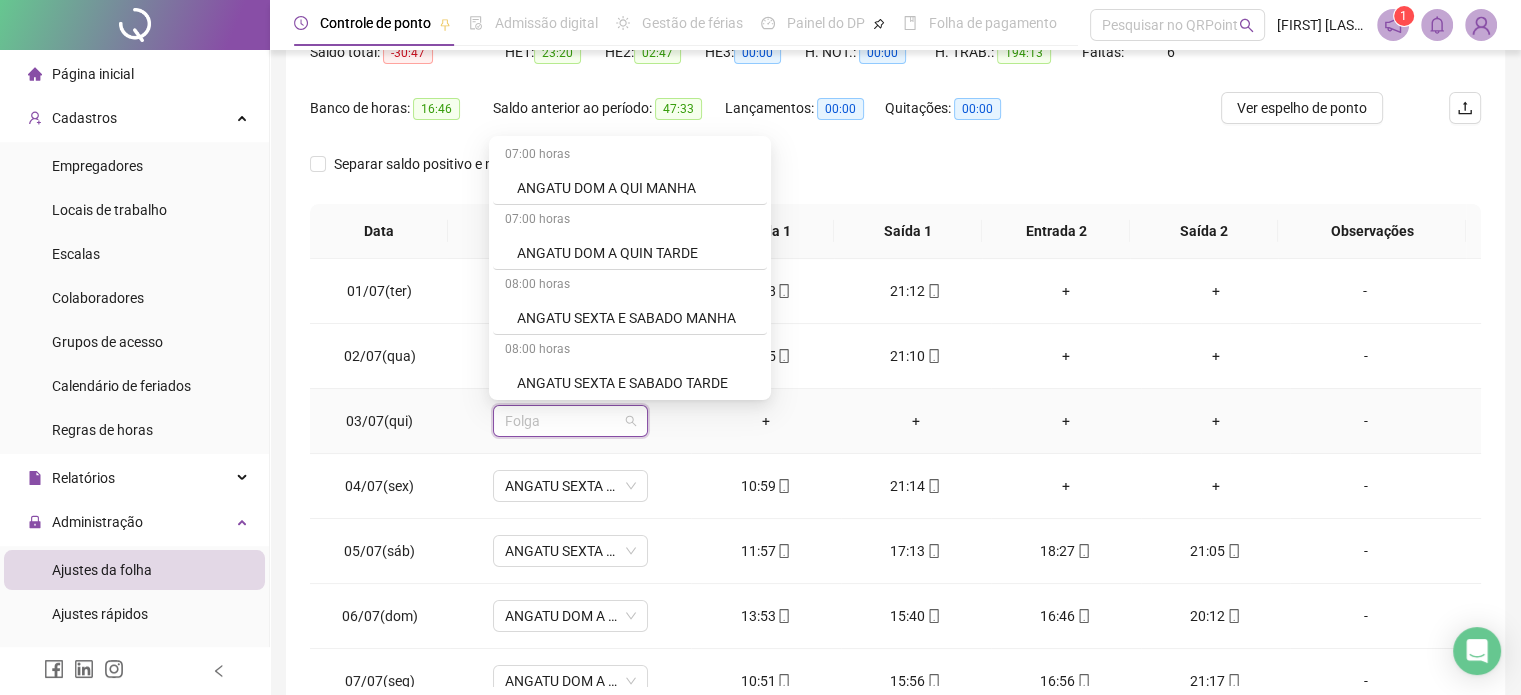 scroll, scrollTop: 784, scrollLeft: 0, axis: vertical 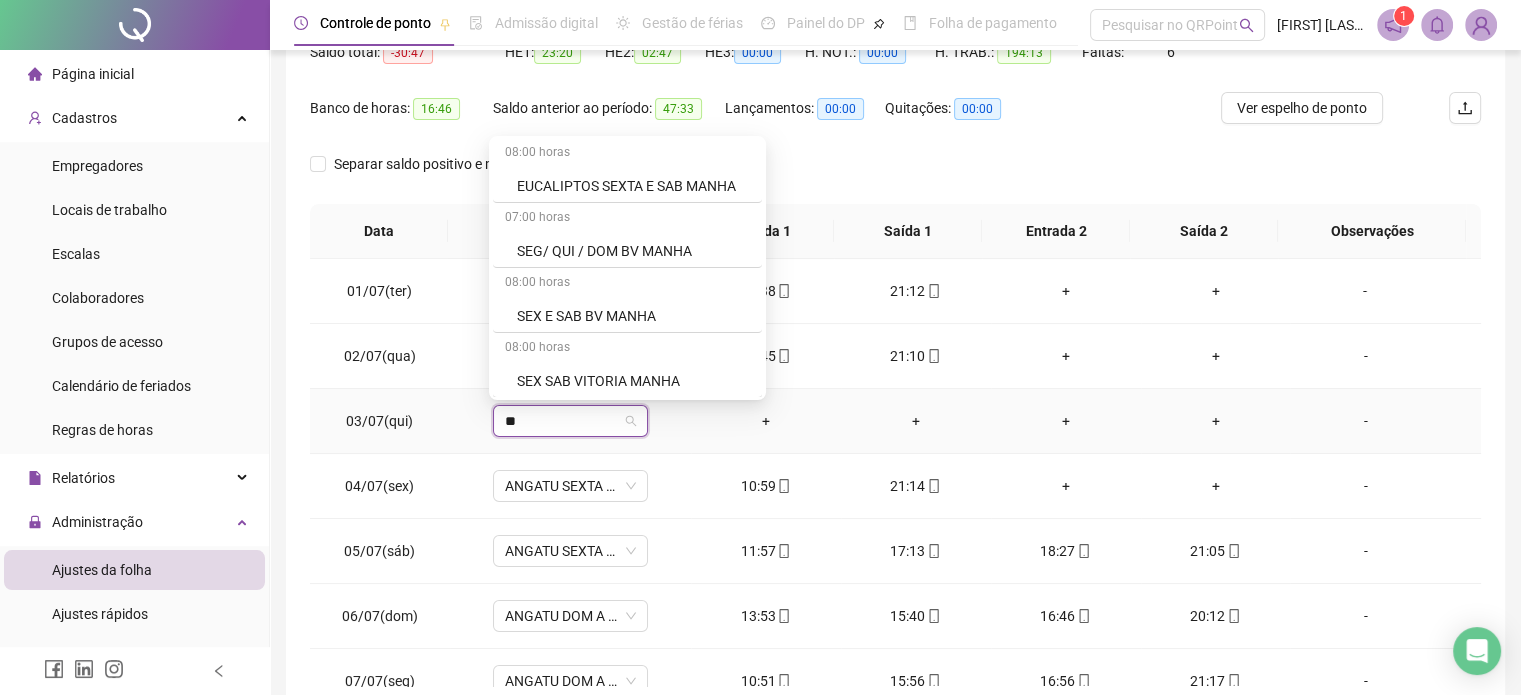 type on "***" 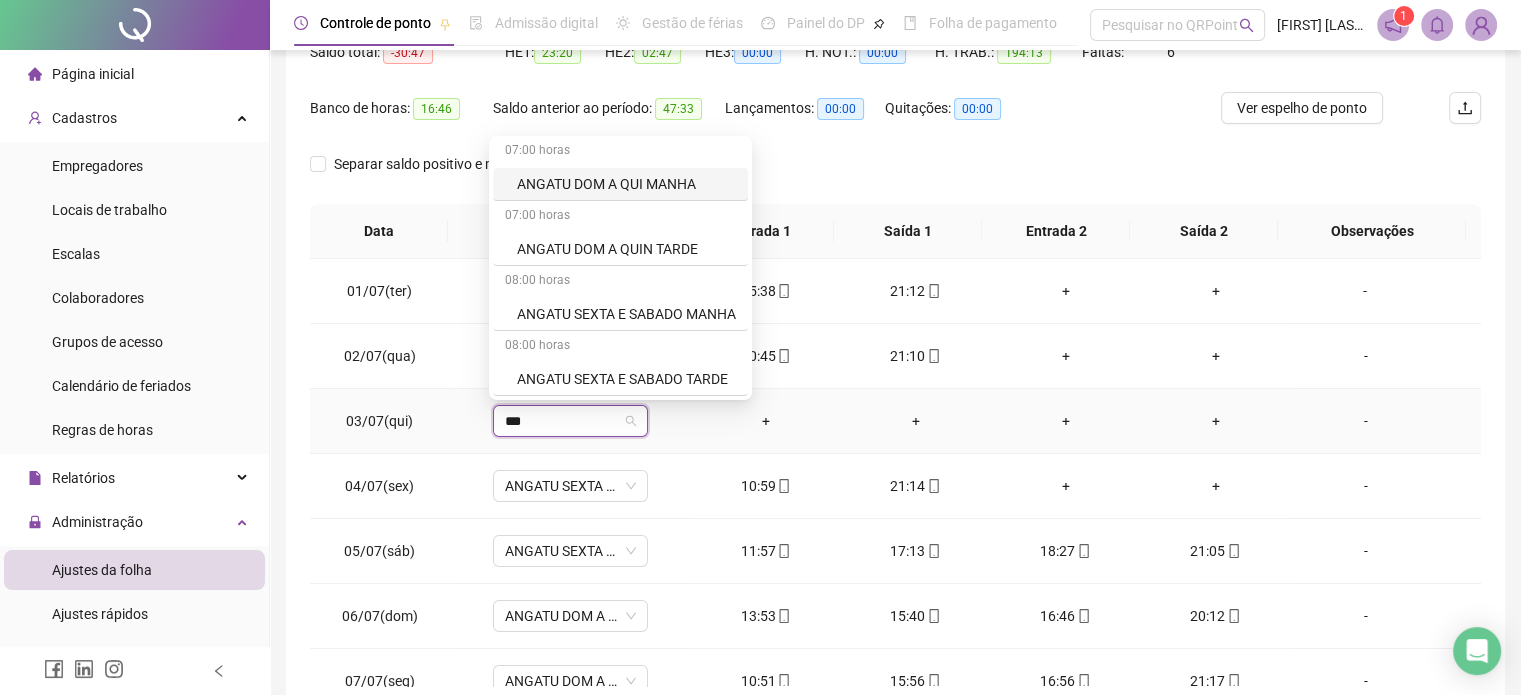 scroll, scrollTop: 3, scrollLeft: 0, axis: vertical 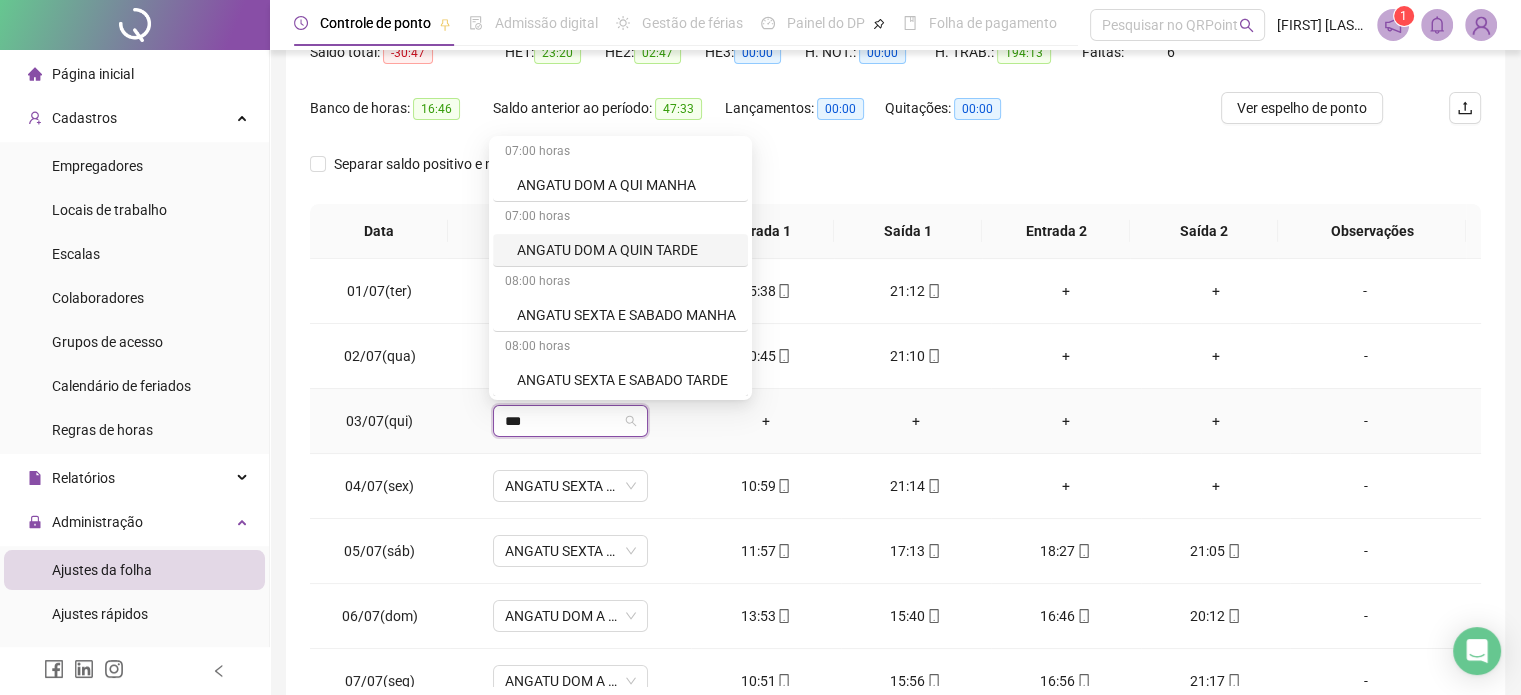 click on "ANGATU DOM A QUIN TARDE" at bounding box center [626, 250] 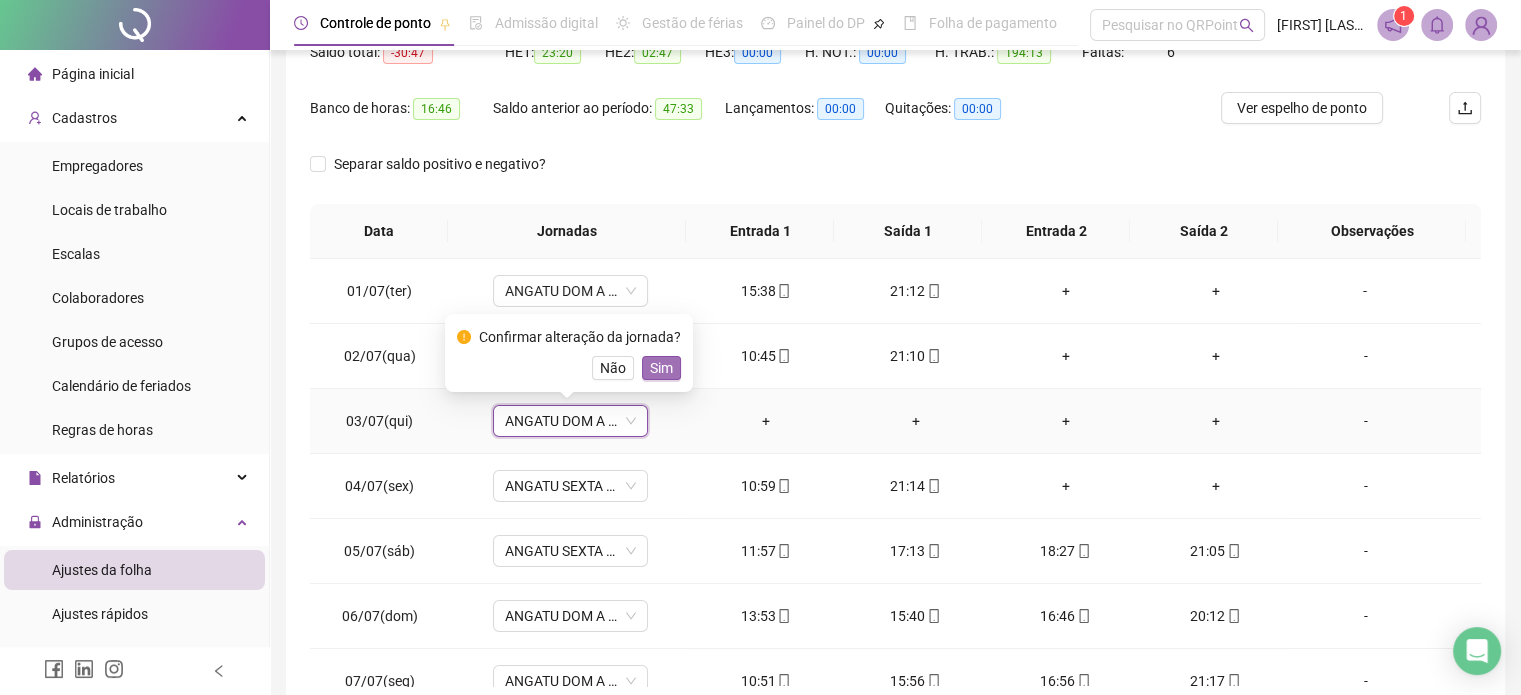 click on "Sim" at bounding box center [661, 368] 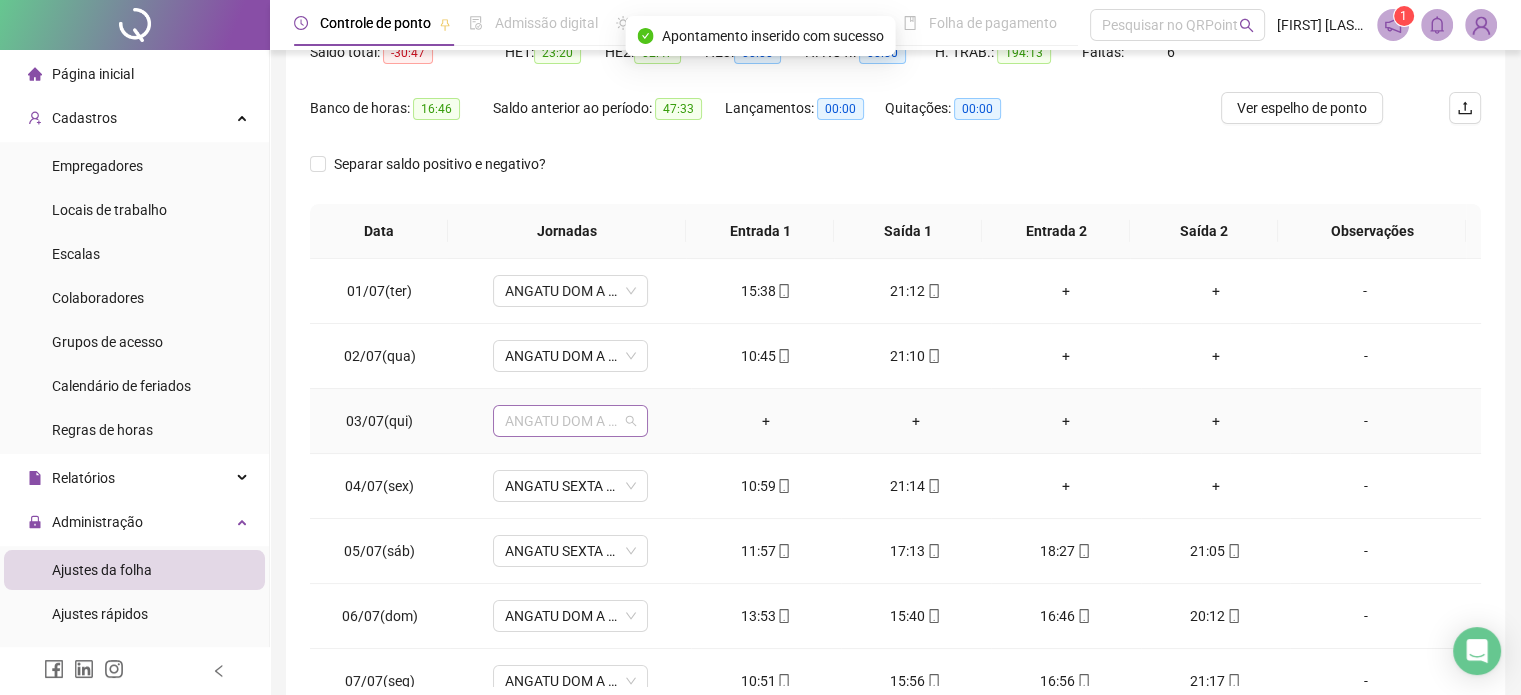 click on "ANGATU DOM A QUIN TARDE" at bounding box center (570, 421) 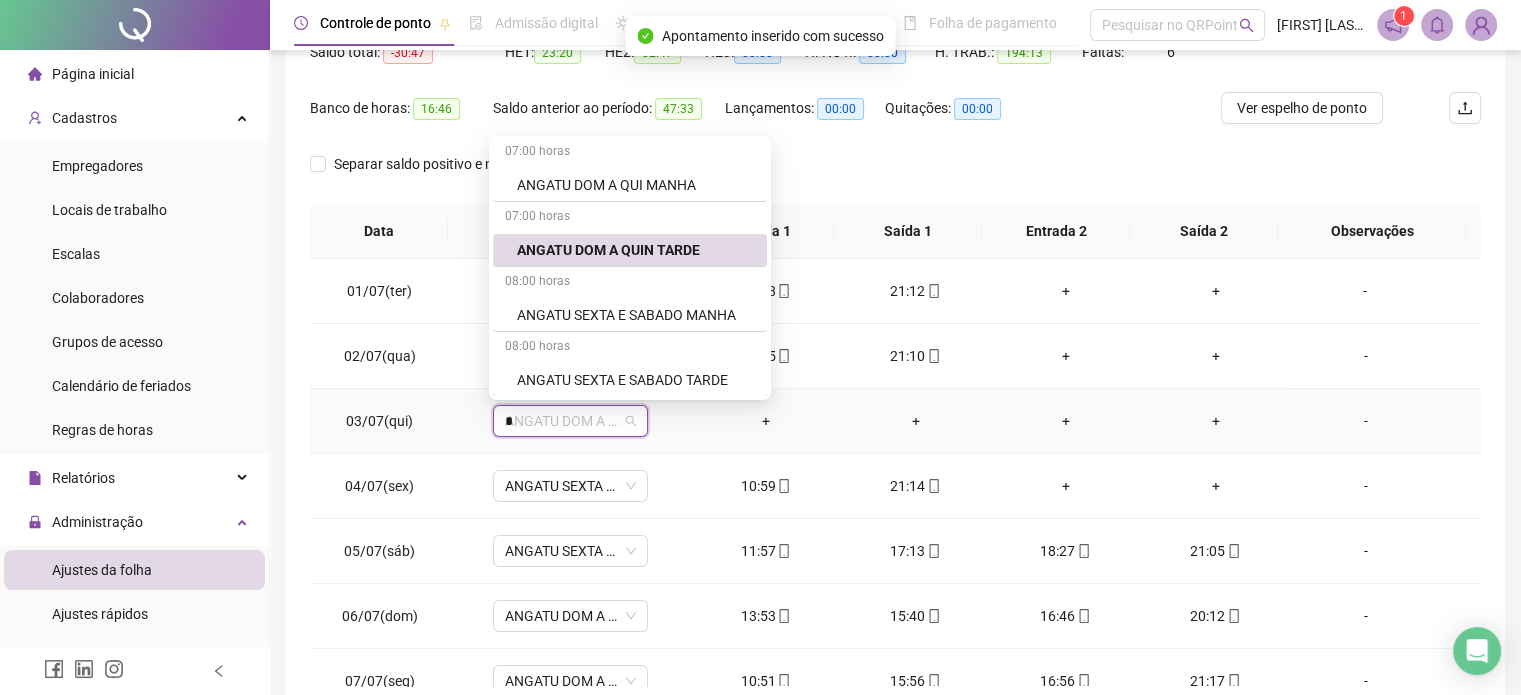scroll, scrollTop: 0, scrollLeft: 0, axis: both 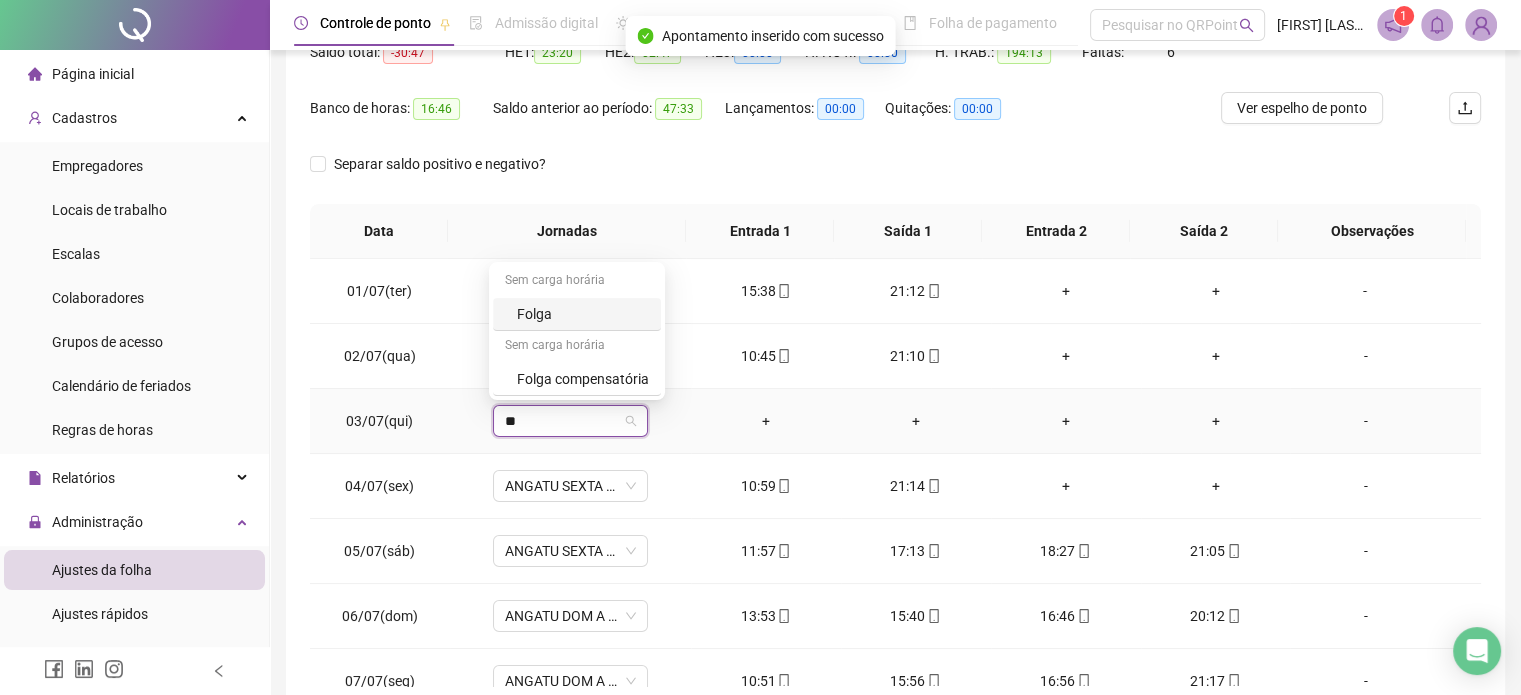 type on "***" 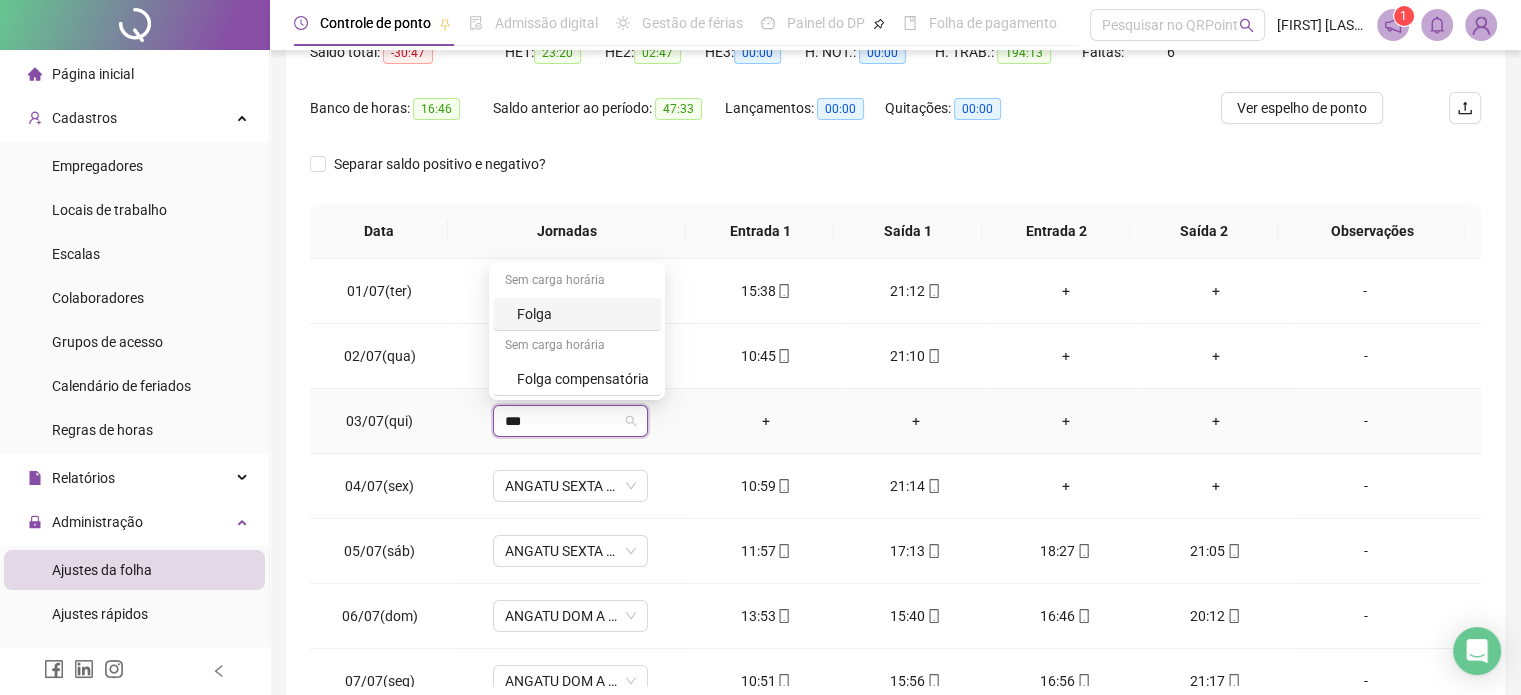 click on "Folga" at bounding box center [583, 314] 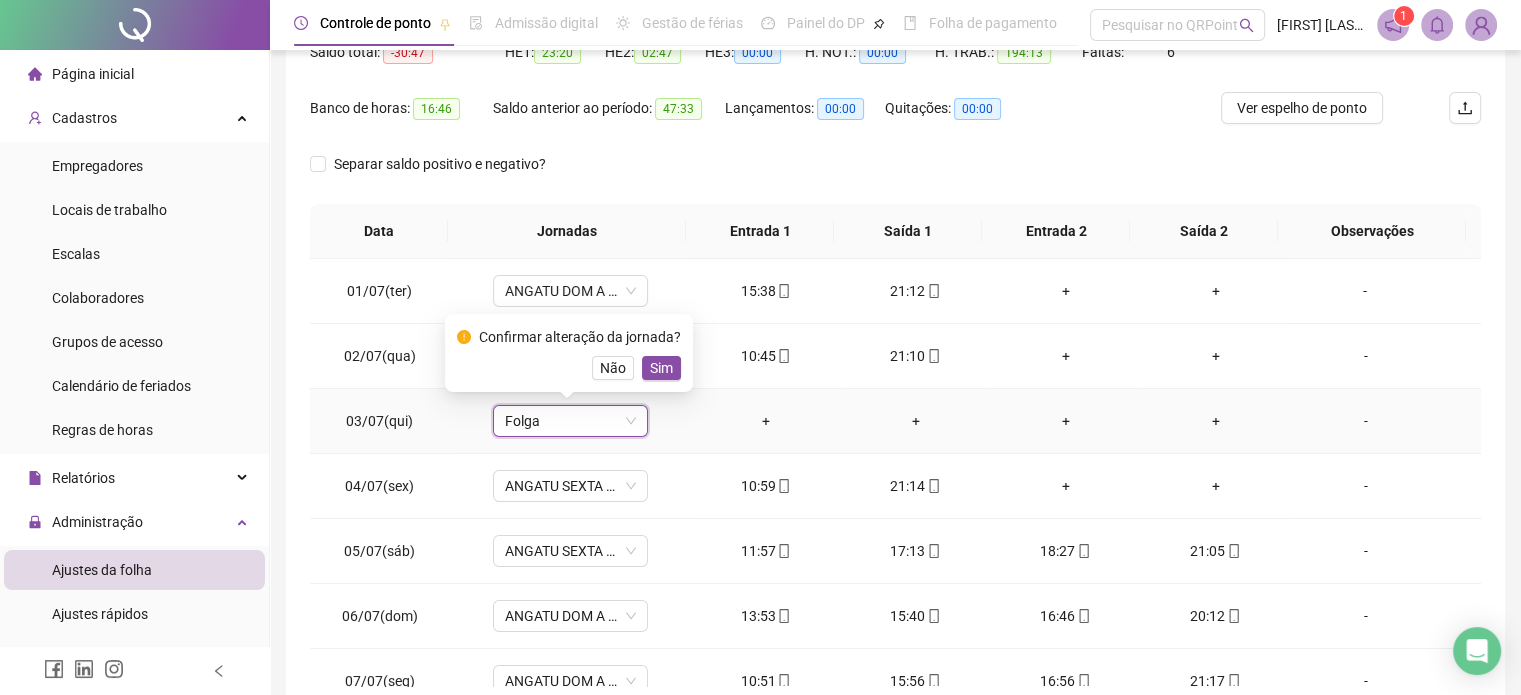 drag, startPoint x: 663, startPoint y: 370, endPoint x: 699, endPoint y: 565, distance: 198.29523 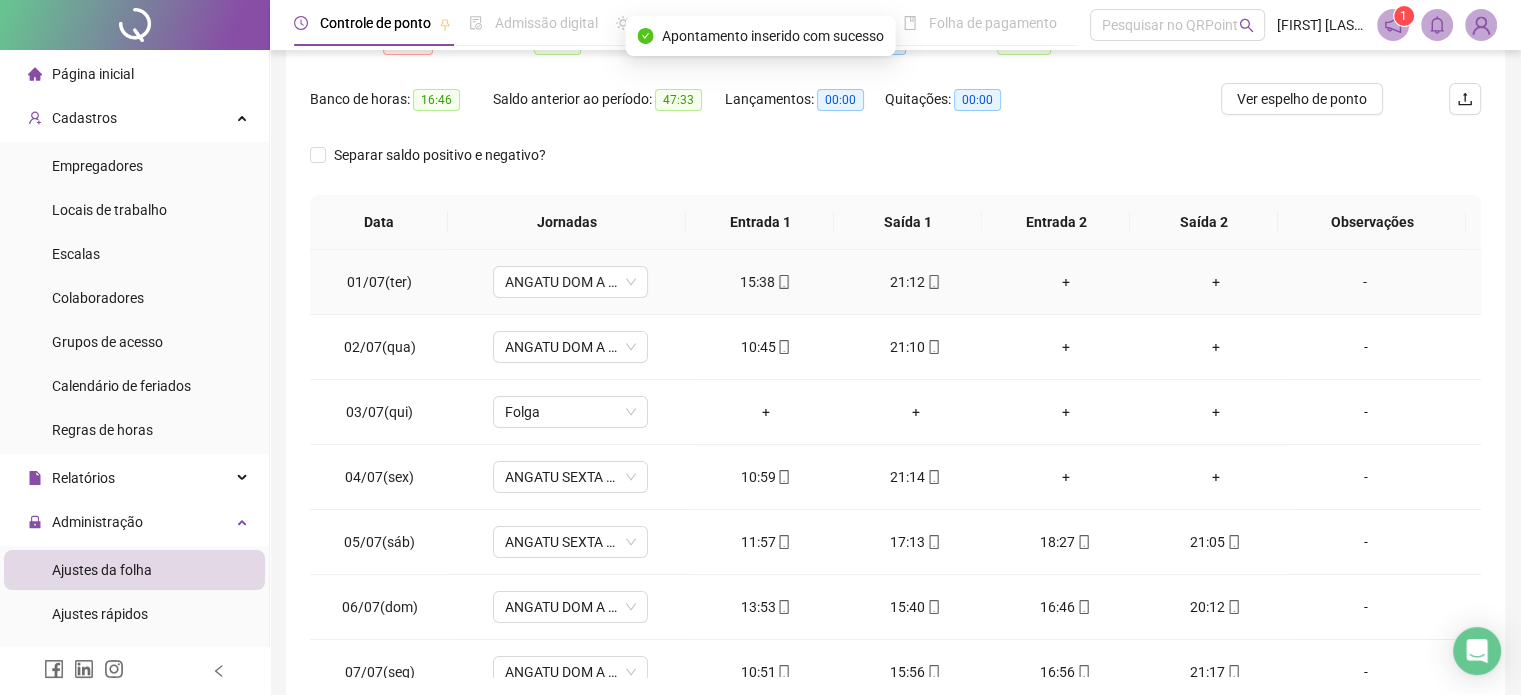 scroll, scrollTop: 300, scrollLeft: 0, axis: vertical 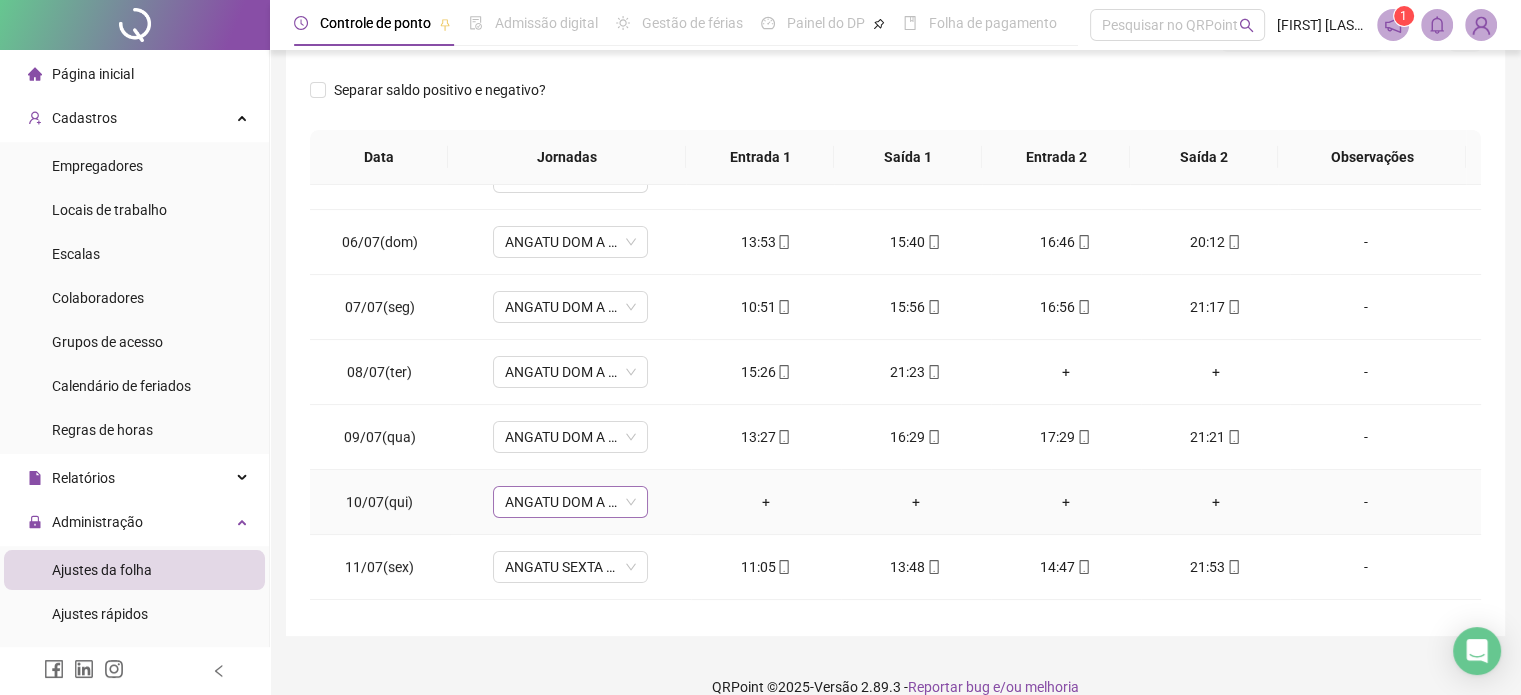 click on "ANGATU DOM A QUIN TARDE" at bounding box center (570, 502) 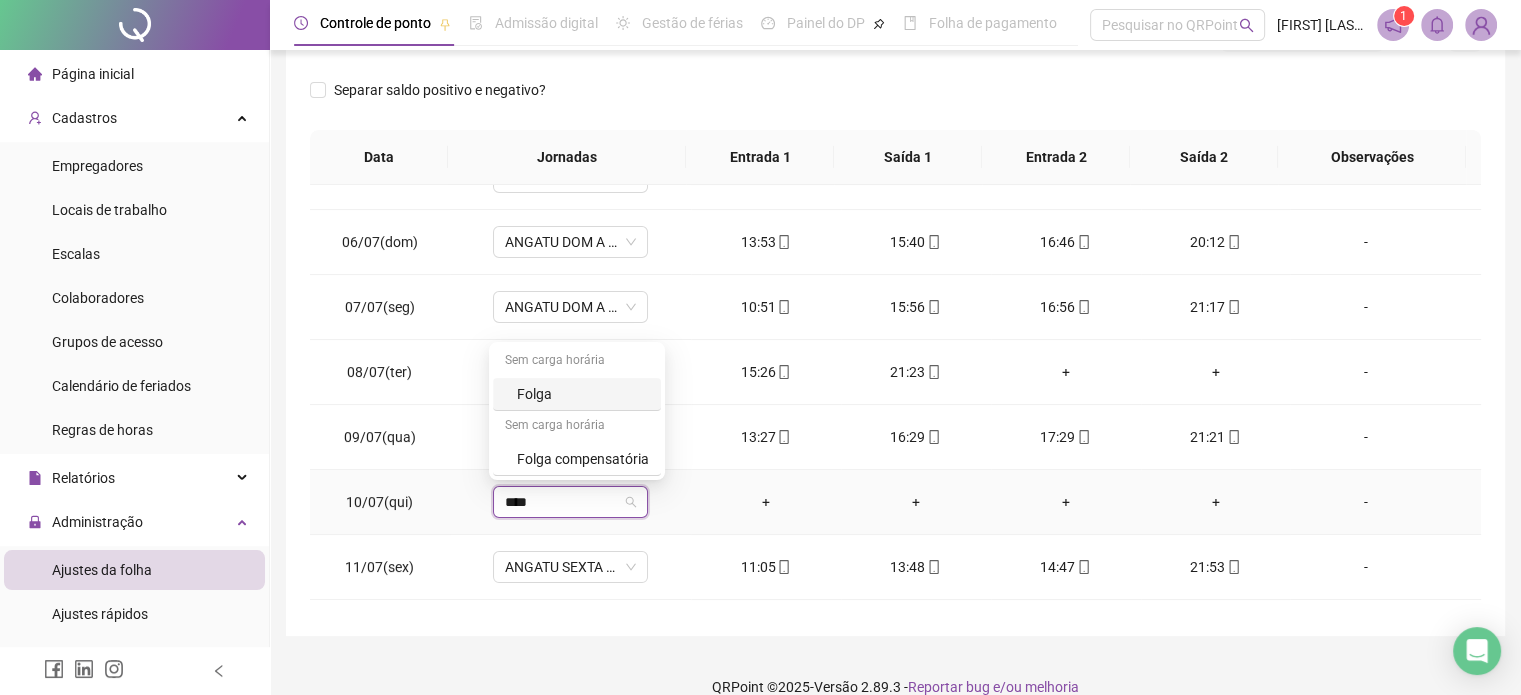 type on "*****" 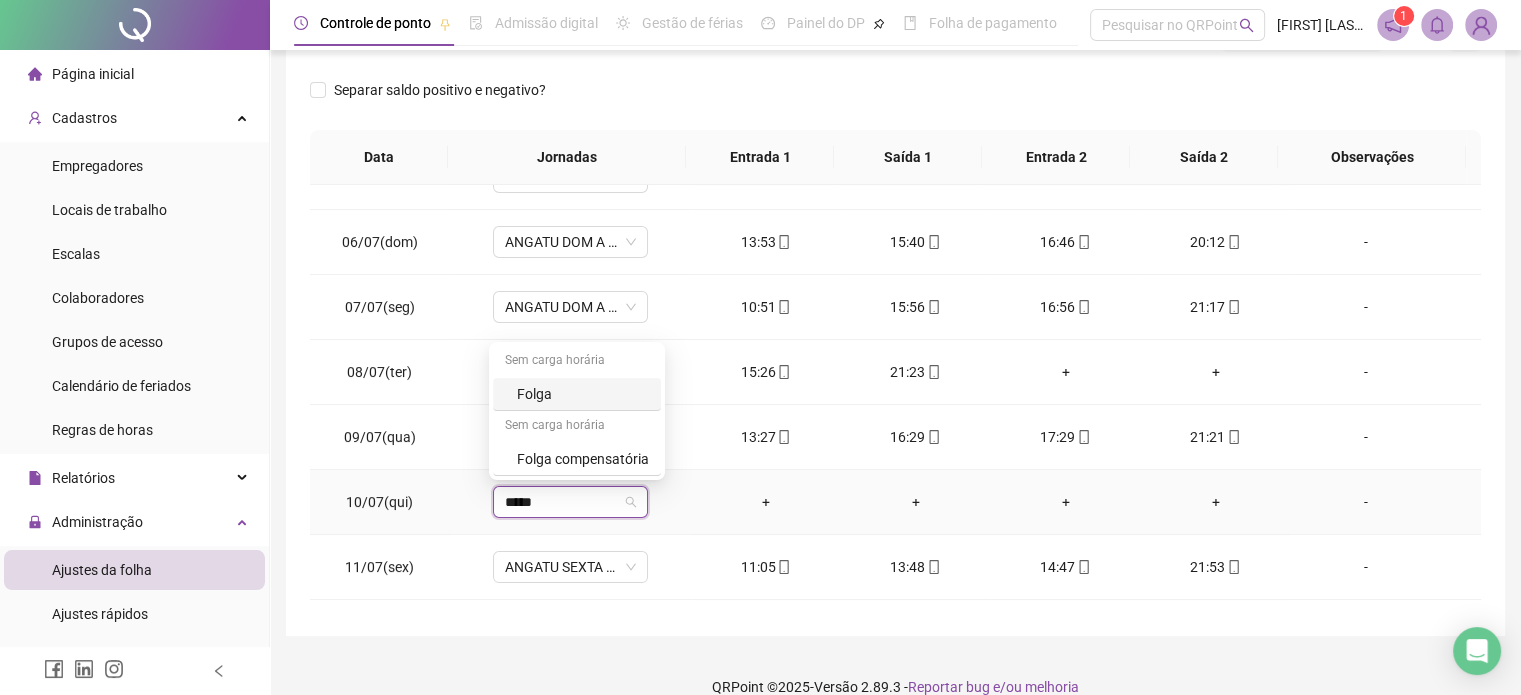 click on "Folga" at bounding box center [583, 394] 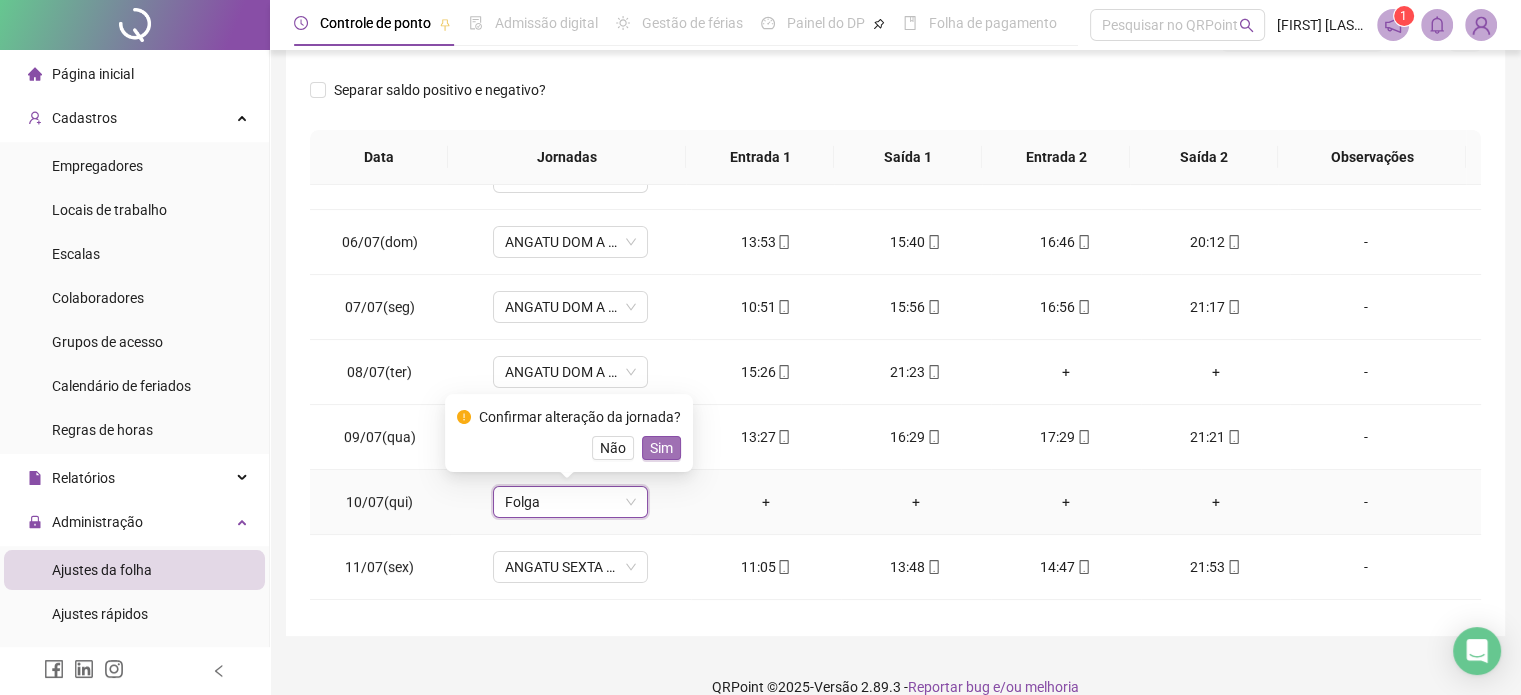 click on "Sim" at bounding box center [661, 448] 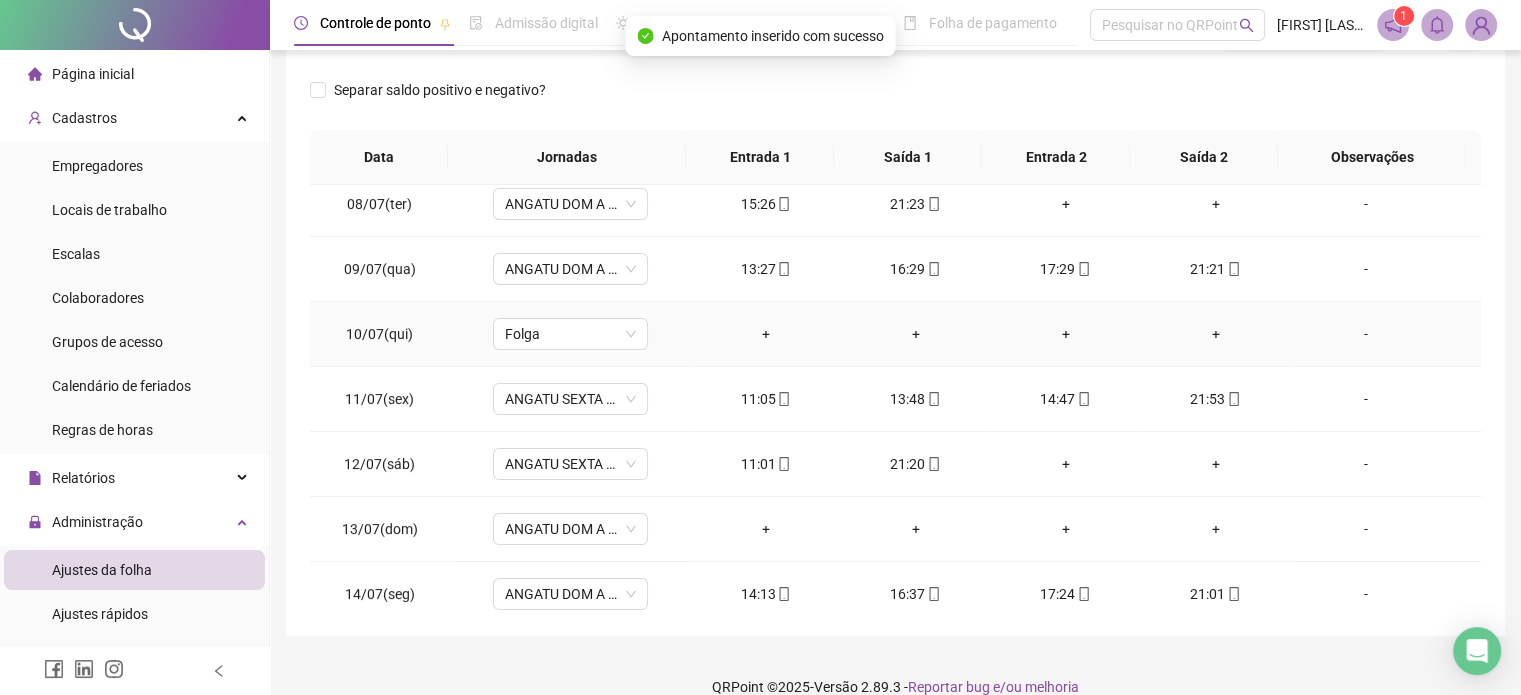 scroll, scrollTop: 500, scrollLeft: 0, axis: vertical 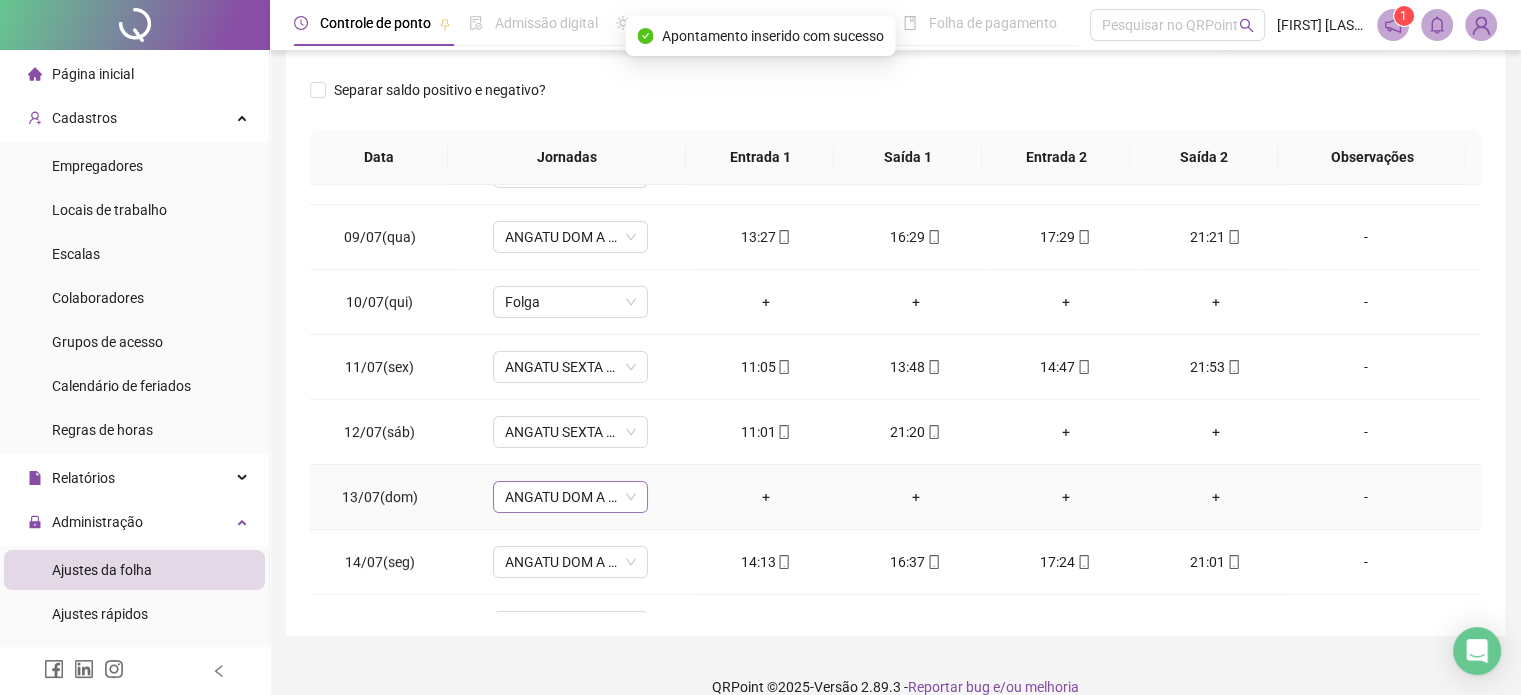 click on "ANGATU DOM A QUIN TARDE" at bounding box center [570, 497] 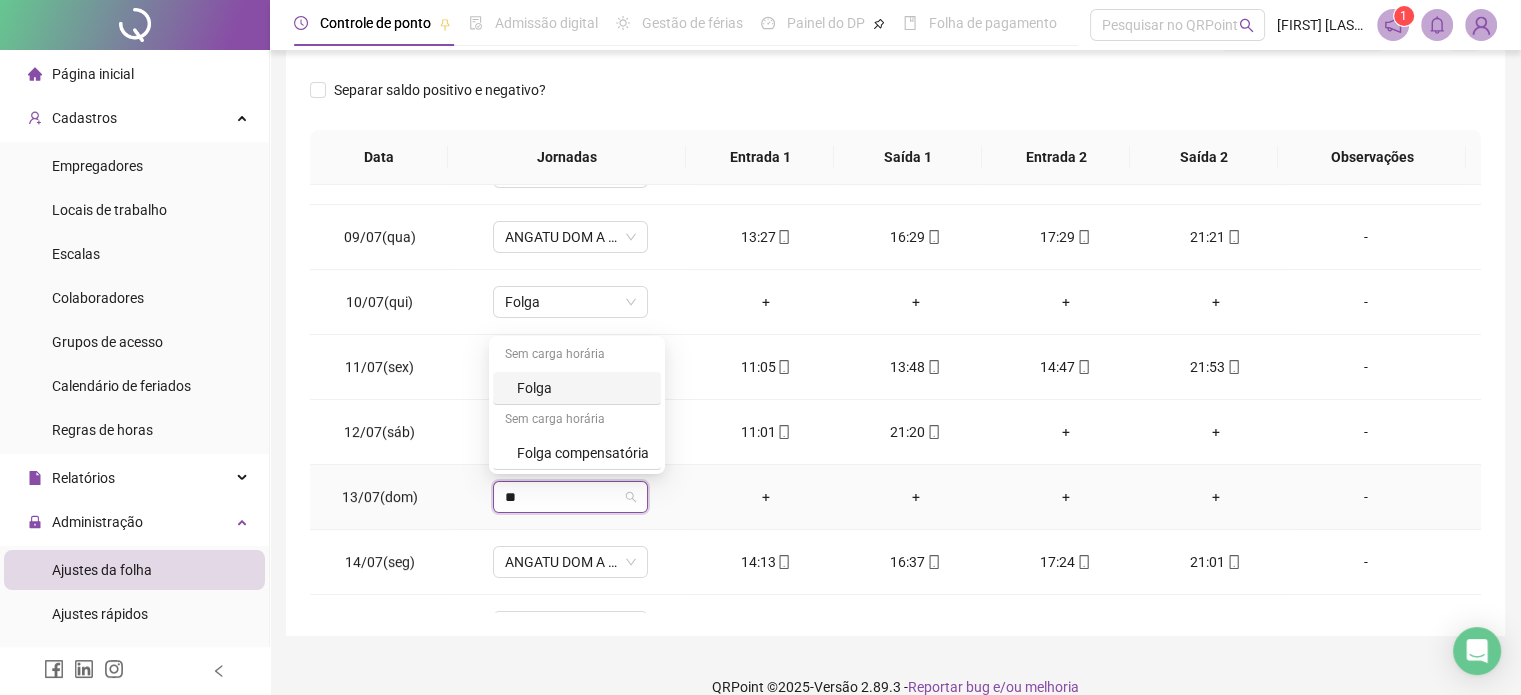 type on "***" 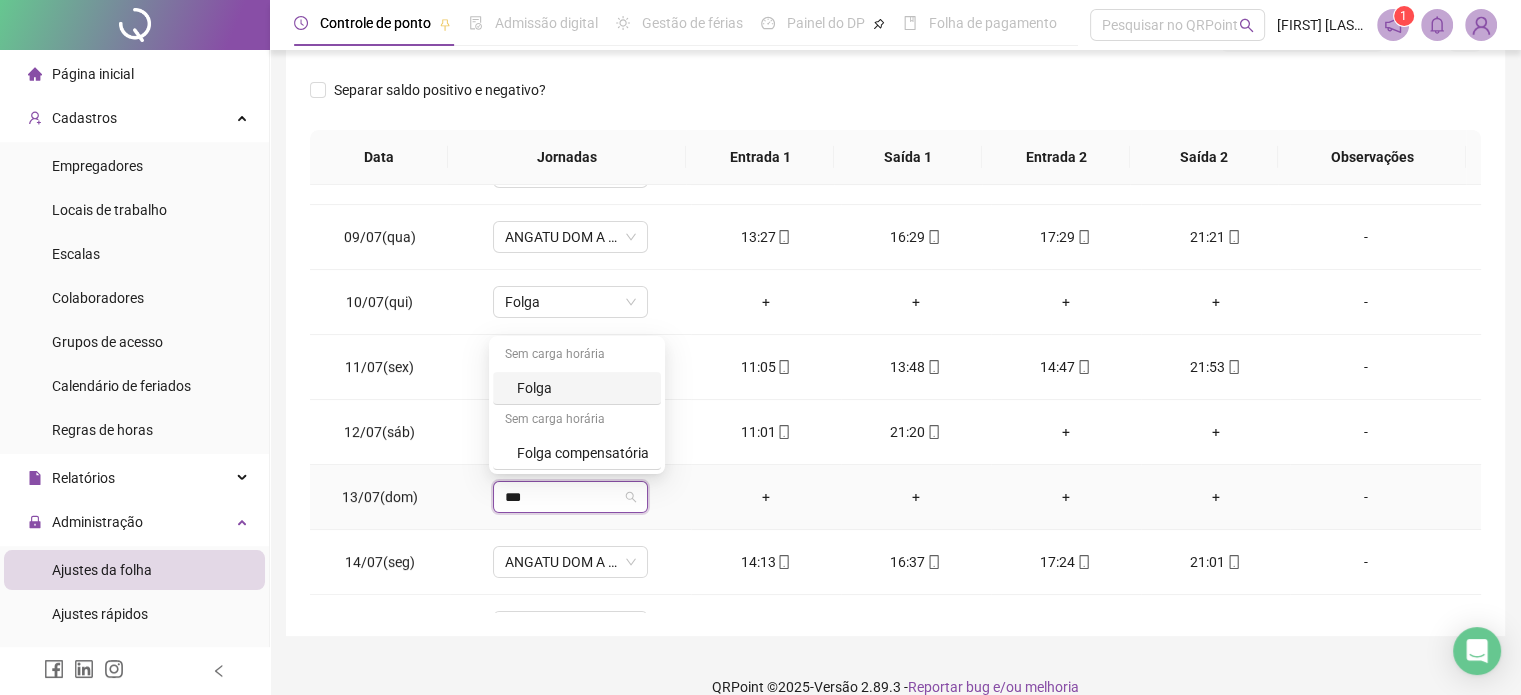 click on "Folga" at bounding box center (583, 388) 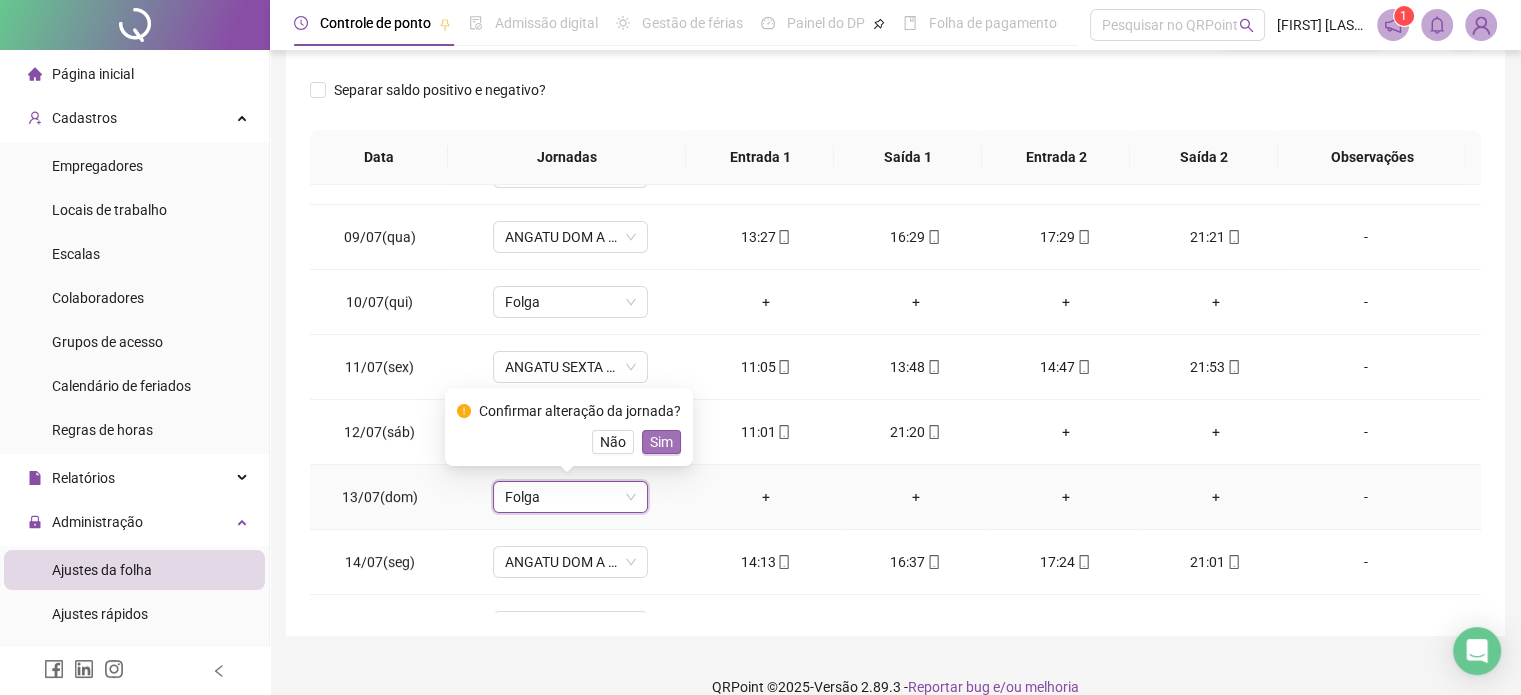 click on "Sim" at bounding box center [661, 442] 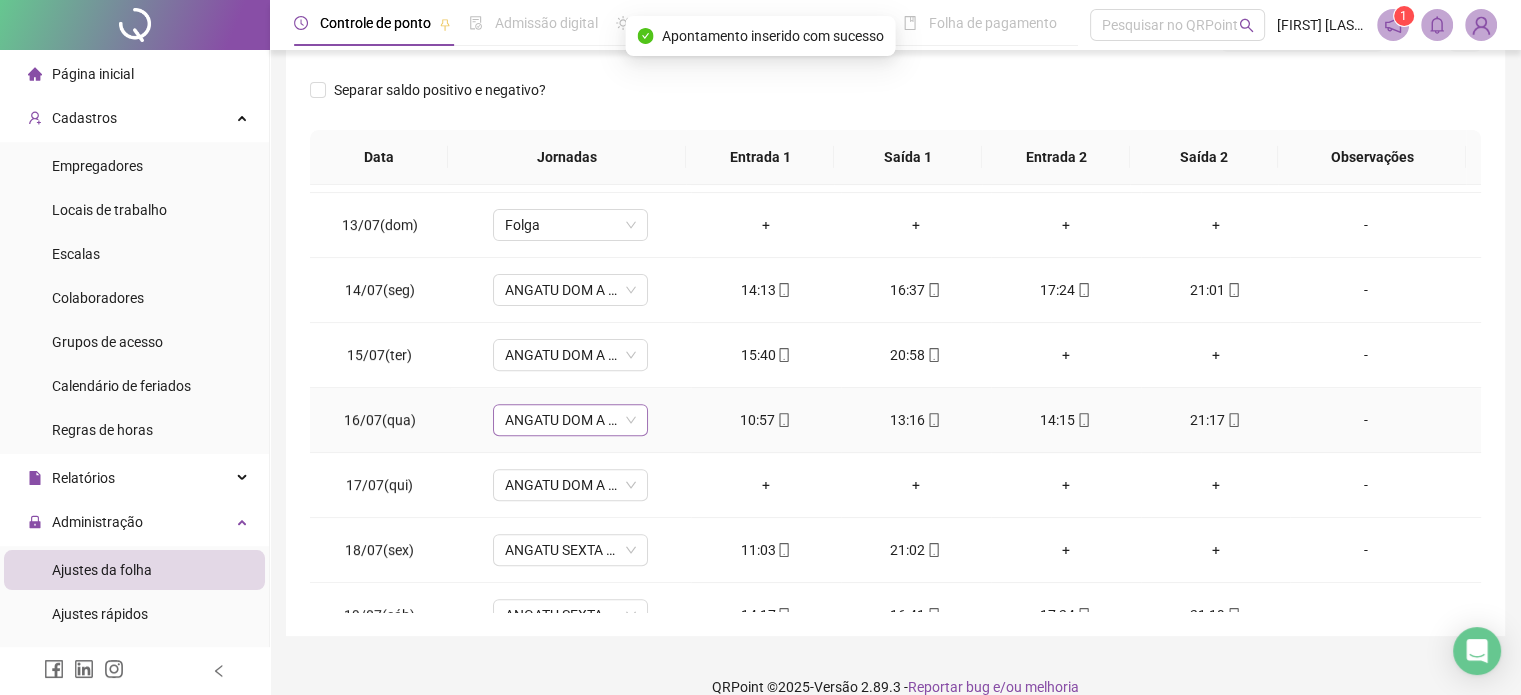 scroll, scrollTop: 800, scrollLeft: 0, axis: vertical 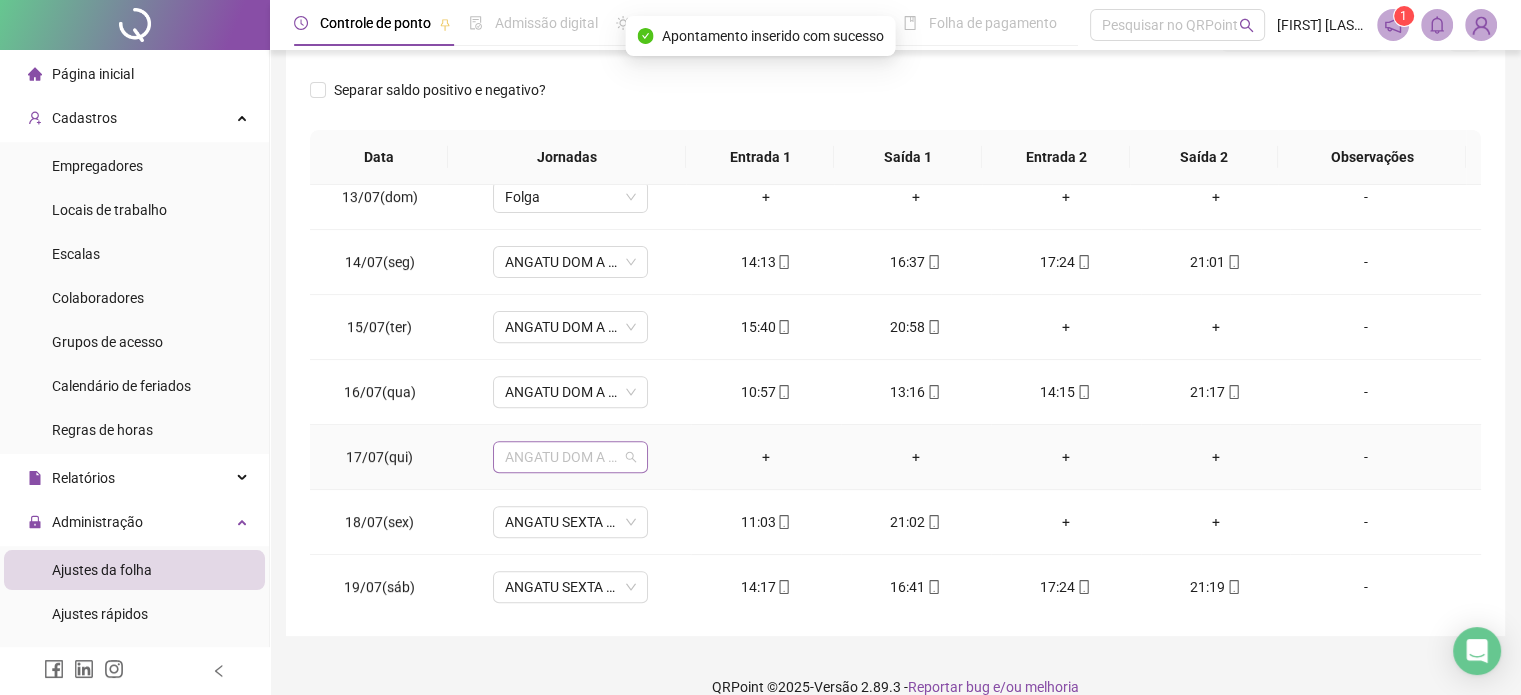 click on "ANGATU DOM A QUIN TARDE" at bounding box center [570, 457] 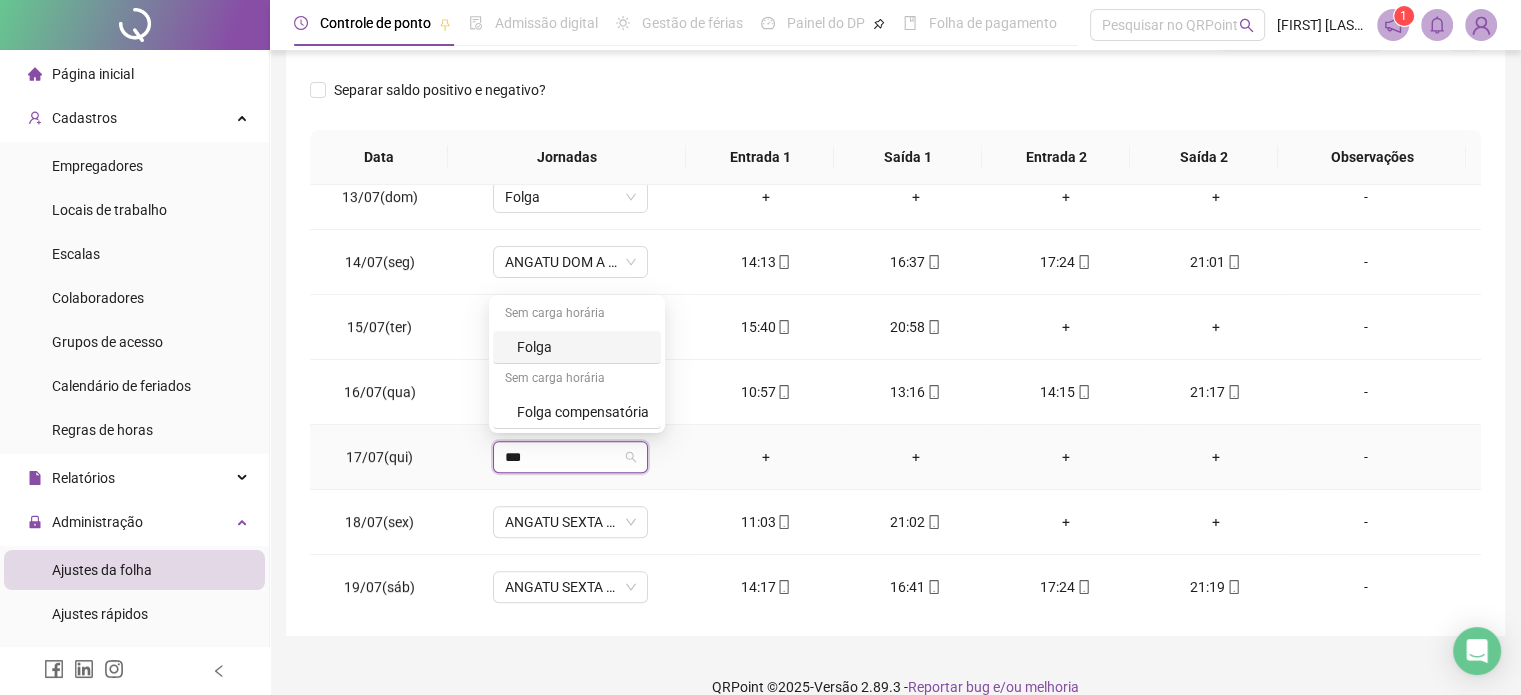 type on "****" 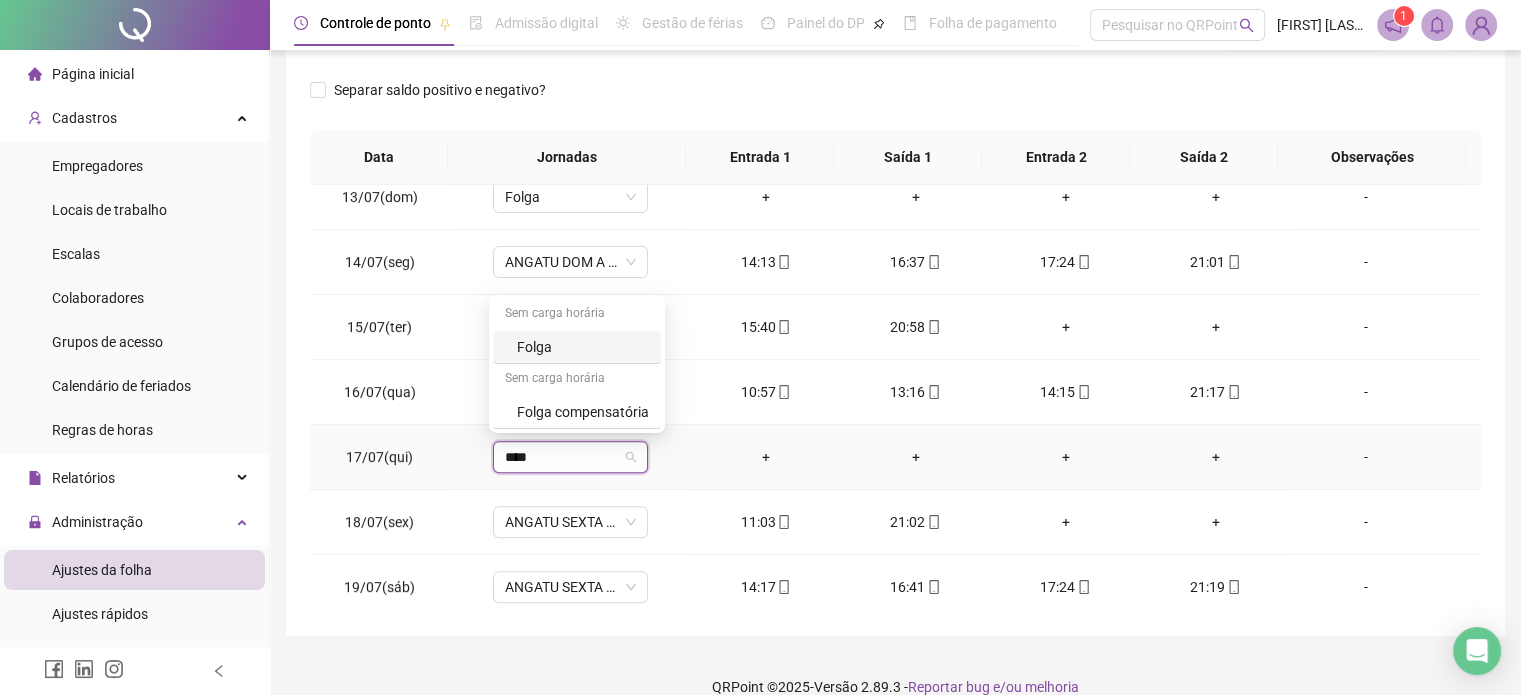 click on "Folga" at bounding box center (583, 347) 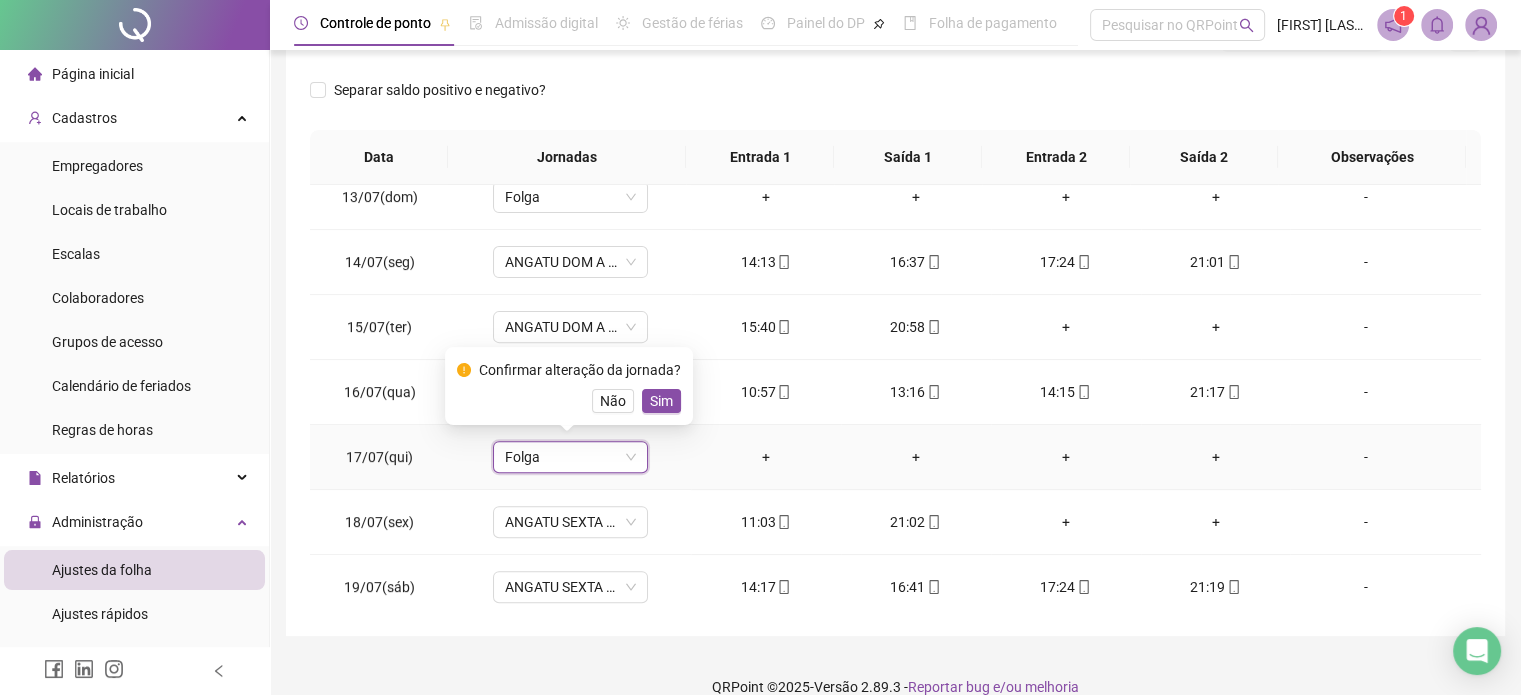 click on "Sim" at bounding box center [661, 401] 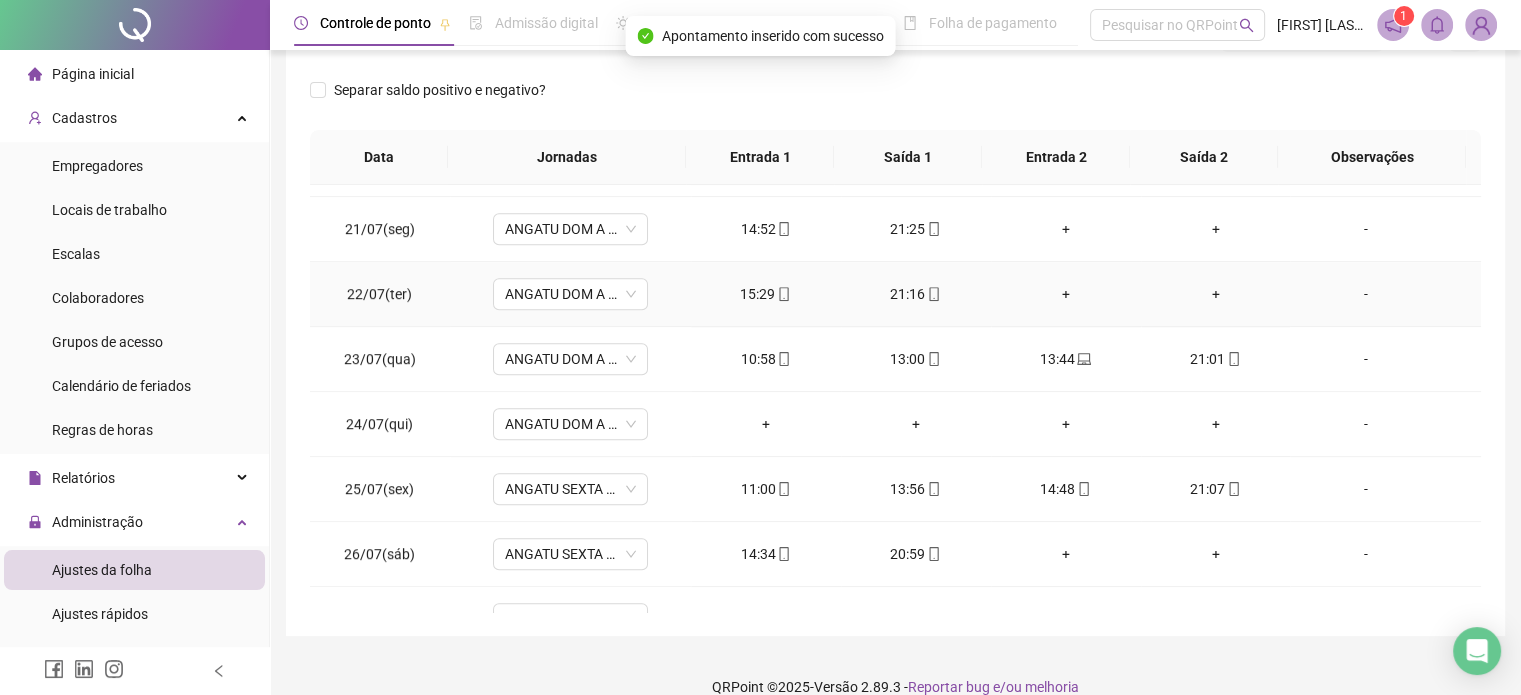 scroll, scrollTop: 1300, scrollLeft: 0, axis: vertical 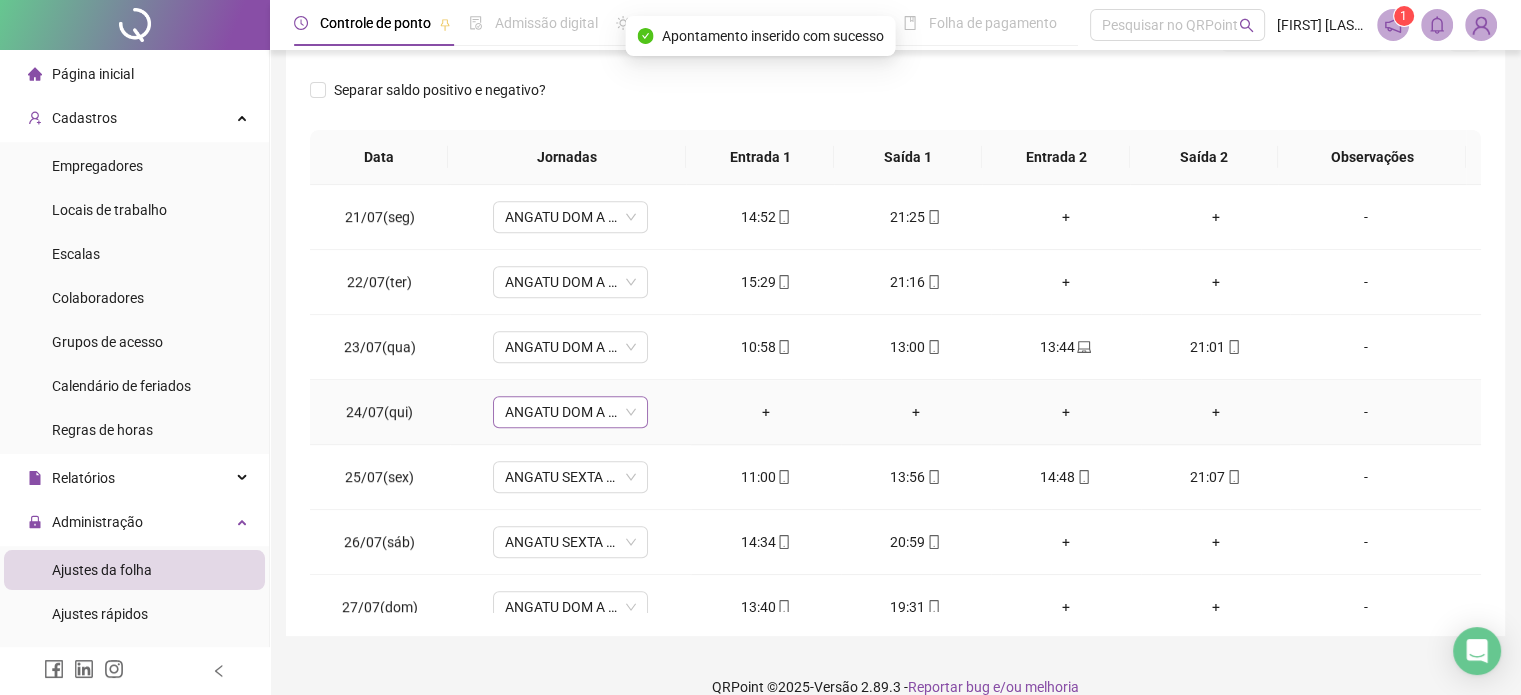 click on "ANGATU DOM A QUIN TARDE" at bounding box center (570, 412) 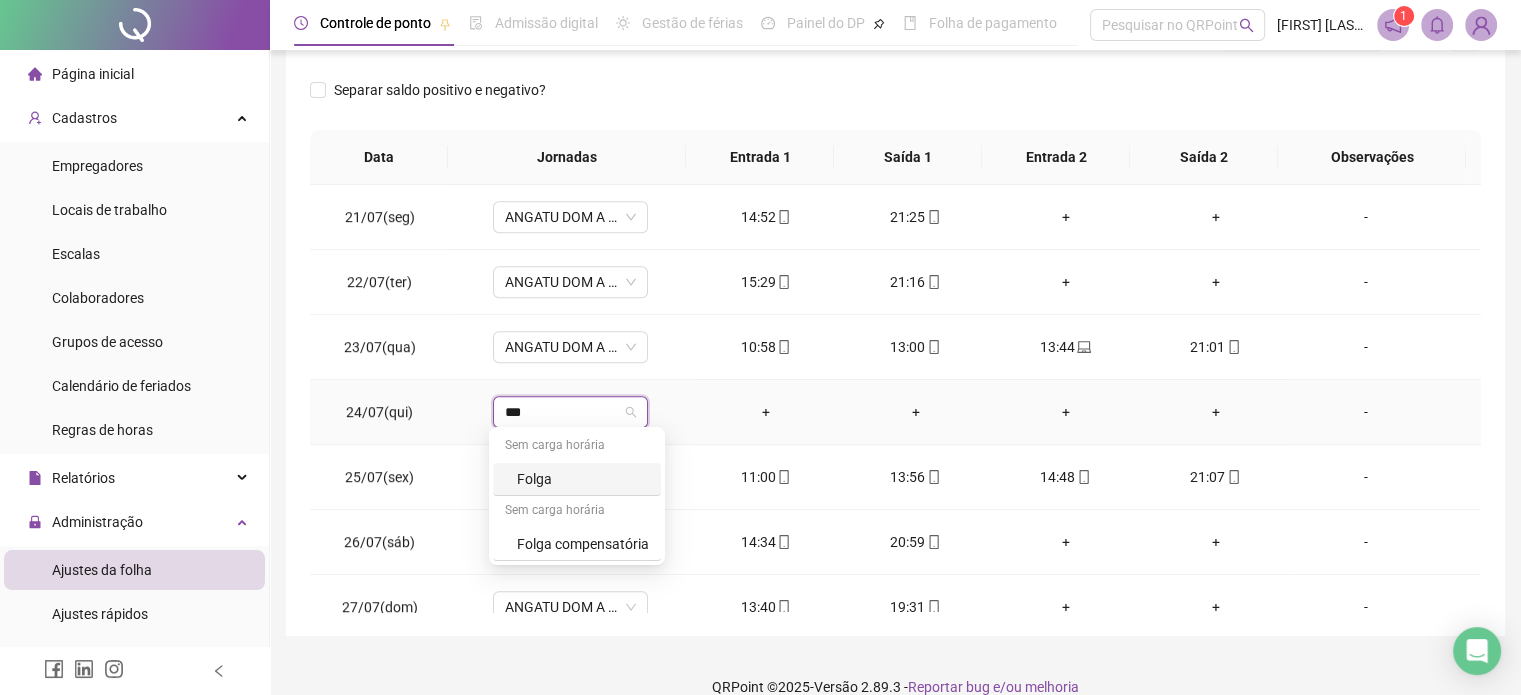 type on "****" 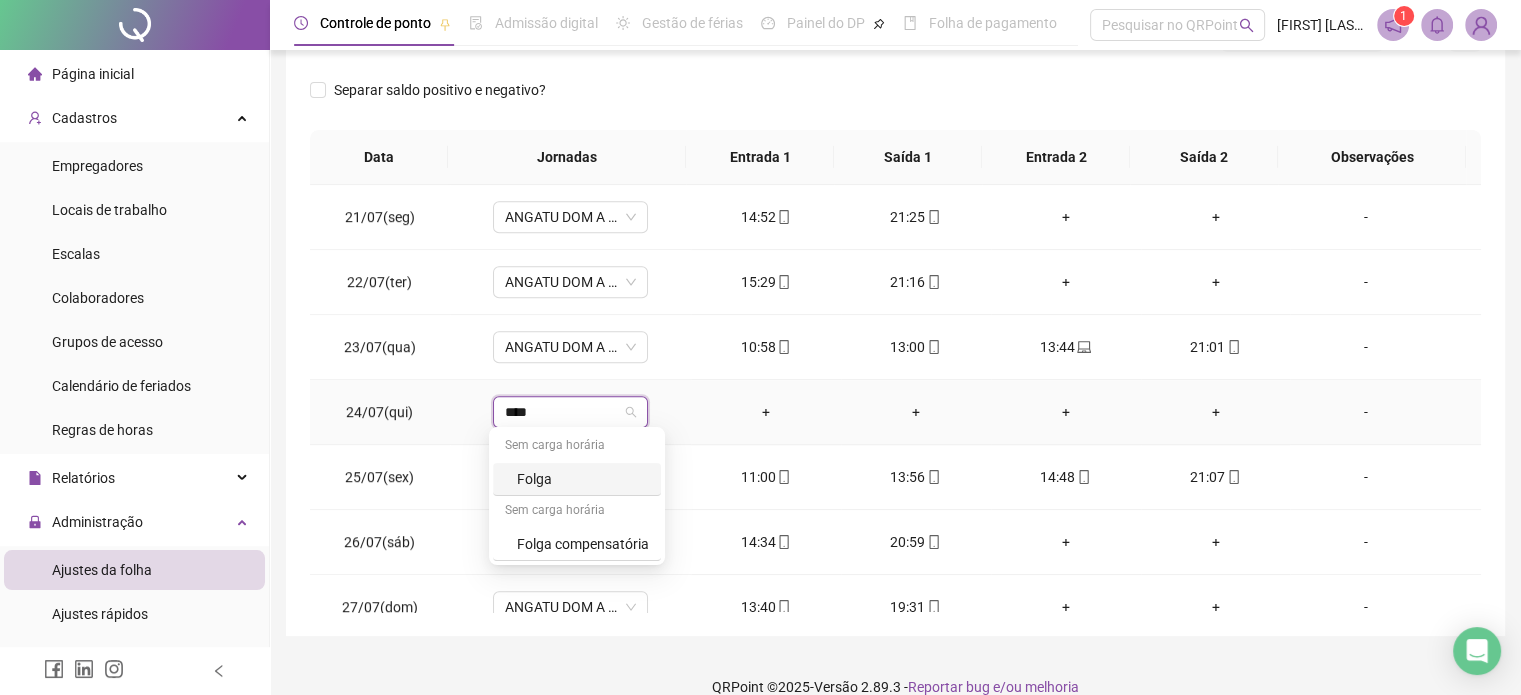 click on "Folga" at bounding box center [583, 479] 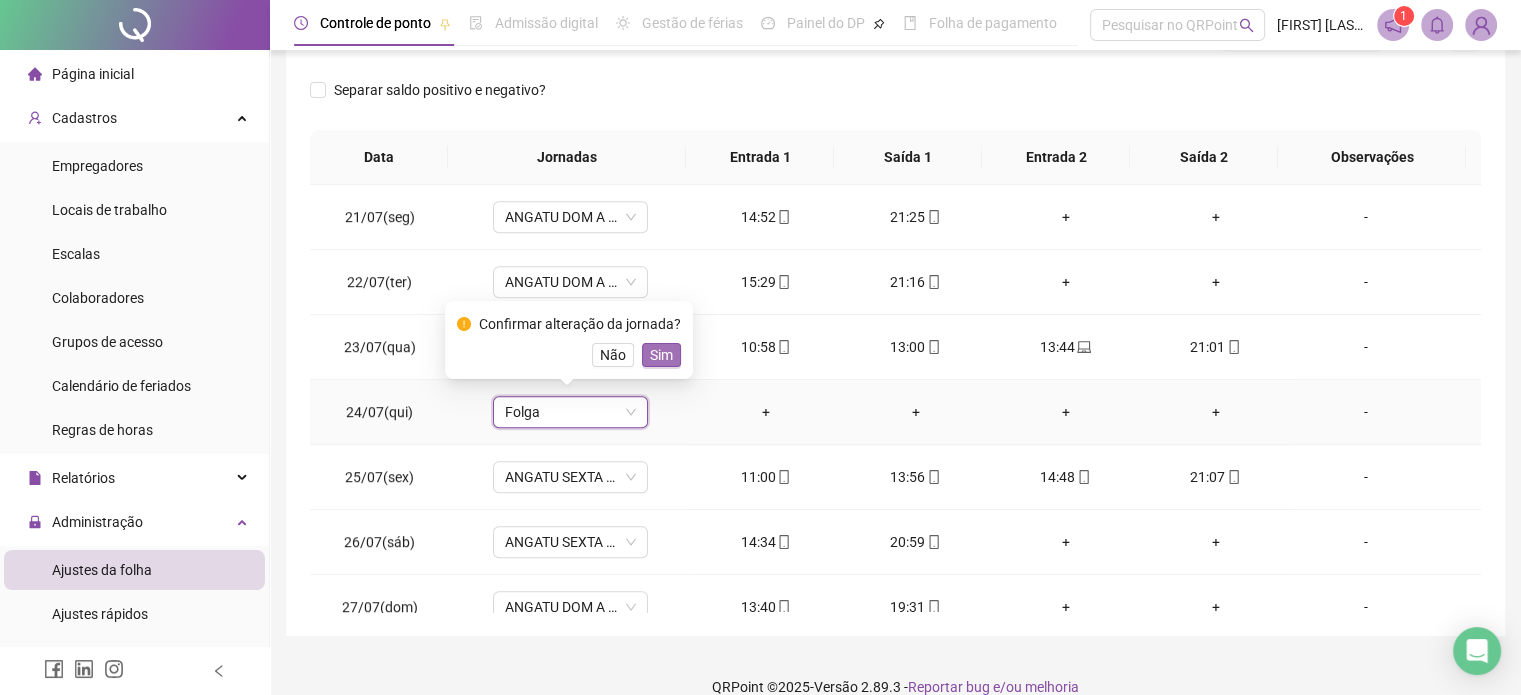 click on "Sim" at bounding box center (661, 355) 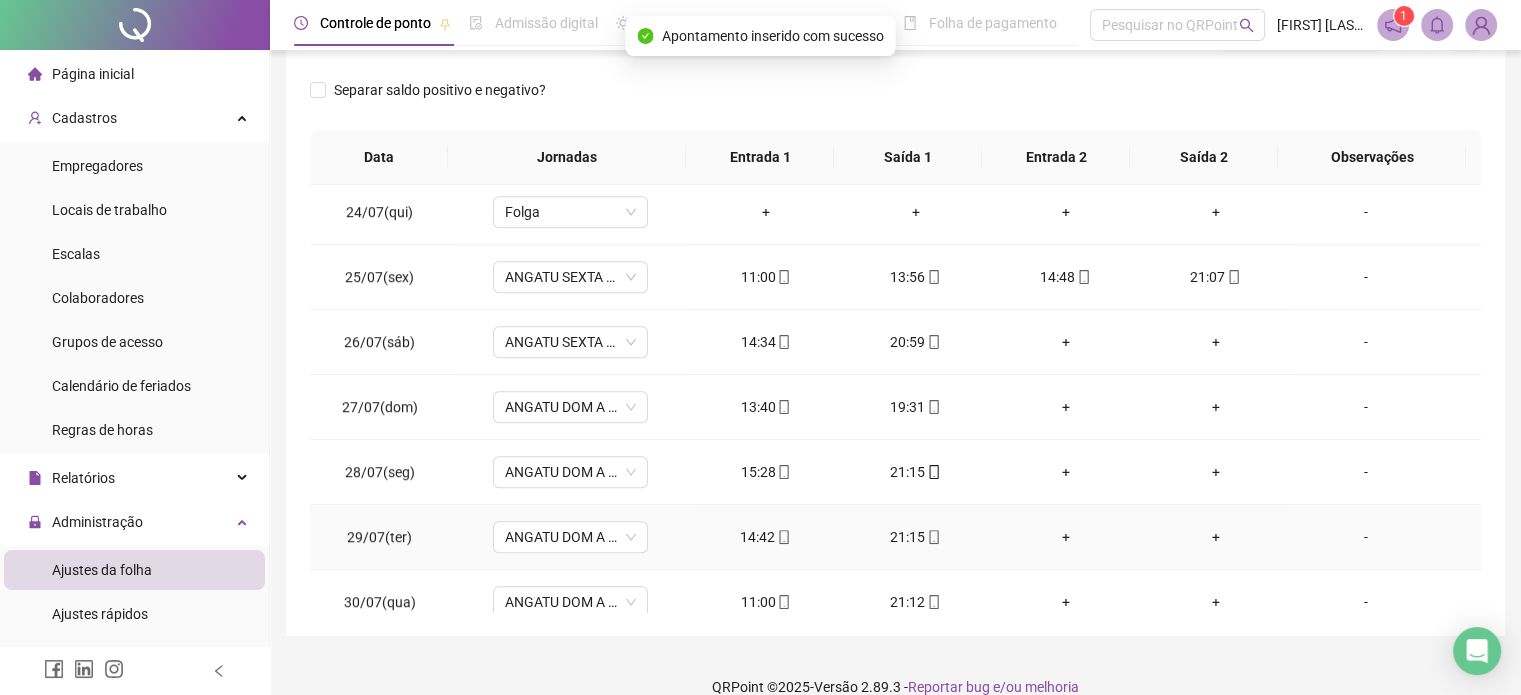 scroll, scrollTop: 1581, scrollLeft: 0, axis: vertical 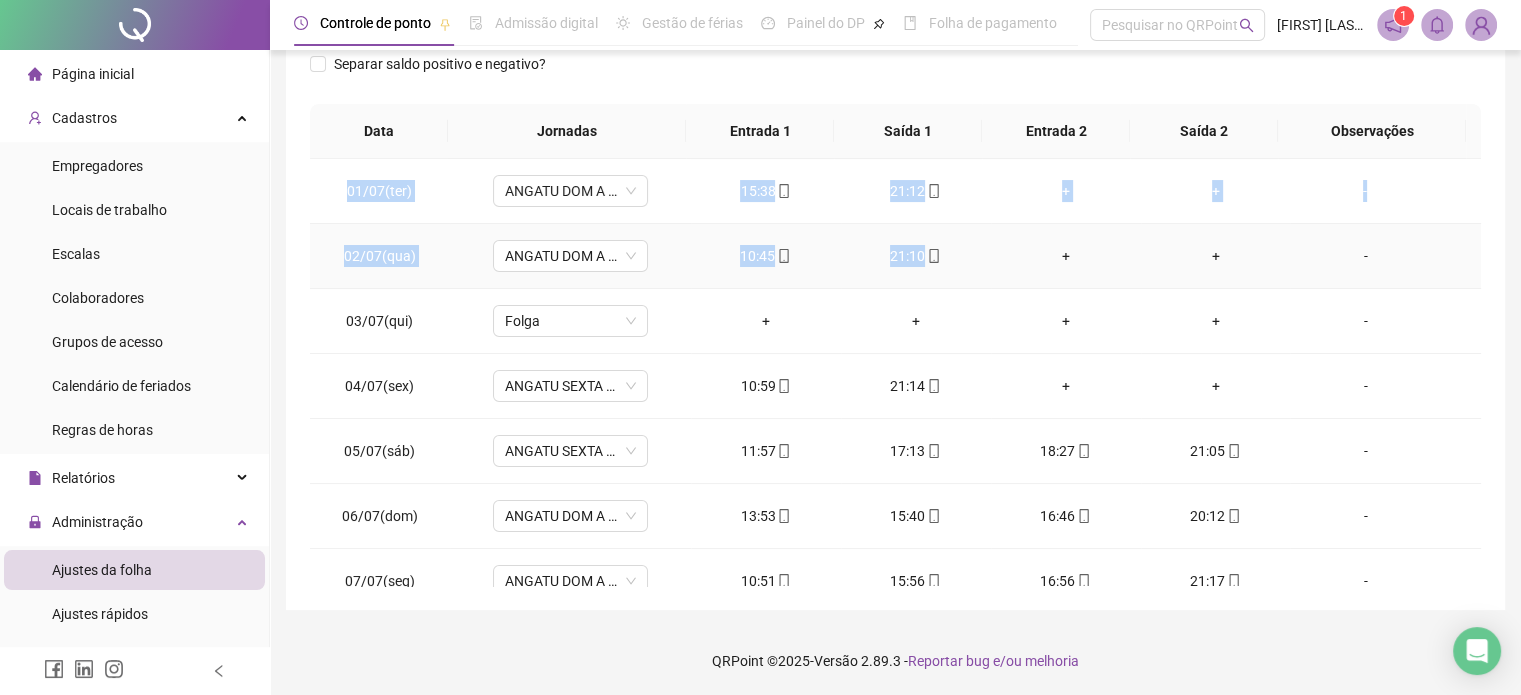 drag, startPoint x: 351, startPoint y: 187, endPoint x: 933, endPoint y: 251, distance: 585.5083 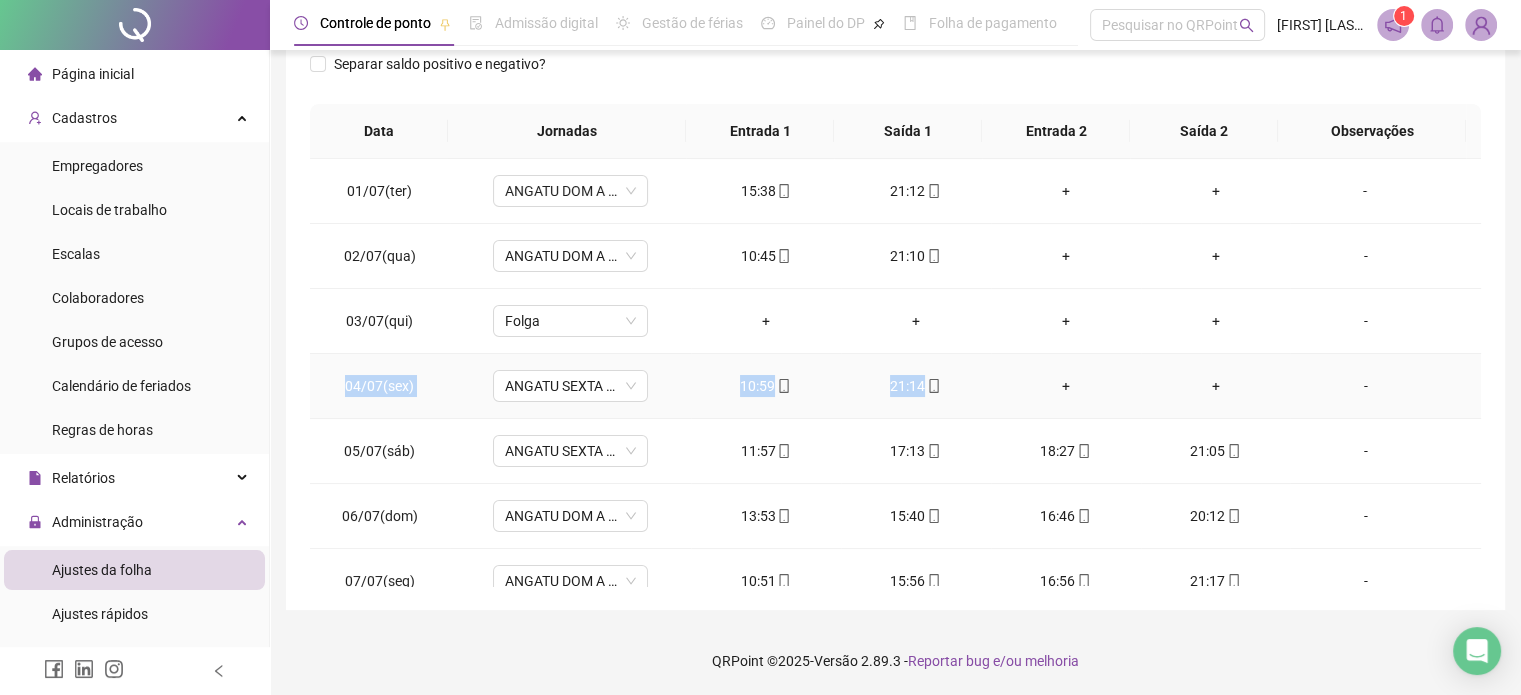 drag, startPoint x: 340, startPoint y: 379, endPoint x: 949, endPoint y: 386, distance: 609.0402 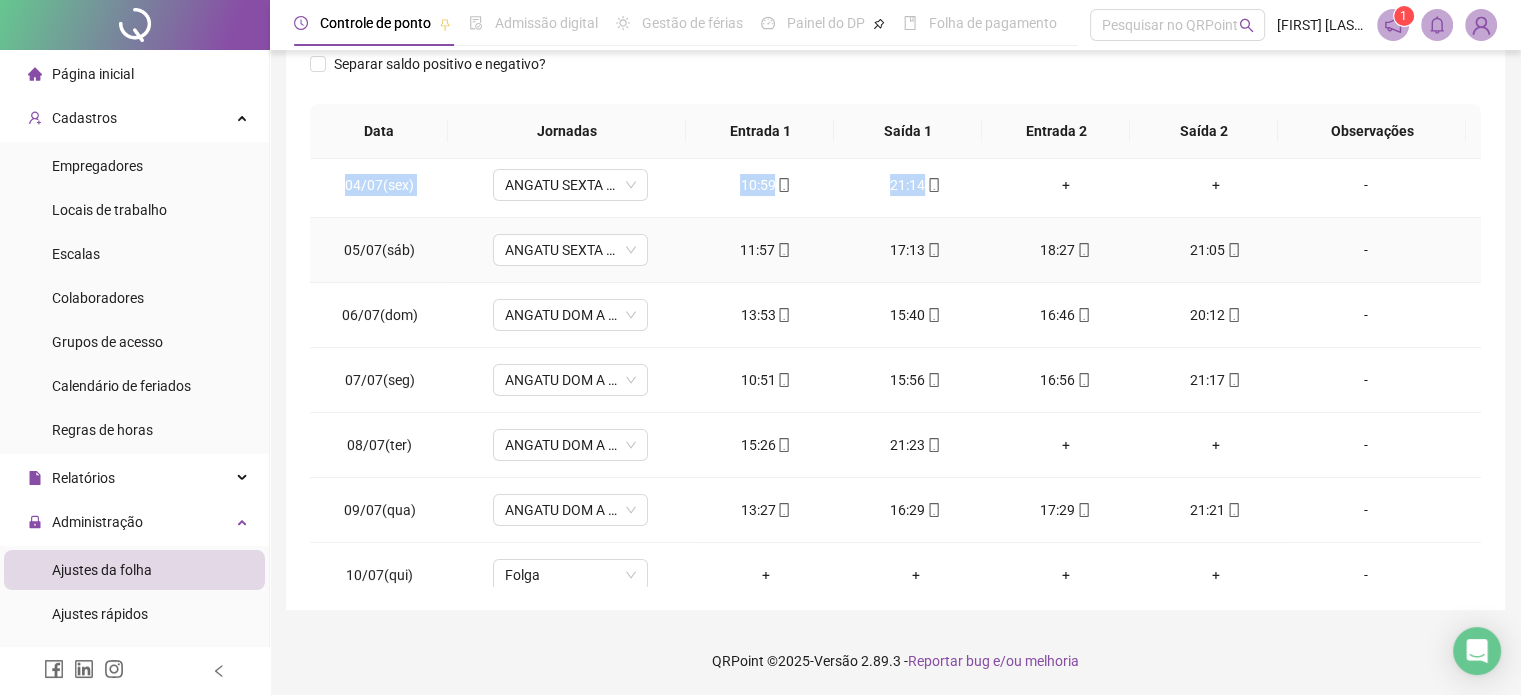 scroll, scrollTop: 300, scrollLeft: 0, axis: vertical 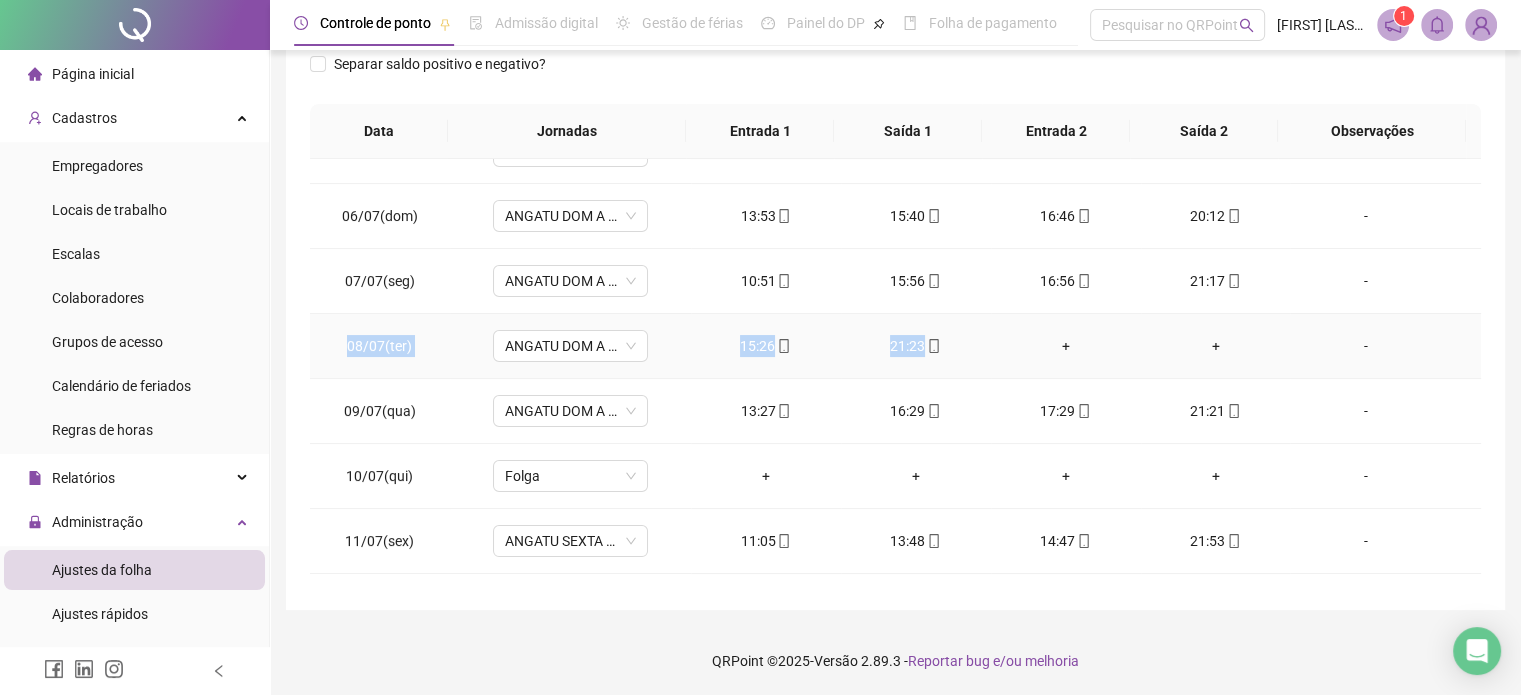 drag, startPoint x: 344, startPoint y: 342, endPoint x: 944, endPoint y: 340, distance: 600.00336 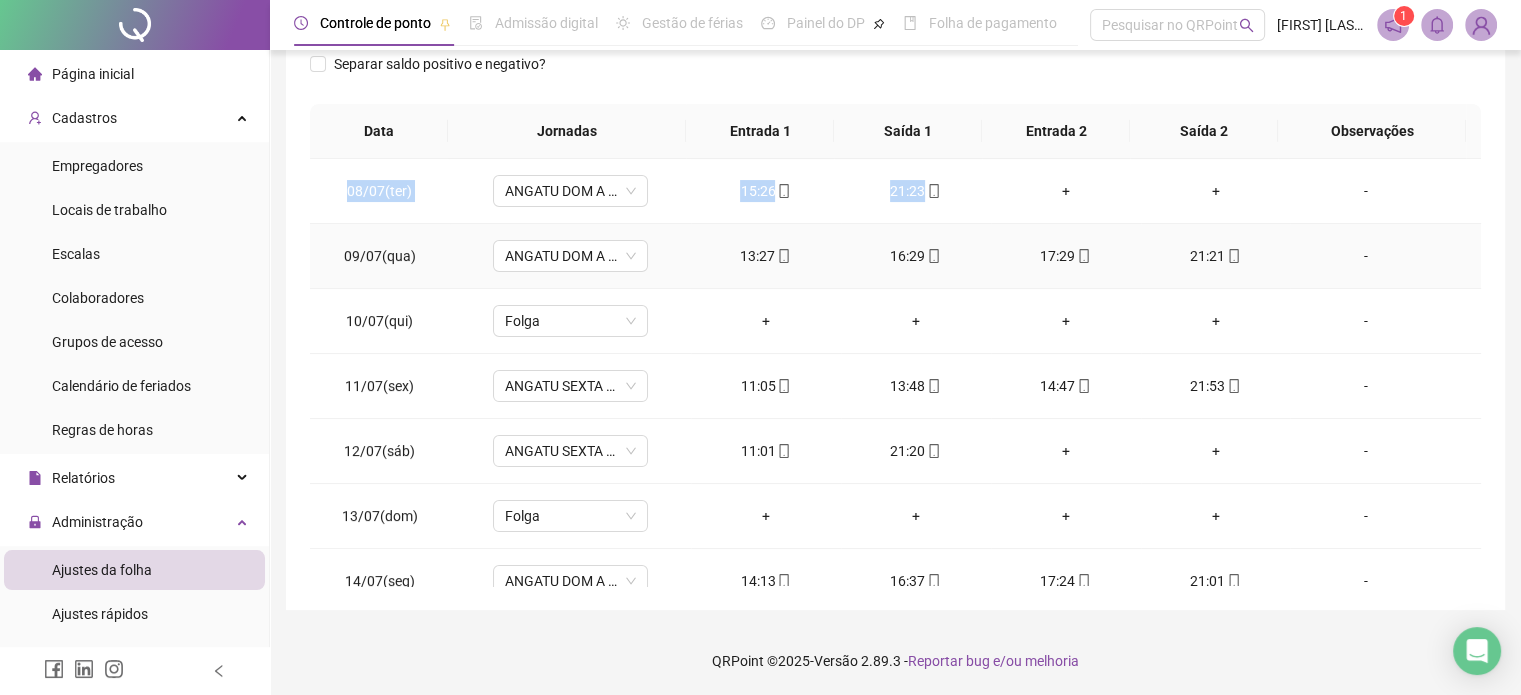 scroll, scrollTop: 500, scrollLeft: 0, axis: vertical 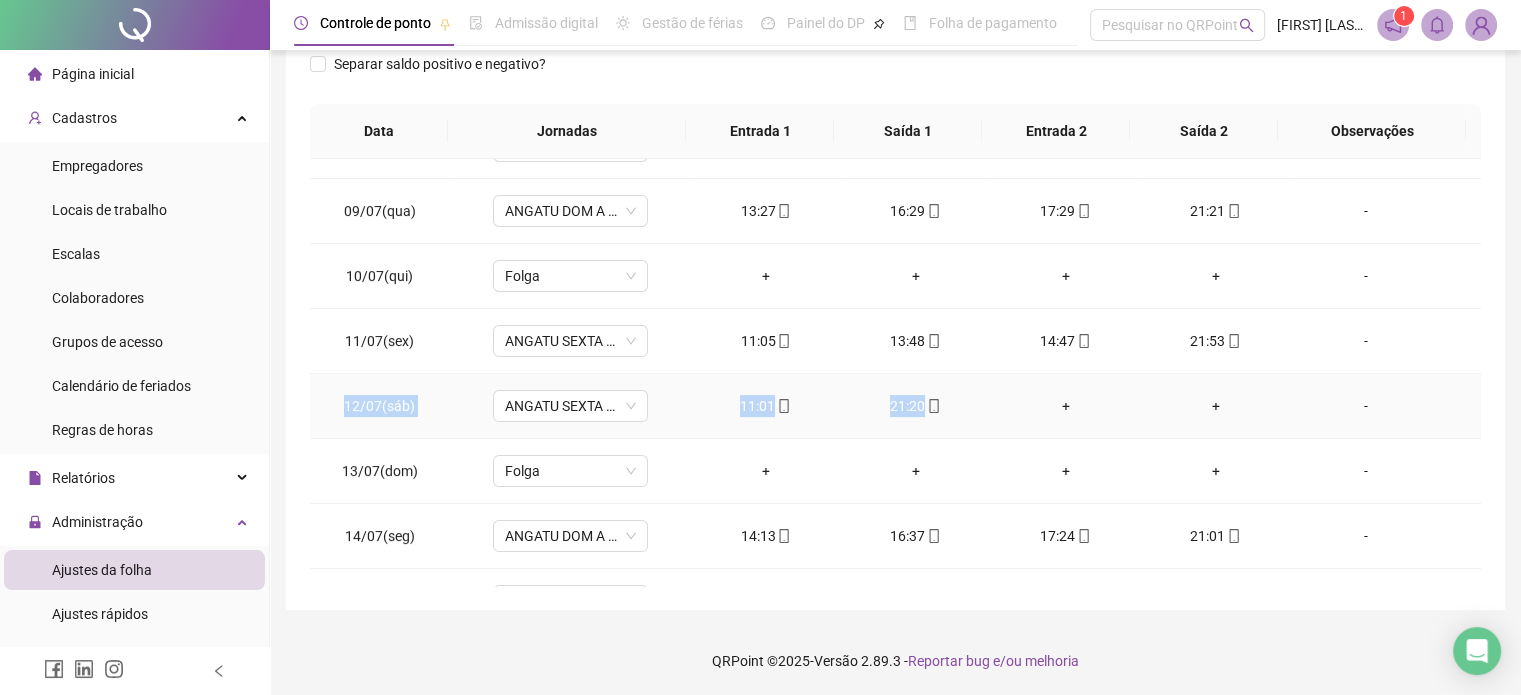 drag, startPoint x: 346, startPoint y: 400, endPoint x: 972, endPoint y: 403, distance: 626.0072 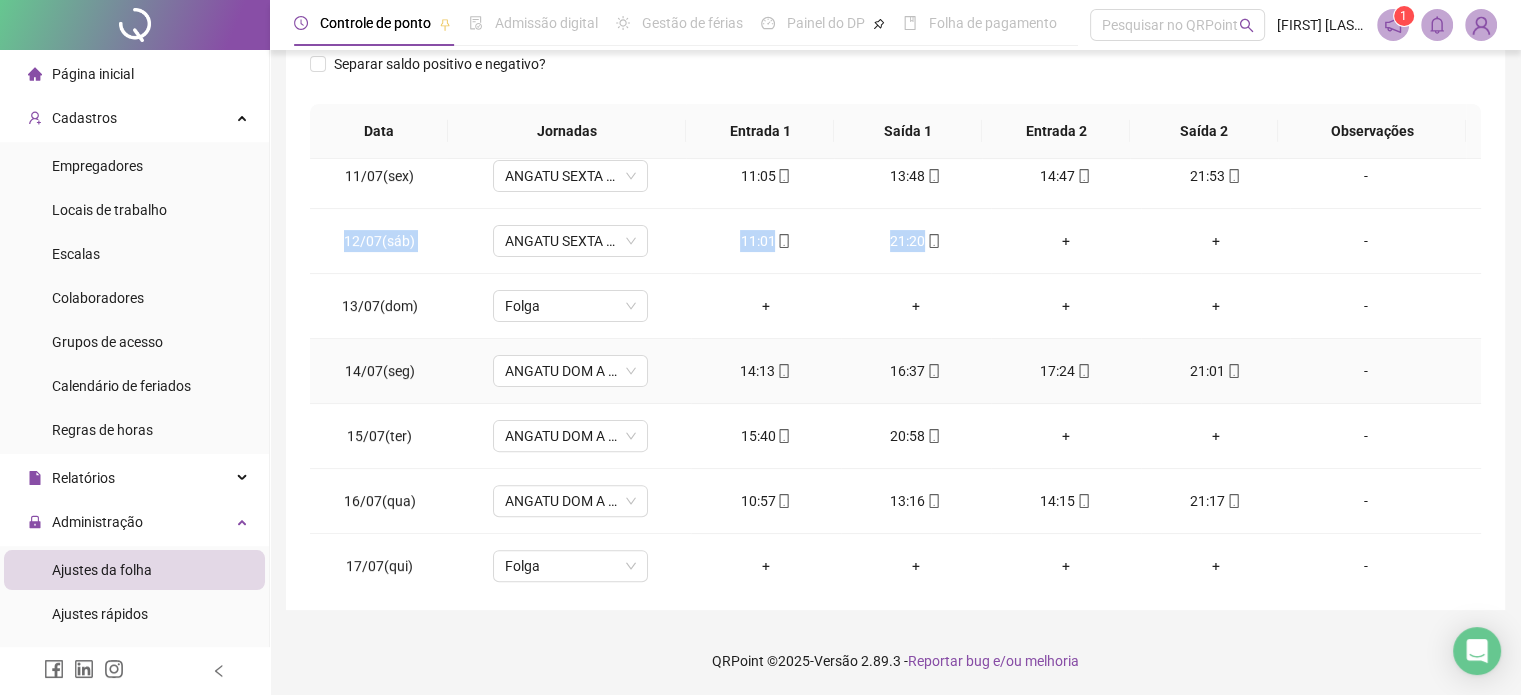scroll, scrollTop: 700, scrollLeft: 0, axis: vertical 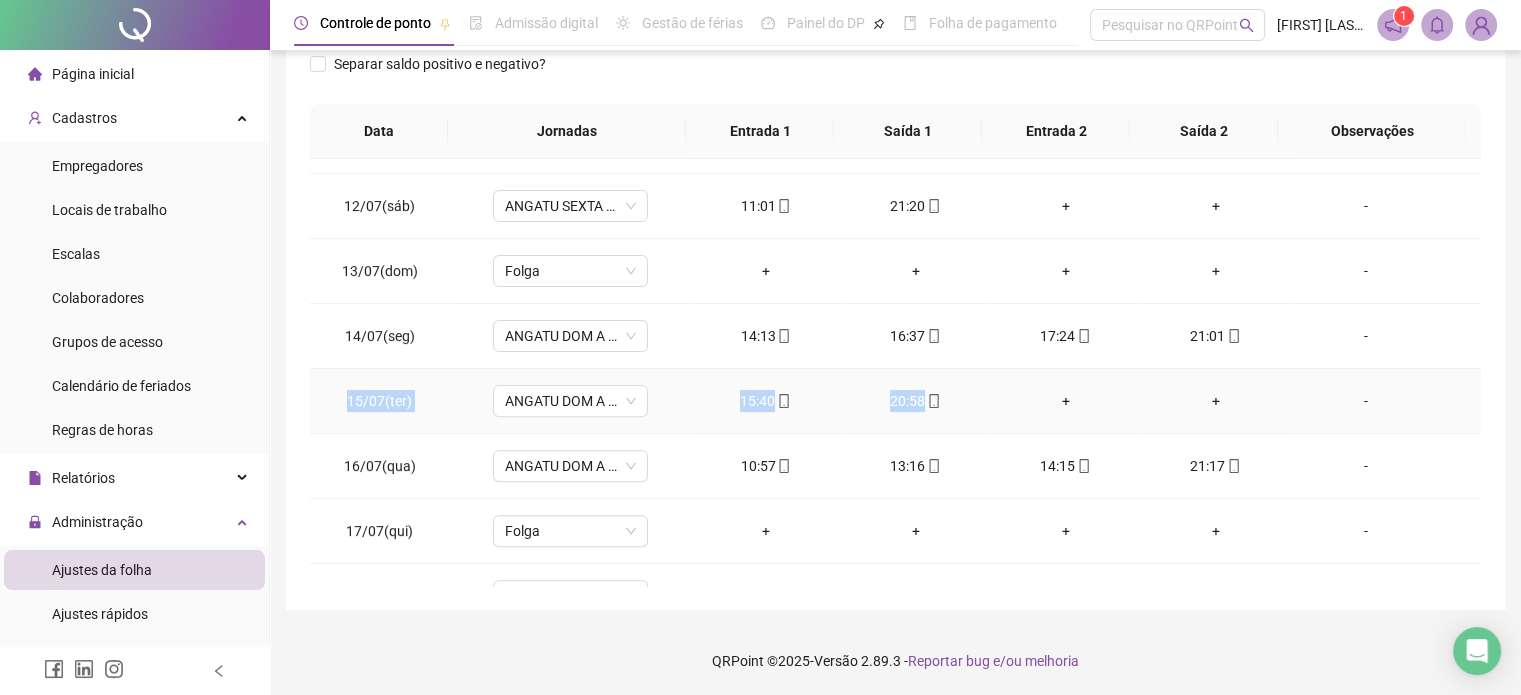 drag, startPoint x: 343, startPoint y: 395, endPoint x: 924, endPoint y: 384, distance: 581.1041 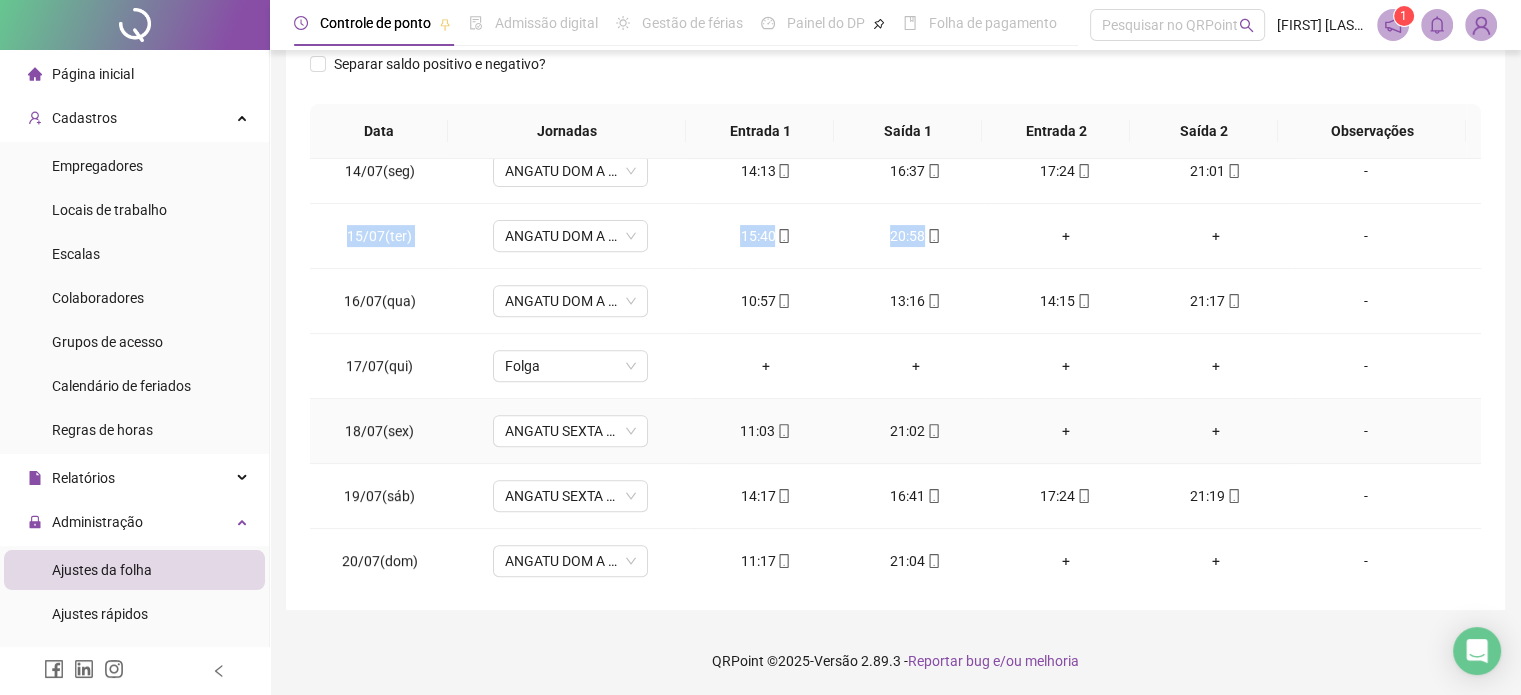 scroll, scrollTop: 900, scrollLeft: 0, axis: vertical 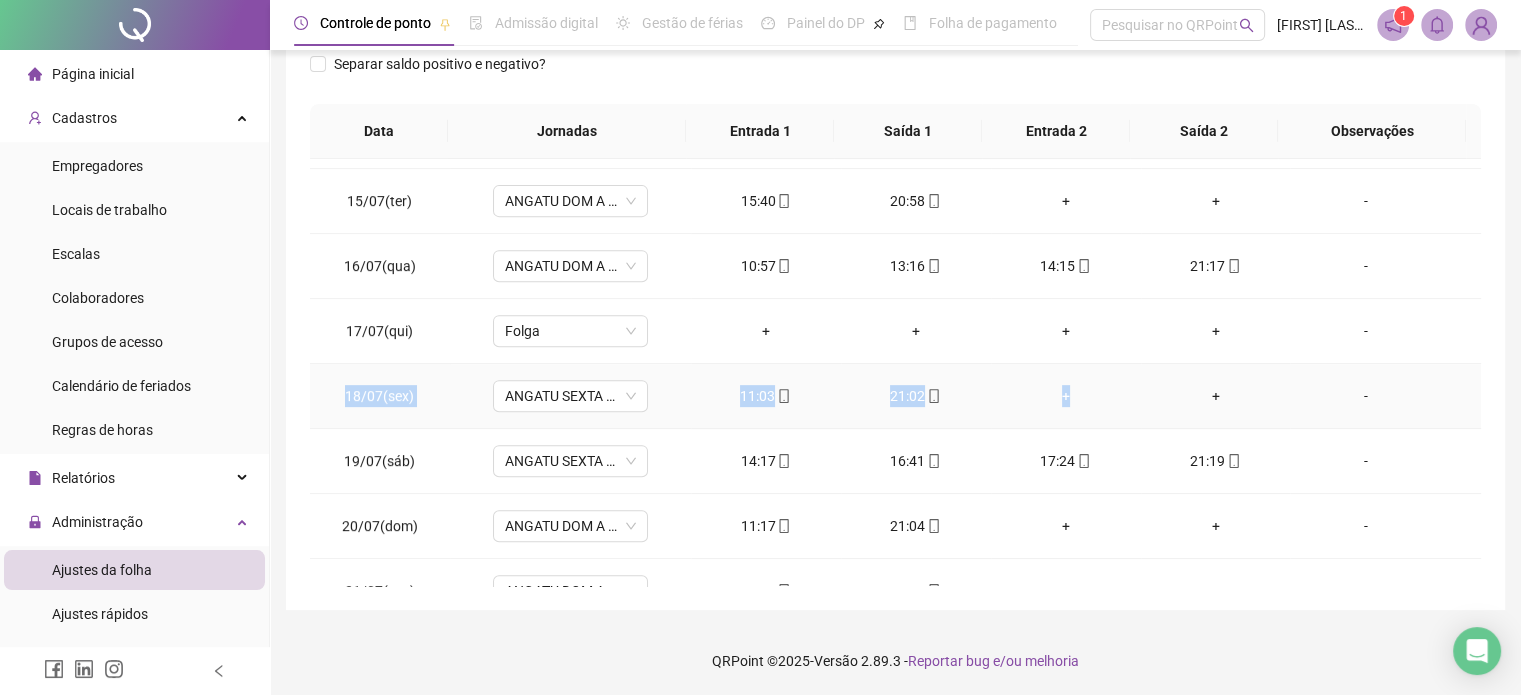 drag, startPoint x: 347, startPoint y: 393, endPoint x: 1064, endPoint y: 367, distance: 717.47125 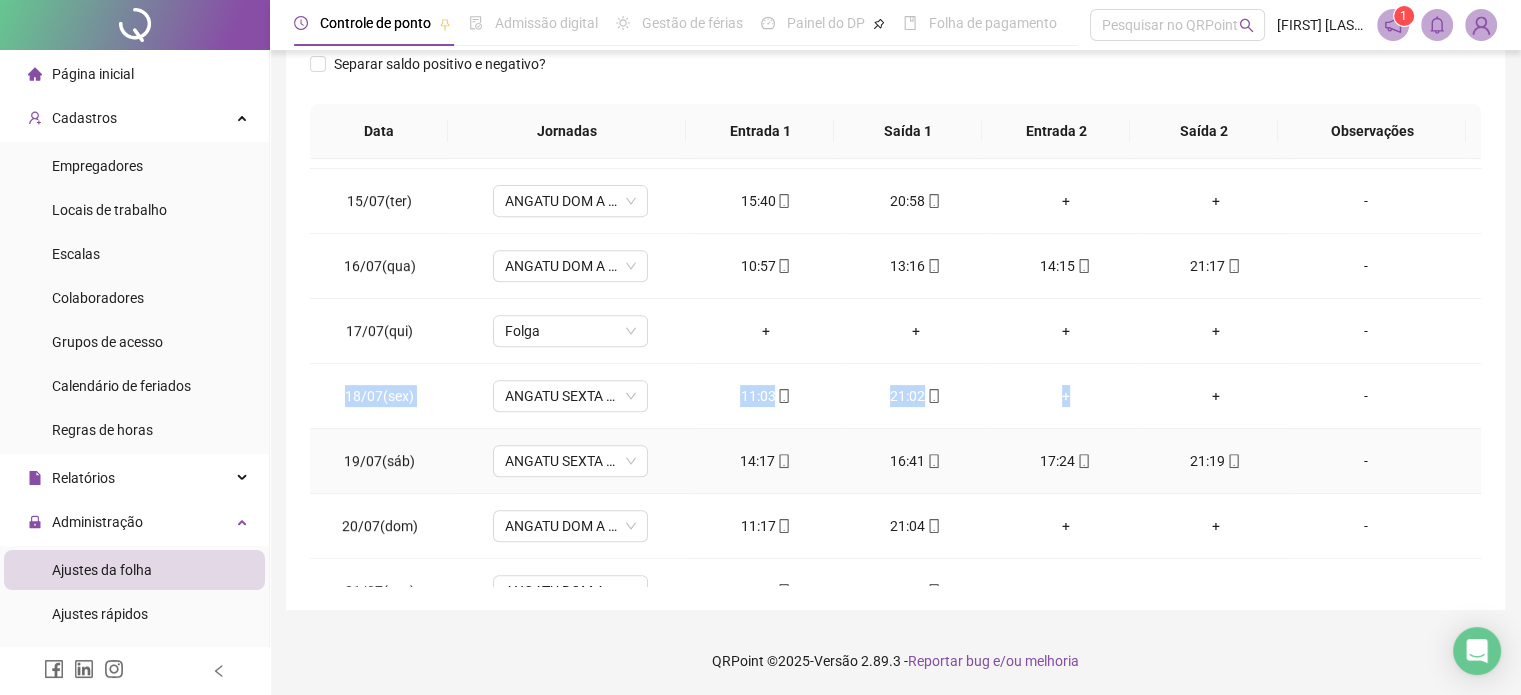 scroll, scrollTop: 1000, scrollLeft: 0, axis: vertical 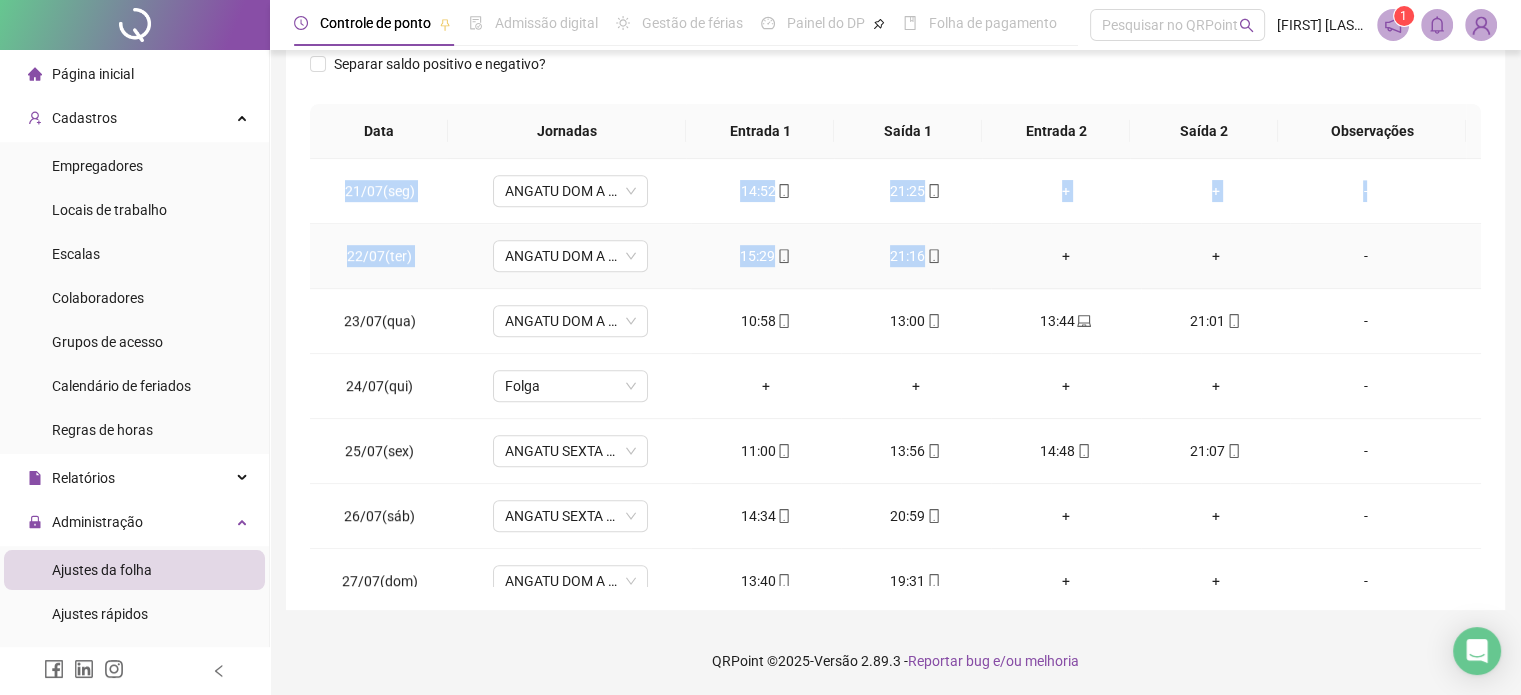 drag, startPoint x: 337, startPoint y: 416, endPoint x: 1026, endPoint y: 248, distance: 709.18616 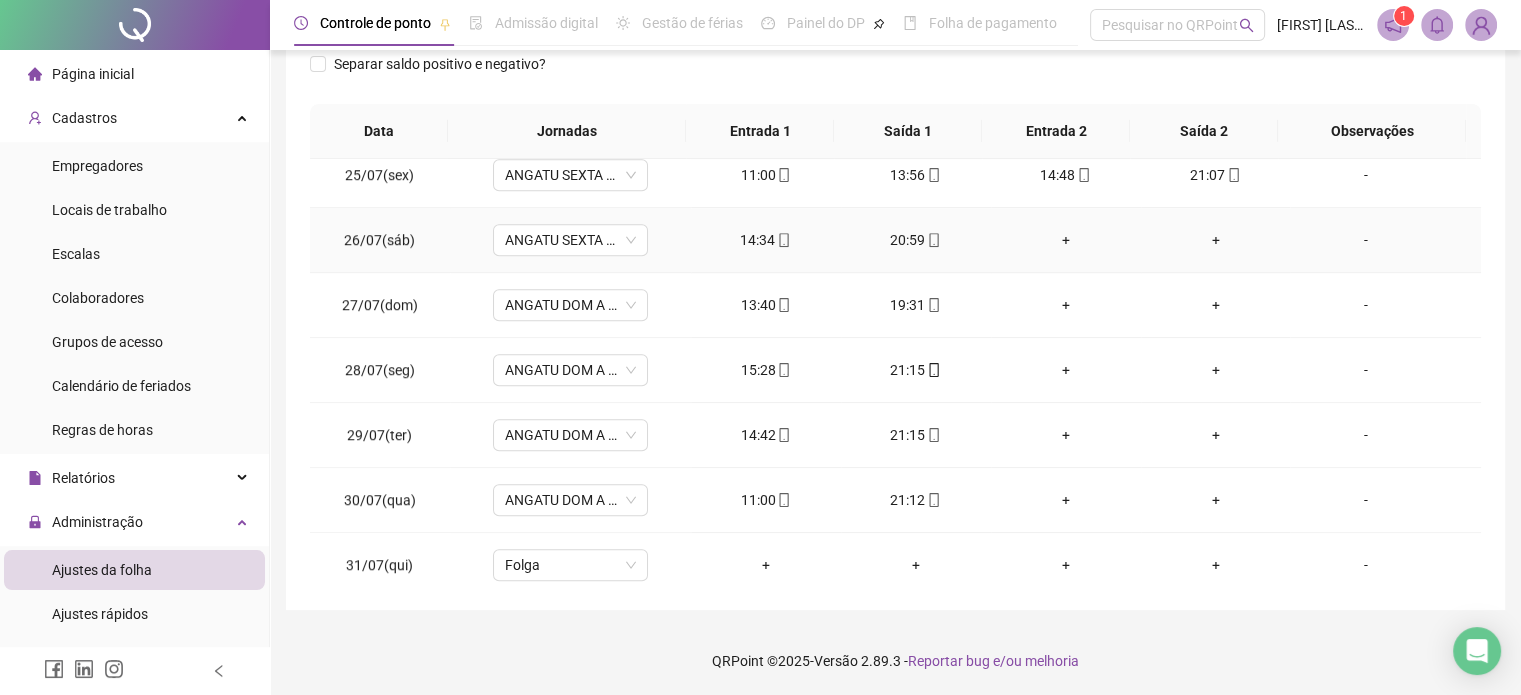scroll, scrollTop: 1581, scrollLeft: 0, axis: vertical 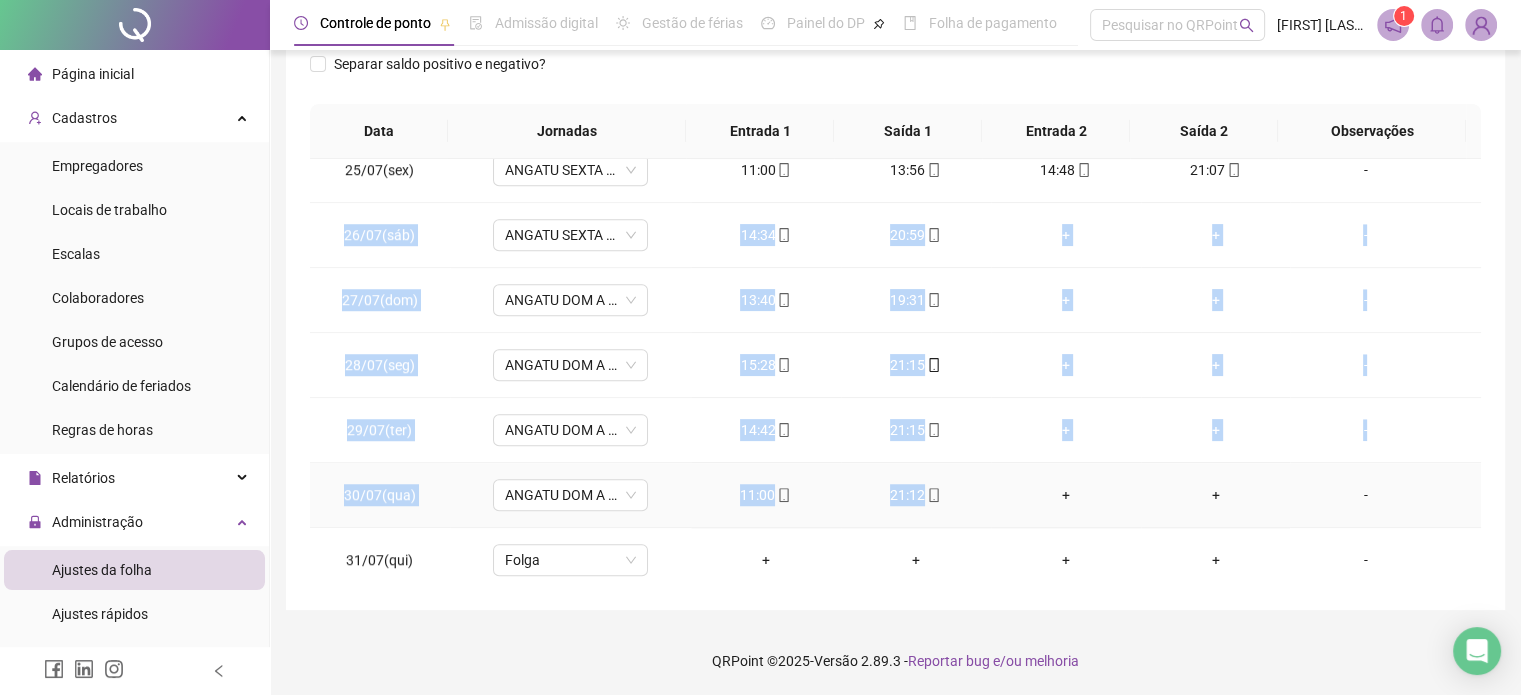 drag, startPoint x: 348, startPoint y: 231, endPoint x: 965, endPoint y: 484, distance: 666.8568 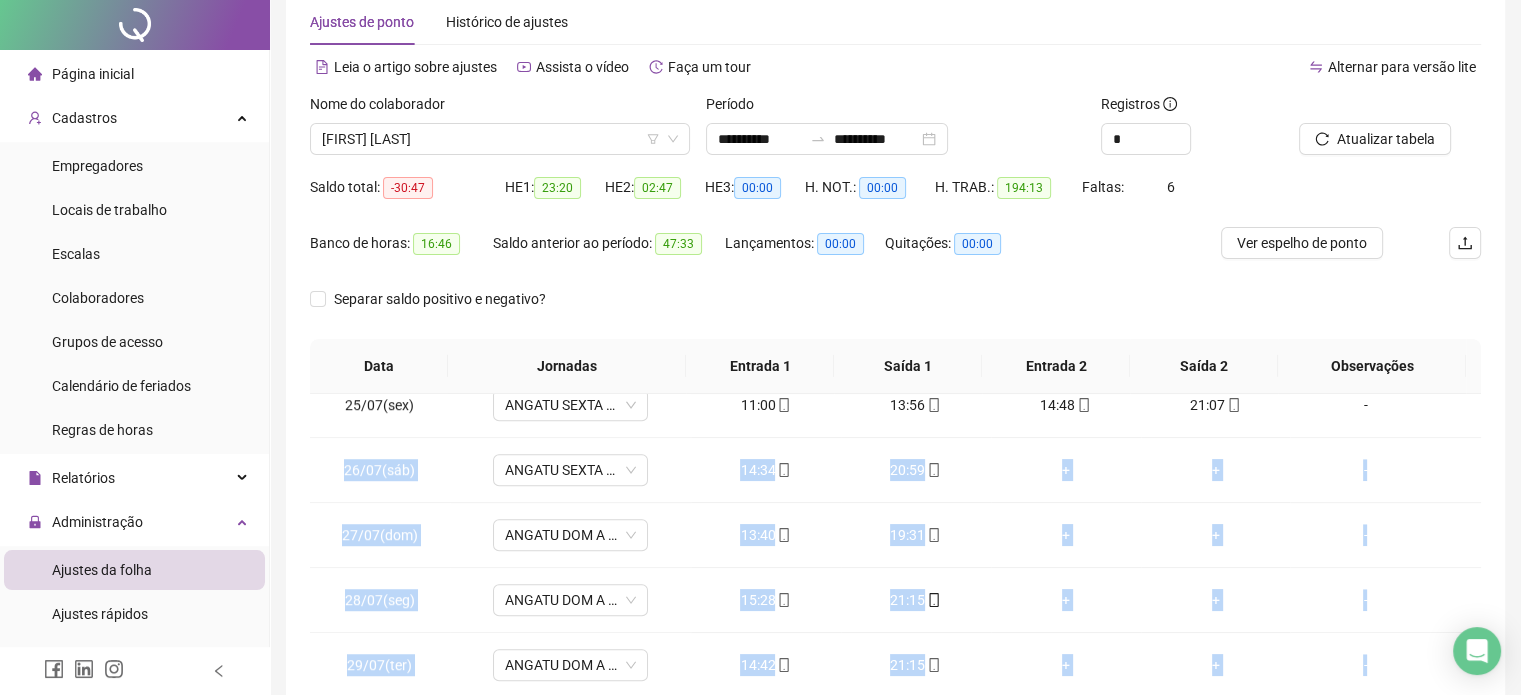 scroll, scrollTop: 0, scrollLeft: 0, axis: both 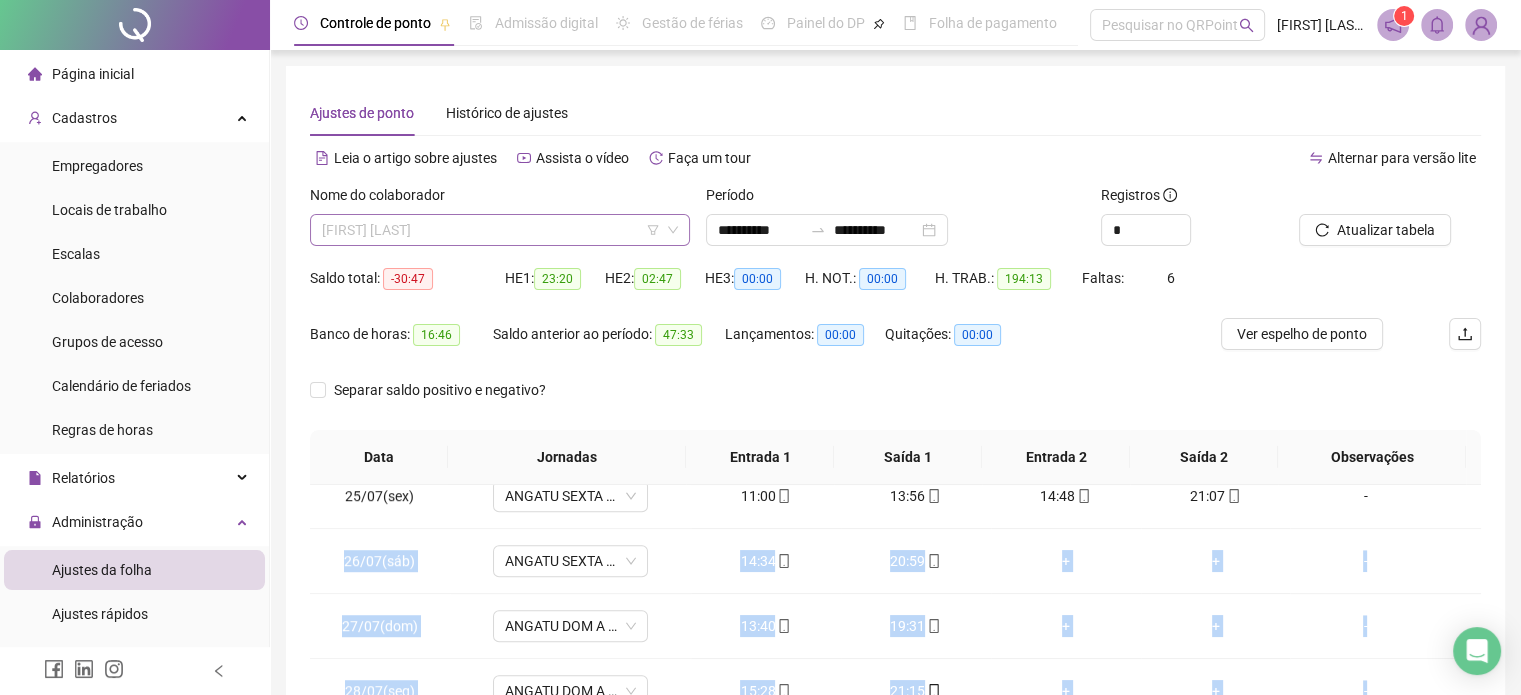 click on "[FIRST] [LAST]" at bounding box center (500, 230) 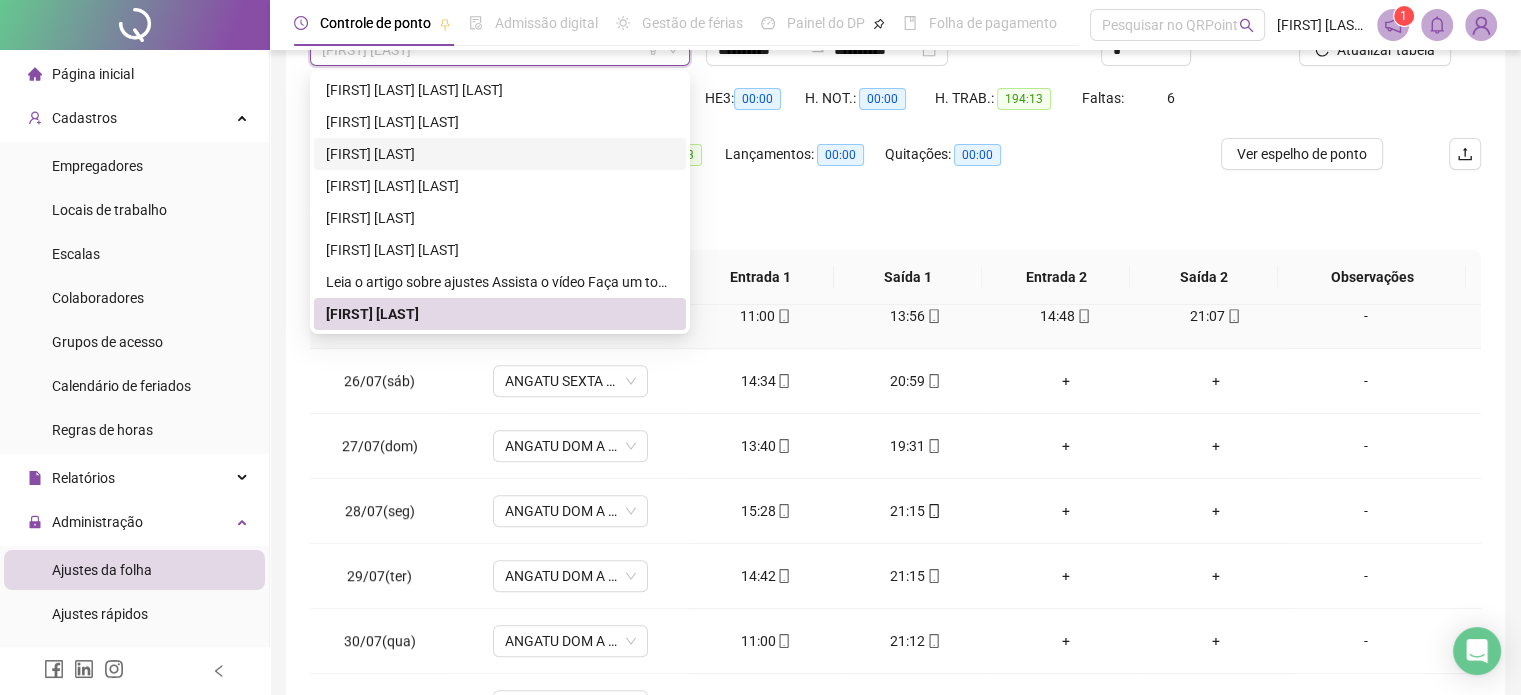scroll, scrollTop: 200, scrollLeft: 0, axis: vertical 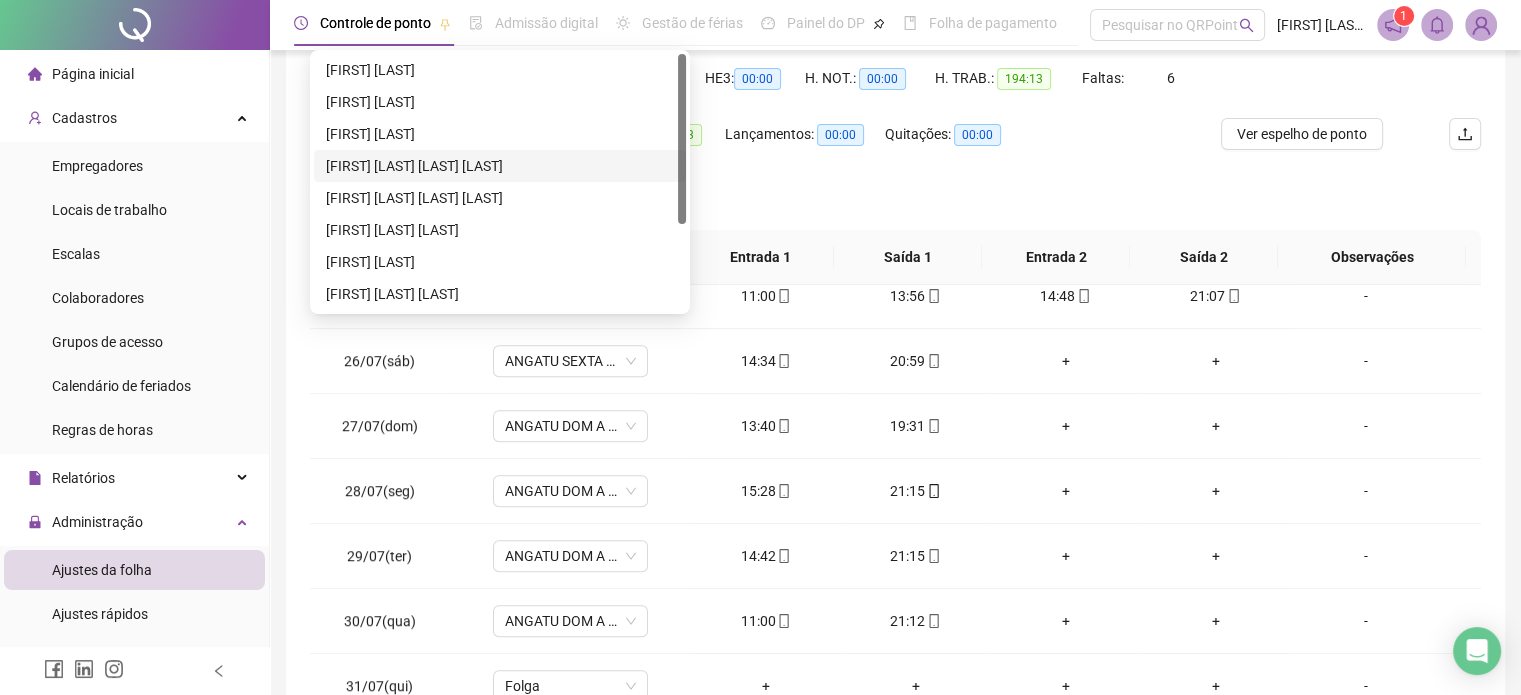 click on "[FIRST] [LAST] [LAST] [LAST]" at bounding box center (500, 166) 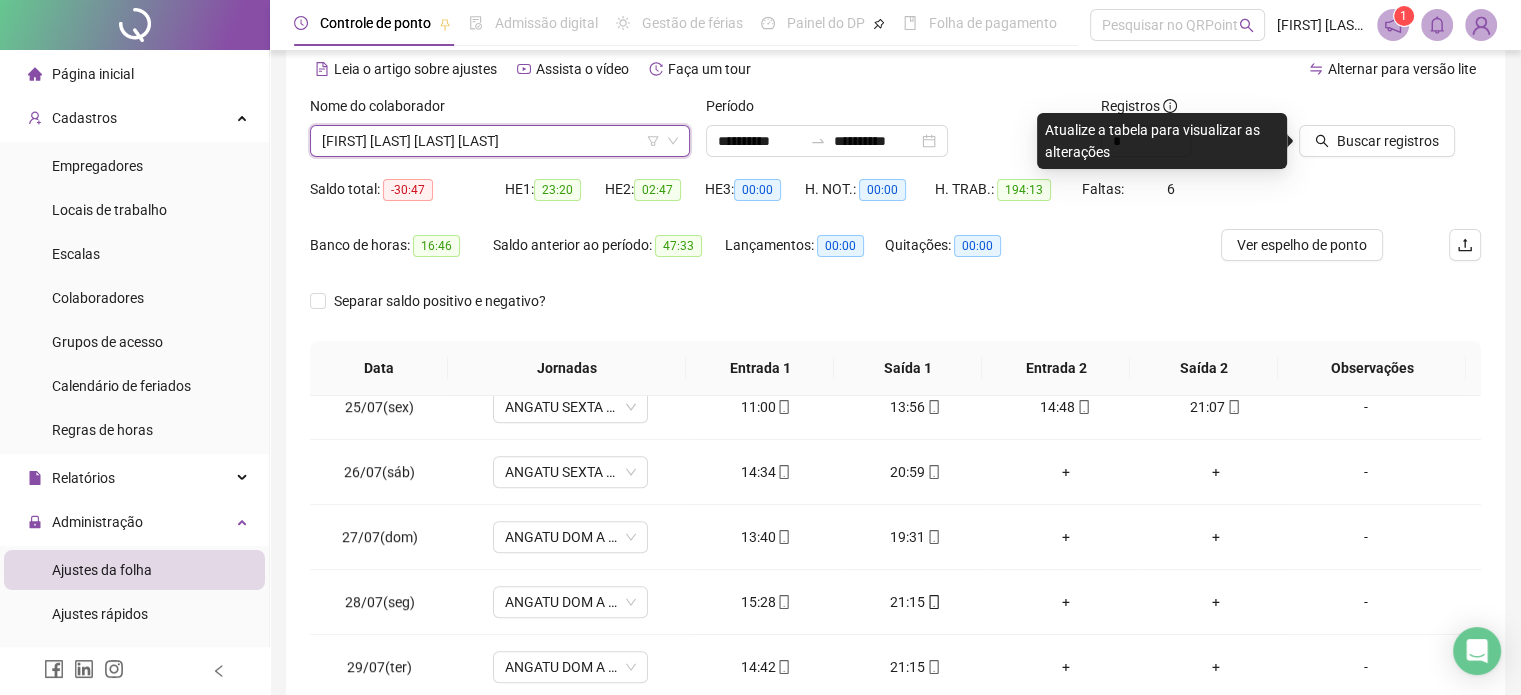 scroll, scrollTop: 0, scrollLeft: 0, axis: both 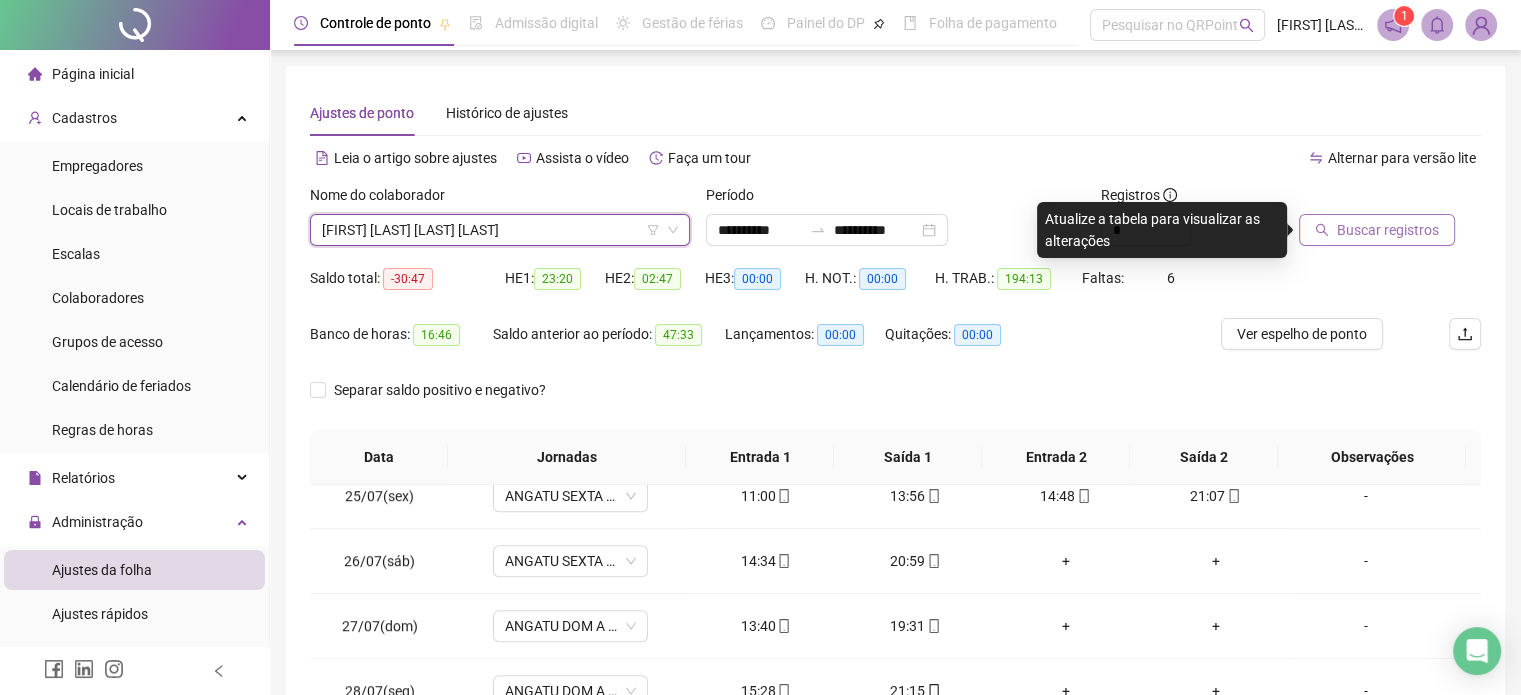 click on "Buscar registros" at bounding box center [1388, 230] 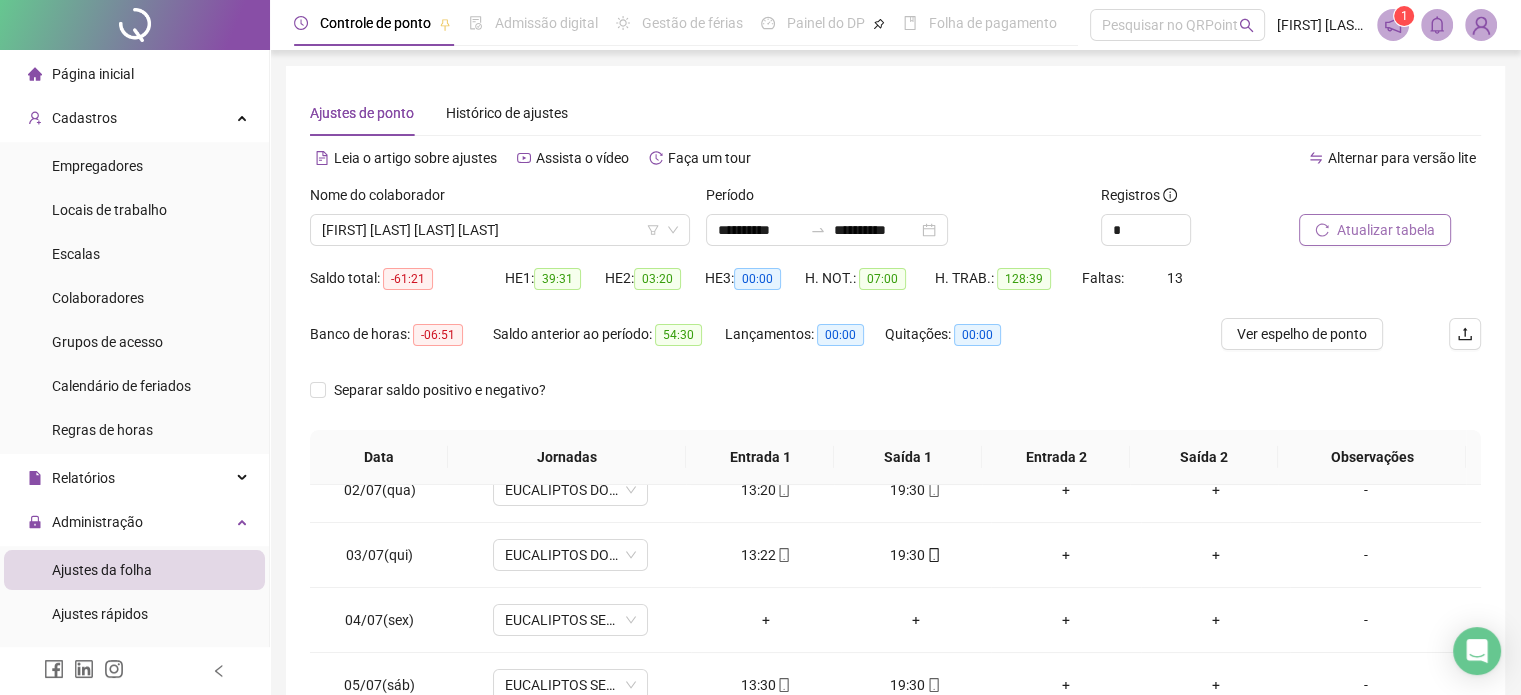 scroll, scrollTop: 0, scrollLeft: 0, axis: both 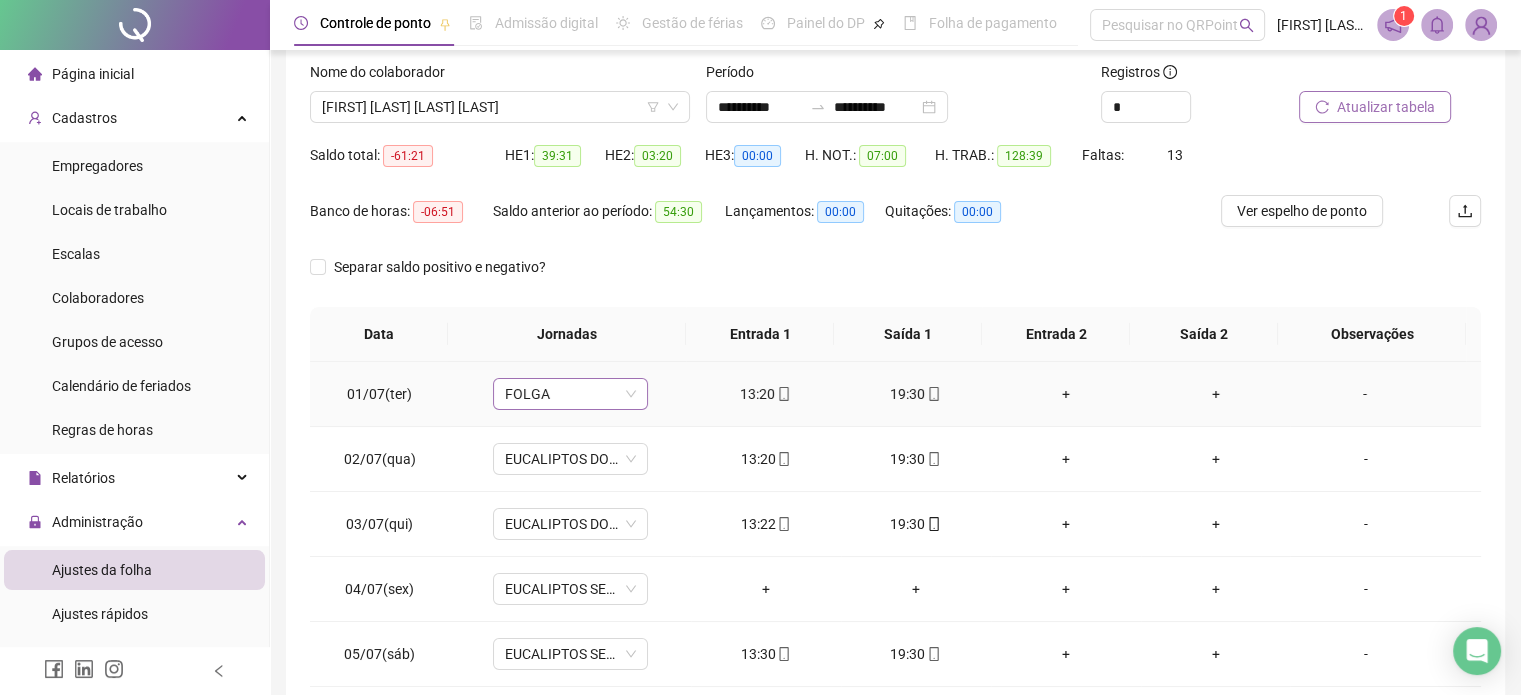 click on "FOLGA" at bounding box center [570, 394] 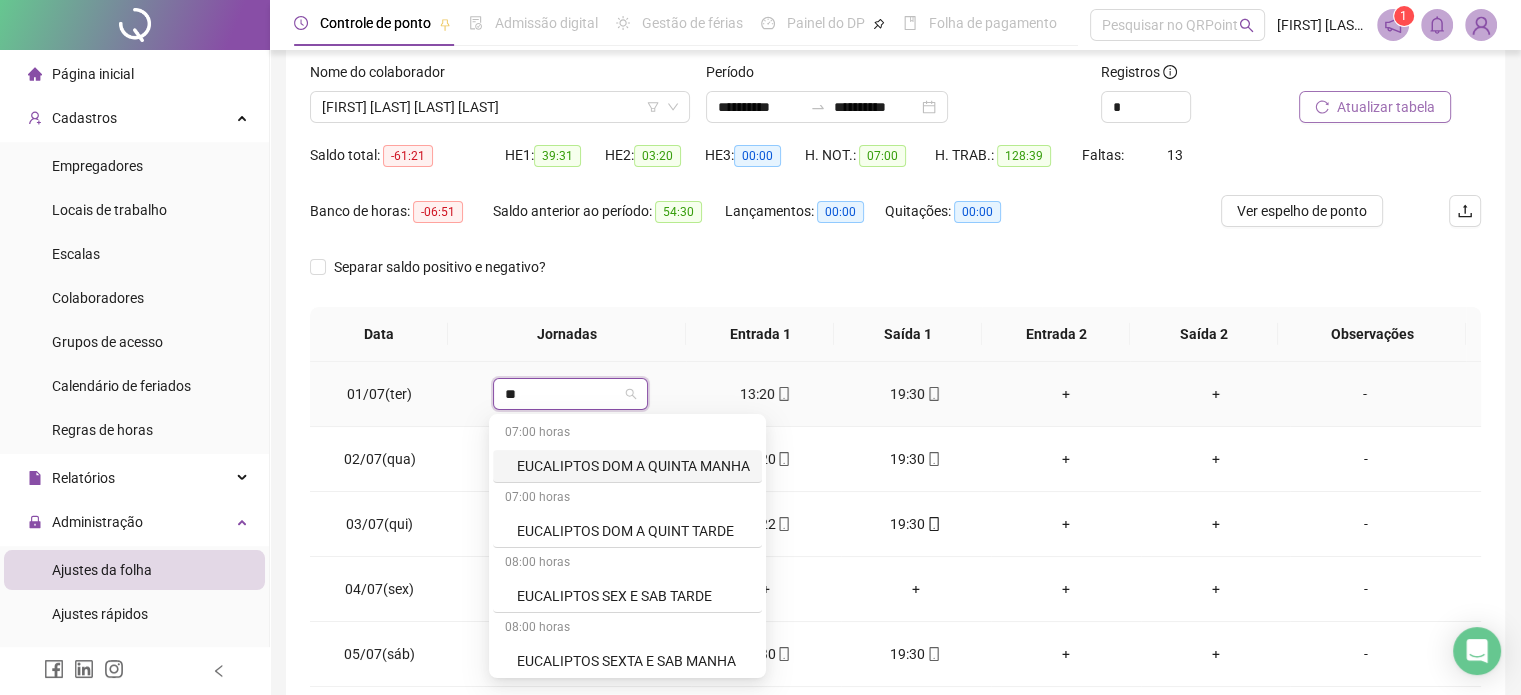 type on "***" 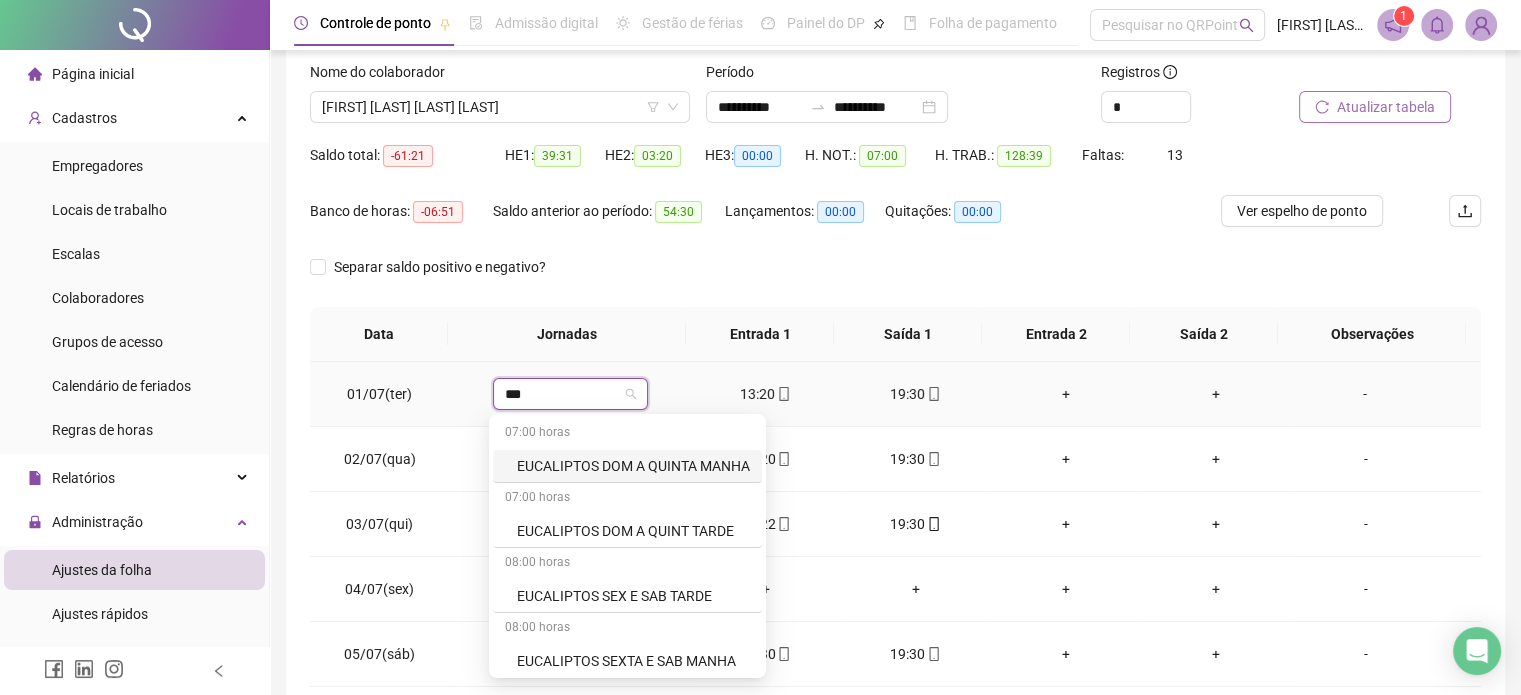 click on "EUCALIPTOS DOM A QUINTA  MANHA" at bounding box center [633, 466] 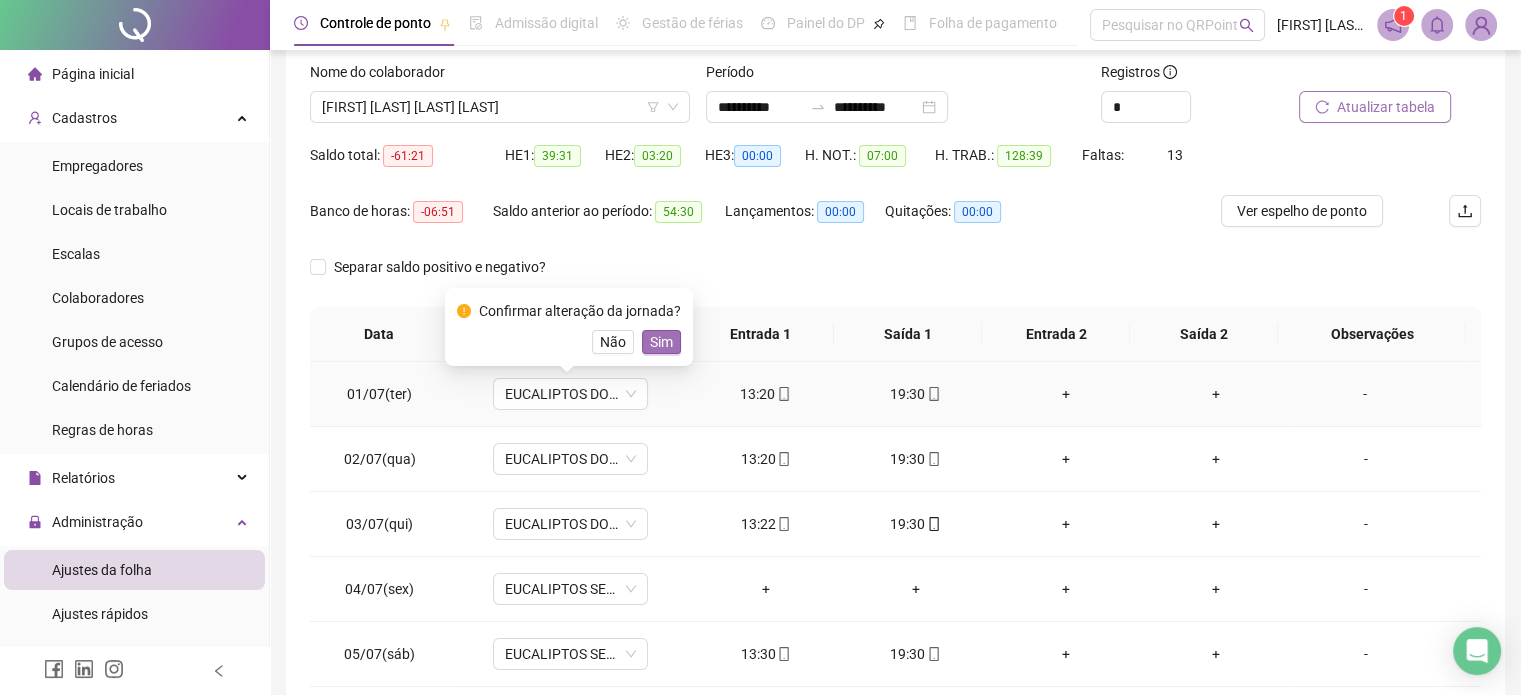click on "Sim" at bounding box center (661, 342) 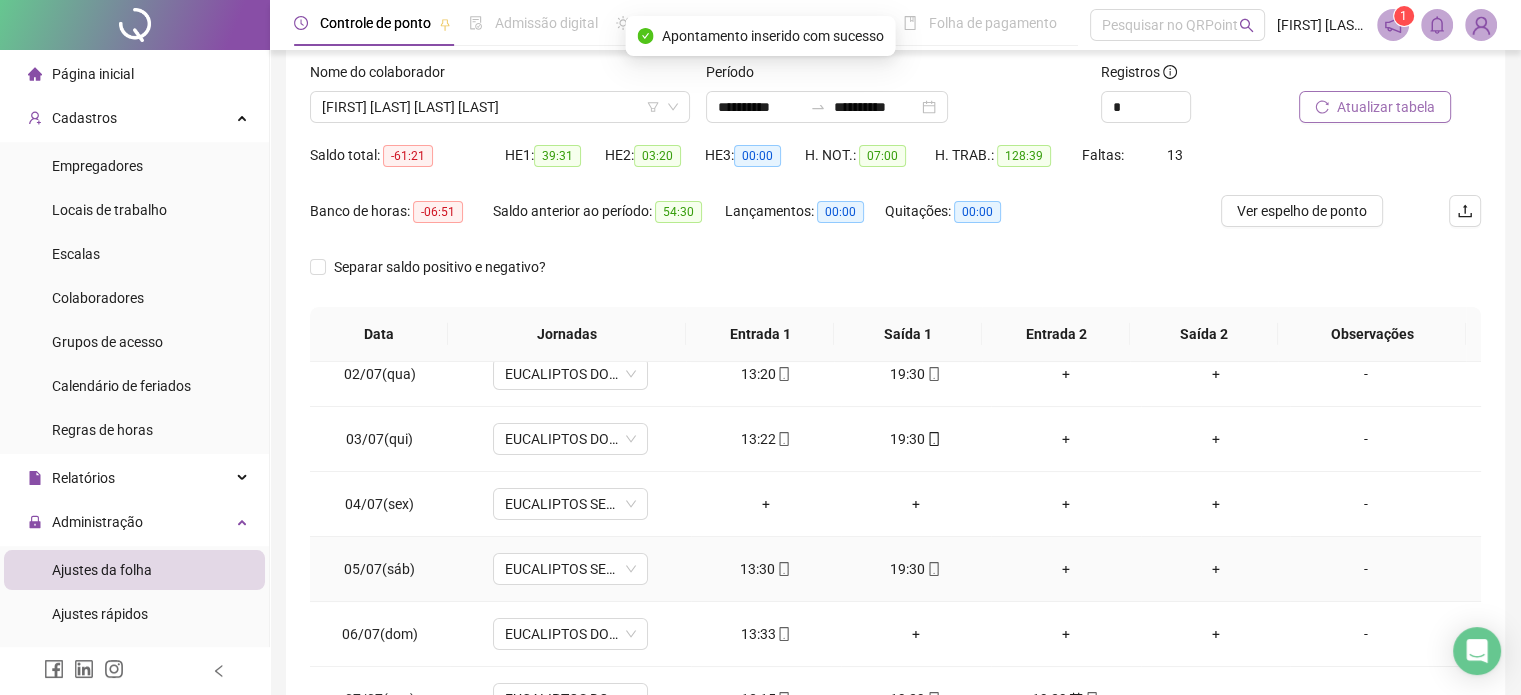 scroll, scrollTop: 0, scrollLeft: 0, axis: both 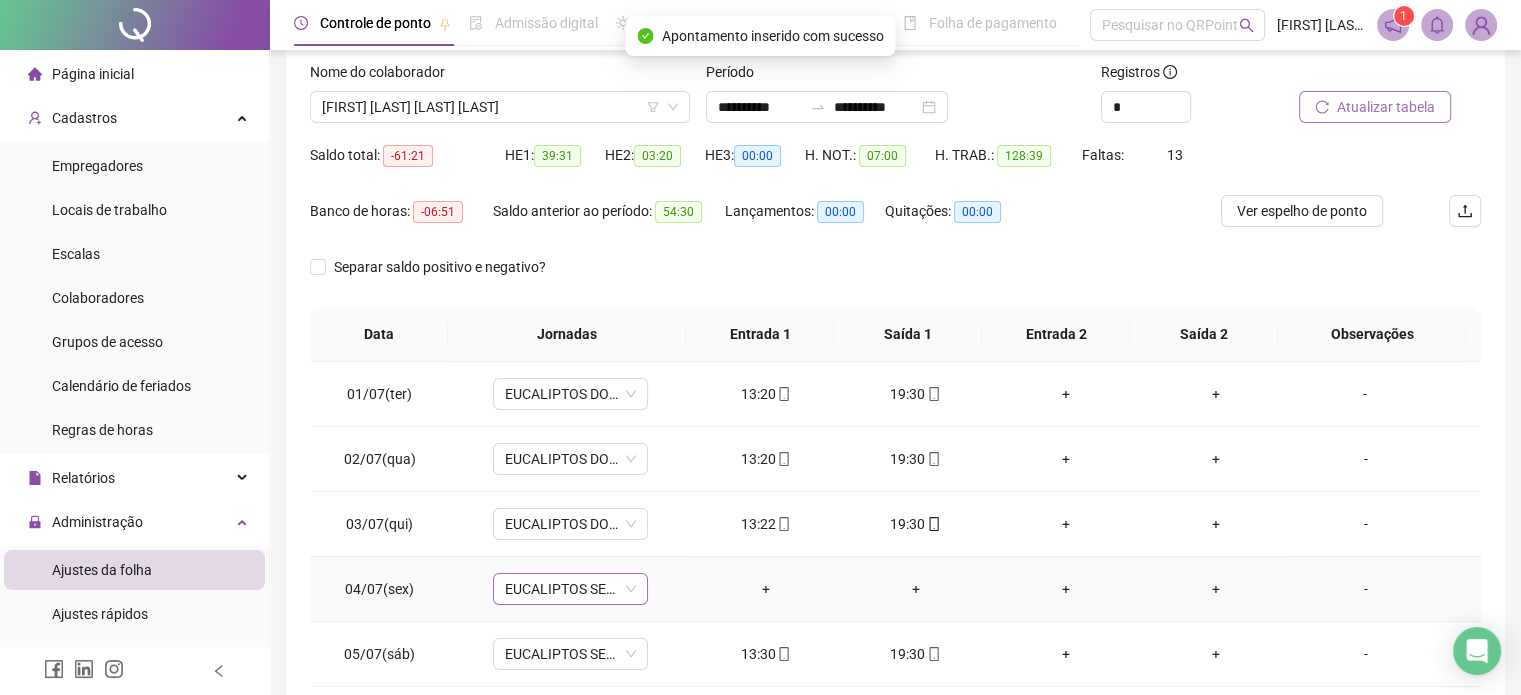 click on "EUCALIPTOS  SEX E SAB TARDE" at bounding box center [570, 589] 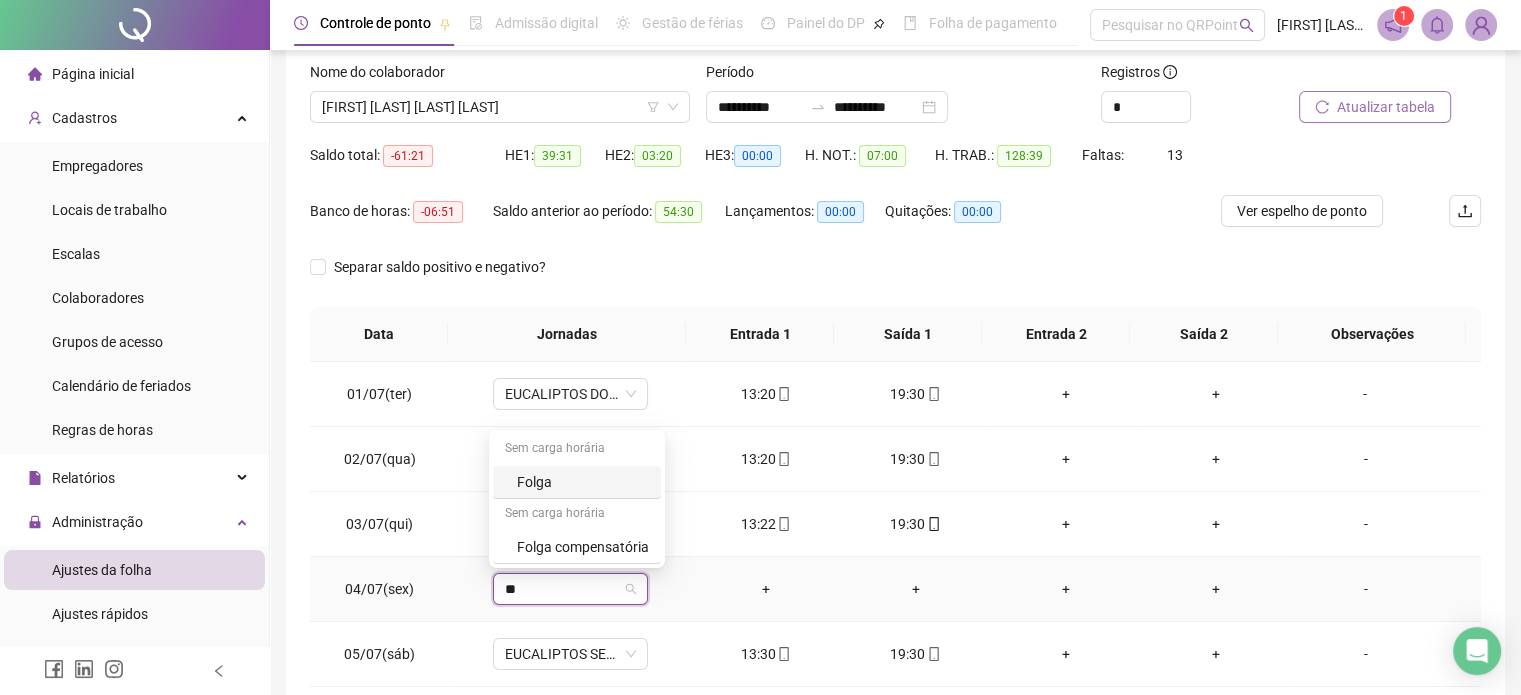 type on "***" 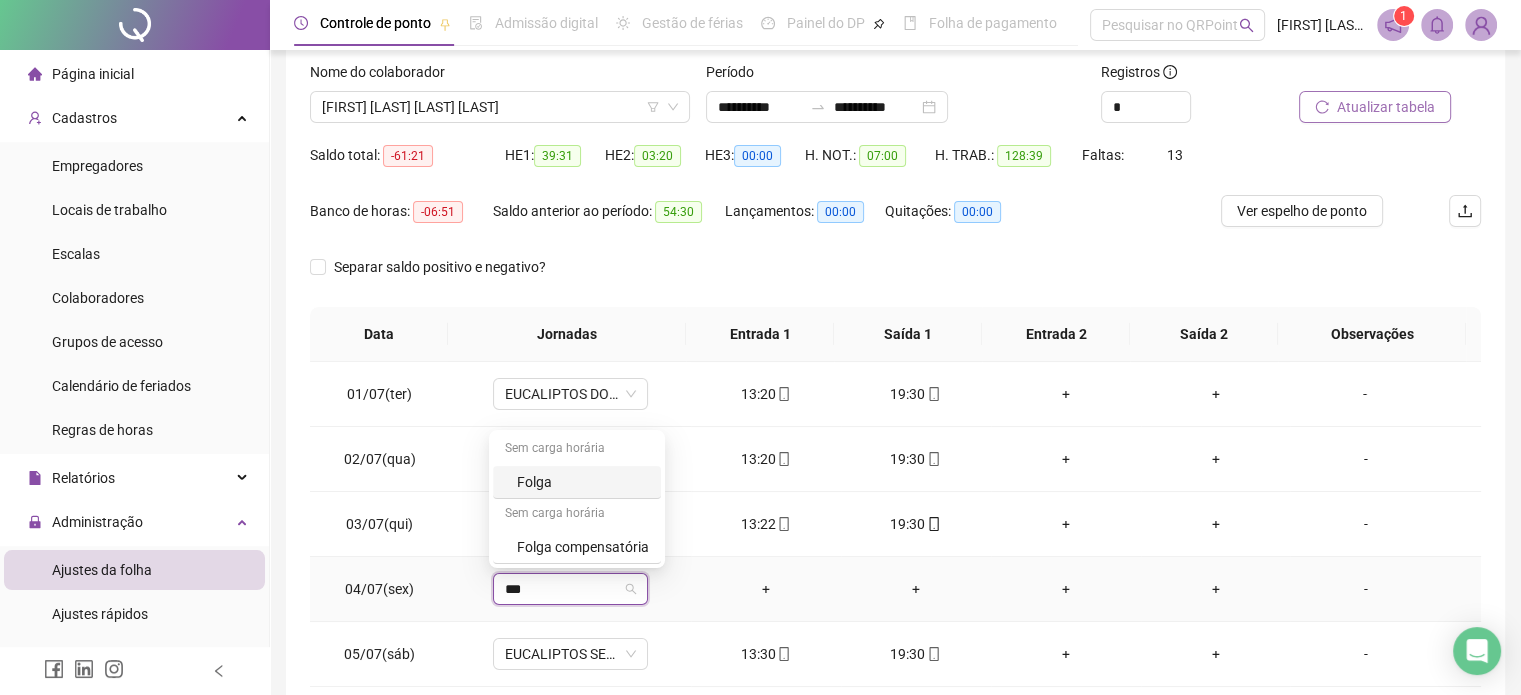click on "Folga" at bounding box center (583, 482) 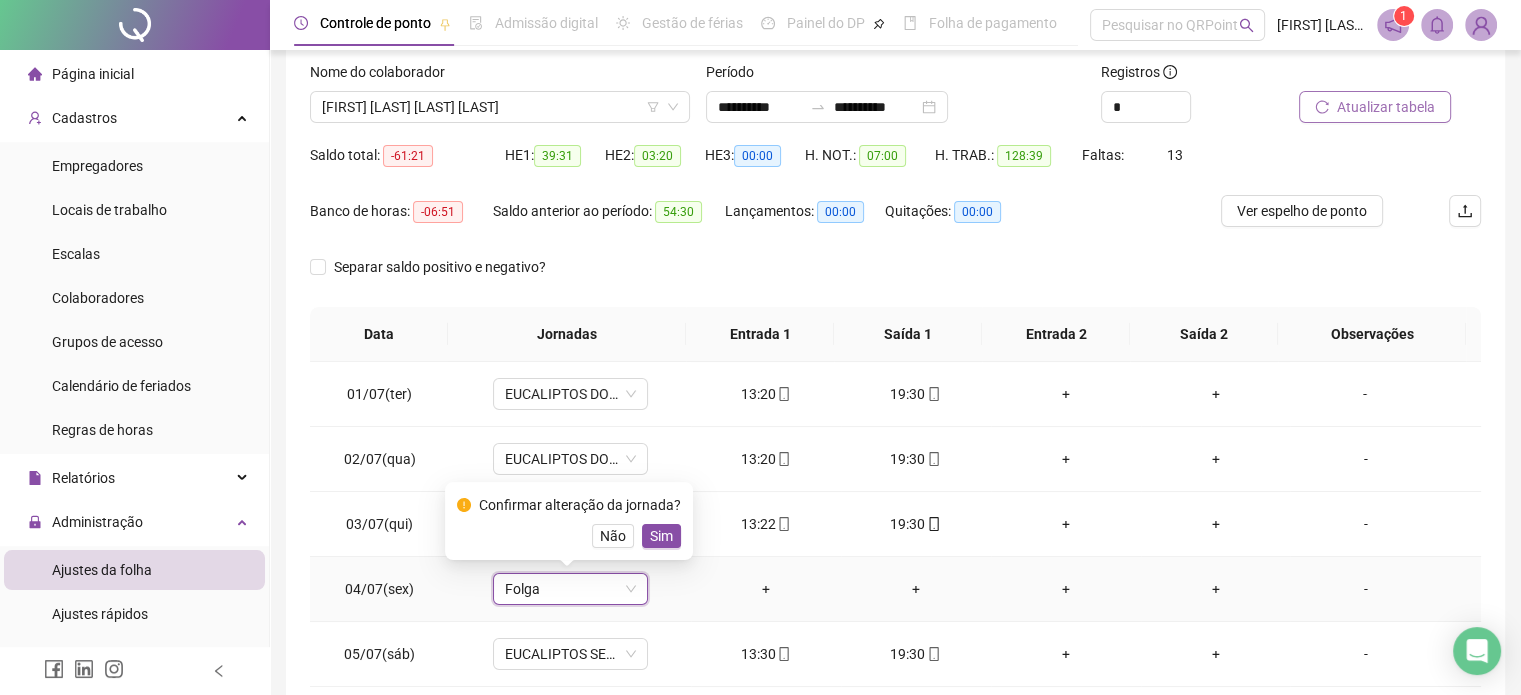 click on "Sim" at bounding box center (661, 536) 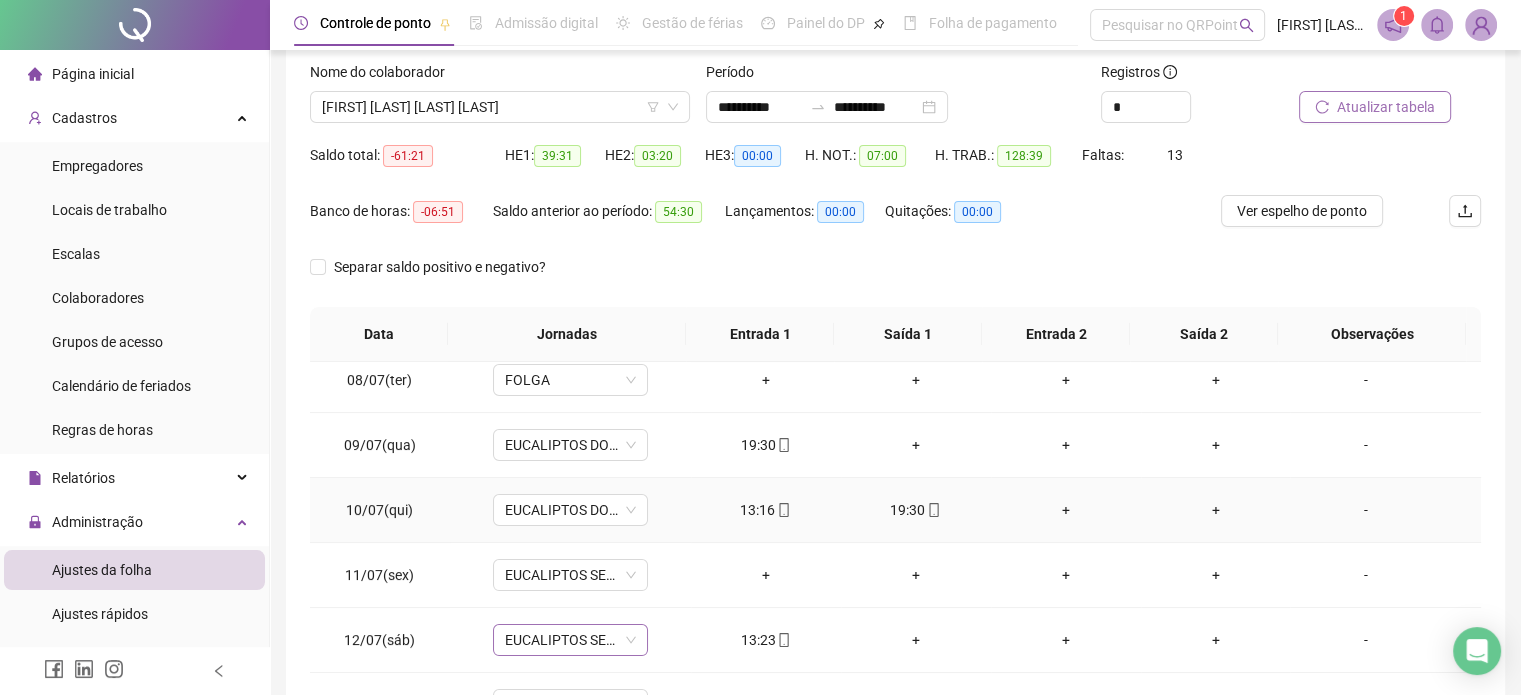 scroll, scrollTop: 500, scrollLeft: 0, axis: vertical 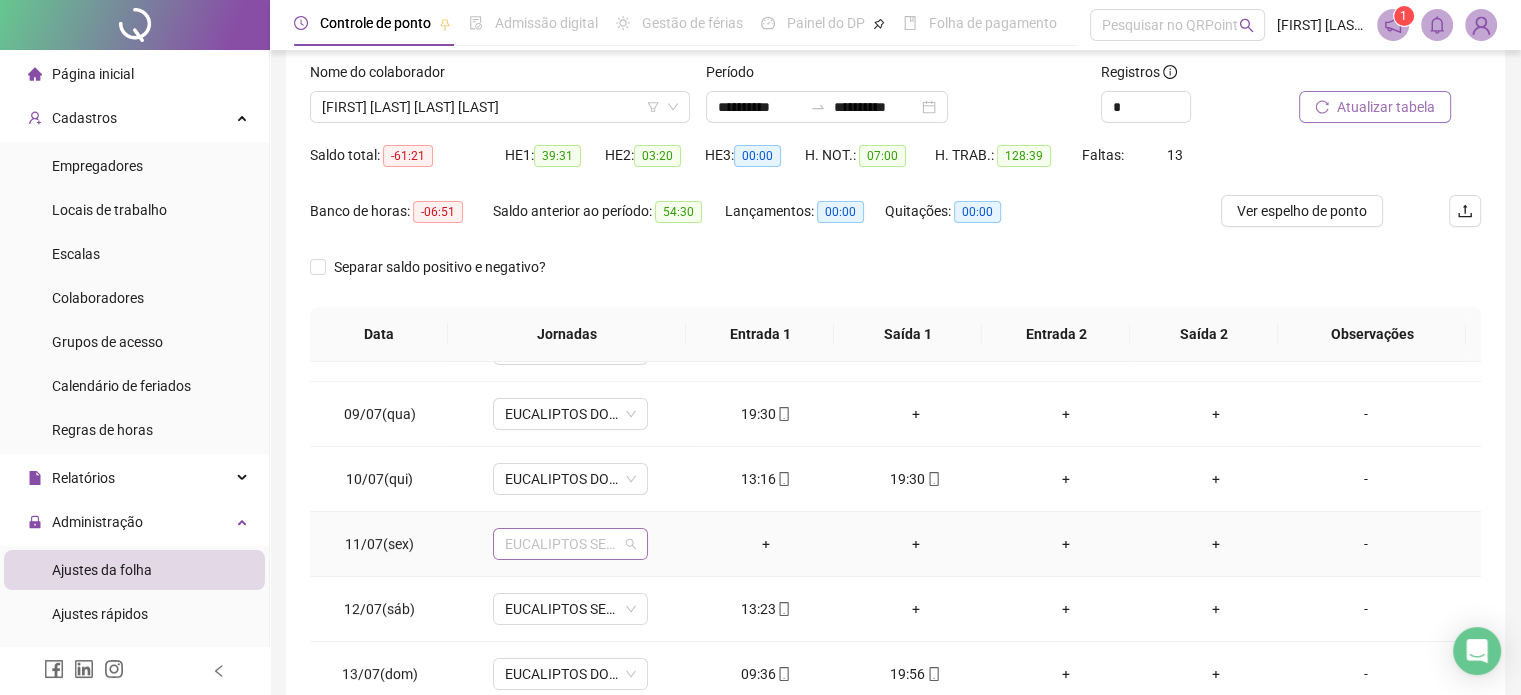 click on "EUCALIPTOS  SEX E SAB TARDE" at bounding box center (570, 544) 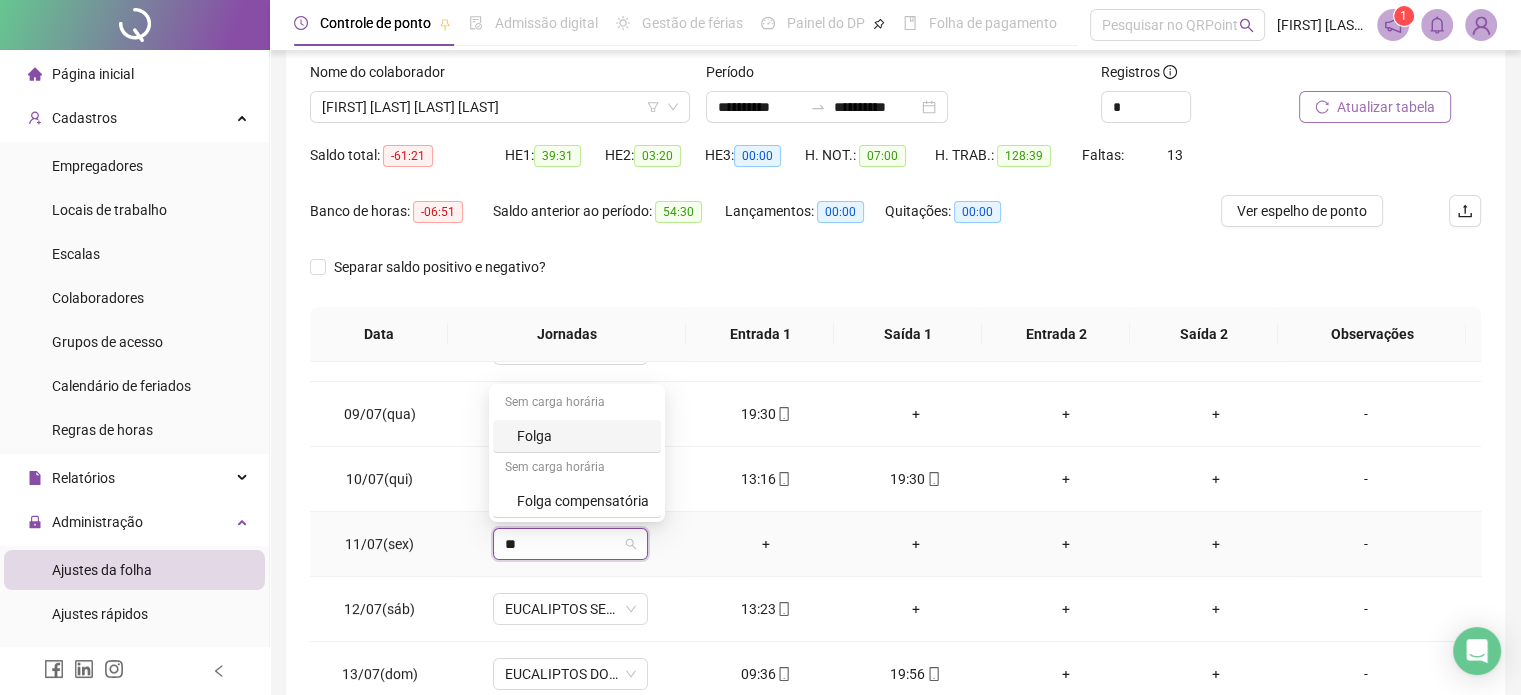 type on "***" 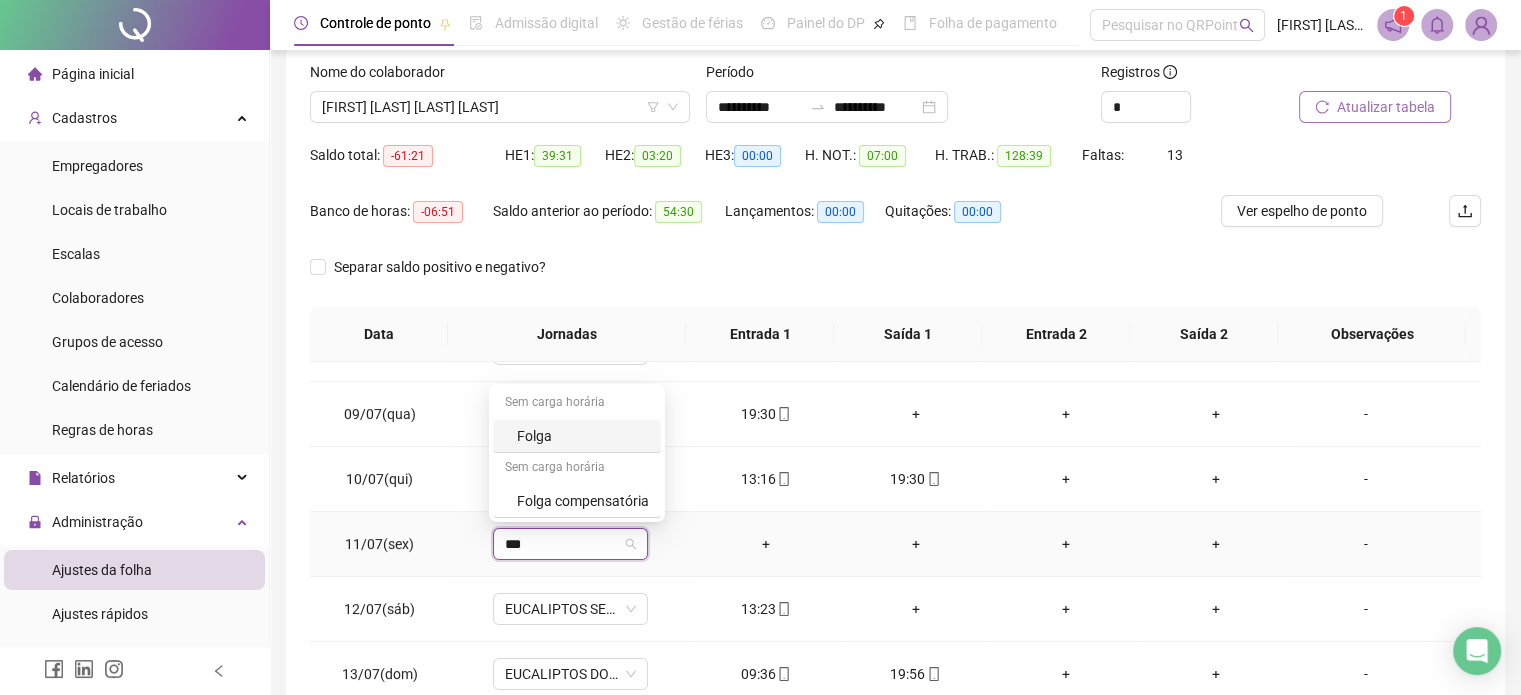 click on "Folga" at bounding box center [583, 436] 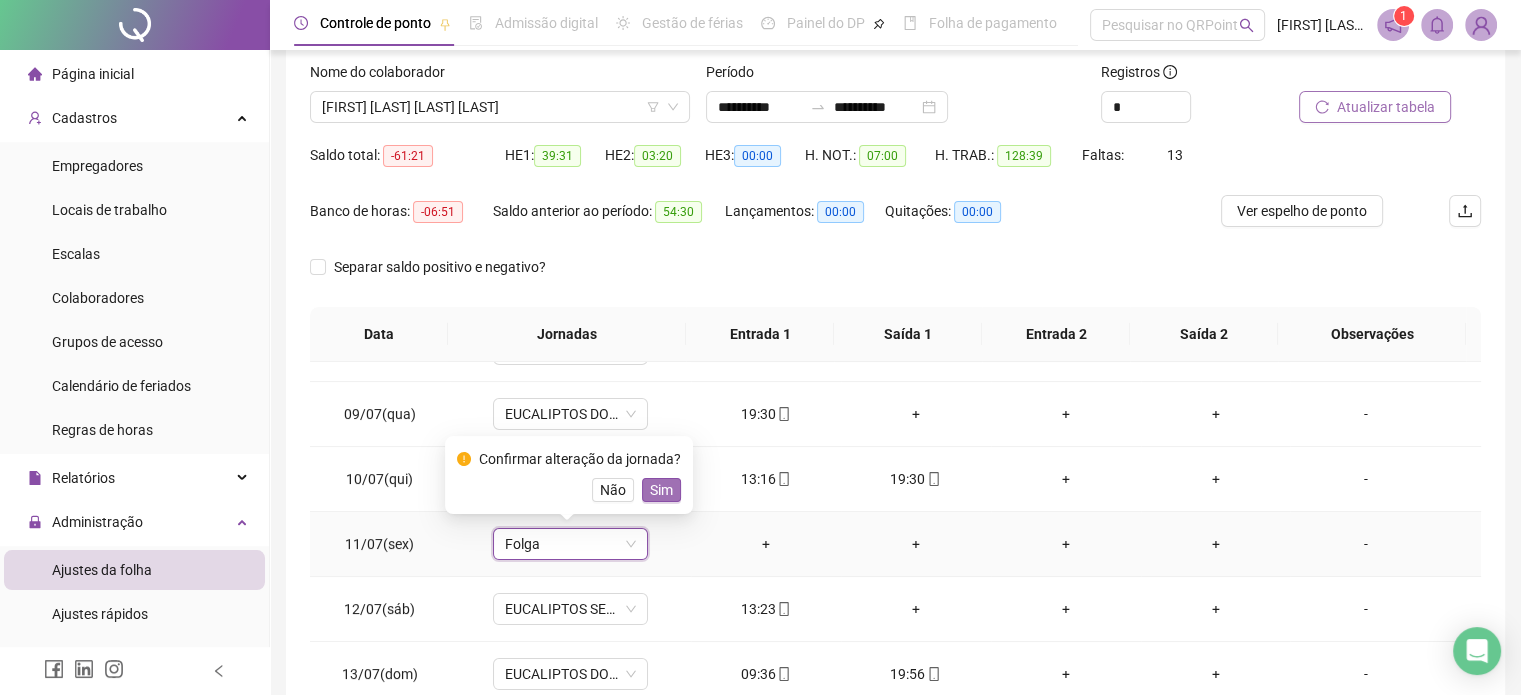 click on "Sim" at bounding box center (661, 490) 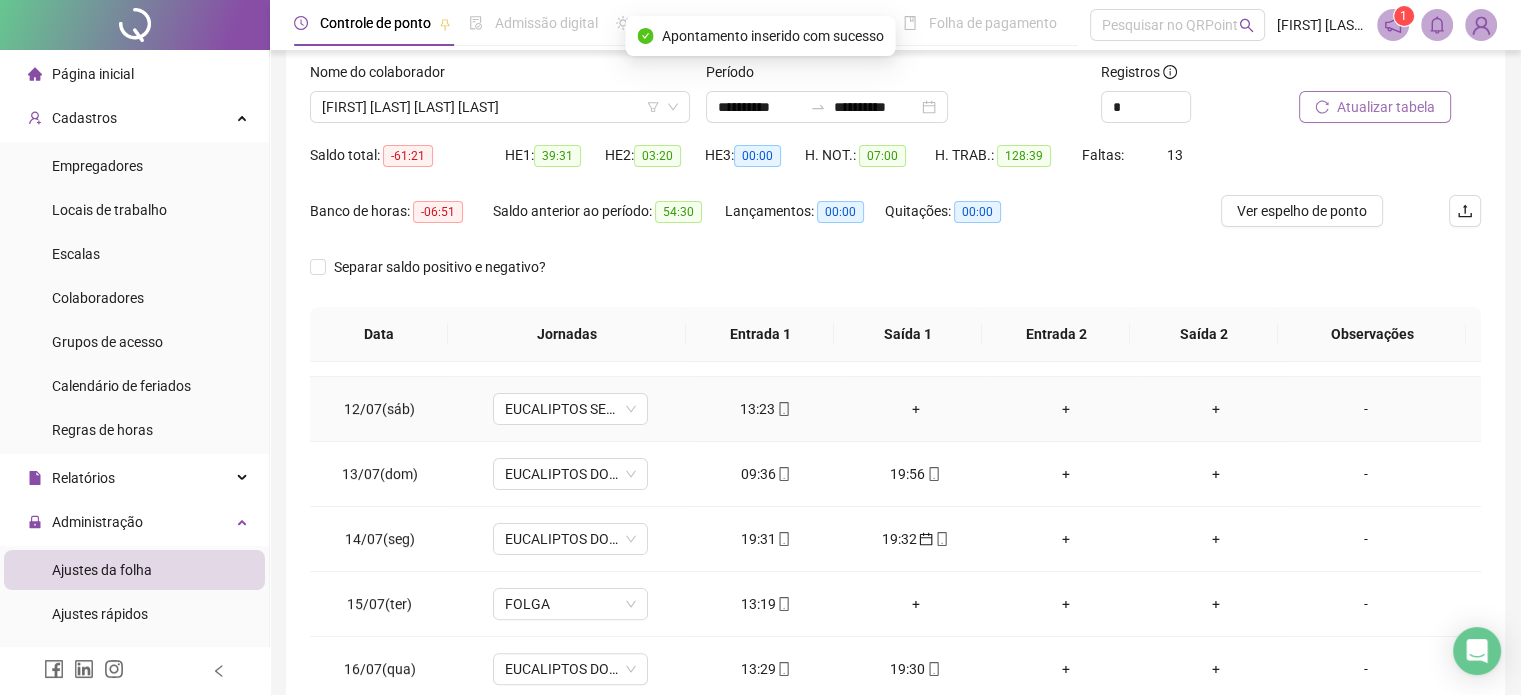 scroll, scrollTop: 800, scrollLeft: 0, axis: vertical 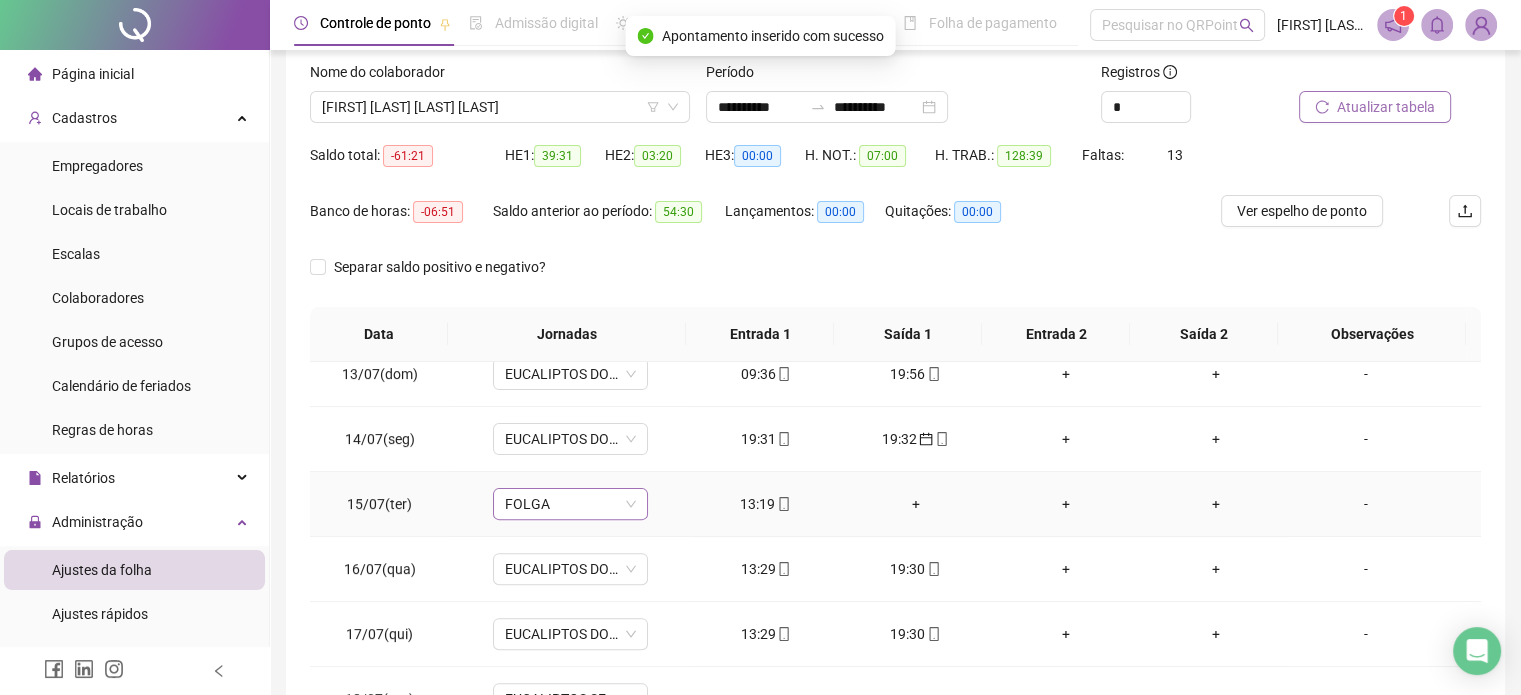 click on "FOLGA" at bounding box center [570, 504] 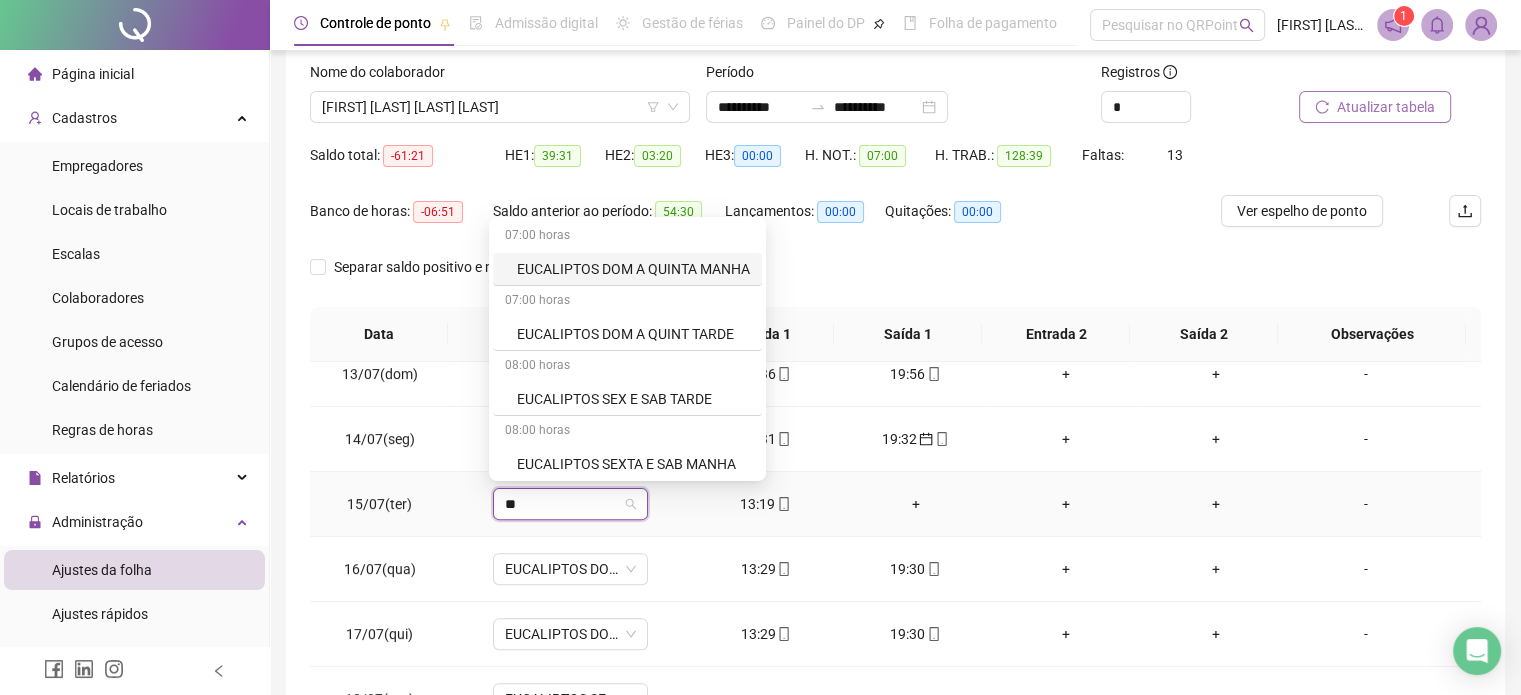 type on "***" 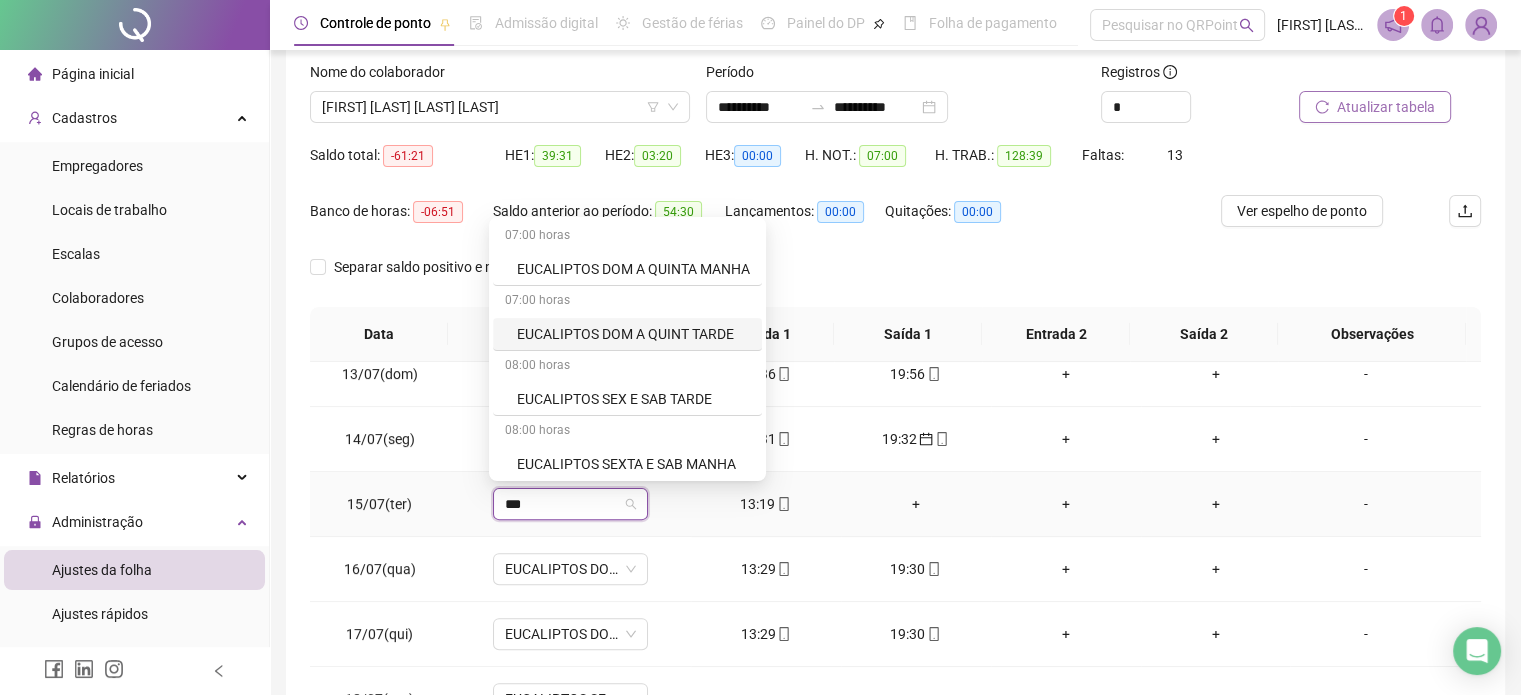 click on "EUCALIPTOS  DOM A  QUINT TARDE" at bounding box center (633, 334) 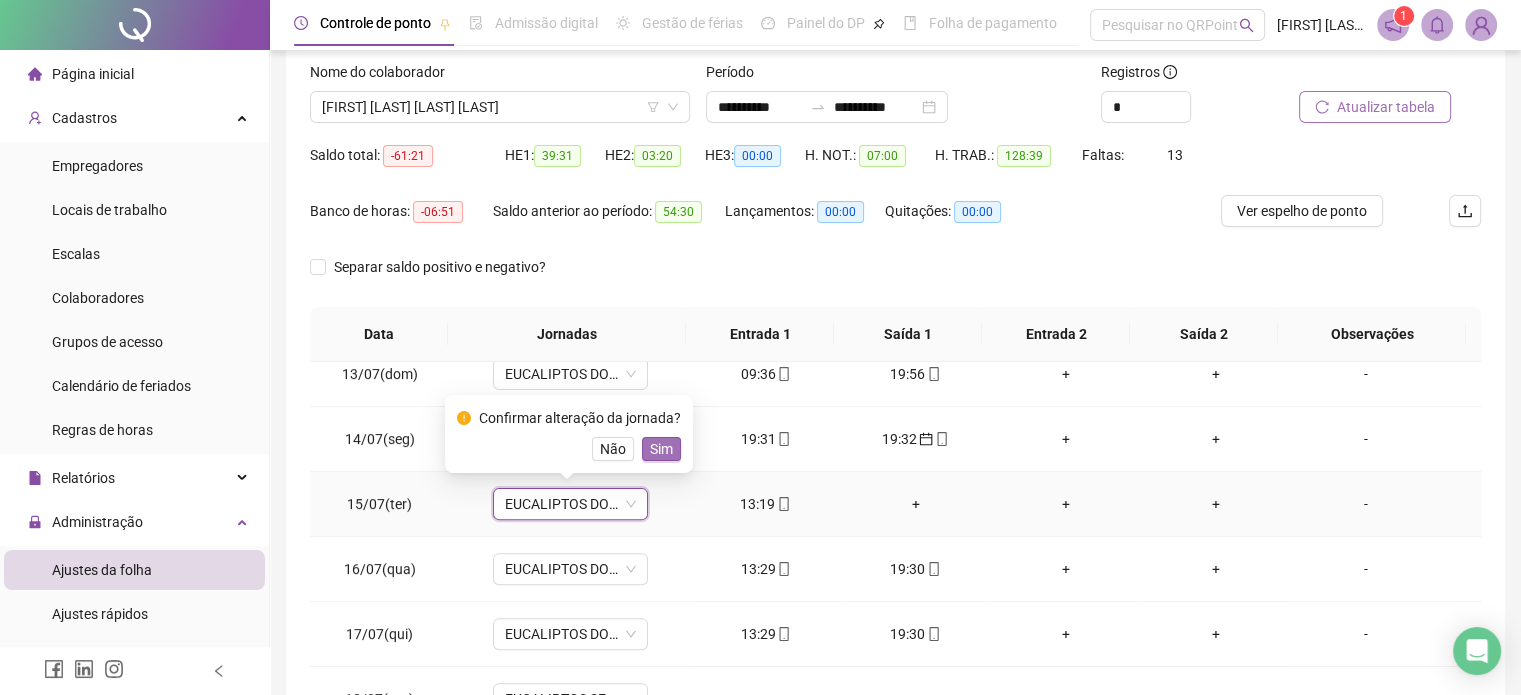 click on "Sim" at bounding box center (661, 449) 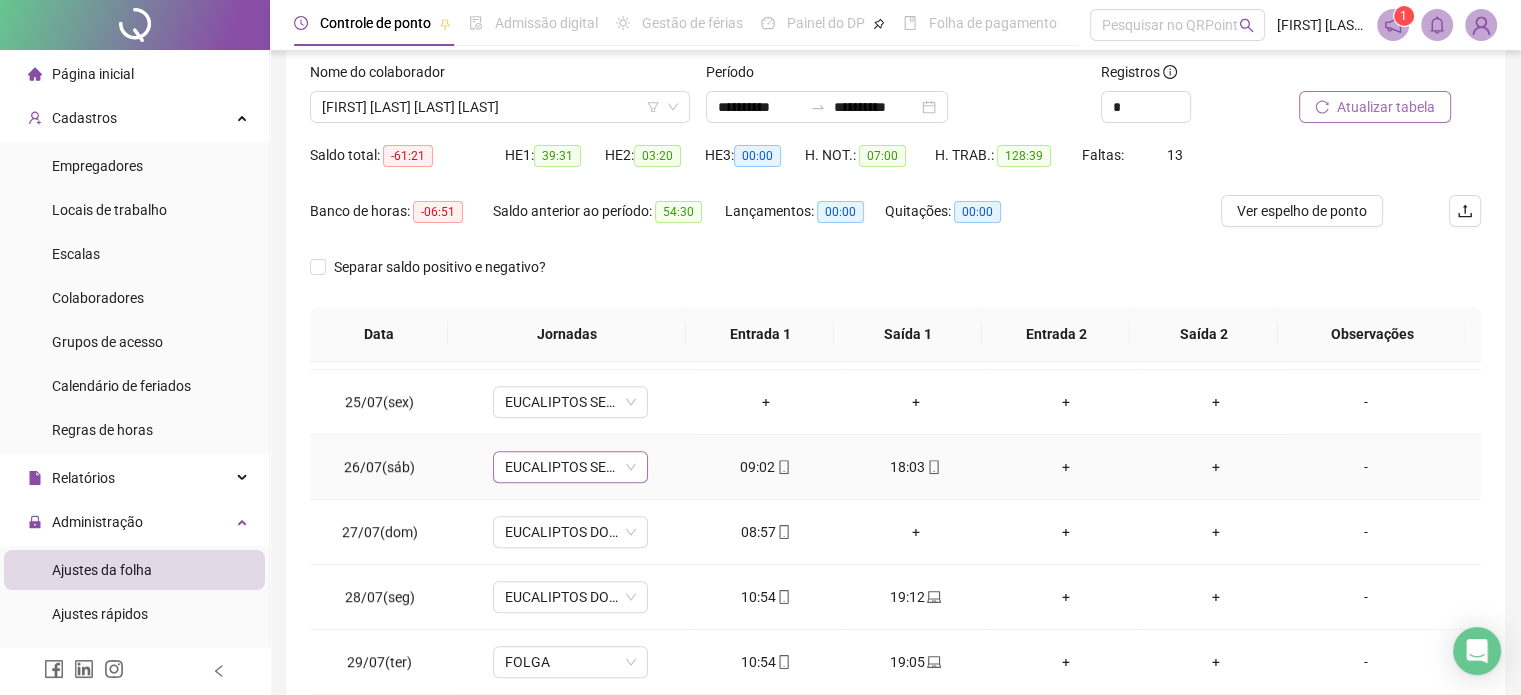 scroll, scrollTop: 1581, scrollLeft: 0, axis: vertical 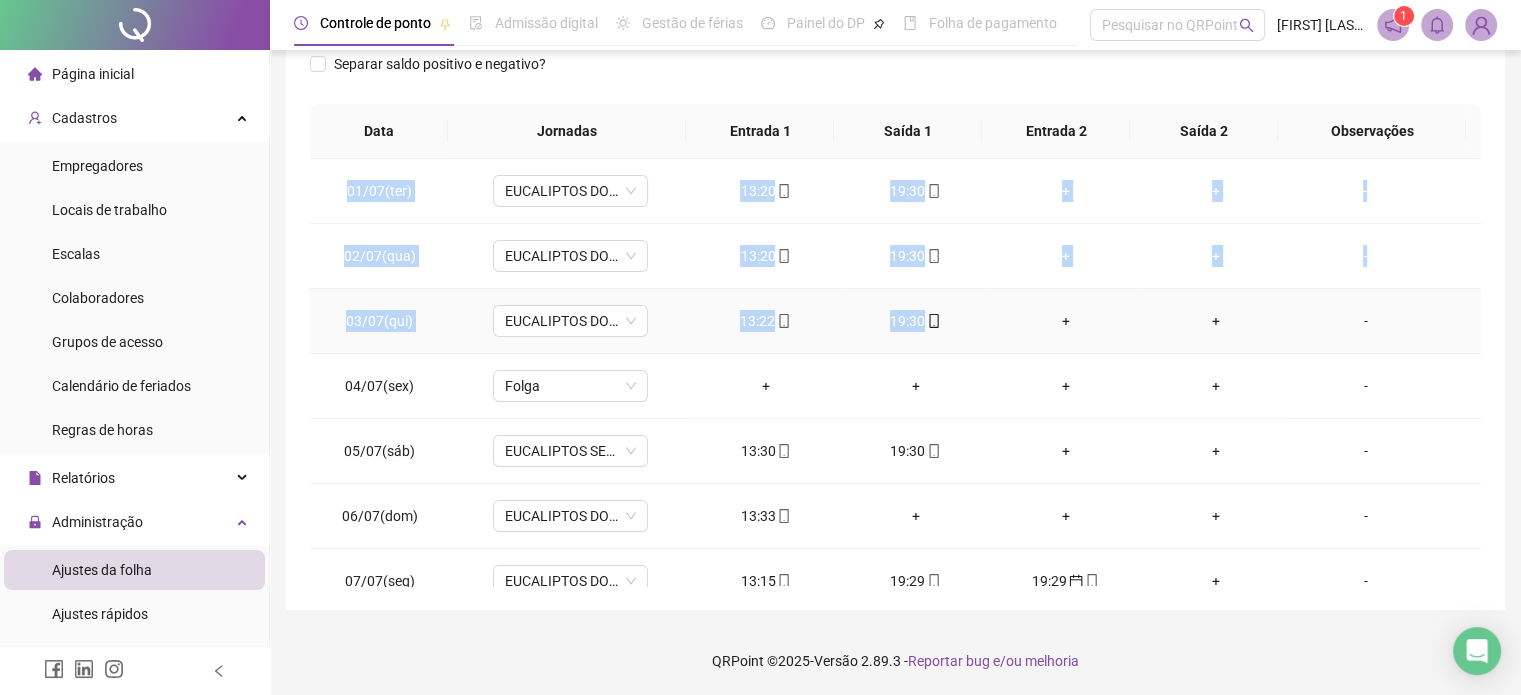 drag, startPoint x: 350, startPoint y: 189, endPoint x: 967, endPoint y: 338, distance: 634.73615 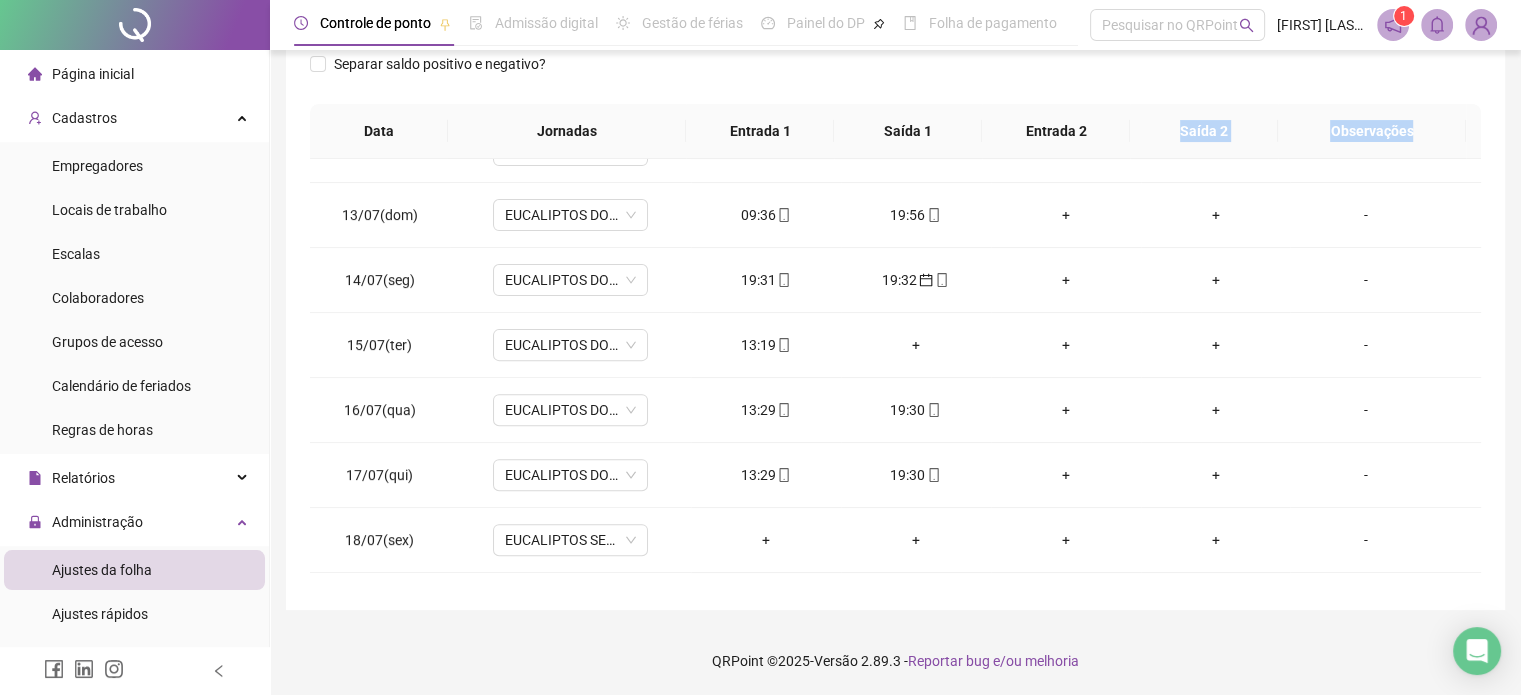 scroll, scrollTop: 664, scrollLeft: 0, axis: vertical 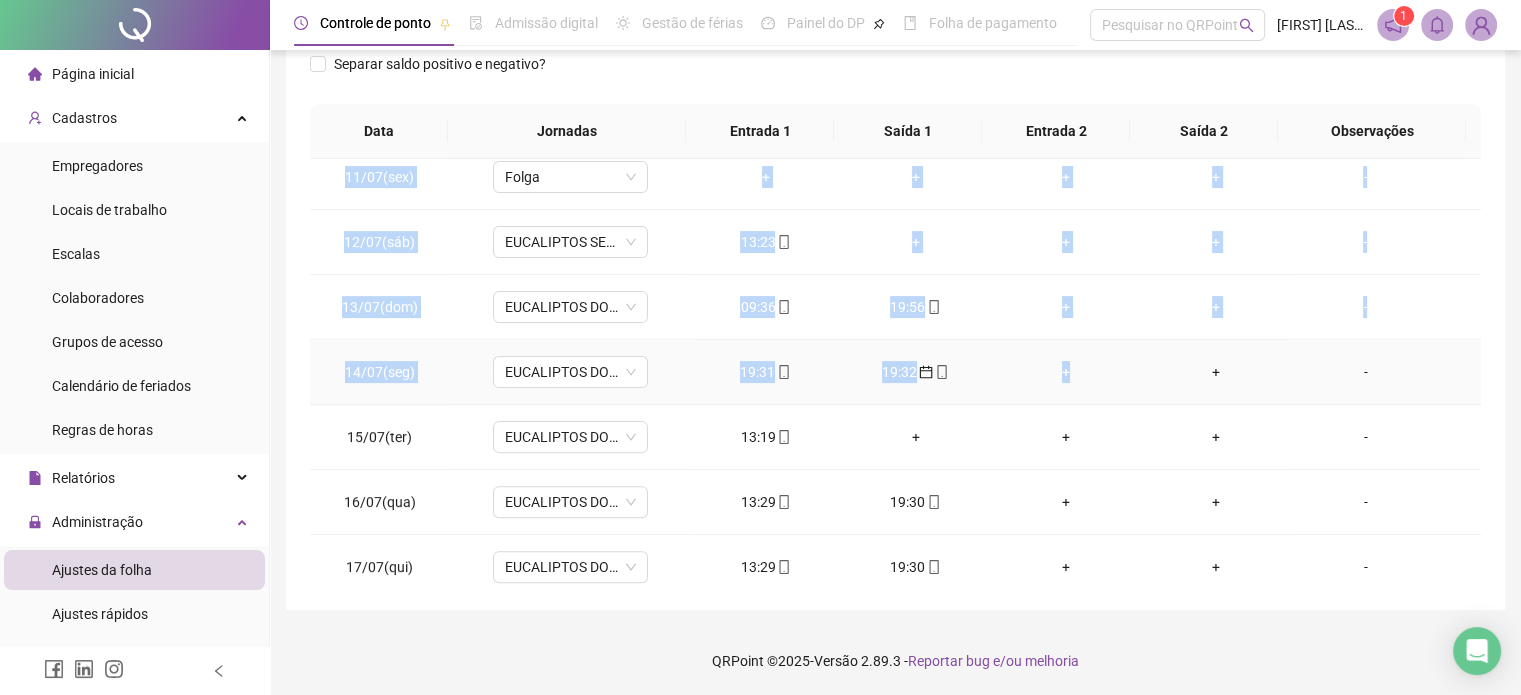 drag, startPoint x: 346, startPoint y: 447, endPoint x: 1109, endPoint y: 382, distance: 765.7637 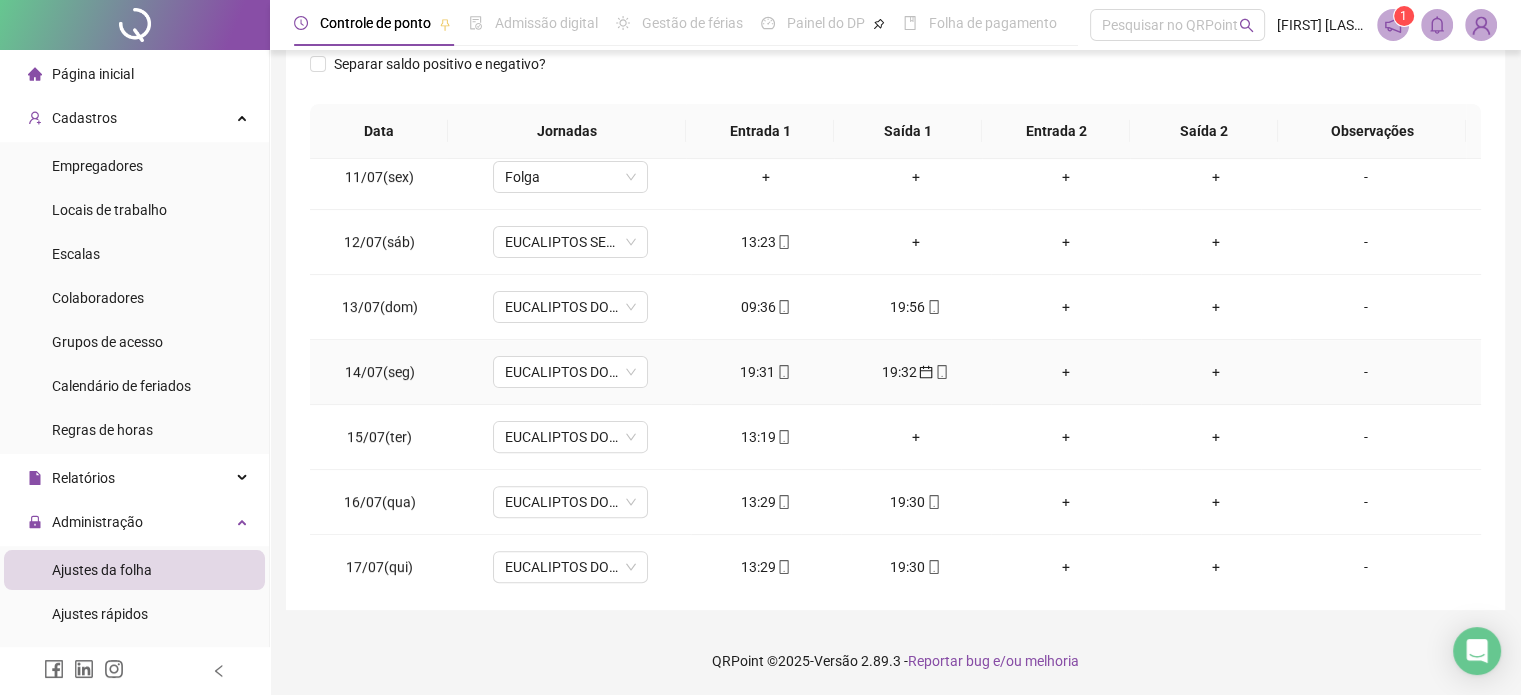 click on "+" at bounding box center (1066, 437) 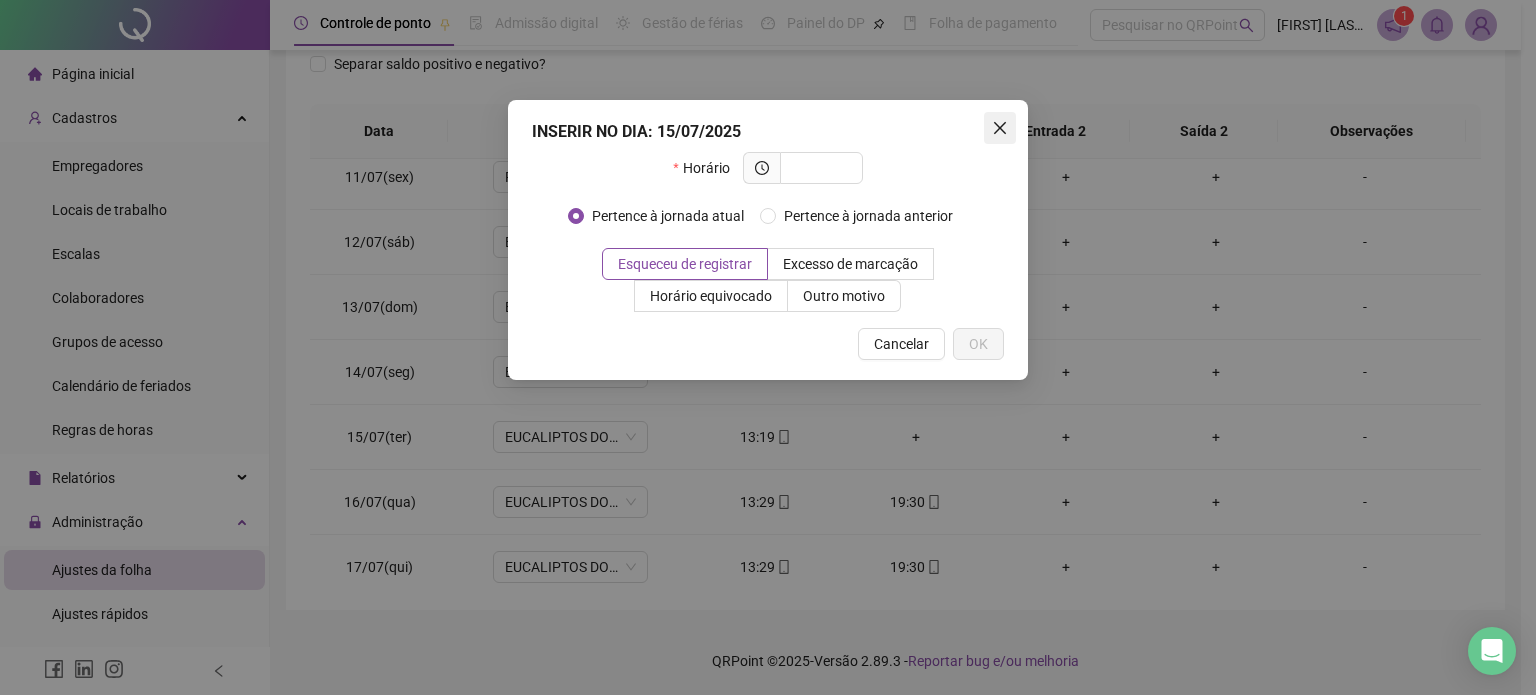 click 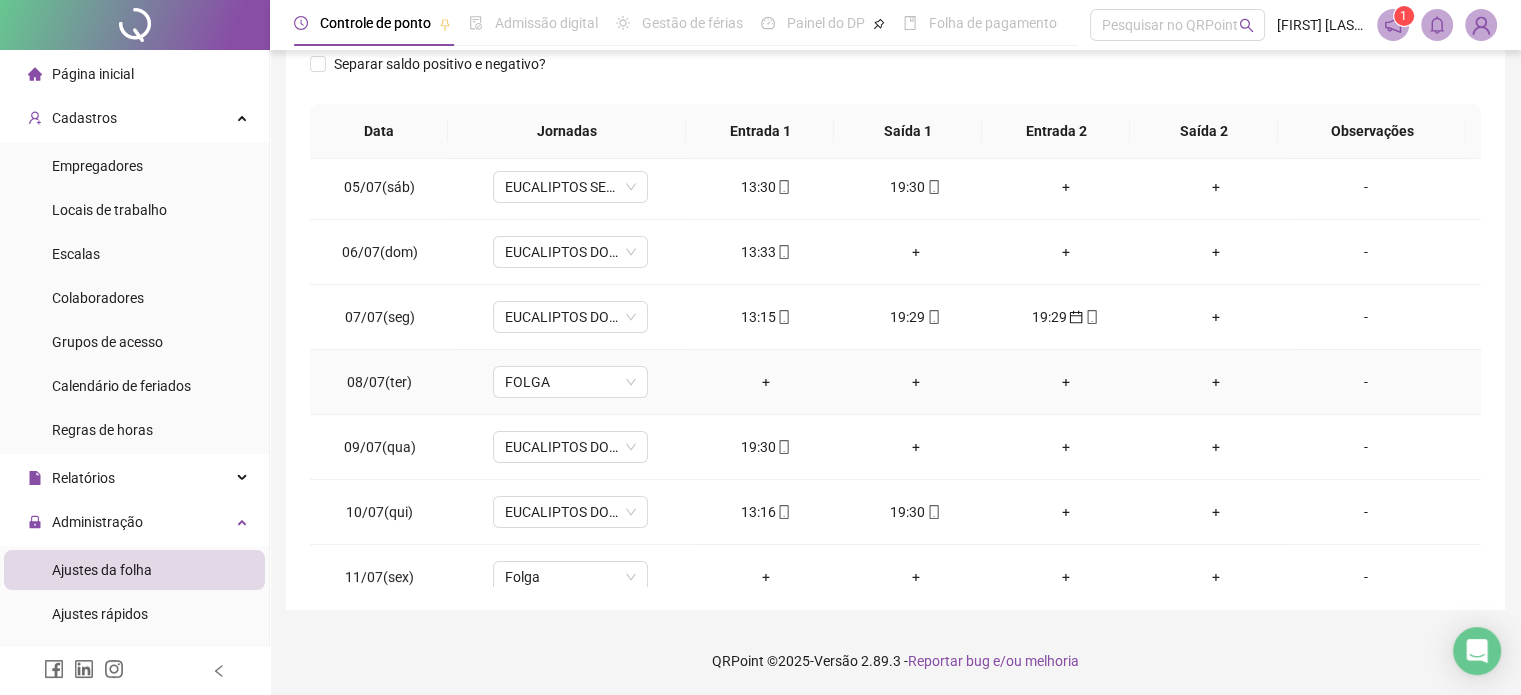 scroll, scrollTop: 164, scrollLeft: 0, axis: vertical 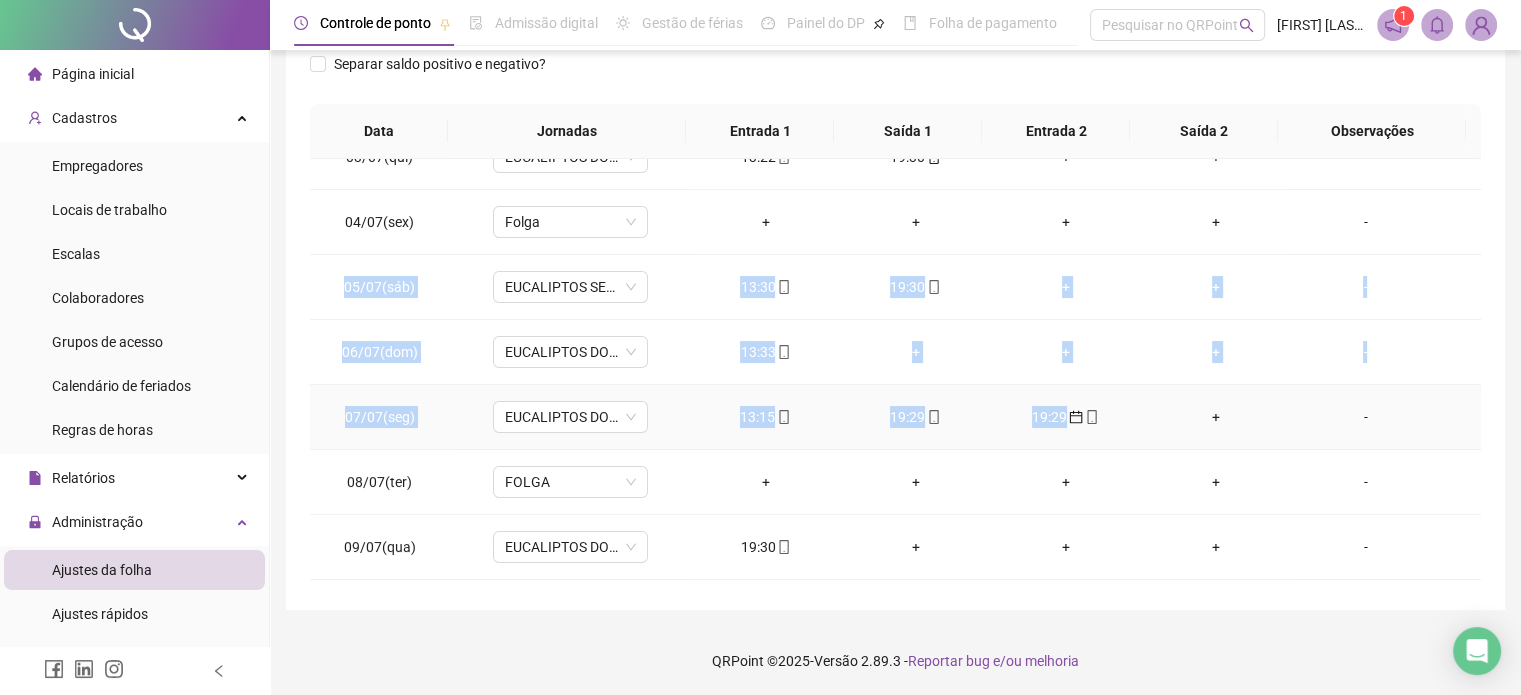 drag, startPoint x: 344, startPoint y: 280, endPoint x: 1108, endPoint y: 426, distance: 777.8252 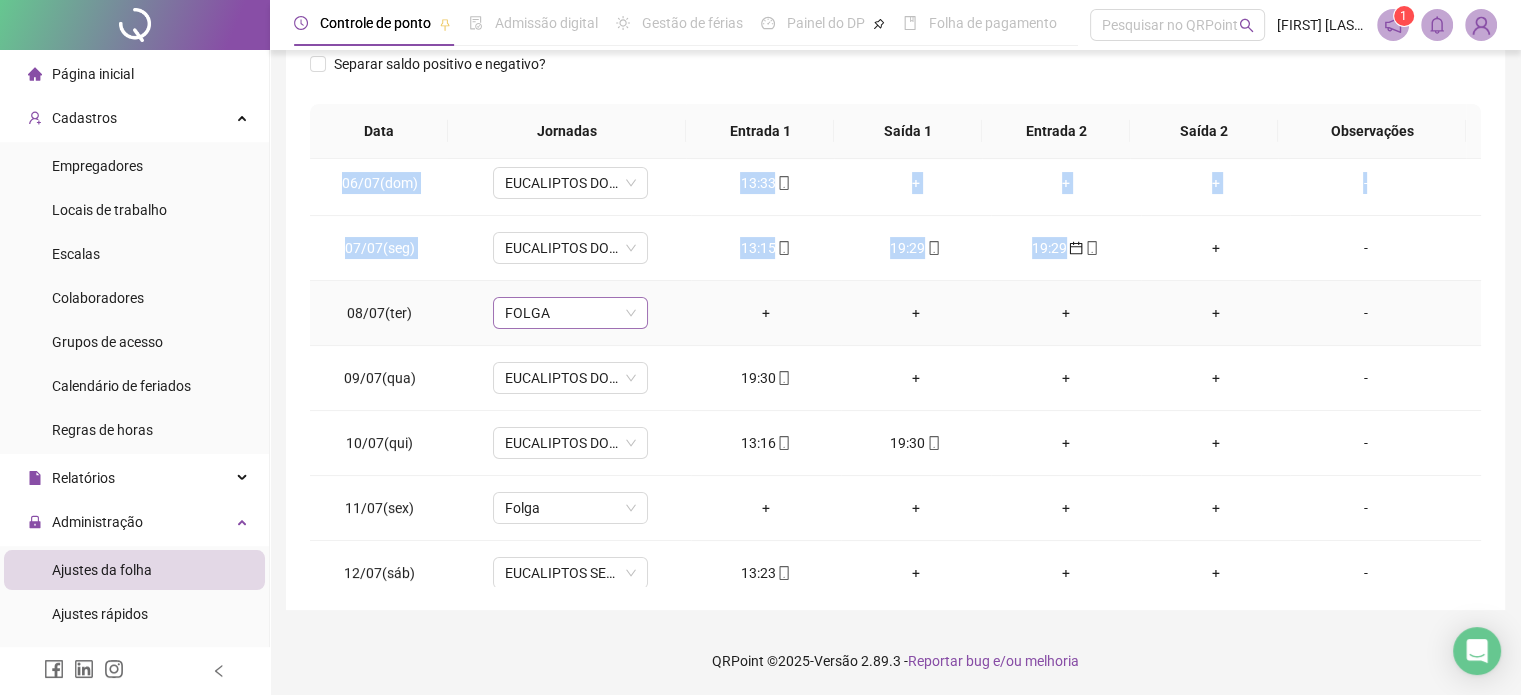 scroll, scrollTop: 364, scrollLeft: 0, axis: vertical 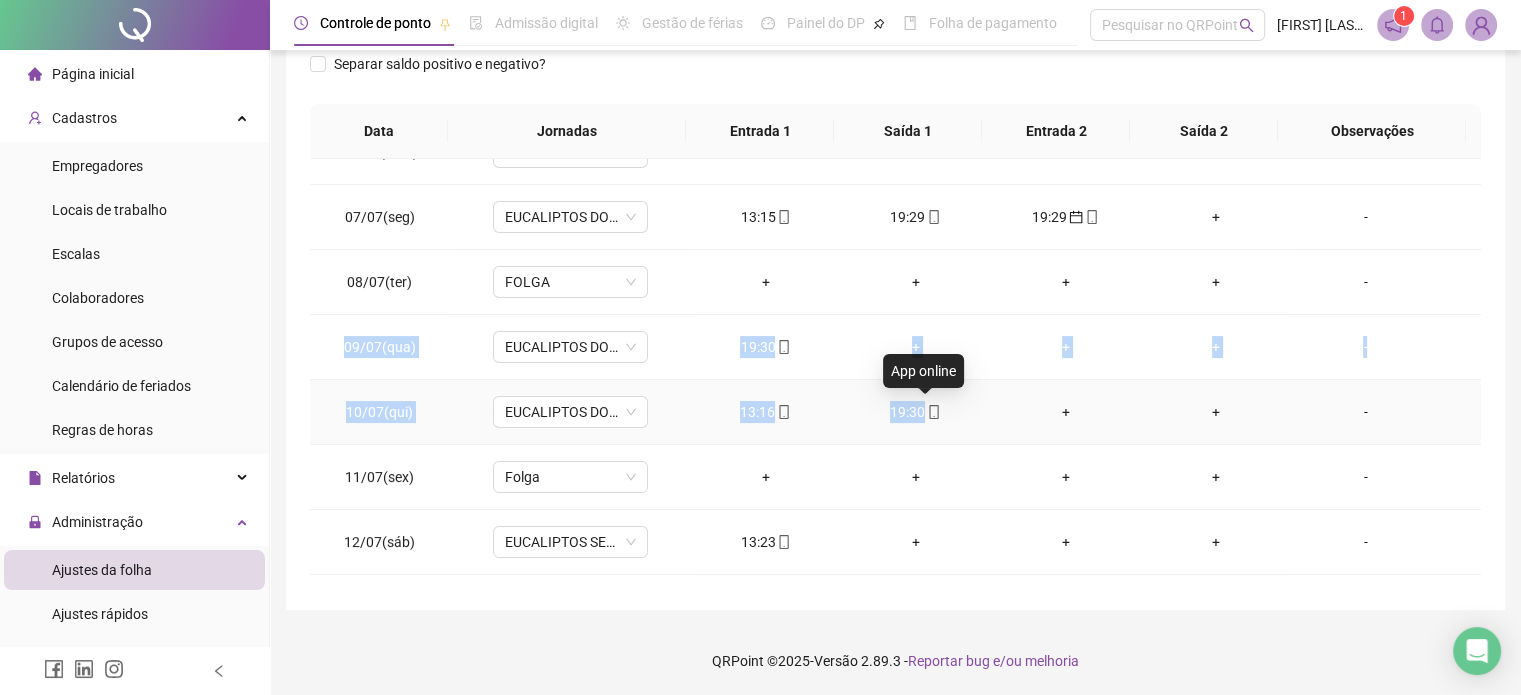 drag, startPoint x: 344, startPoint y: 339, endPoint x: 932, endPoint y: 411, distance: 592.3918 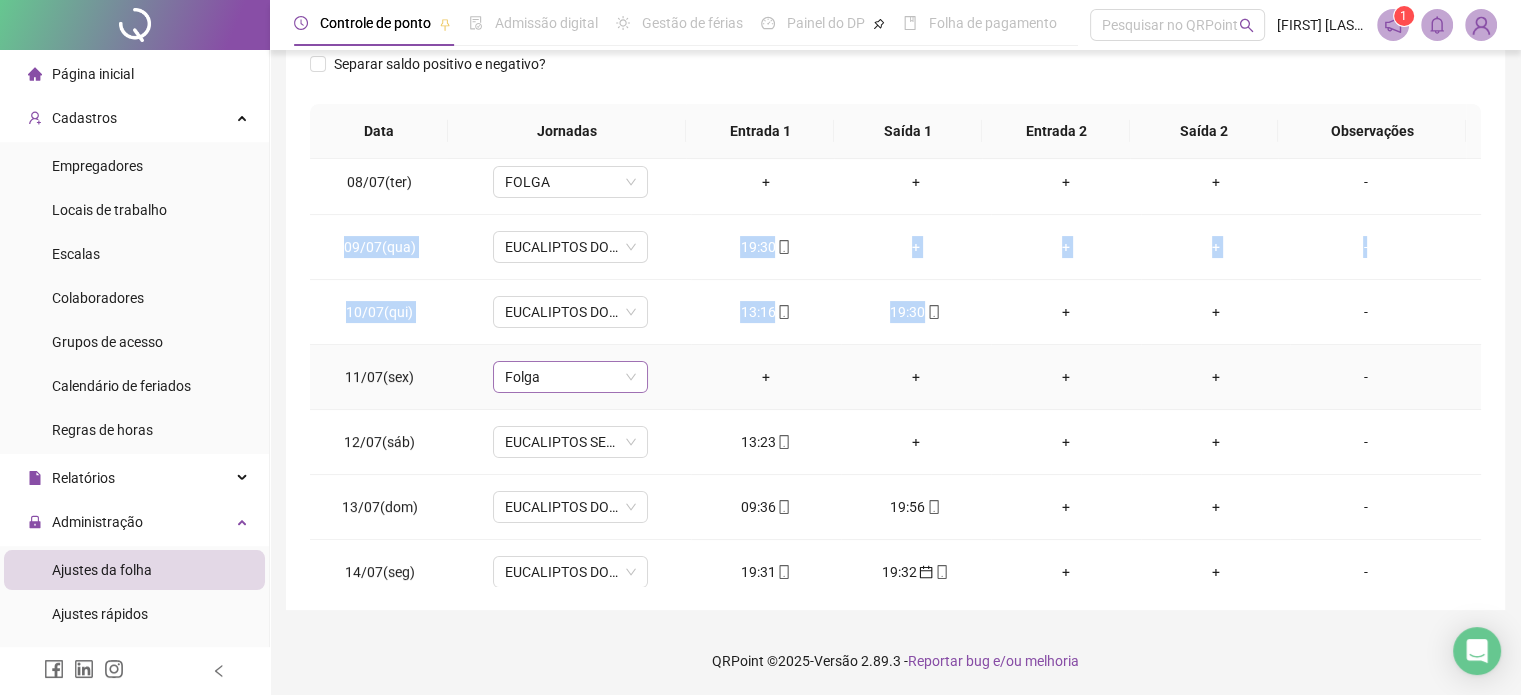 scroll, scrollTop: 564, scrollLeft: 0, axis: vertical 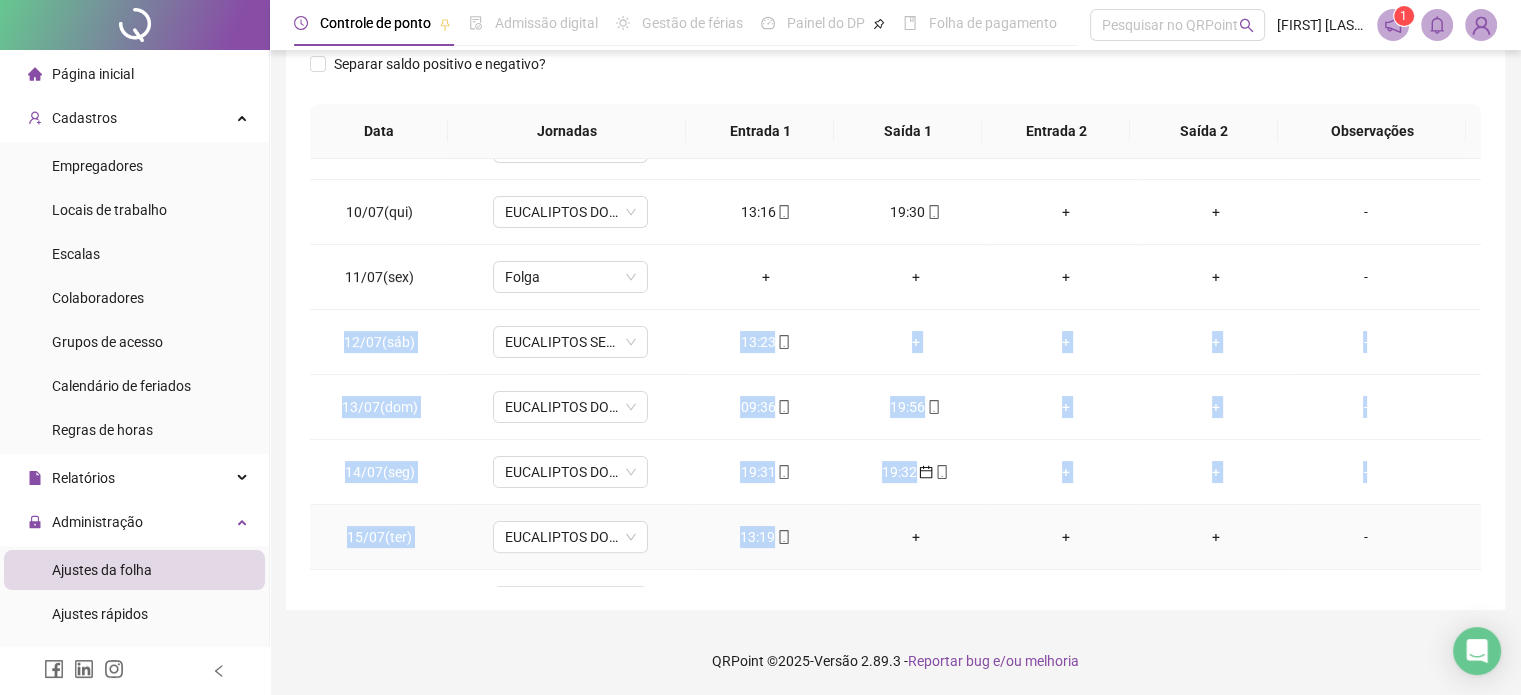 drag, startPoint x: 349, startPoint y: 335, endPoint x: 791, endPoint y: 527, distance: 481.9004 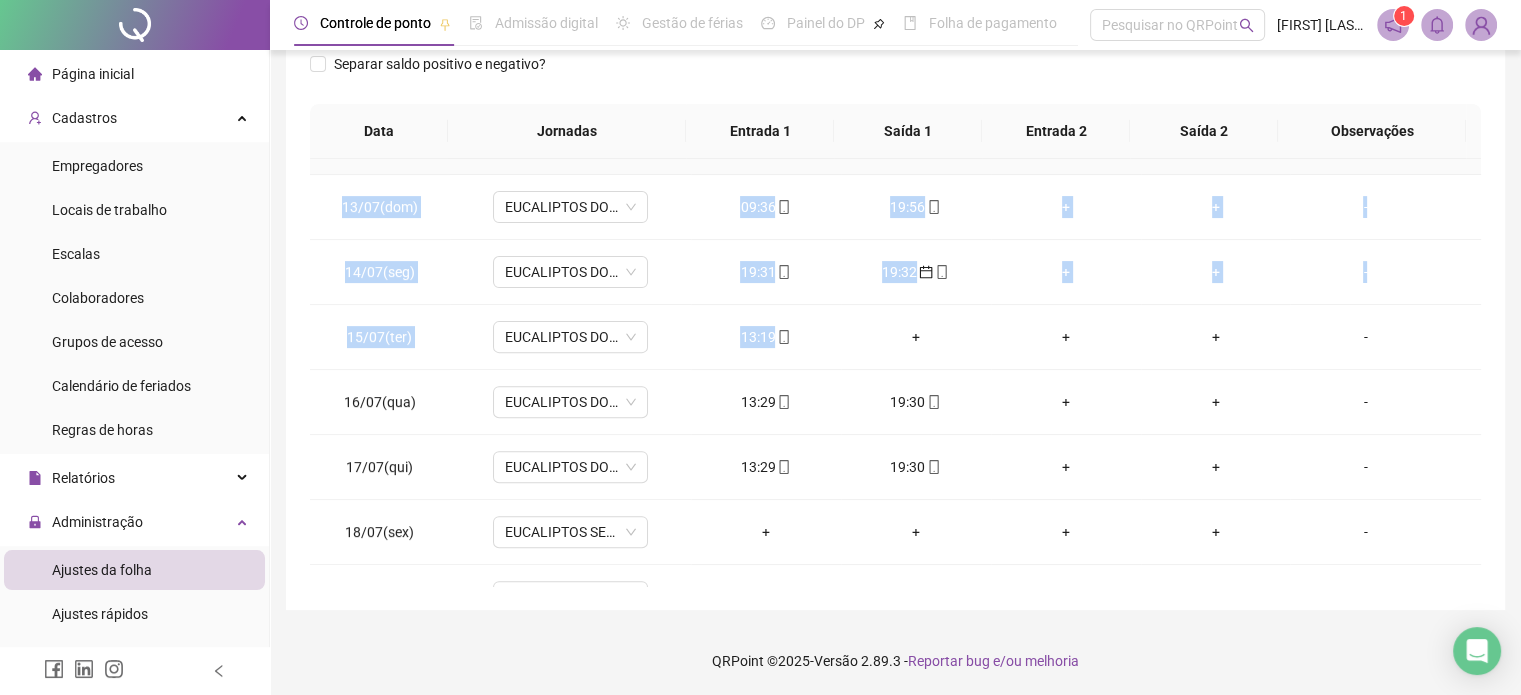 scroll, scrollTop: 864, scrollLeft: 0, axis: vertical 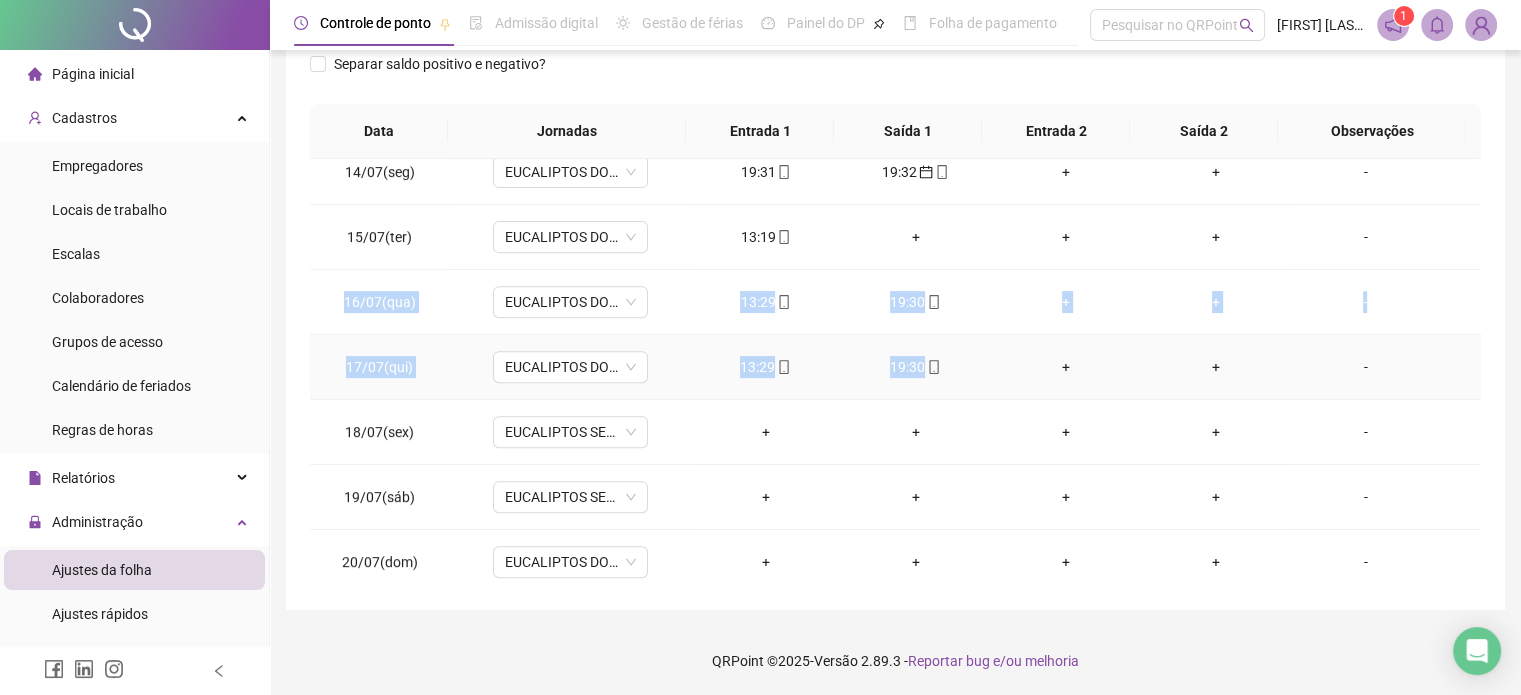 drag, startPoint x: 348, startPoint y: 295, endPoint x: 952, endPoint y: 372, distance: 608.8883 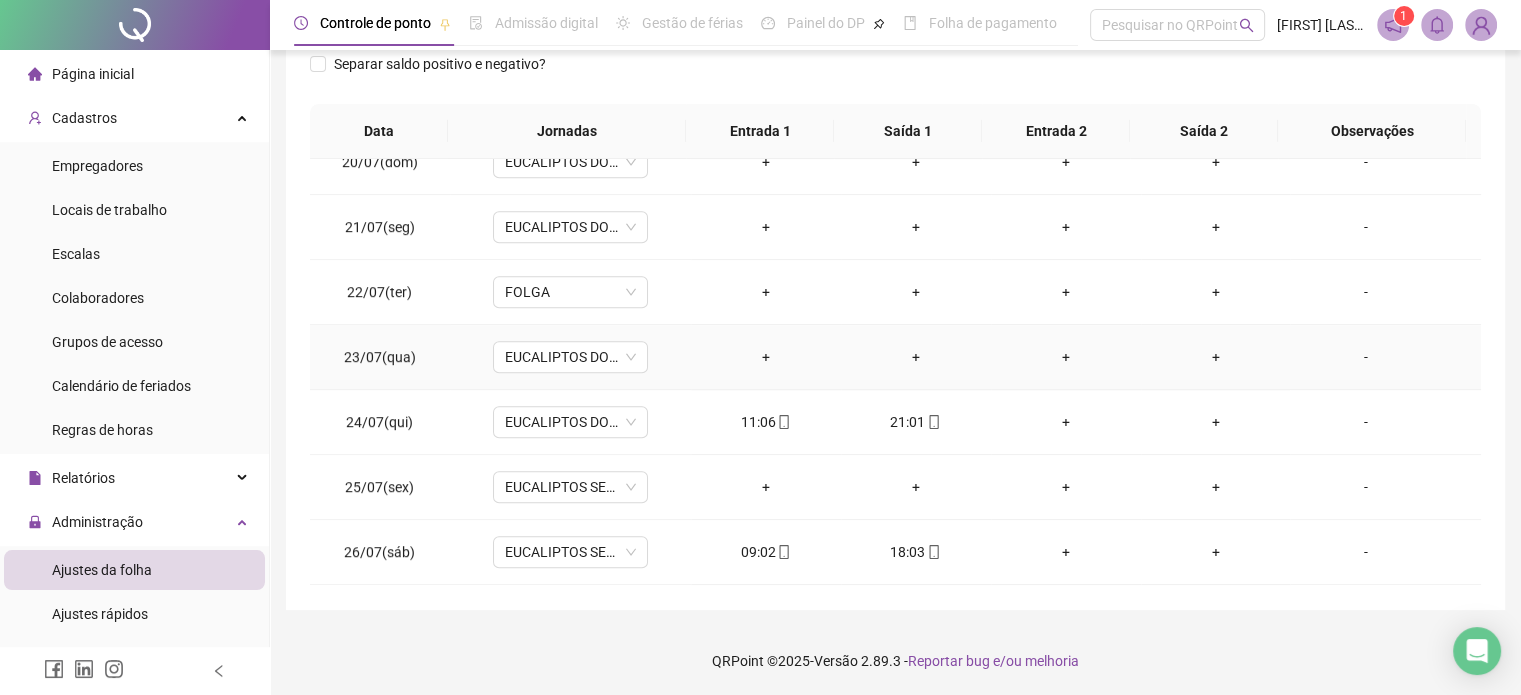 scroll, scrollTop: 1264, scrollLeft: 0, axis: vertical 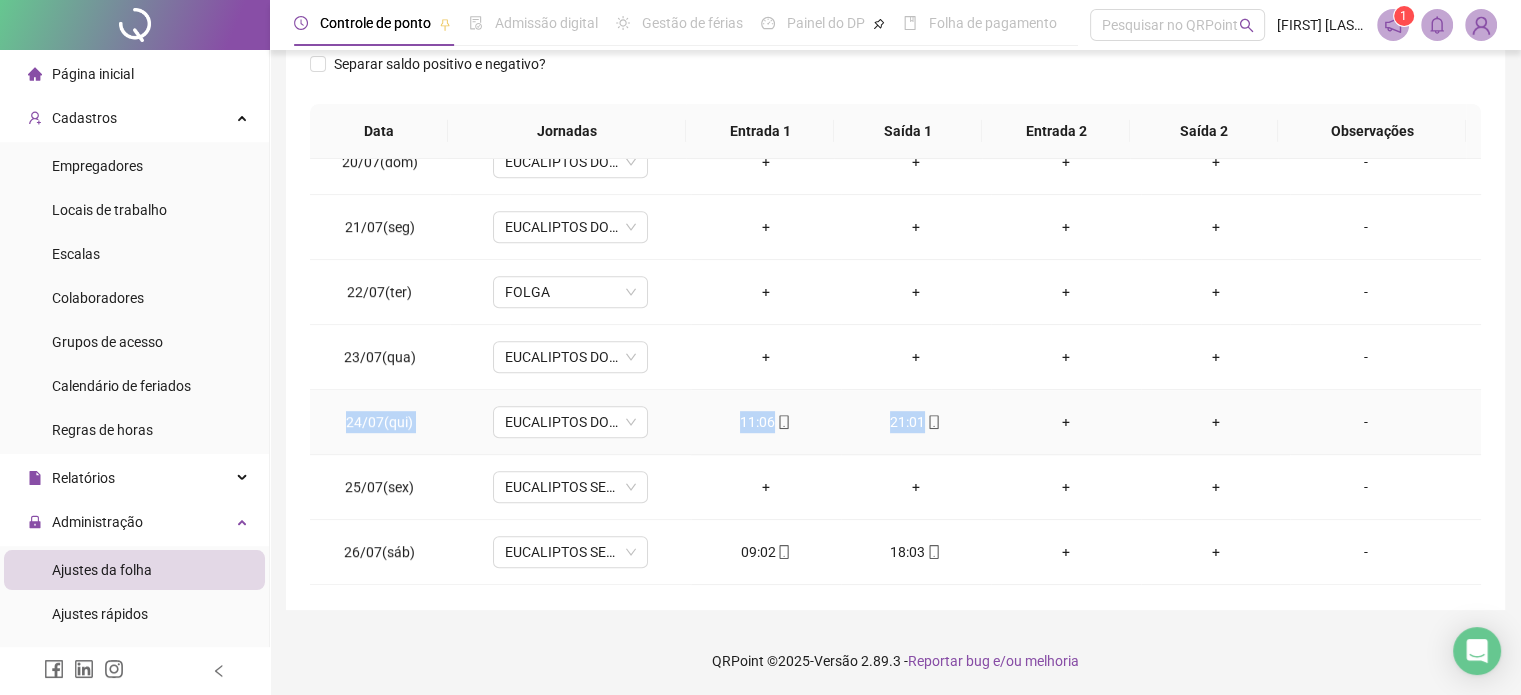 drag, startPoint x: 352, startPoint y: 415, endPoint x: 1020, endPoint y: 406, distance: 668.0606 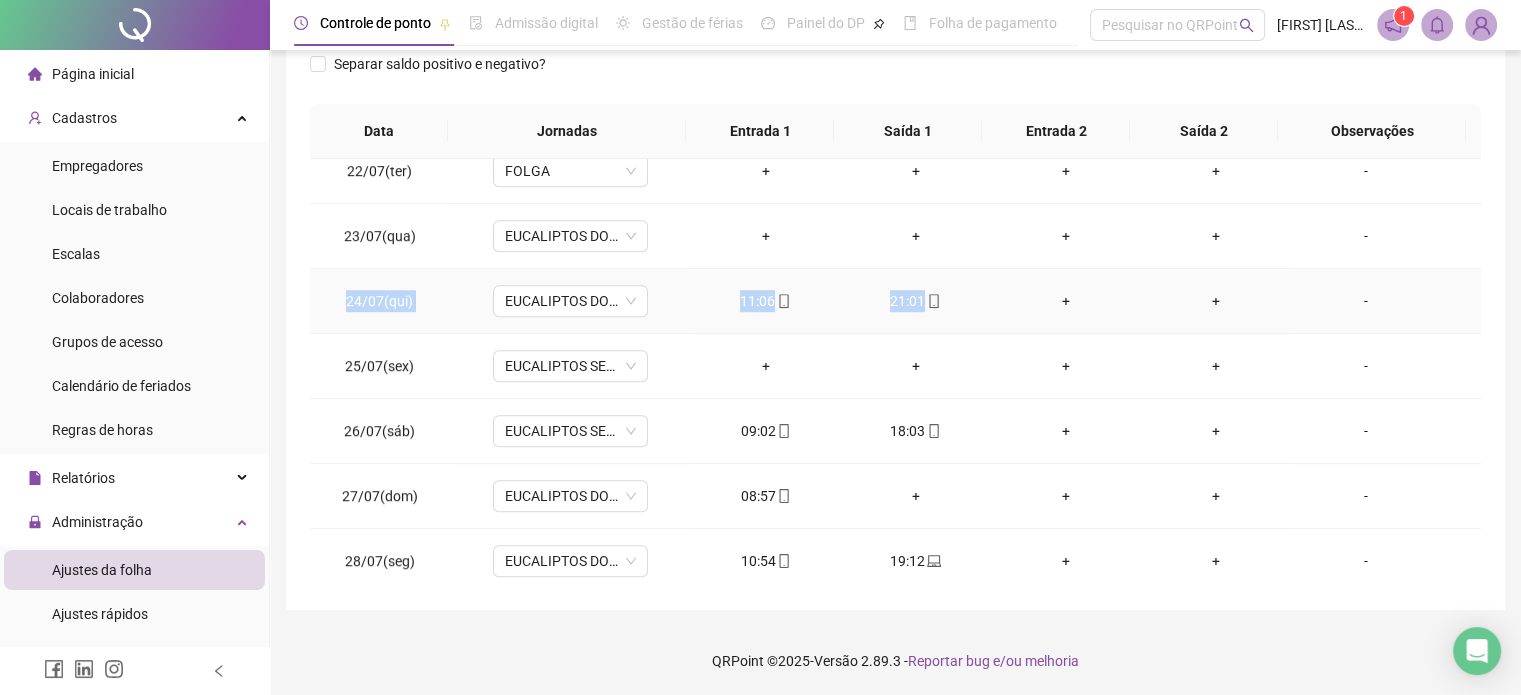 scroll, scrollTop: 1464, scrollLeft: 0, axis: vertical 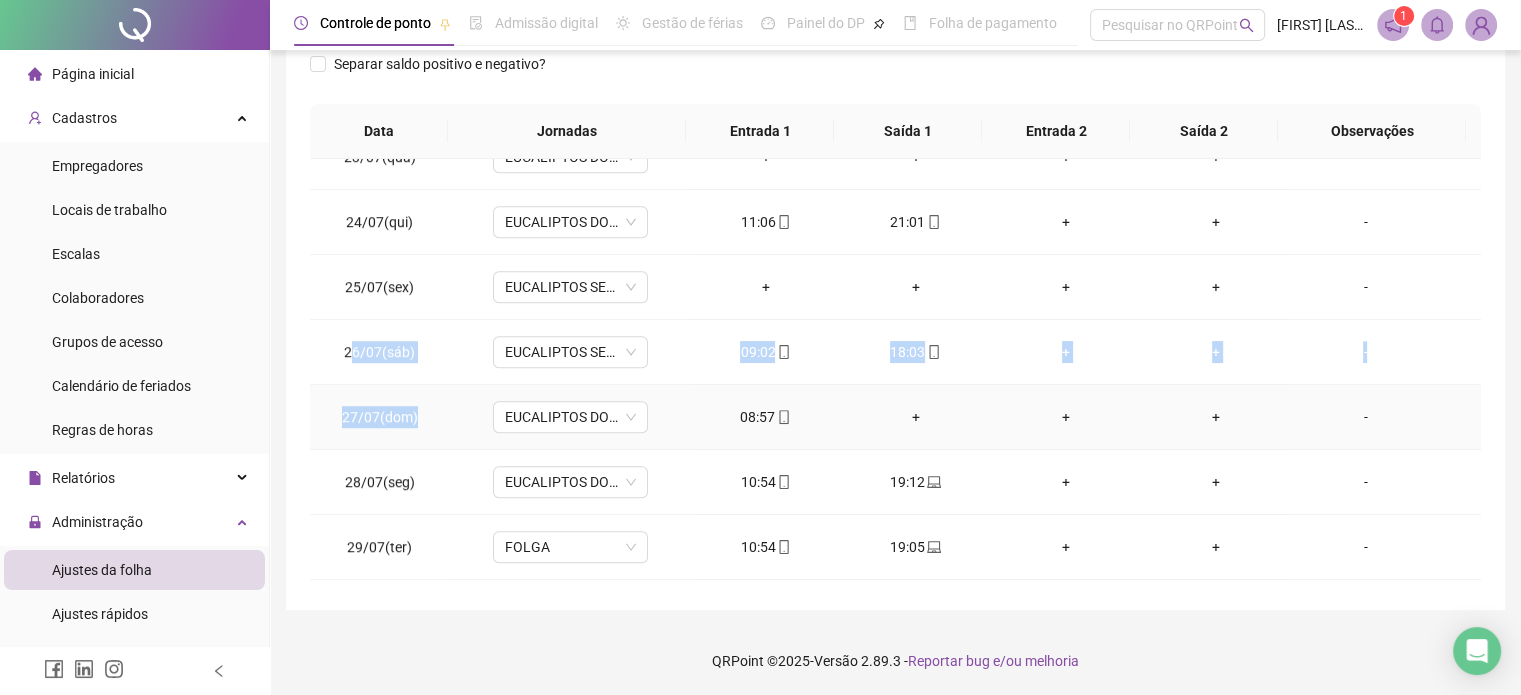 drag, startPoint x: 352, startPoint y: 343, endPoint x: 492, endPoint y: 380, distance: 144.80676 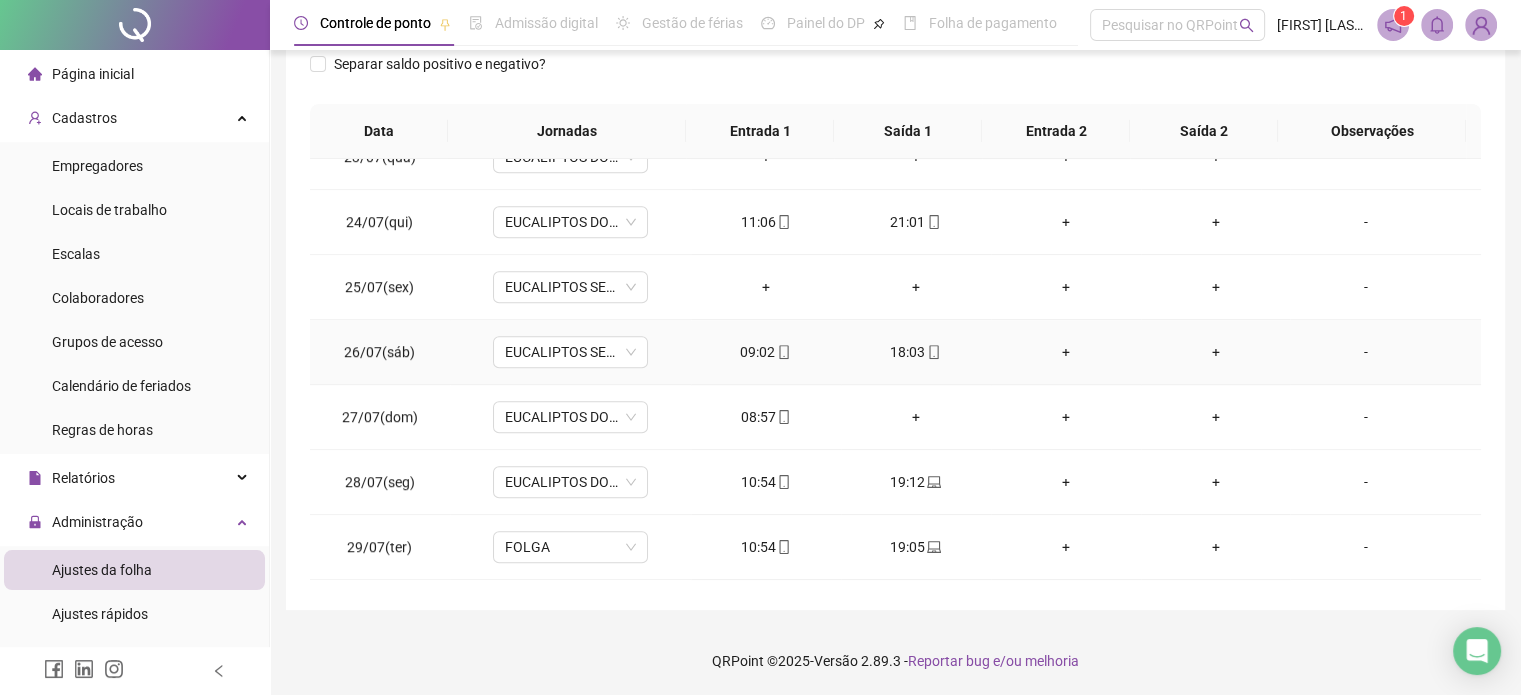 click on "25/07(sex)" at bounding box center [380, 287] 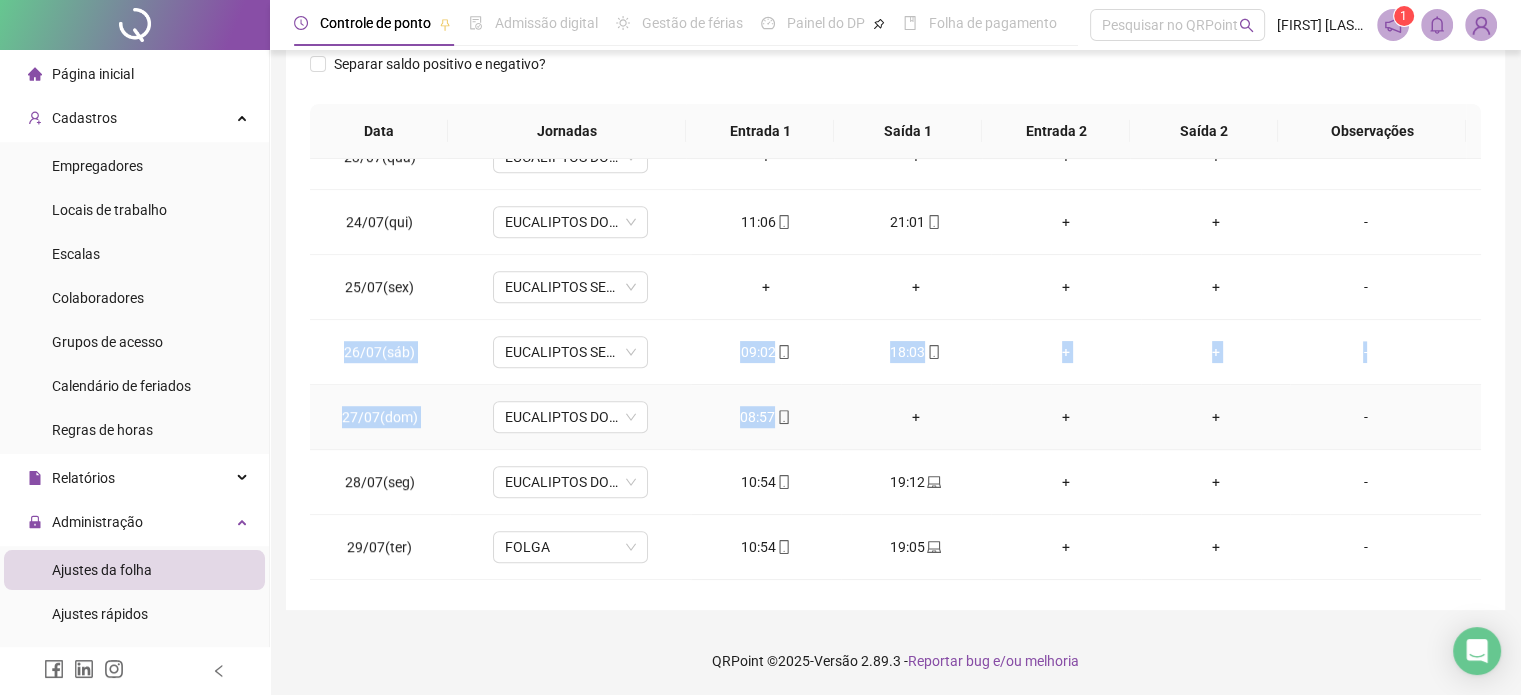 drag, startPoint x: 345, startPoint y: 342, endPoint x: 880, endPoint y: 416, distance: 540.0935 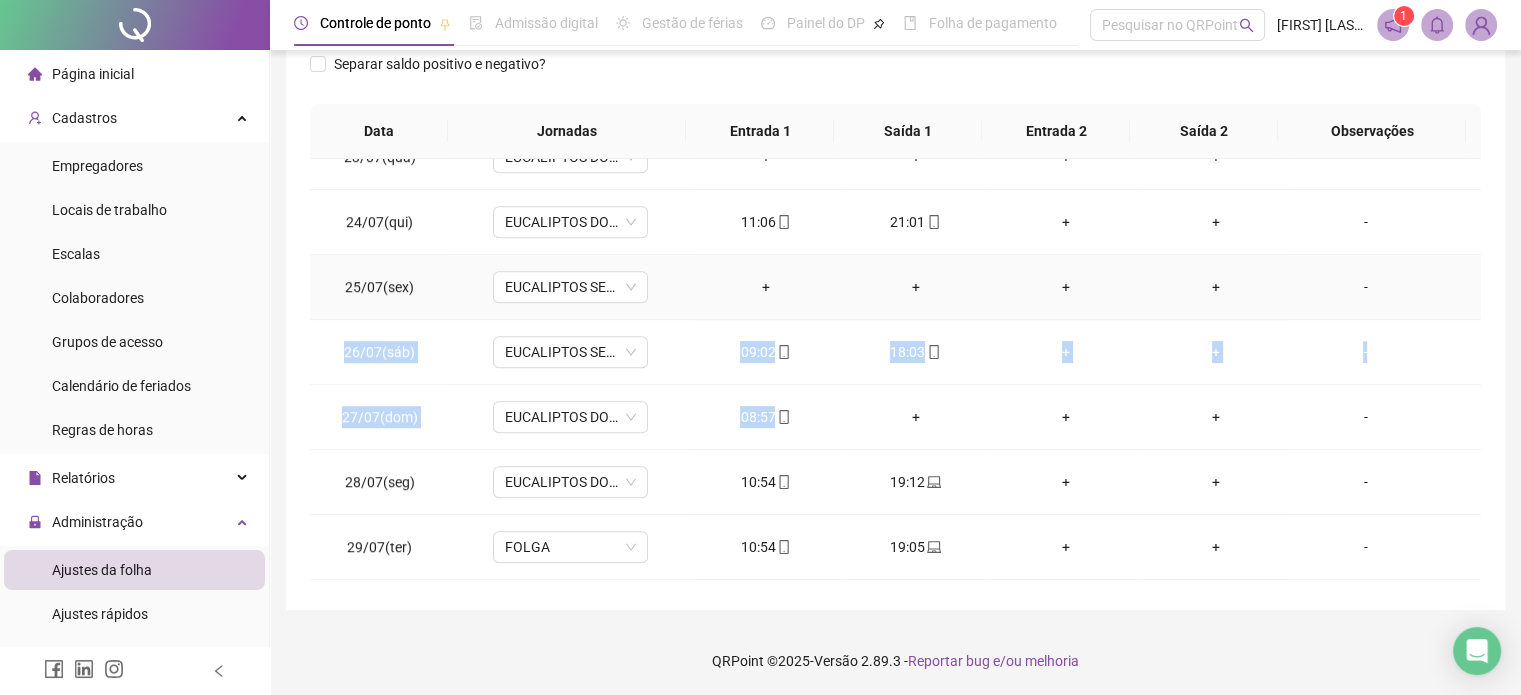 click on "26/07(sáb)" at bounding box center [380, 352] 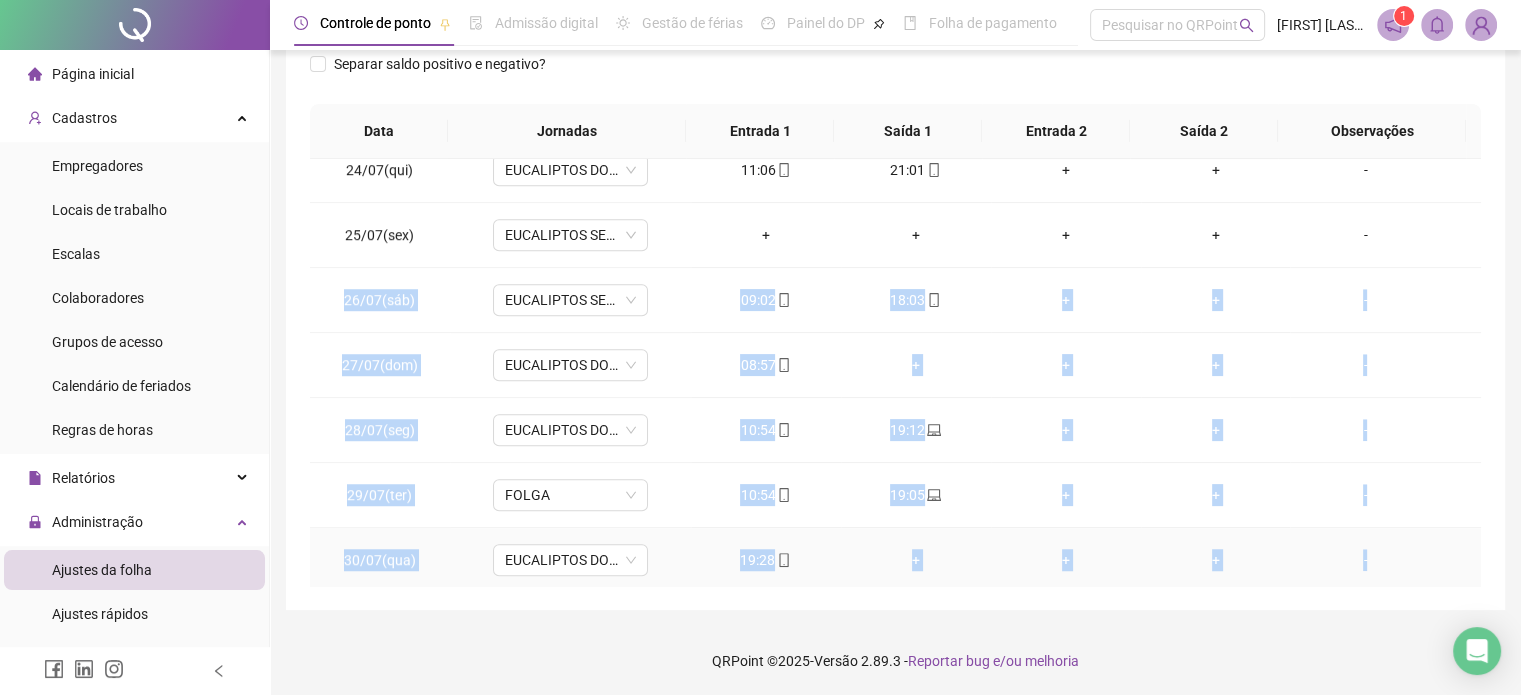 scroll, scrollTop: 1581, scrollLeft: 0, axis: vertical 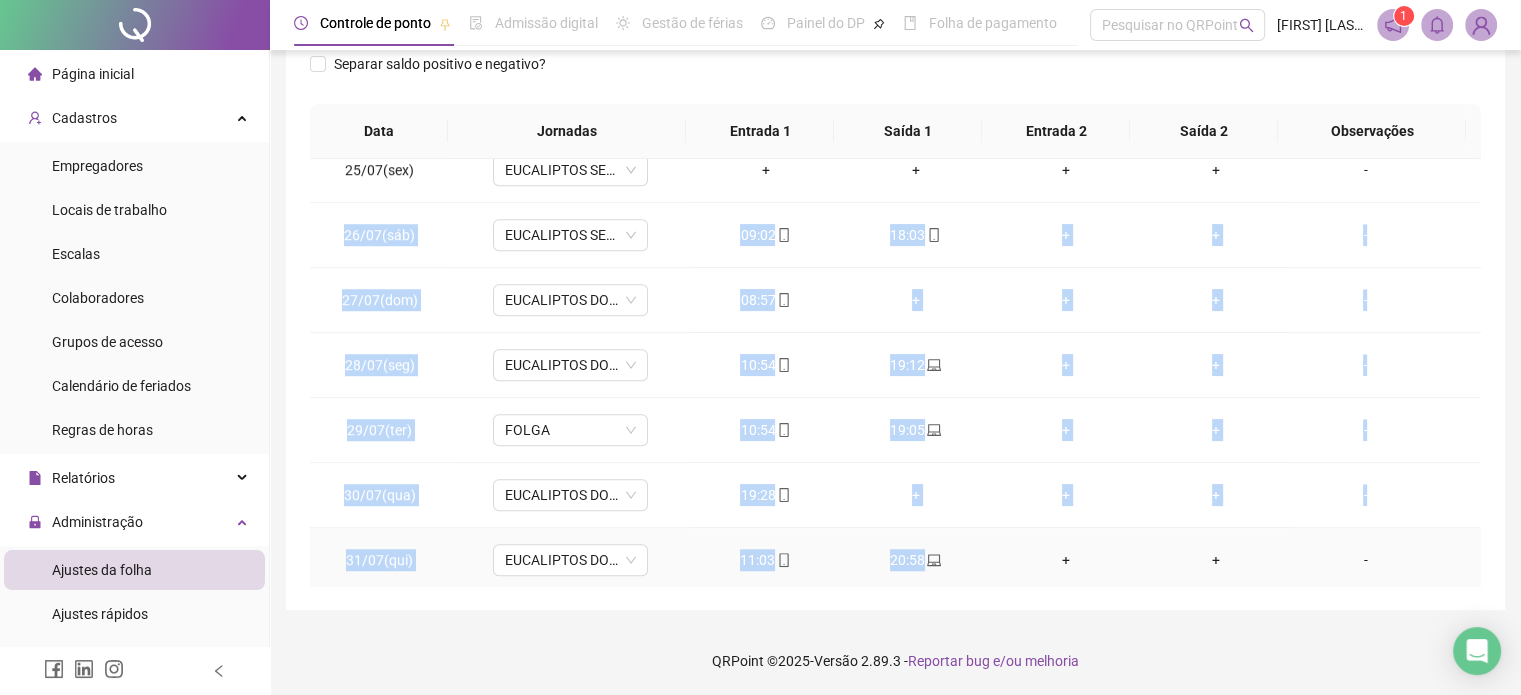 drag, startPoint x: 348, startPoint y: 345, endPoint x: 935, endPoint y: 572, distance: 629.36316 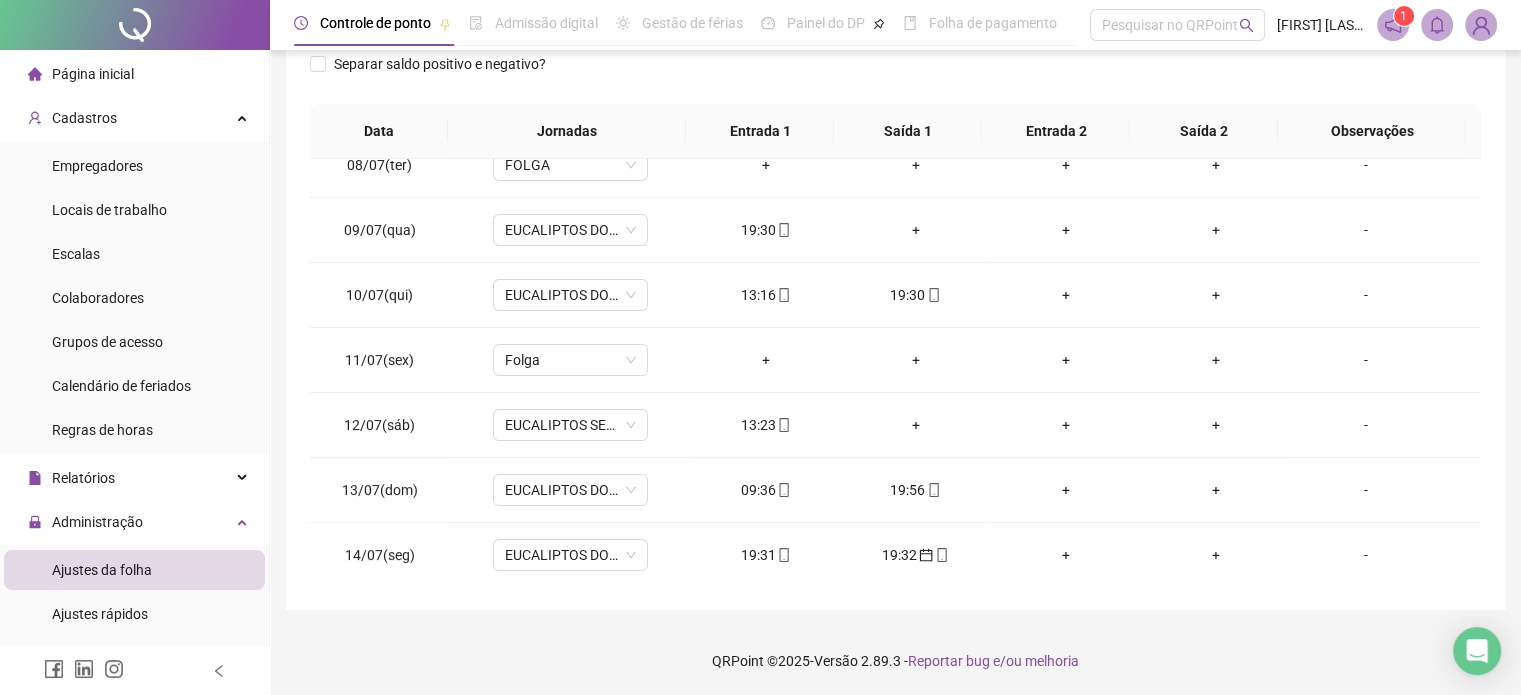 scroll, scrollTop: 0, scrollLeft: 0, axis: both 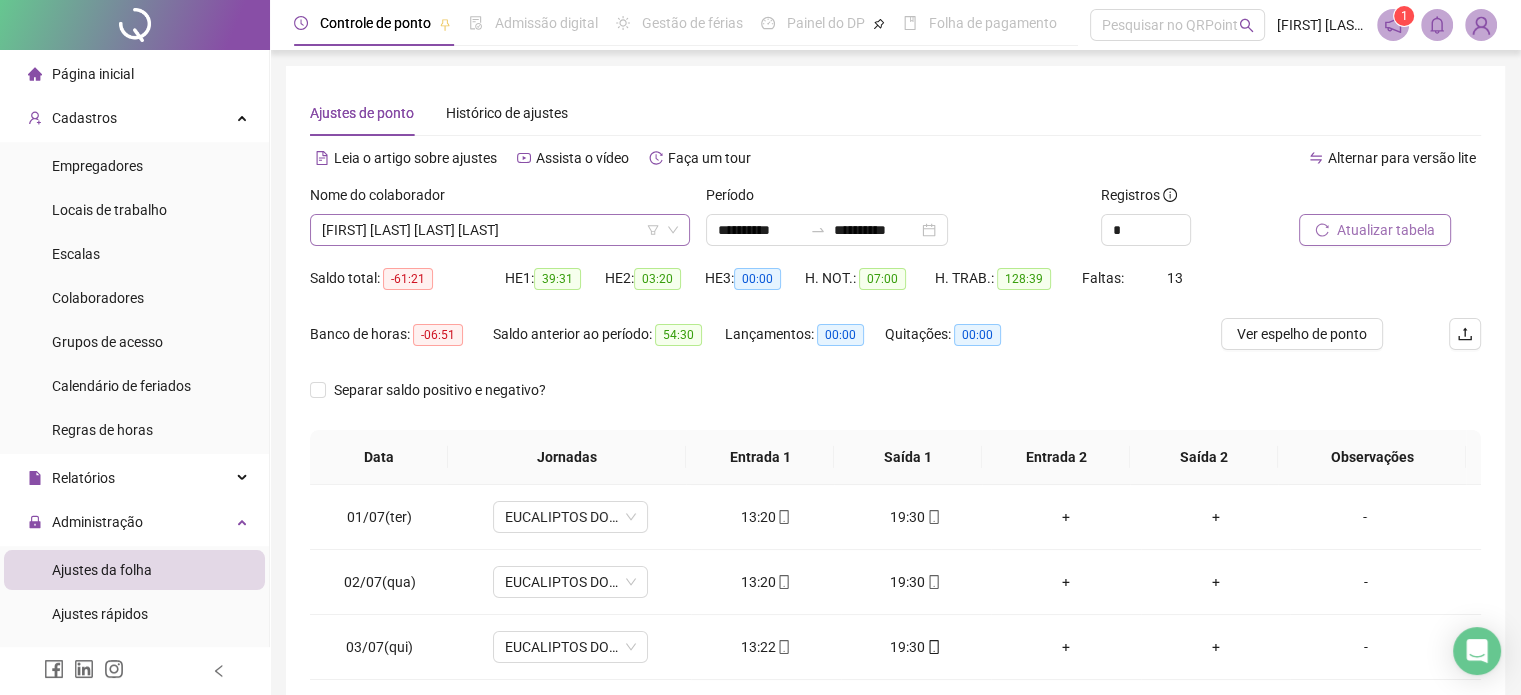 click on "[FIRST] [LAST] [LAST] [LAST]" at bounding box center [500, 230] 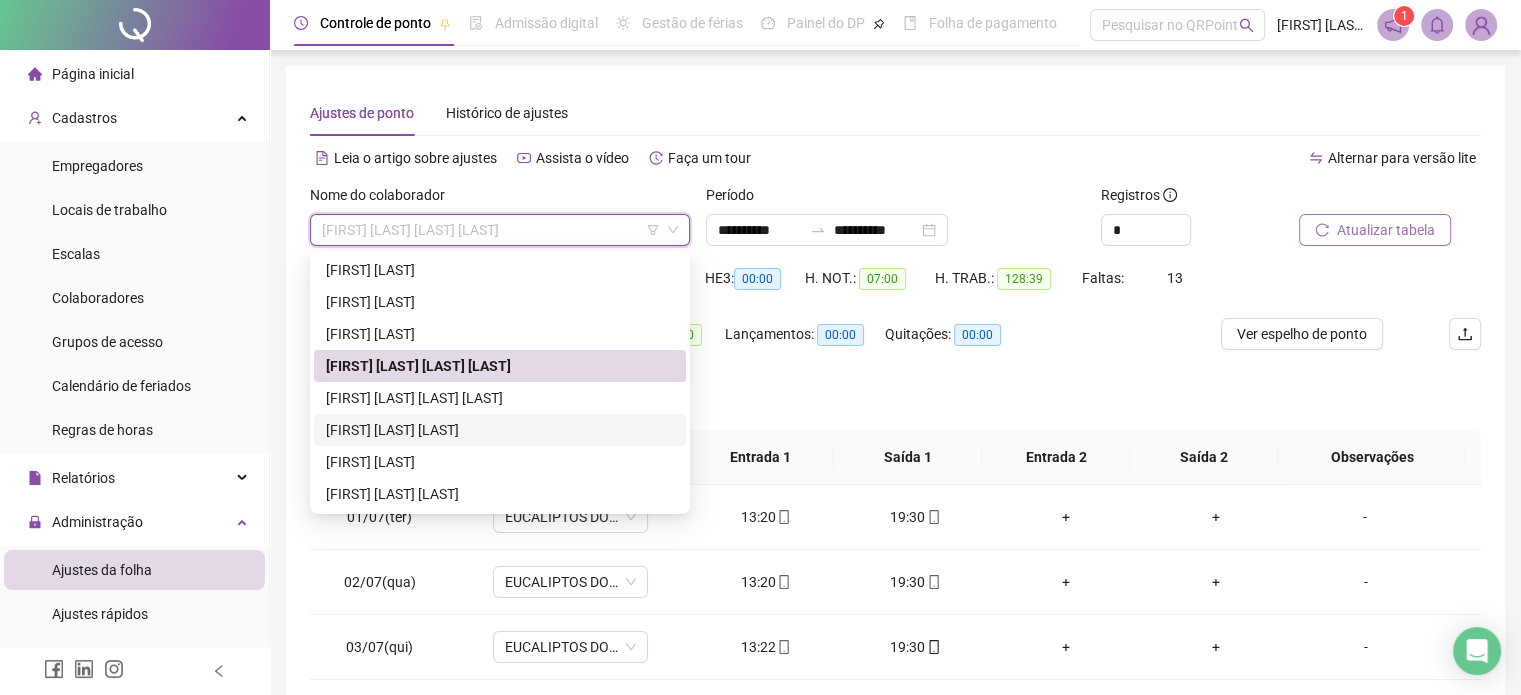 scroll, scrollTop: 100, scrollLeft: 0, axis: vertical 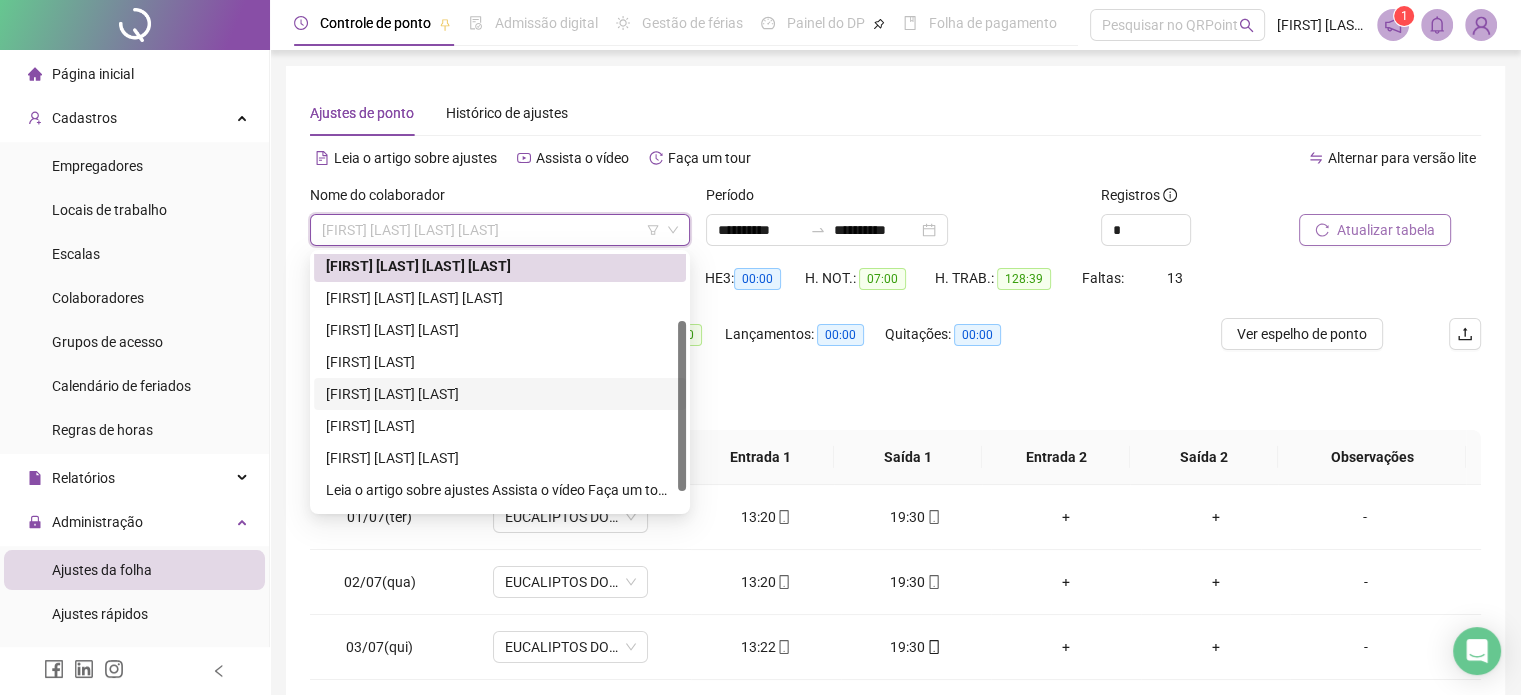 click on "[FIRST] [LAST] [LAST]" at bounding box center (500, 394) 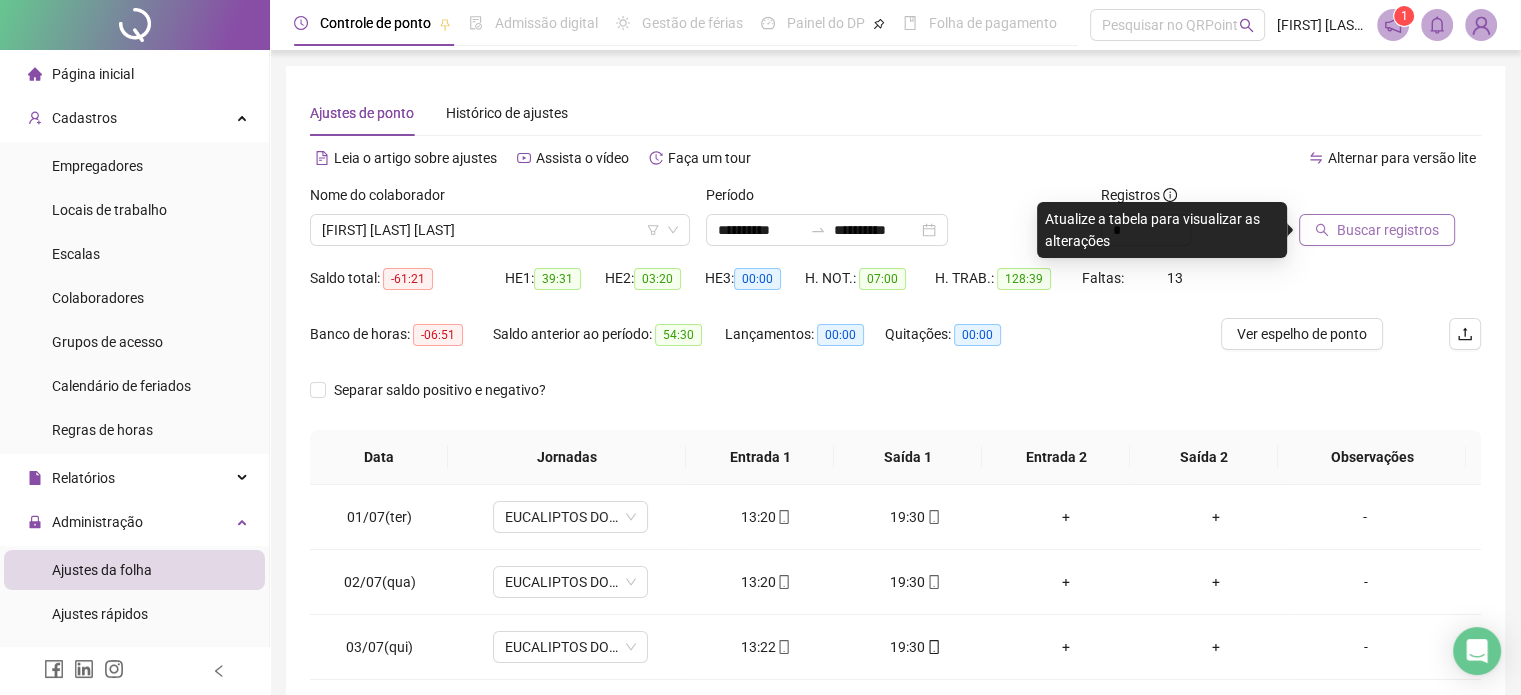click on "Buscar registros" at bounding box center (1388, 230) 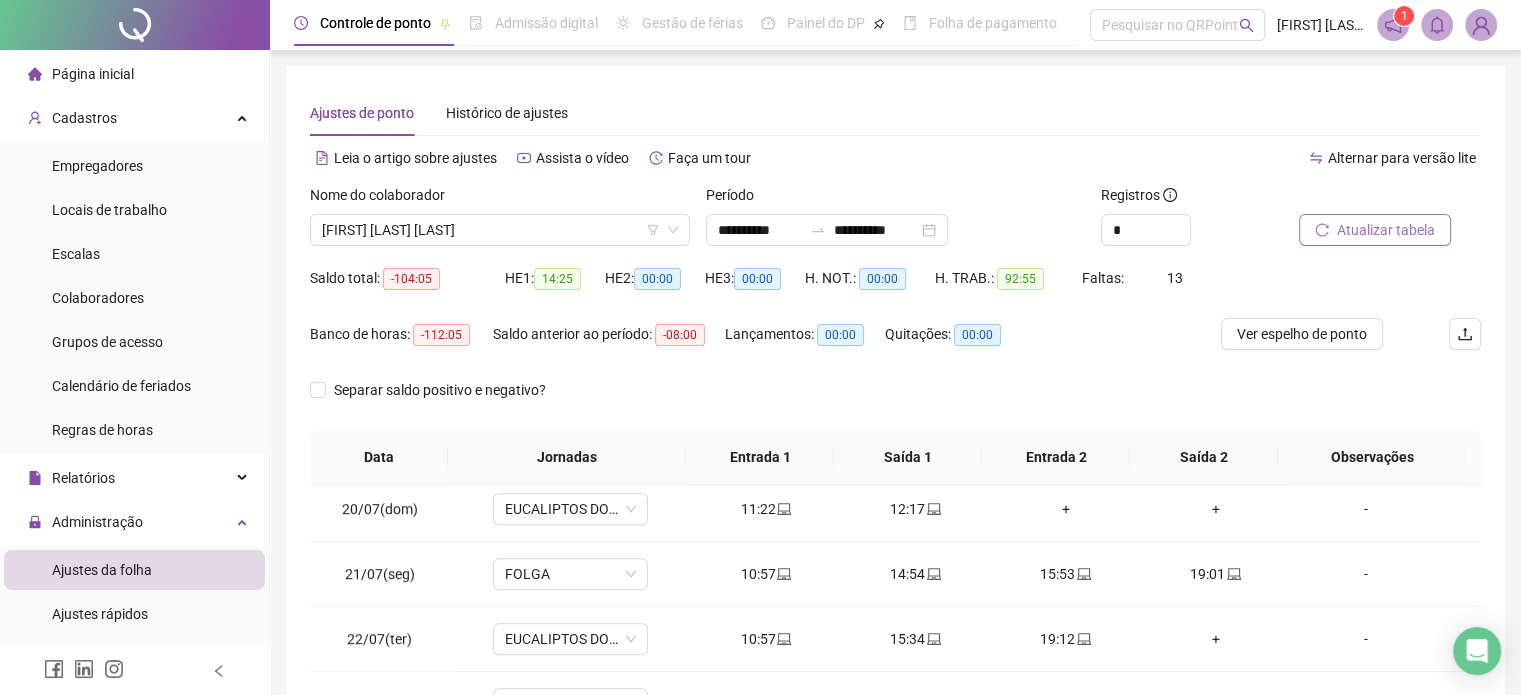 scroll, scrollTop: 1581, scrollLeft: 0, axis: vertical 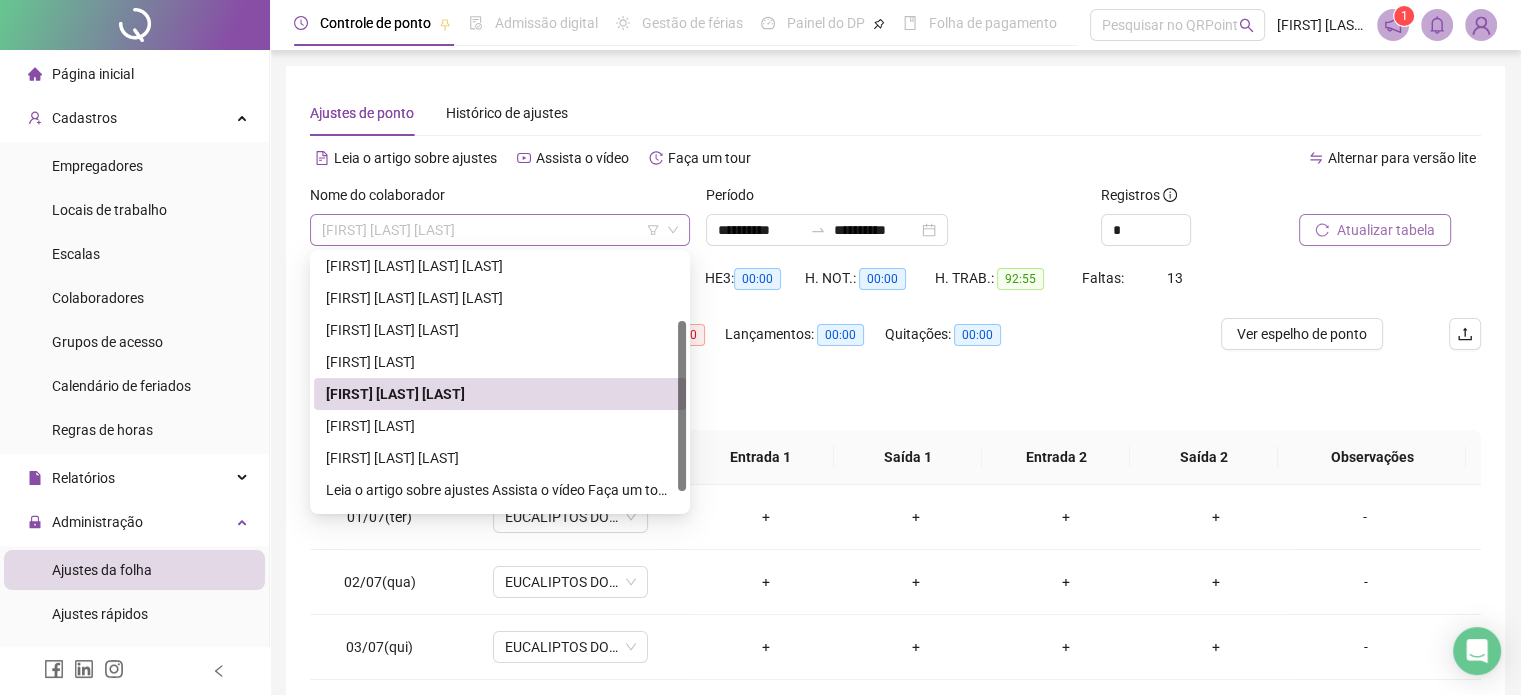 click on "[FIRST] [LAST] [LAST]" at bounding box center (500, 230) 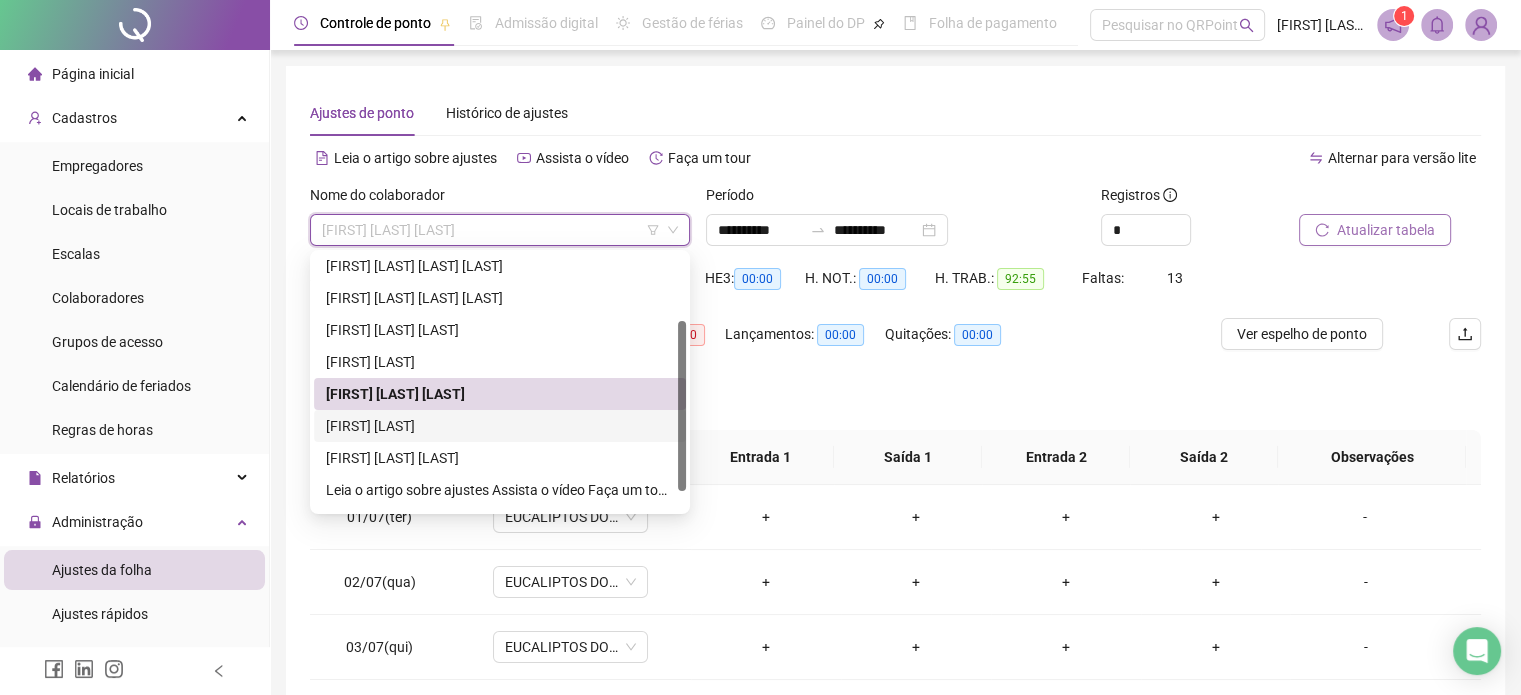click on "[FIRST] [LAST]" at bounding box center (500, 426) 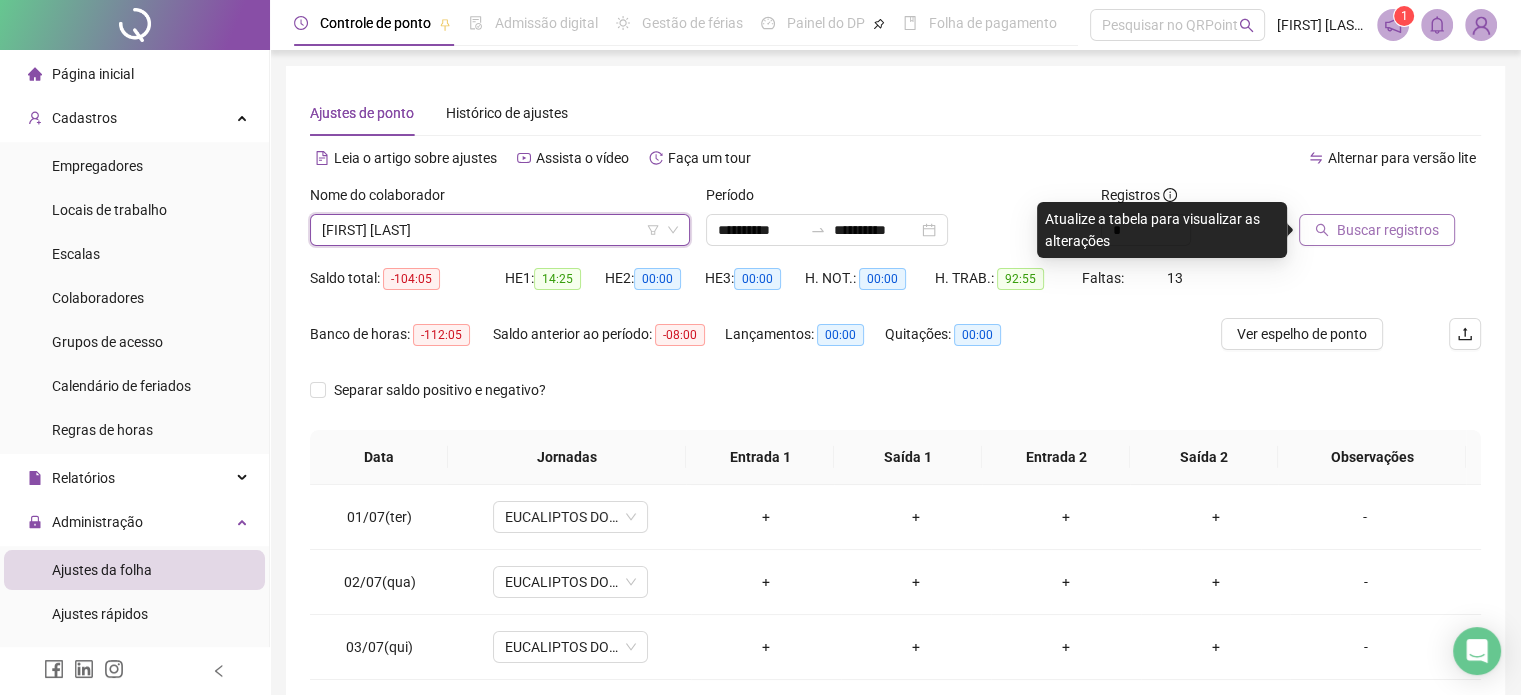 click on "Buscar registros" at bounding box center [1388, 230] 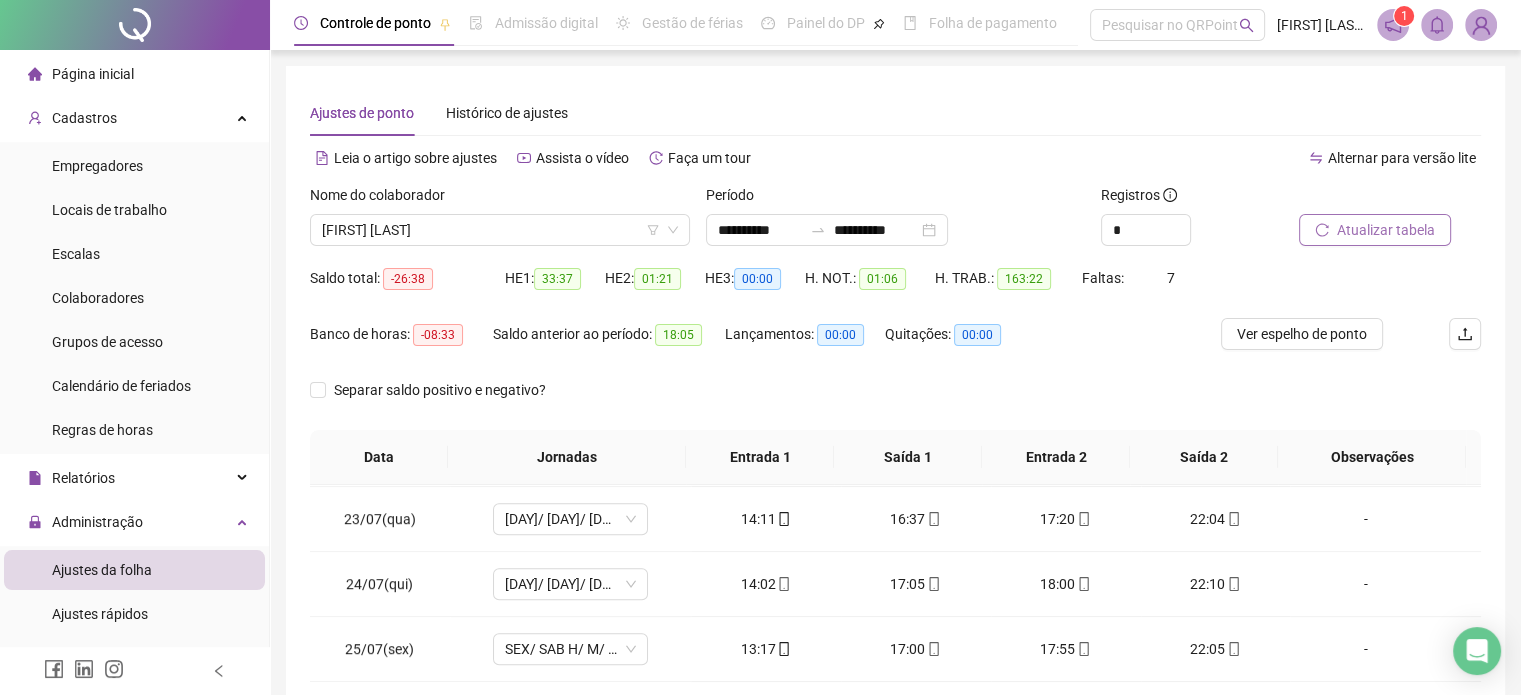 scroll, scrollTop: 1581, scrollLeft: 0, axis: vertical 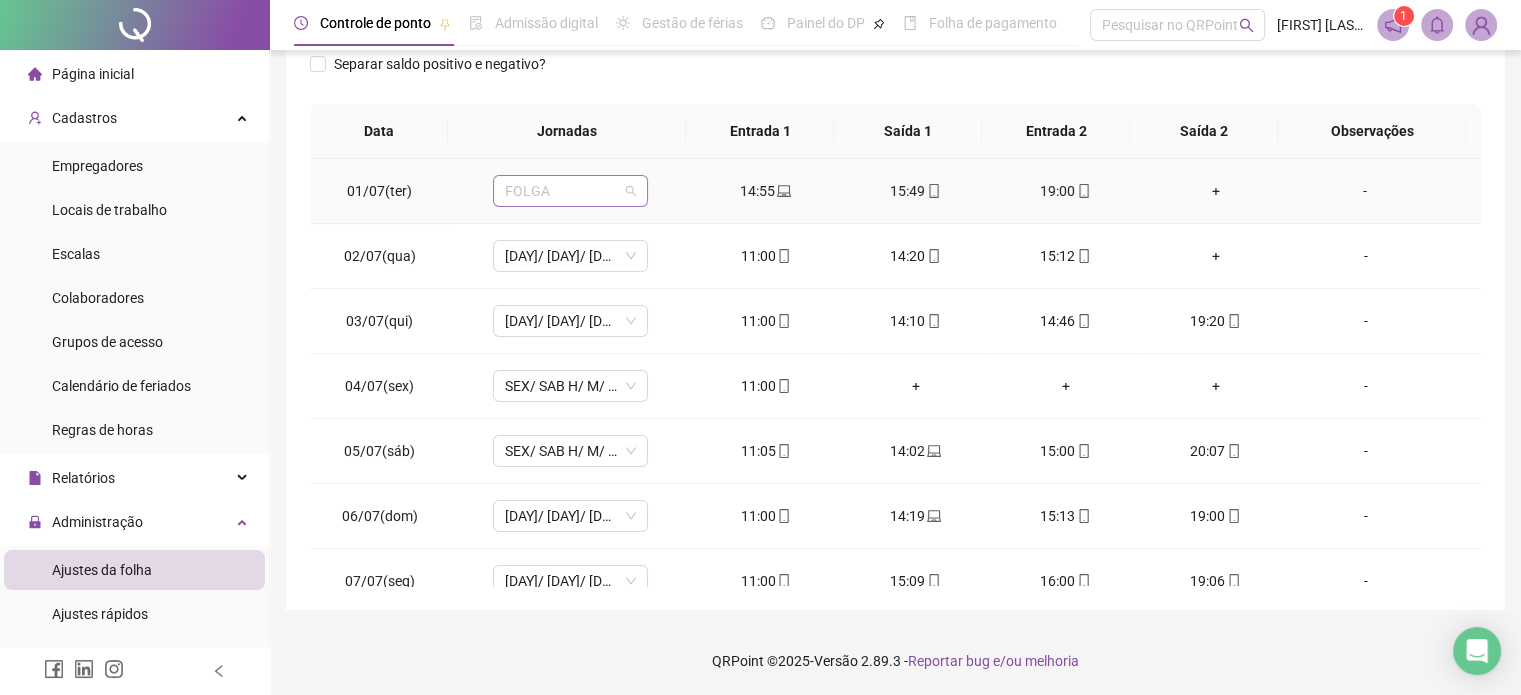 click on "FOLGA" at bounding box center [570, 191] 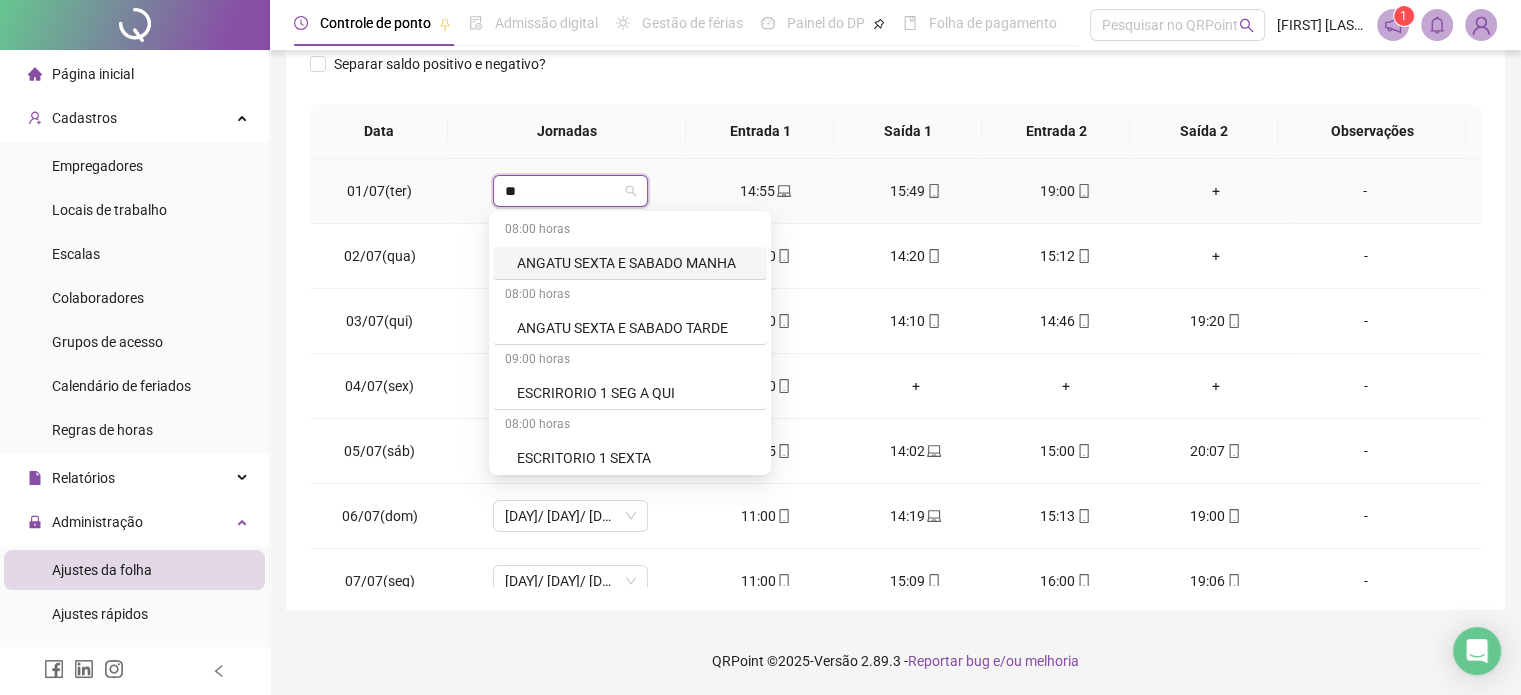 type on "***" 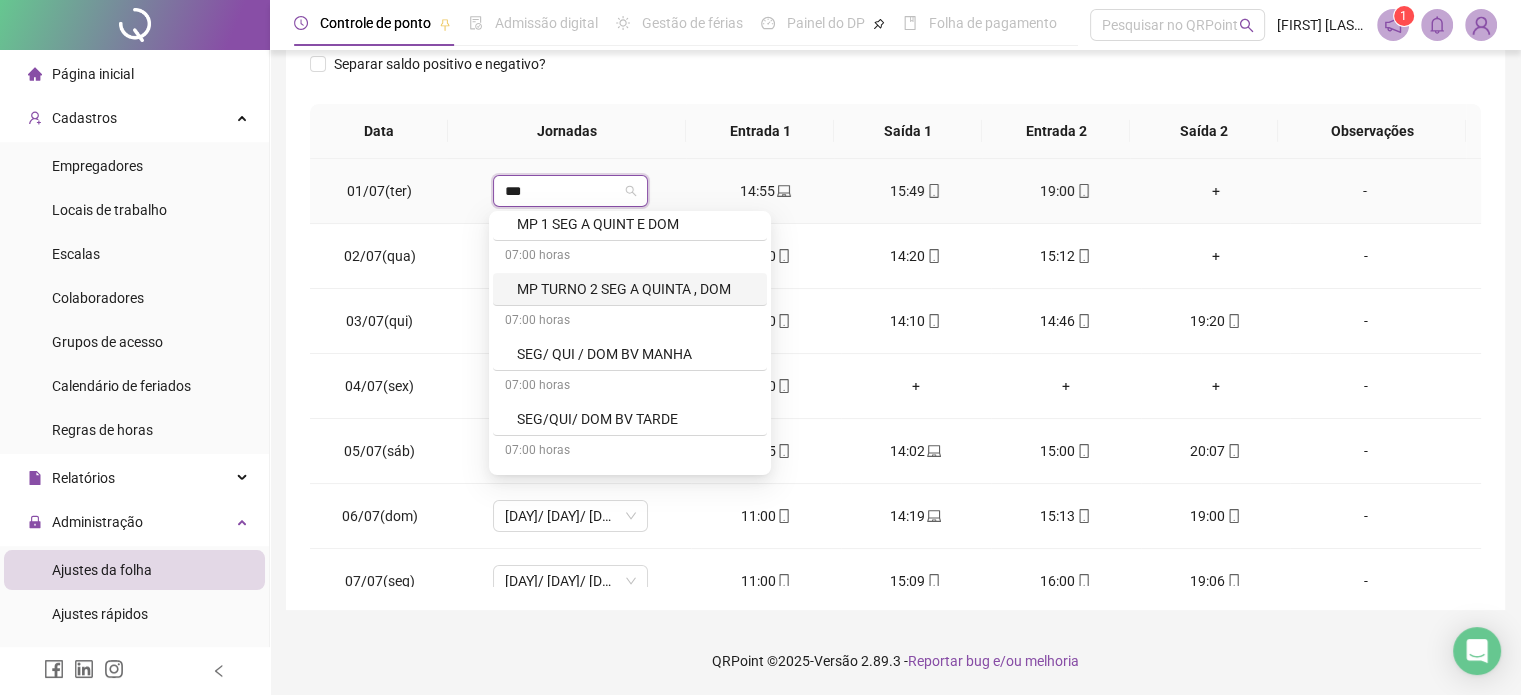 scroll, scrollTop: 200, scrollLeft: 0, axis: vertical 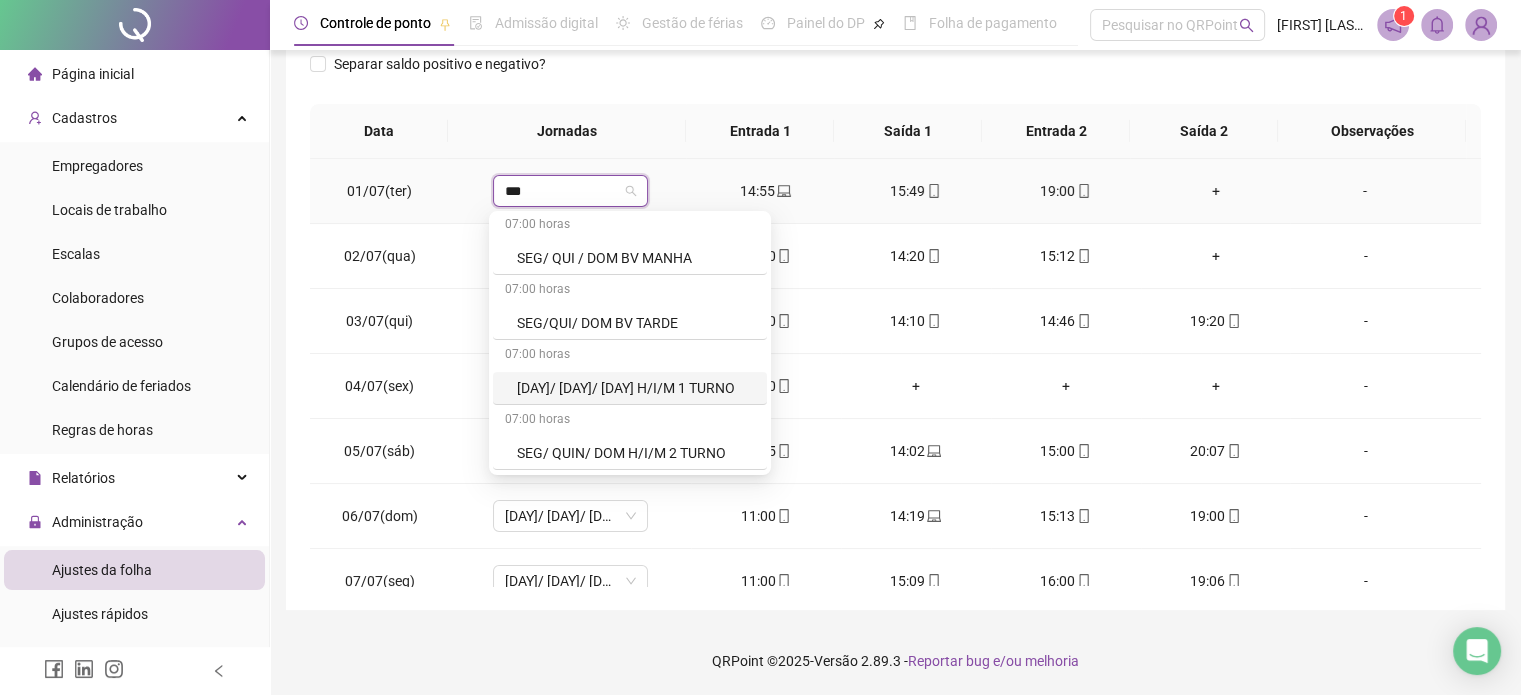 click on "[DAY]/ [DAY]/ [DAY]  H/I/M 1 TURNO" at bounding box center (636, 388) 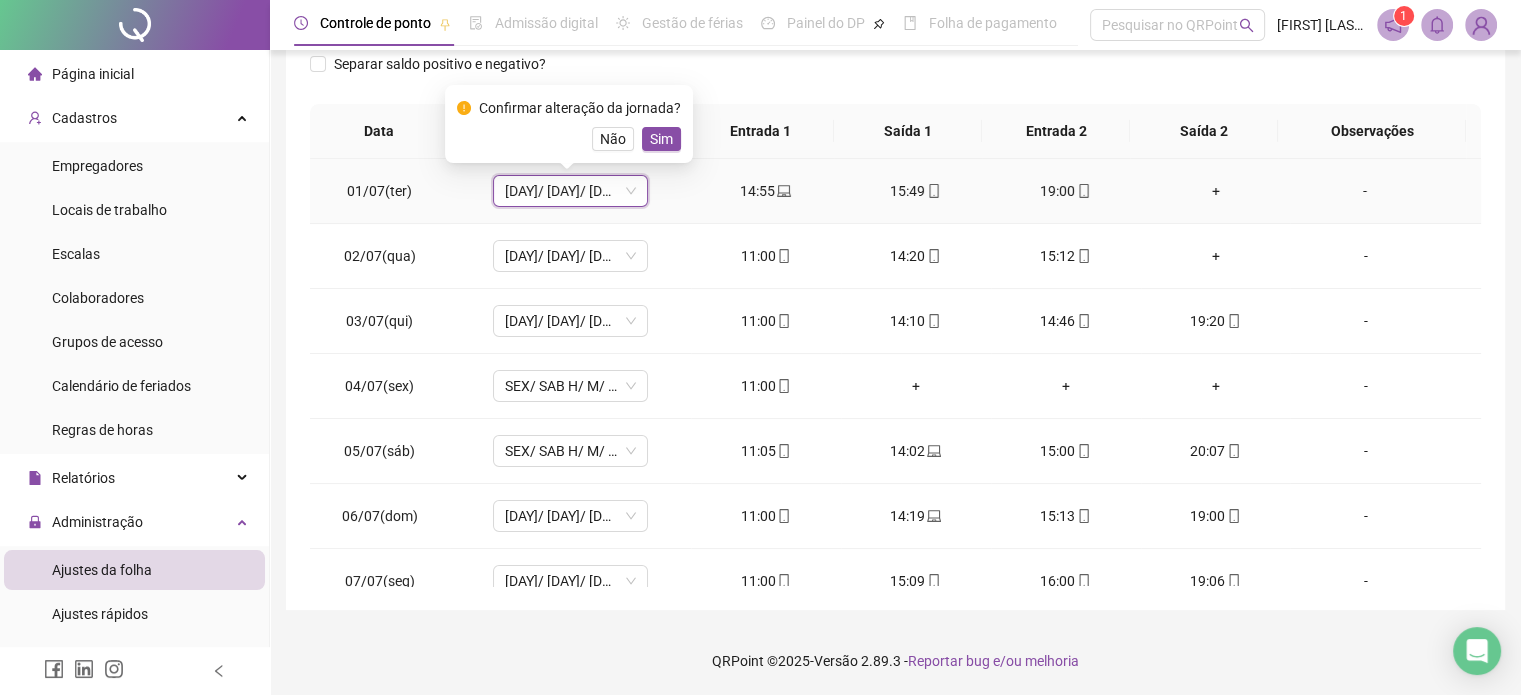 click on "Sim" at bounding box center (661, 139) 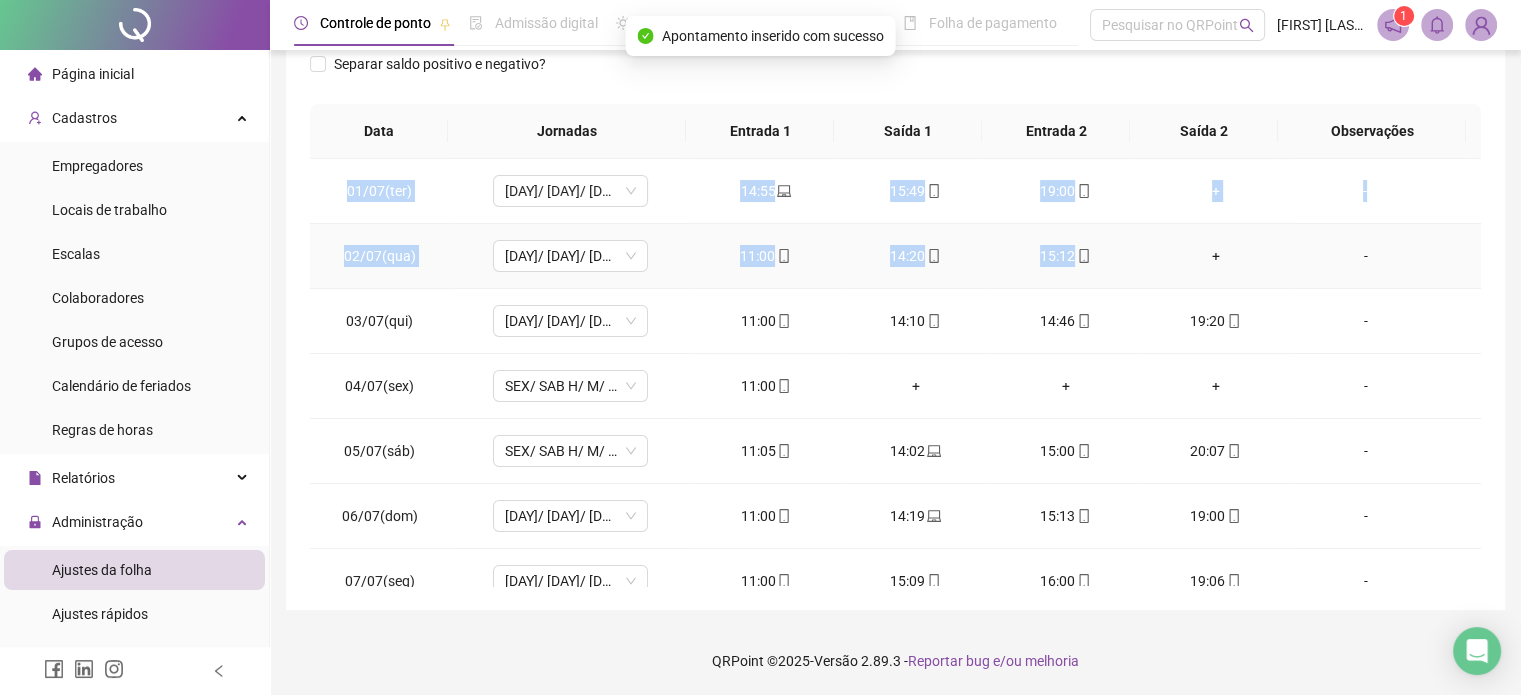 drag, startPoint x: 349, startPoint y: 187, endPoint x: 1093, endPoint y: 269, distance: 748.5052 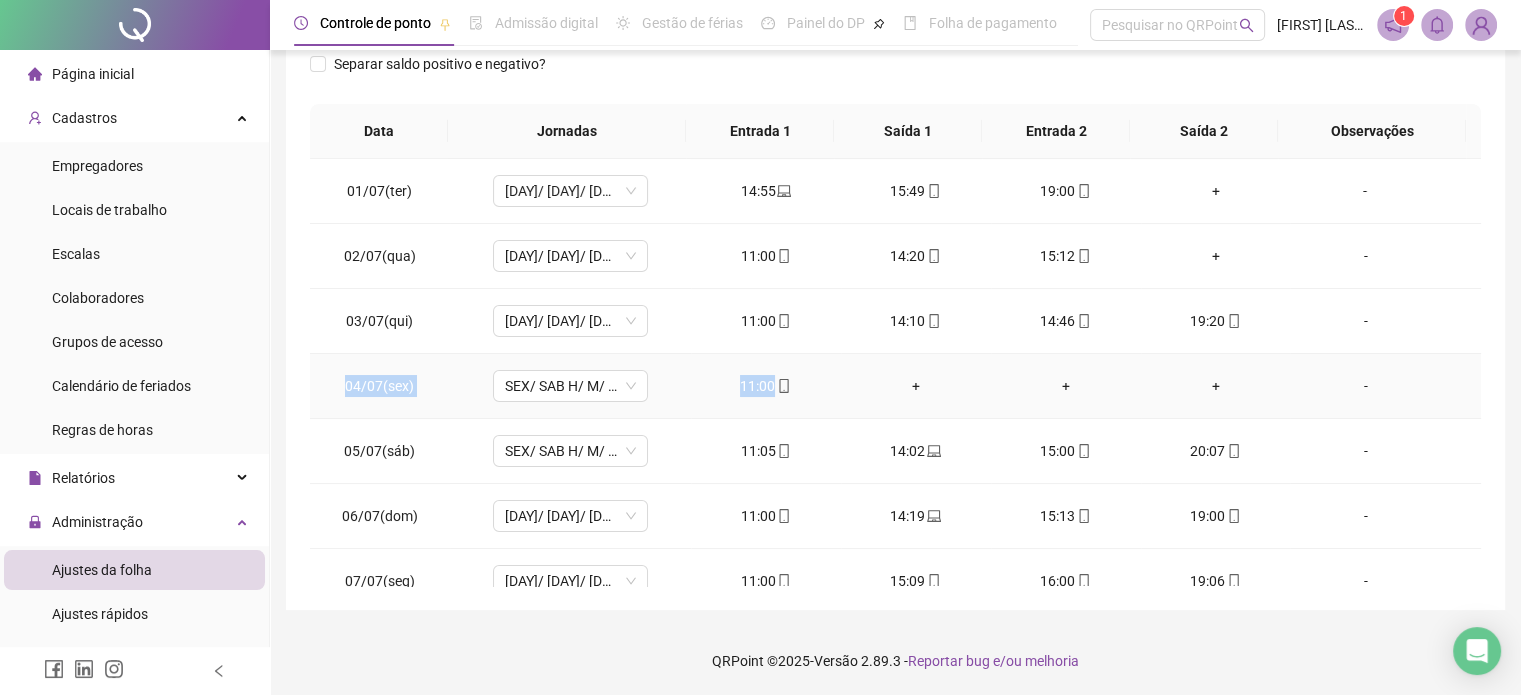 drag, startPoint x: 500, startPoint y: 383, endPoint x: 822, endPoint y: 390, distance: 322.07608 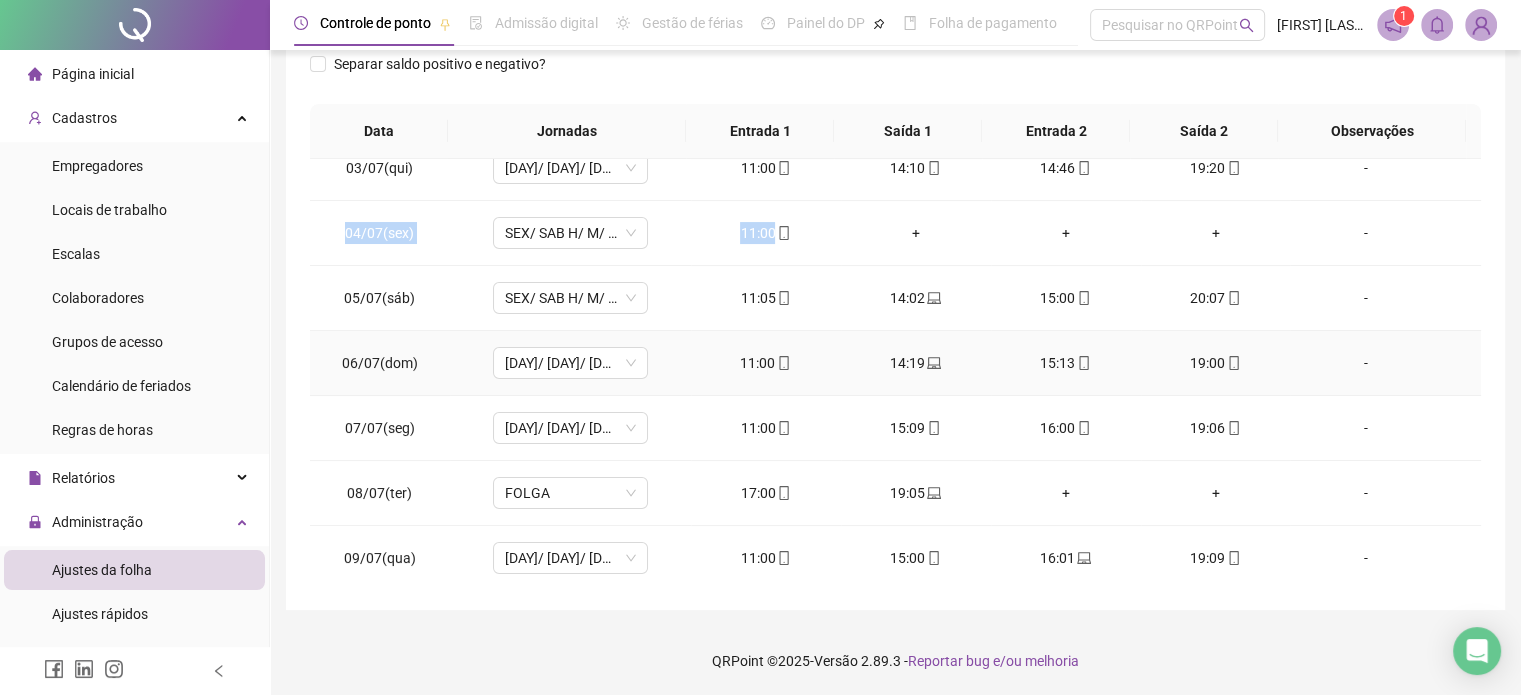 scroll, scrollTop: 200, scrollLeft: 0, axis: vertical 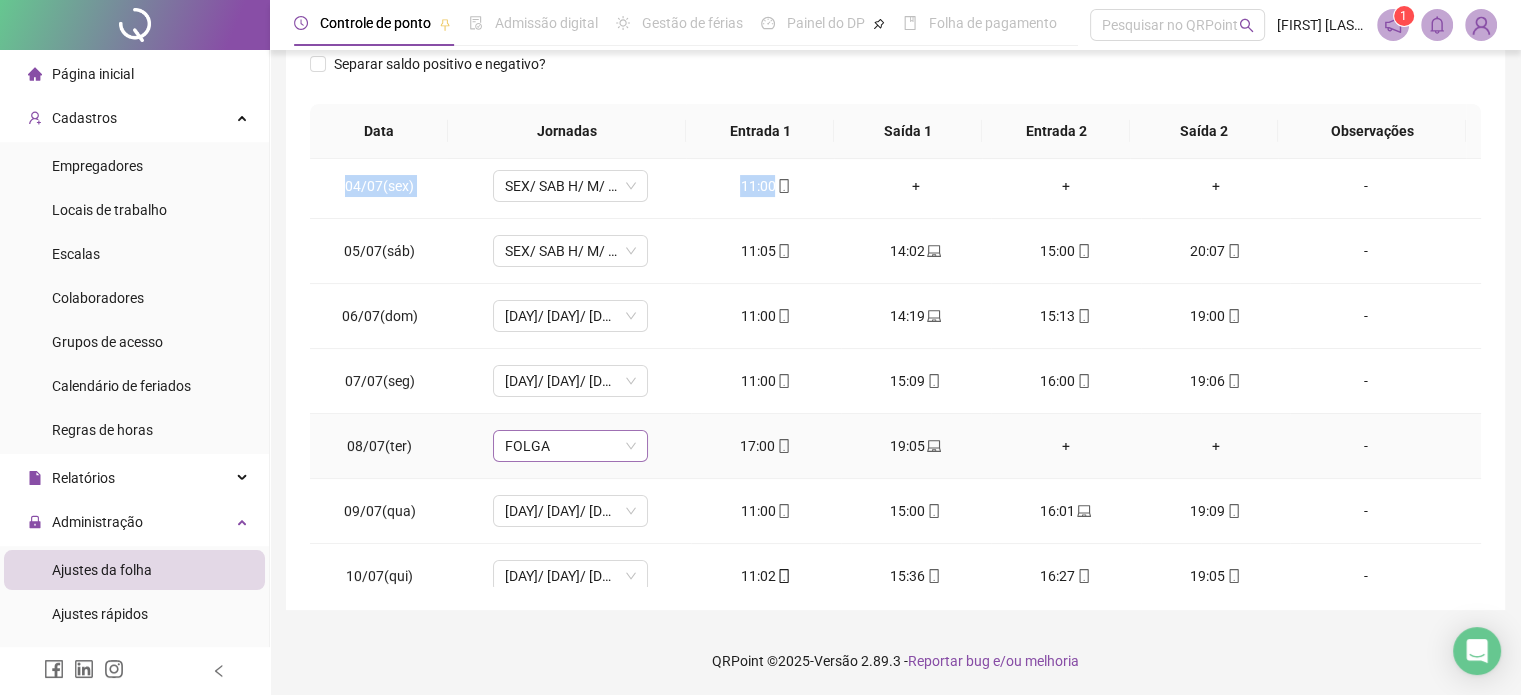 click on "FOLGA" at bounding box center [570, 446] 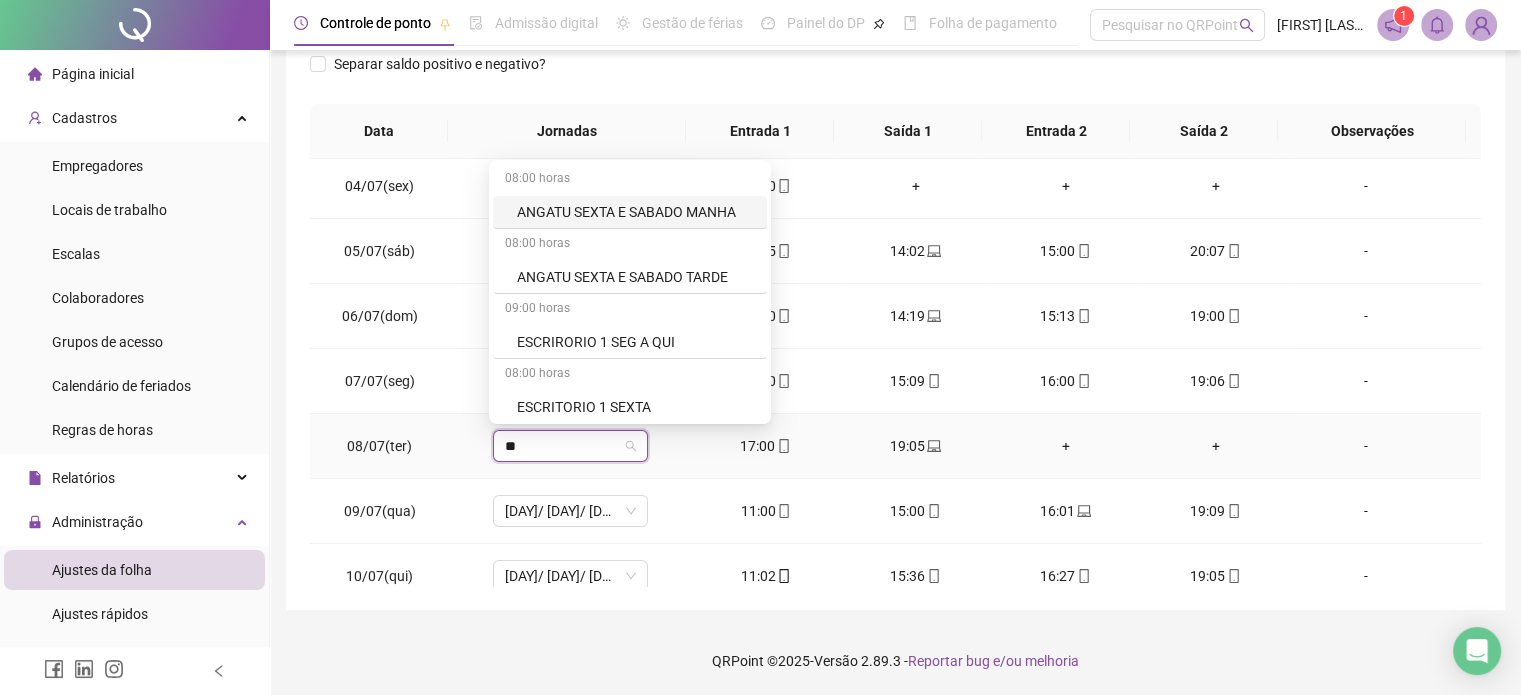 type on "***" 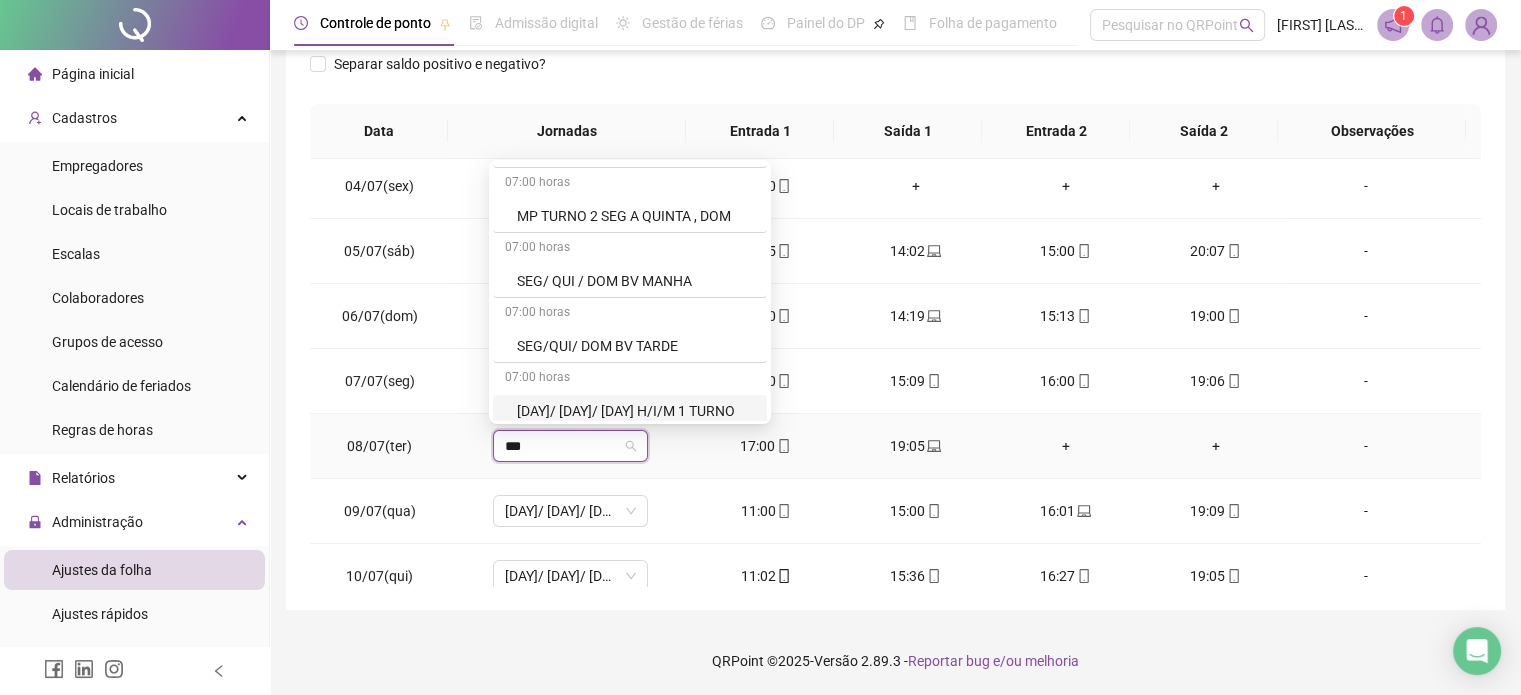 scroll, scrollTop: 200, scrollLeft: 0, axis: vertical 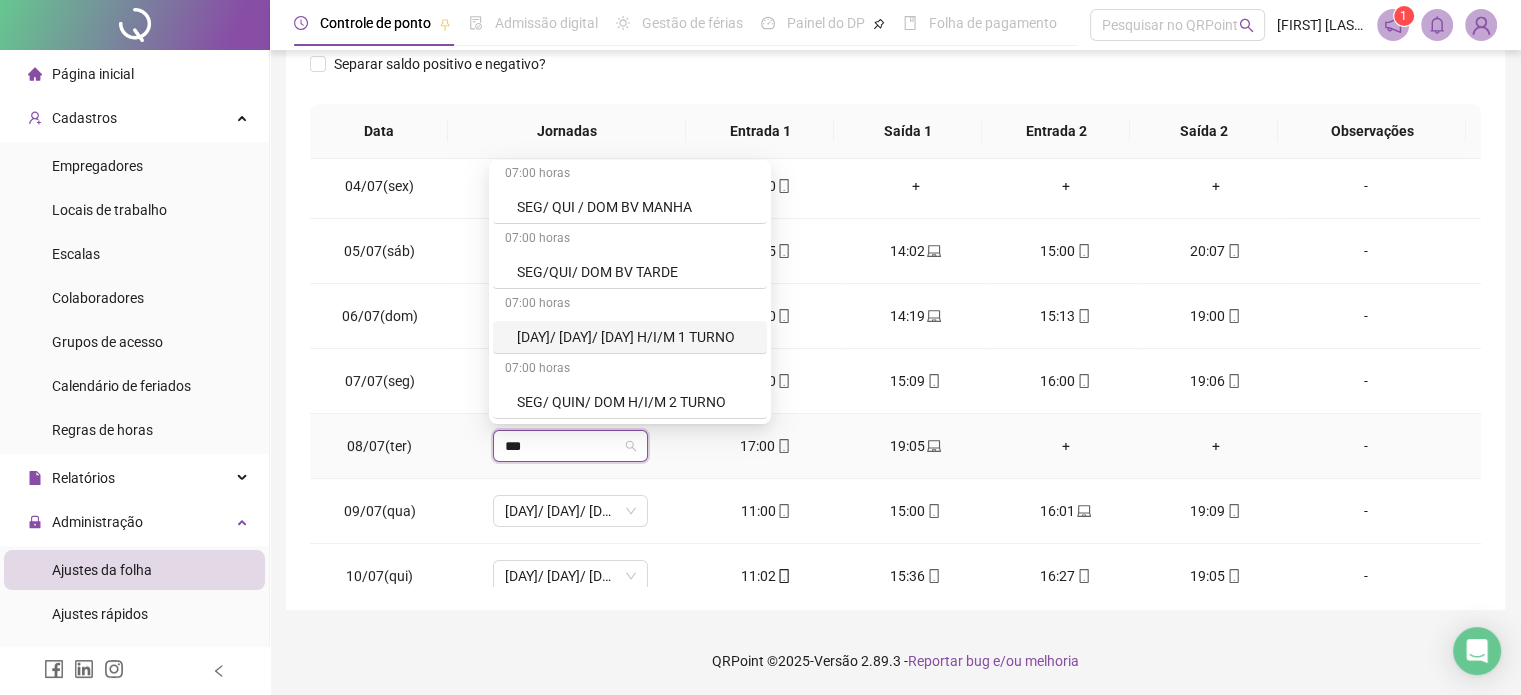 click on "[DAY]/ [DAY]/ [DAY]  H/I/M 1 TURNO" at bounding box center (636, 337) 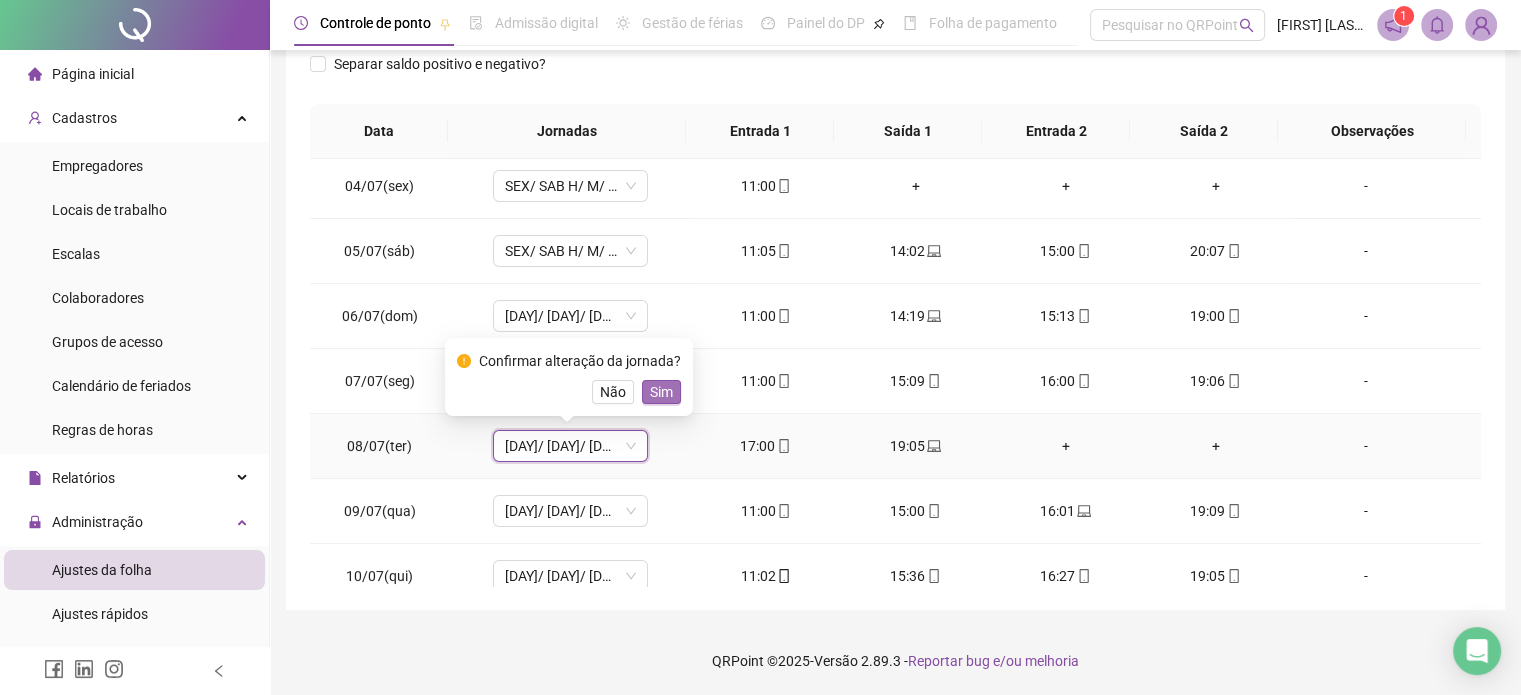 click on "Sim" at bounding box center [661, 392] 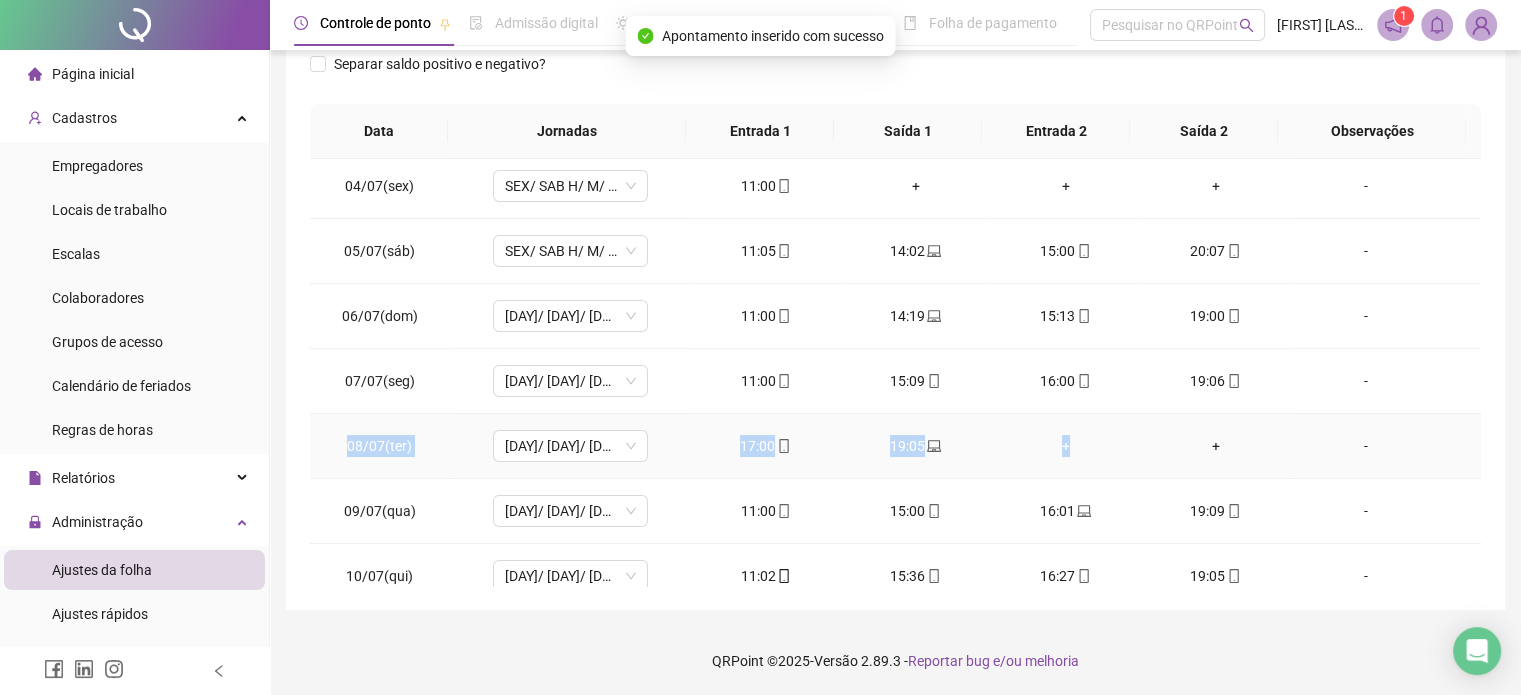 drag, startPoint x: 351, startPoint y: 444, endPoint x: 1078, endPoint y: 433, distance: 727.0832 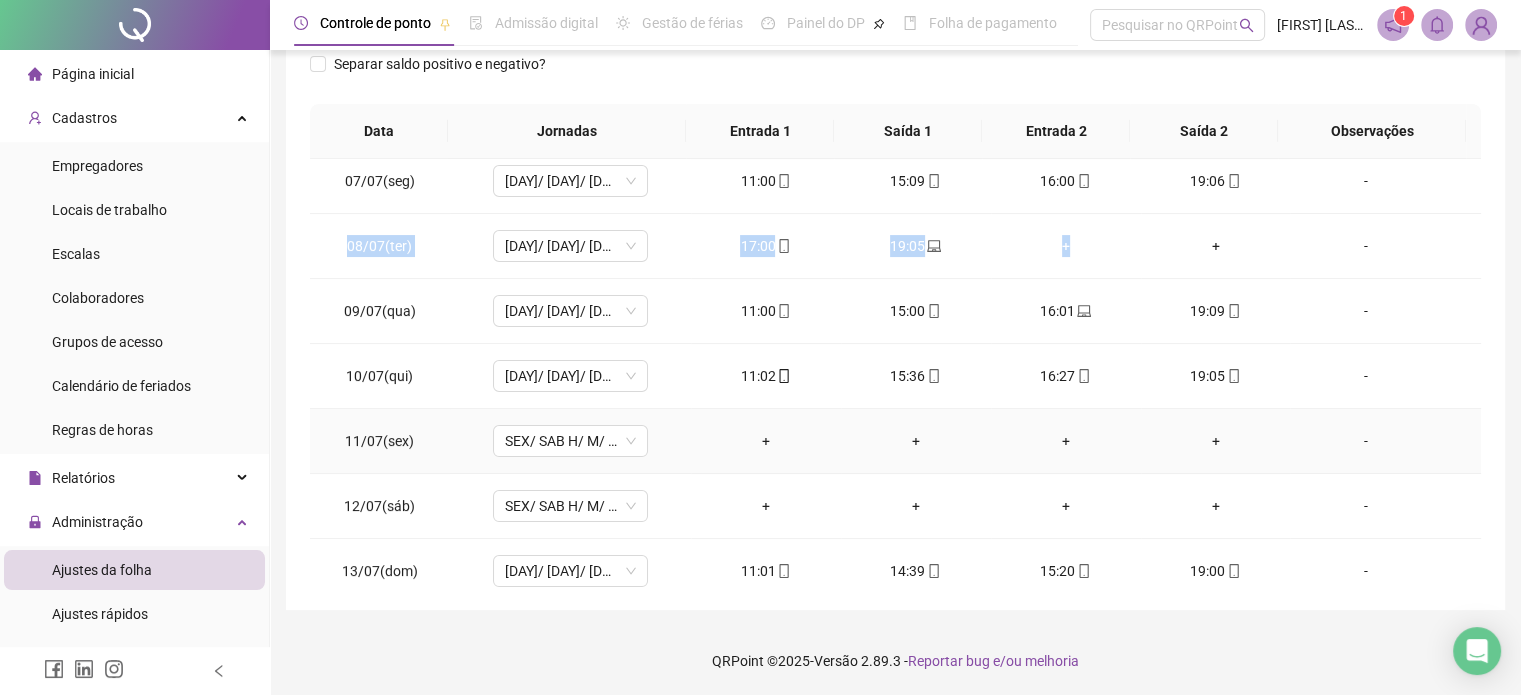 scroll, scrollTop: 500, scrollLeft: 0, axis: vertical 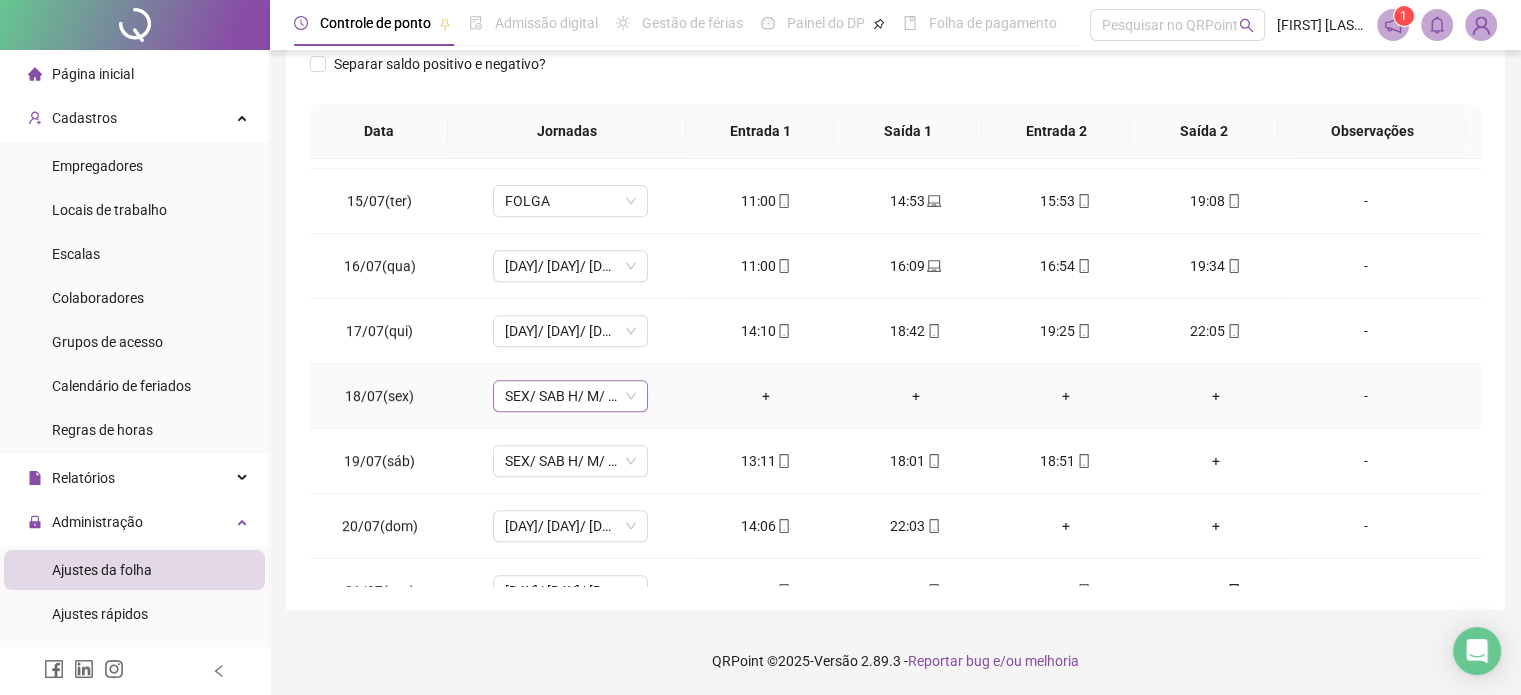 click on "SEX/ SAB H/ M/ I 1 TURNO" at bounding box center [570, 396] 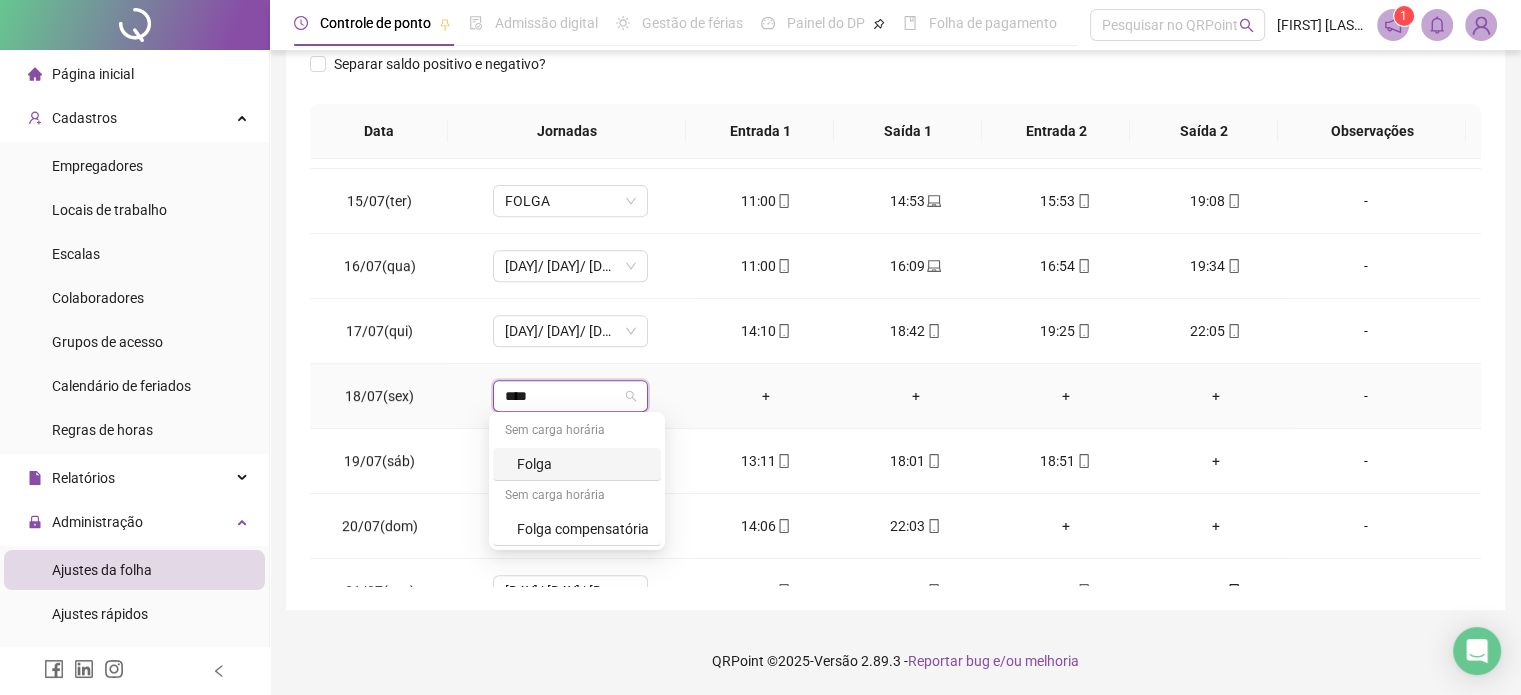 type on "*****" 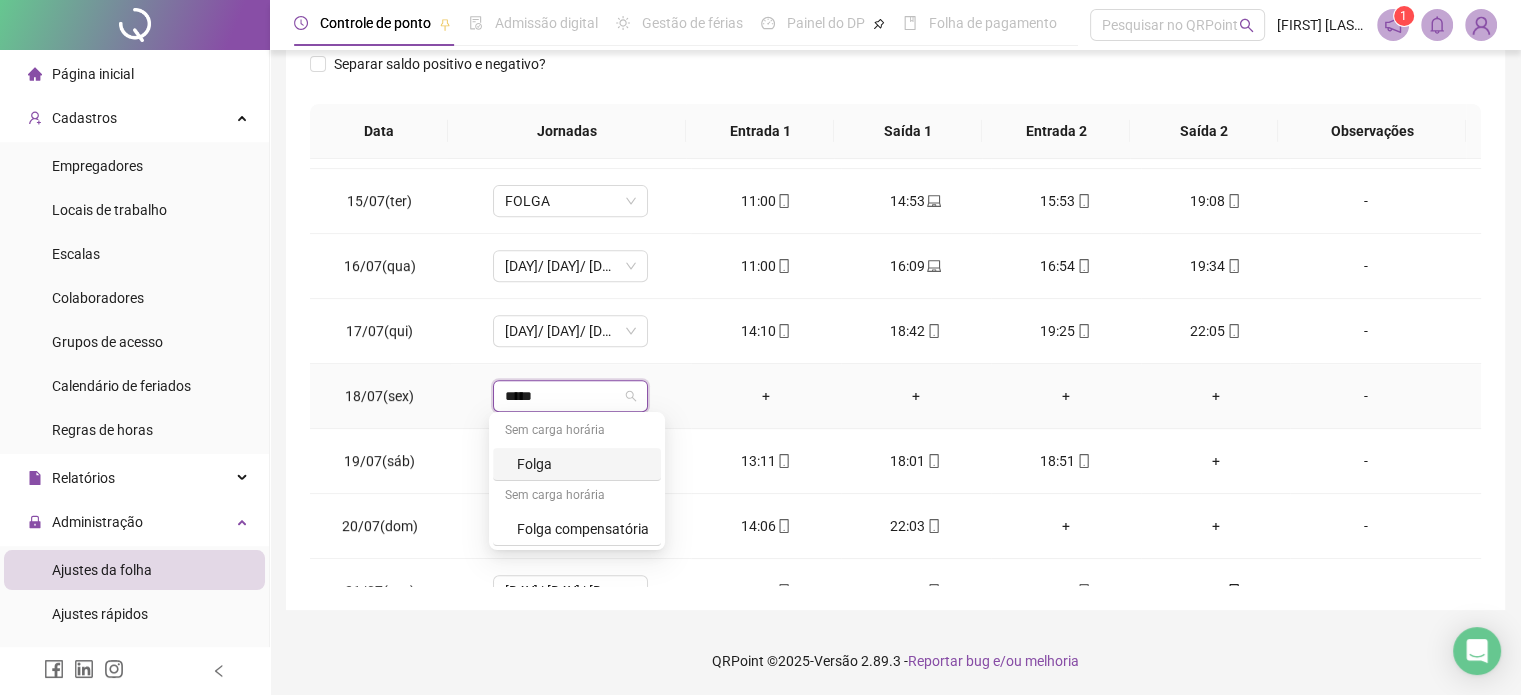 click on "Folga" at bounding box center (583, 464) 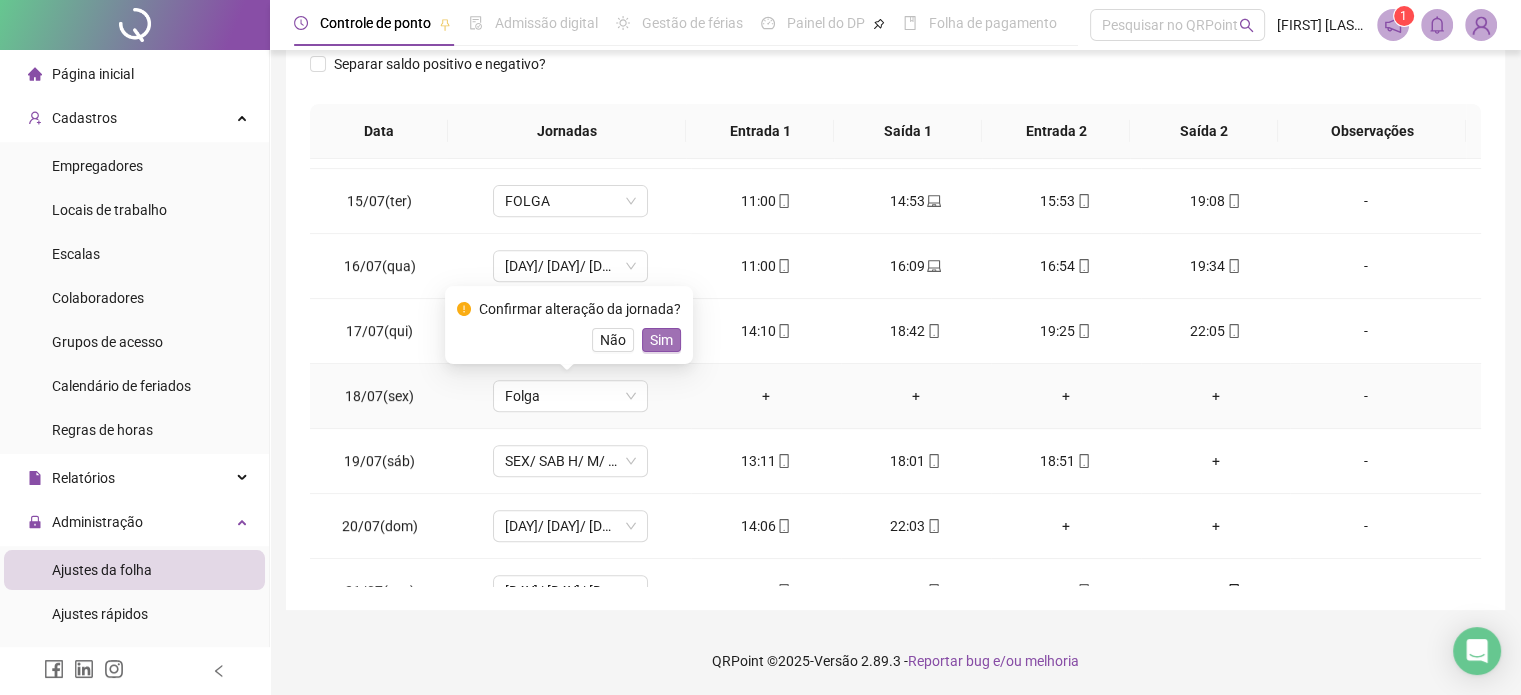 click on "Sim" at bounding box center [661, 340] 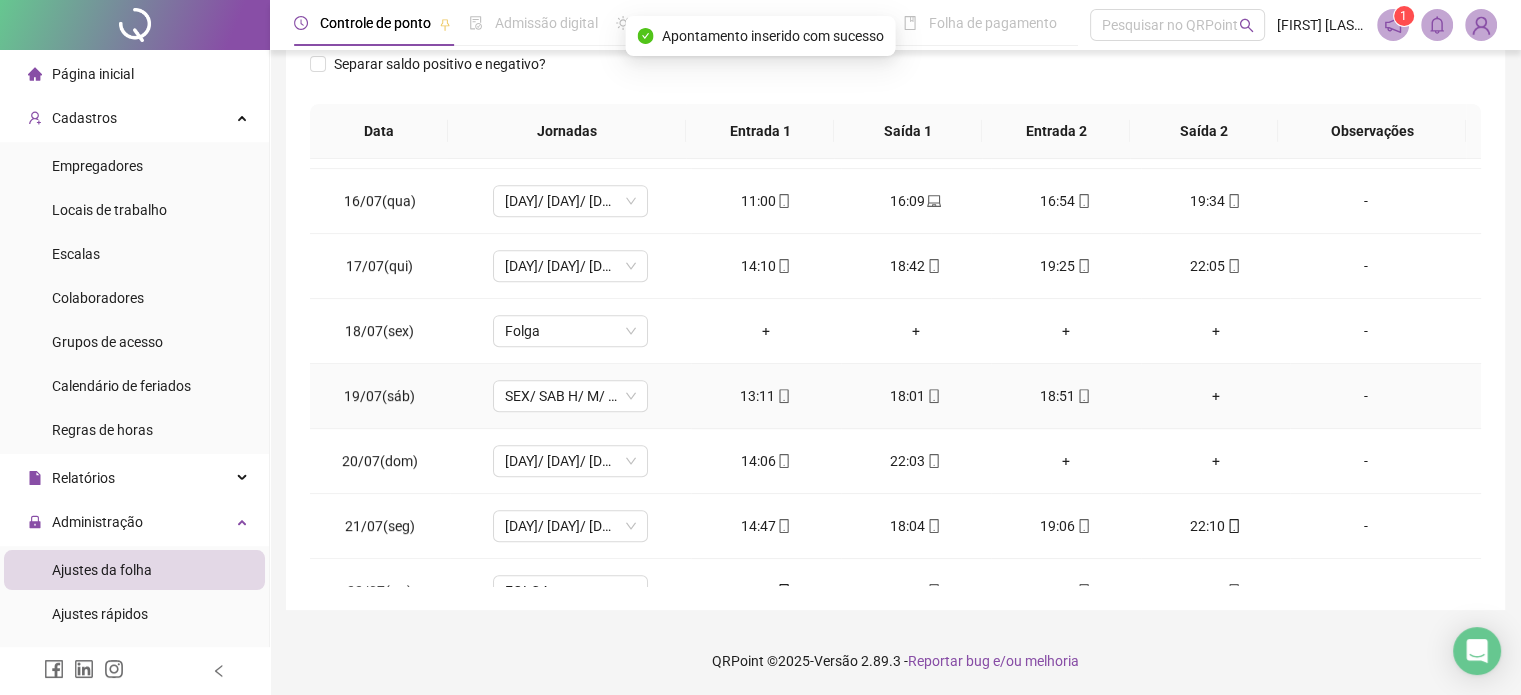 scroll, scrollTop: 1000, scrollLeft: 0, axis: vertical 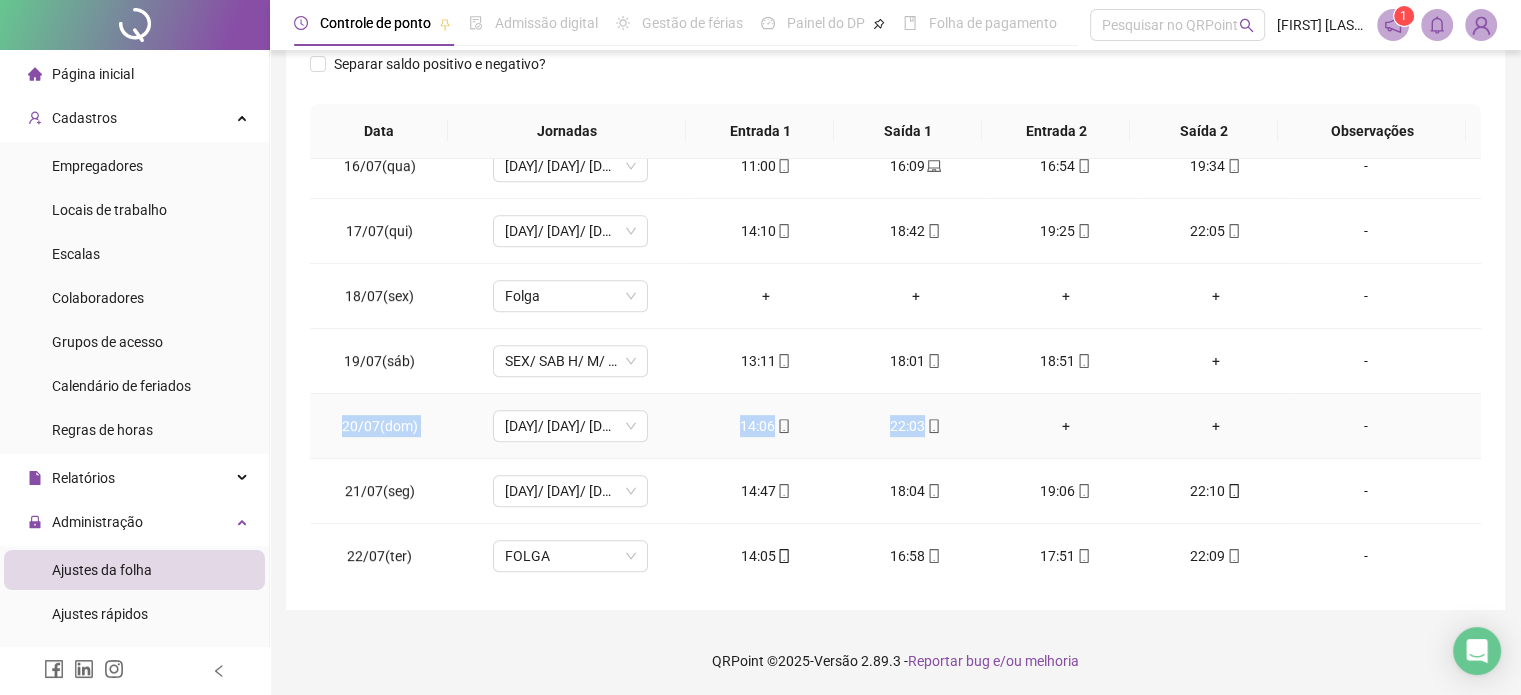 drag, startPoint x: 343, startPoint y: 419, endPoint x: 990, endPoint y: 440, distance: 647.3407 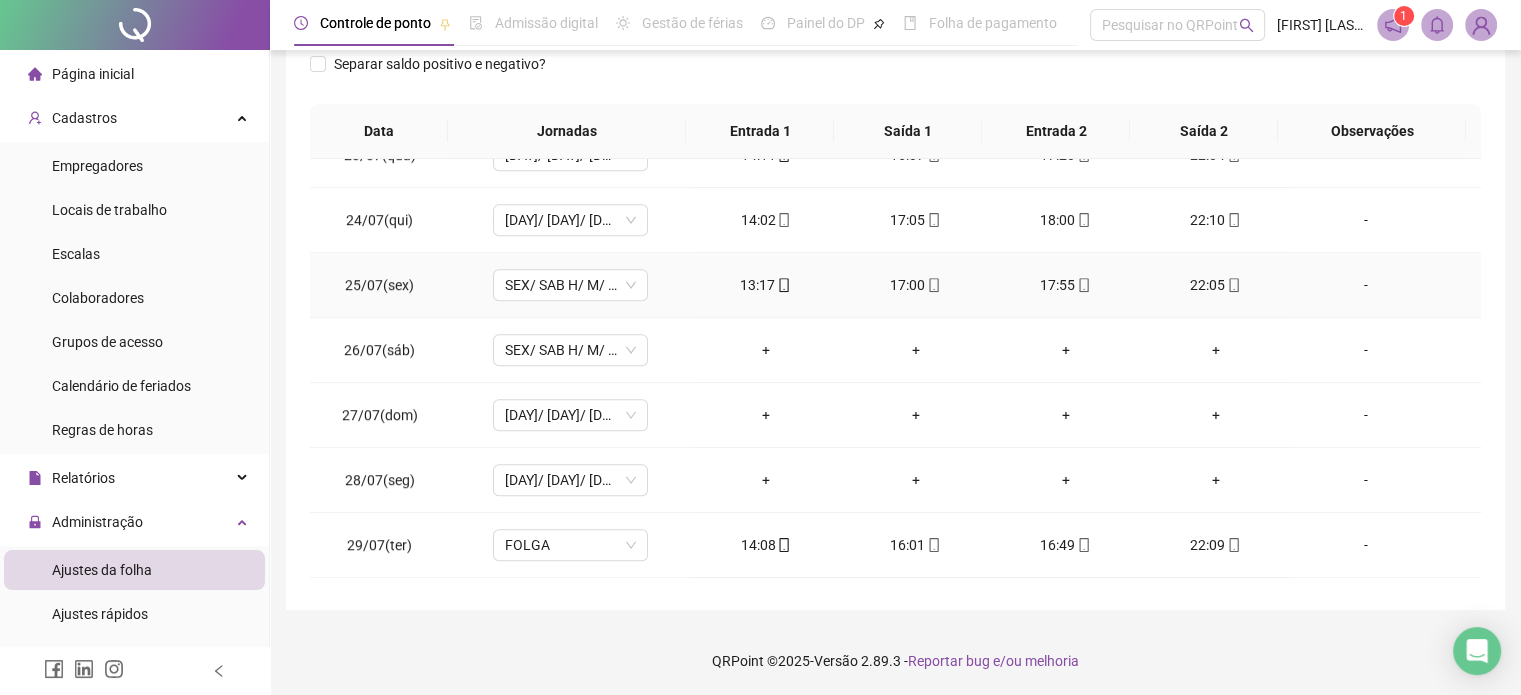 scroll, scrollTop: 1500, scrollLeft: 0, axis: vertical 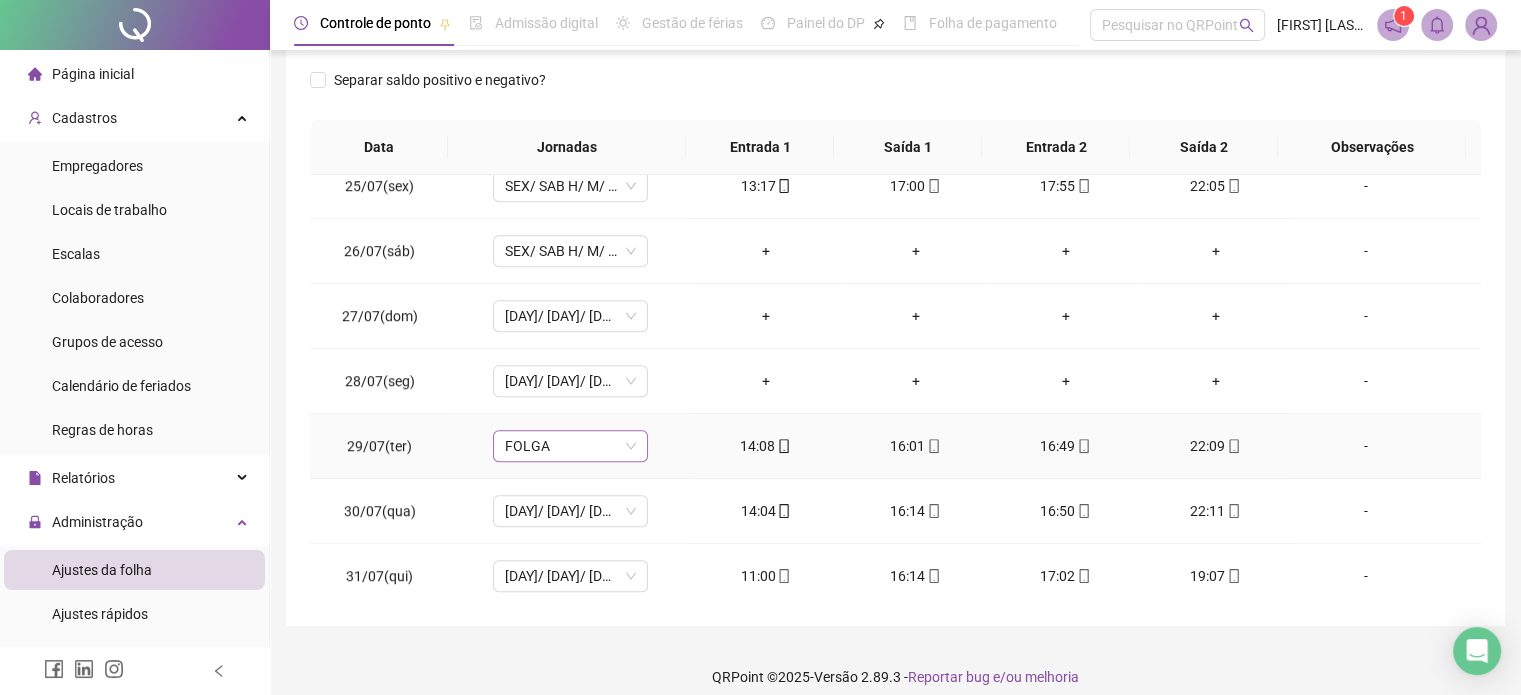 click on "FOLGA" at bounding box center (570, 446) 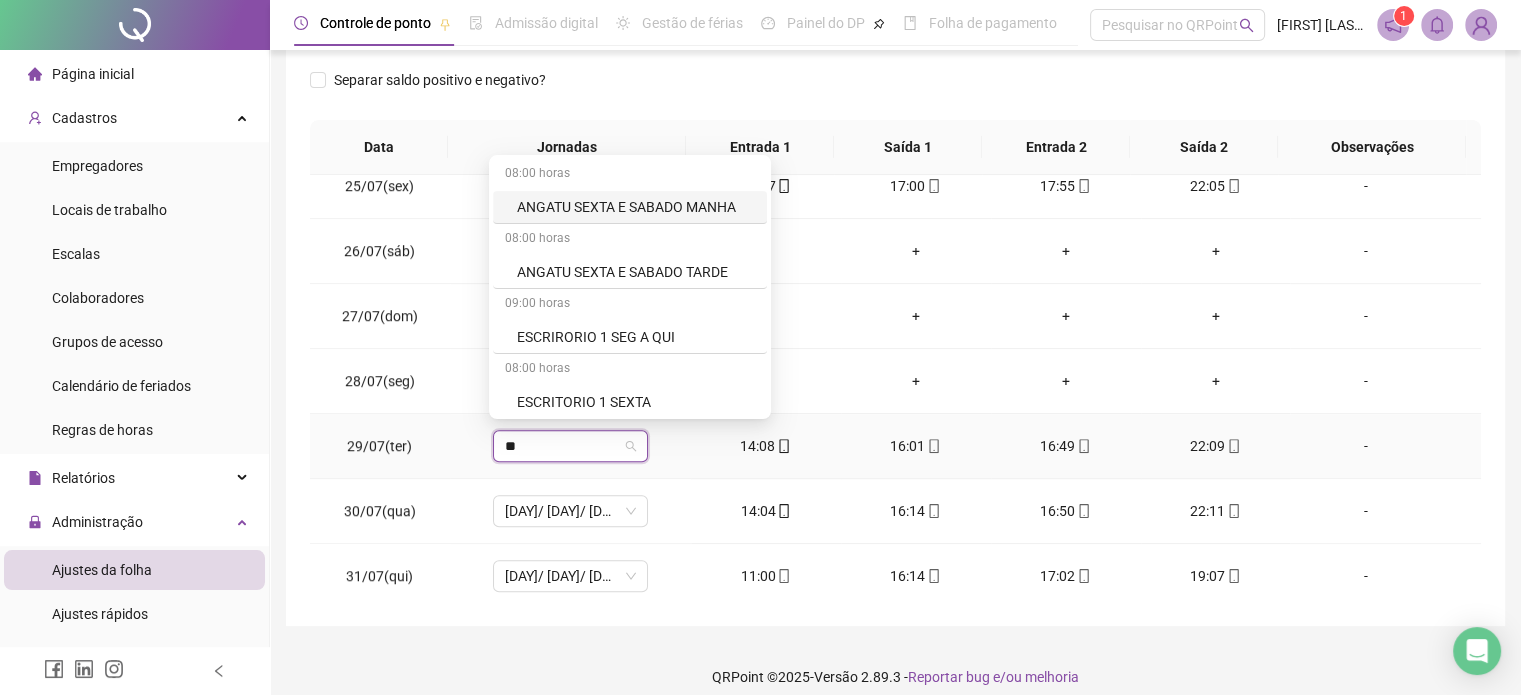 type on "***" 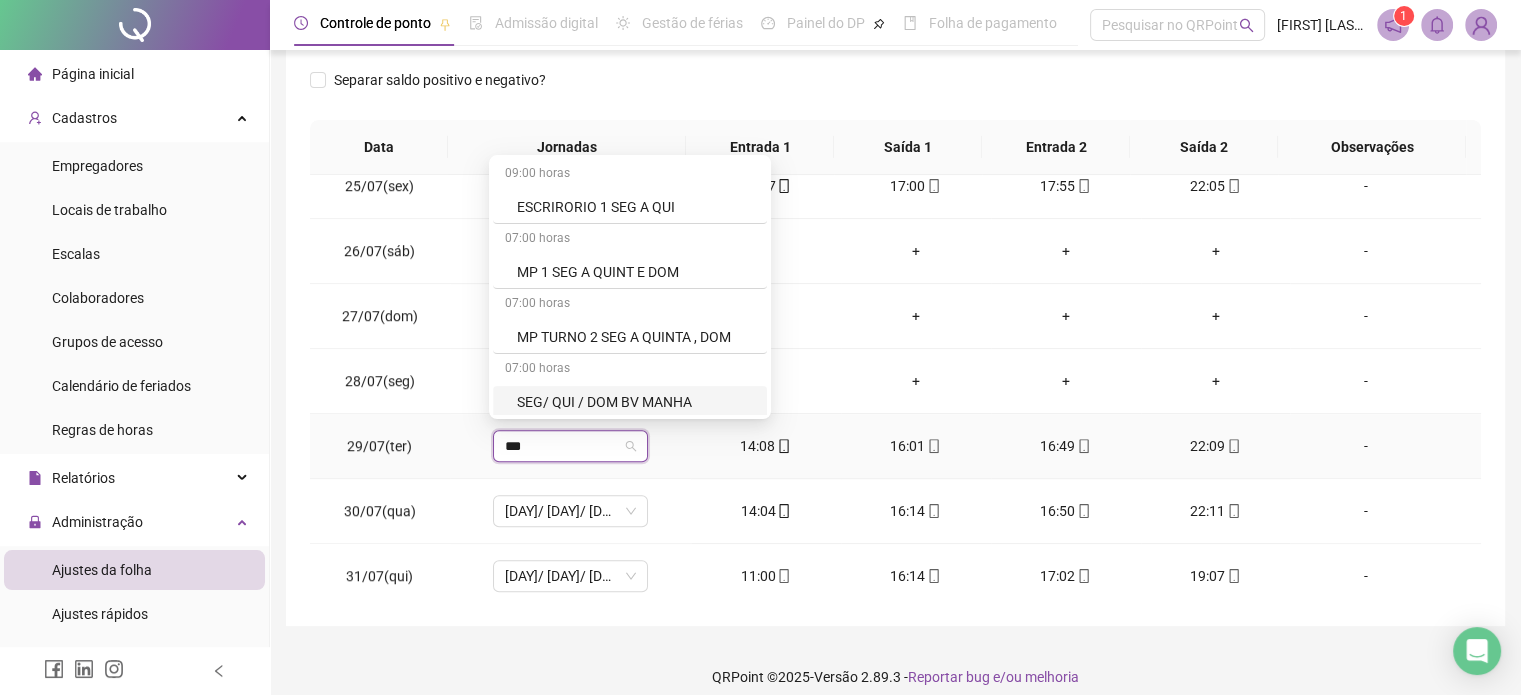scroll, scrollTop: 262, scrollLeft: 0, axis: vertical 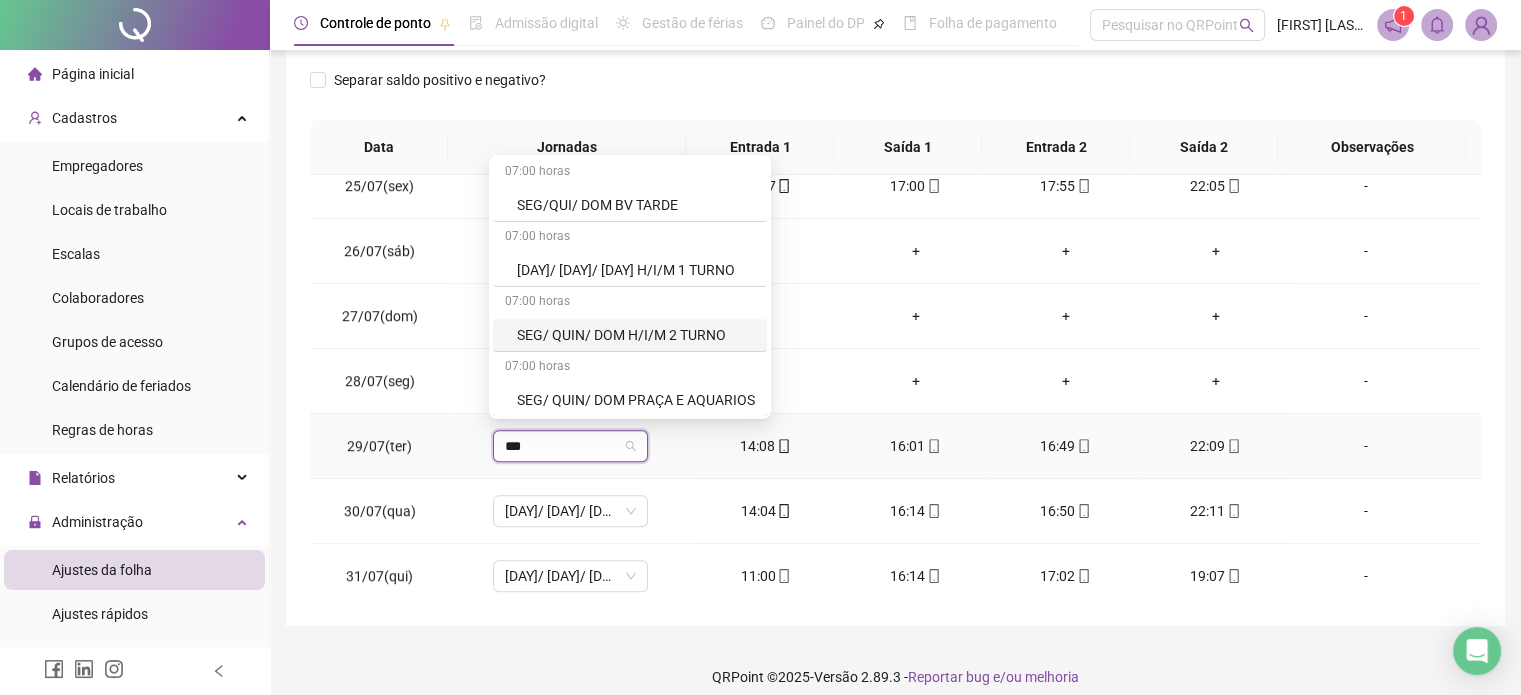click on "SEG/ QUIN/ DOM H/I/M 2 TURNO" at bounding box center [636, 335] 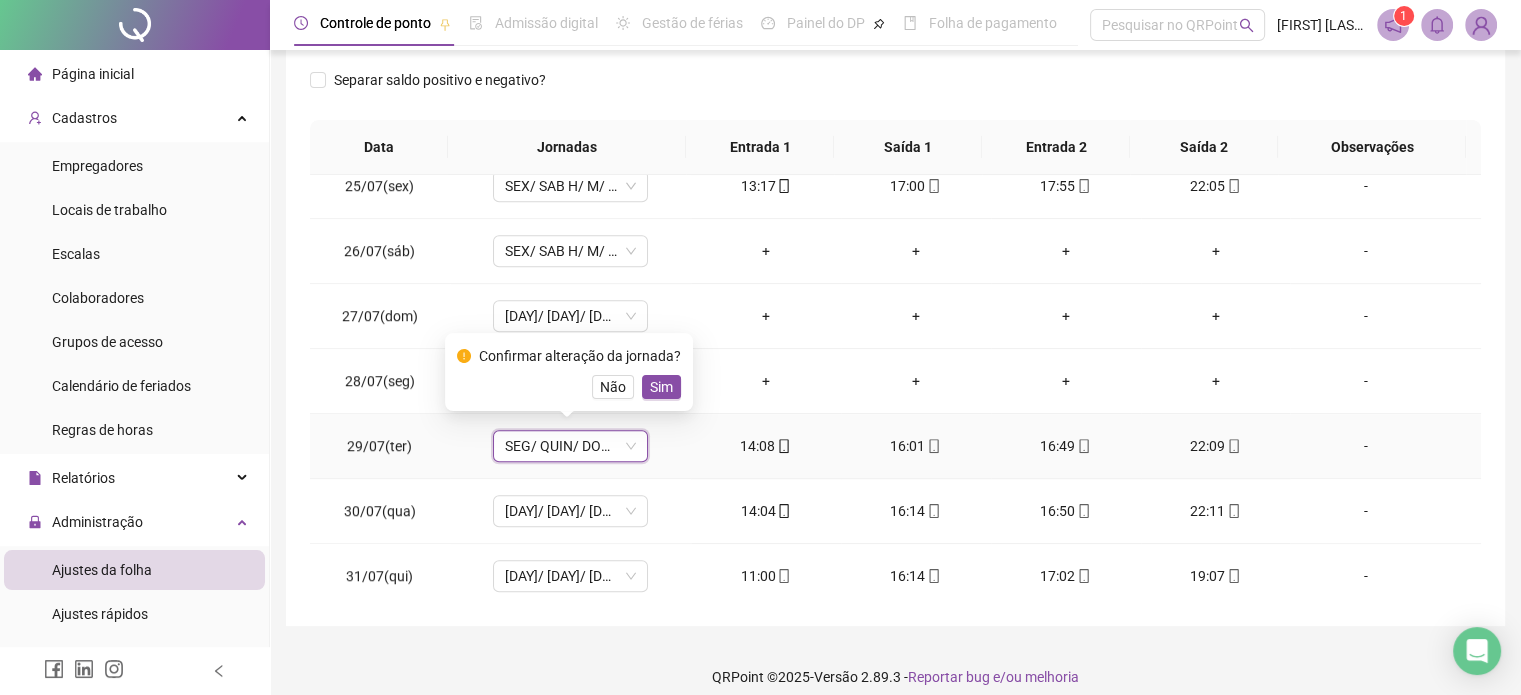 click on "Sim" at bounding box center [661, 387] 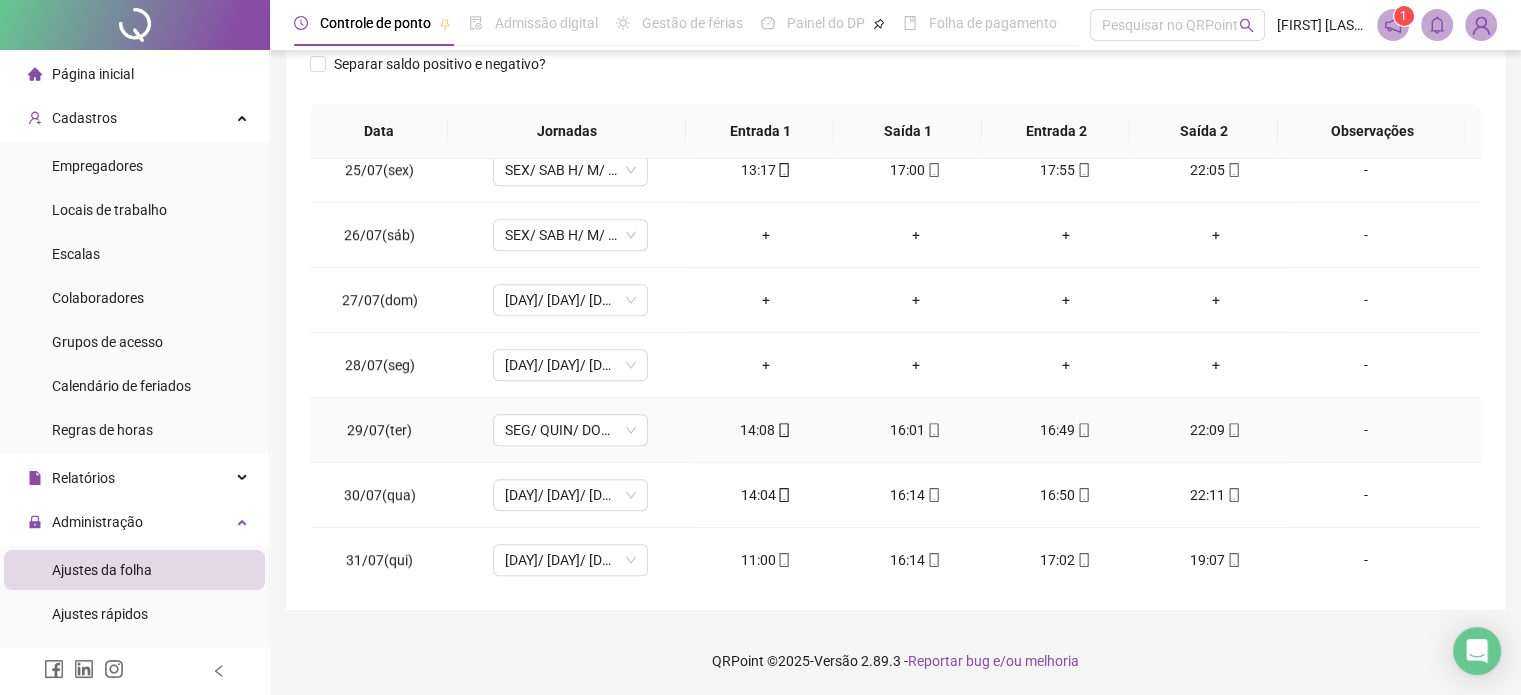 scroll, scrollTop: 126, scrollLeft: 0, axis: vertical 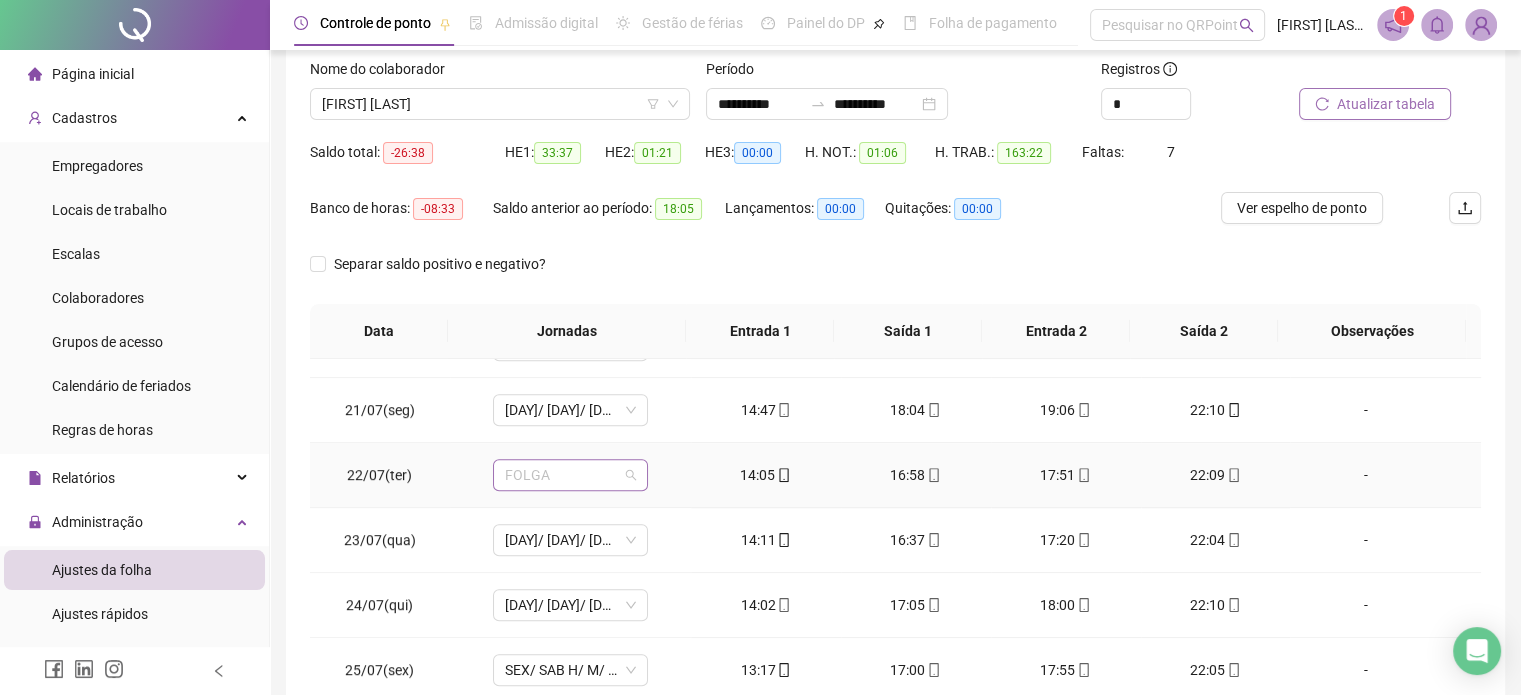 click on "FOLGA" at bounding box center [570, 475] 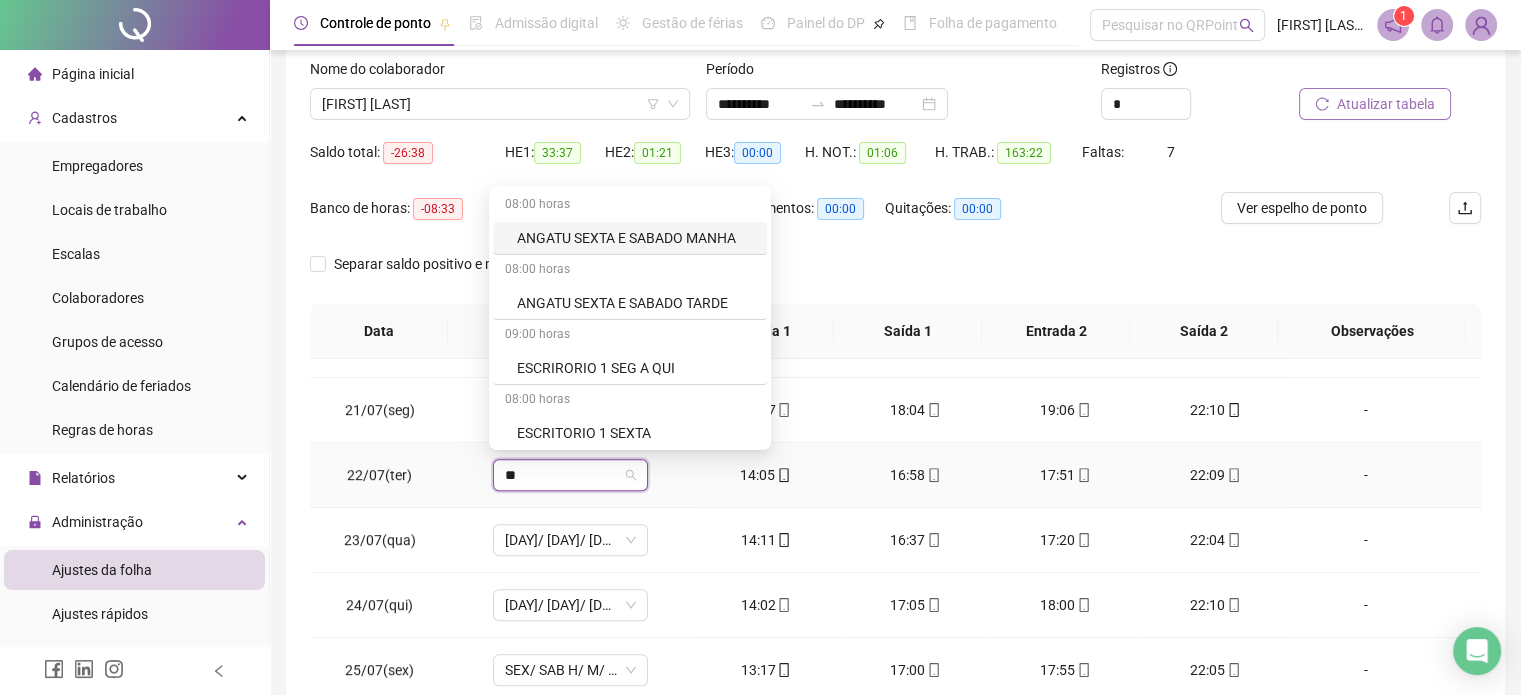 type on "***" 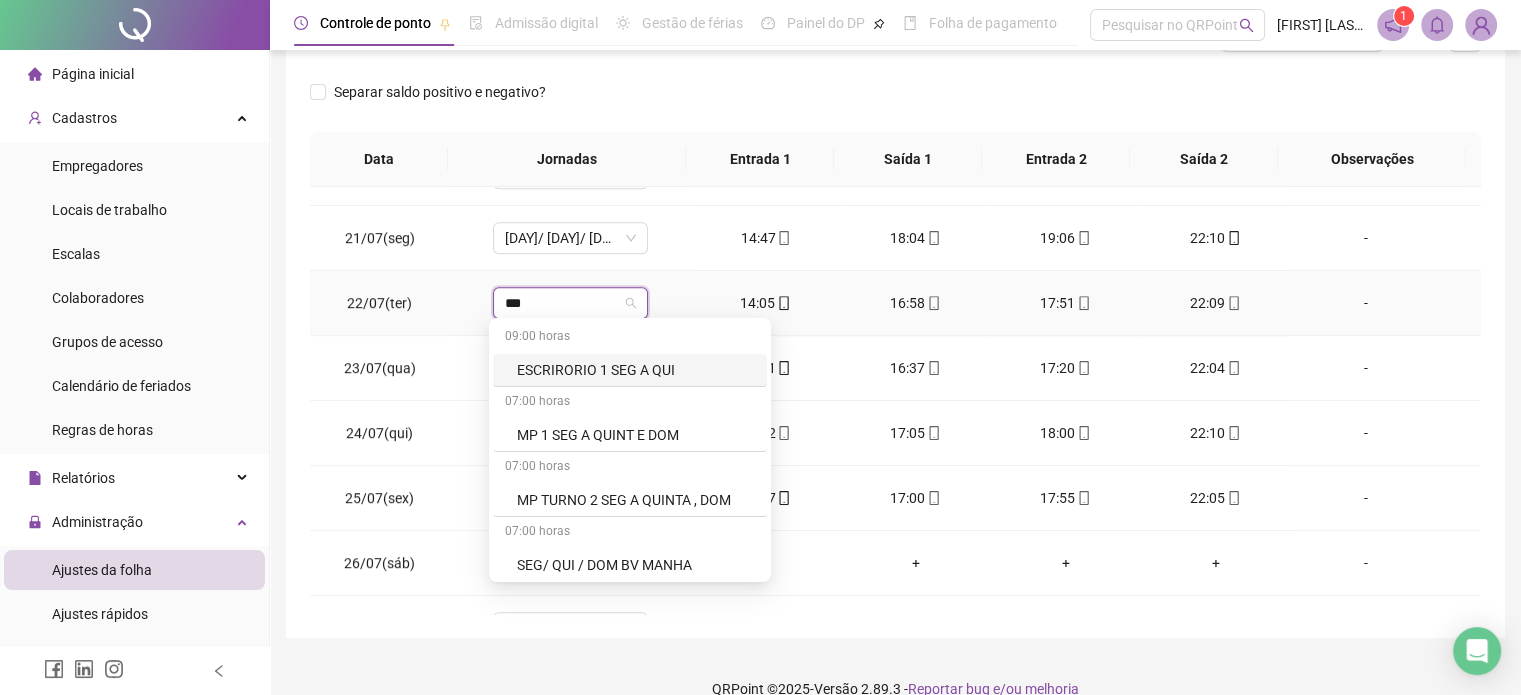 scroll, scrollTop: 326, scrollLeft: 0, axis: vertical 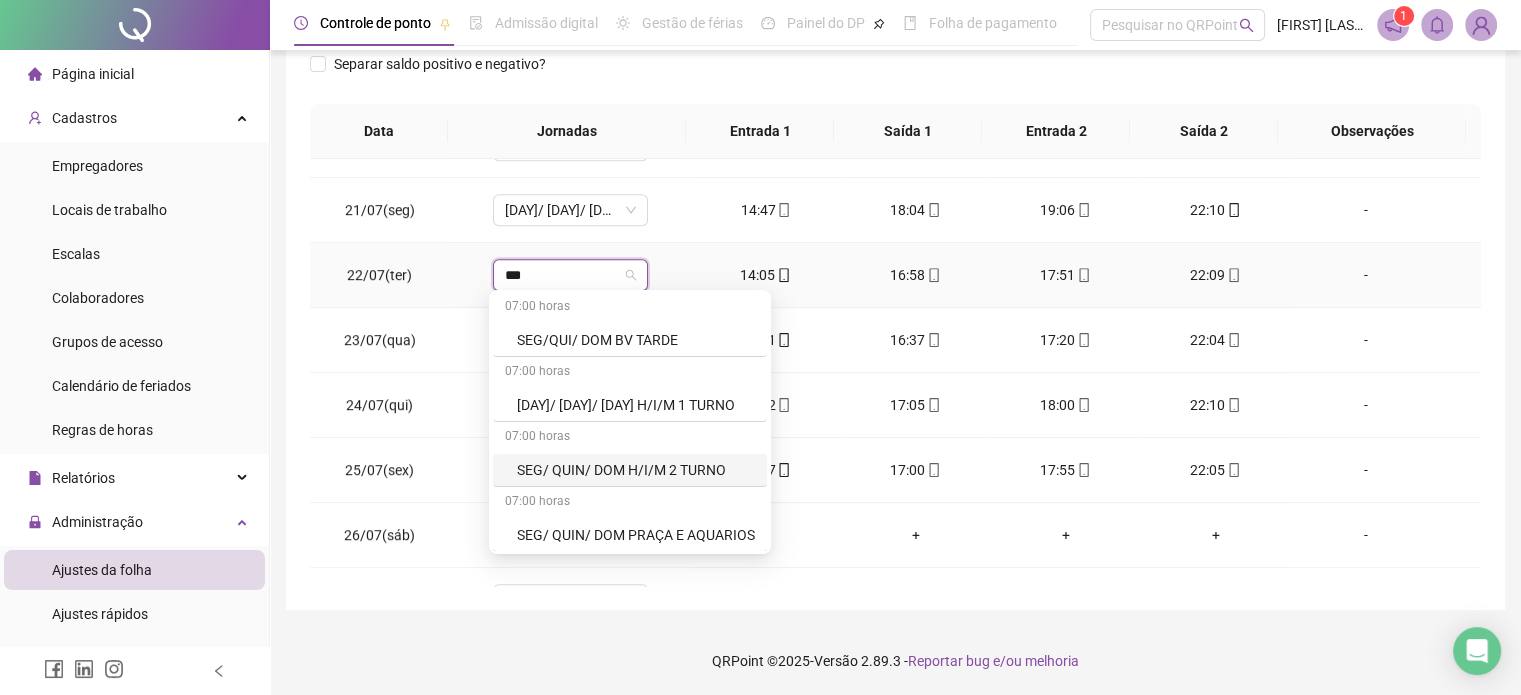 drag, startPoint x: 604, startPoint y: 463, endPoint x: 613, endPoint y: 379, distance: 84.48077 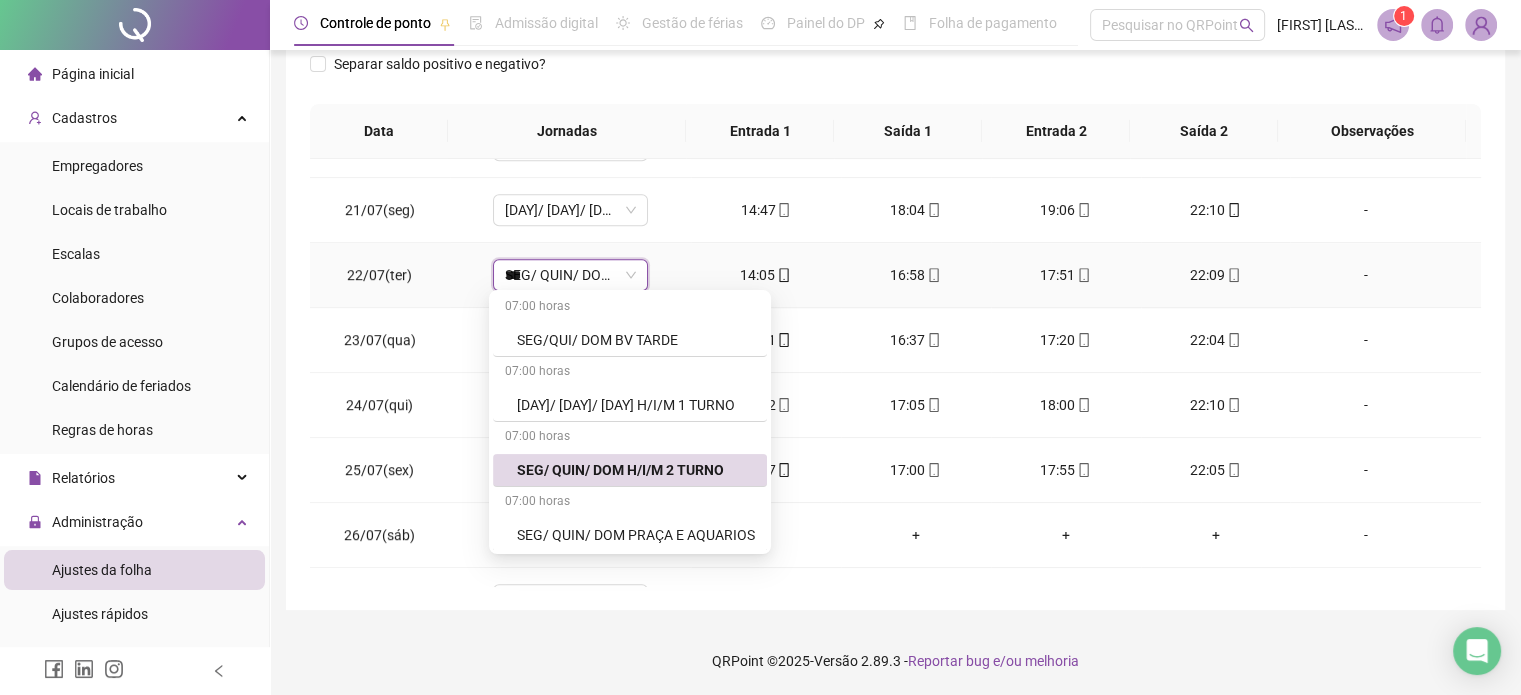 type 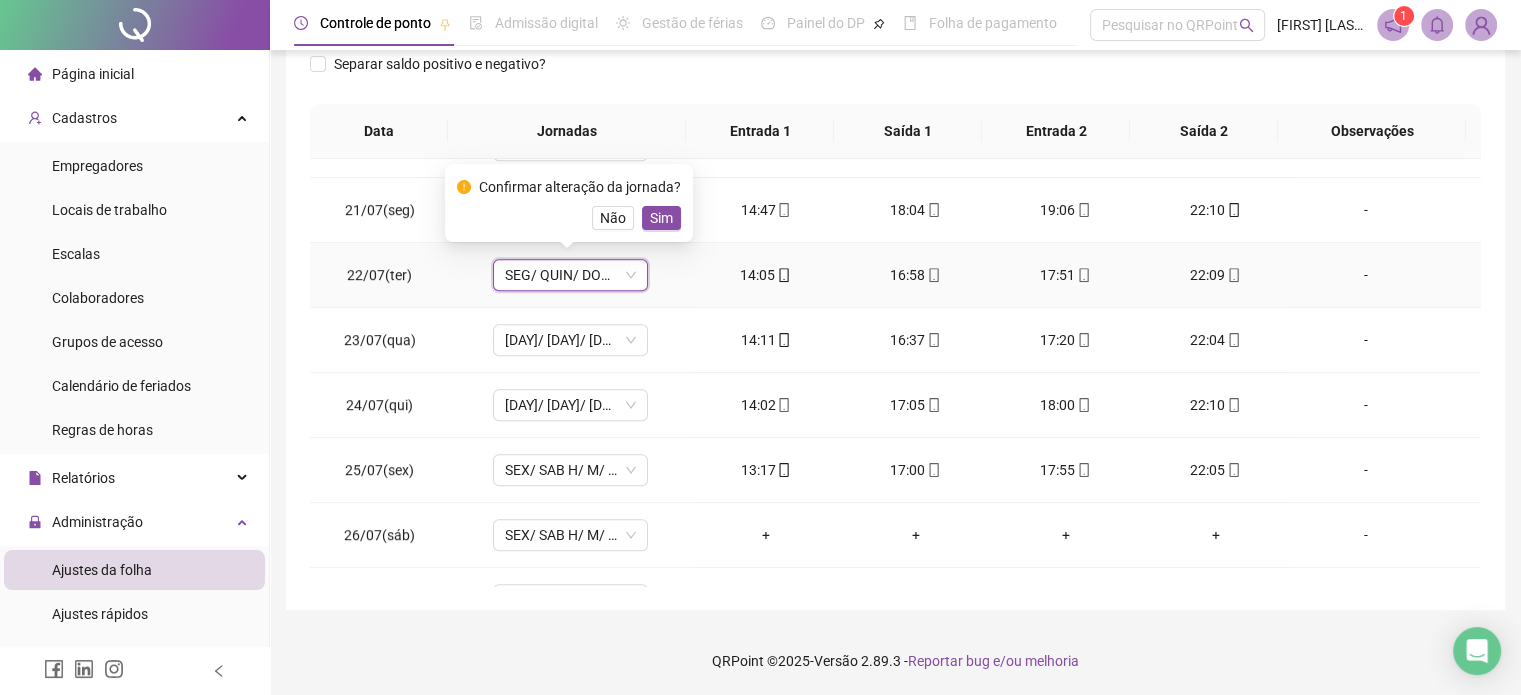 click on "Confirmar alteração da jornada? Não Sim" at bounding box center [569, 203] 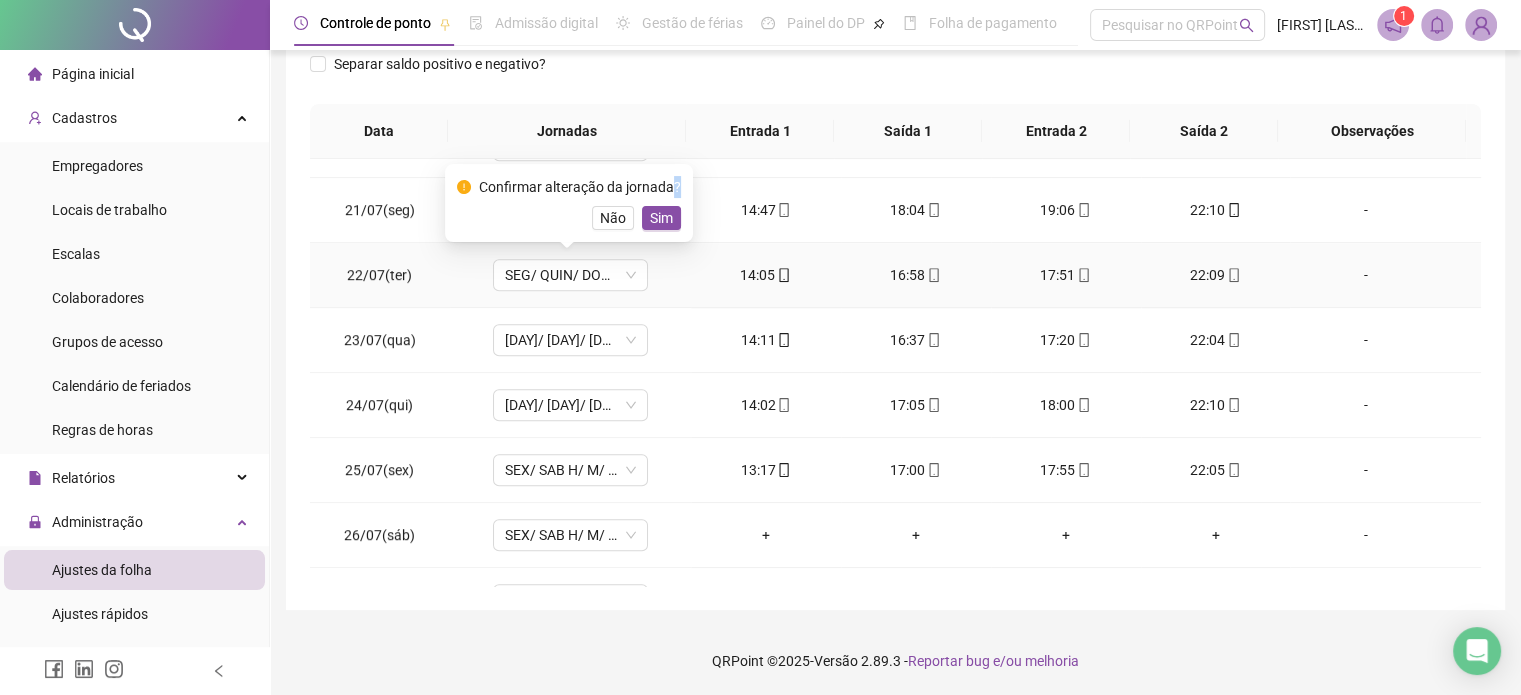 click on "Confirmar alteração da jornada? Não Sim" at bounding box center (569, 203) 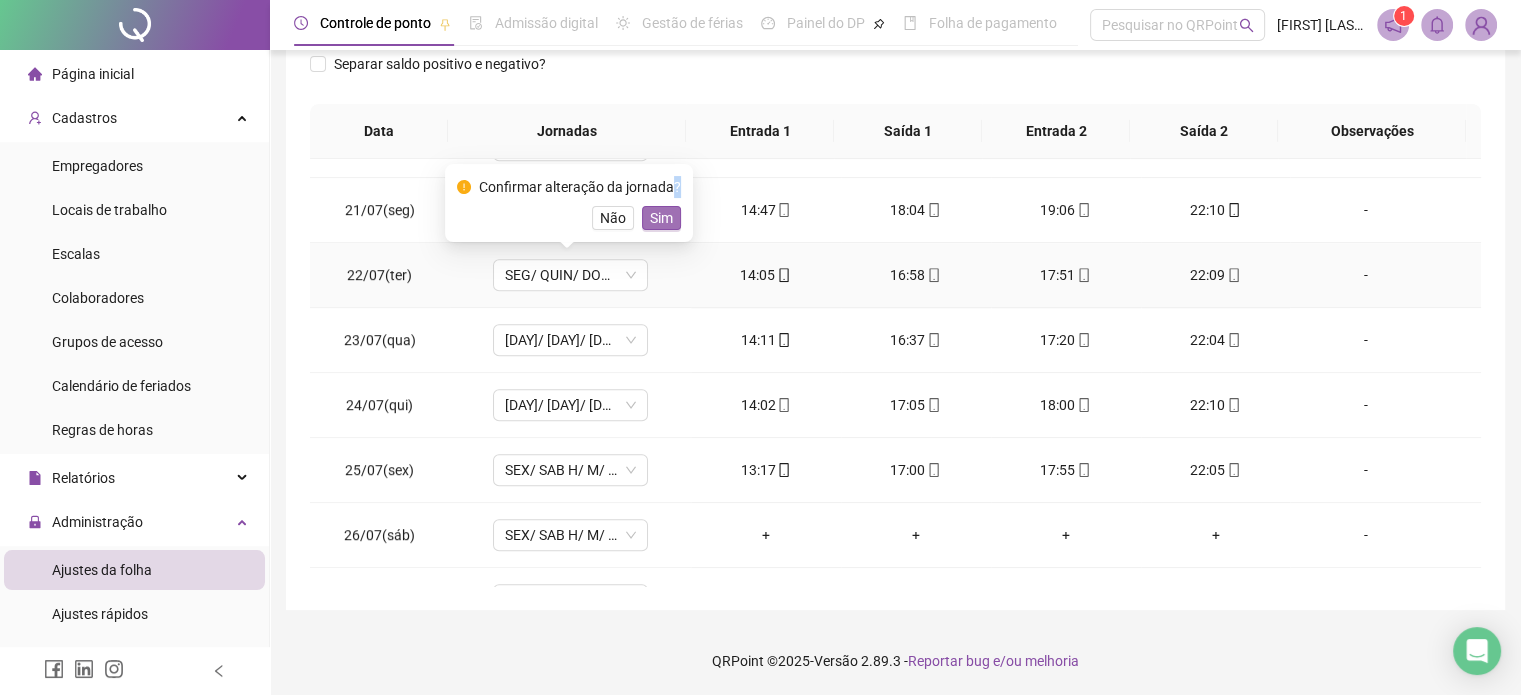 click on "Sim" at bounding box center (661, 218) 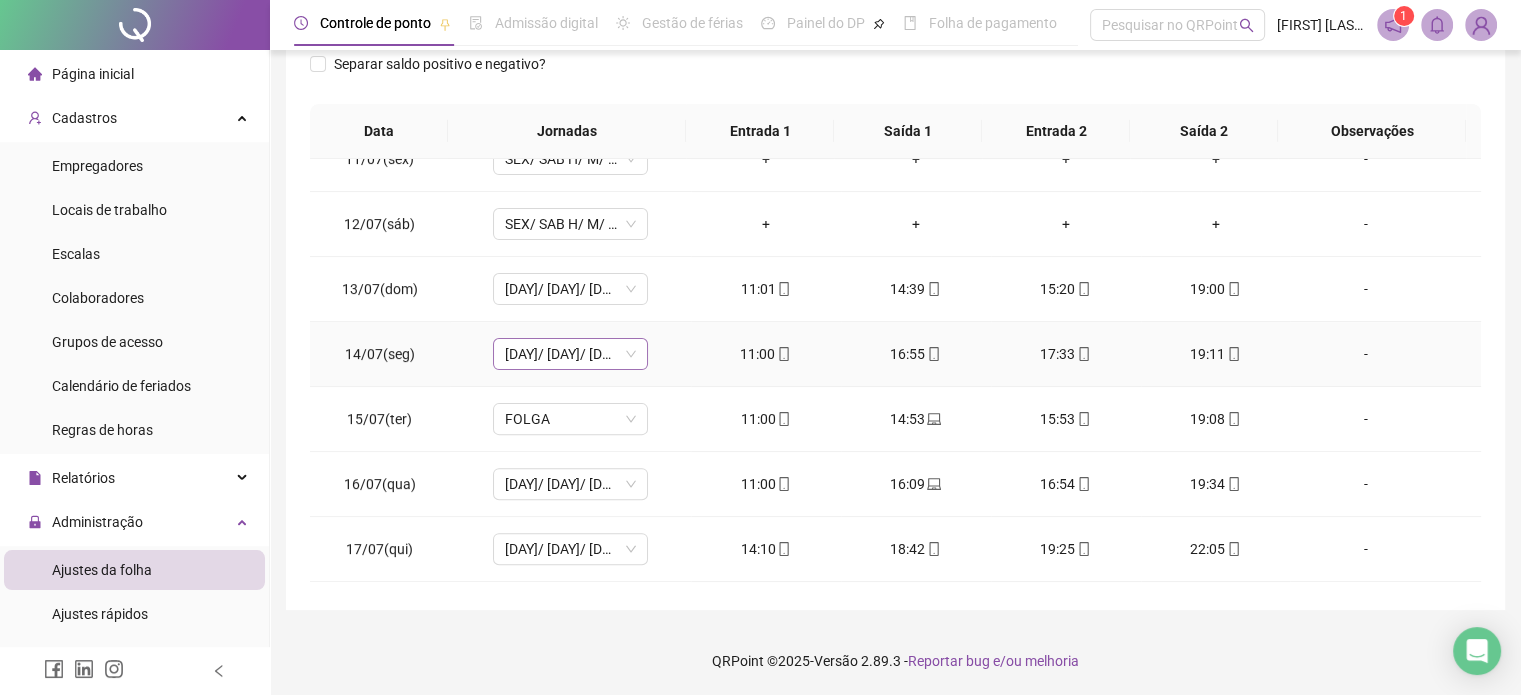 scroll, scrollTop: 681, scrollLeft: 0, axis: vertical 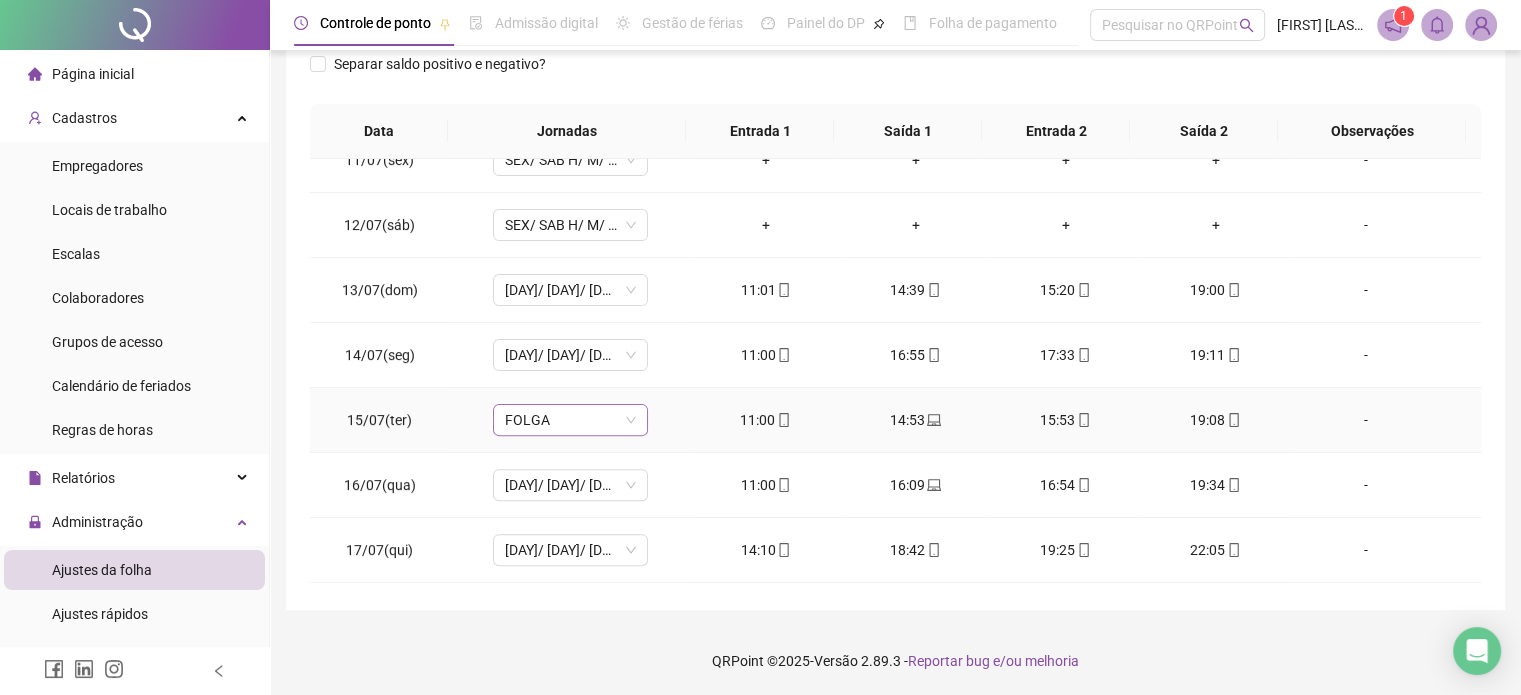click on "FOLGA" at bounding box center (570, 420) 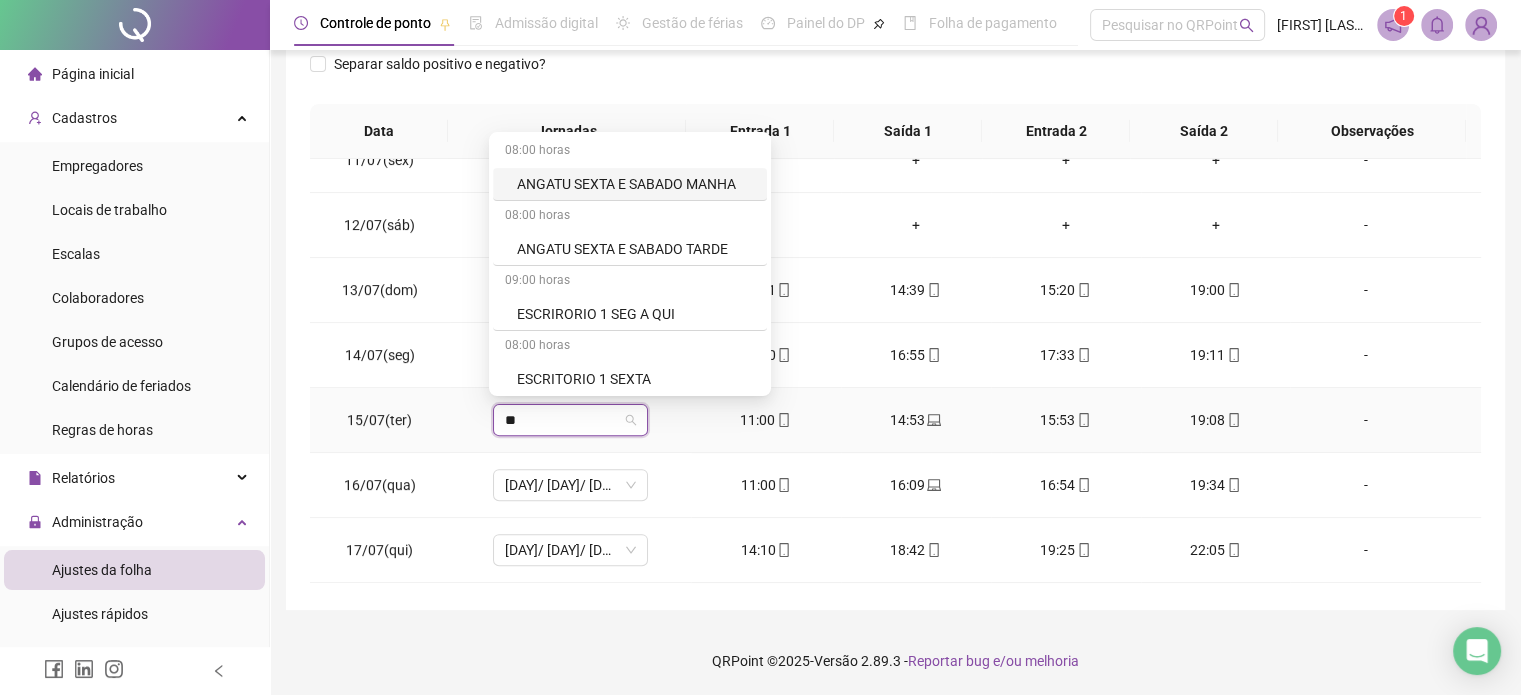 type on "***" 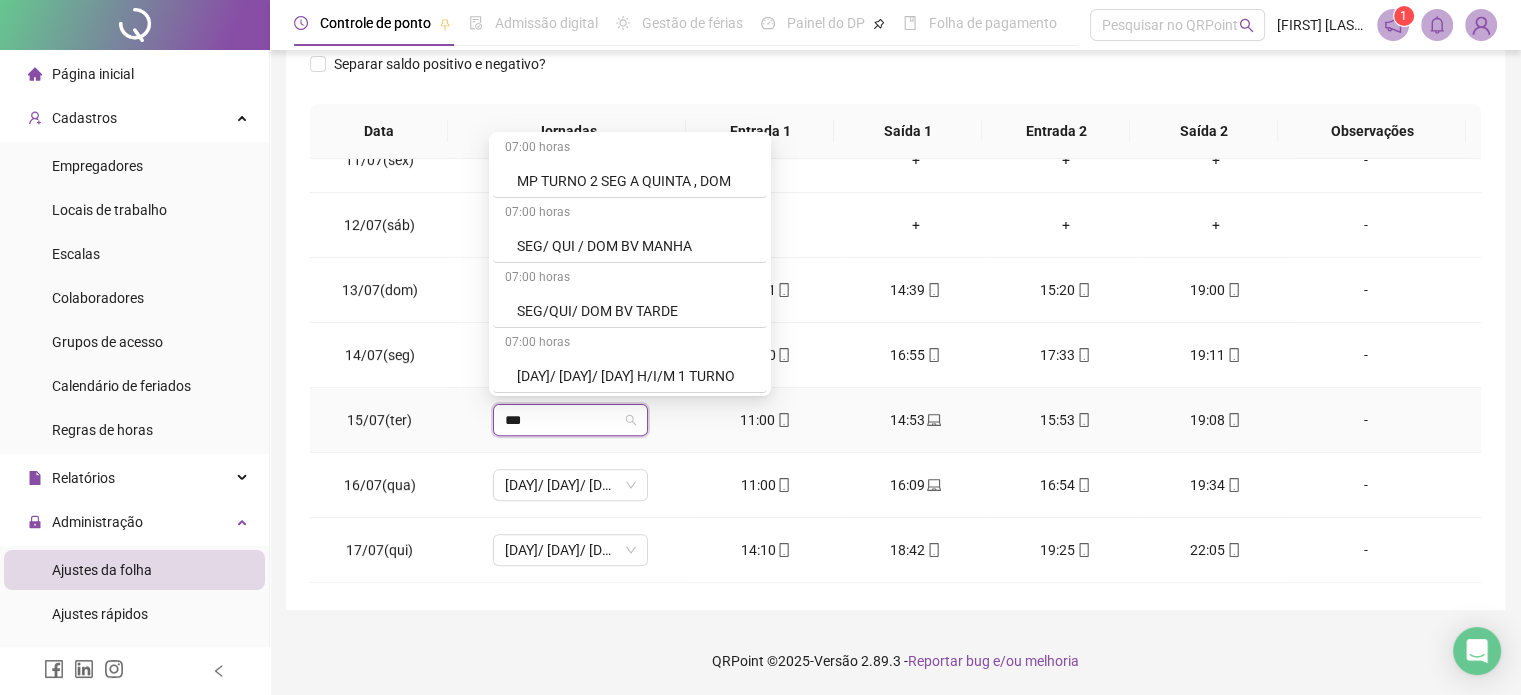 scroll, scrollTop: 200, scrollLeft: 0, axis: vertical 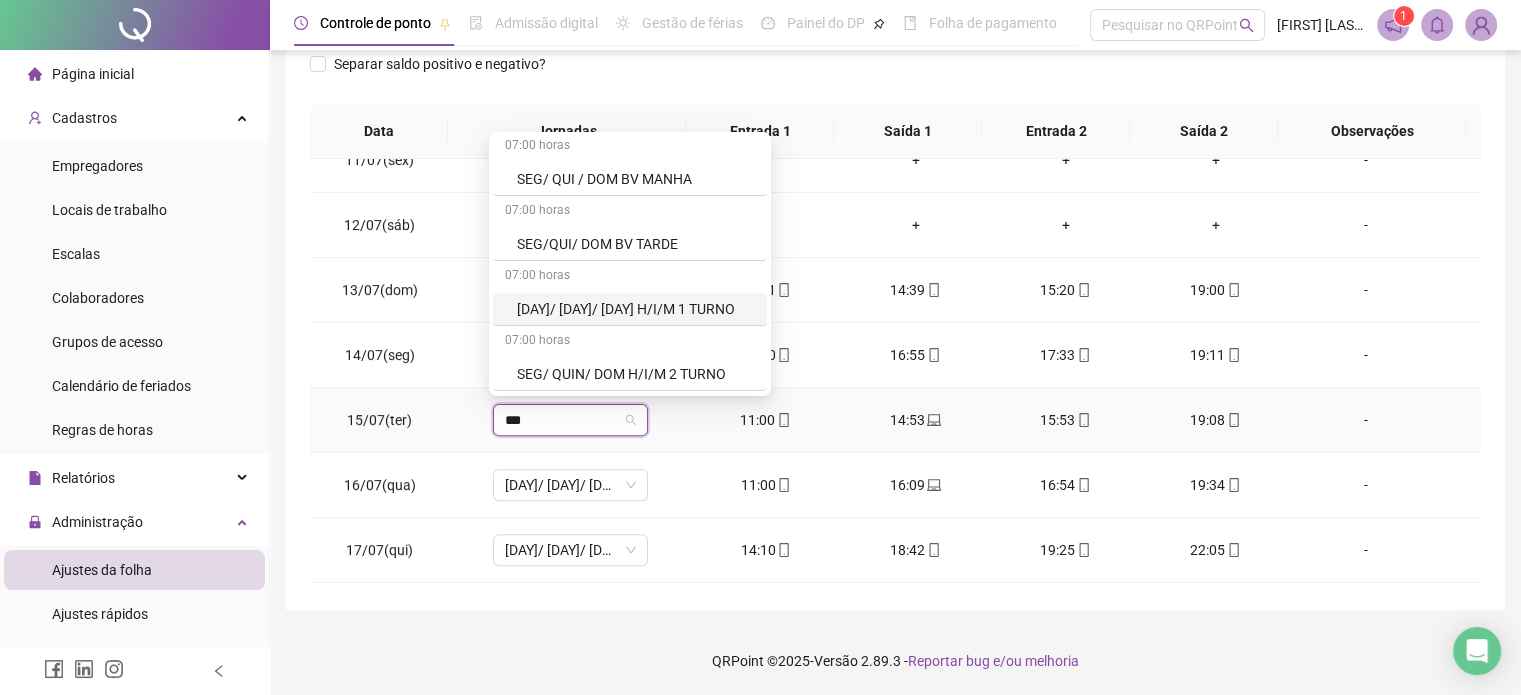 click on "[DAY]/ [DAY]/ [DAY]  H/I/M 1 TURNO" at bounding box center [636, 309] 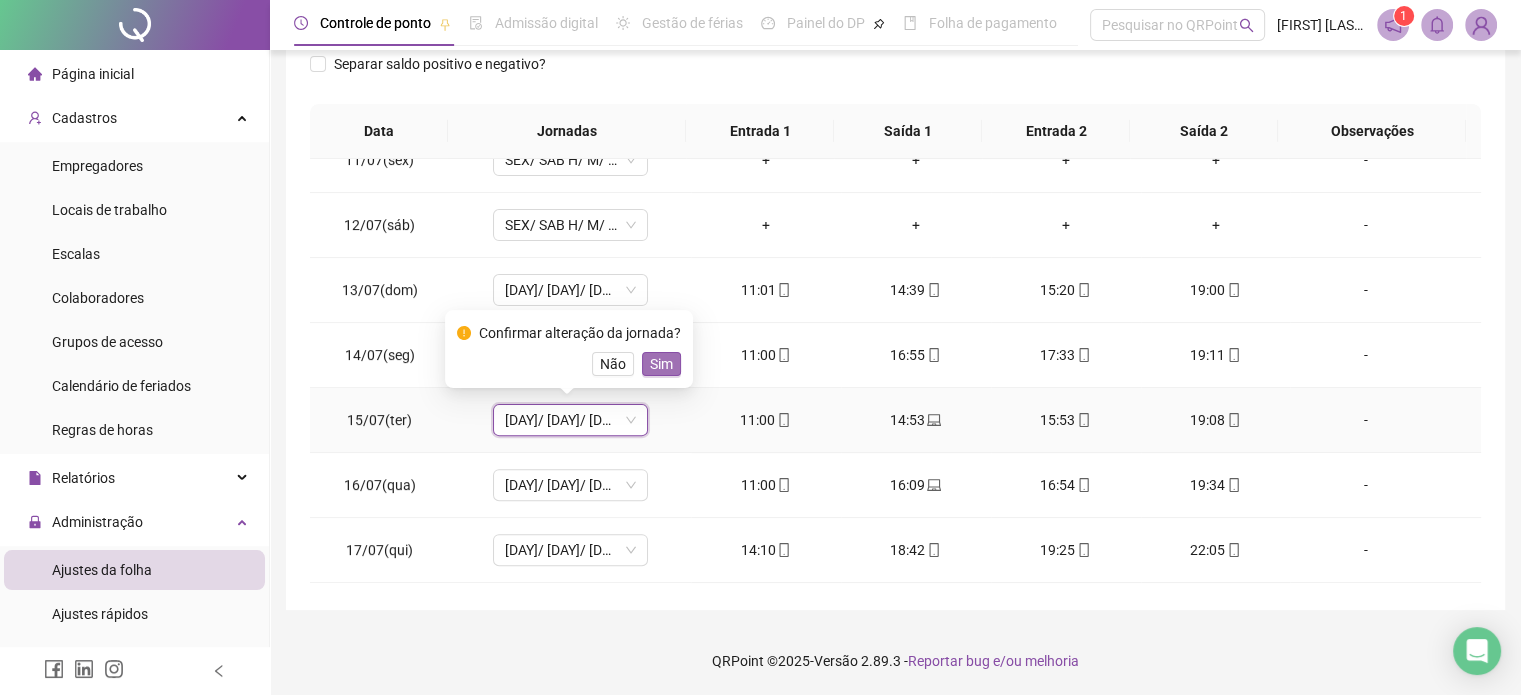 click on "Sim" at bounding box center (661, 364) 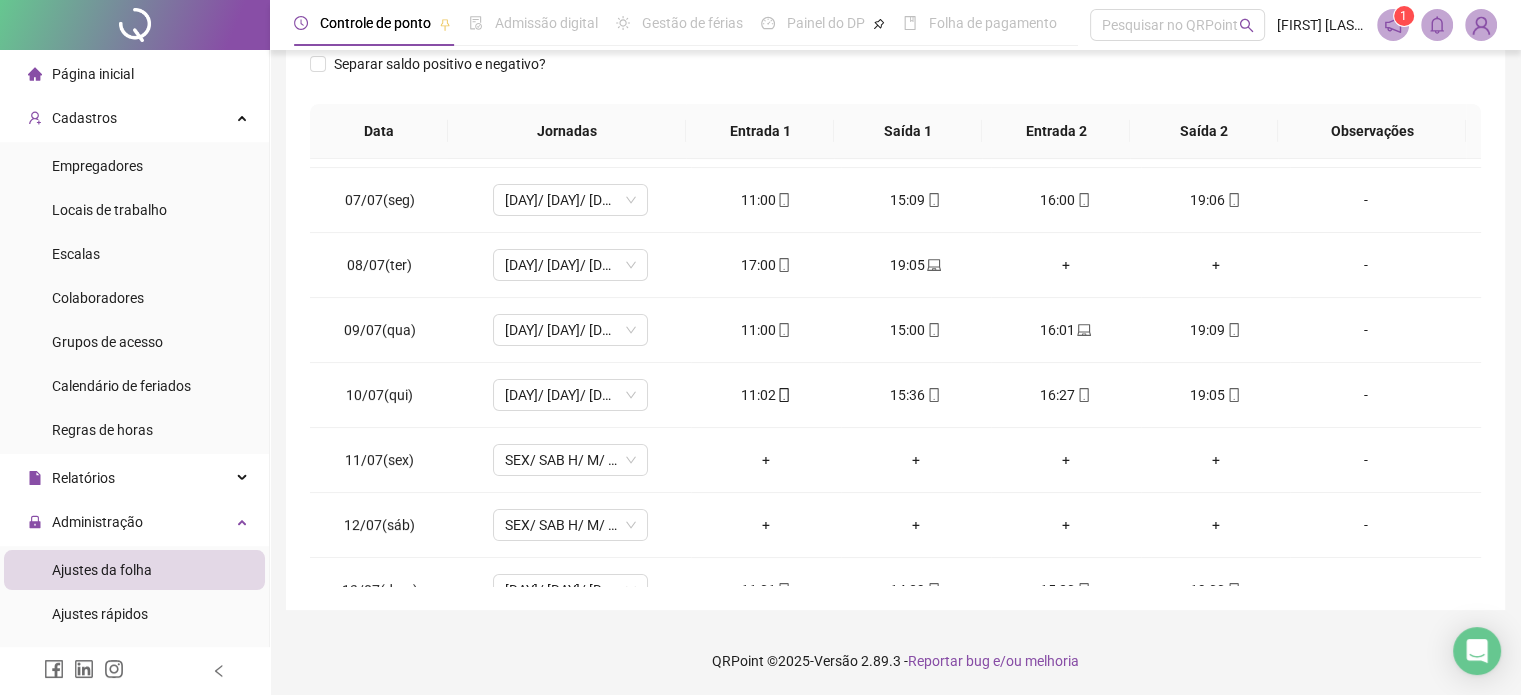 scroll, scrollTop: 0, scrollLeft: 0, axis: both 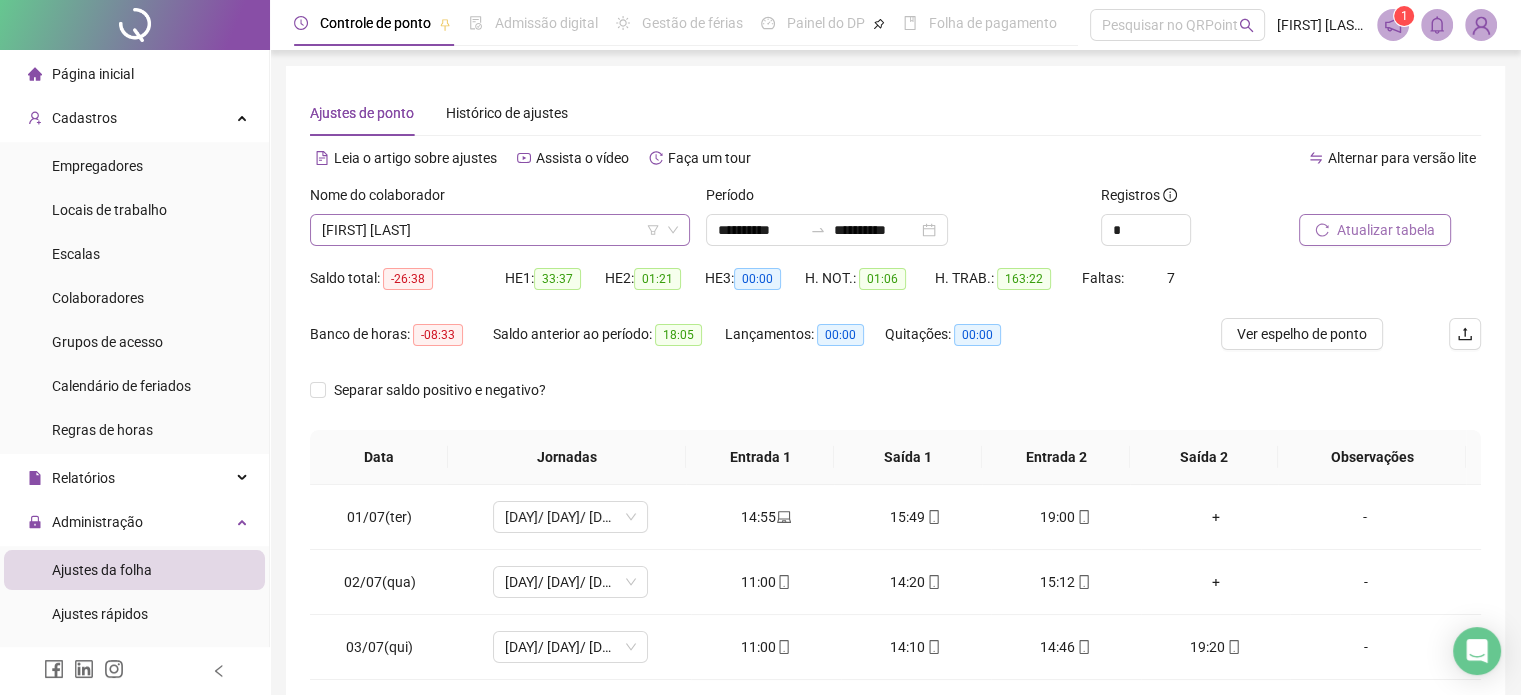click on "[FIRST] [LAST]" at bounding box center [500, 230] 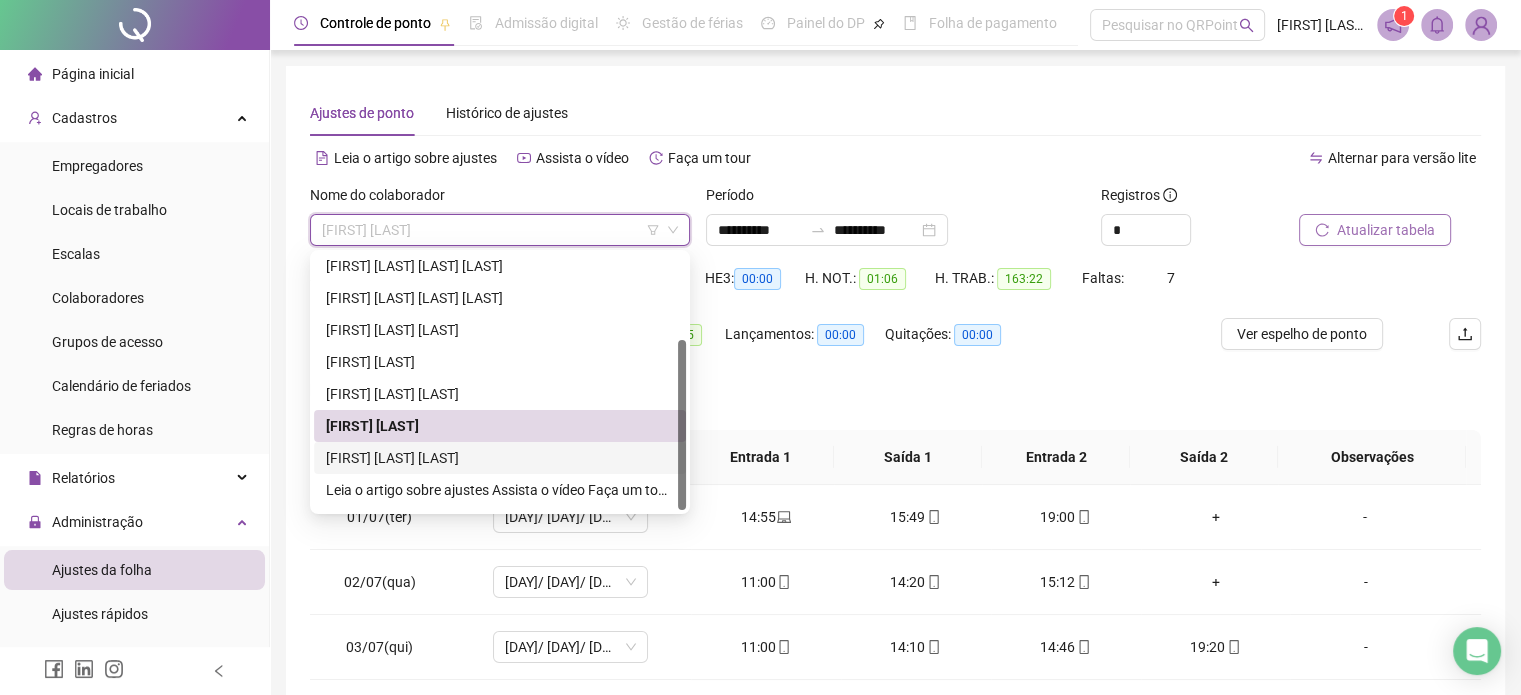 scroll, scrollTop: 128, scrollLeft: 0, axis: vertical 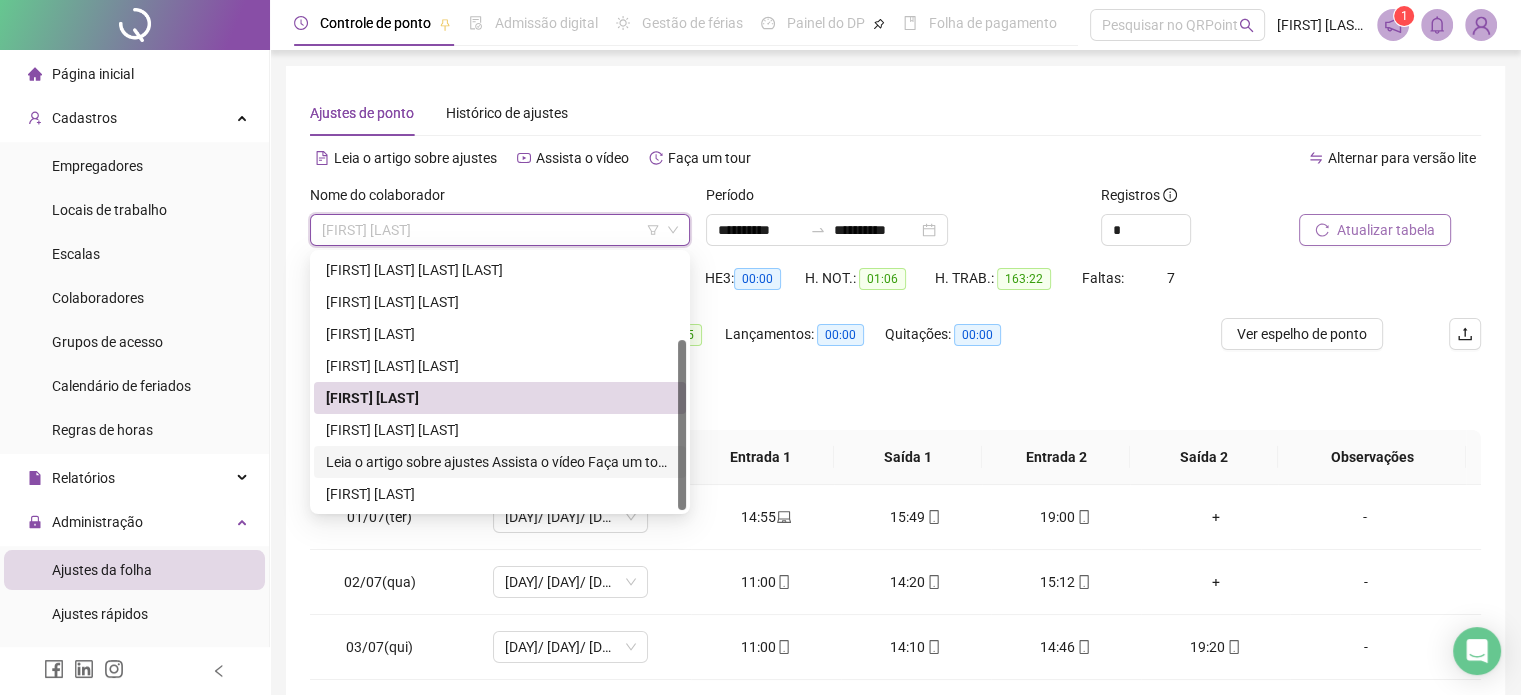 drag, startPoint x: 376, startPoint y: 461, endPoint x: 447, endPoint y: 443, distance: 73.24616 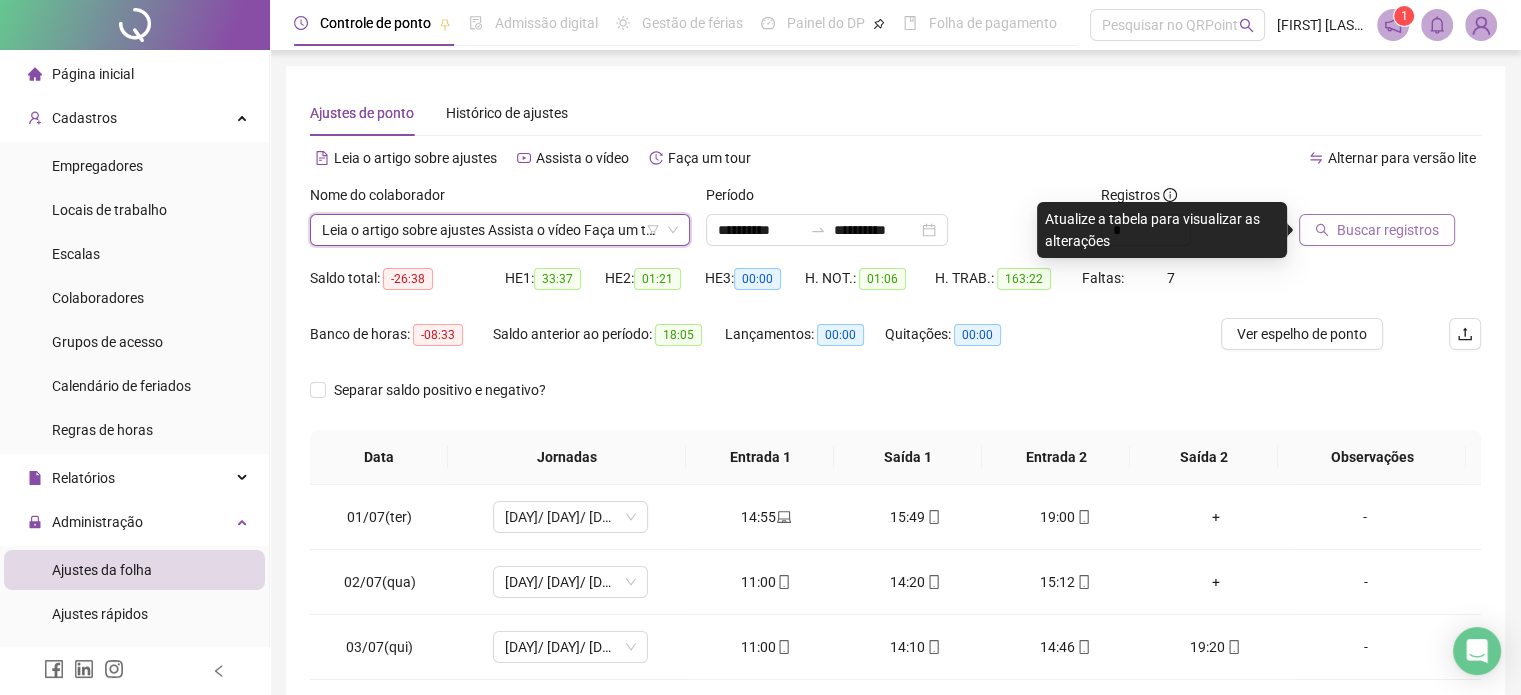 click on "Buscar registros" at bounding box center (1377, 230) 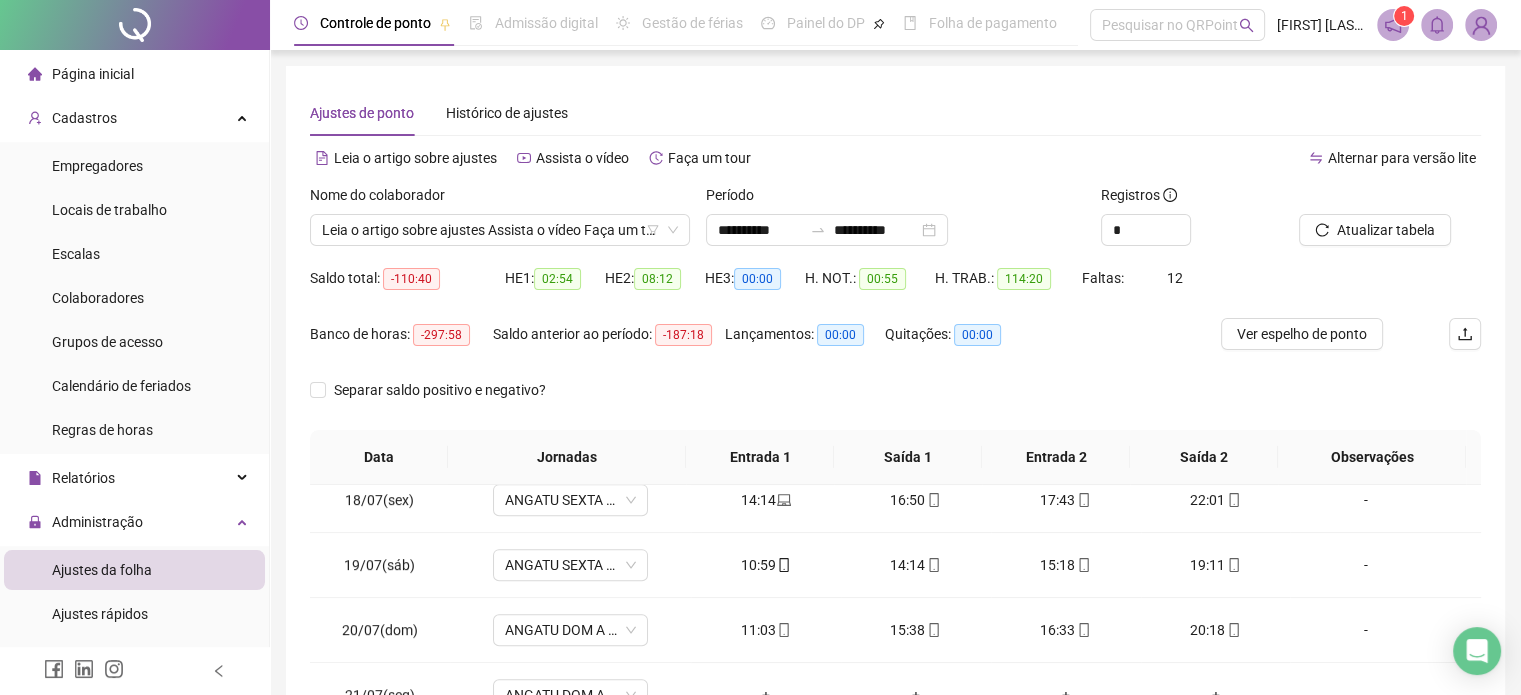 scroll, scrollTop: 1581, scrollLeft: 0, axis: vertical 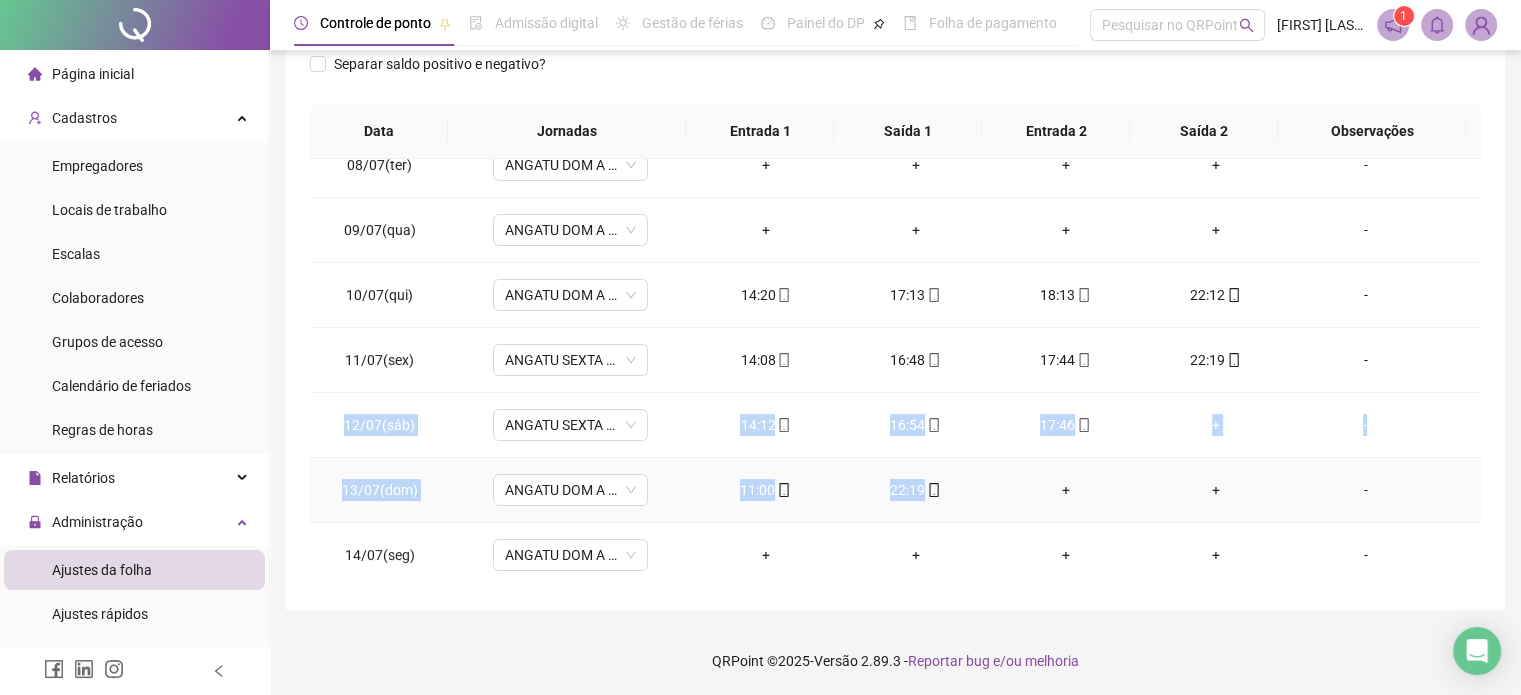 drag, startPoint x: 348, startPoint y: 422, endPoint x: 945, endPoint y: 481, distance: 599.9083 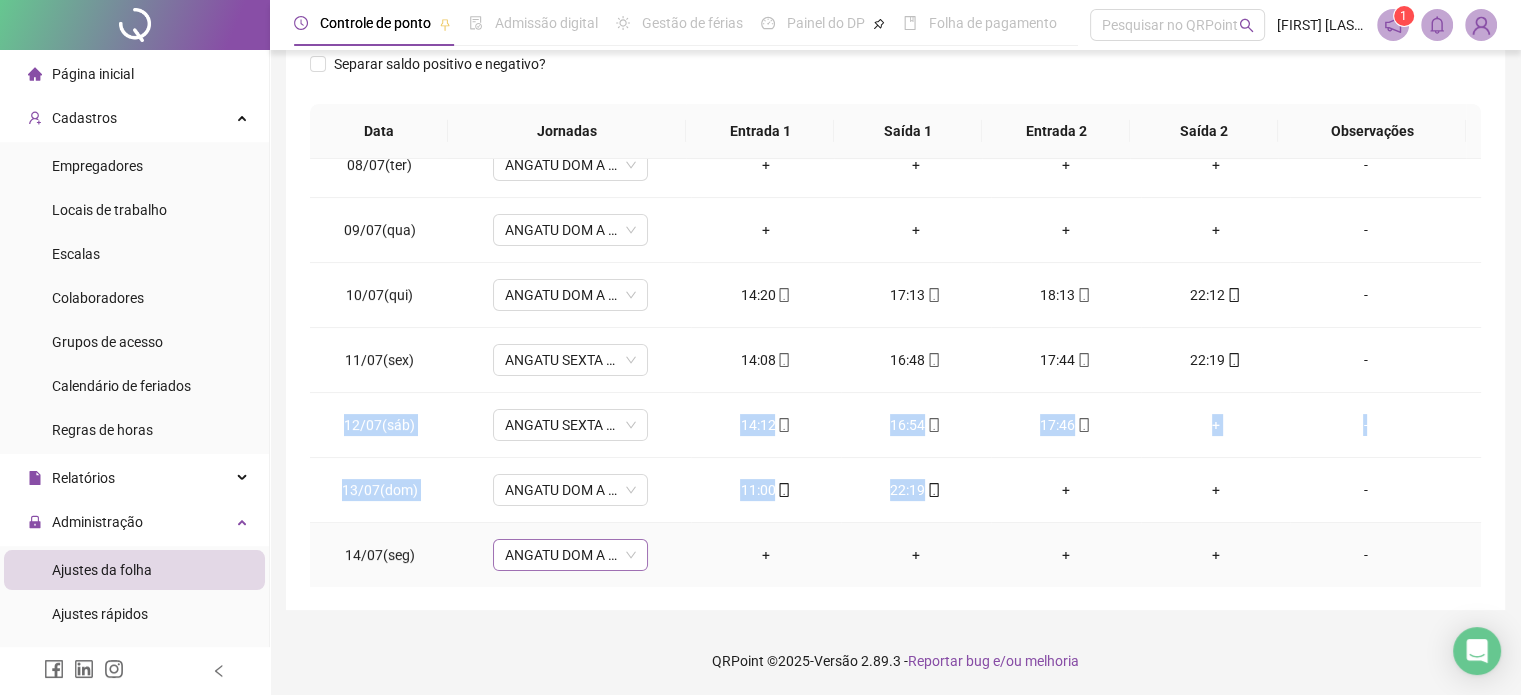 click on "ANGATU DOM A QUIN TARDE" at bounding box center [570, 555] 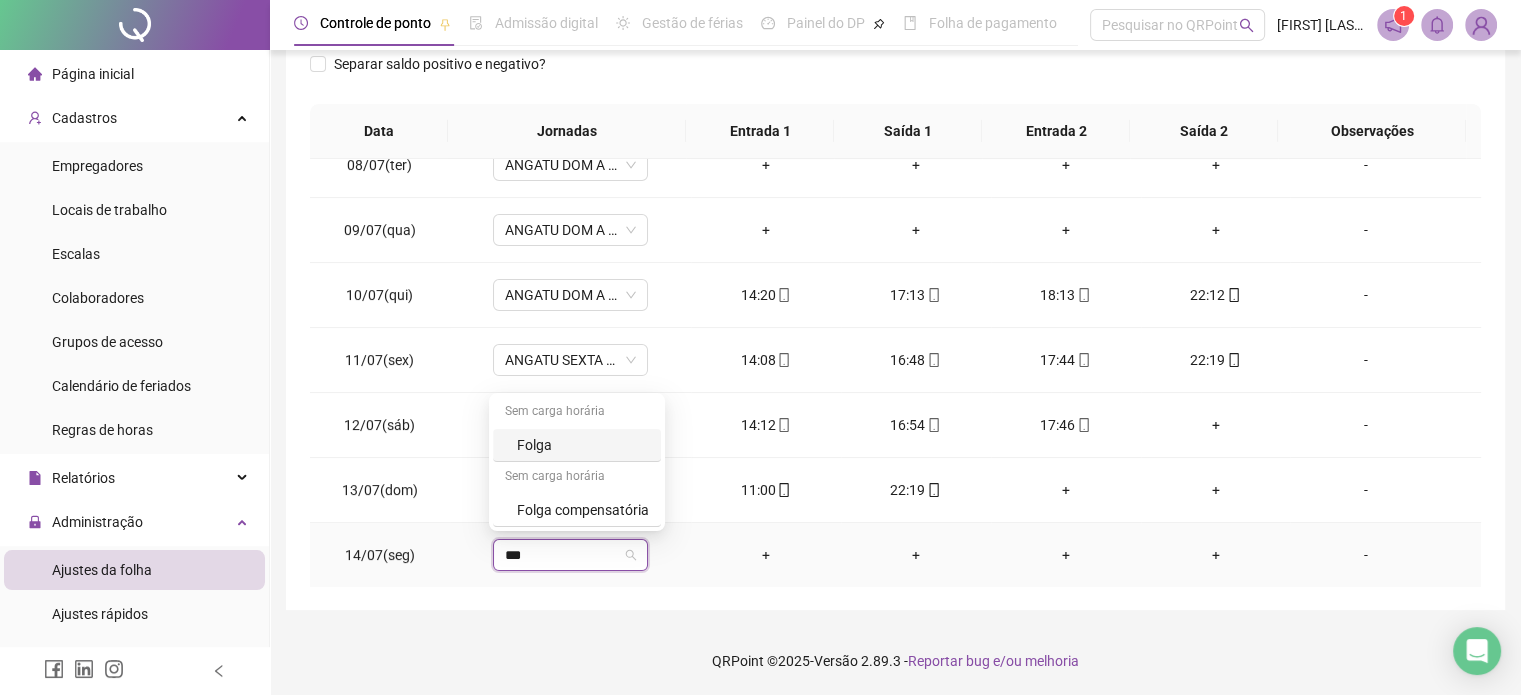 type on "****" 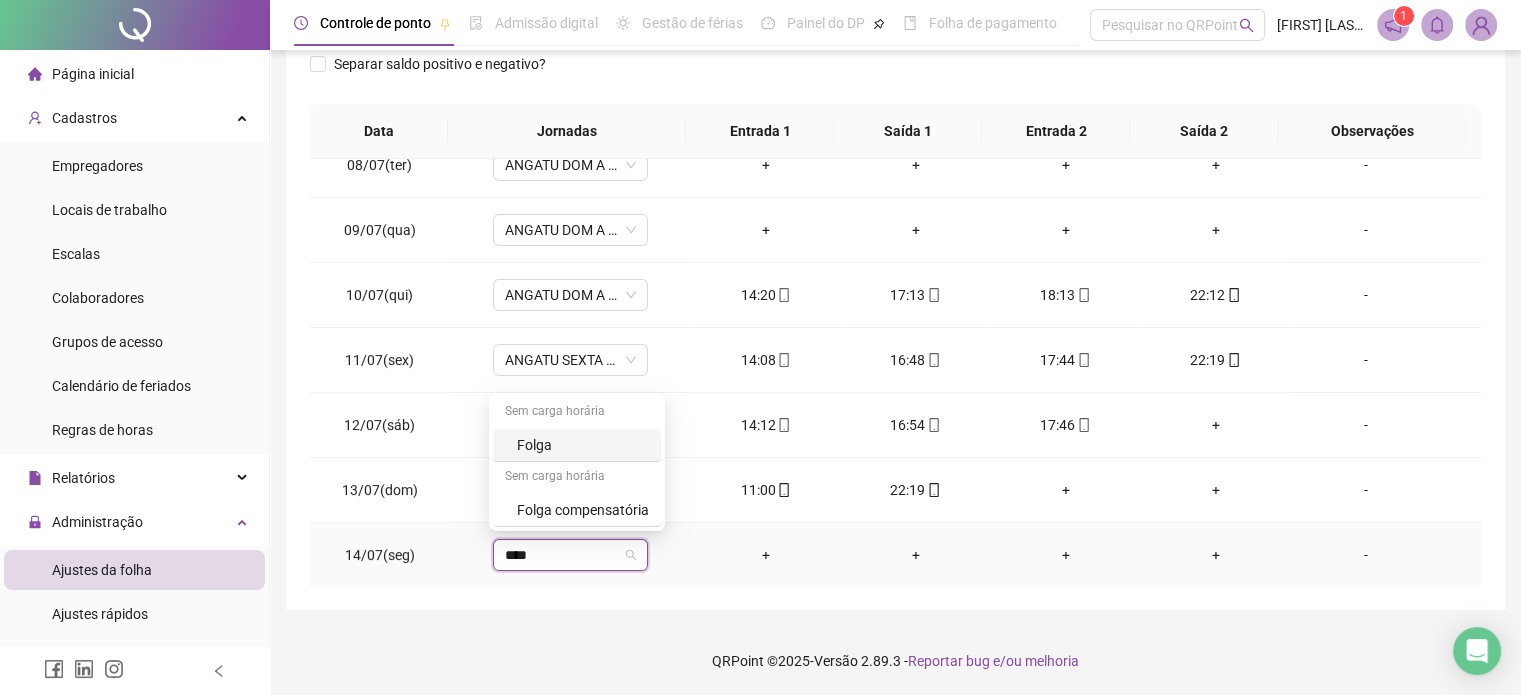 click on "Folga" at bounding box center (583, 445) 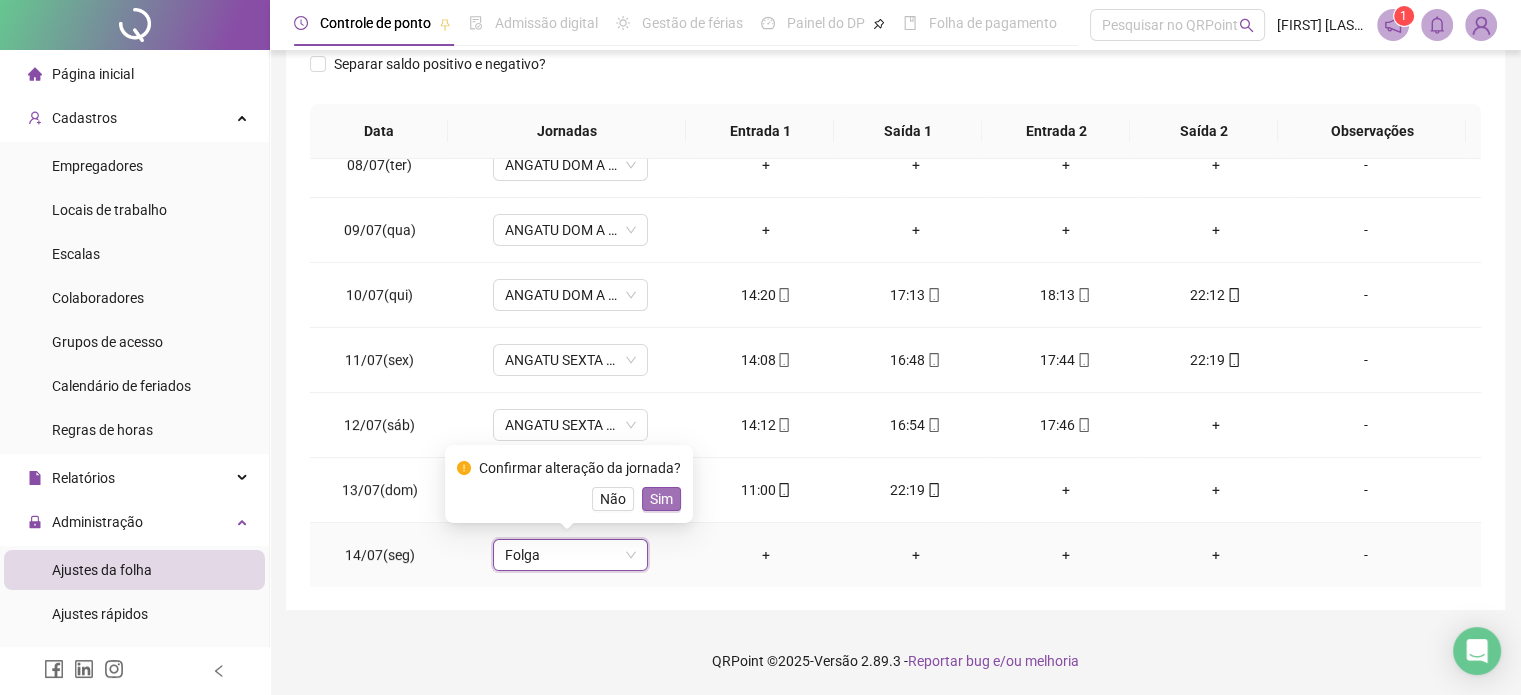 click on "Sim" at bounding box center [661, 499] 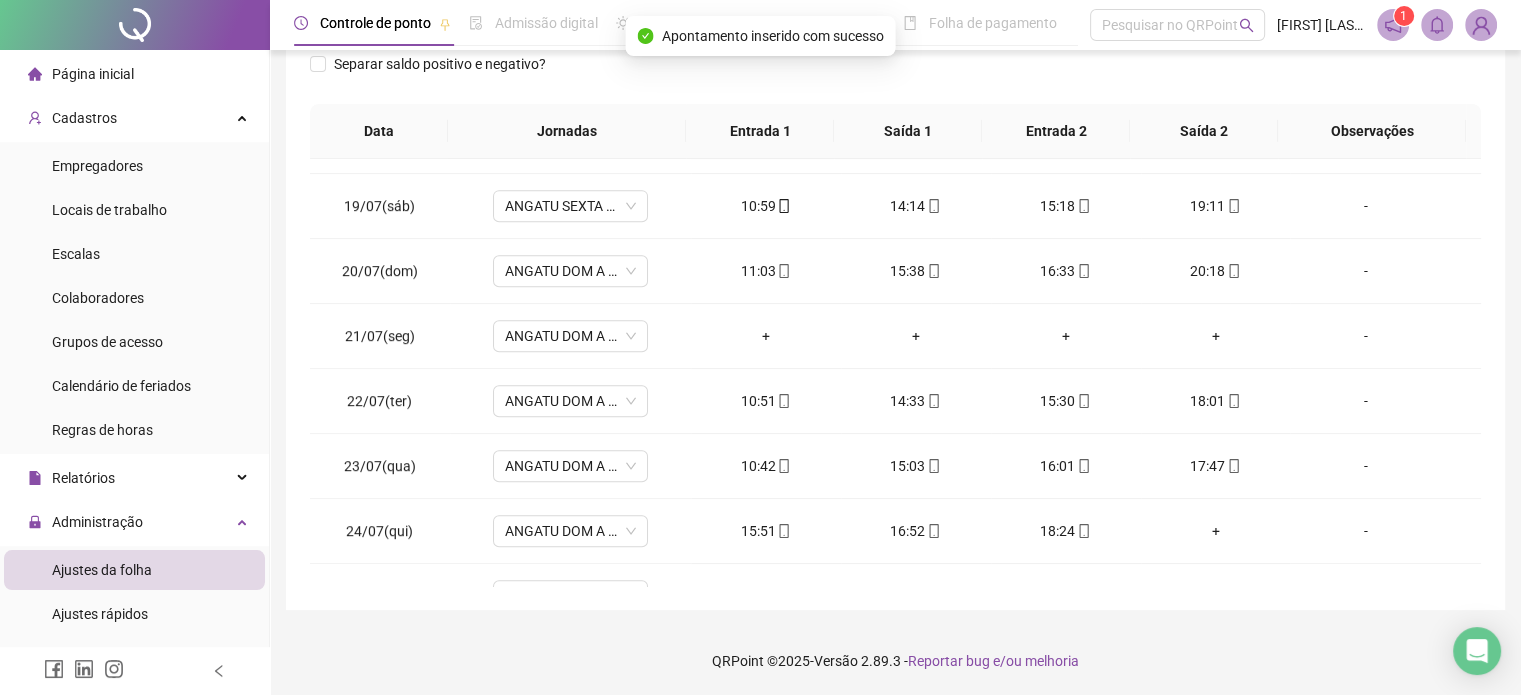 scroll, scrollTop: 1181, scrollLeft: 0, axis: vertical 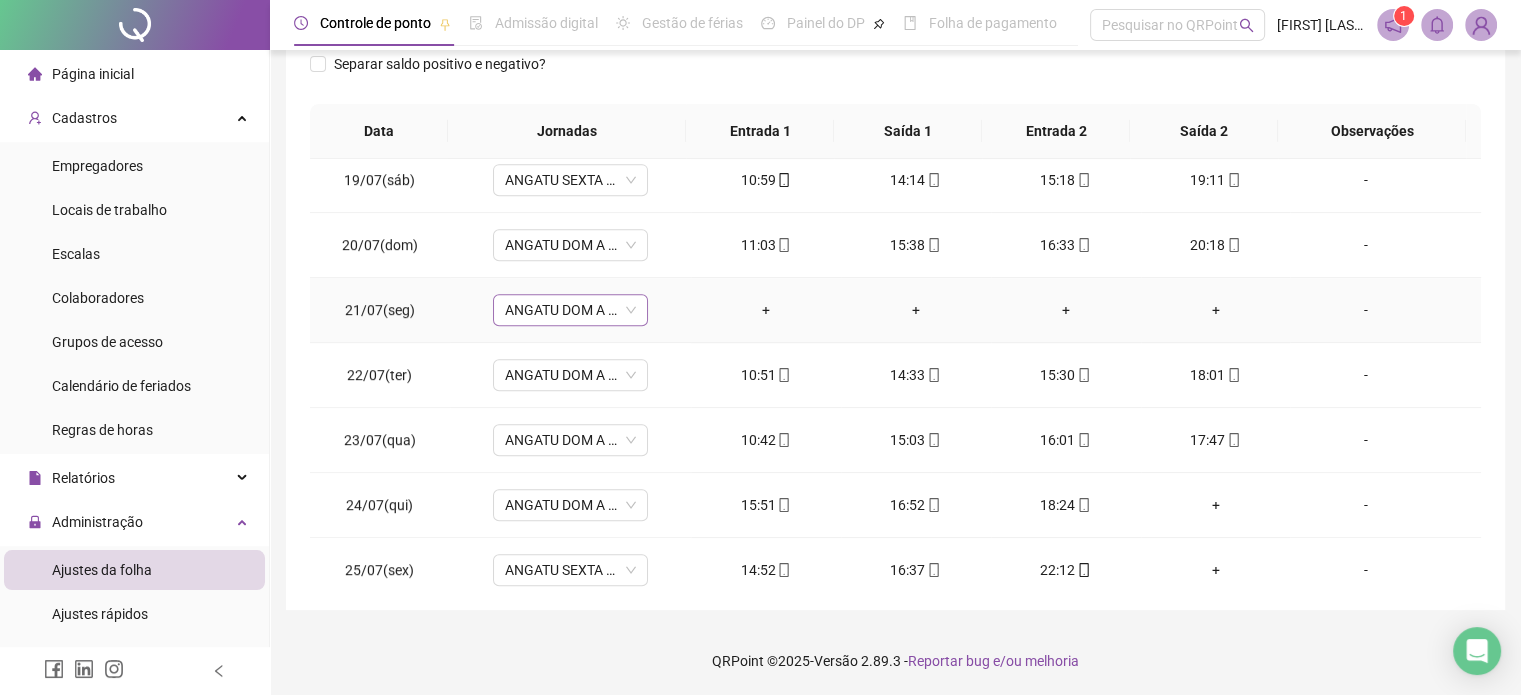 click on "ANGATU DOM A QUIN TARDE" at bounding box center [570, 310] 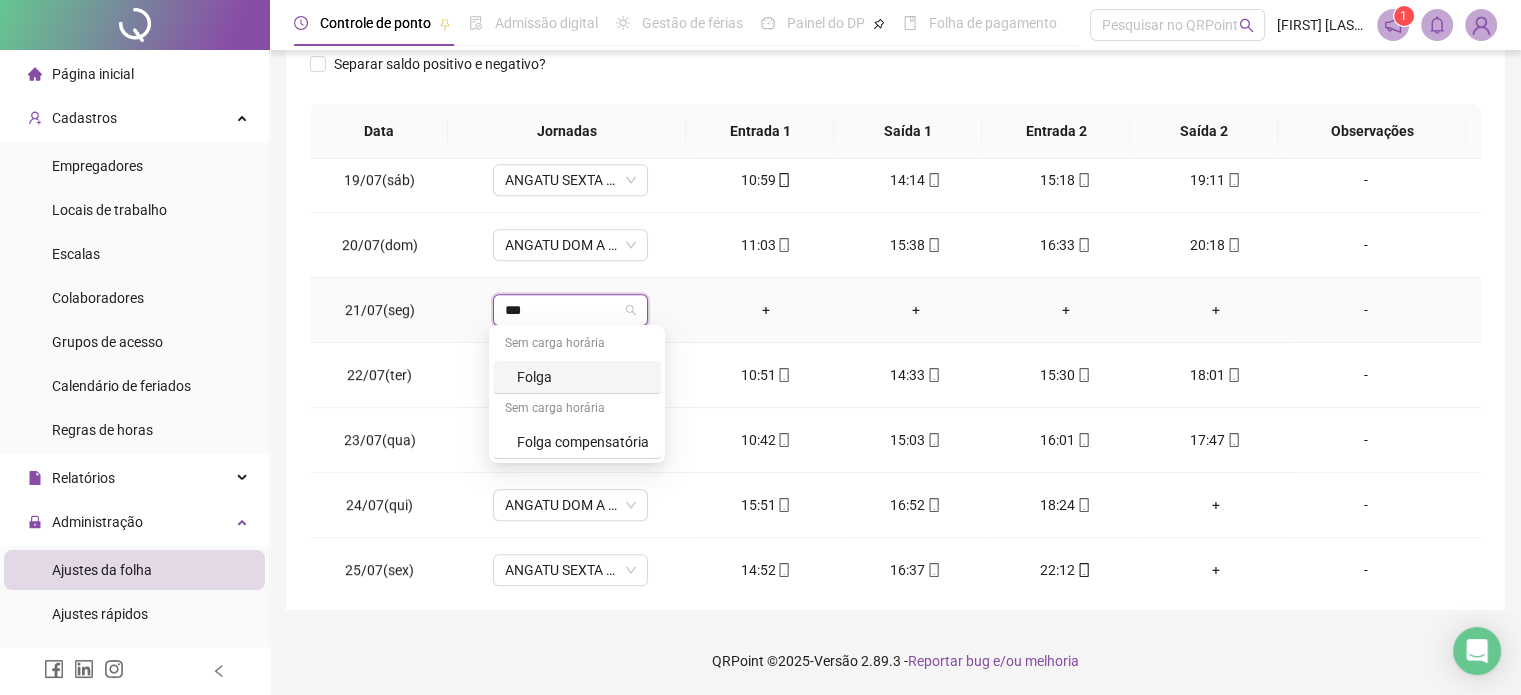 type on "****" 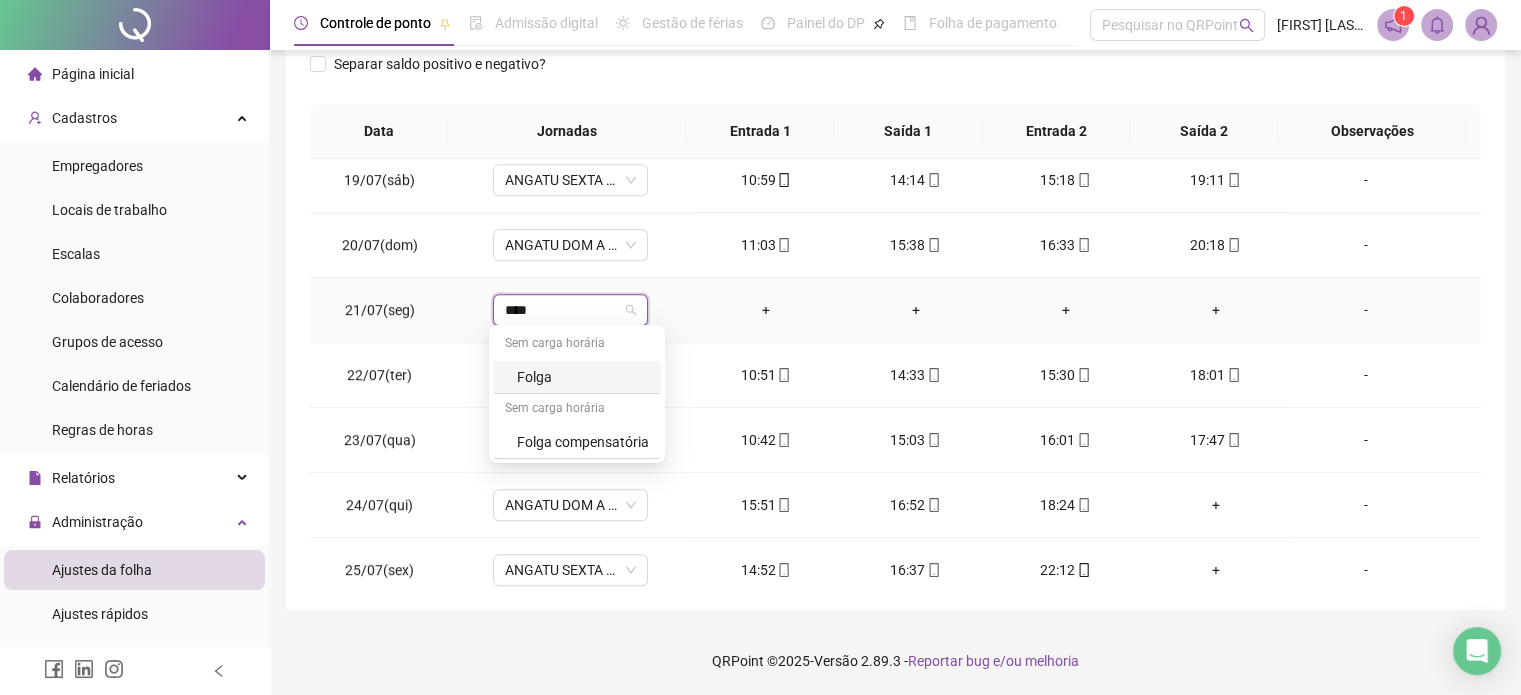 click on "Folga" at bounding box center [583, 377] 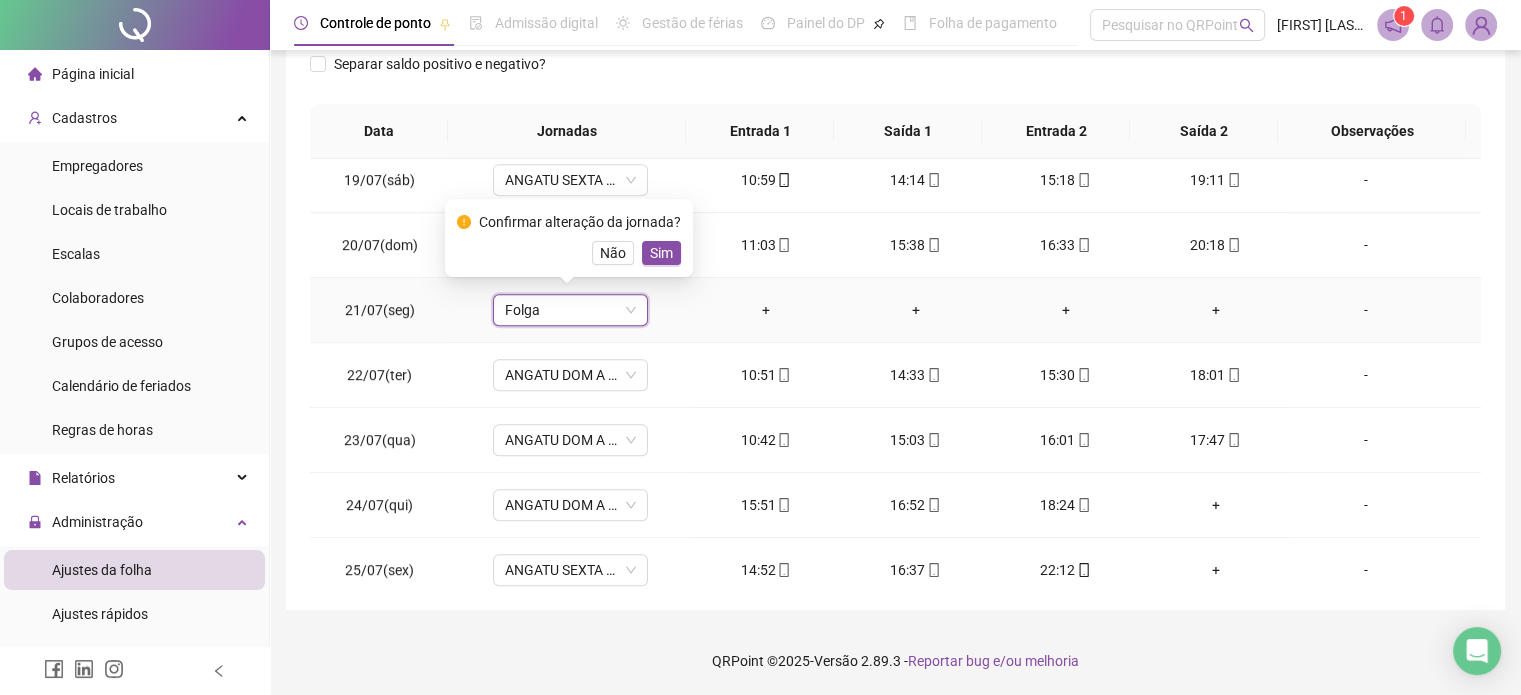 click on "Confirmar alteração da jornada? Não Sim" at bounding box center (569, 238) 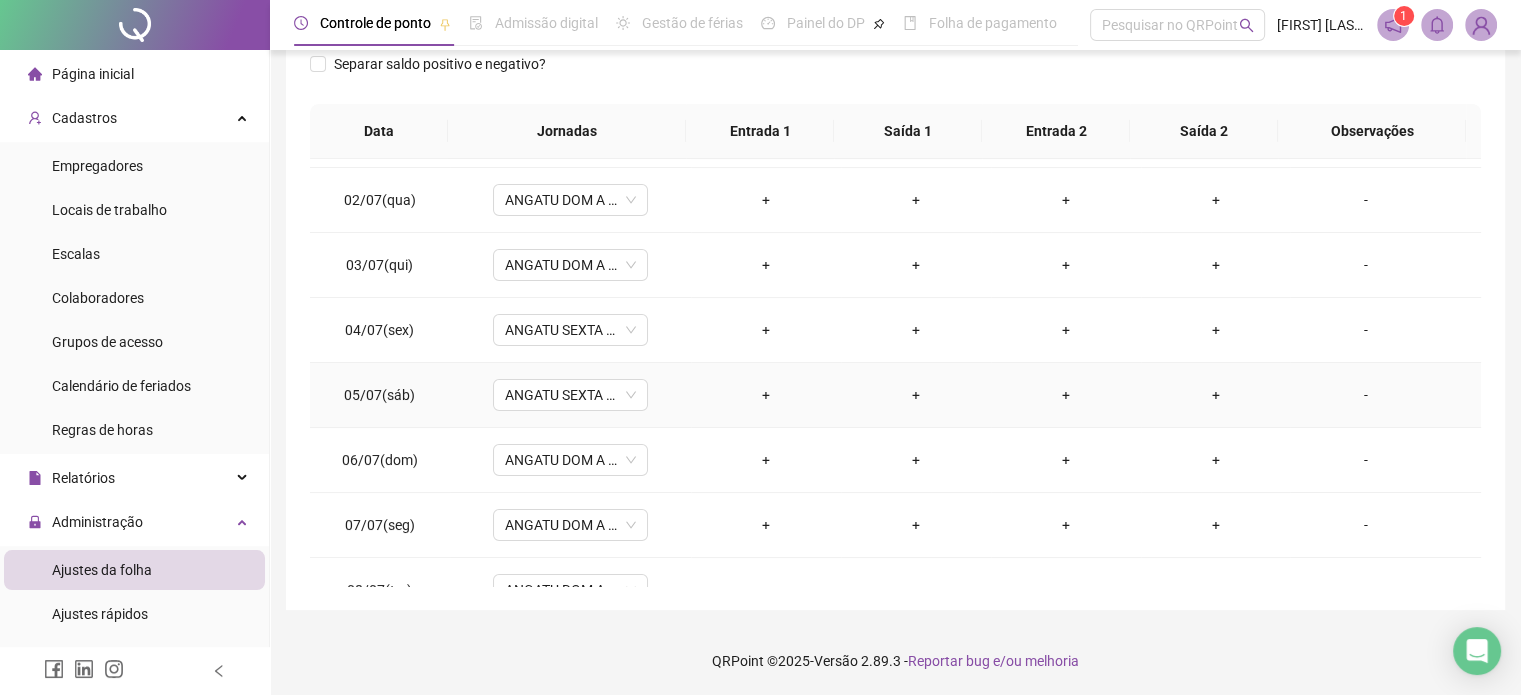scroll, scrollTop: 0, scrollLeft: 0, axis: both 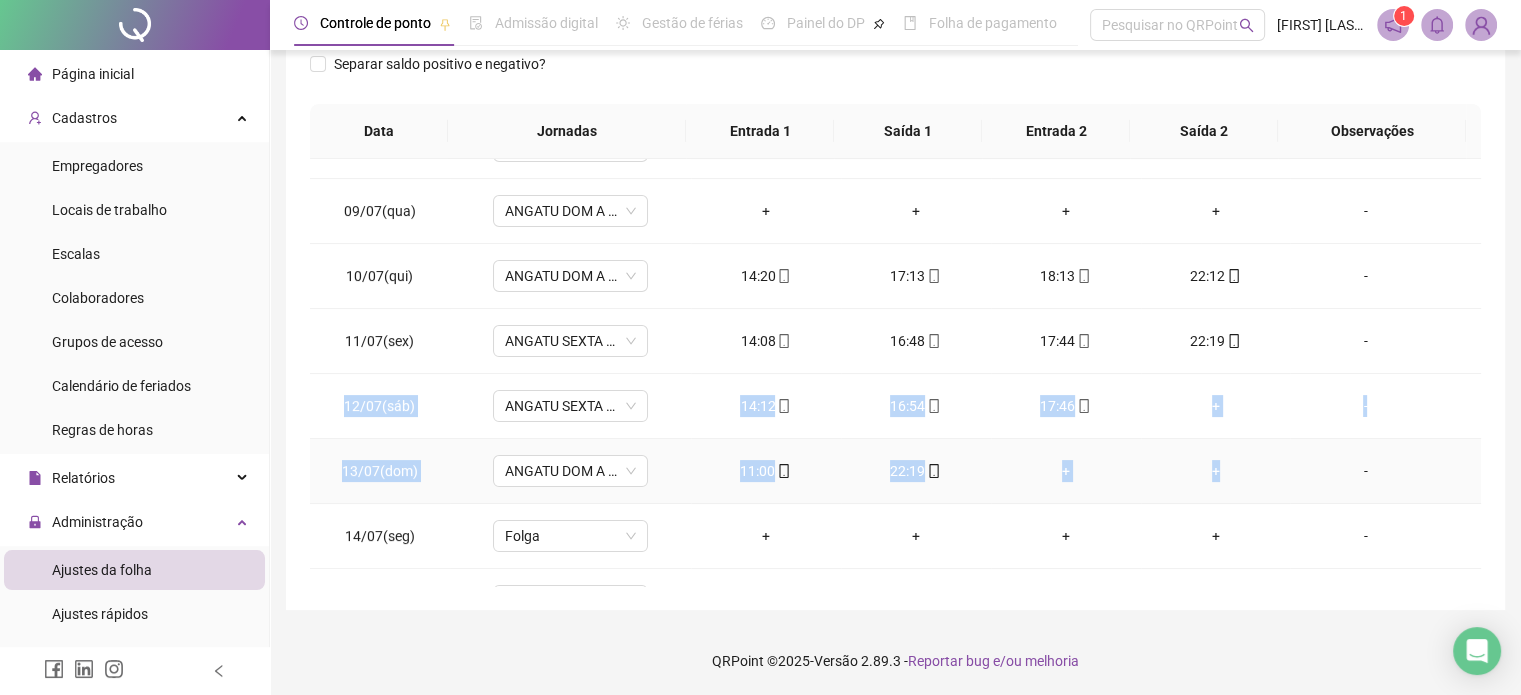 drag, startPoint x: 348, startPoint y: 403, endPoint x: 1248, endPoint y: 480, distance: 903.2879 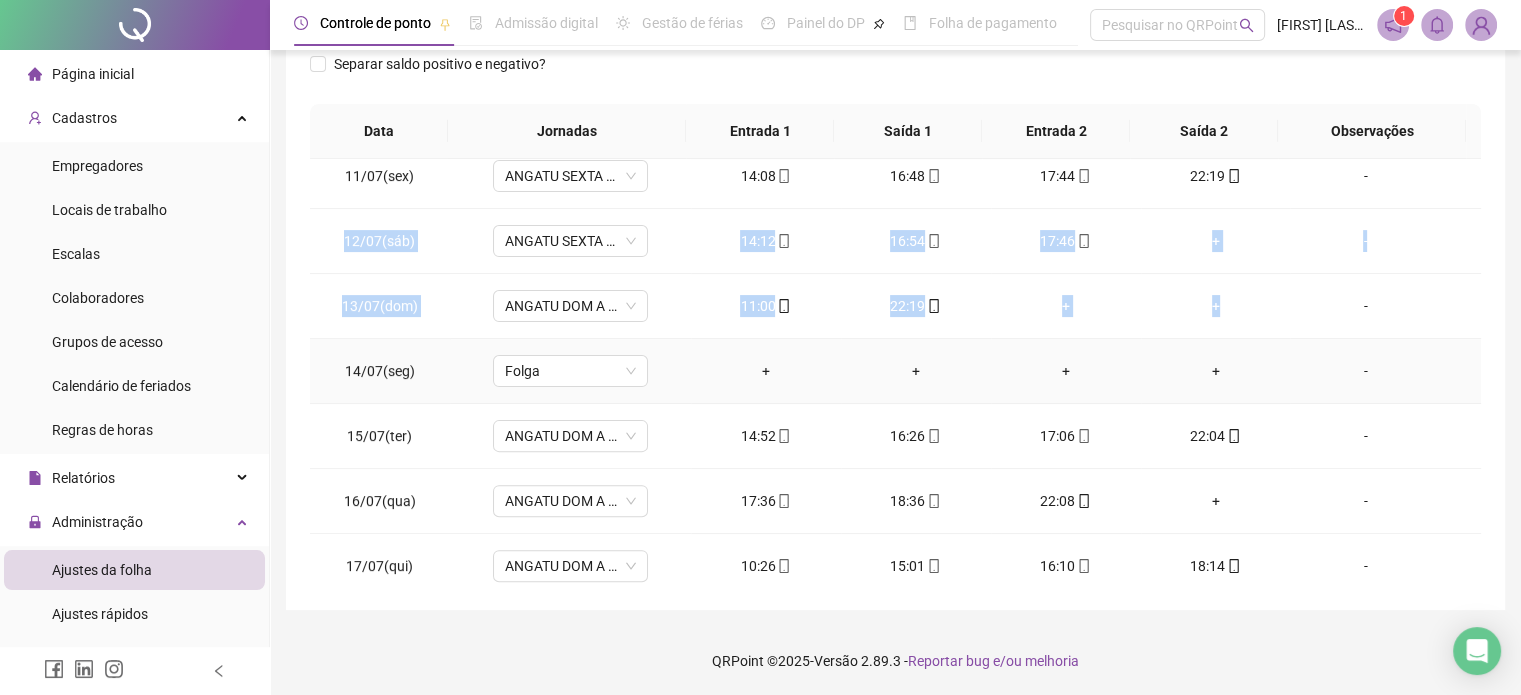 scroll, scrollTop: 700, scrollLeft: 0, axis: vertical 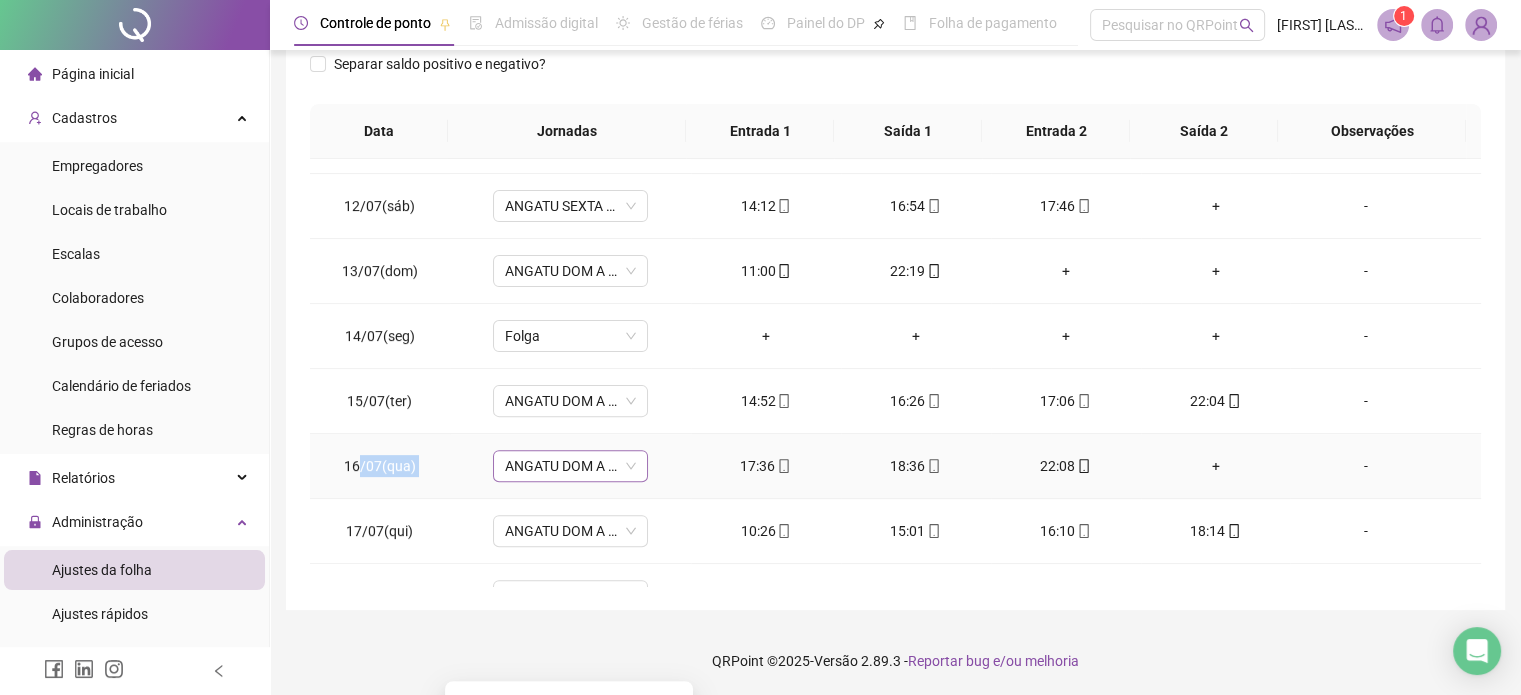 drag, startPoint x: 357, startPoint y: 458, endPoint x: 626, endPoint y: 453, distance: 269.04648 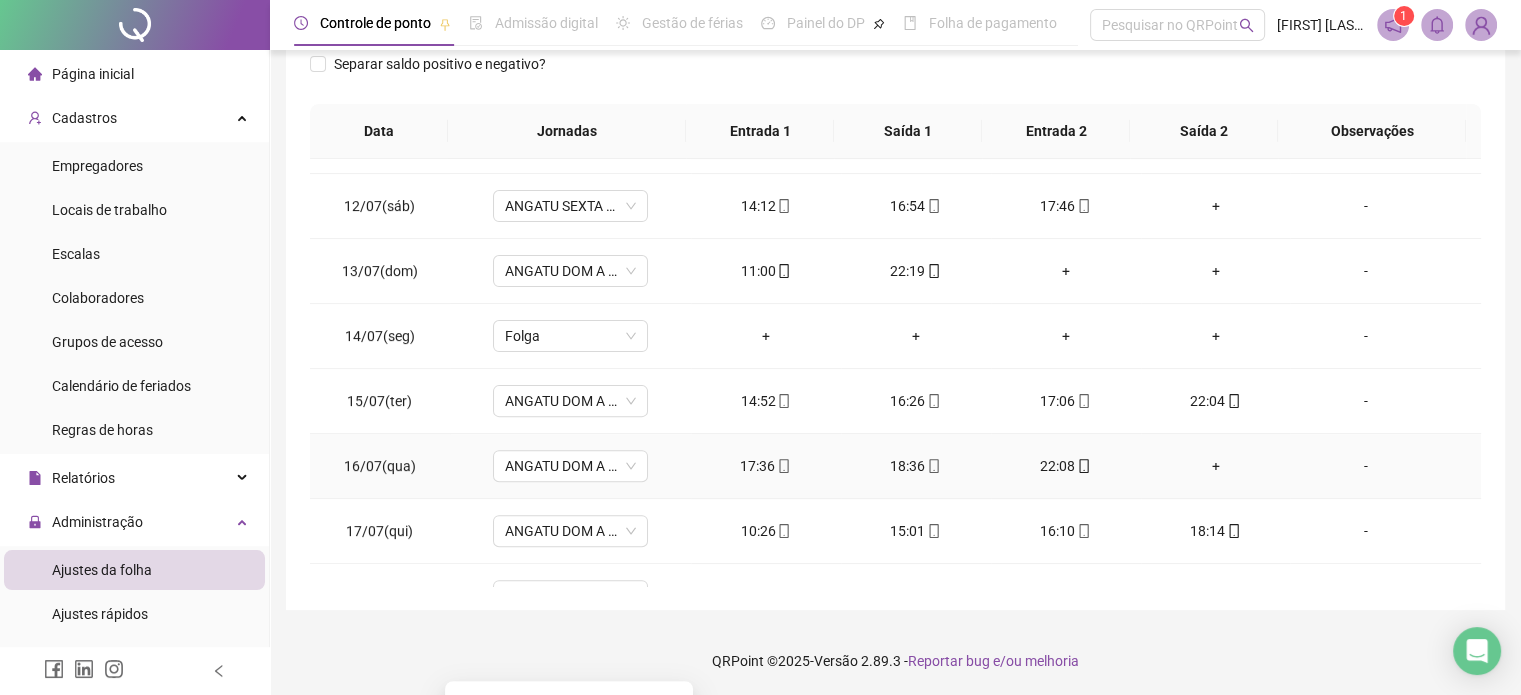 click on "16/07(qua)" at bounding box center (380, 466) 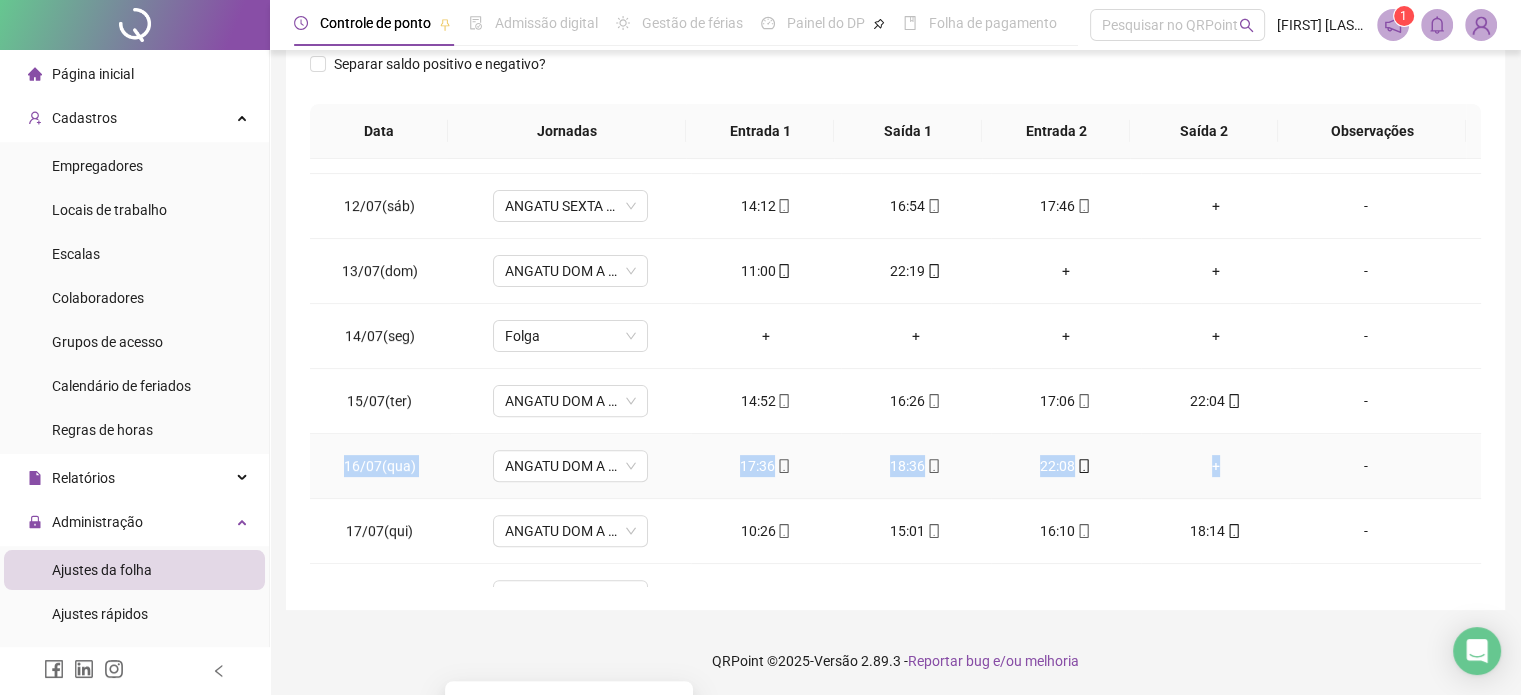 drag, startPoint x: 385, startPoint y: 463, endPoint x: 1224, endPoint y: 458, distance: 839.0149 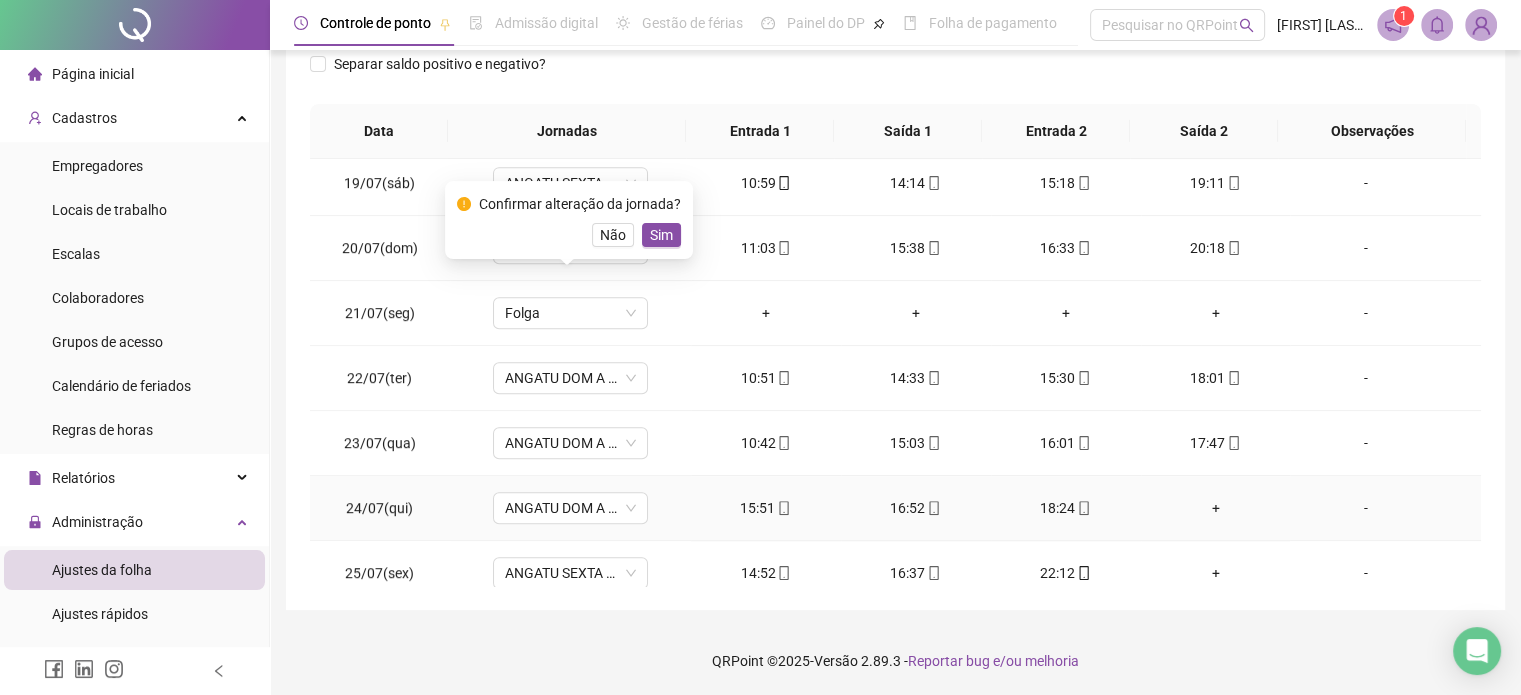 scroll, scrollTop: 1200, scrollLeft: 0, axis: vertical 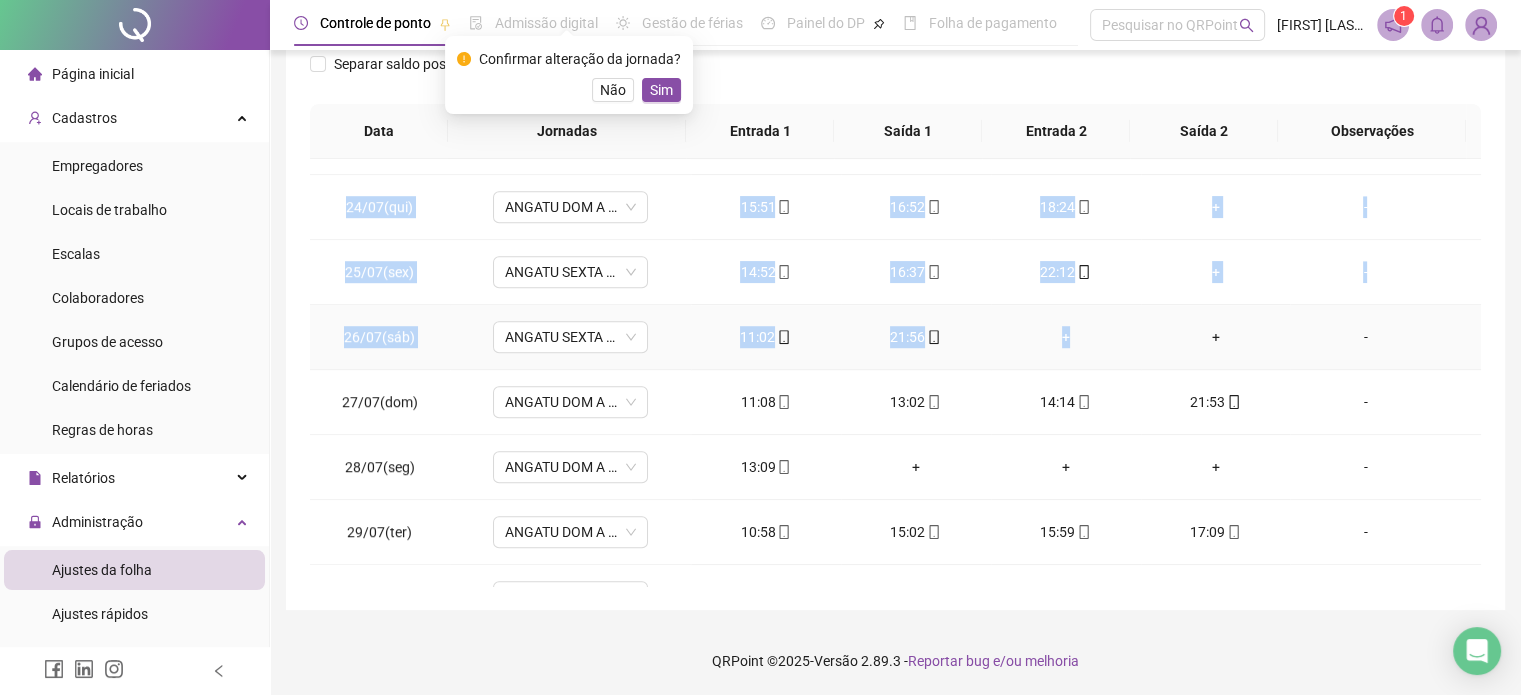 drag, startPoint x: 348, startPoint y: 483, endPoint x: 1097, endPoint y: 315, distance: 767.6099 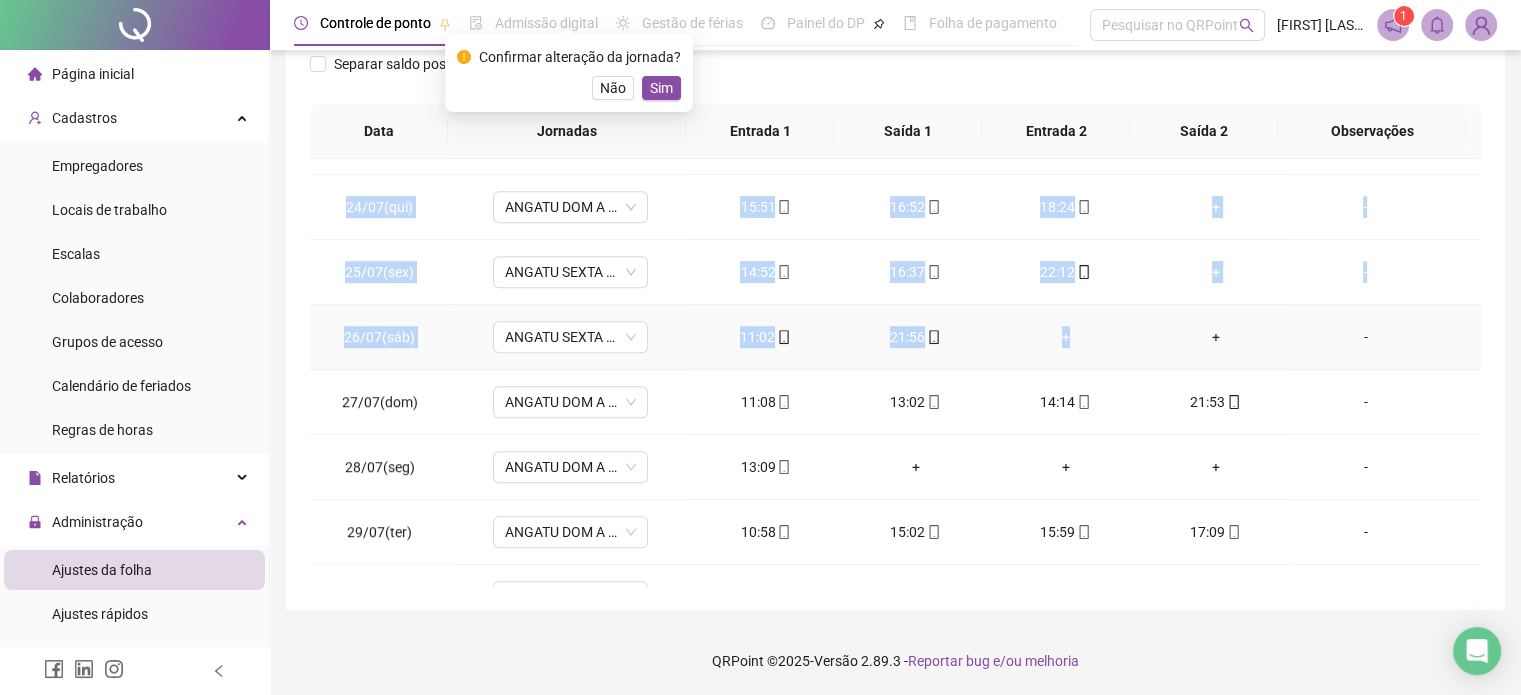 scroll, scrollTop: 1579, scrollLeft: 0, axis: vertical 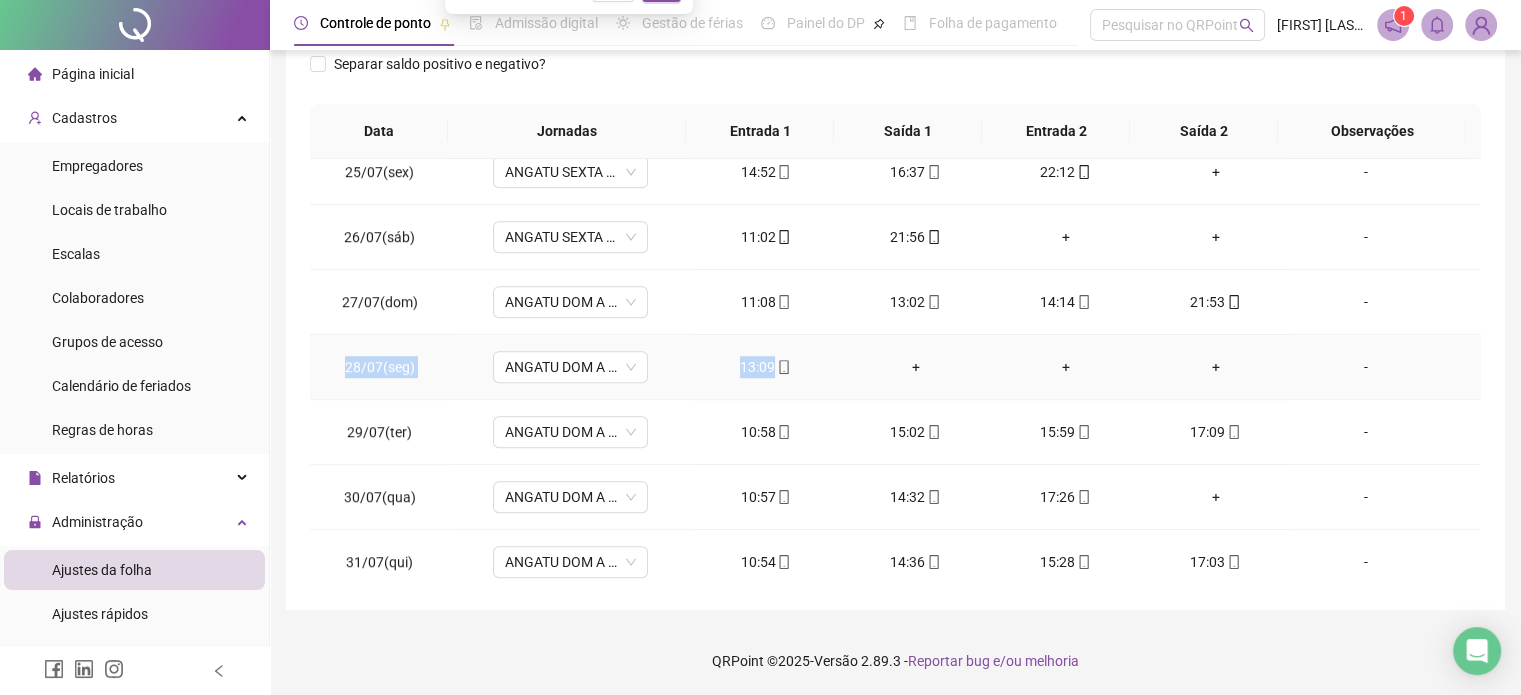 drag, startPoint x: 344, startPoint y: 355, endPoint x: 876, endPoint y: 355, distance: 532 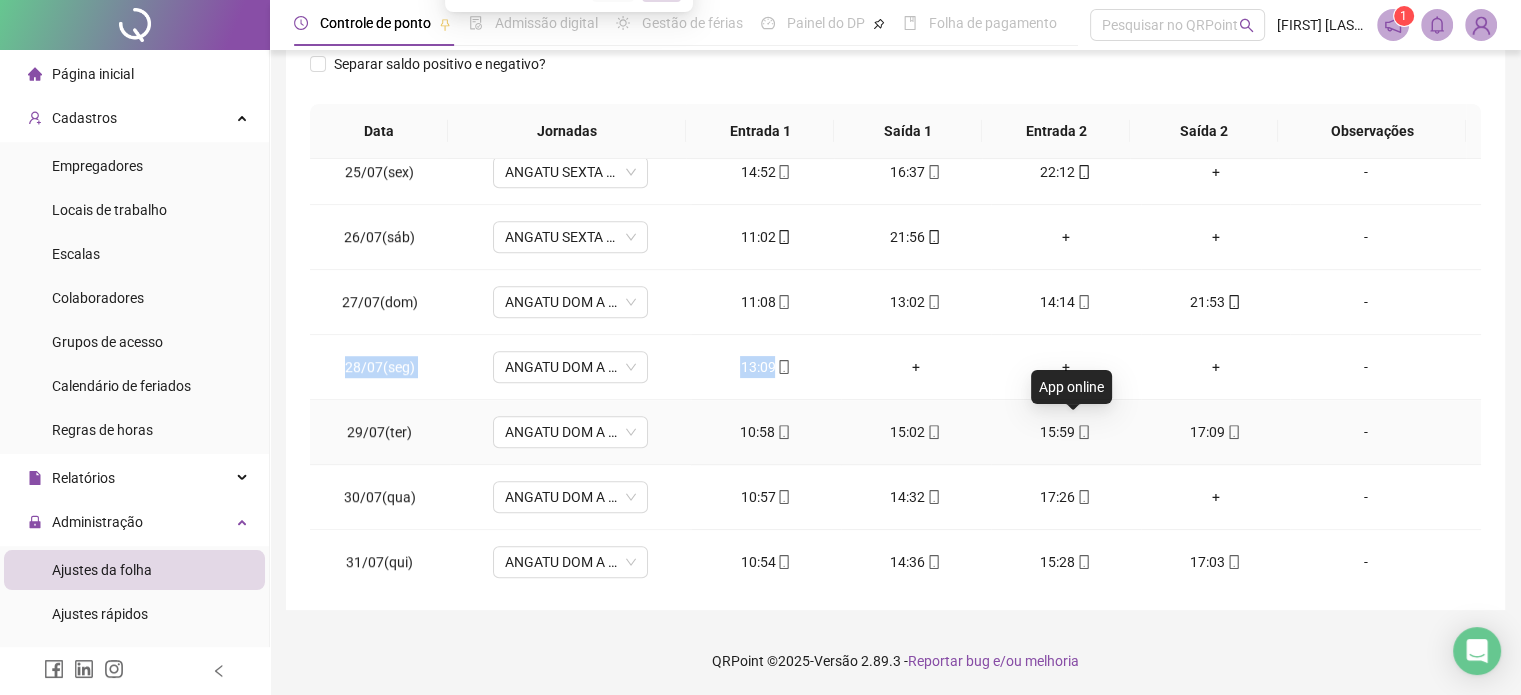 scroll, scrollTop: 1581, scrollLeft: 0, axis: vertical 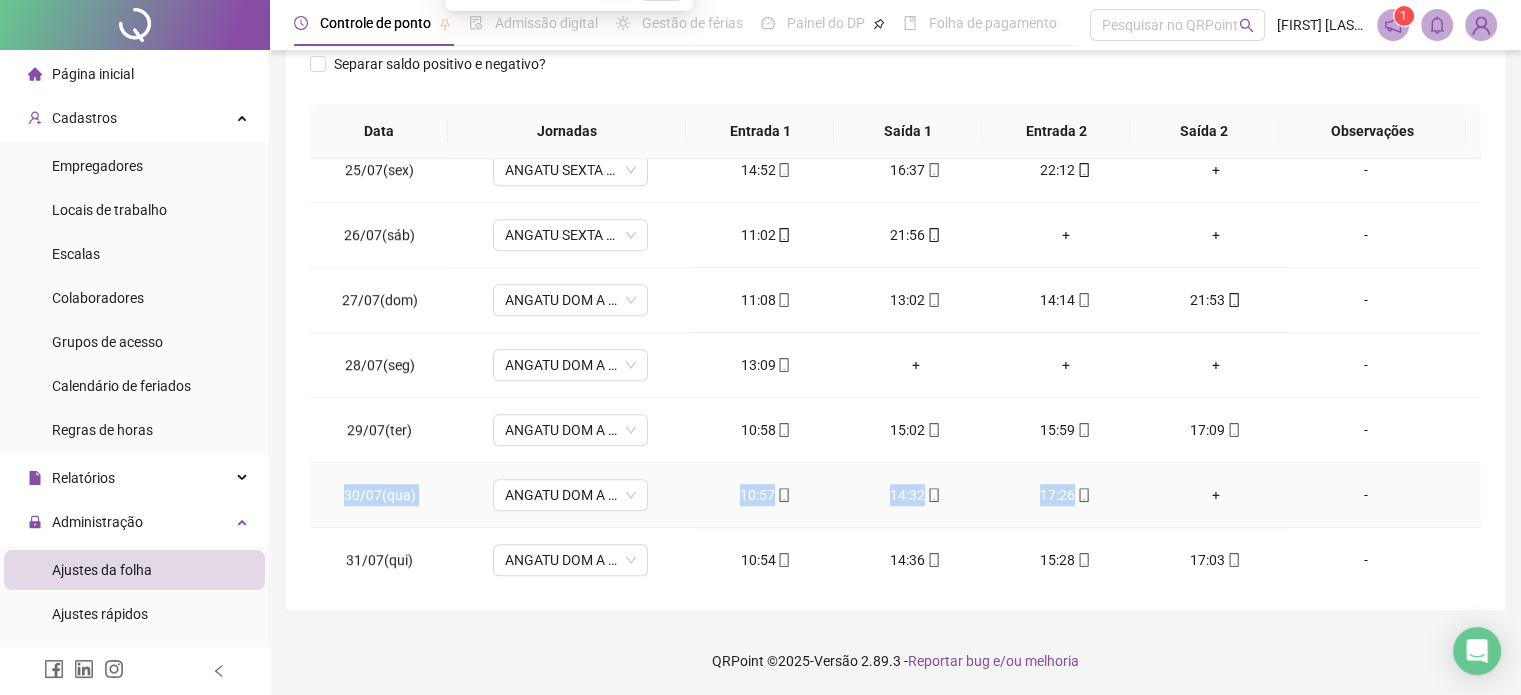 drag, startPoint x: 342, startPoint y: 483, endPoint x: 1148, endPoint y: 487, distance: 806.00995 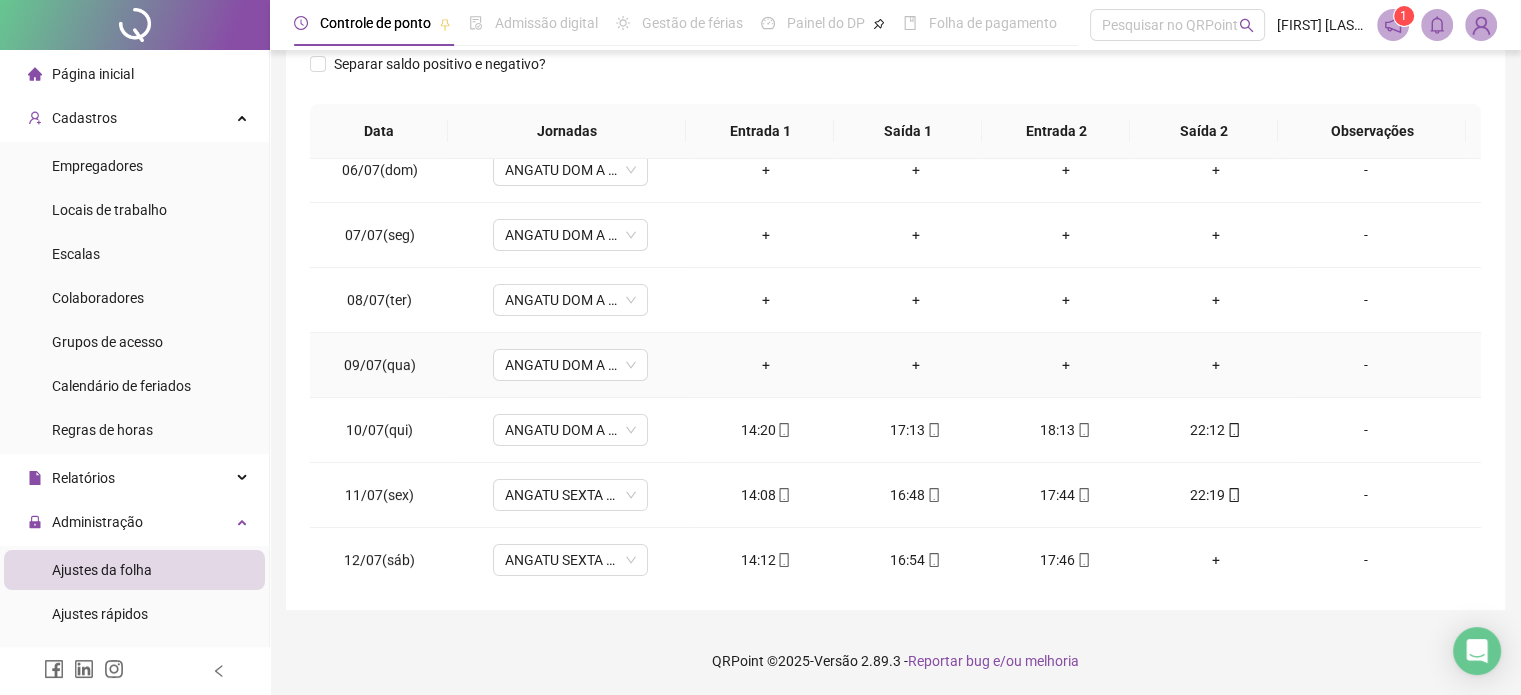 scroll, scrollTop: 0, scrollLeft: 0, axis: both 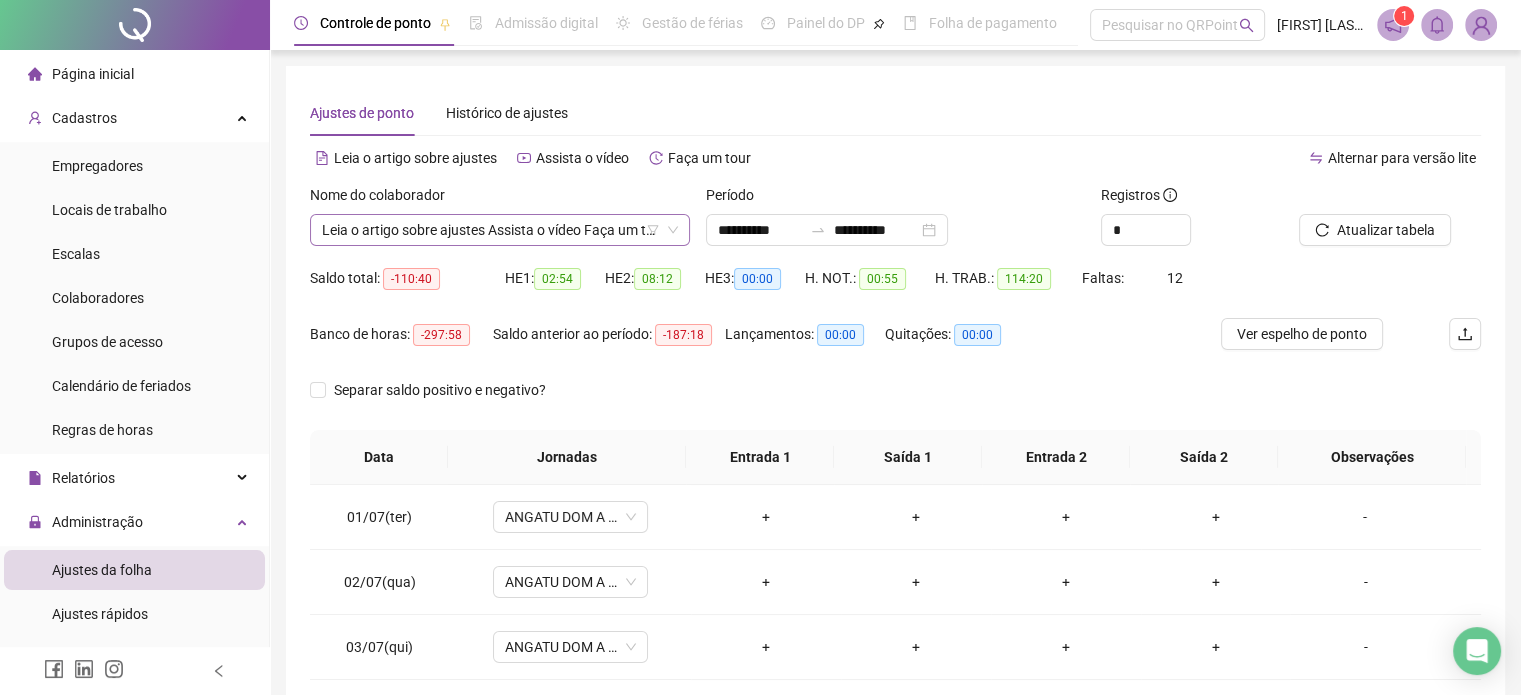 click on "**********" at bounding box center (500, 230) 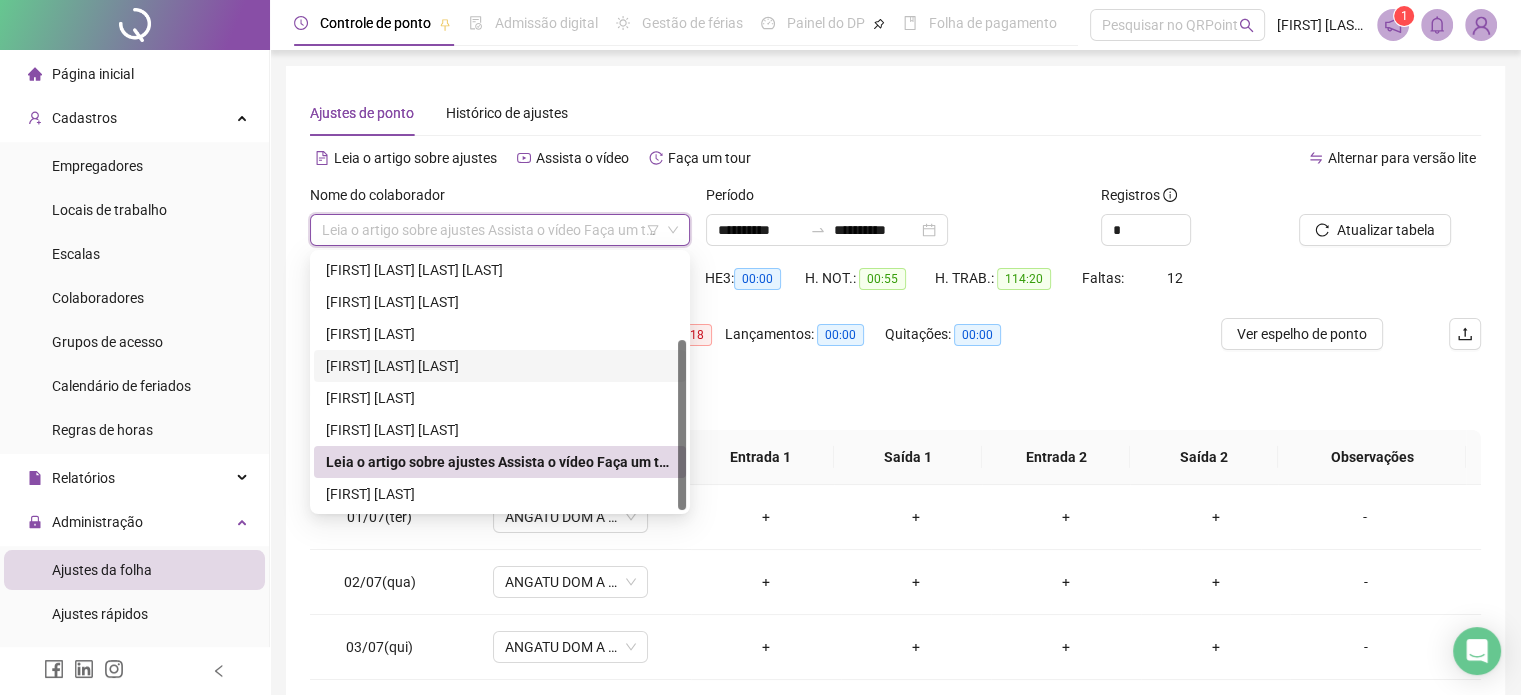 click on "[FIRST] [LAST] [LAST]" at bounding box center (500, 366) 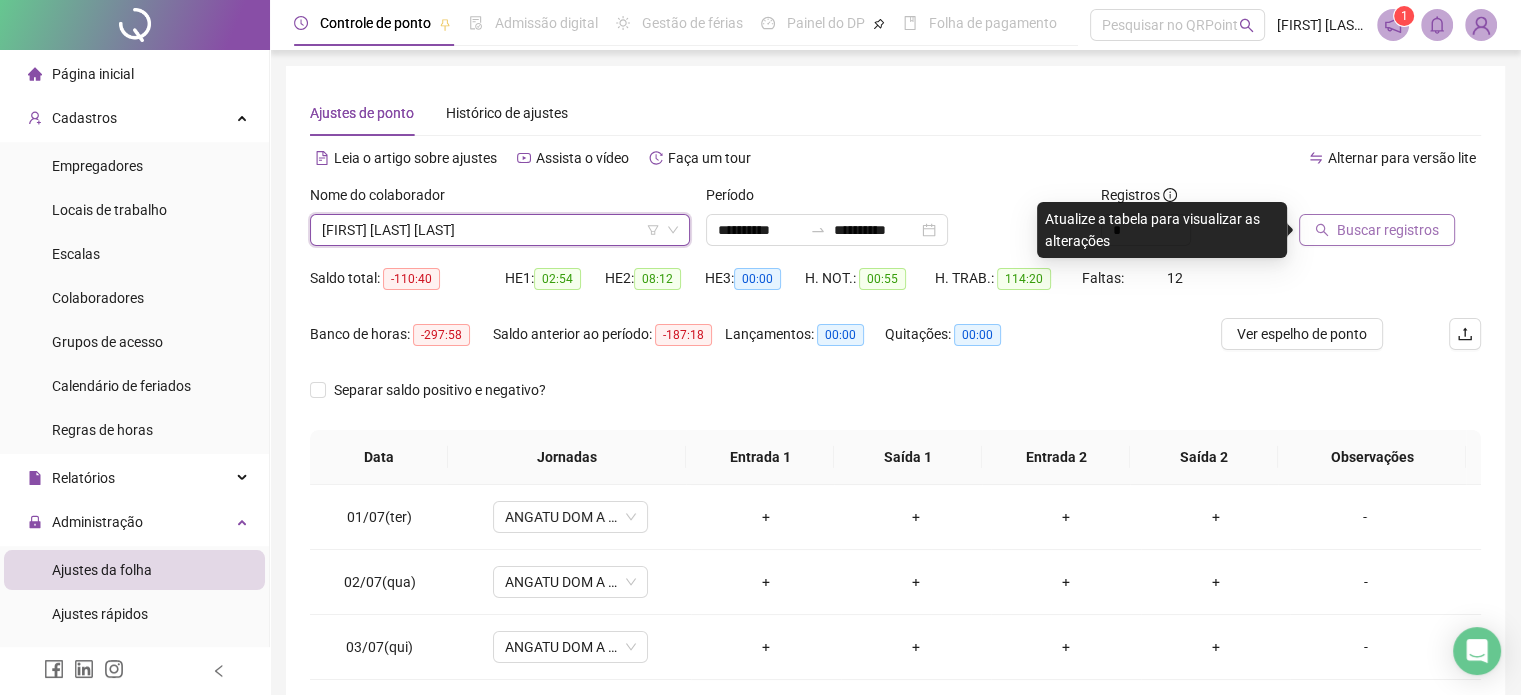 click on "Buscar registros" at bounding box center (1388, 230) 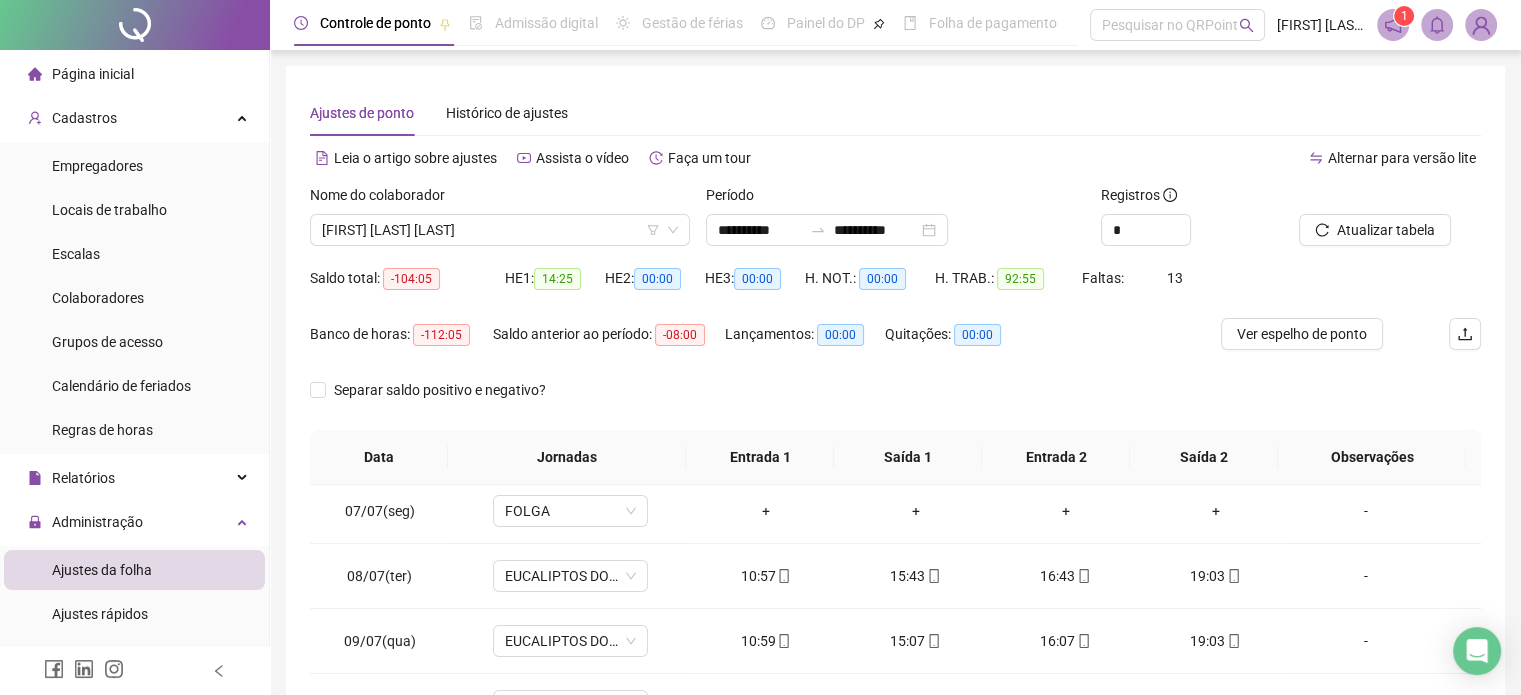 scroll, scrollTop: 400, scrollLeft: 0, axis: vertical 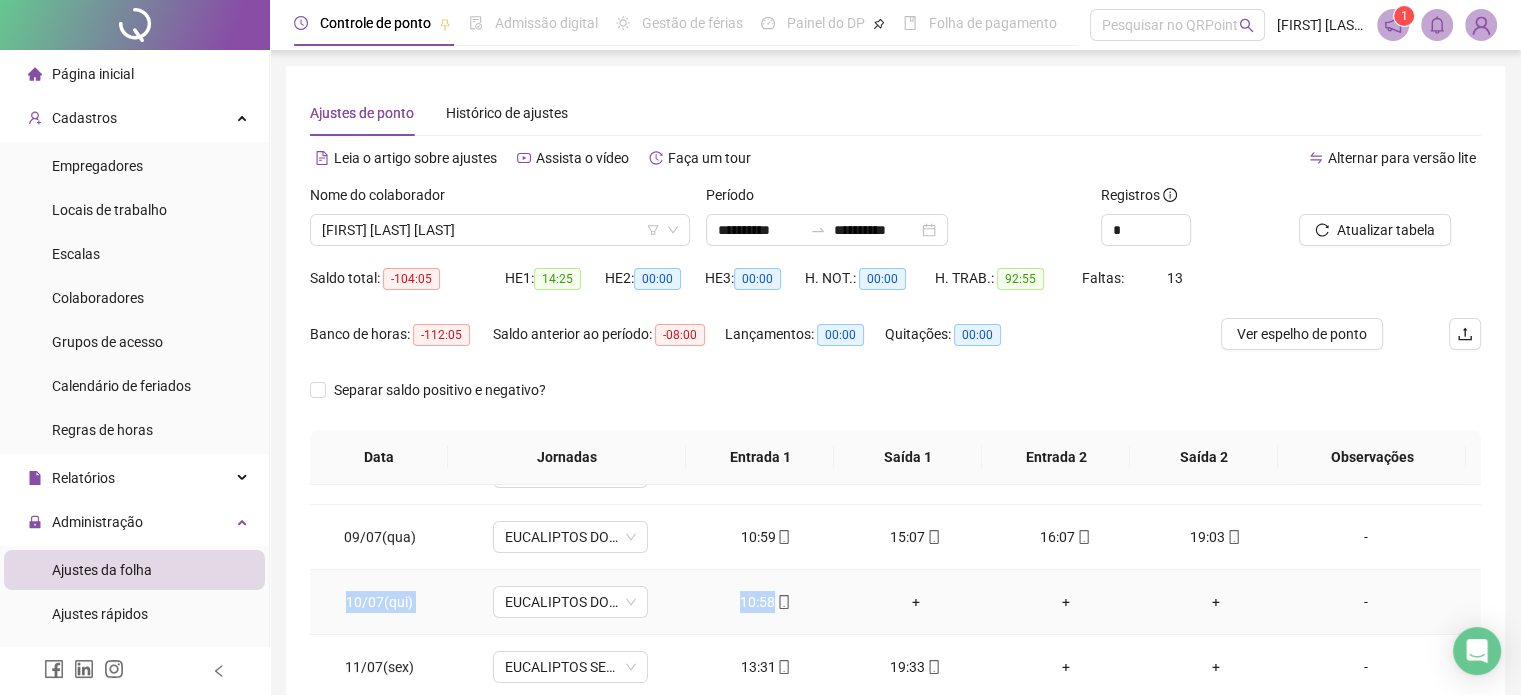 drag, startPoint x: 357, startPoint y: 600, endPoint x: 821, endPoint y: 599, distance: 464.00107 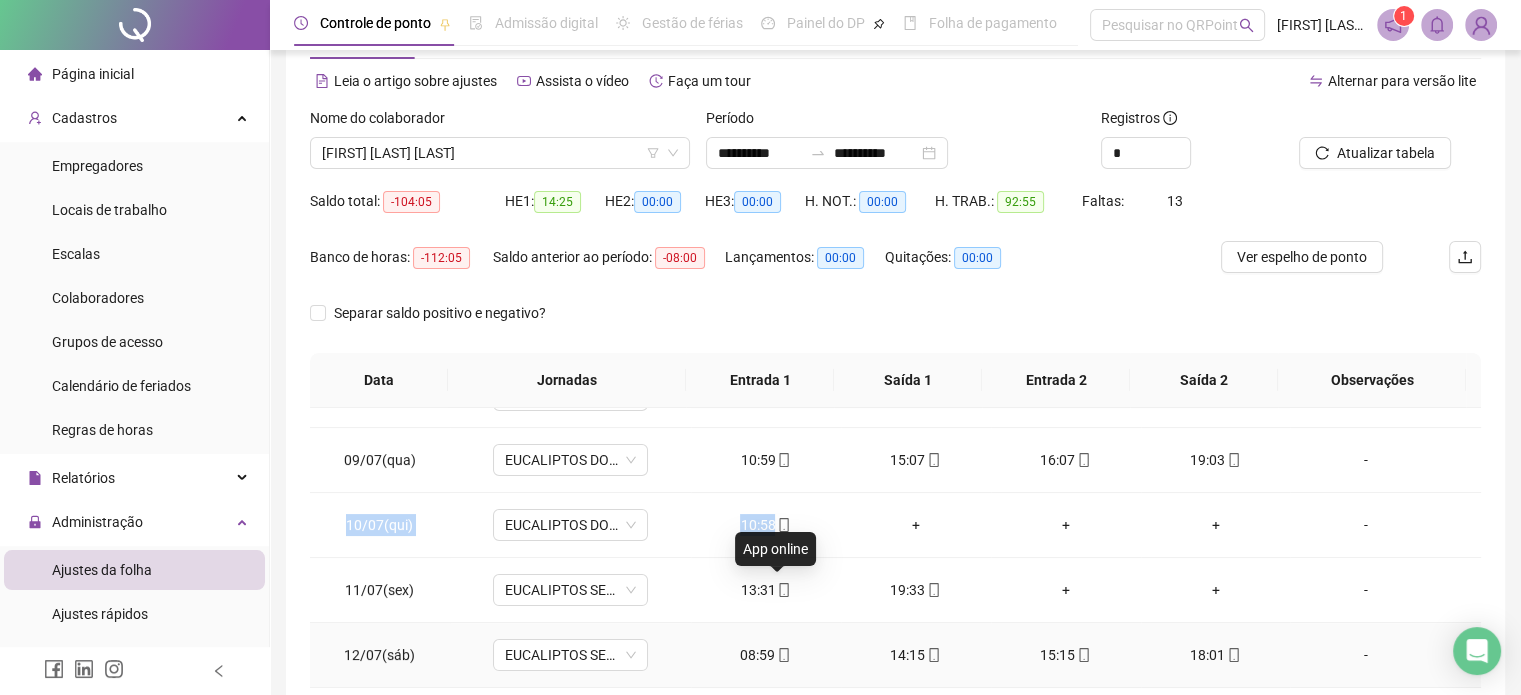 scroll, scrollTop: 100, scrollLeft: 0, axis: vertical 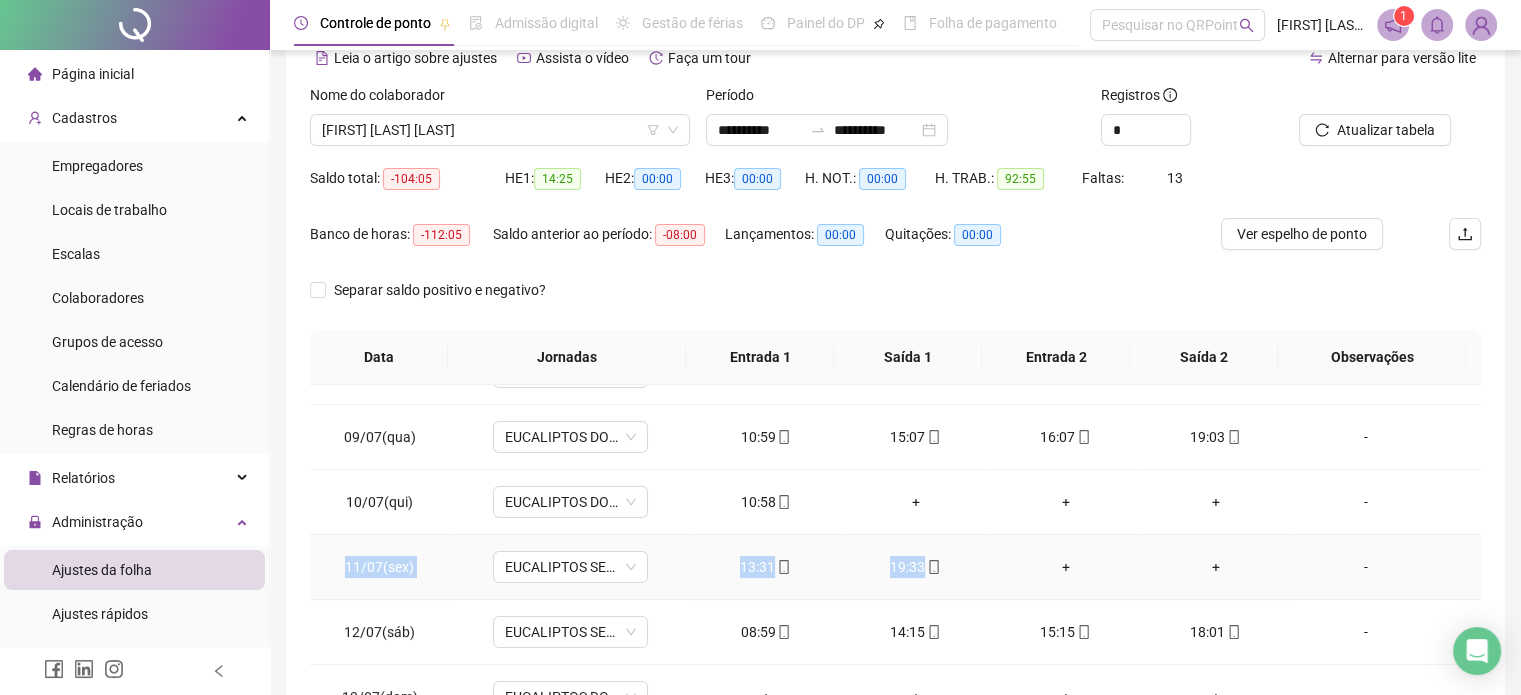 drag, startPoint x: 348, startPoint y: 564, endPoint x: 944, endPoint y: 551, distance: 596.1418 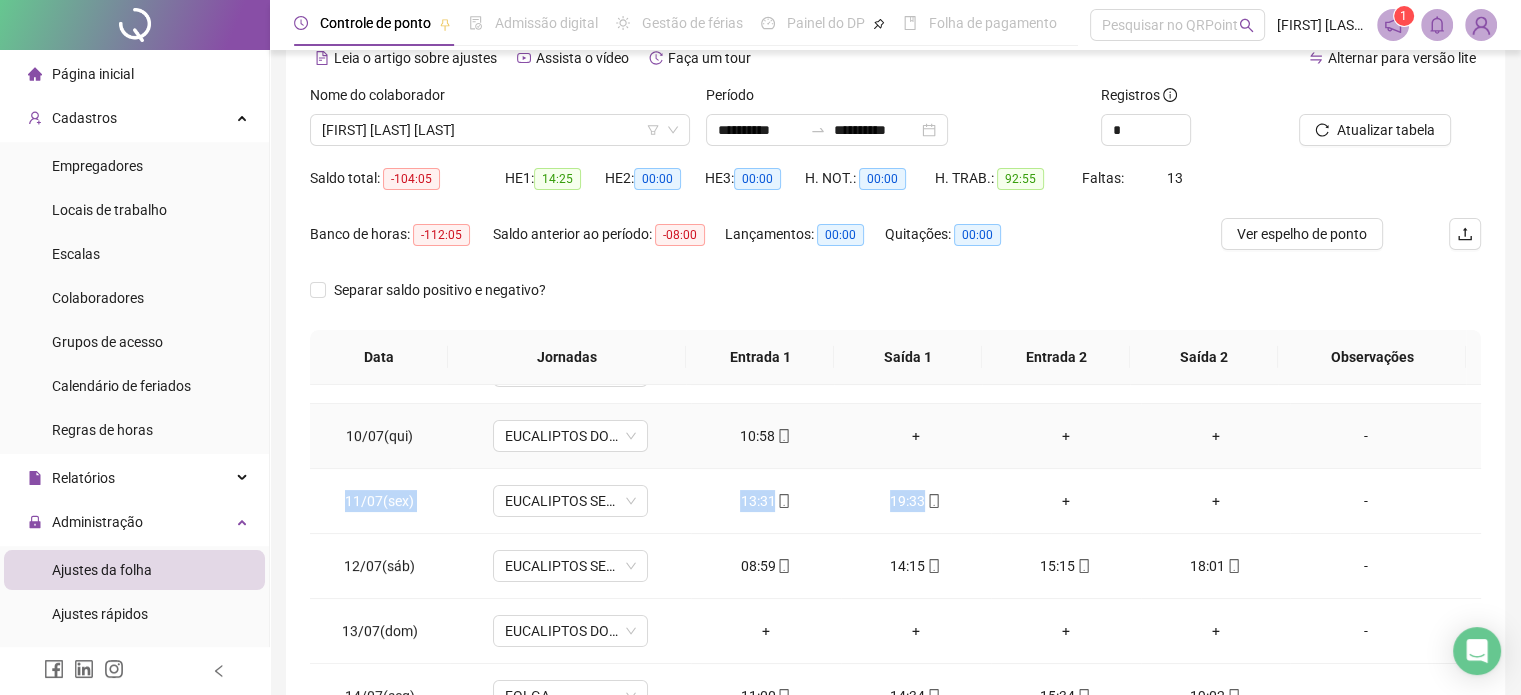 scroll, scrollTop: 700, scrollLeft: 0, axis: vertical 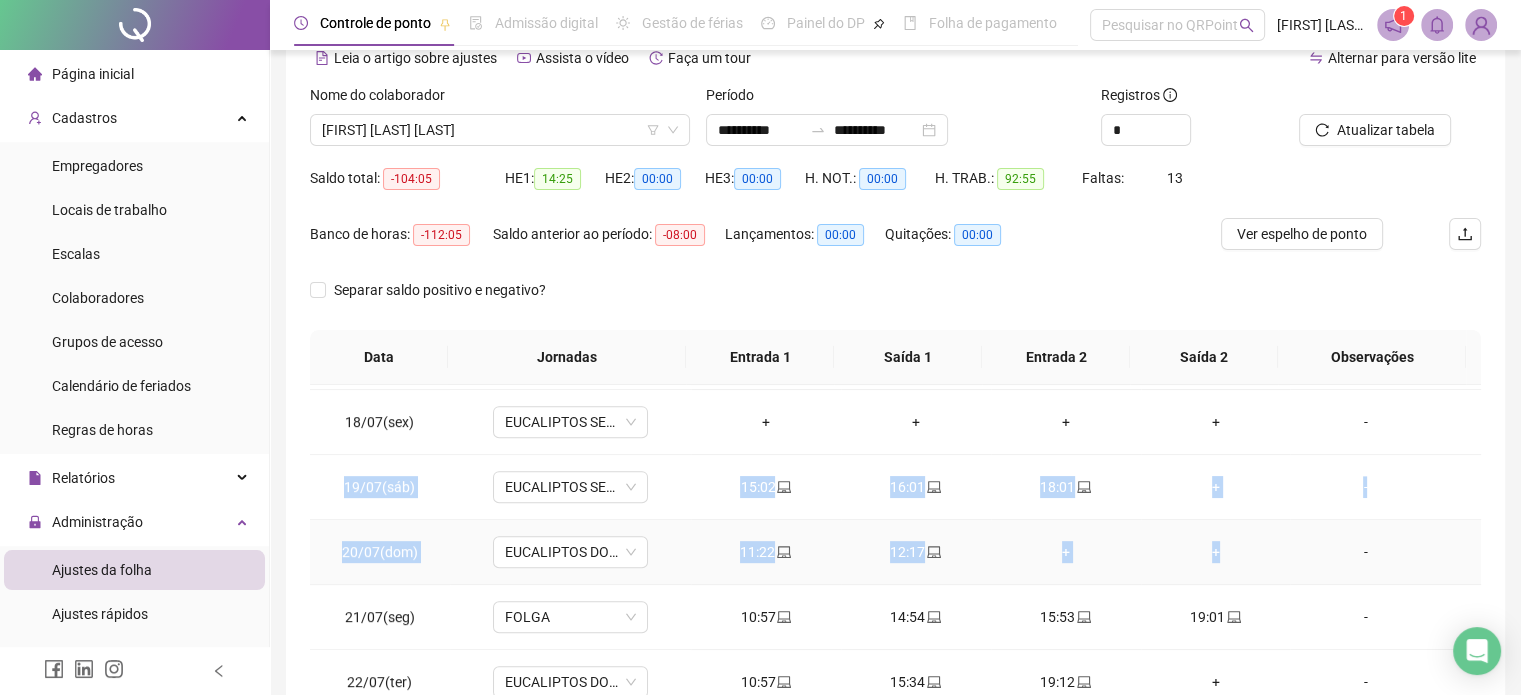 drag, startPoint x: 345, startPoint y: 486, endPoint x: 1239, endPoint y: 571, distance: 898.03174 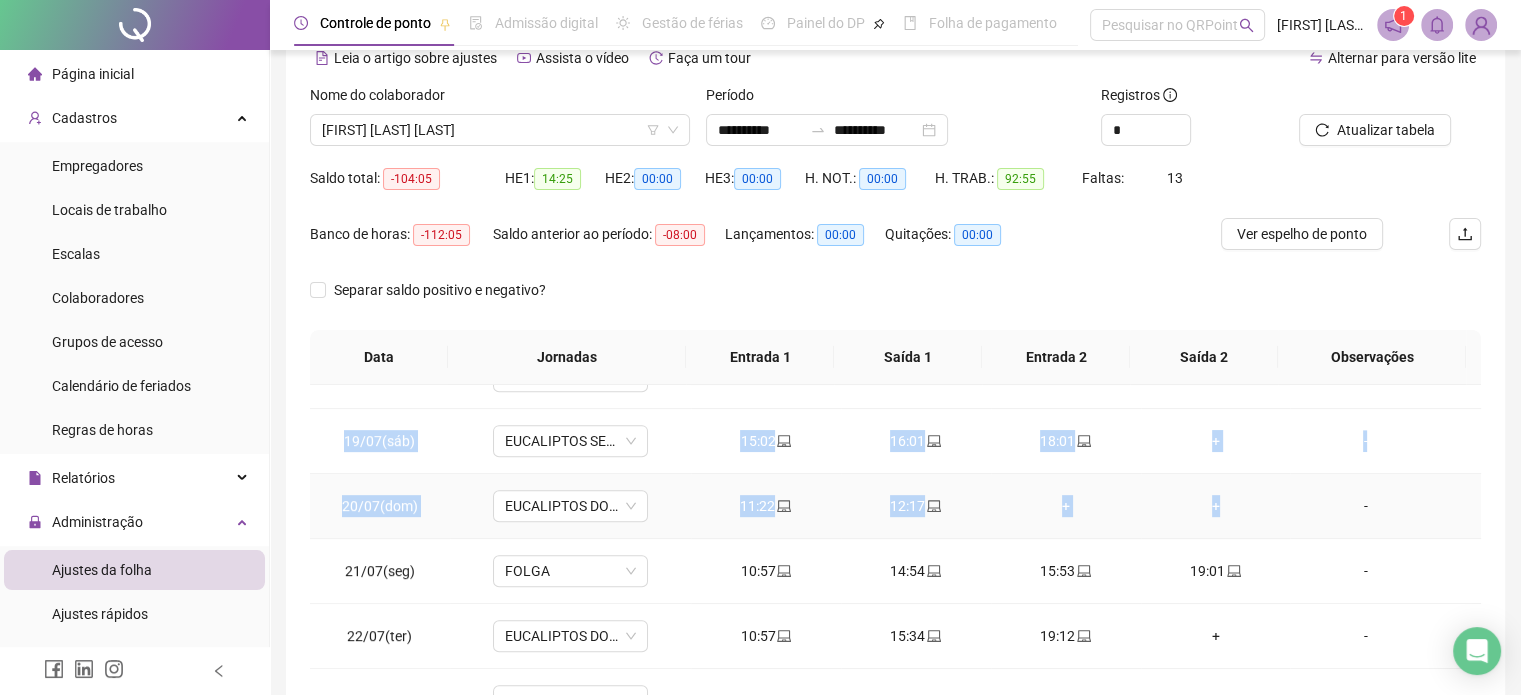 scroll, scrollTop: 1300, scrollLeft: 0, axis: vertical 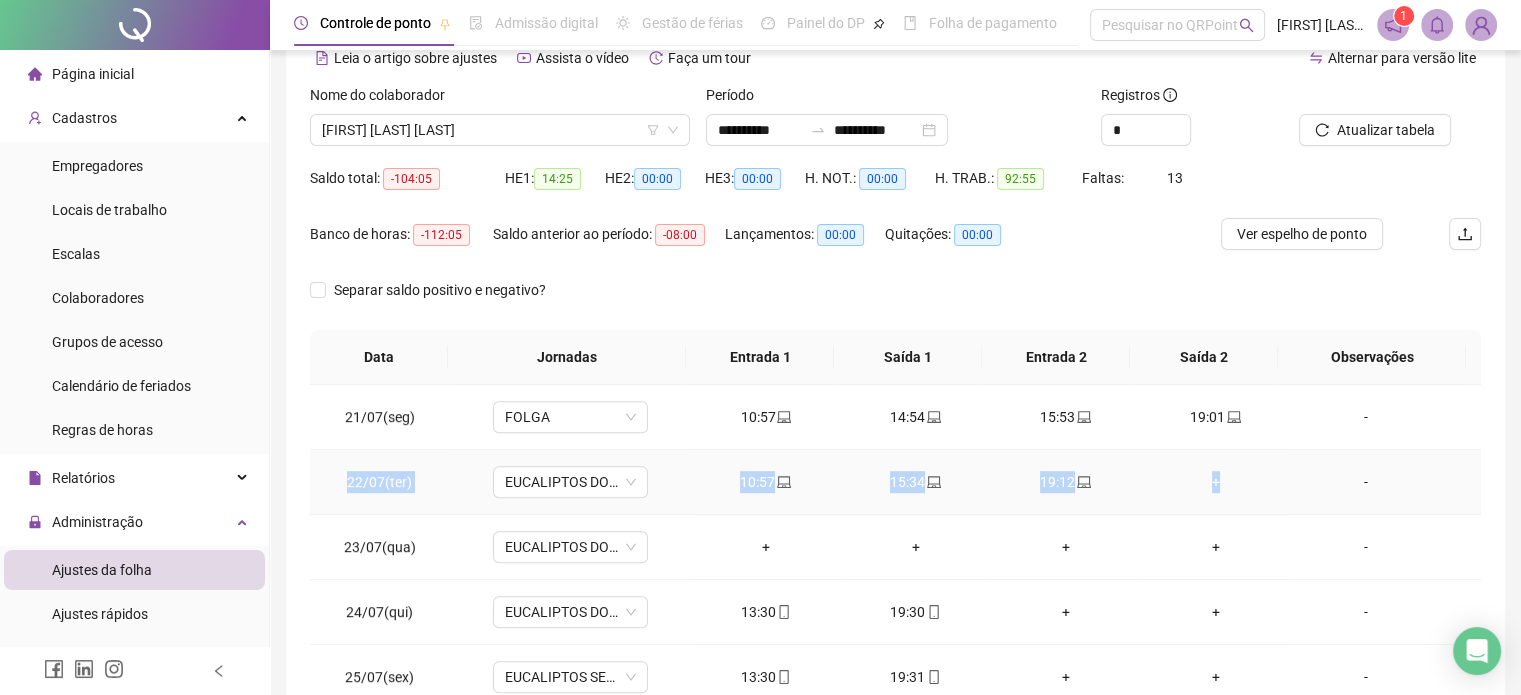 drag, startPoint x: 352, startPoint y: 479, endPoint x: 1256, endPoint y: 470, distance: 904.0448 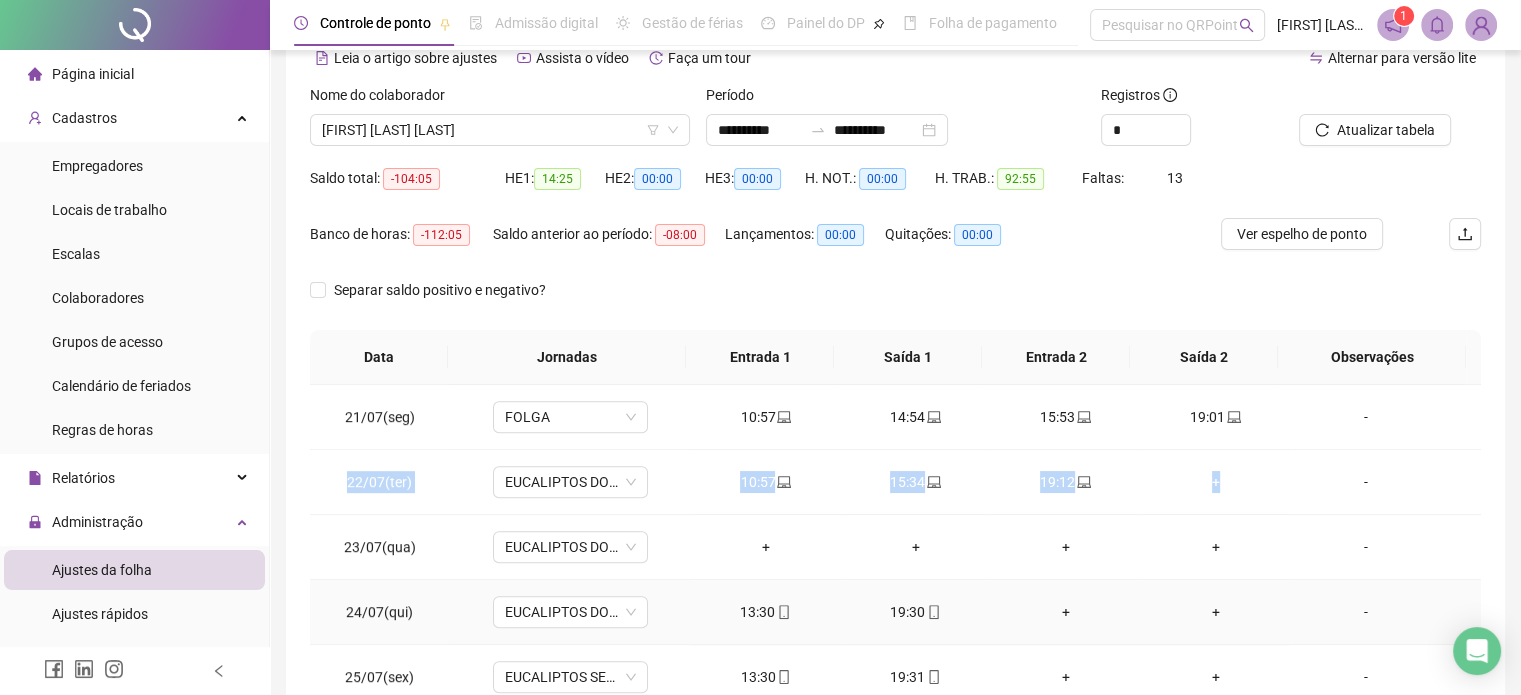 scroll, scrollTop: 1400, scrollLeft: 0, axis: vertical 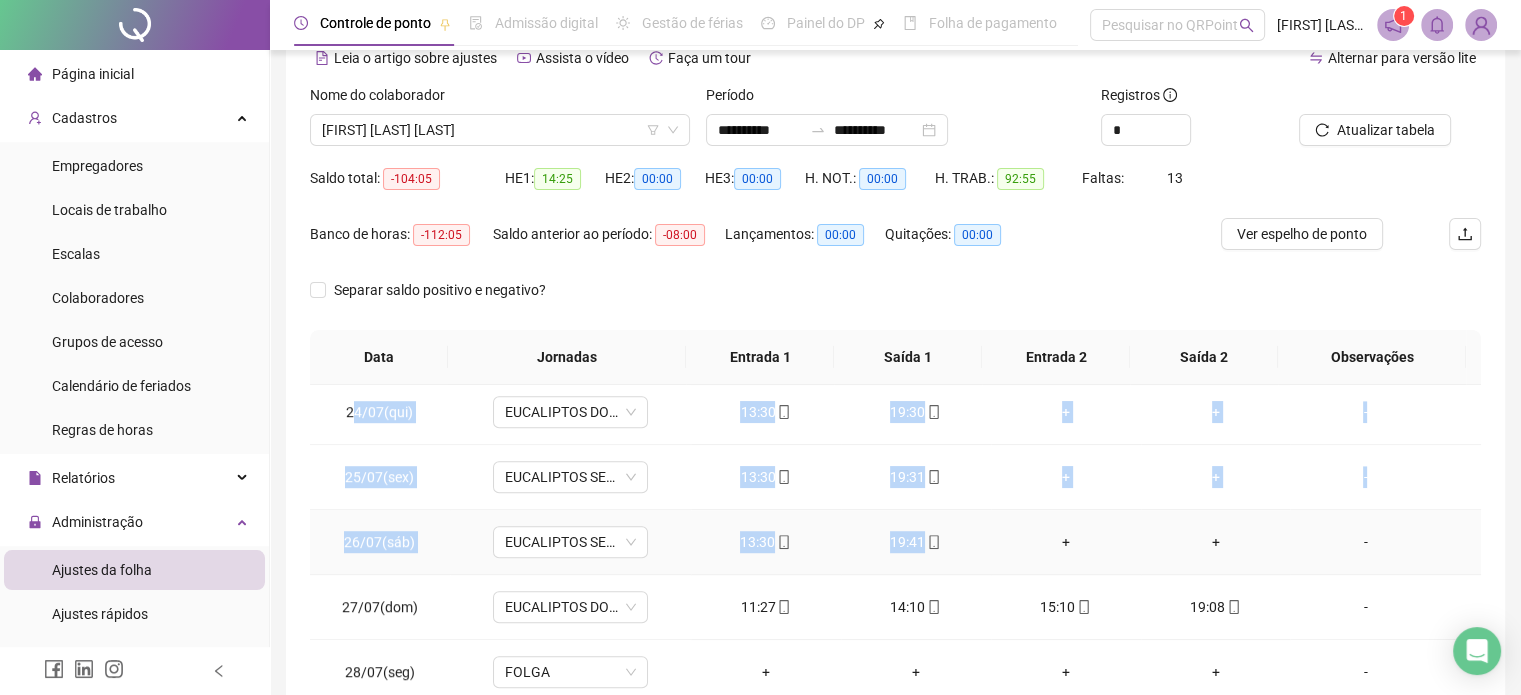 drag, startPoint x: 351, startPoint y: 507, endPoint x: 1040, endPoint y: 542, distance: 689.88837 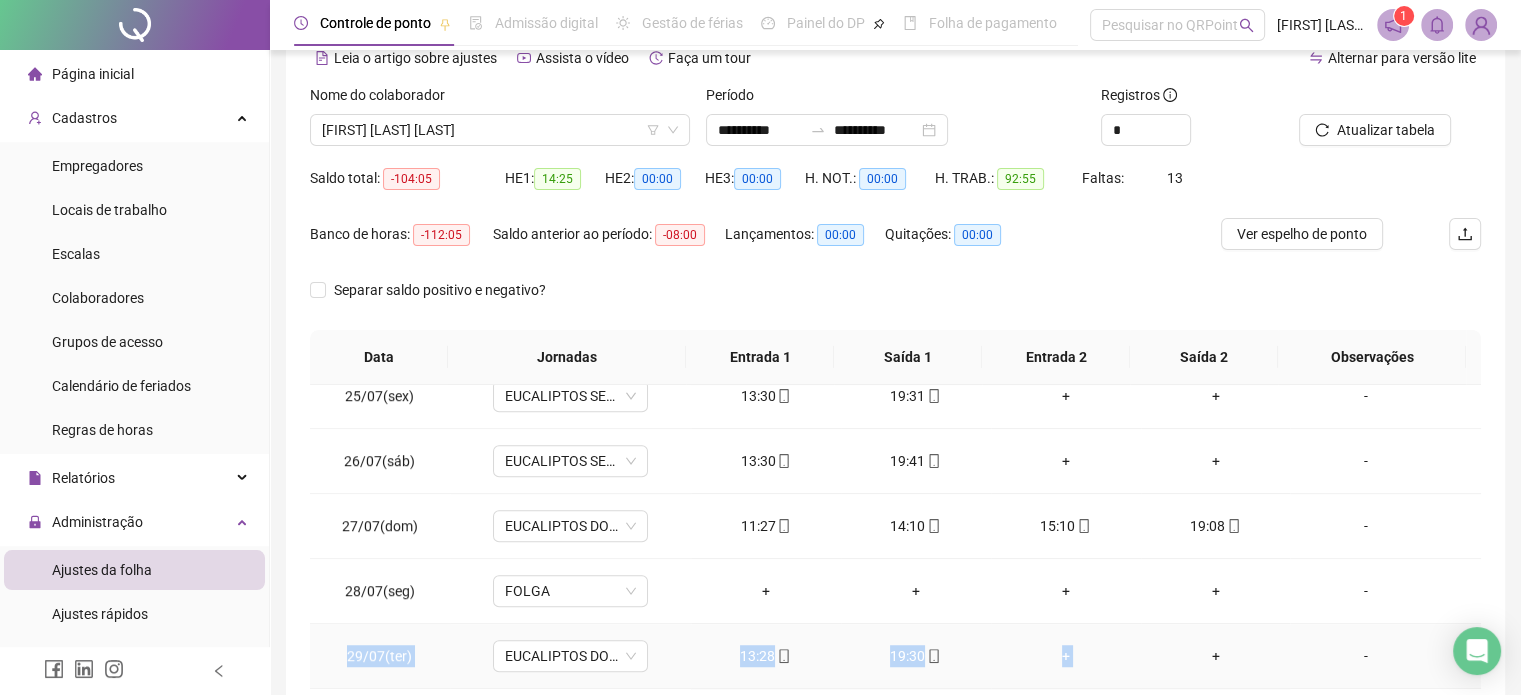drag, startPoint x: 347, startPoint y: 651, endPoint x: 1145, endPoint y: 674, distance: 798.33136 